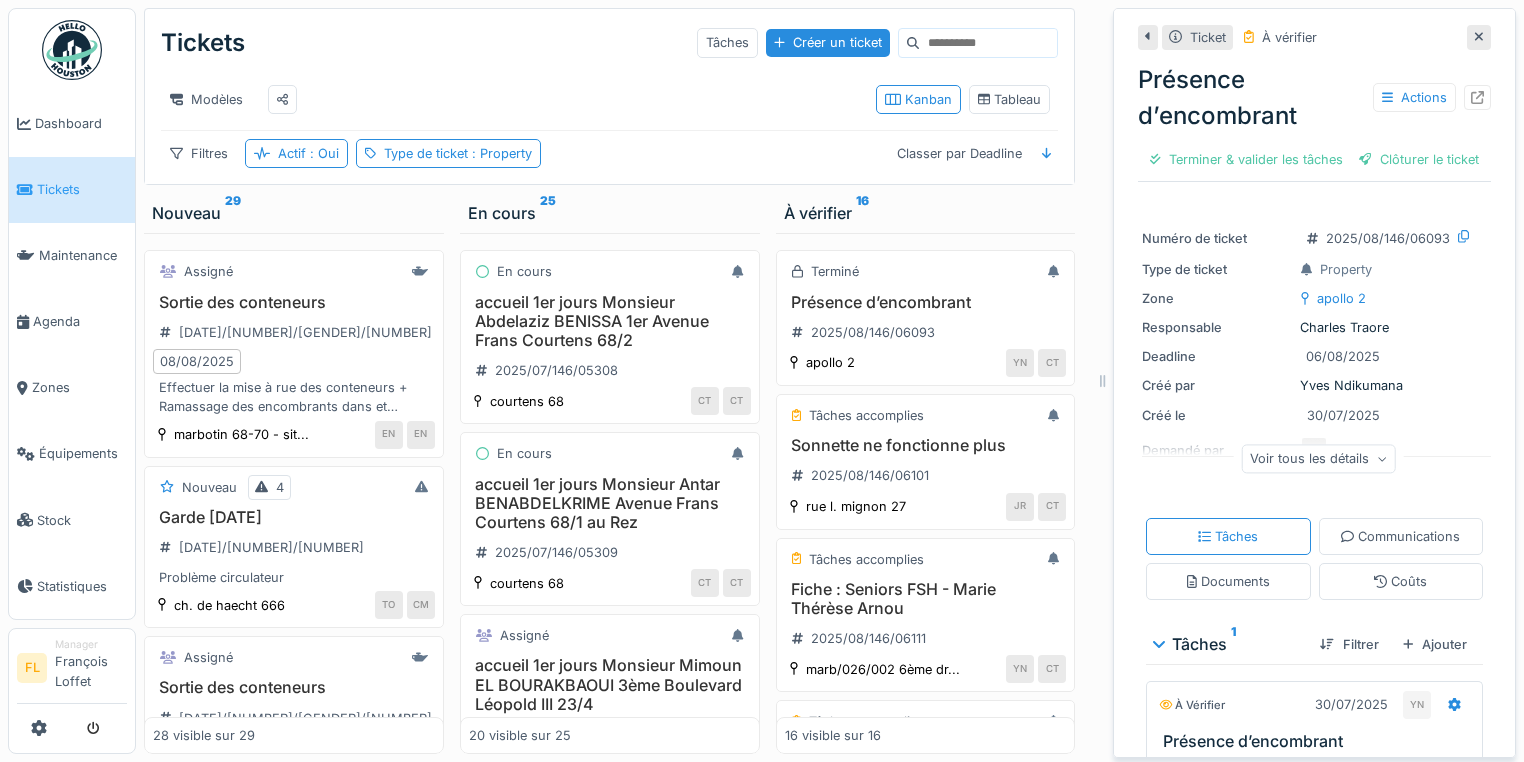 scroll, scrollTop: 0, scrollLeft: 0, axis: both 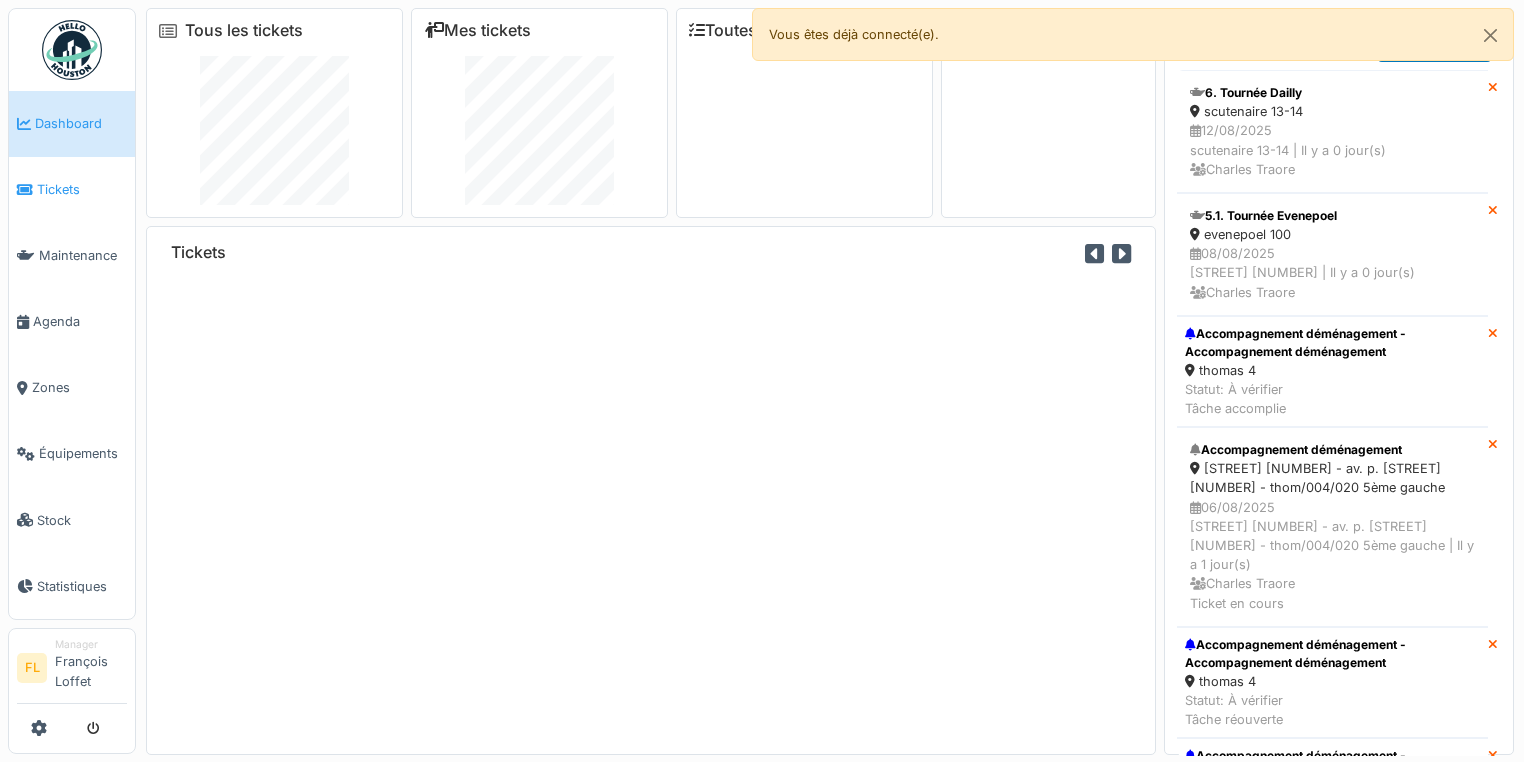 click on "Tickets" at bounding box center [82, 189] 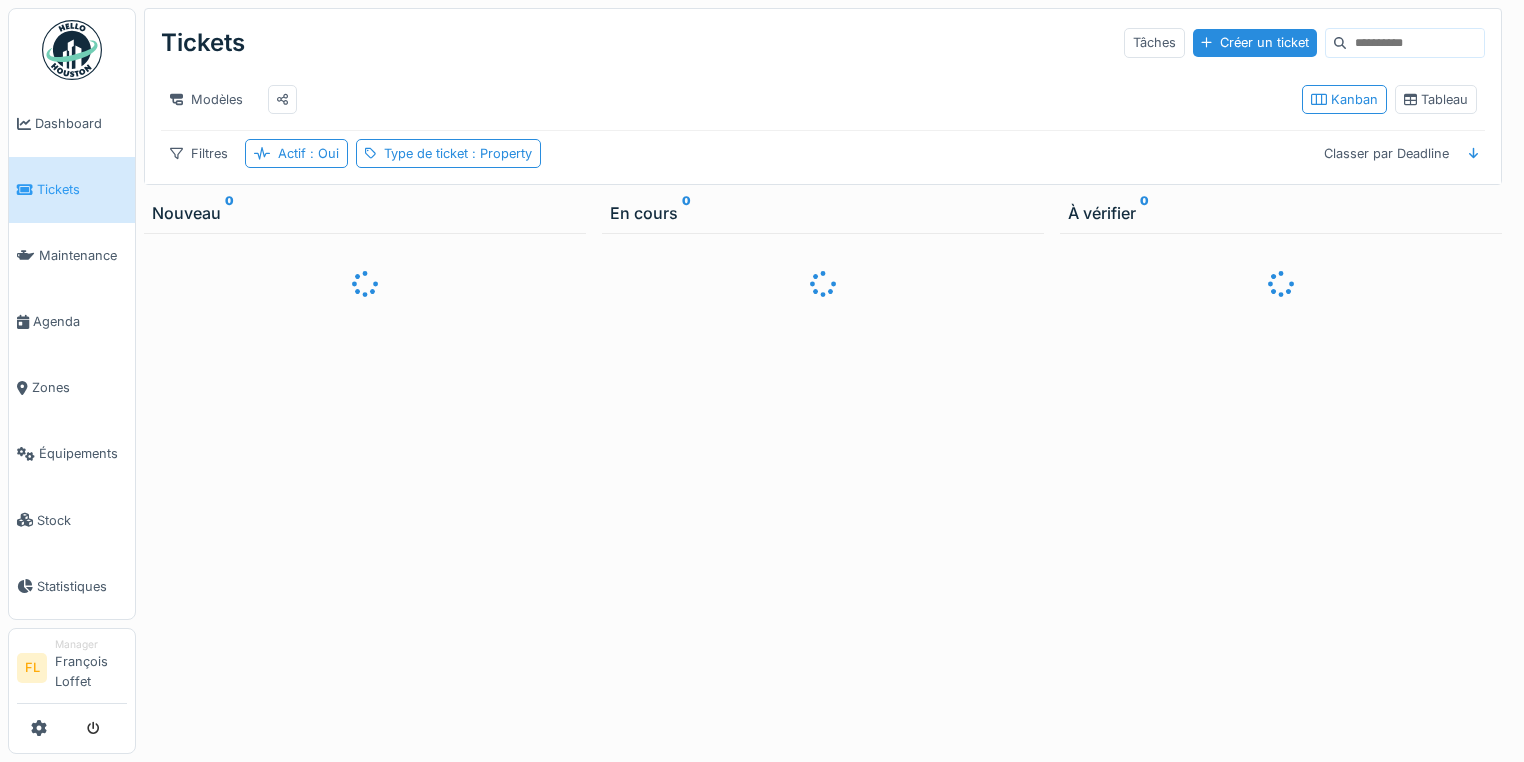 scroll, scrollTop: 0, scrollLeft: 0, axis: both 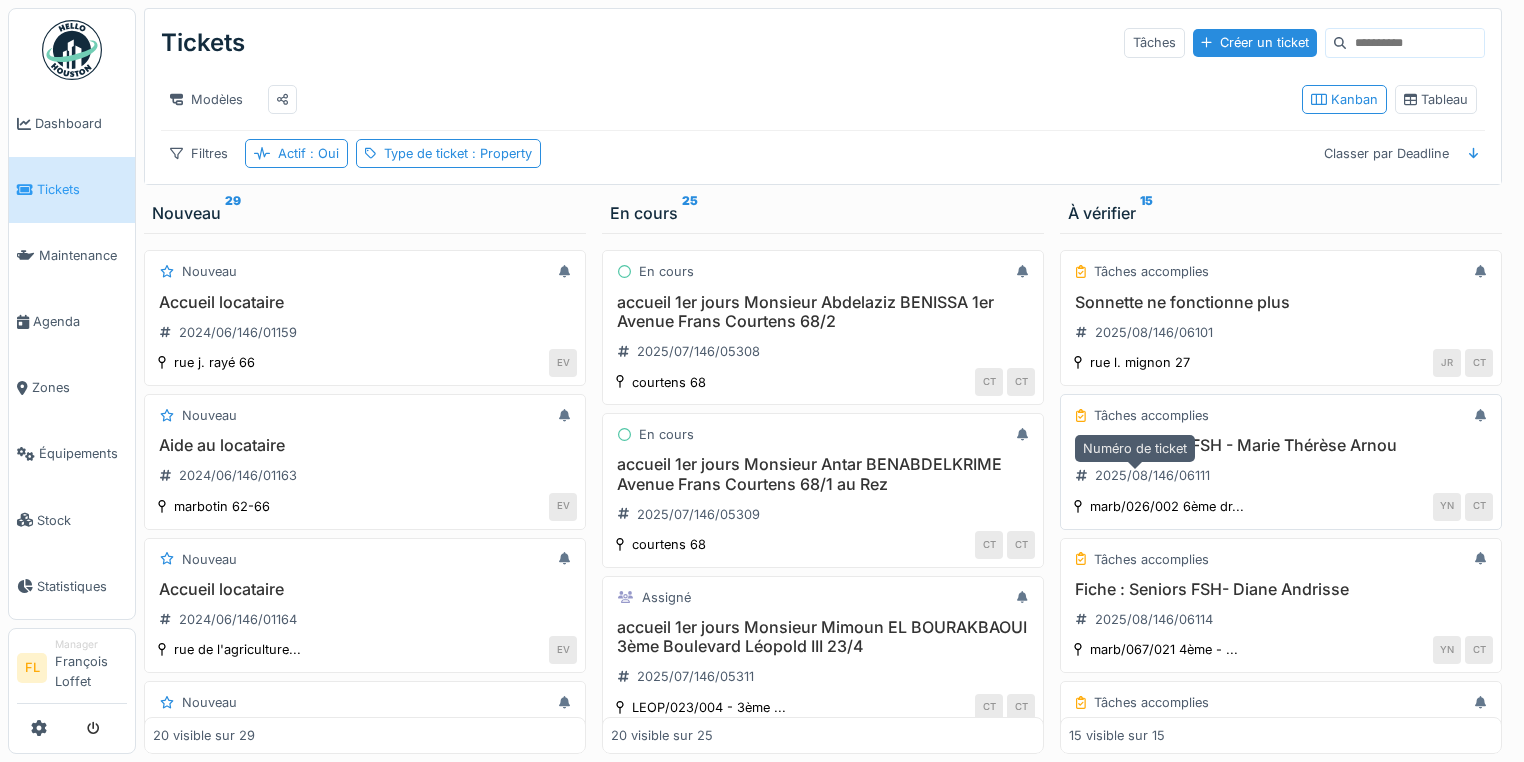 click on "2025/08/146/06111" at bounding box center [1143, 475] 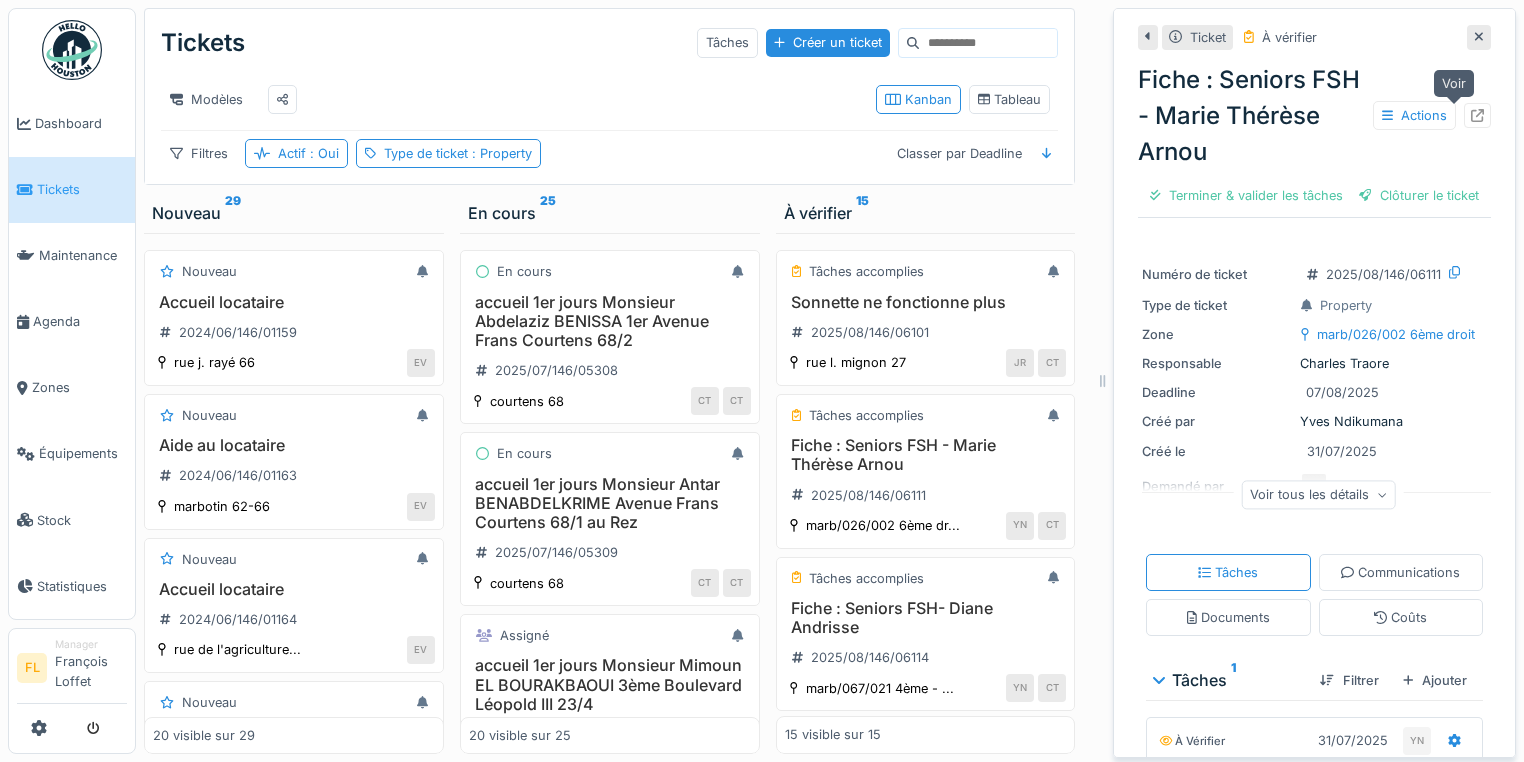 click 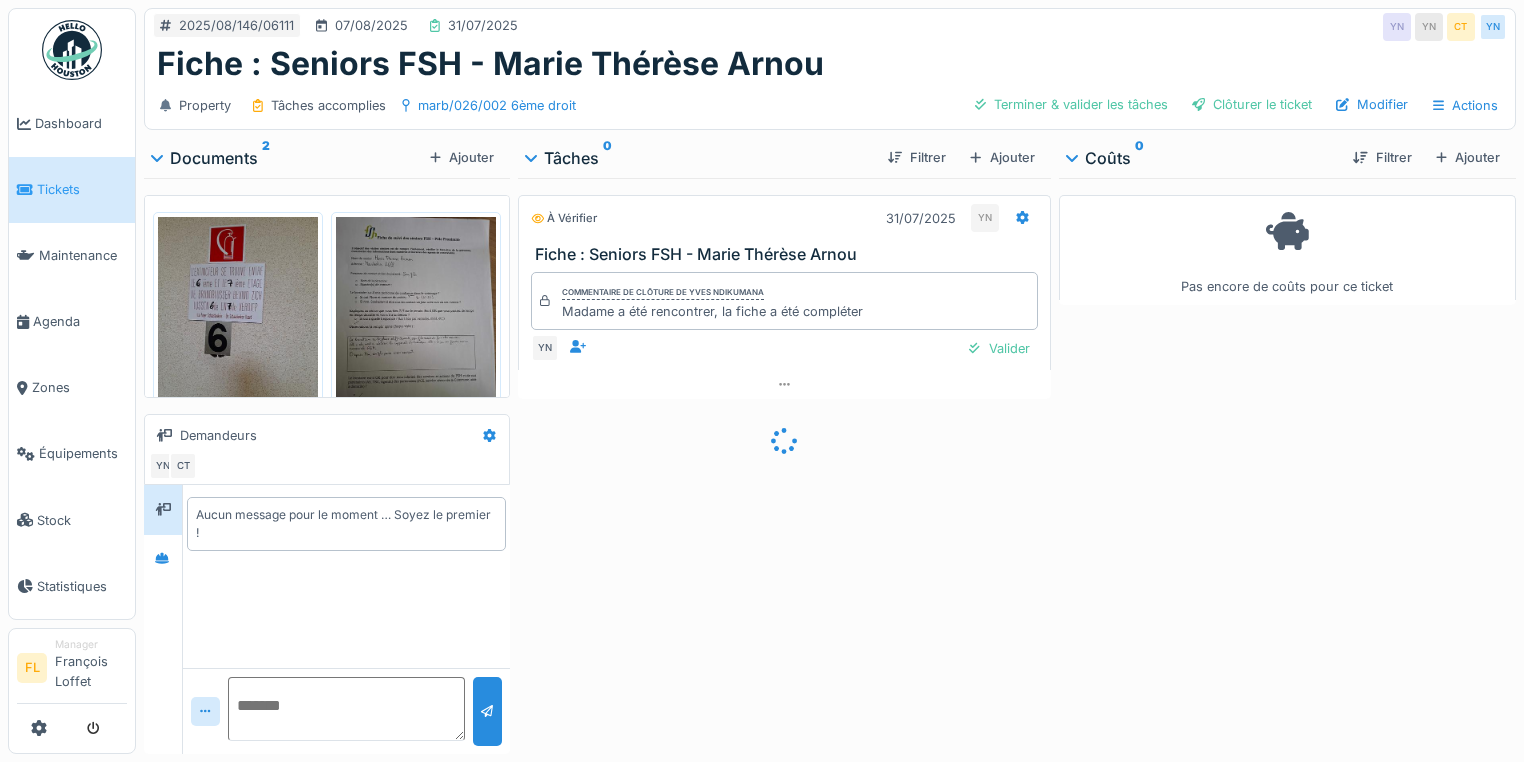 scroll, scrollTop: 0, scrollLeft: 0, axis: both 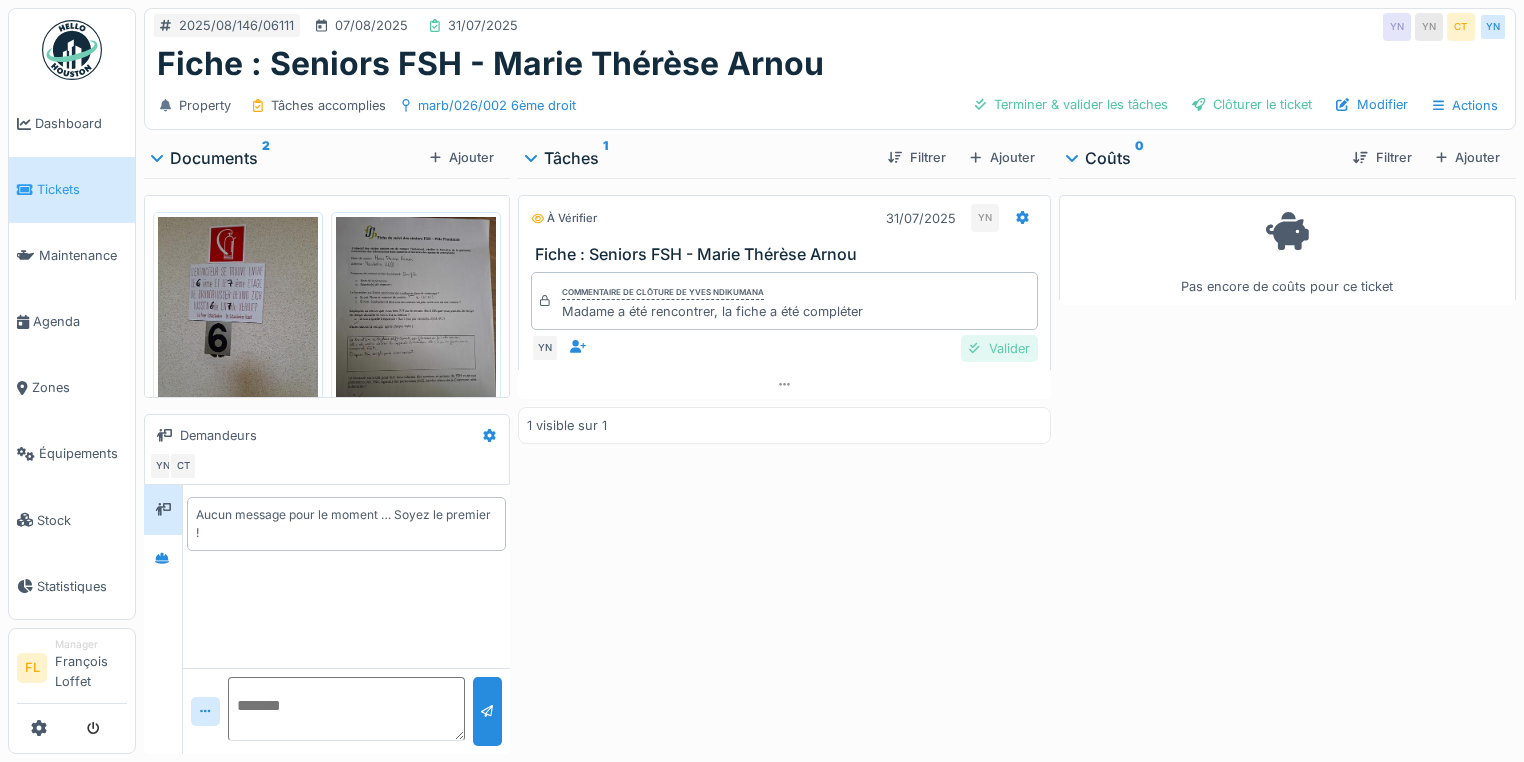 click on "Valider" at bounding box center (999, 348) 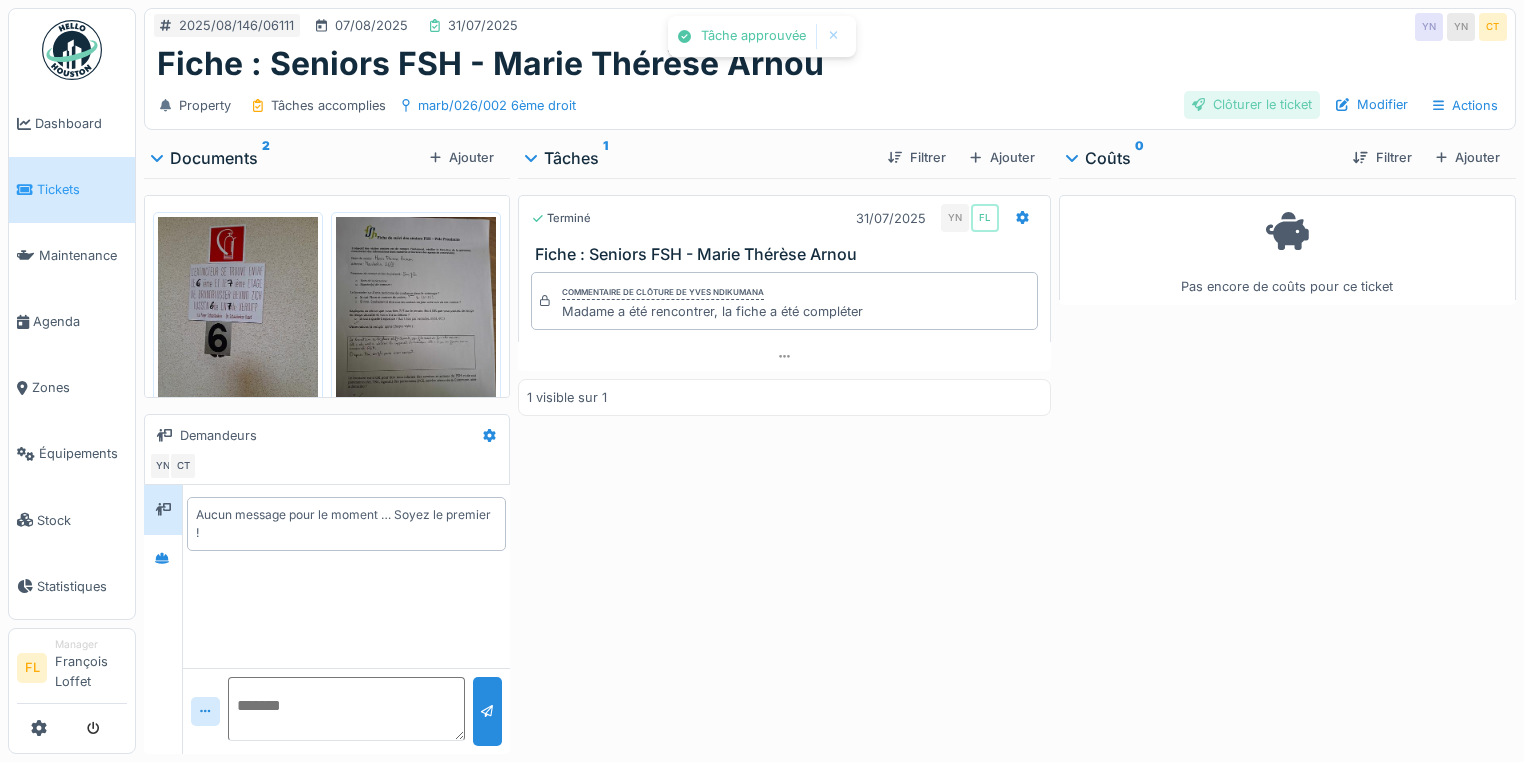 click on "Clôturer le ticket" at bounding box center (1252, 104) 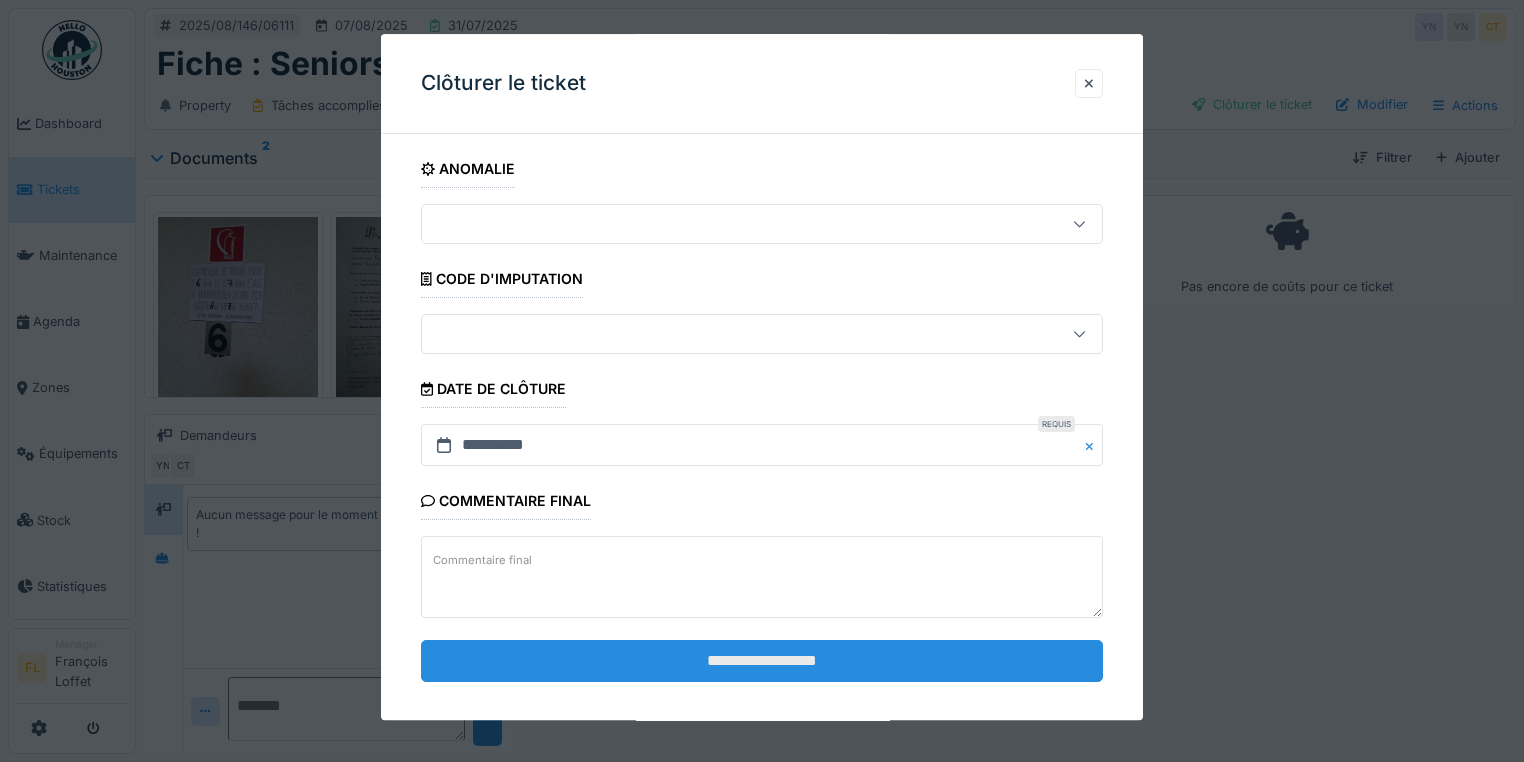 click on "**********" at bounding box center [762, 661] 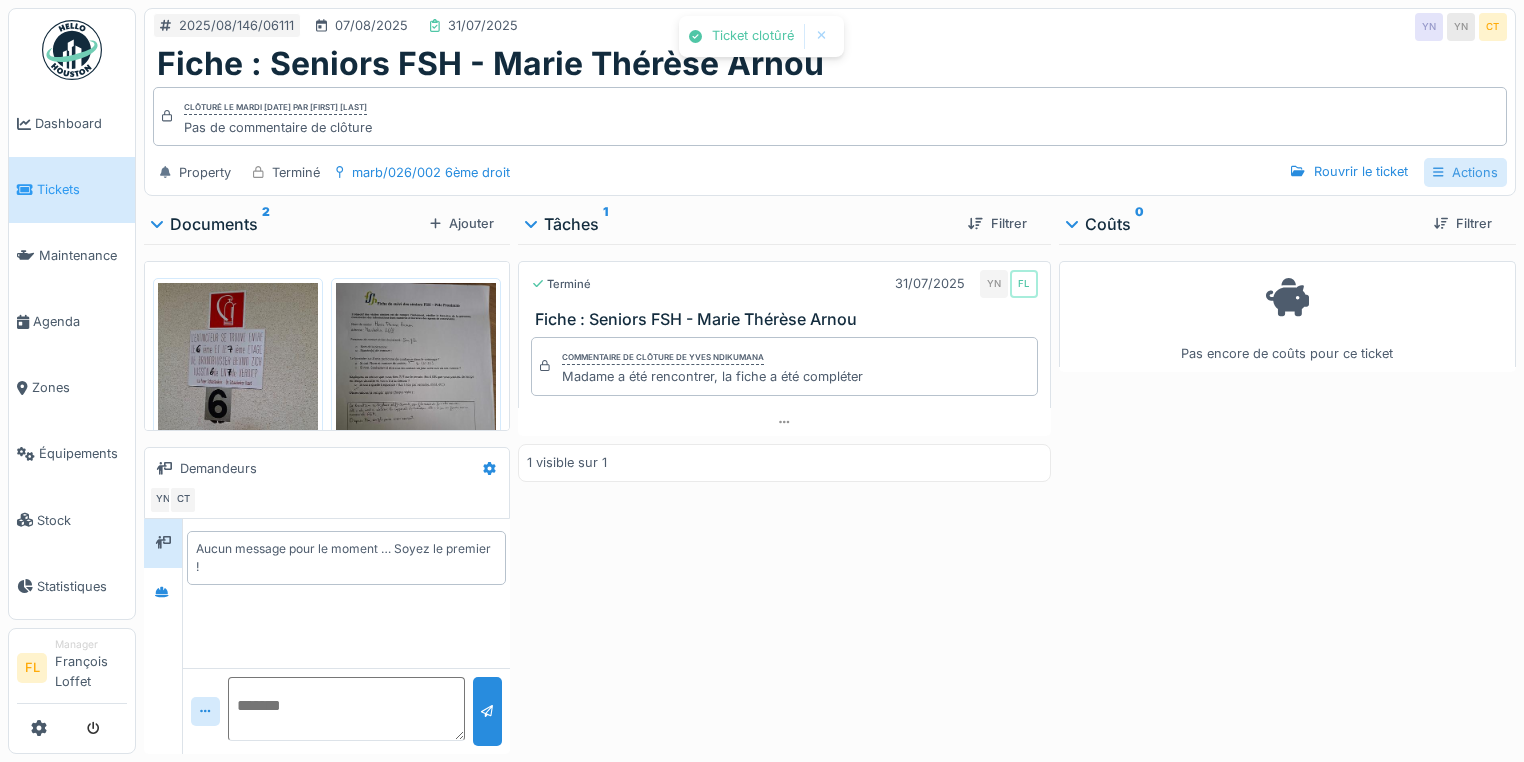 click on "Actions" at bounding box center (1465, 172) 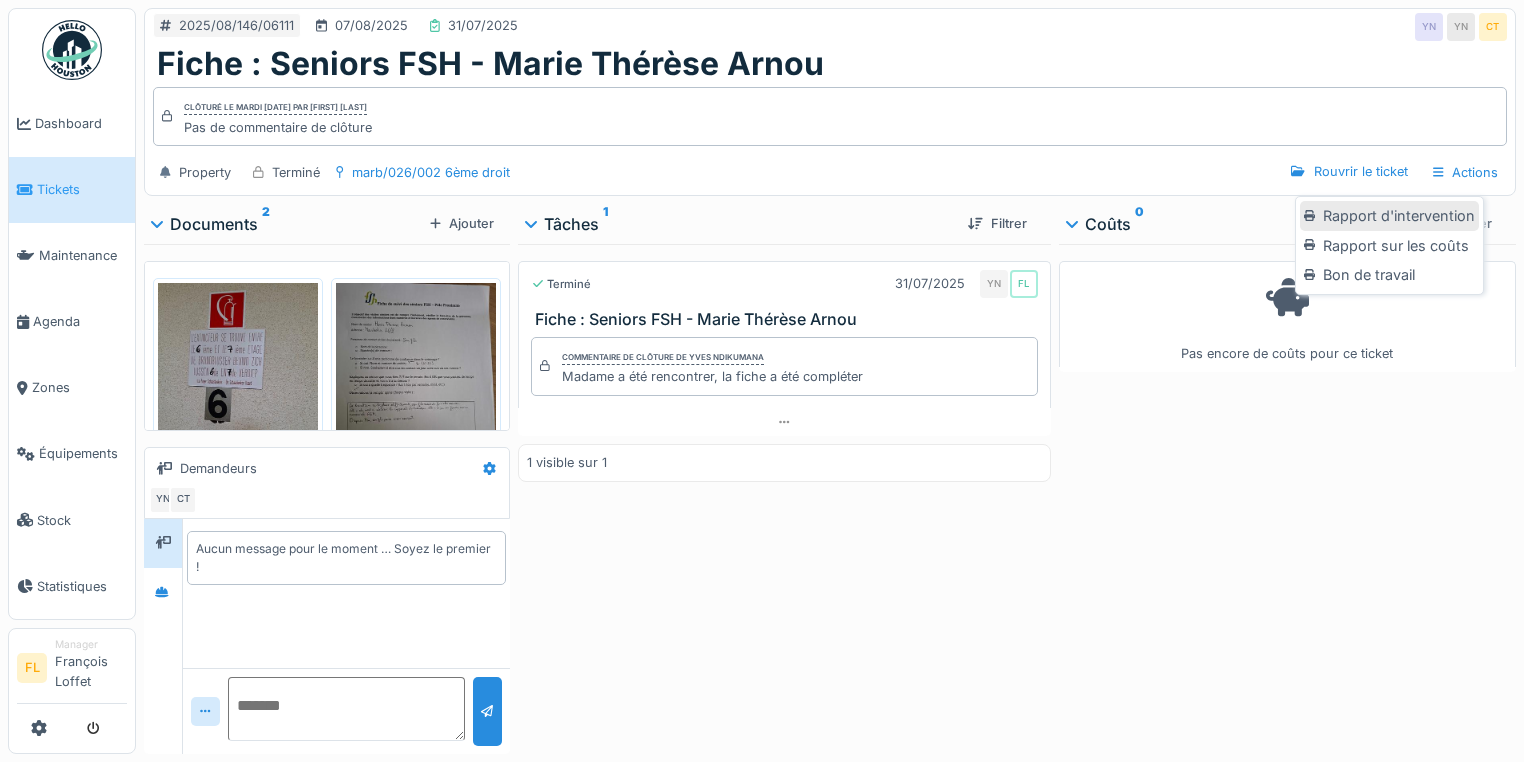 click on "Rapport d'intervention" at bounding box center [1389, 216] 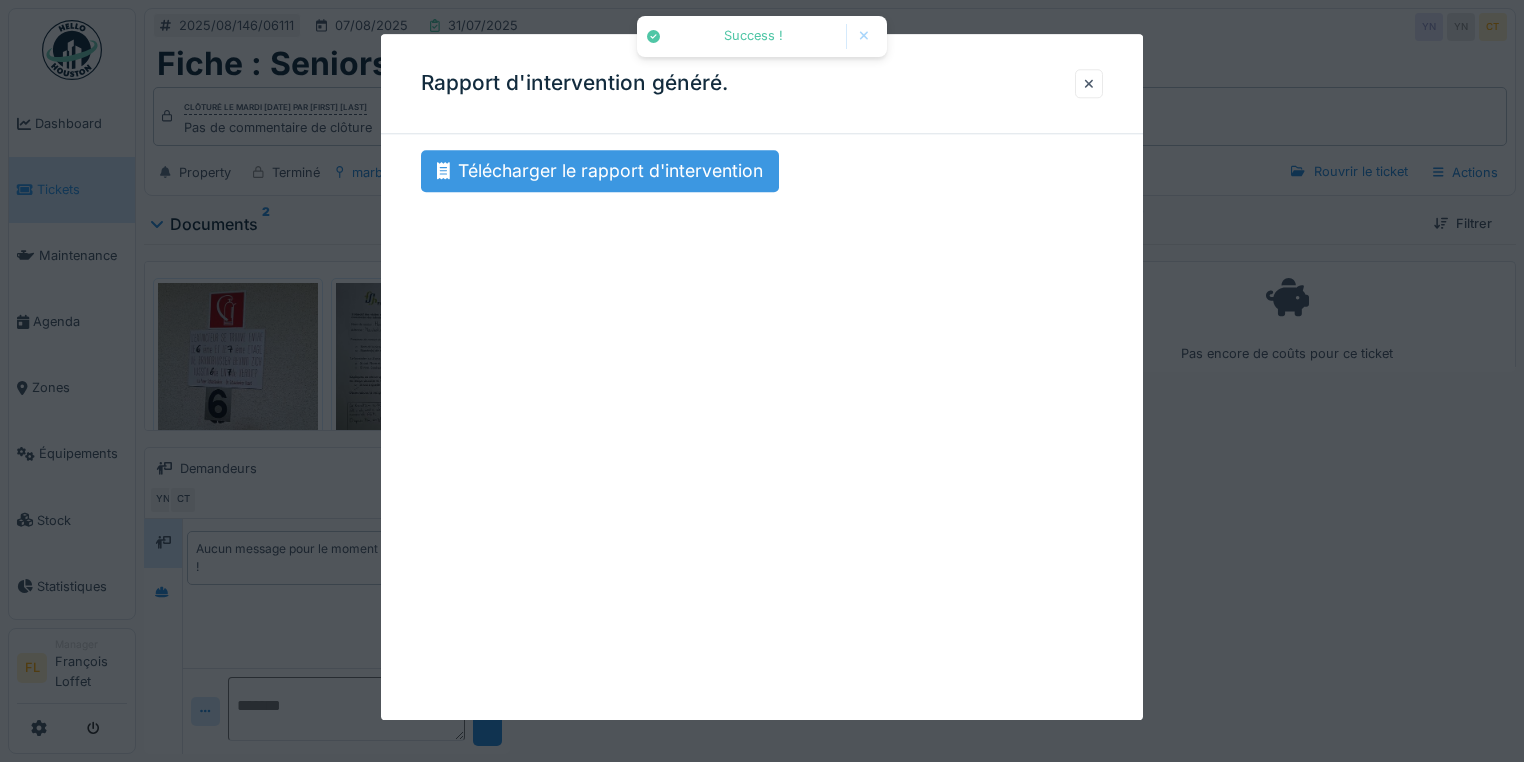 click on "Télécharger le rapport d'intervention" at bounding box center [600, 171] 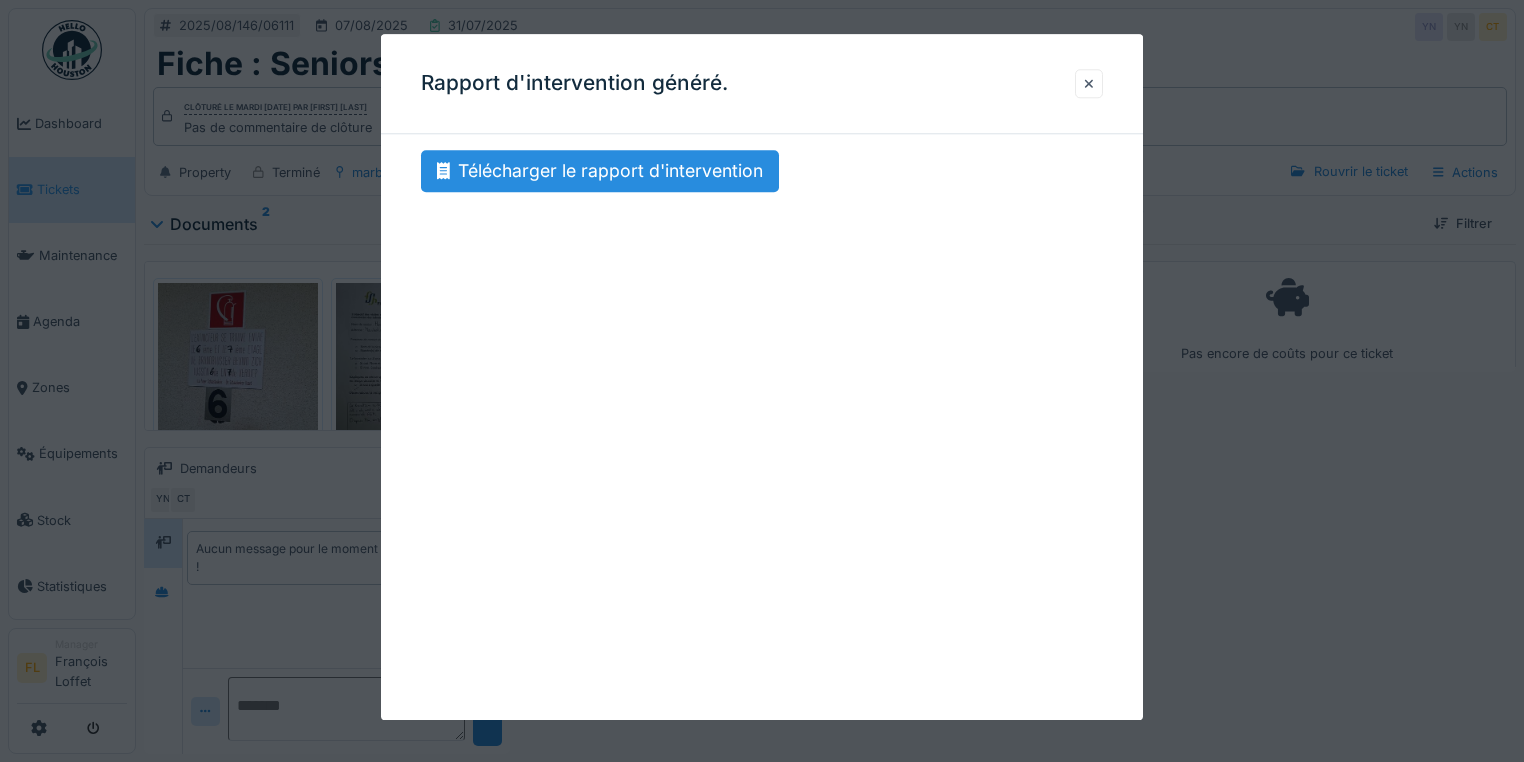 drag, startPoint x: 1099, startPoint y: 84, endPoint x: 1020, endPoint y: 13, distance: 106.21676 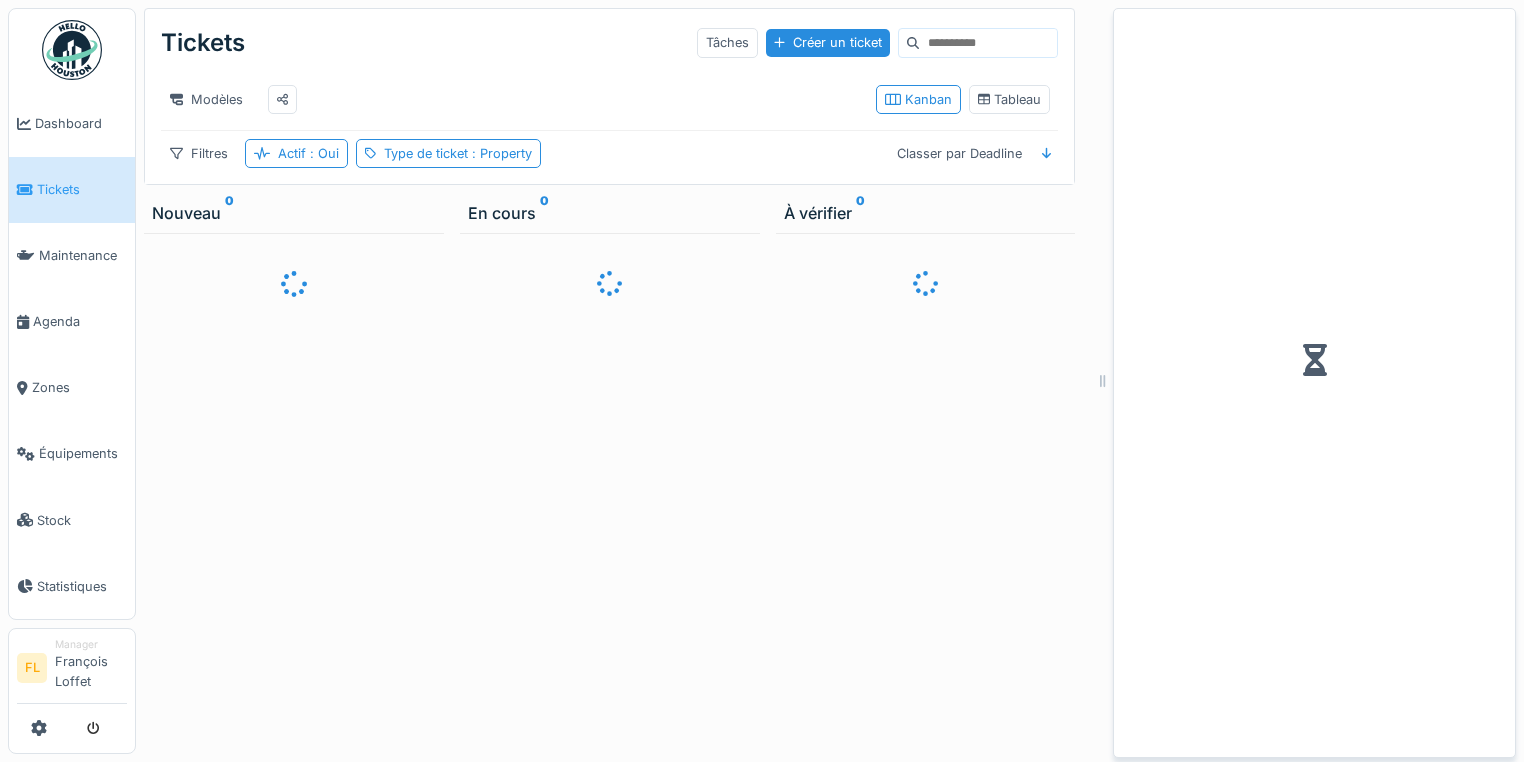 scroll, scrollTop: 0, scrollLeft: 0, axis: both 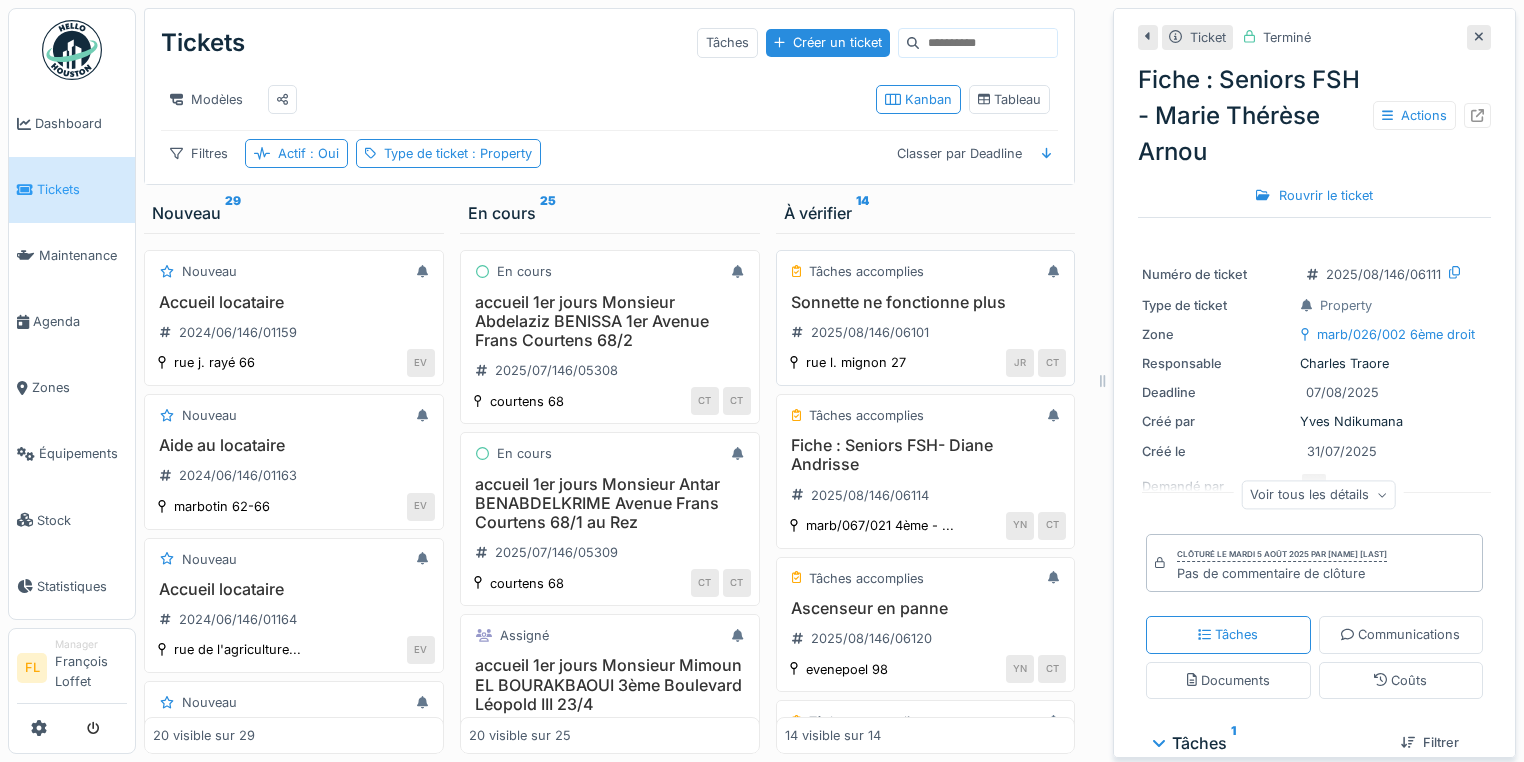 click on "Sonnette ne fonctionne plus" at bounding box center [926, 302] 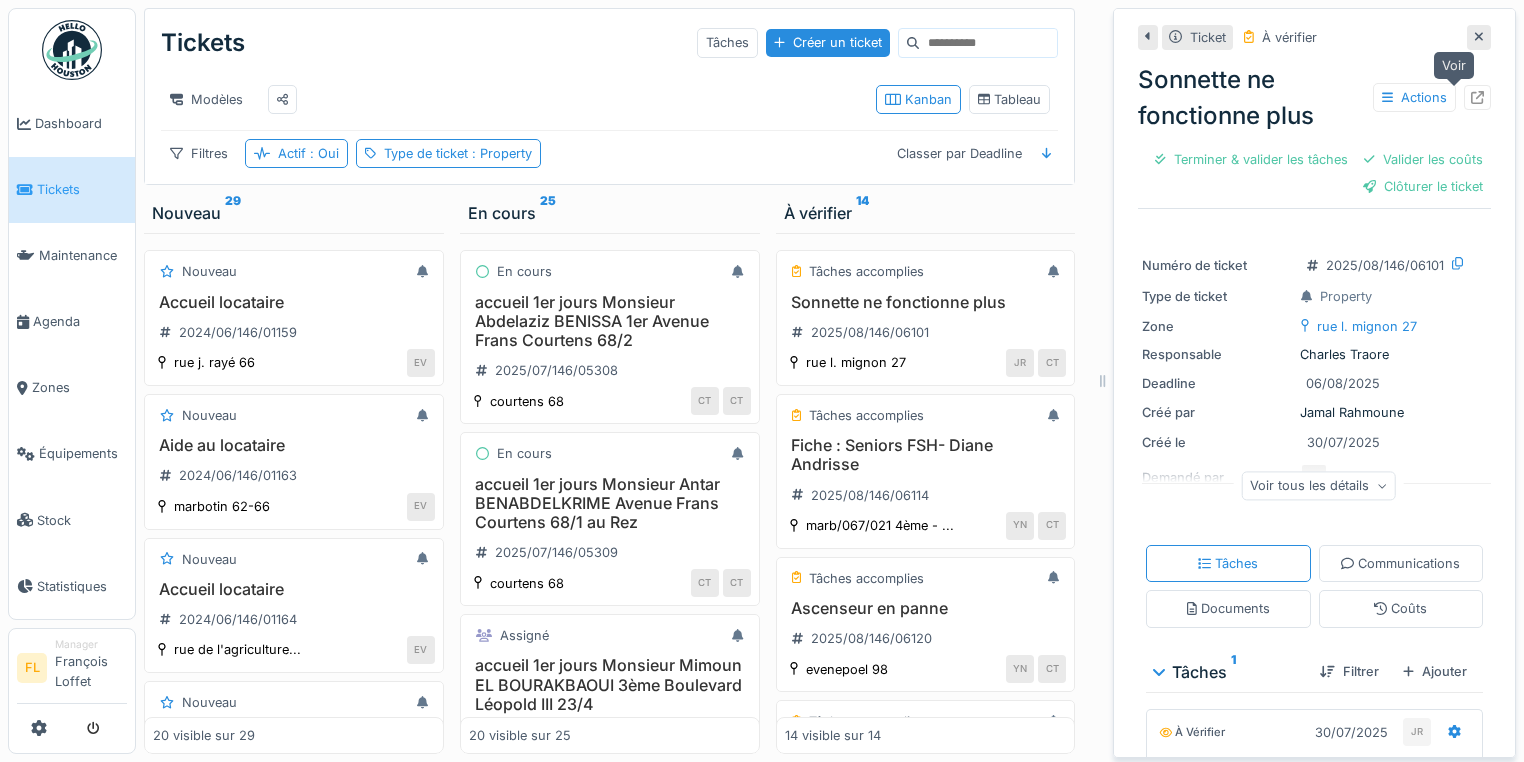 click 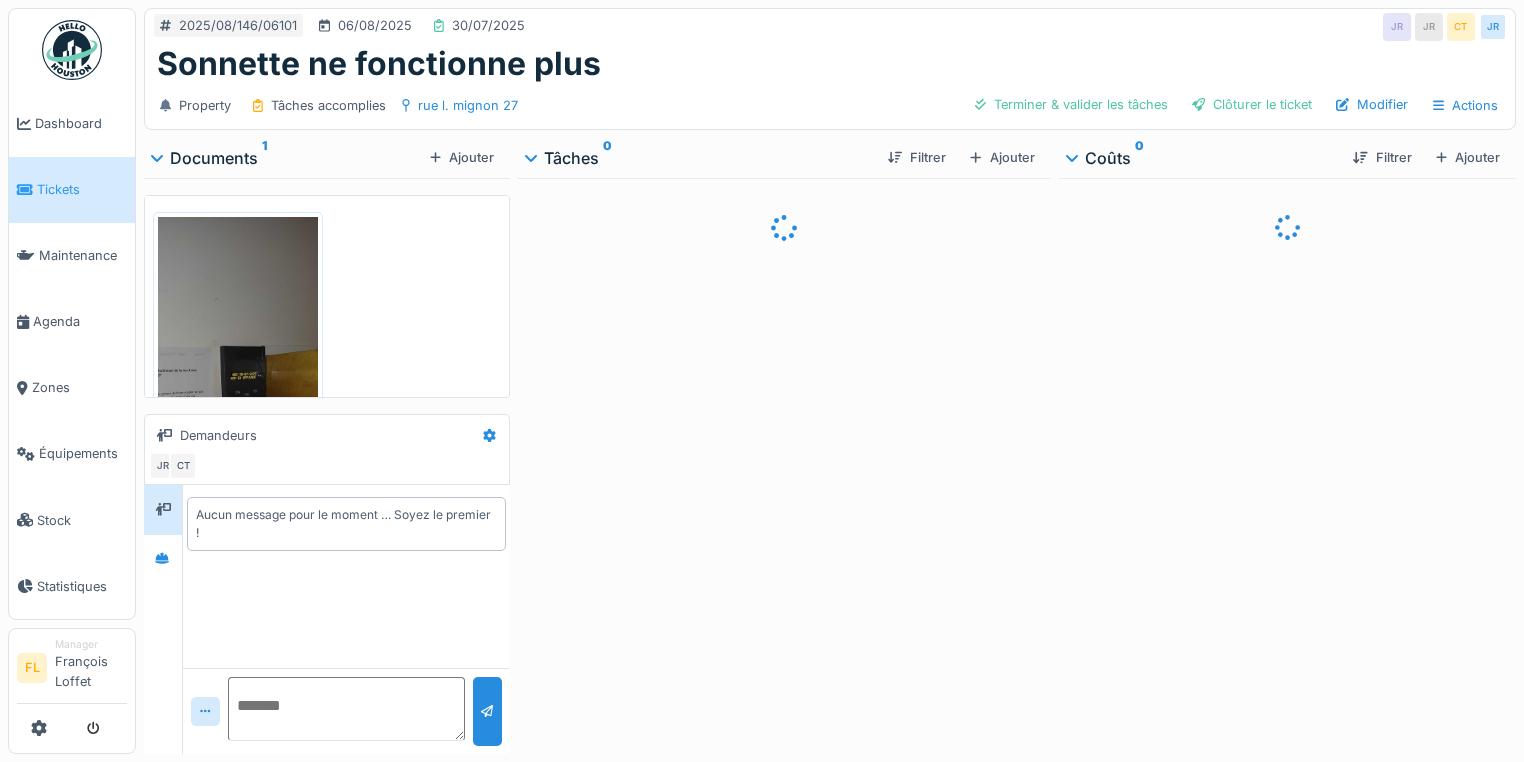scroll, scrollTop: 0, scrollLeft: 0, axis: both 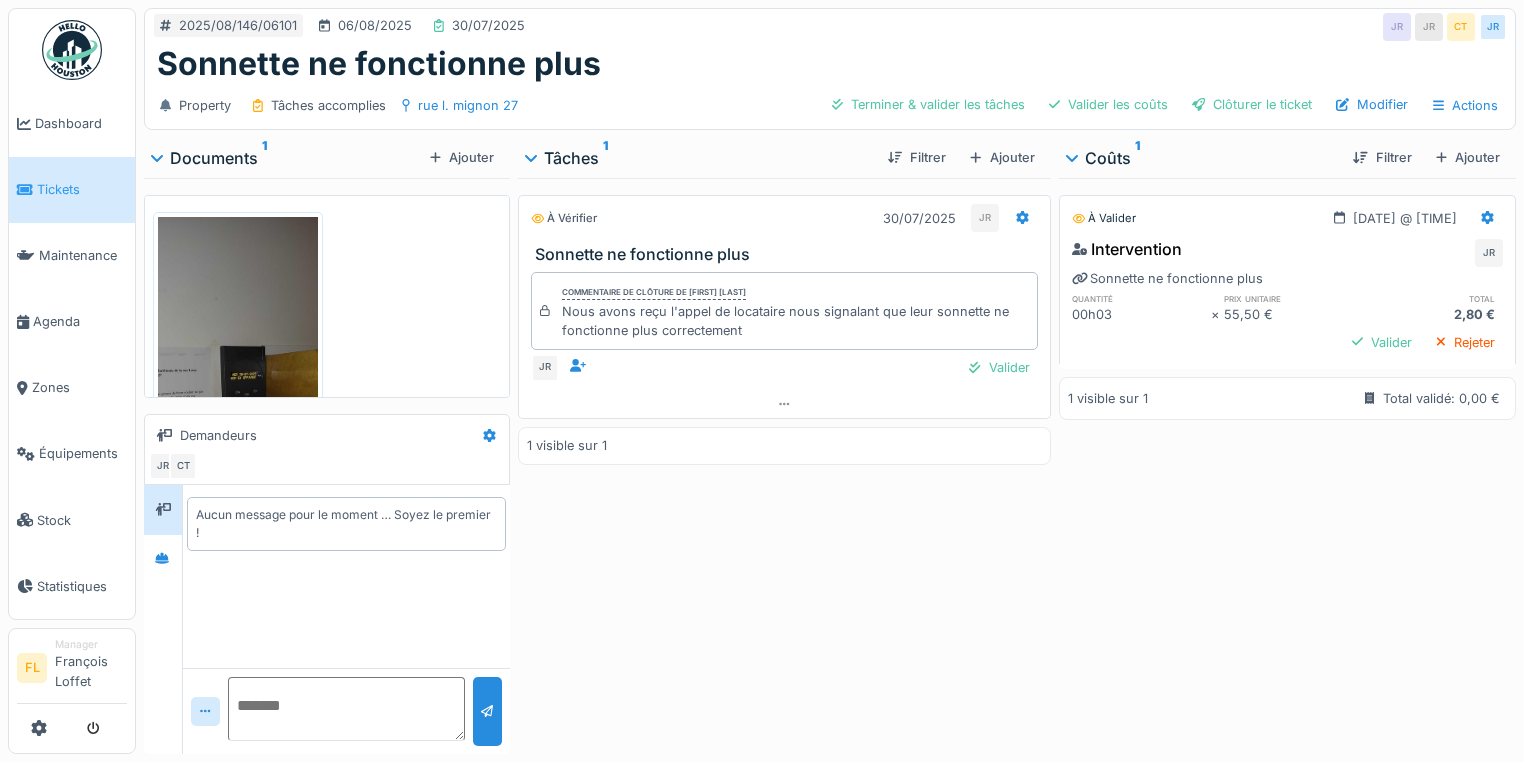 click at bounding box center (238, 390) 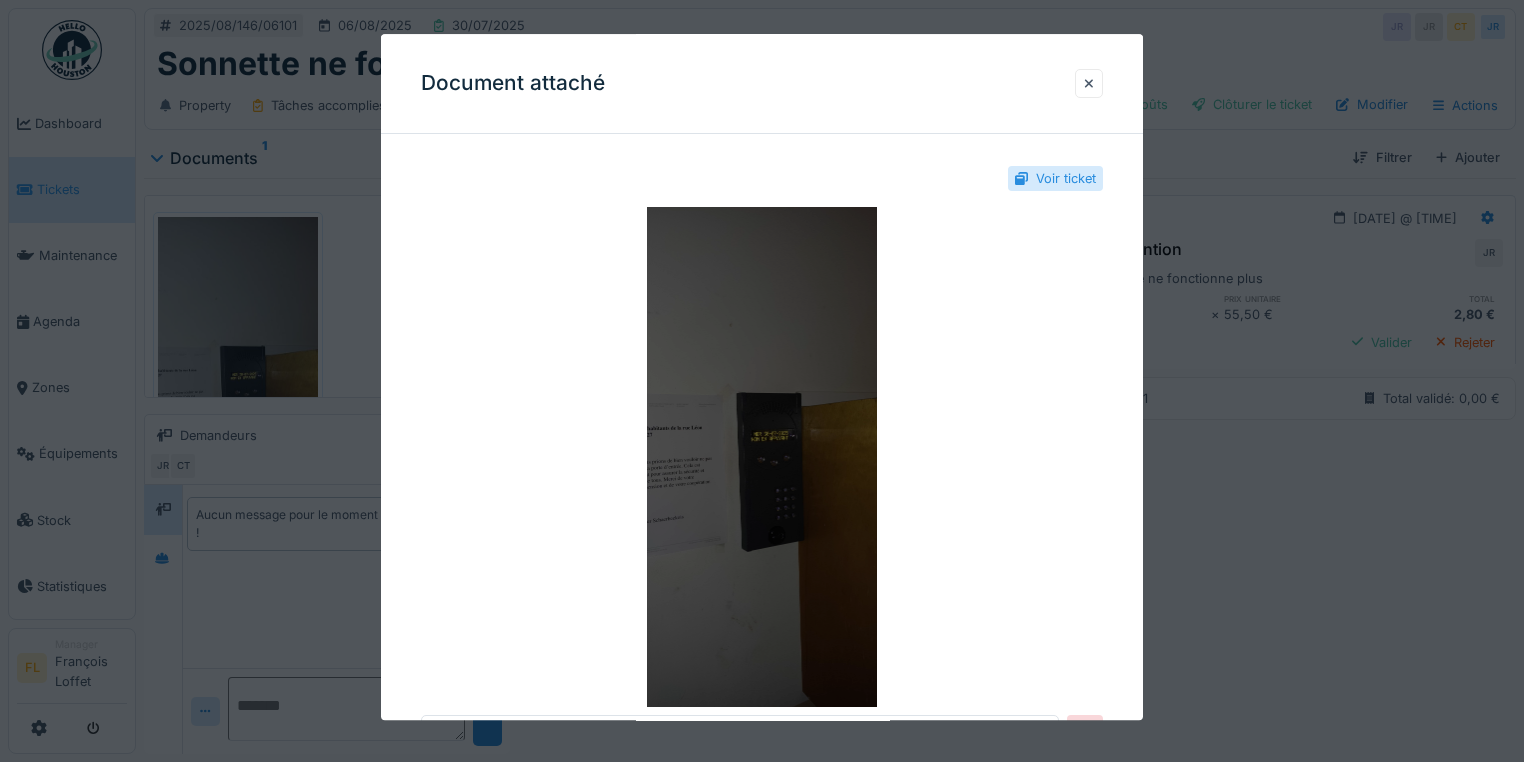 click at bounding box center [762, 457] 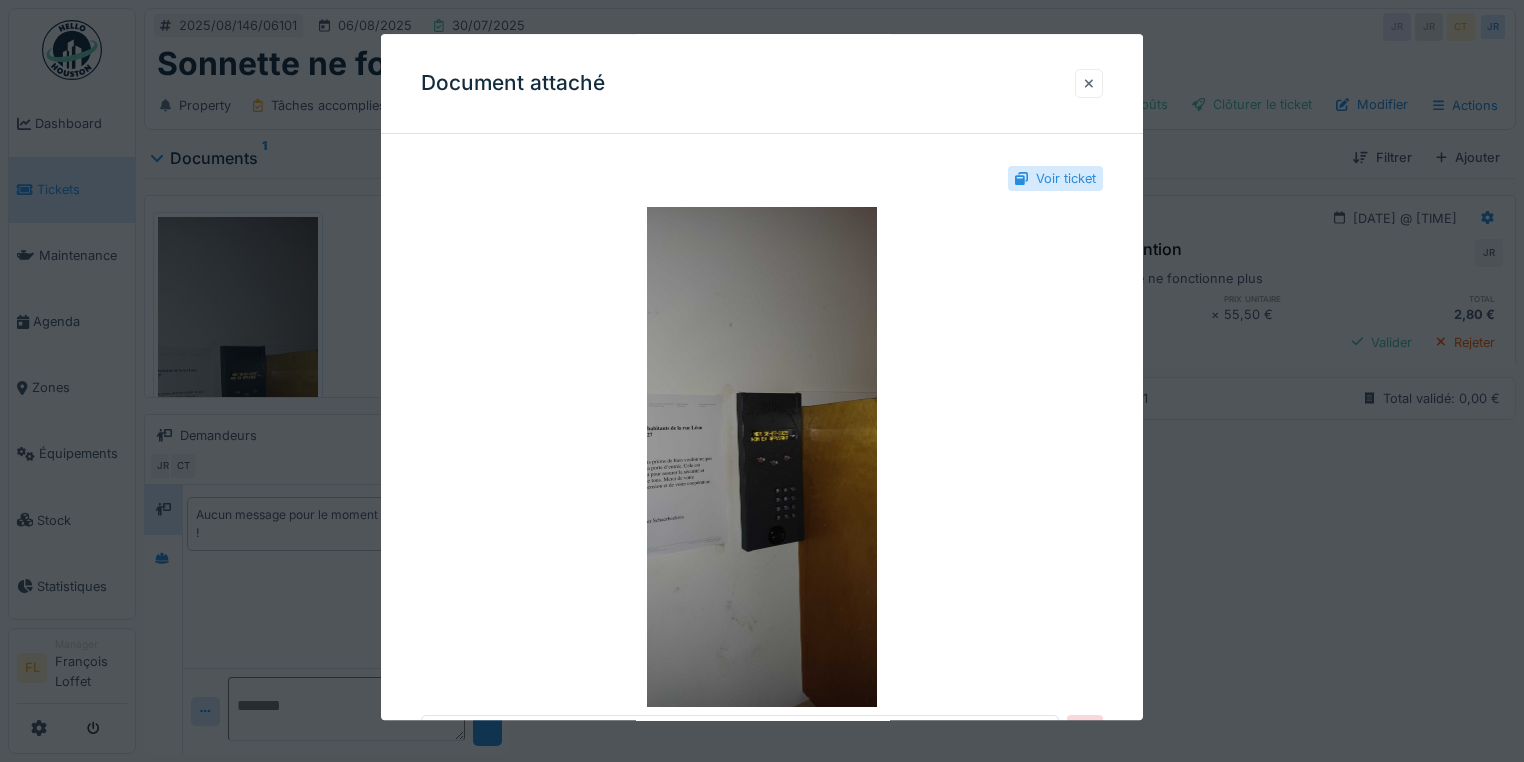 click at bounding box center [1089, 83] 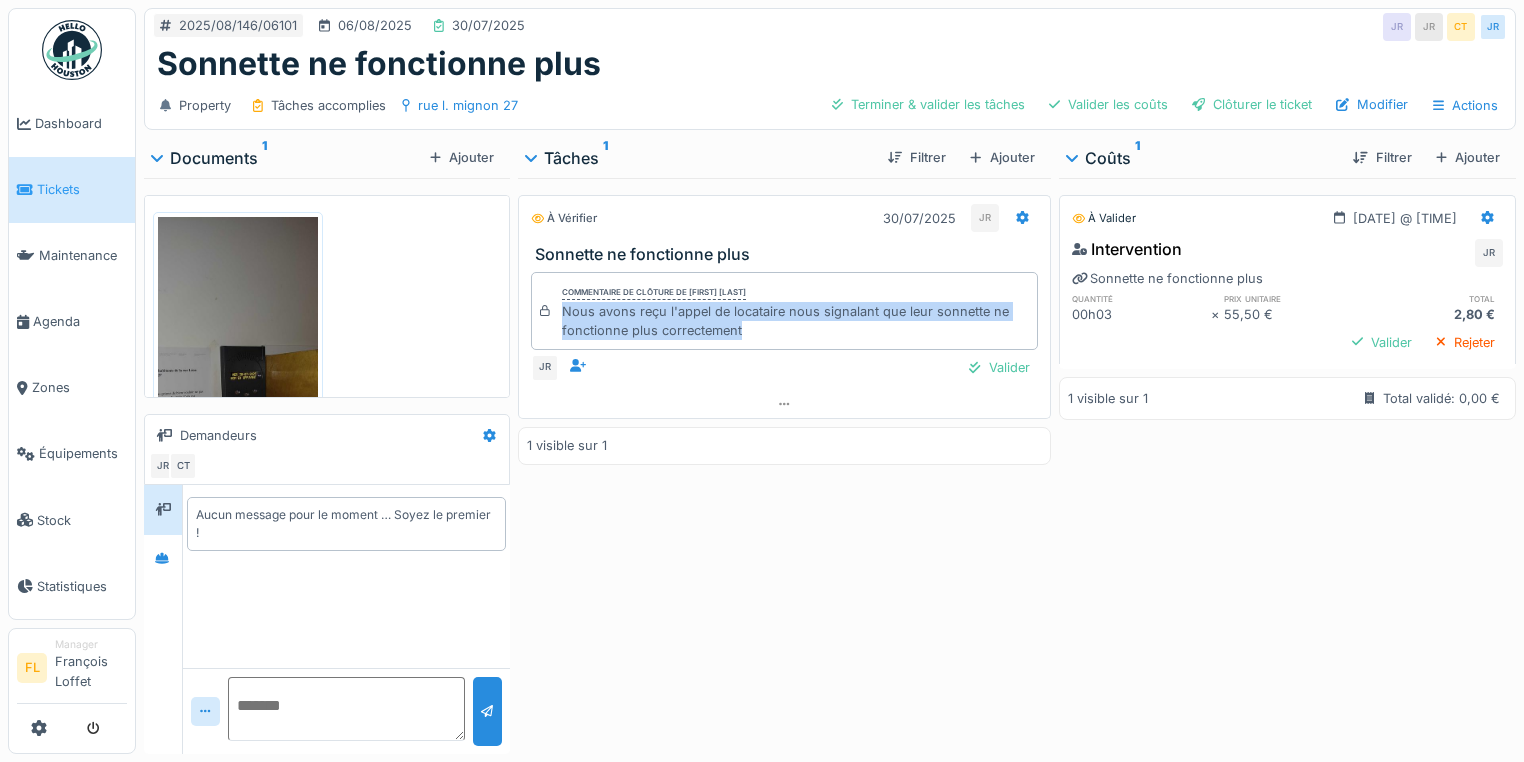 drag, startPoint x: 560, startPoint y: 310, endPoint x: 776, endPoint y: 332, distance: 217.11748 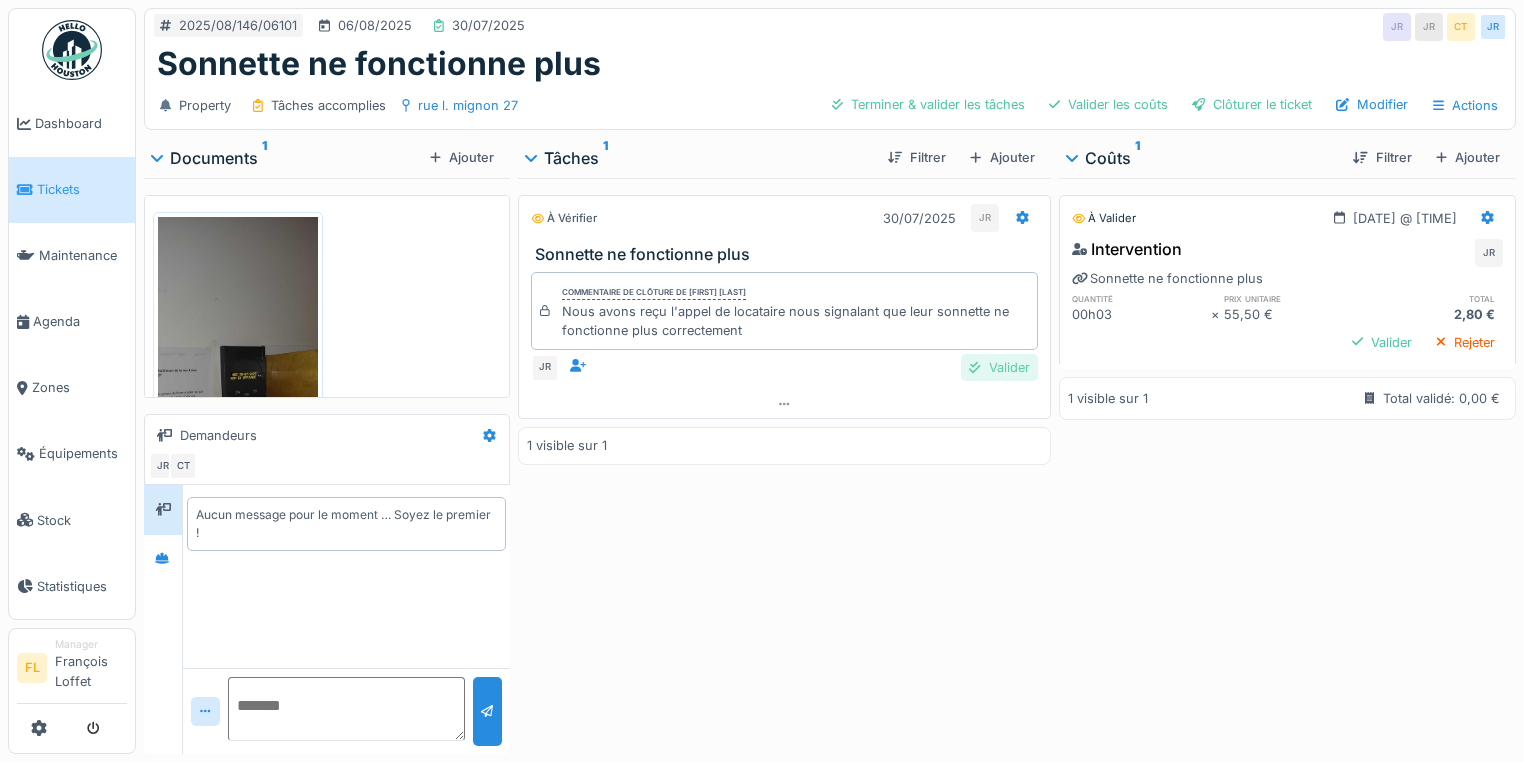 click on "Valider" at bounding box center (999, 367) 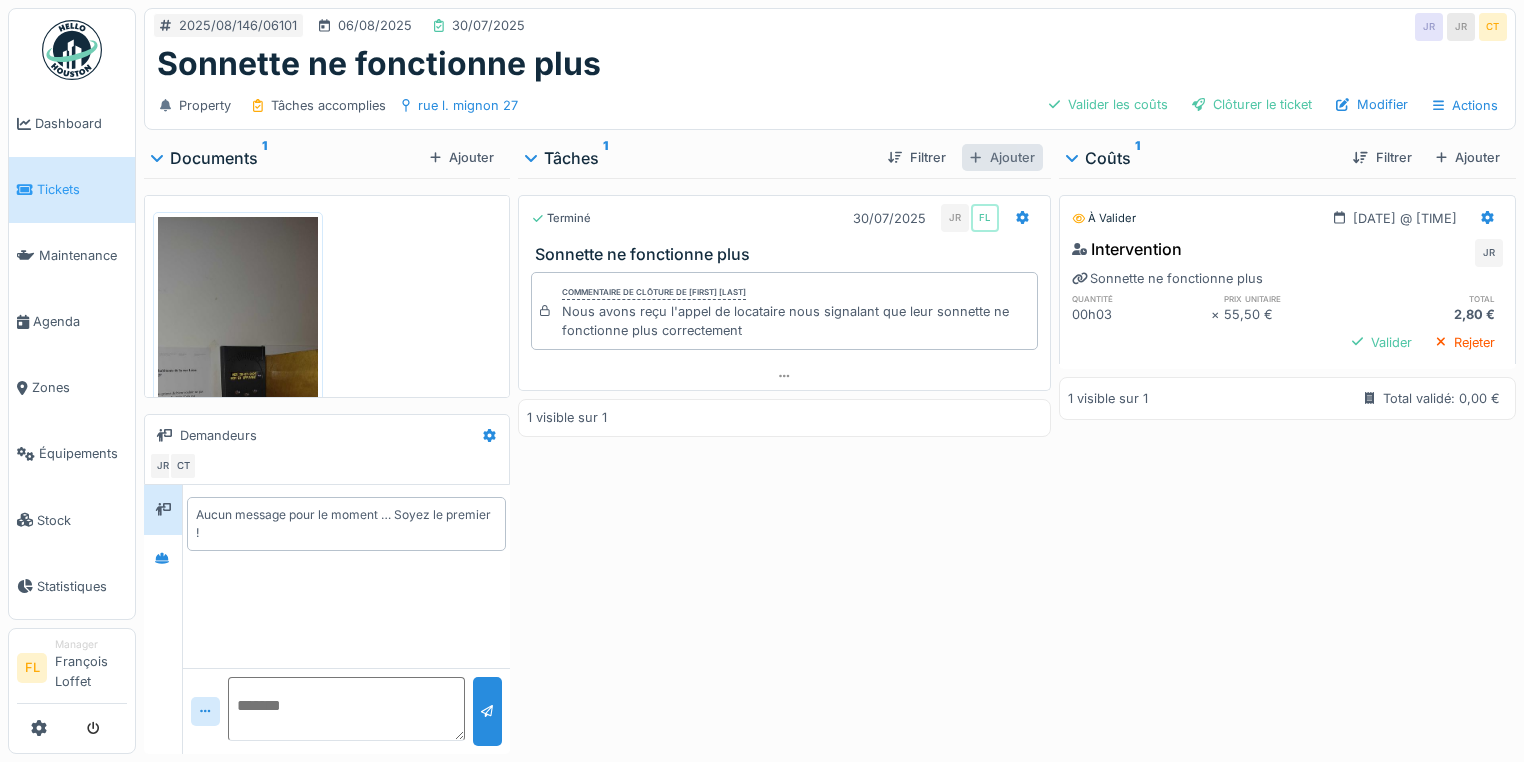 click on "Ajouter" at bounding box center (1002, 157) 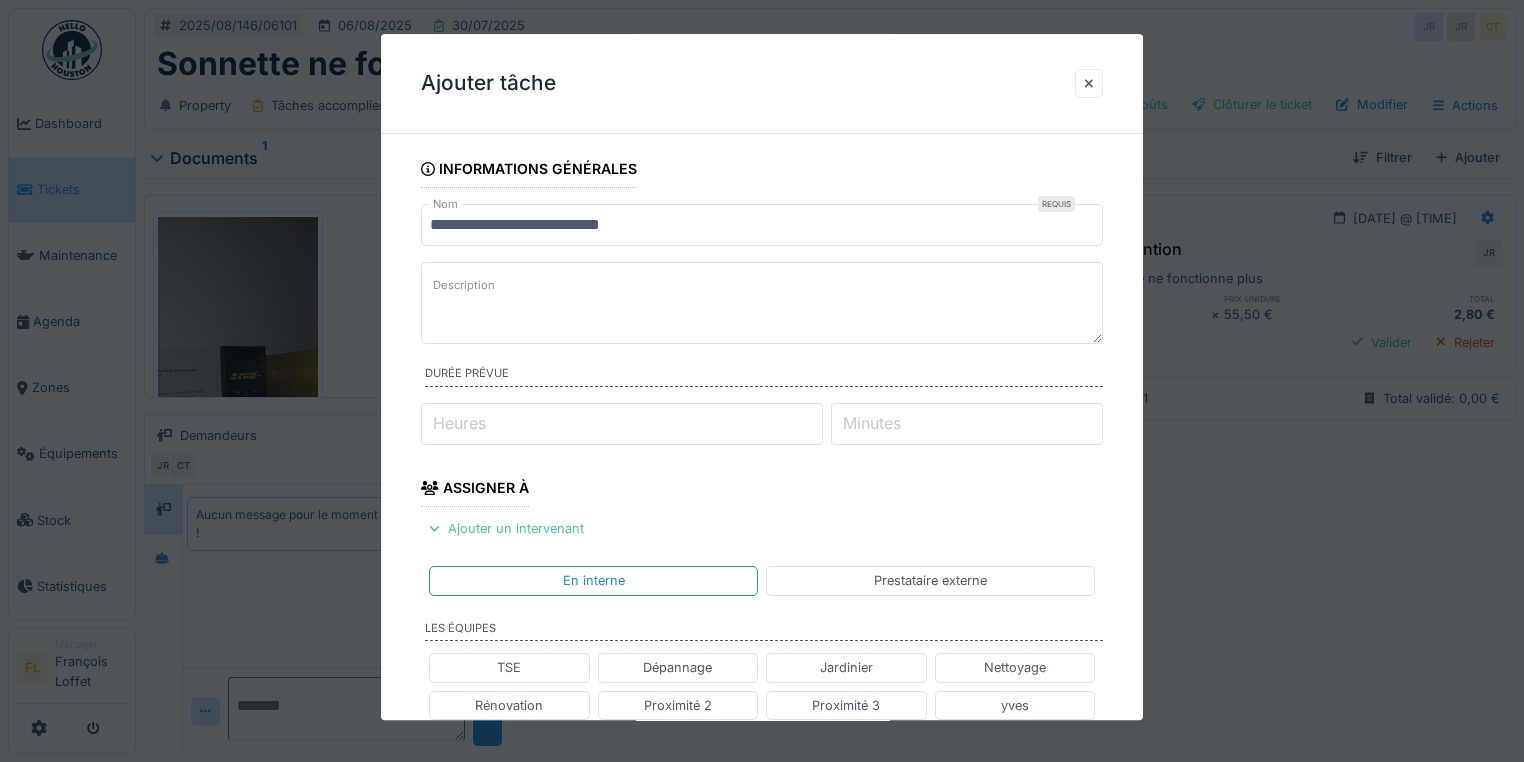 drag, startPoint x: 532, startPoint y: 294, endPoint x: 546, endPoint y: 291, distance: 14.3178215 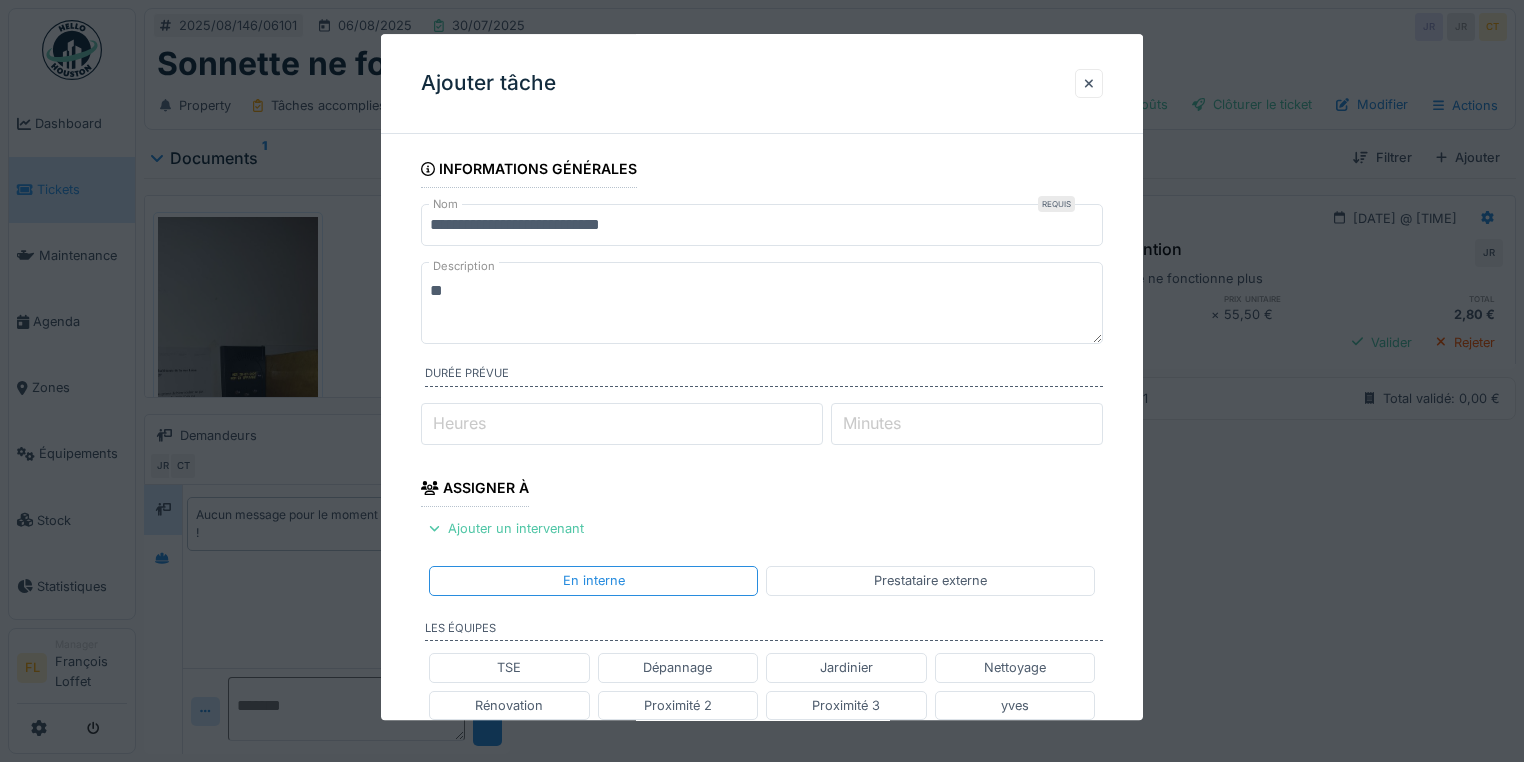 type on "*" 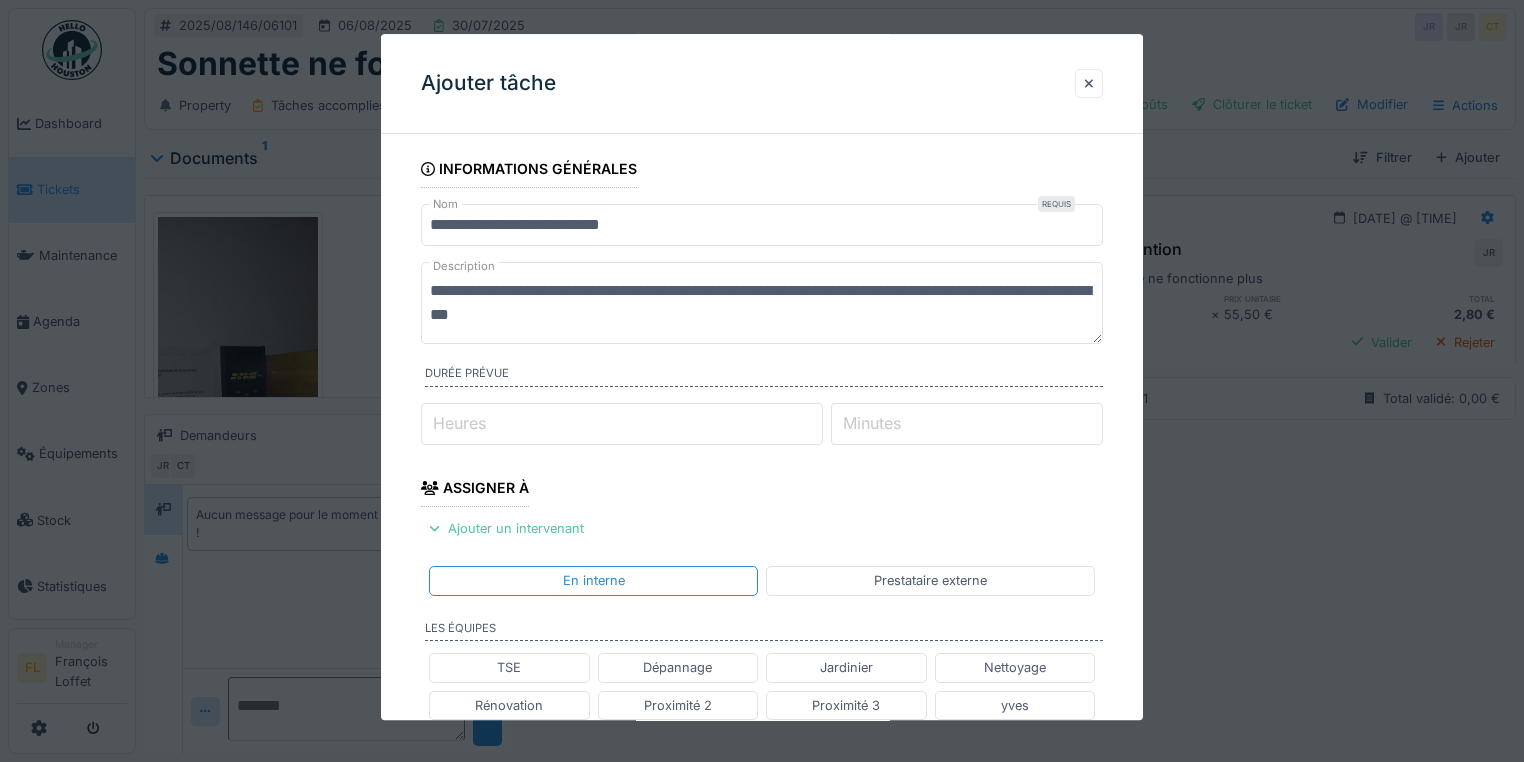 type on "**********" 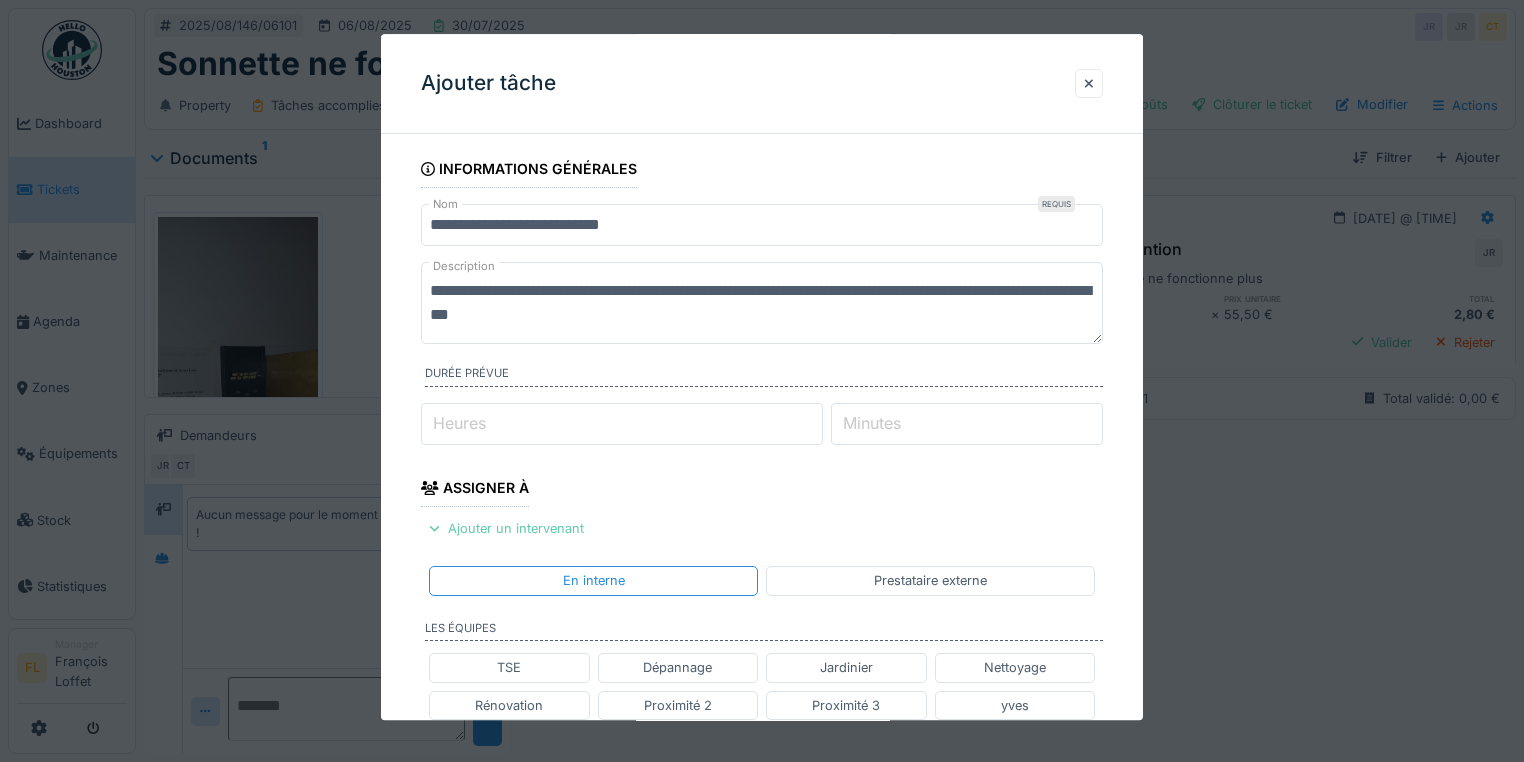 click on "Ajouter un intervenant" at bounding box center (506, 528) 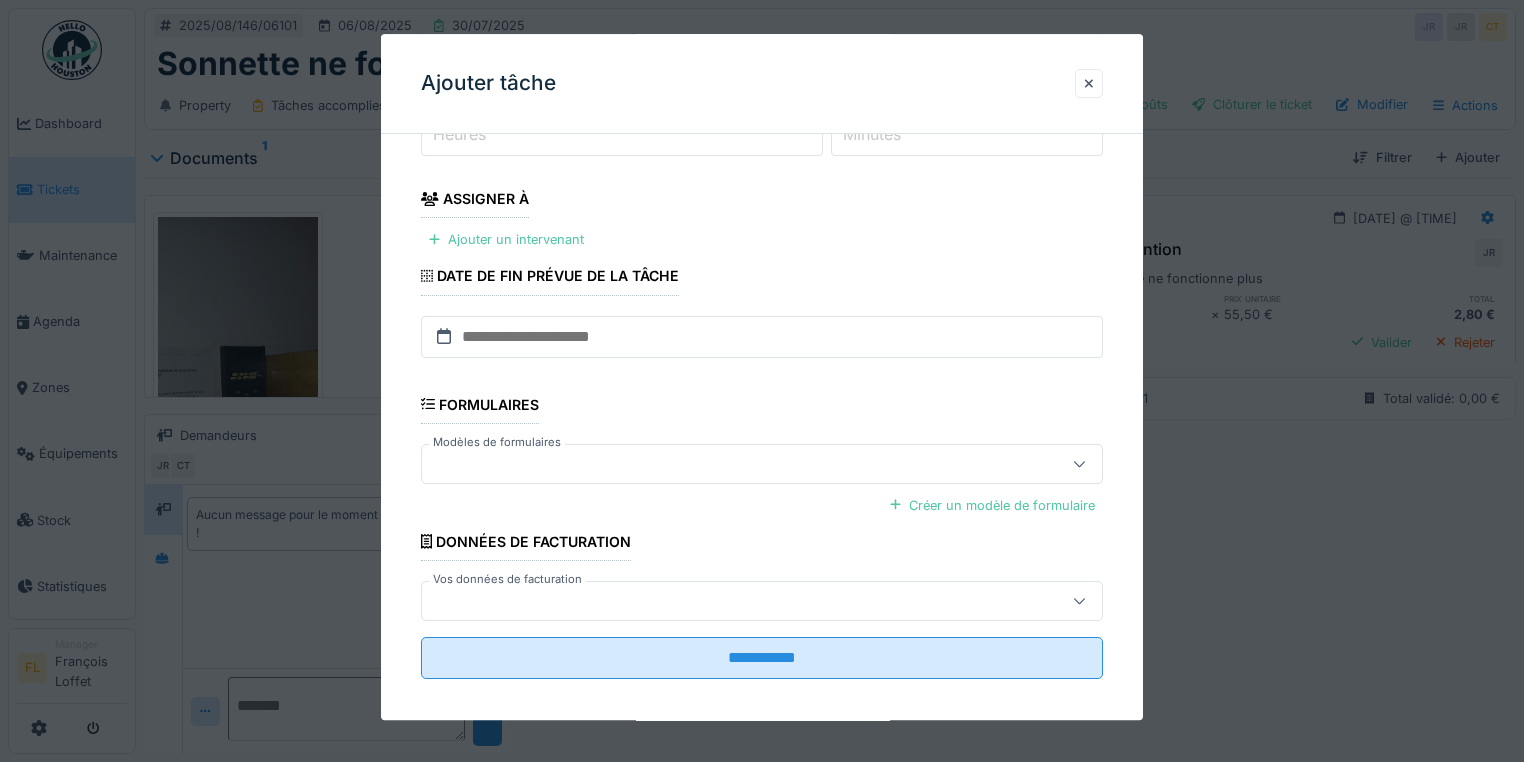 scroll, scrollTop: 300, scrollLeft: 0, axis: vertical 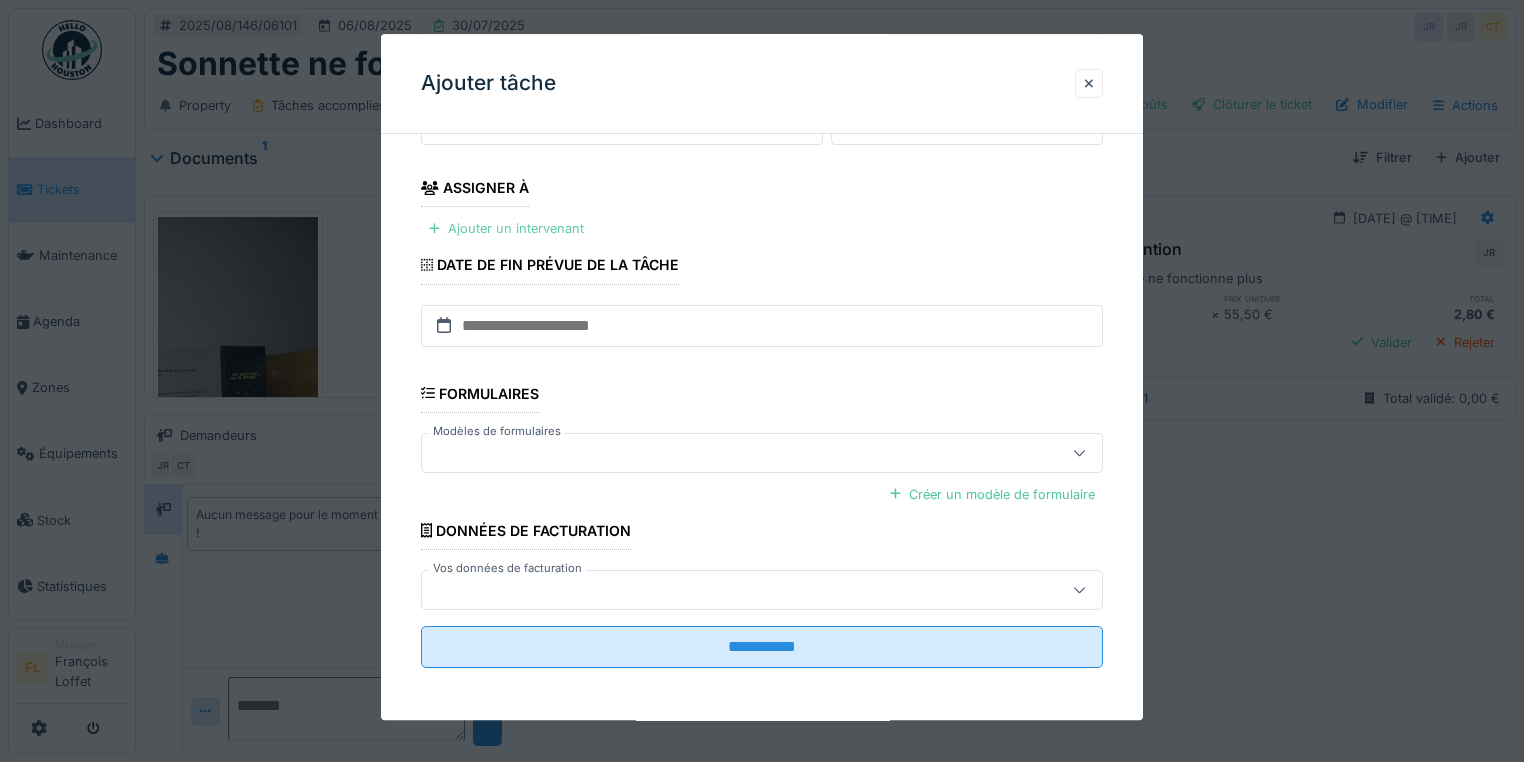 click on "Ajouter un intervenant" at bounding box center (506, 228) 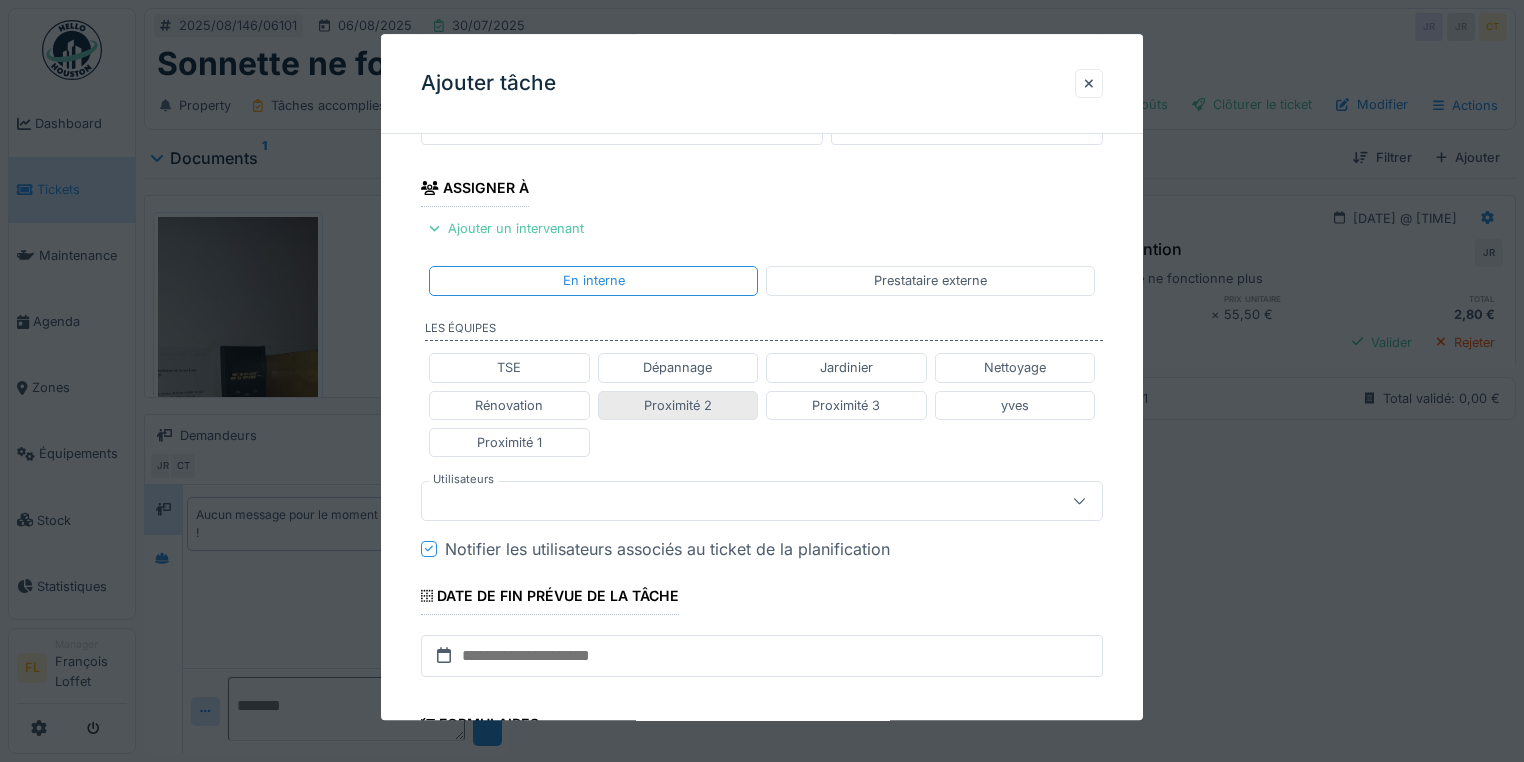 click on "Proximité 2" at bounding box center (678, 405) 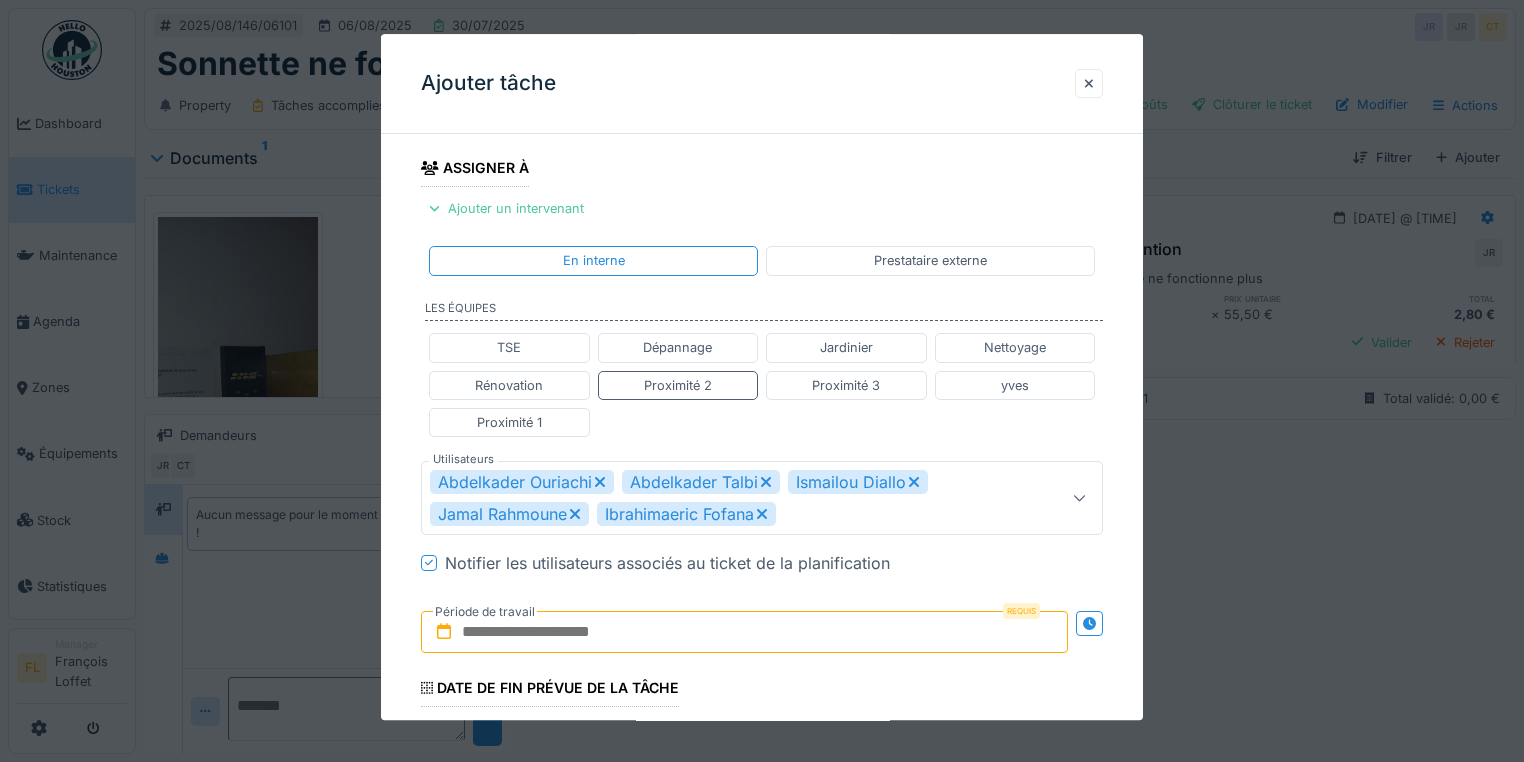 scroll, scrollTop: 380, scrollLeft: 0, axis: vertical 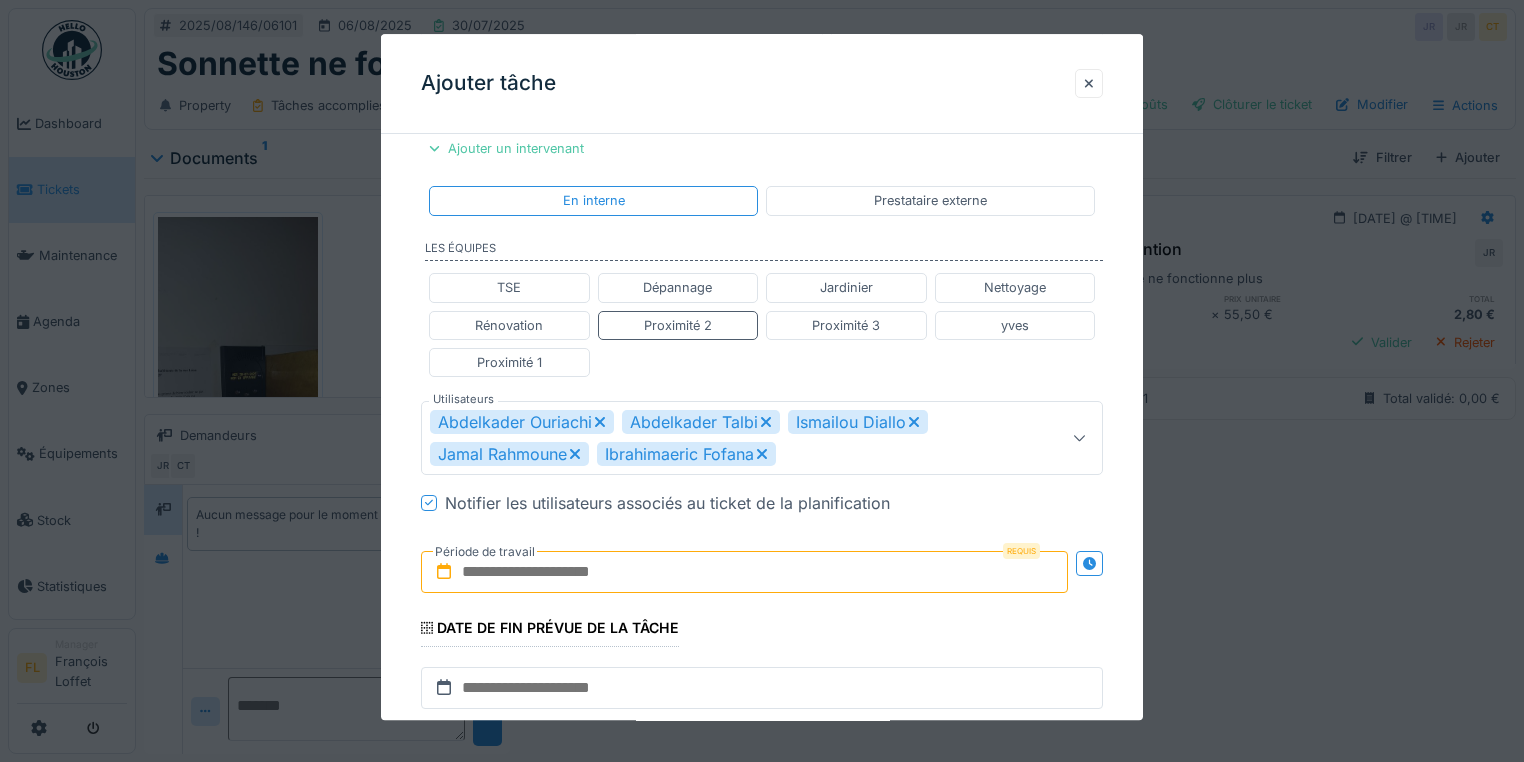 drag, startPoint x: 472, startPoint y: 569, endPoint x: 489, endPoint y: 544, distance: 30.232433 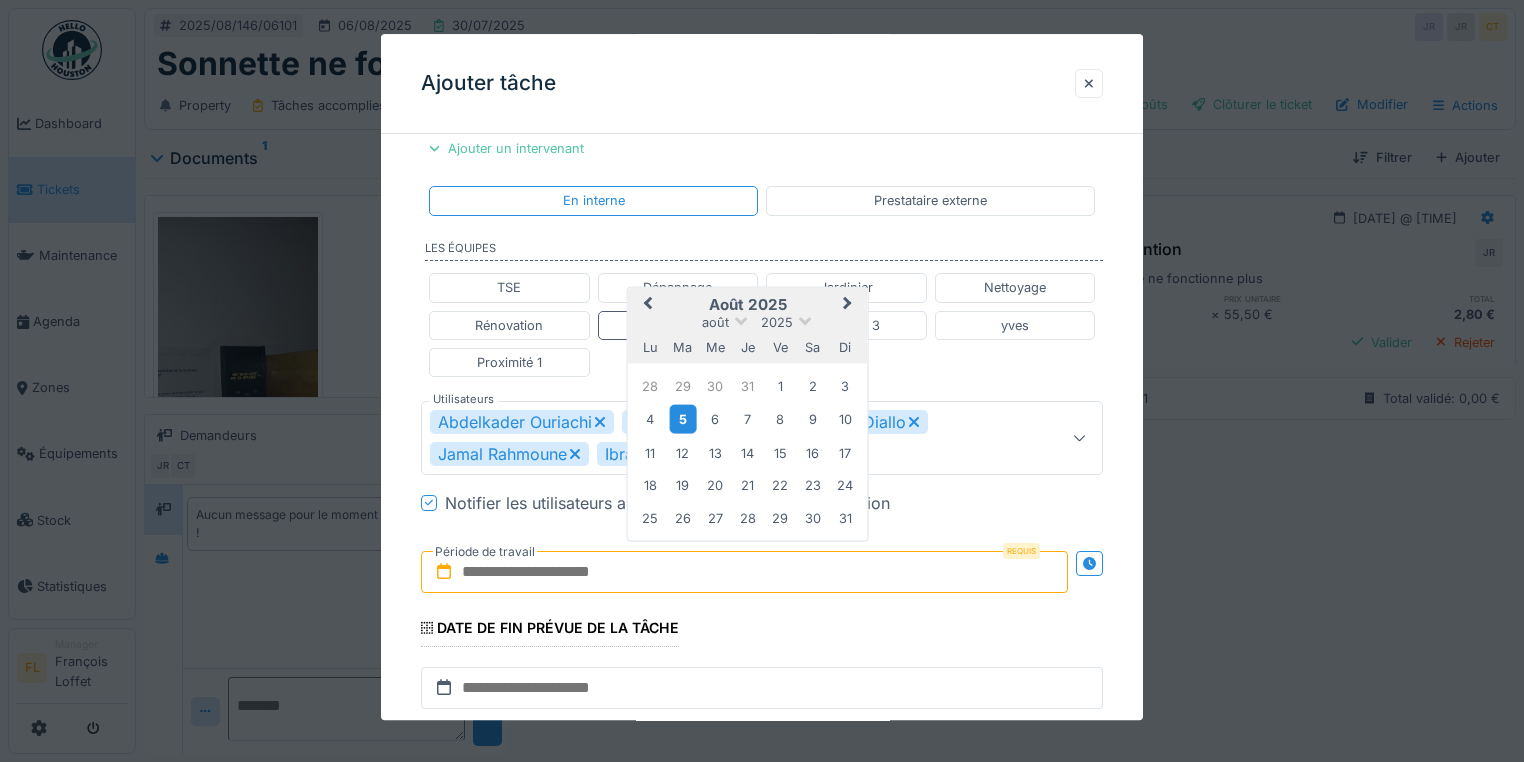click on "5" at bounding box center [682, 419] 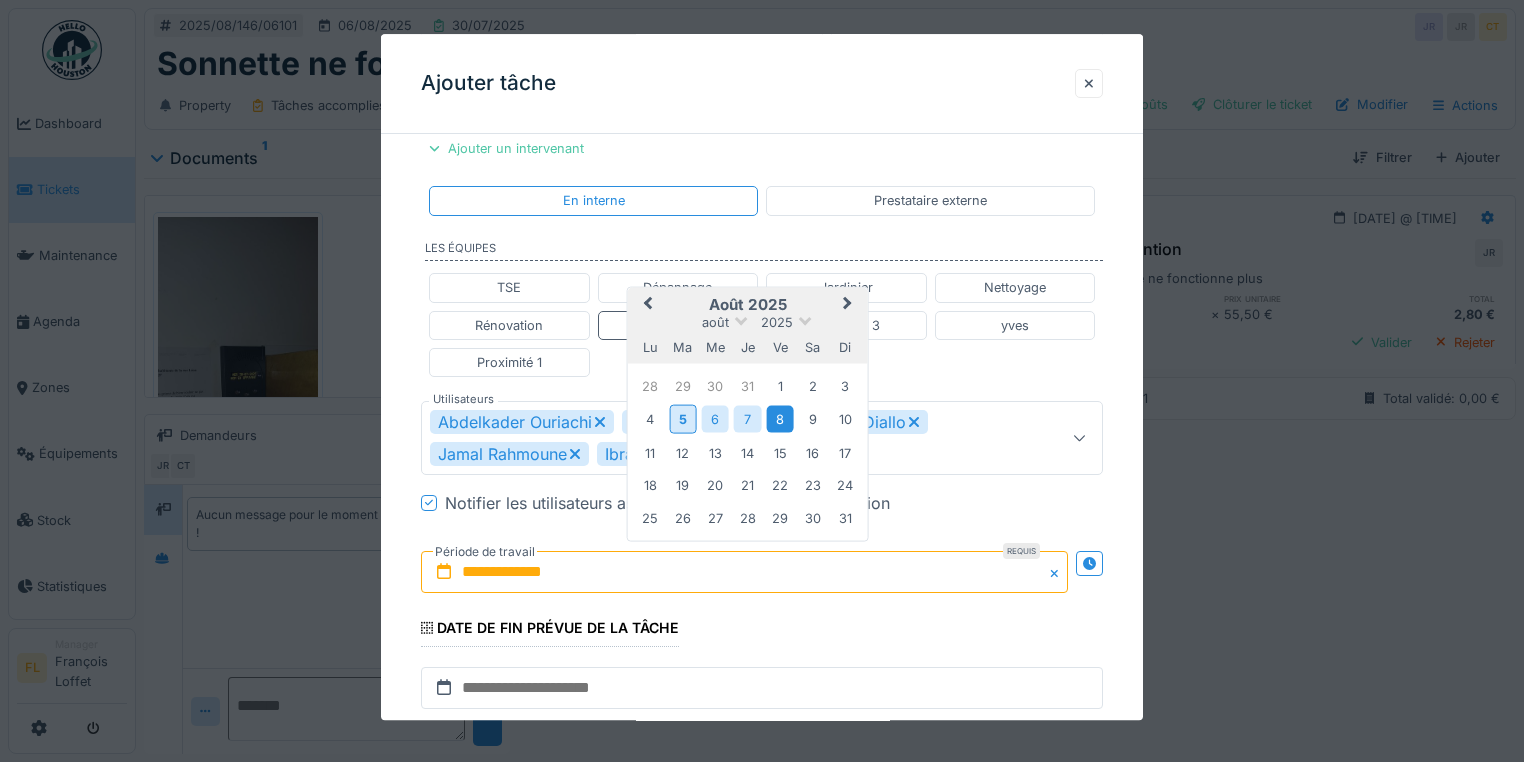 click on "8" at bounding box center [780, 419] 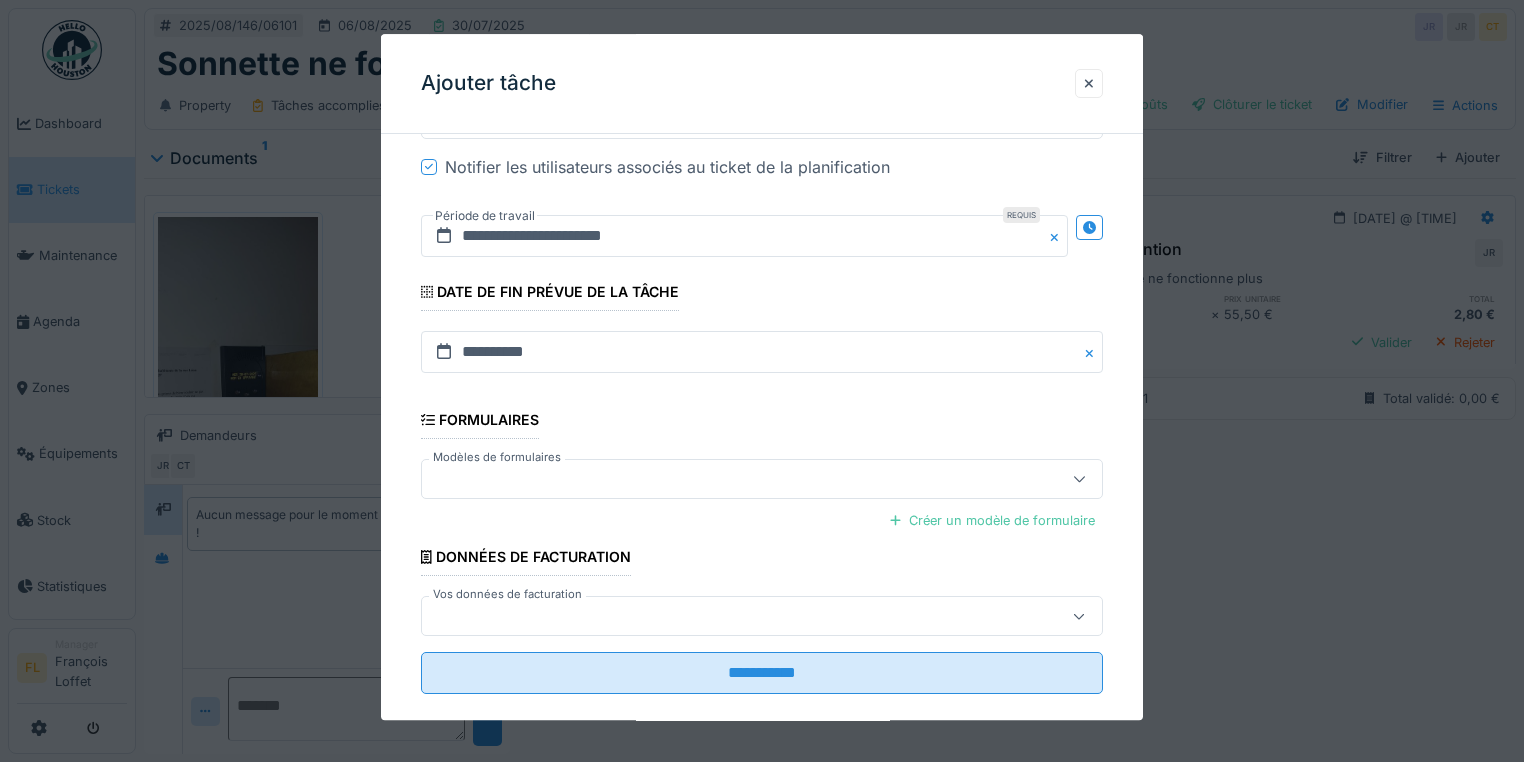 scroll, scrollTop: 740, scrollLeft: 0, axis: vertical 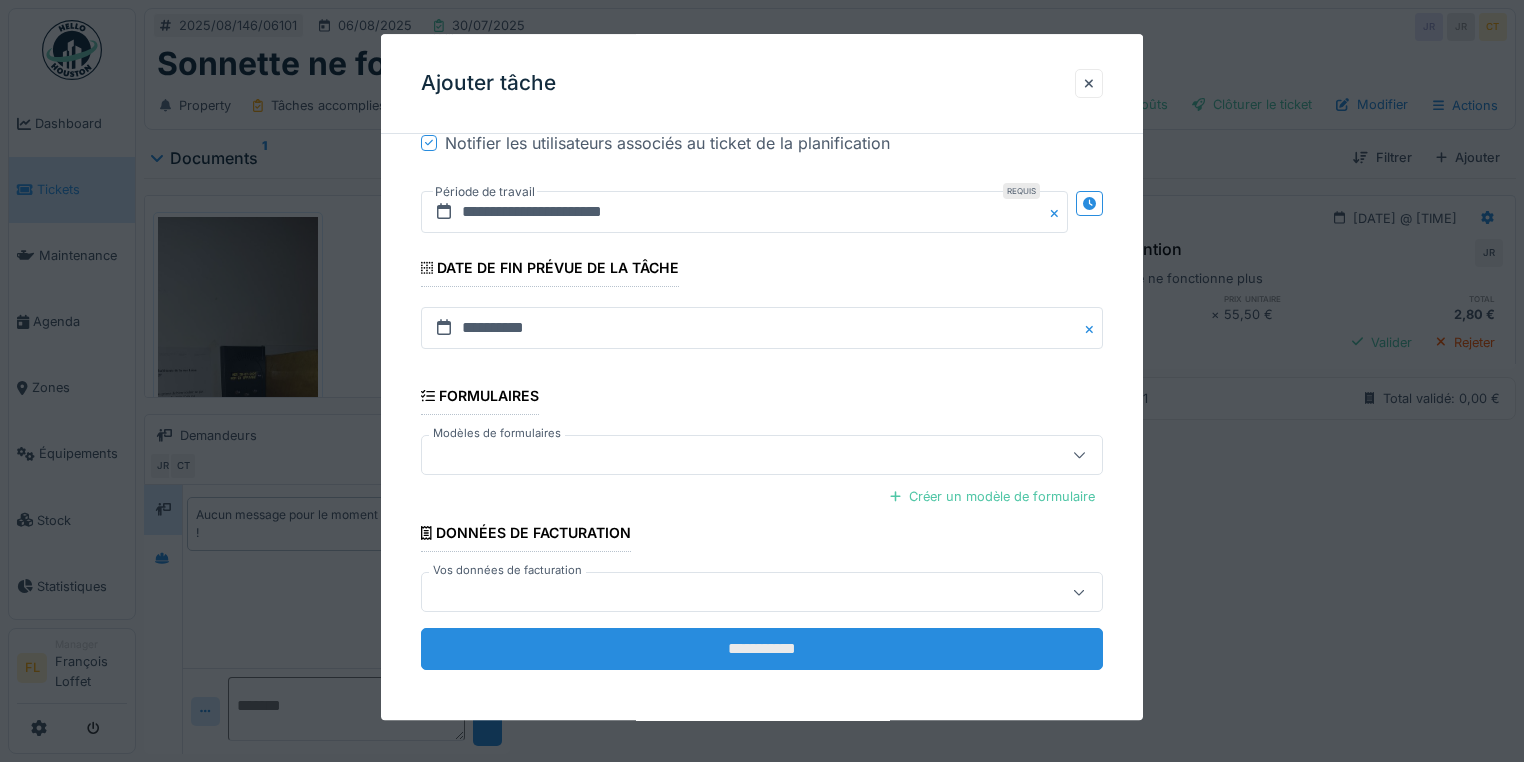 click on "**********" at bounding box center [762, 650] 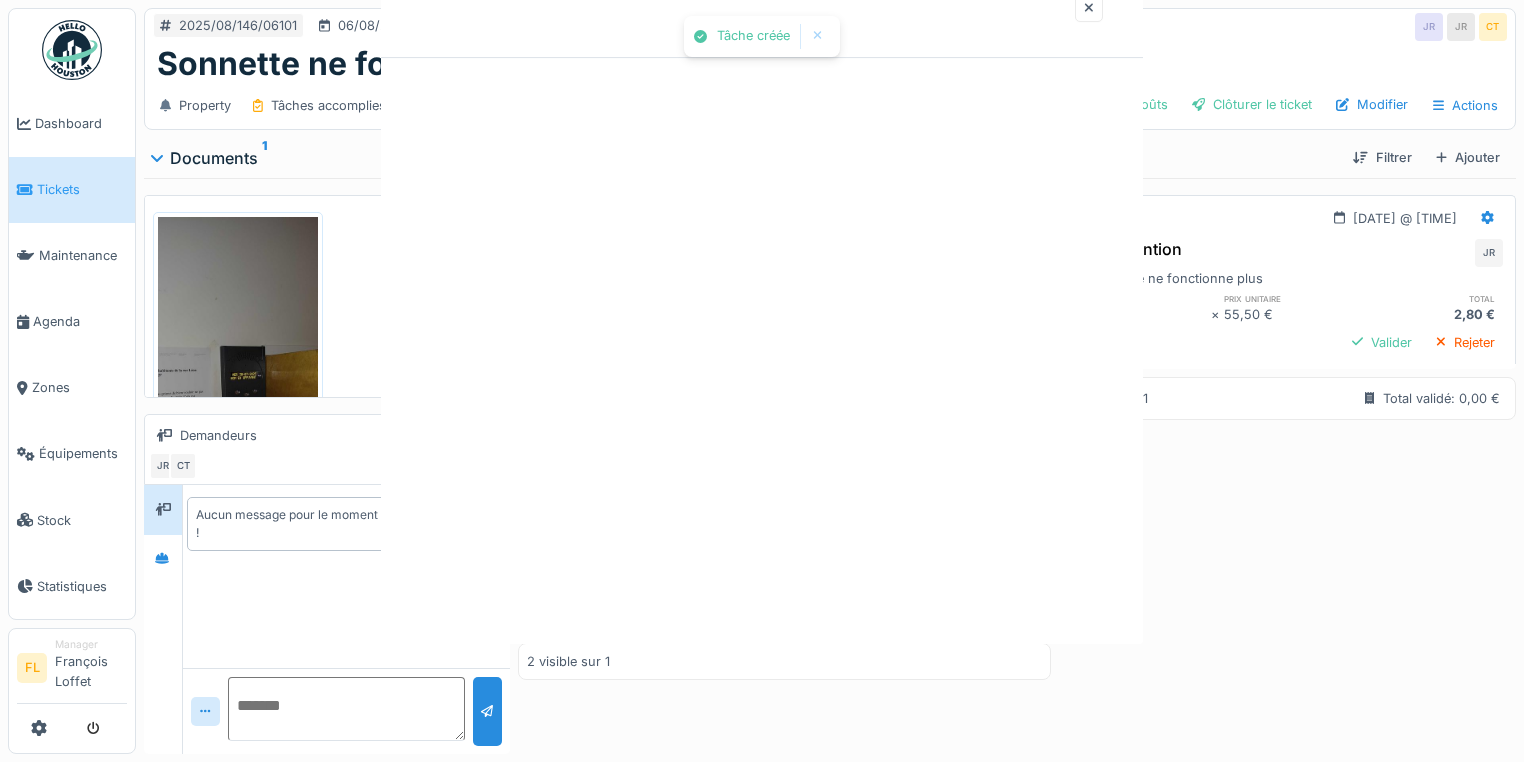 scroll, scrollTop: 0, scrollLeft: 0, axis: both 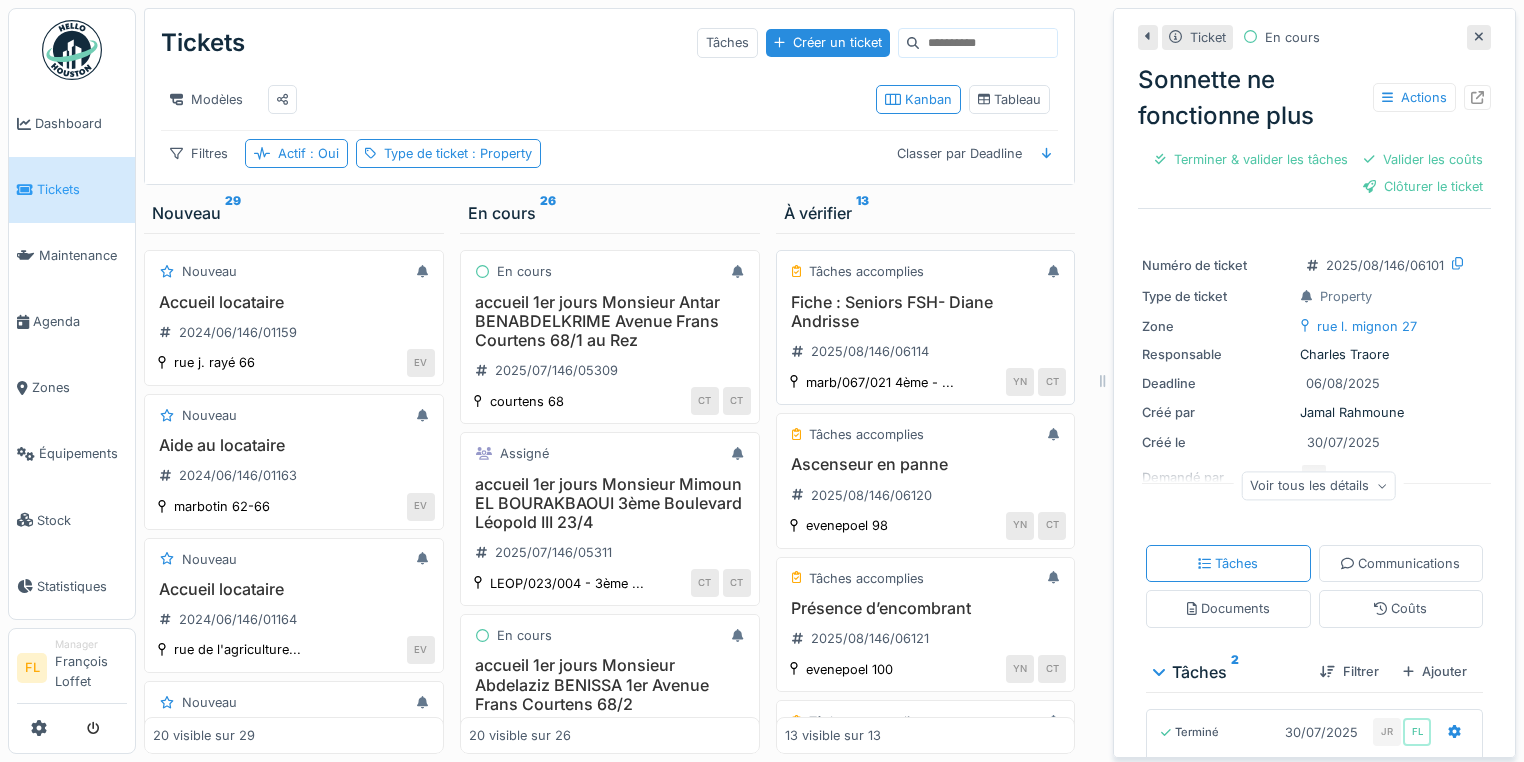 drag, startPoint x: 896, startPoint y: 320, endPoint x: 879, endPoint y: 320, distance: 17 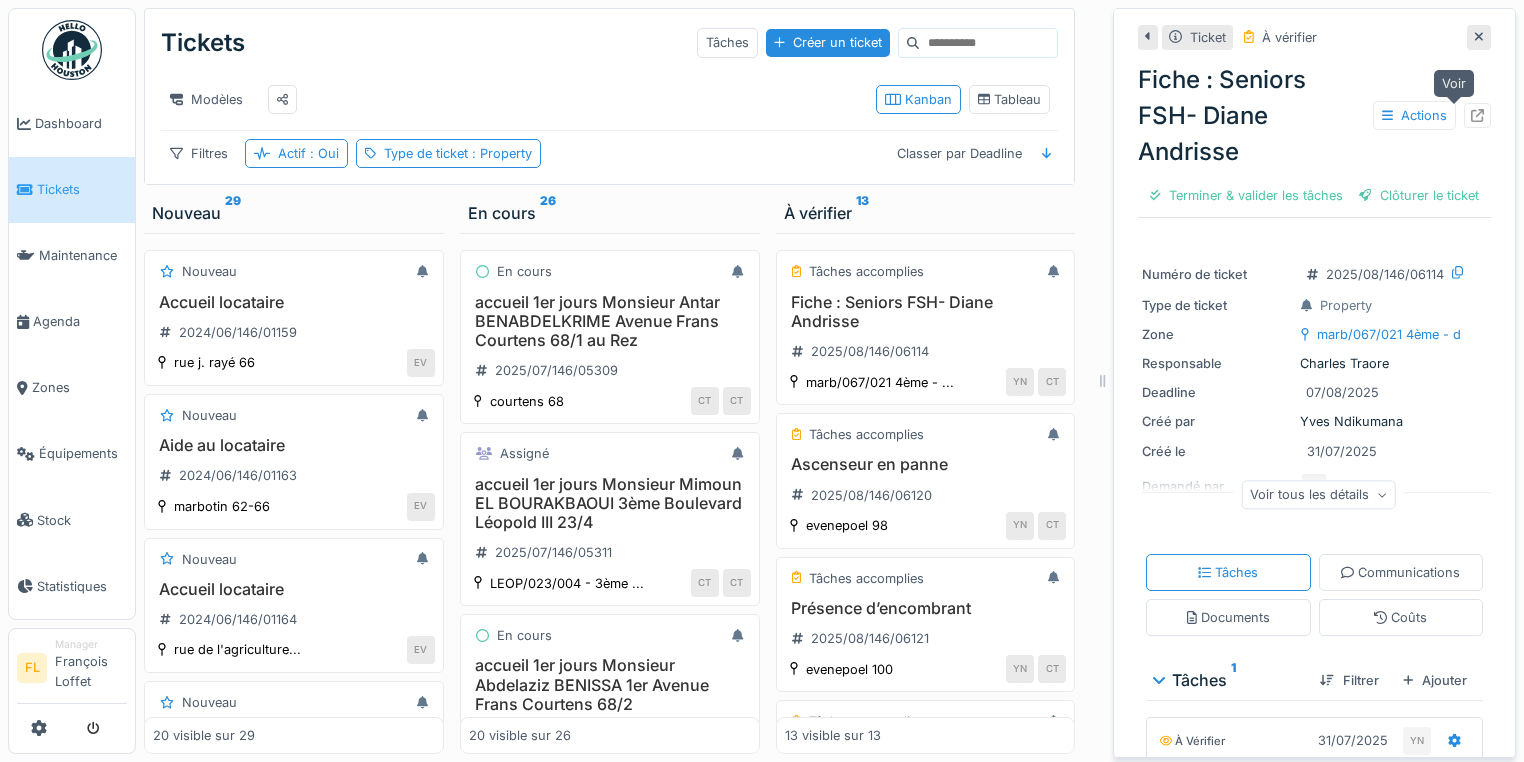 click 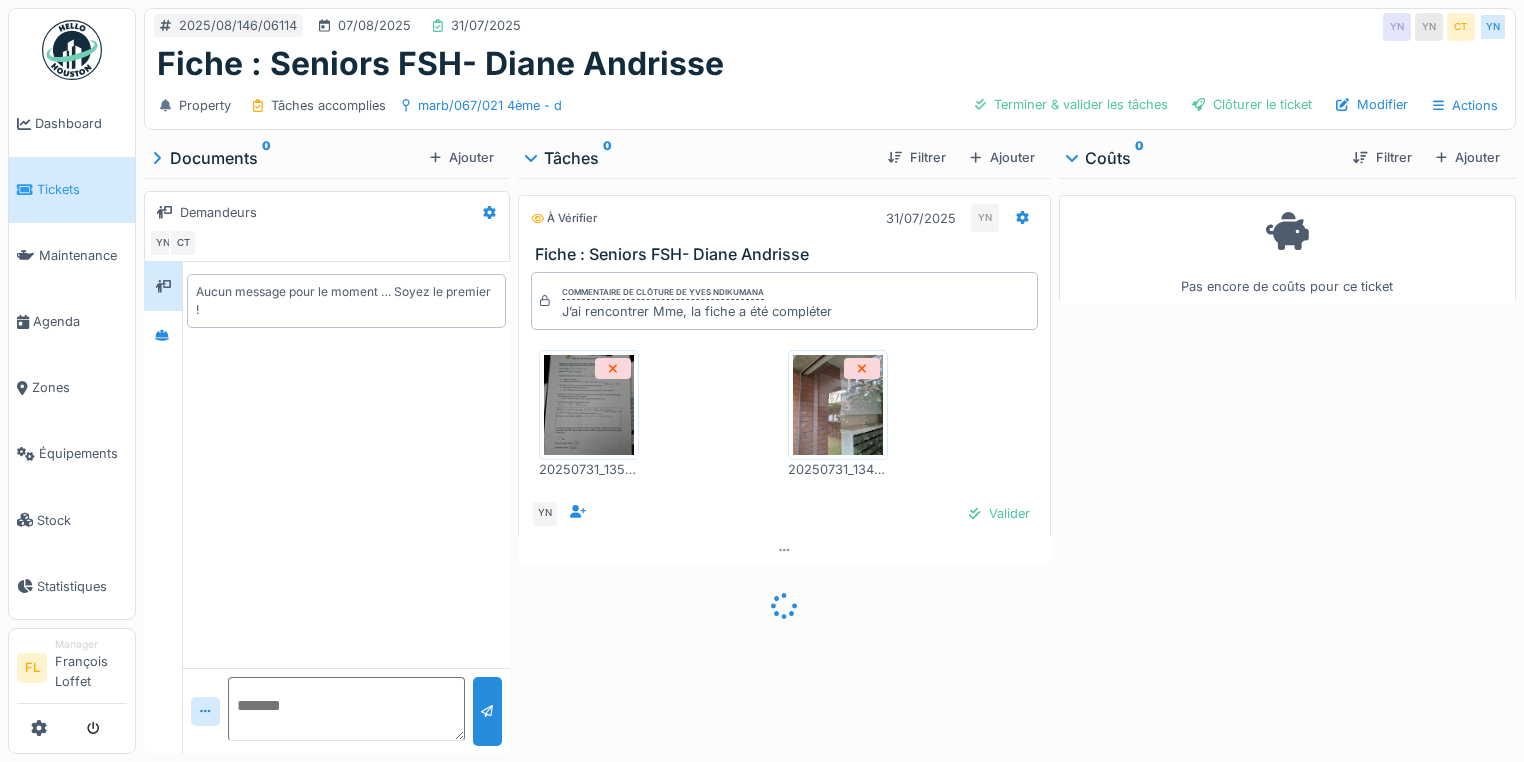 scroll, scrollTop: 0, scrollLeft: 0, axis: both 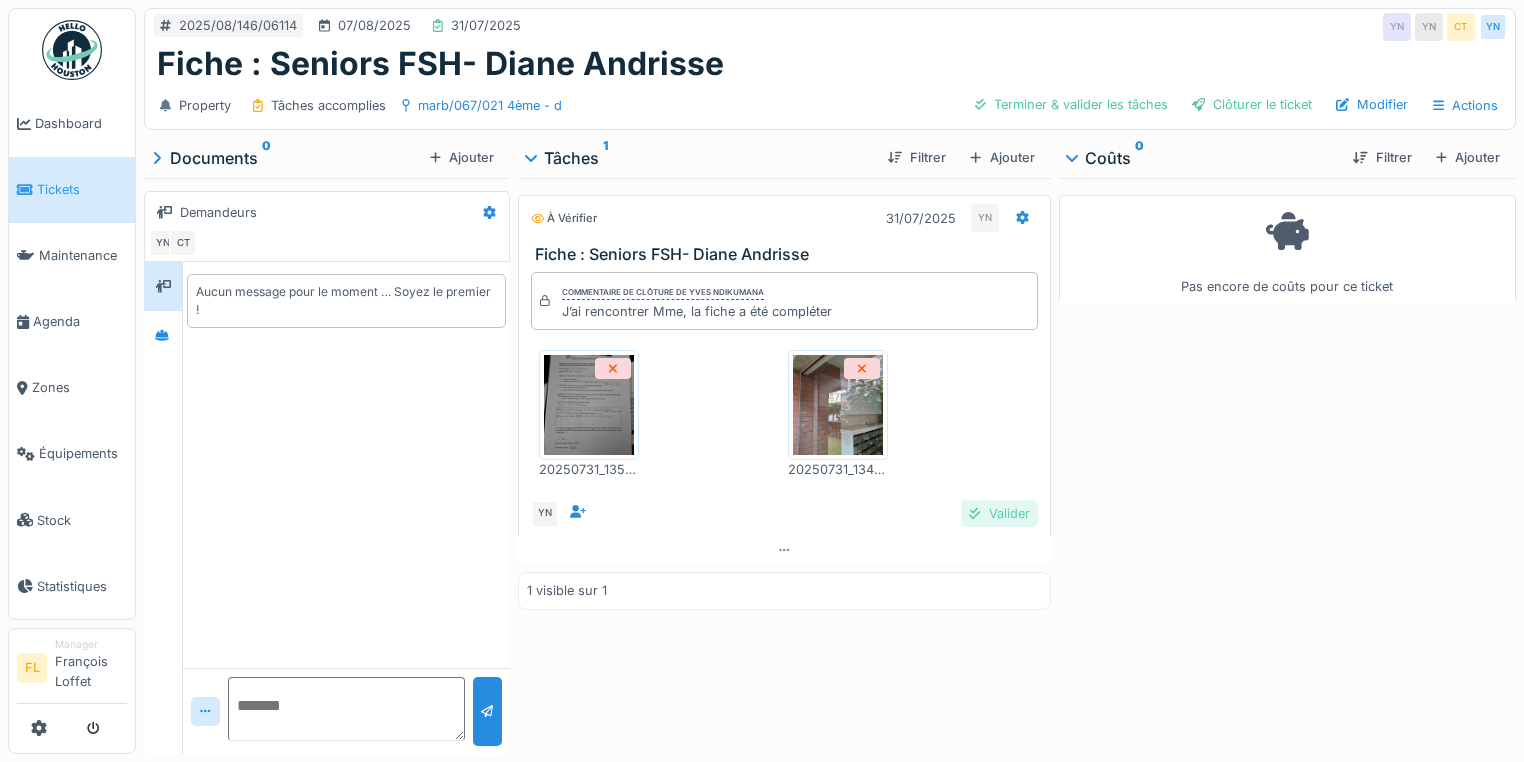click on "Valider" at bounding box center (999, 513) 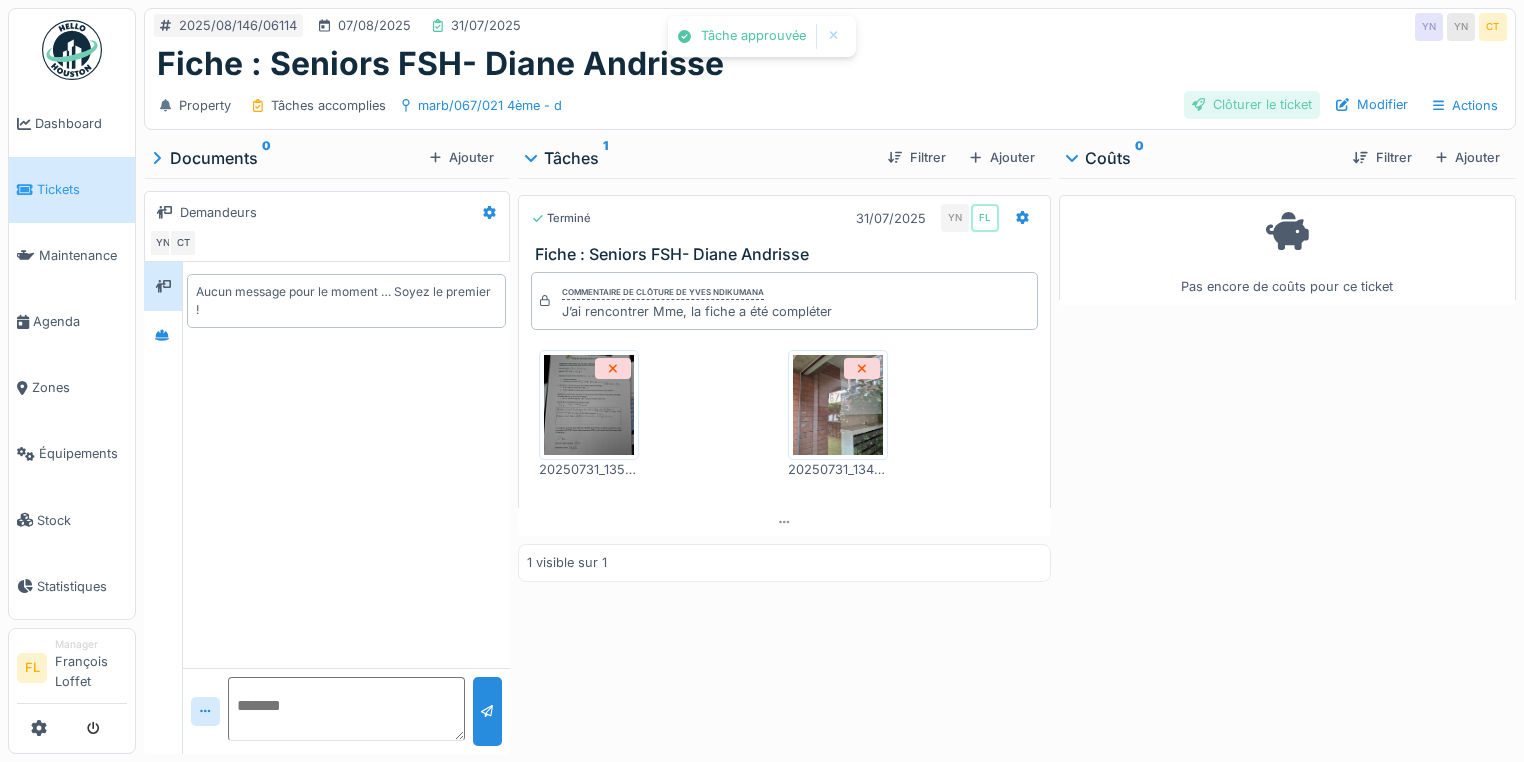 click on "Clôturer le ticket" at bounding box center [1252, 104] 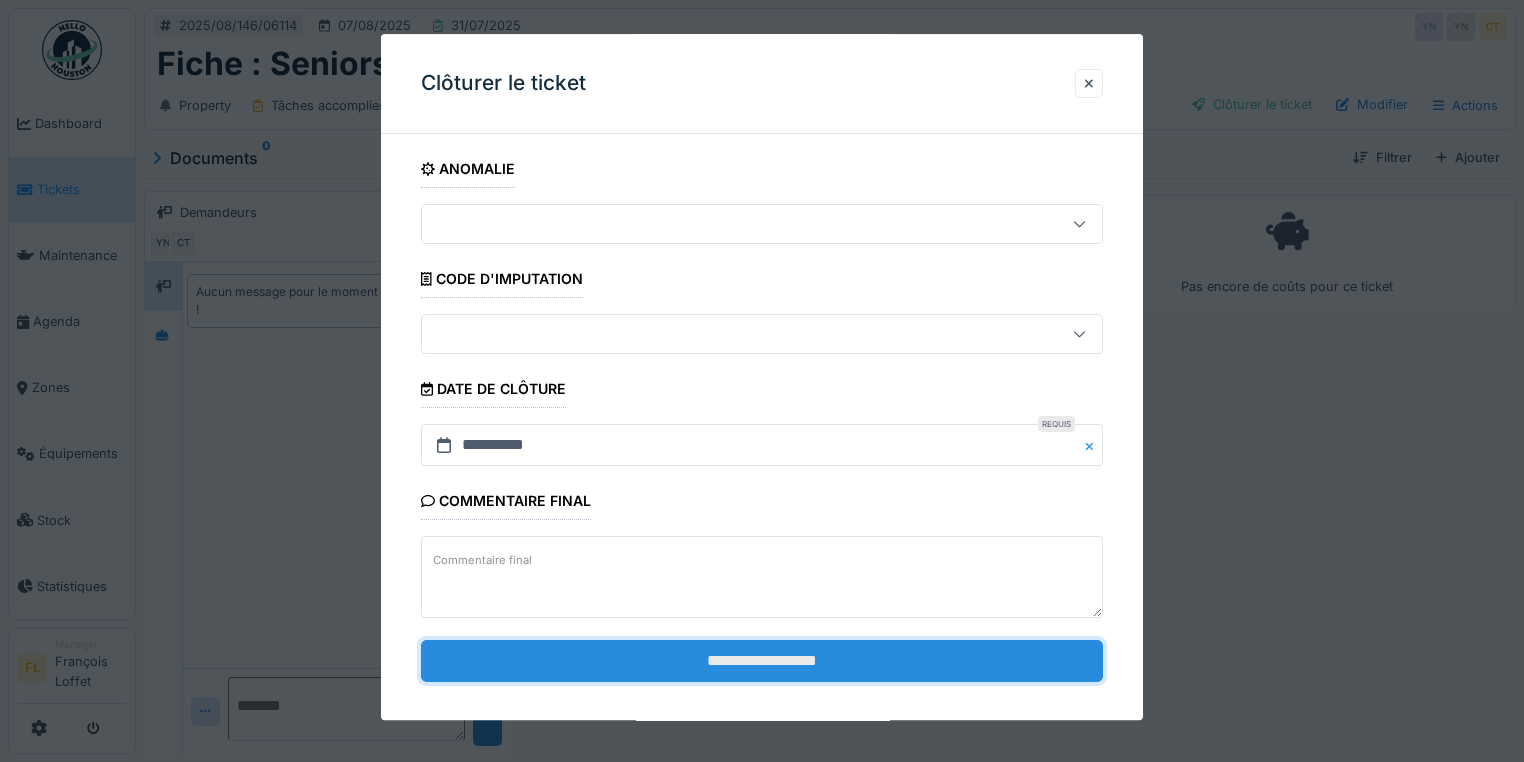 click on "**********" at bounding box center [762, 661] 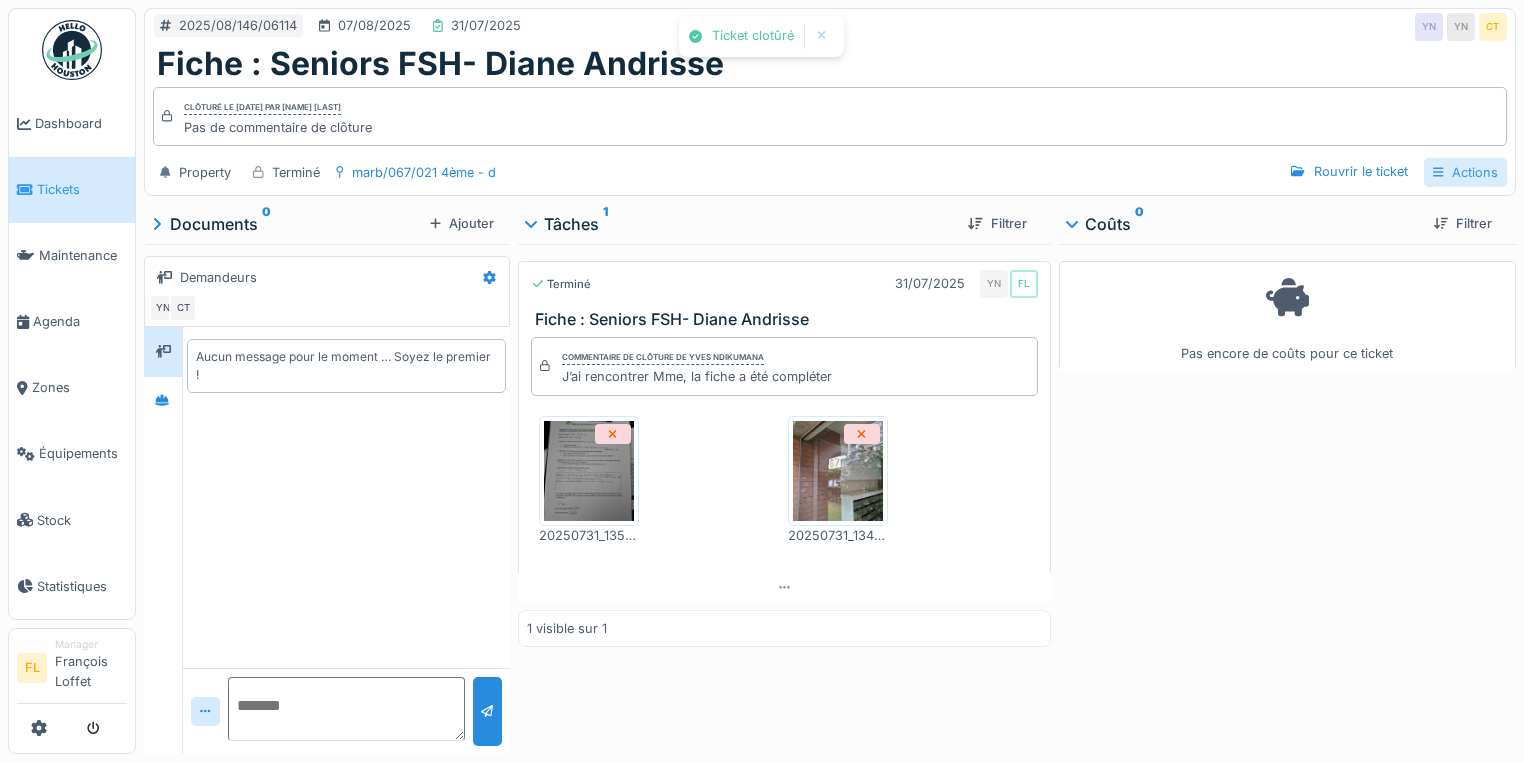 click on "Actions" at bounding box center (1465, 172) 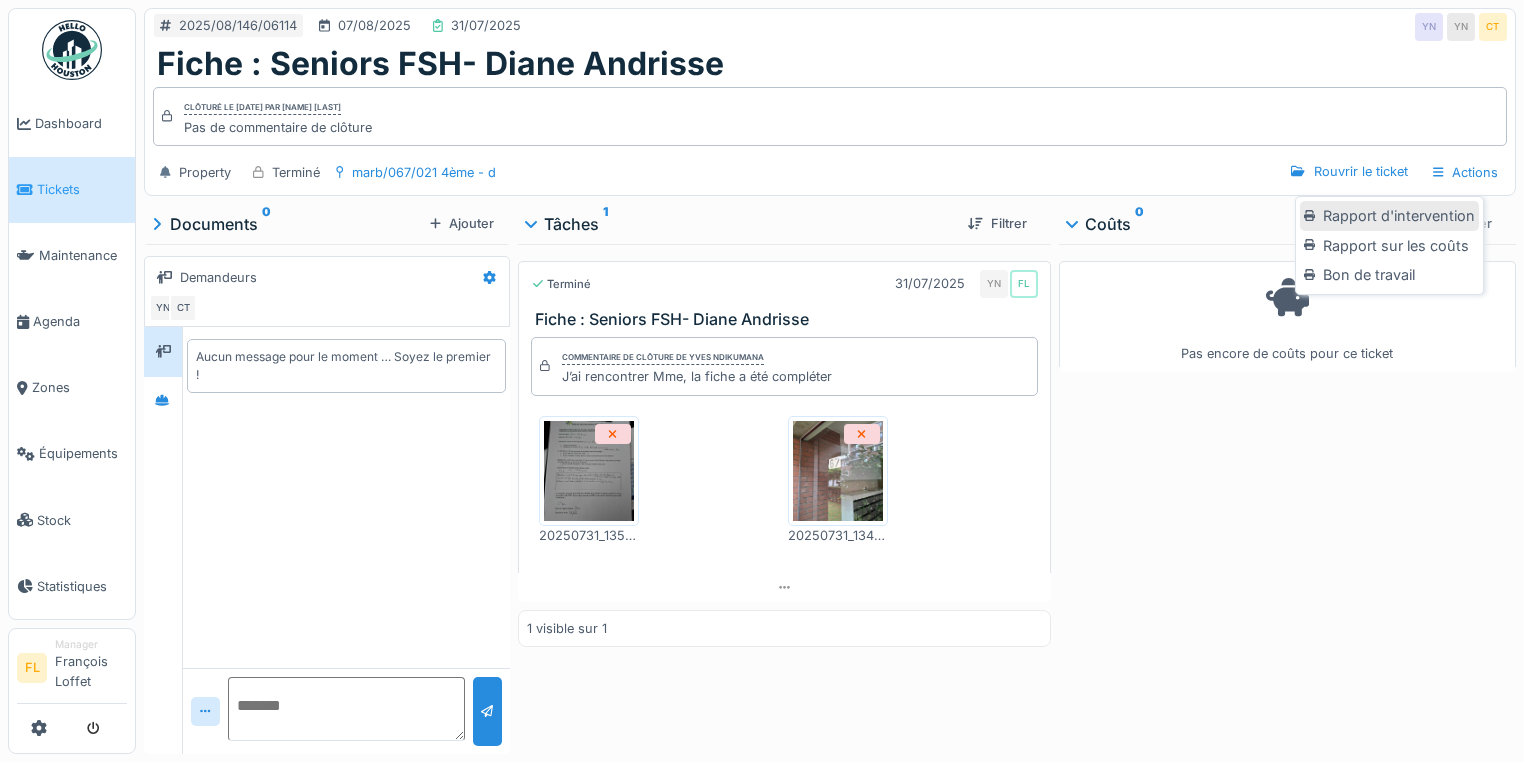 click on "Rapport d'intervention" at bounding box center [1389, 216] 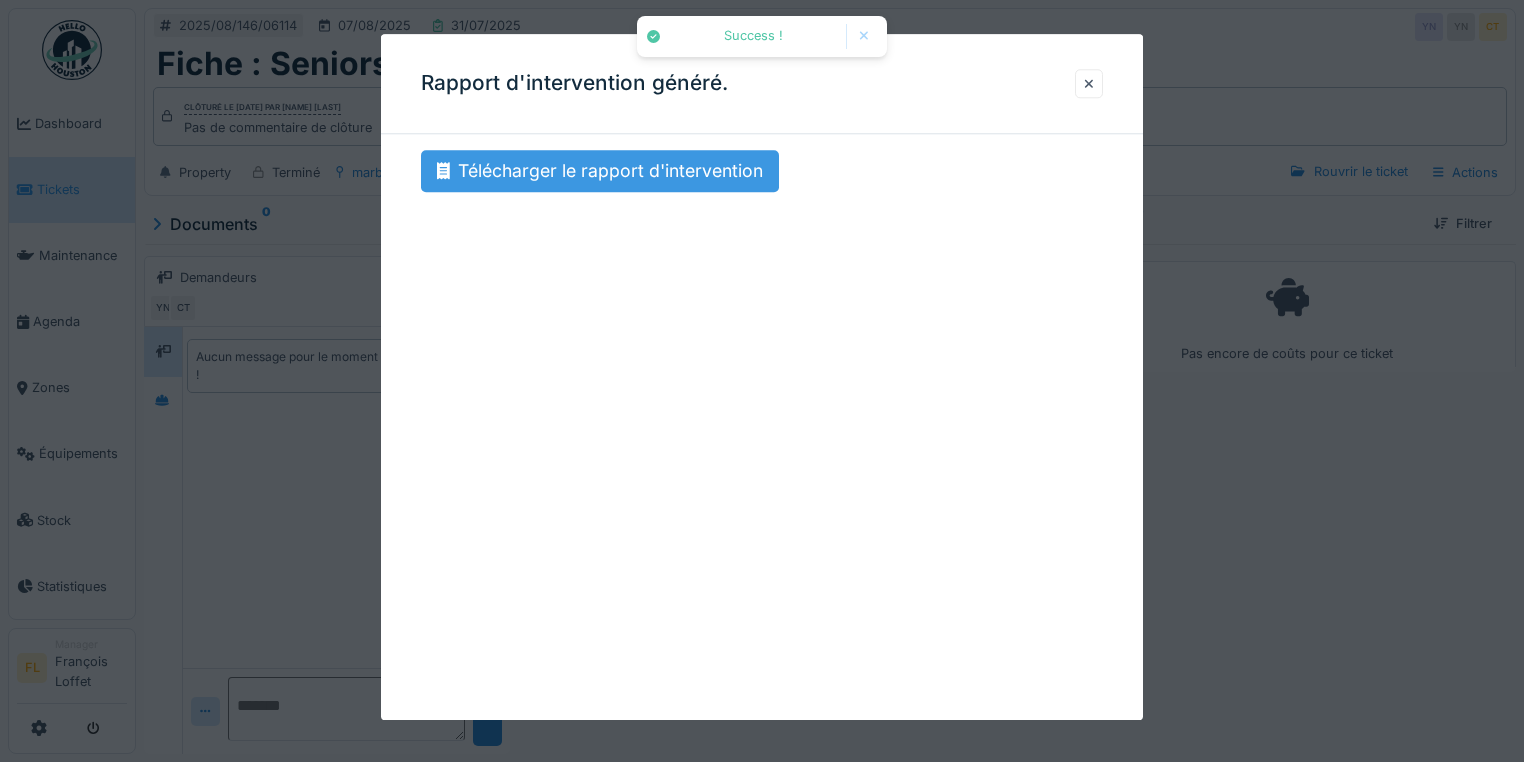 click on "Télécharger le rapport d'intervention" at bounding box center [600, 171] 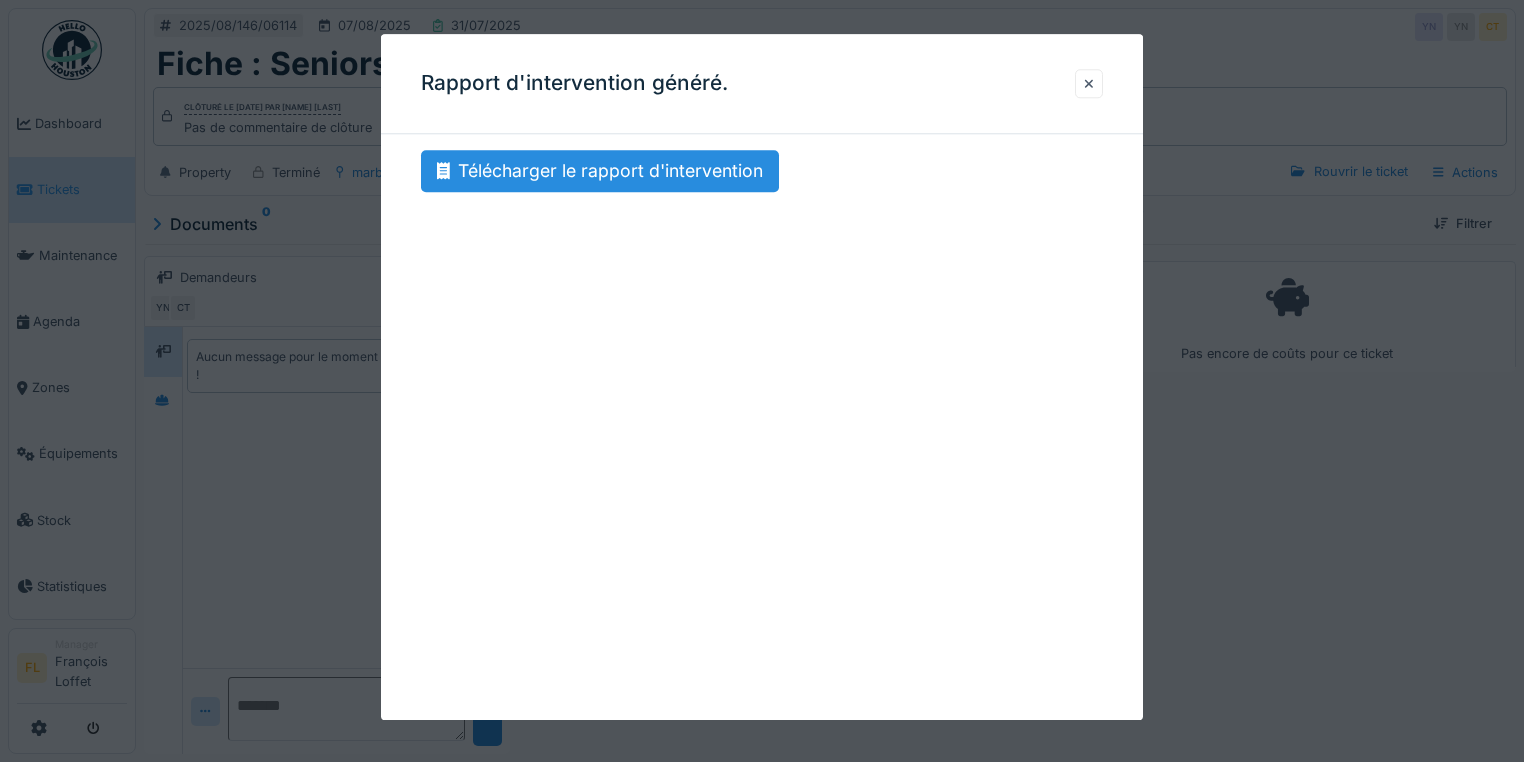 click at bounding box center [1089, 83] 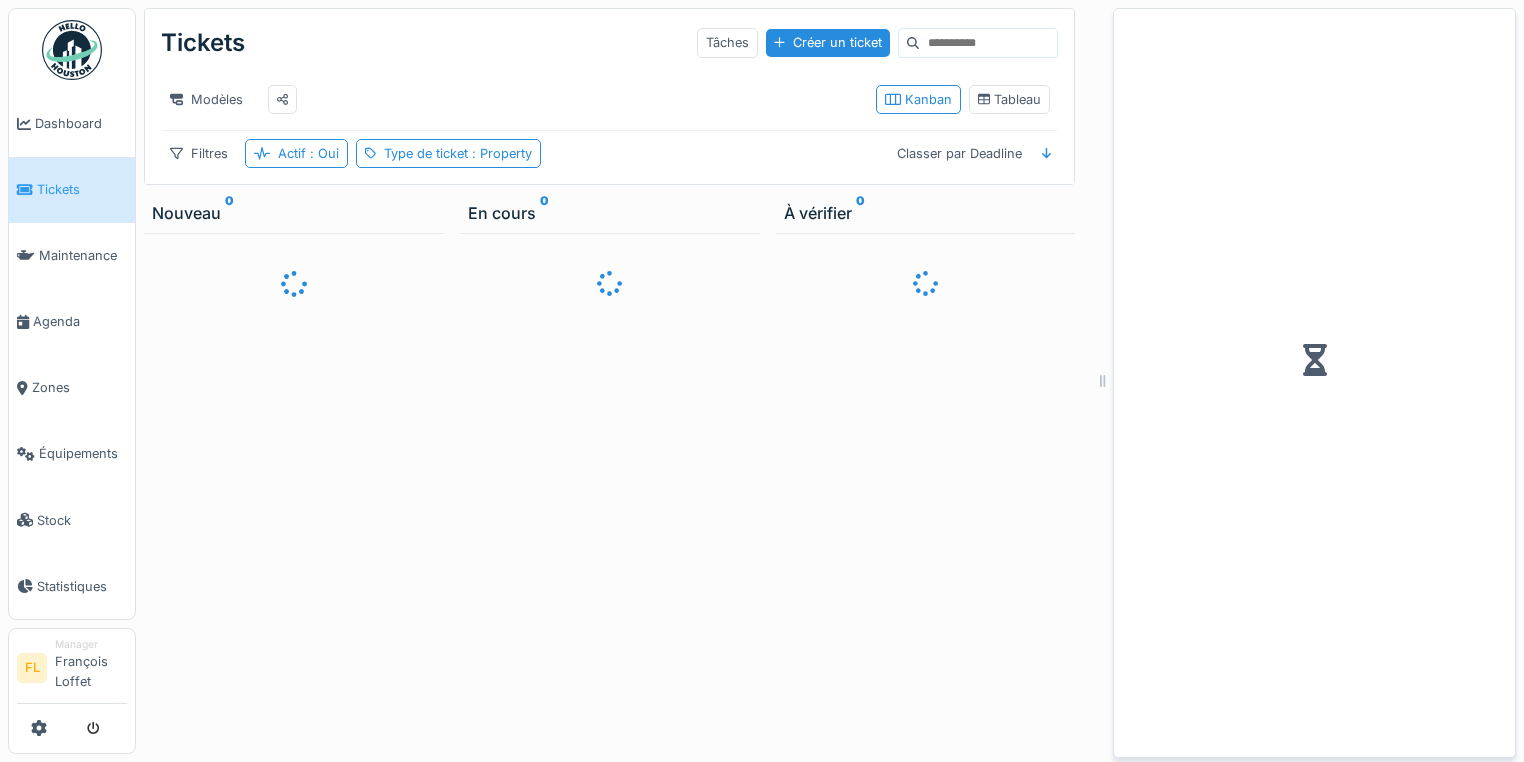 scroll, scrollTop: 0, scrollLeft: 0, axis: both 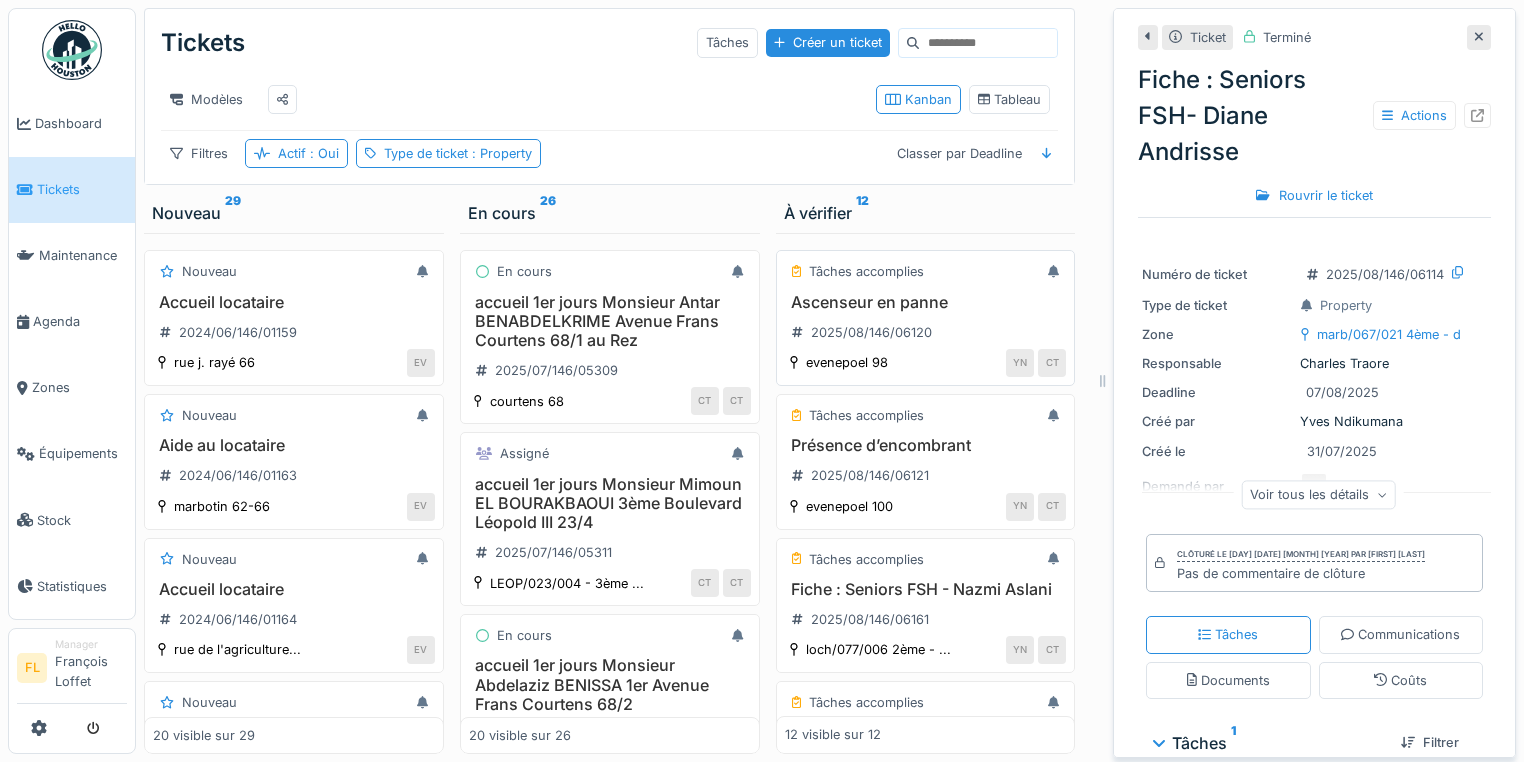 click on "Ascenseur en panne" at bounding box center (926, 302) 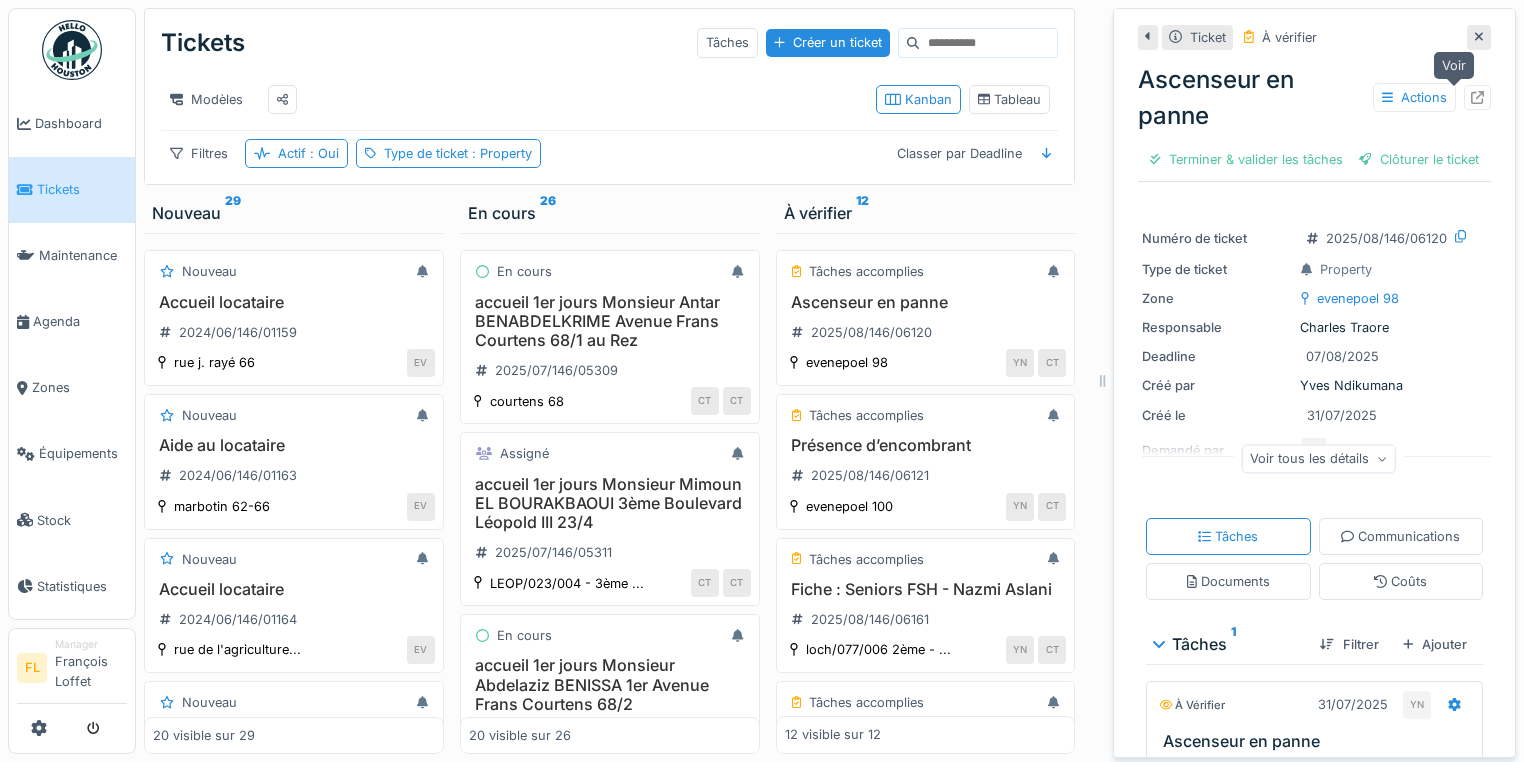 click 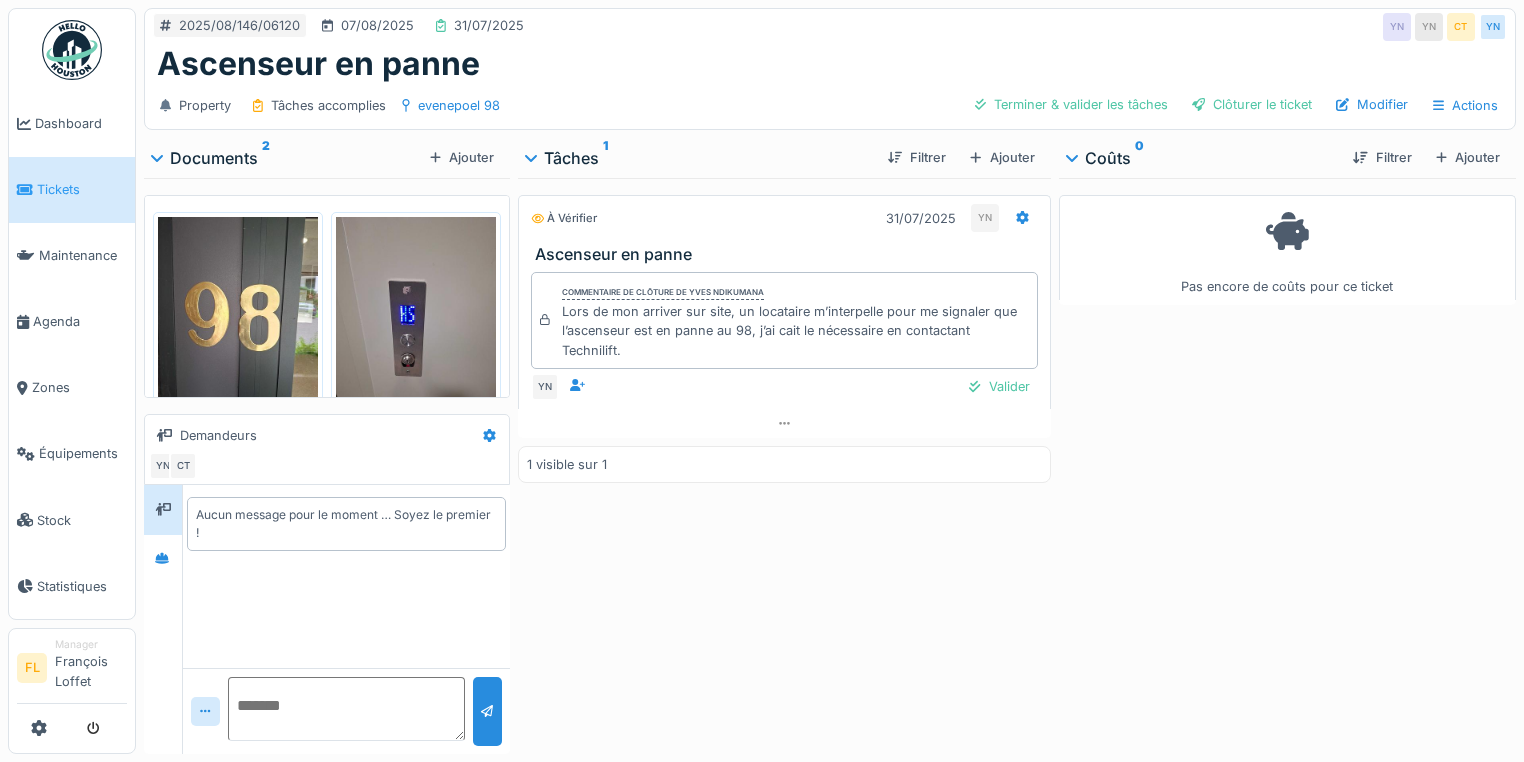 scroll, scrollTop: 0, scrollLeft: 0, axis: both 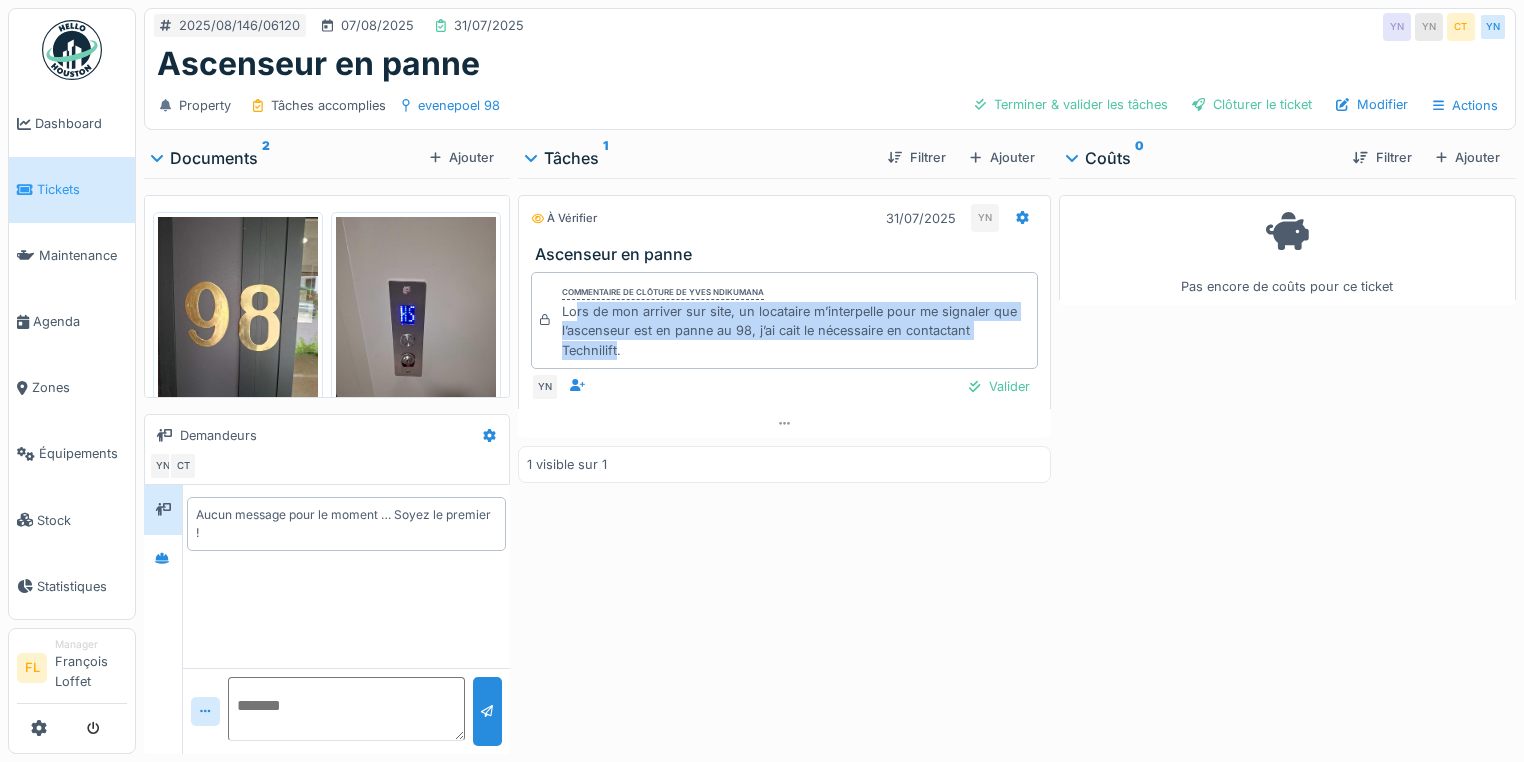 drag, startPoint x: 569, startPoint y: 311, endPoint x: 612, endPoint y: 349, distance: 57.384666 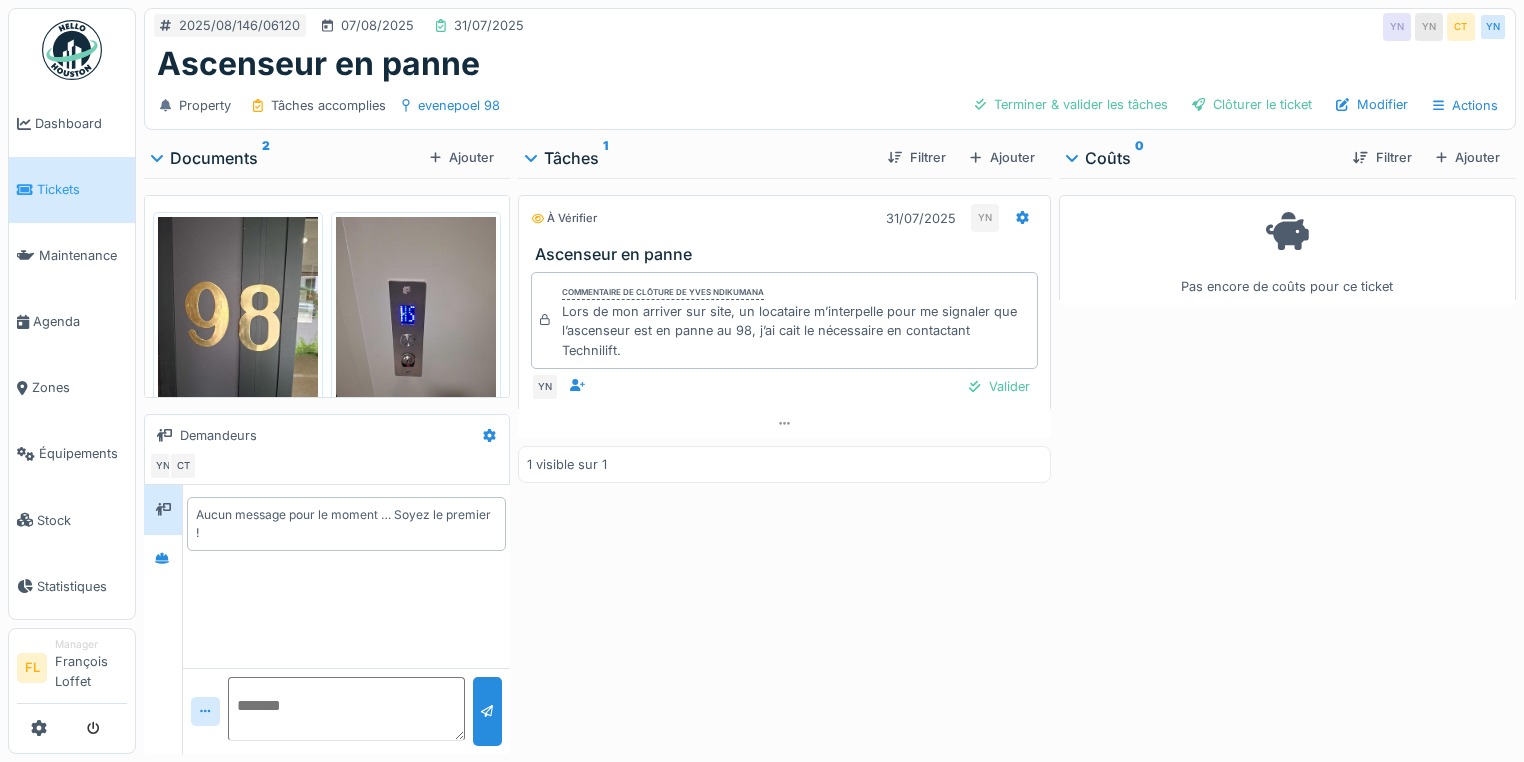 click on "Lors de mon arriver sur site, un locataire m’interpelle pour me signaler que l’ascenseur est en panne au 98, j’ai cait le nécessaire en contactant Technilift." at bounding box center (795, 331) 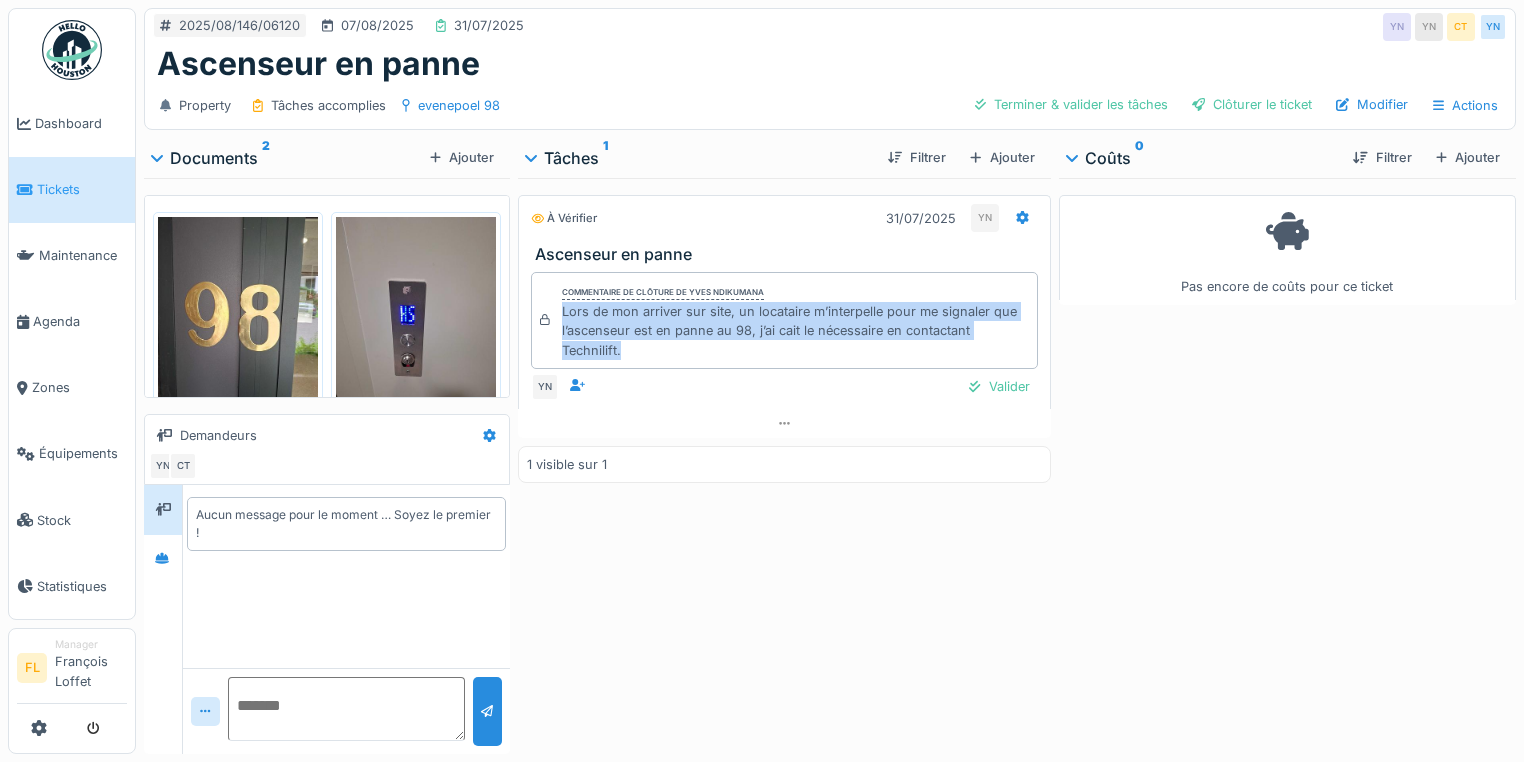 drag, startPoint x: 617, startPoint y: 345, endPoint x: 556, endPoint y: 306, distance: 72.40166 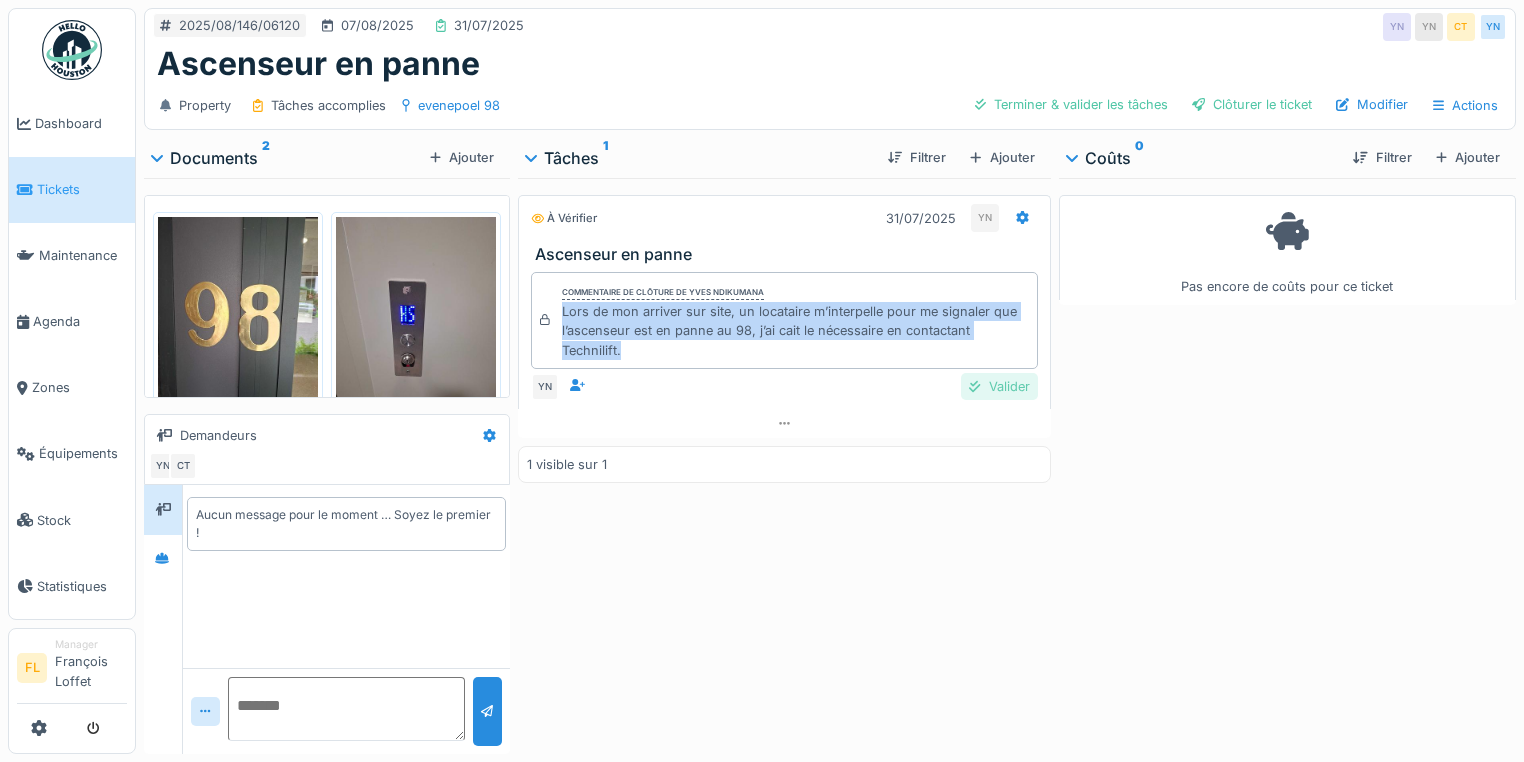click at bounding box center [974, 386] 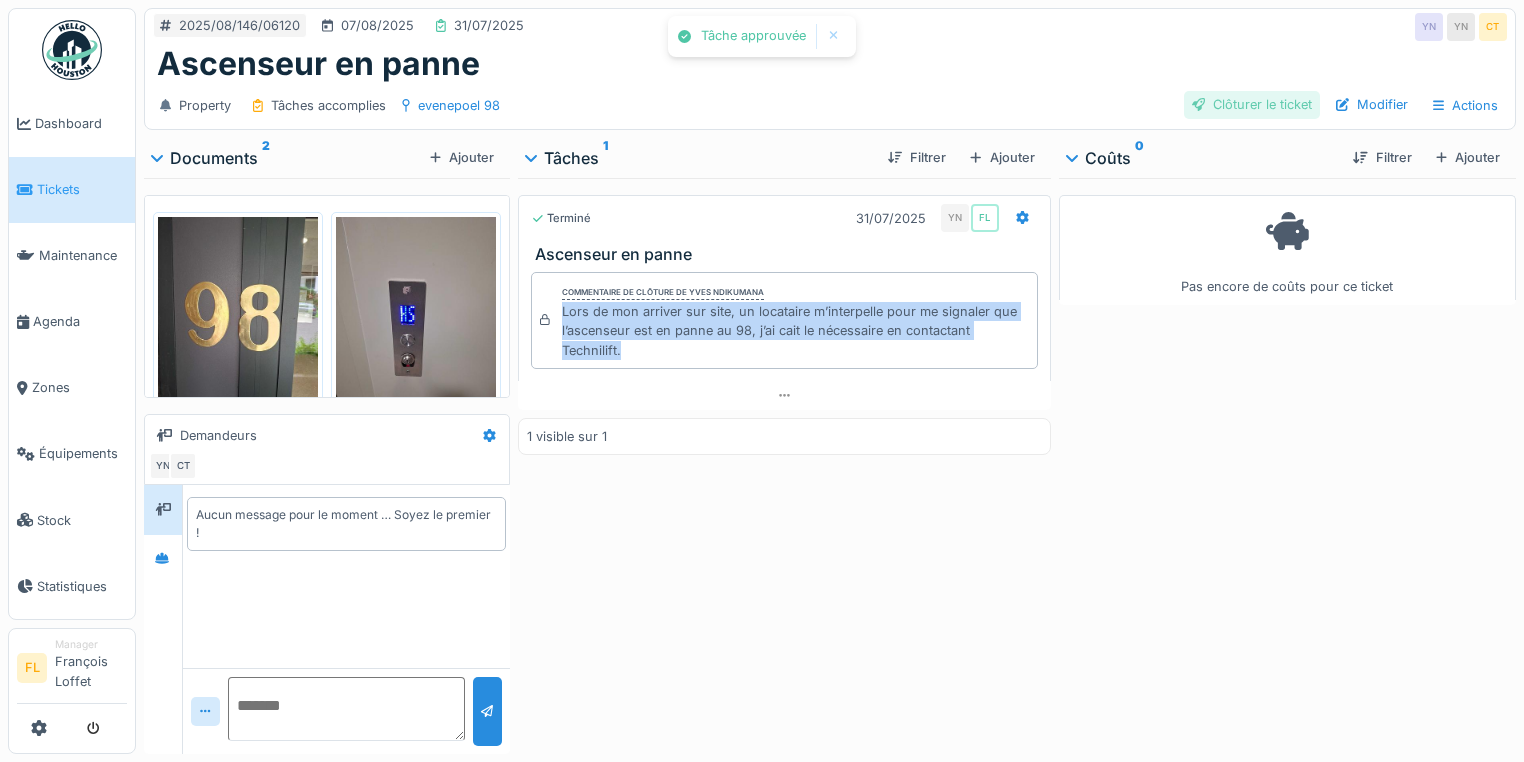 click on "Clôturer le ticket" at bounding box center (1252, 104) 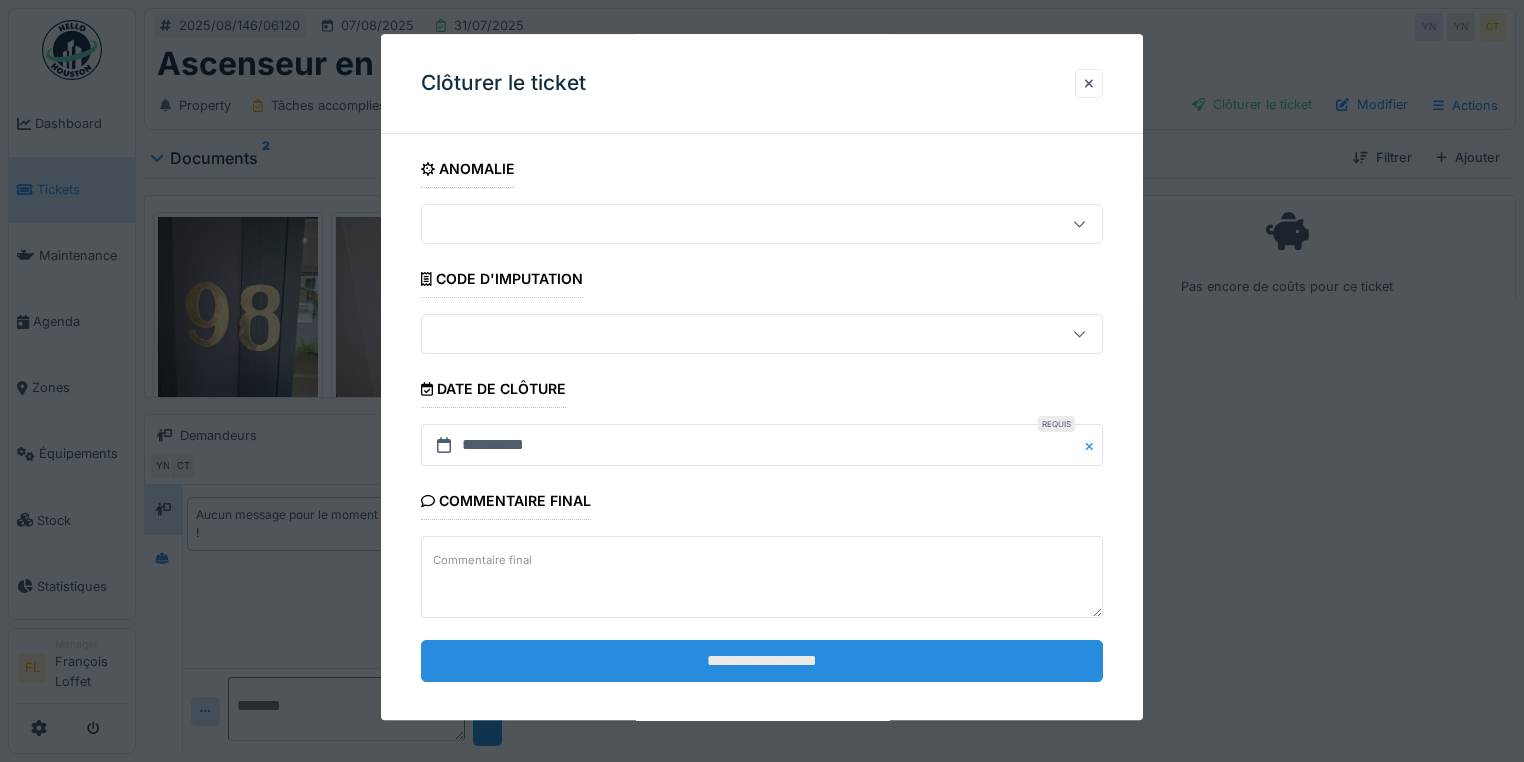 click on "**********" at bounding box center [762, 661] 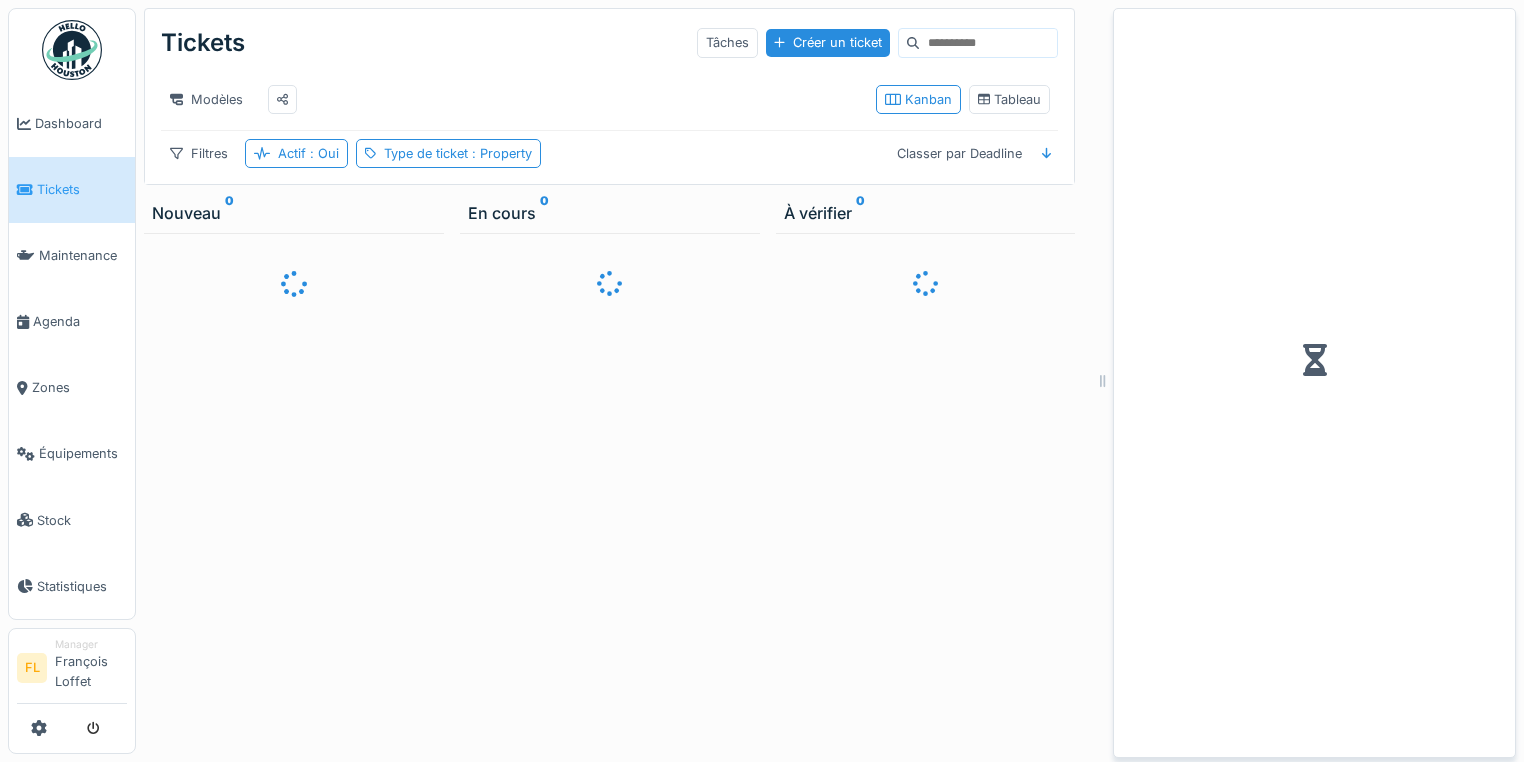 scroll, scrollTop: 0, scrollLeft: 0, axis: both 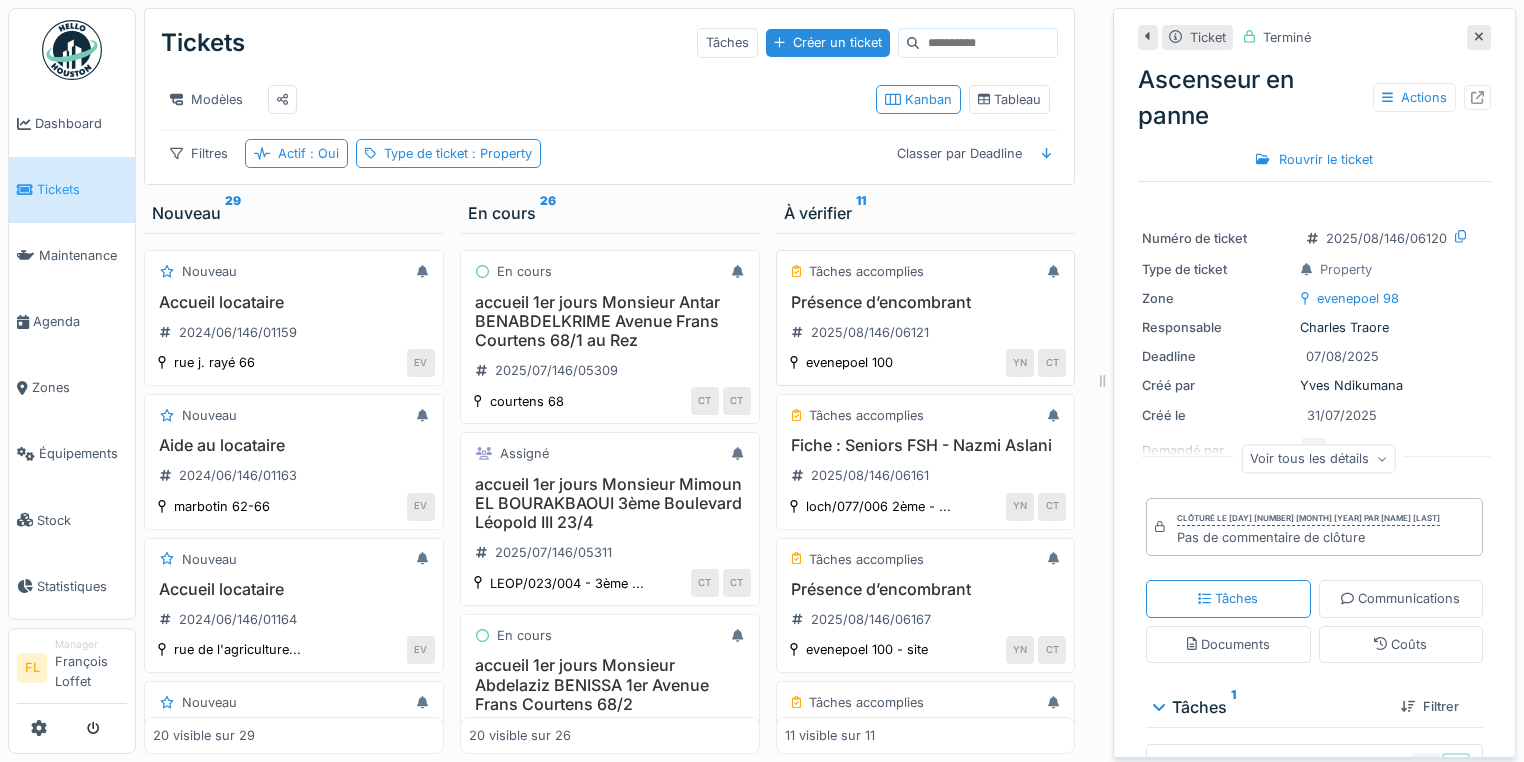 click on "Présence d’encombrant" at bounding box center [926, 302] 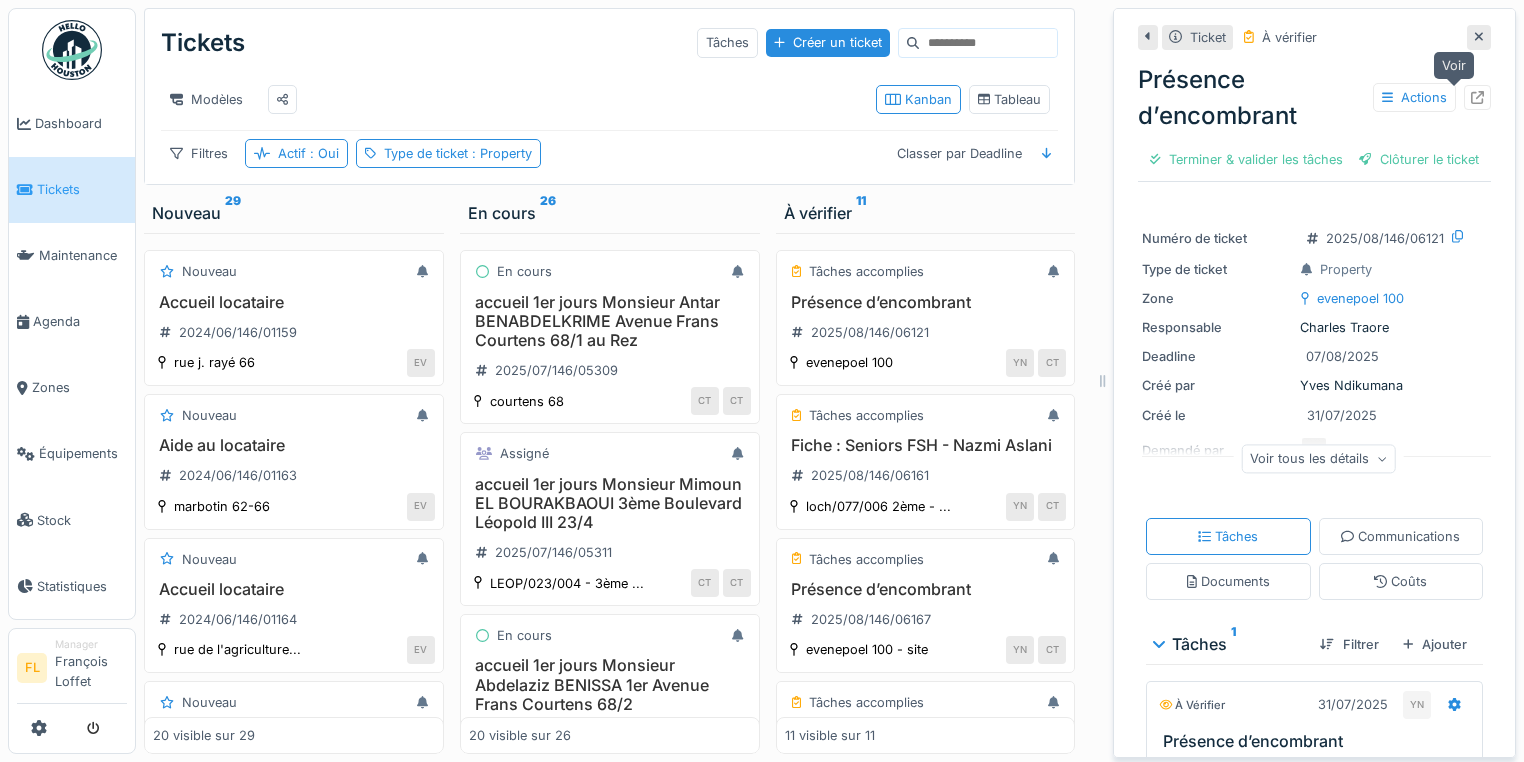 click at bounding box center [1477, 97] 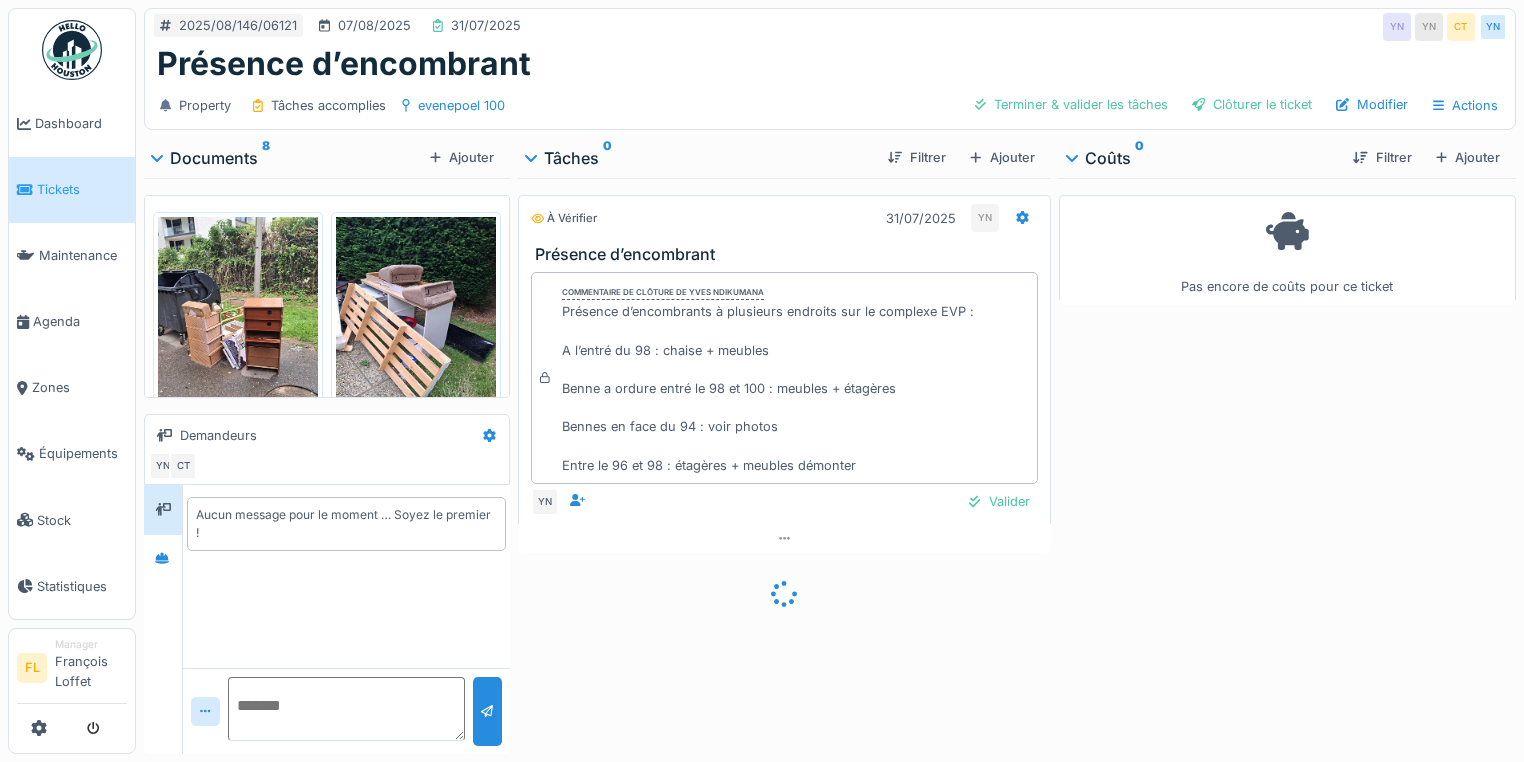scroll, scrollTop: 0, scrollLeft: 0, axis: both 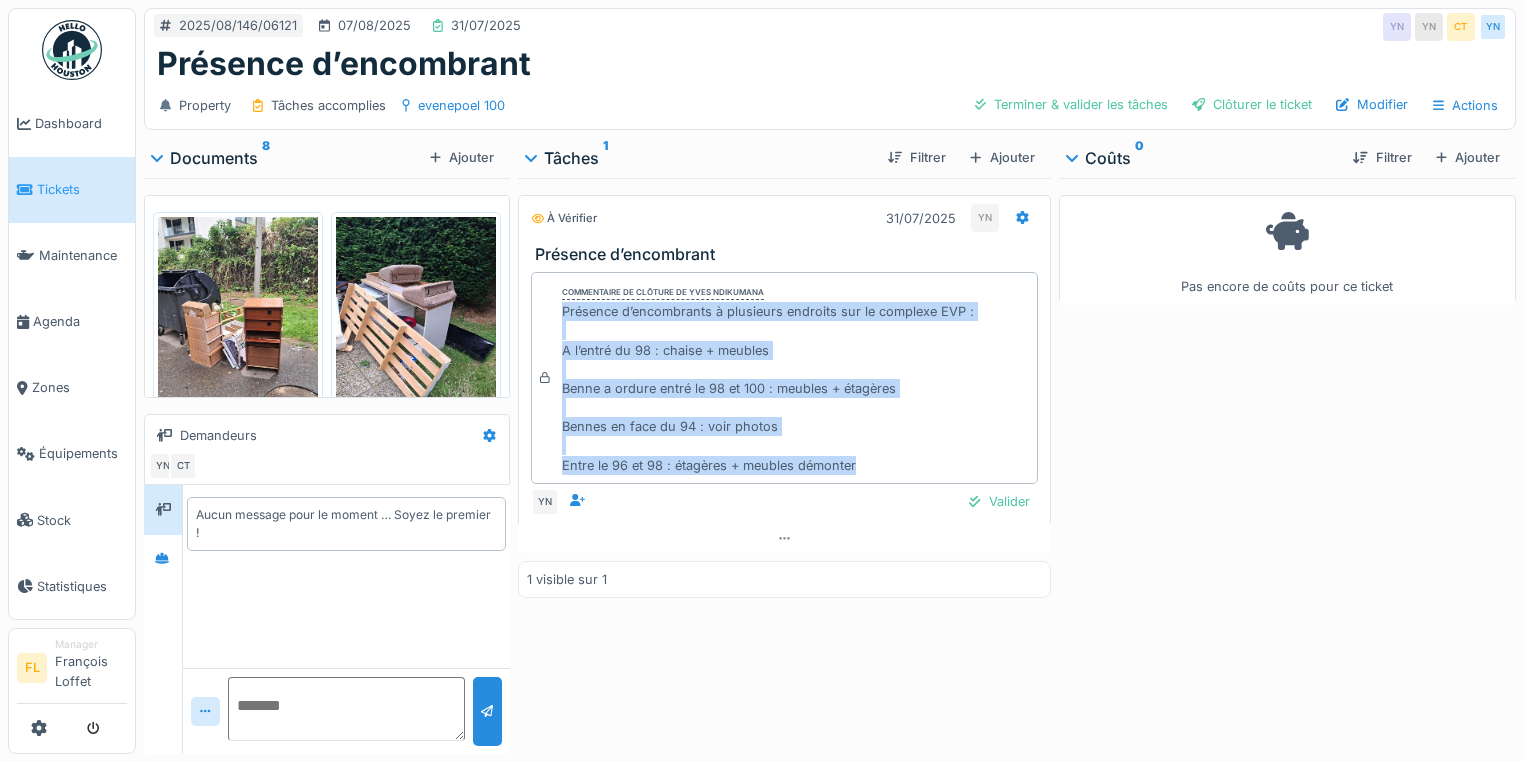 drag, startPoint x: 560, startPoint y: 311, endPoint x: 858, endPoint y: 476, distance: 340.6303 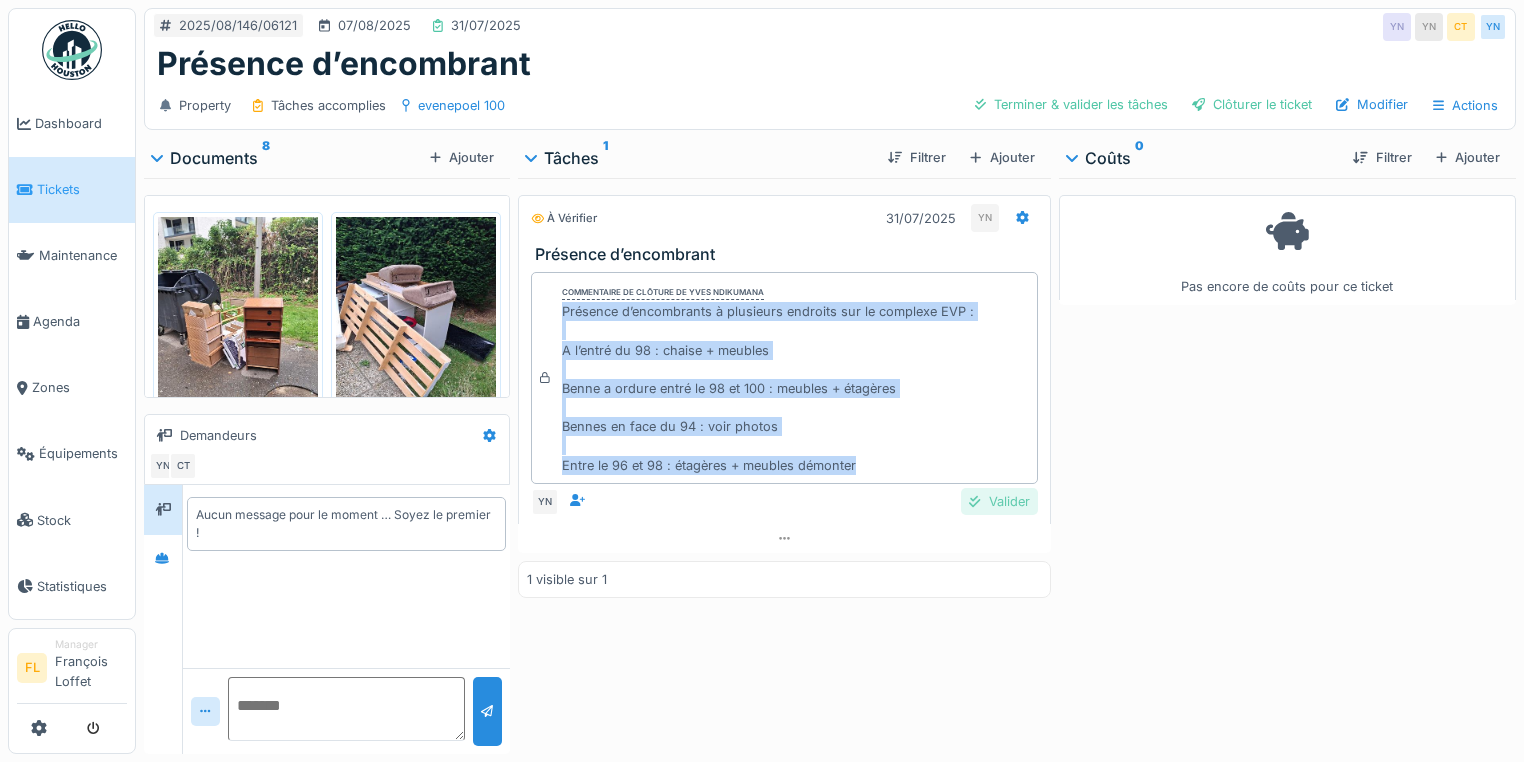 click on "Valider" at bounding box center [999, 501] 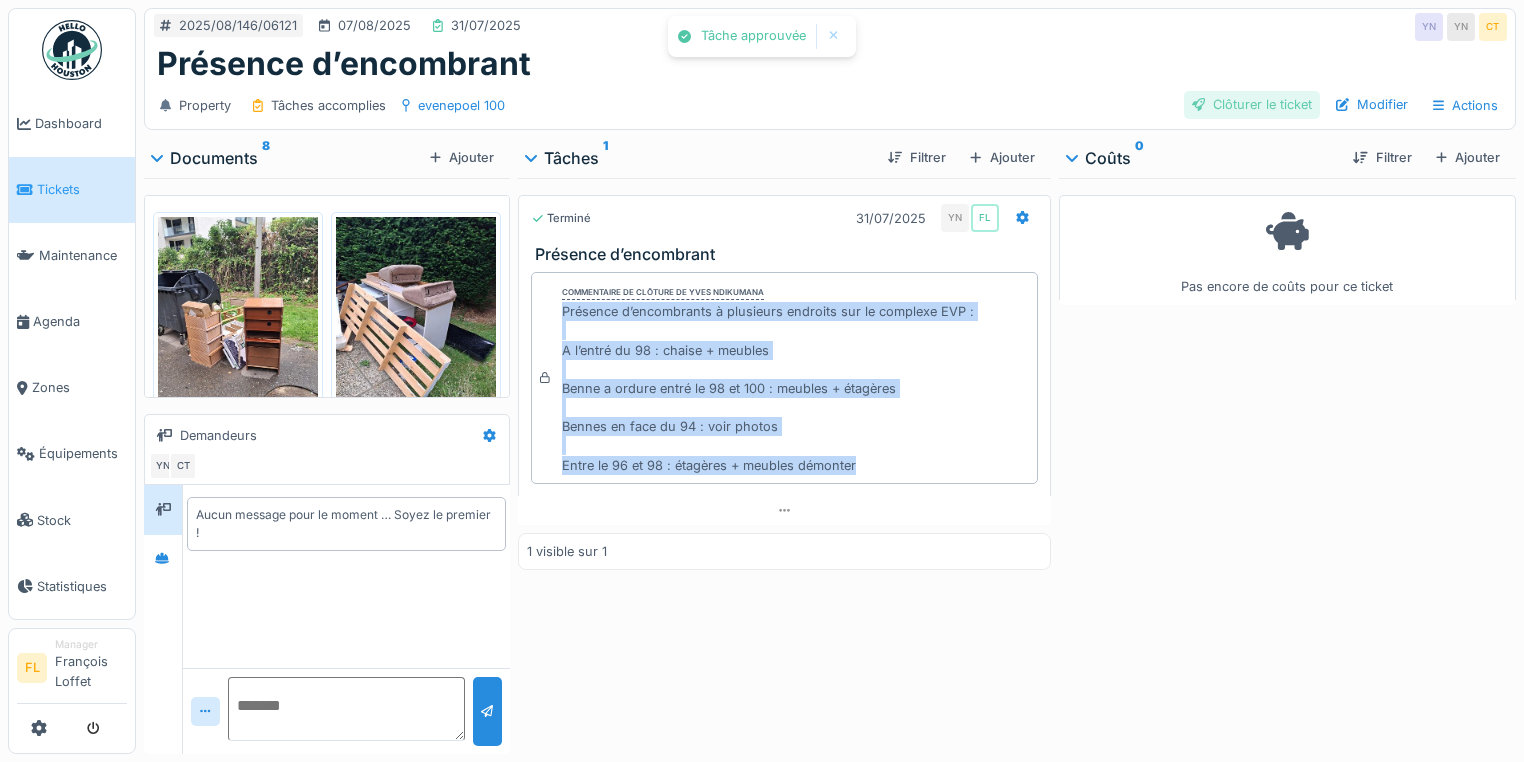 click on "Clôturer le ticket" at bounding box center [1252, 104] 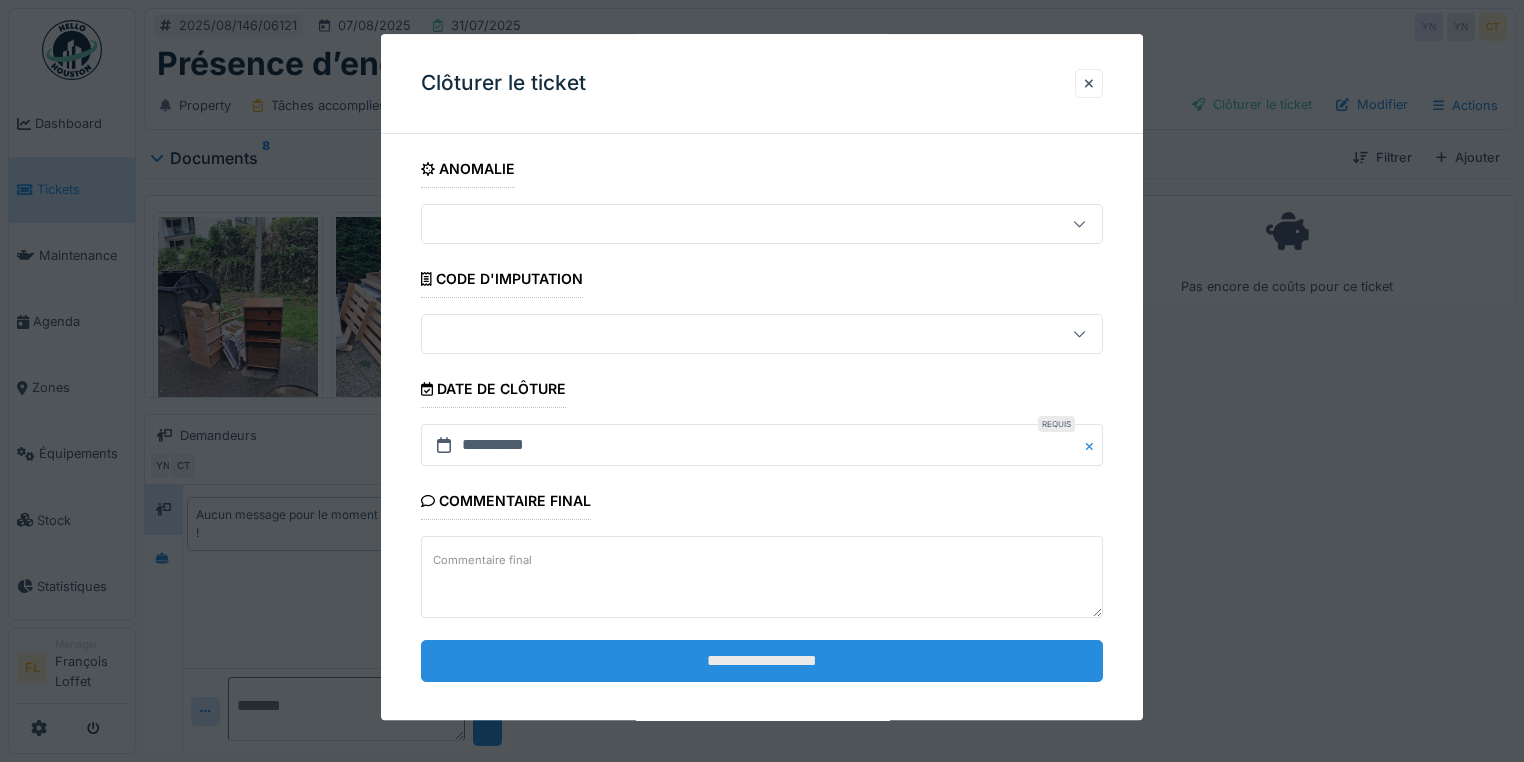 click on "**********" at bounding box center [762, 661] 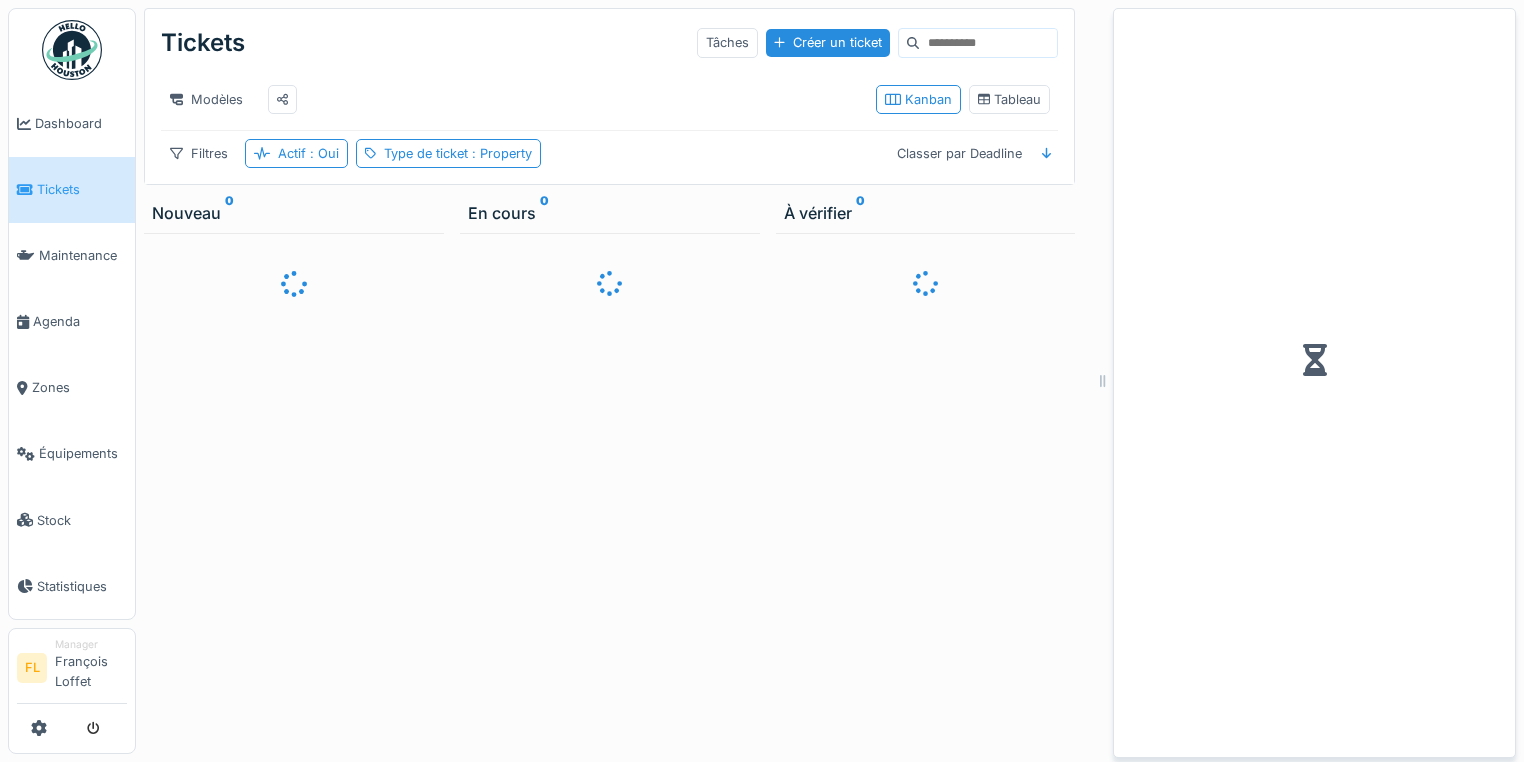 scroll, scrollTop: 0, scrollLeft: 0, axis: both 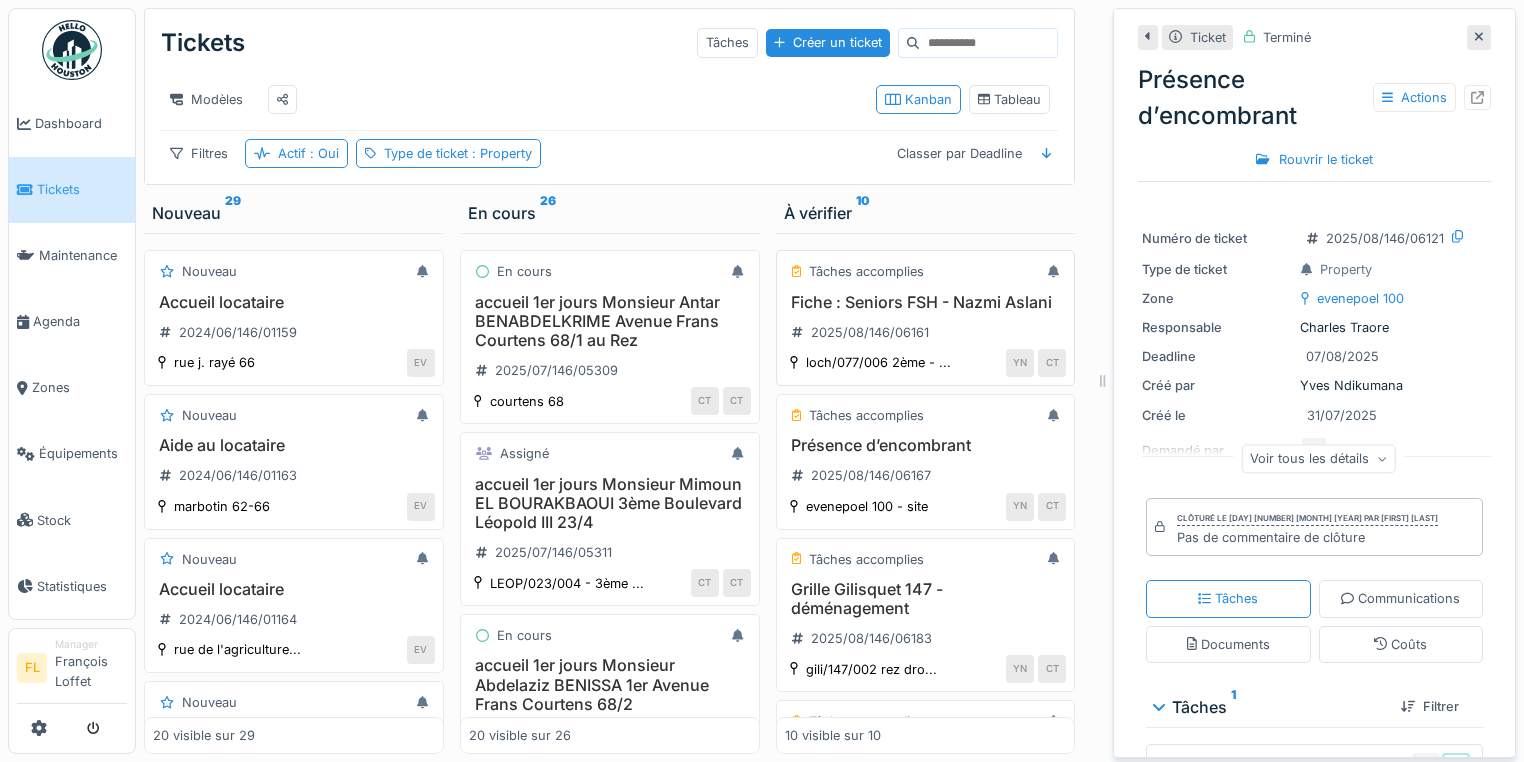 click on "Fiche : Seniors FSH - Nazmi Aslani" at bounding box center (926, 302) 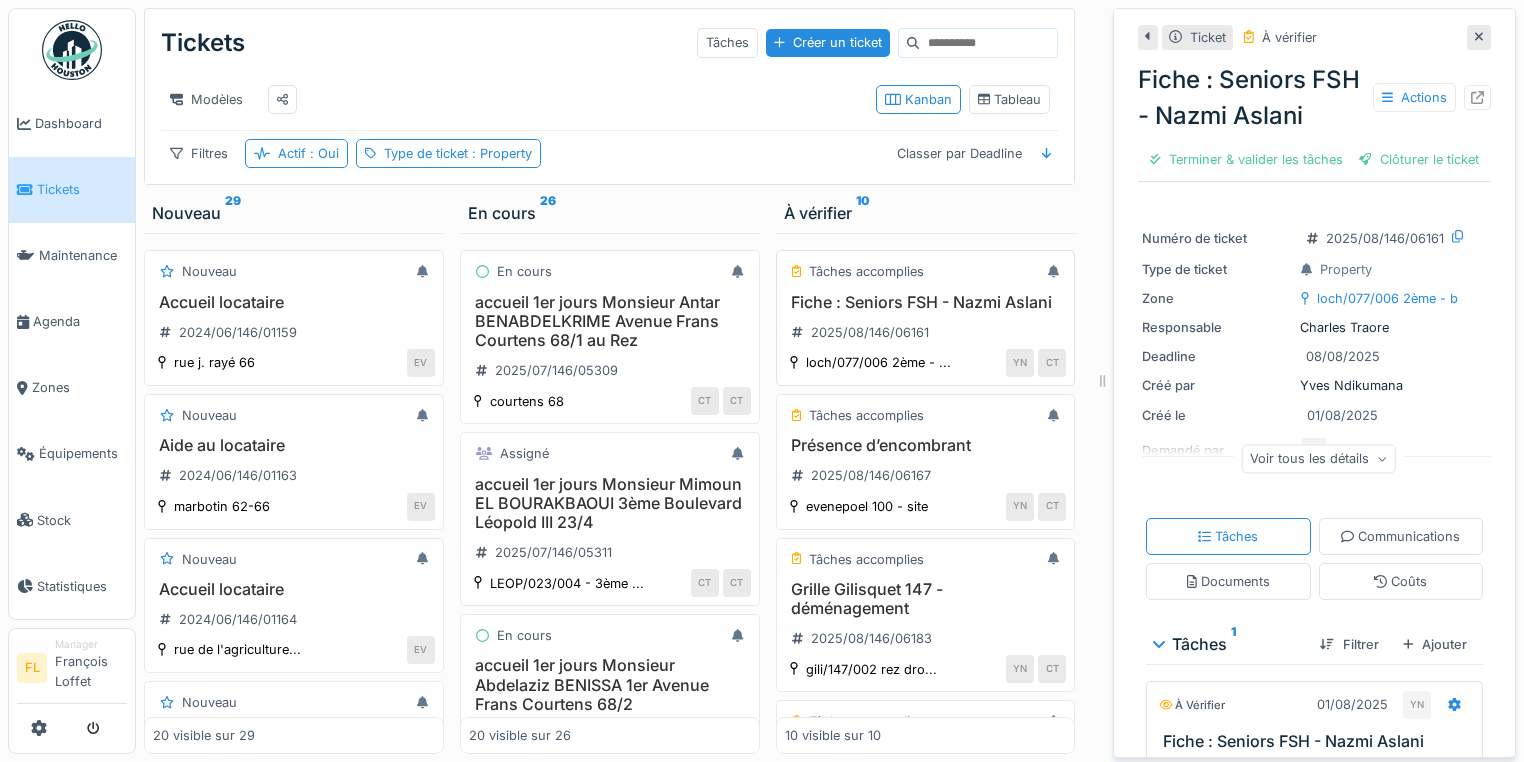 click on "Fiche : Seniors FSH - Nazmi Aslani" at bounding box center (926, 302) 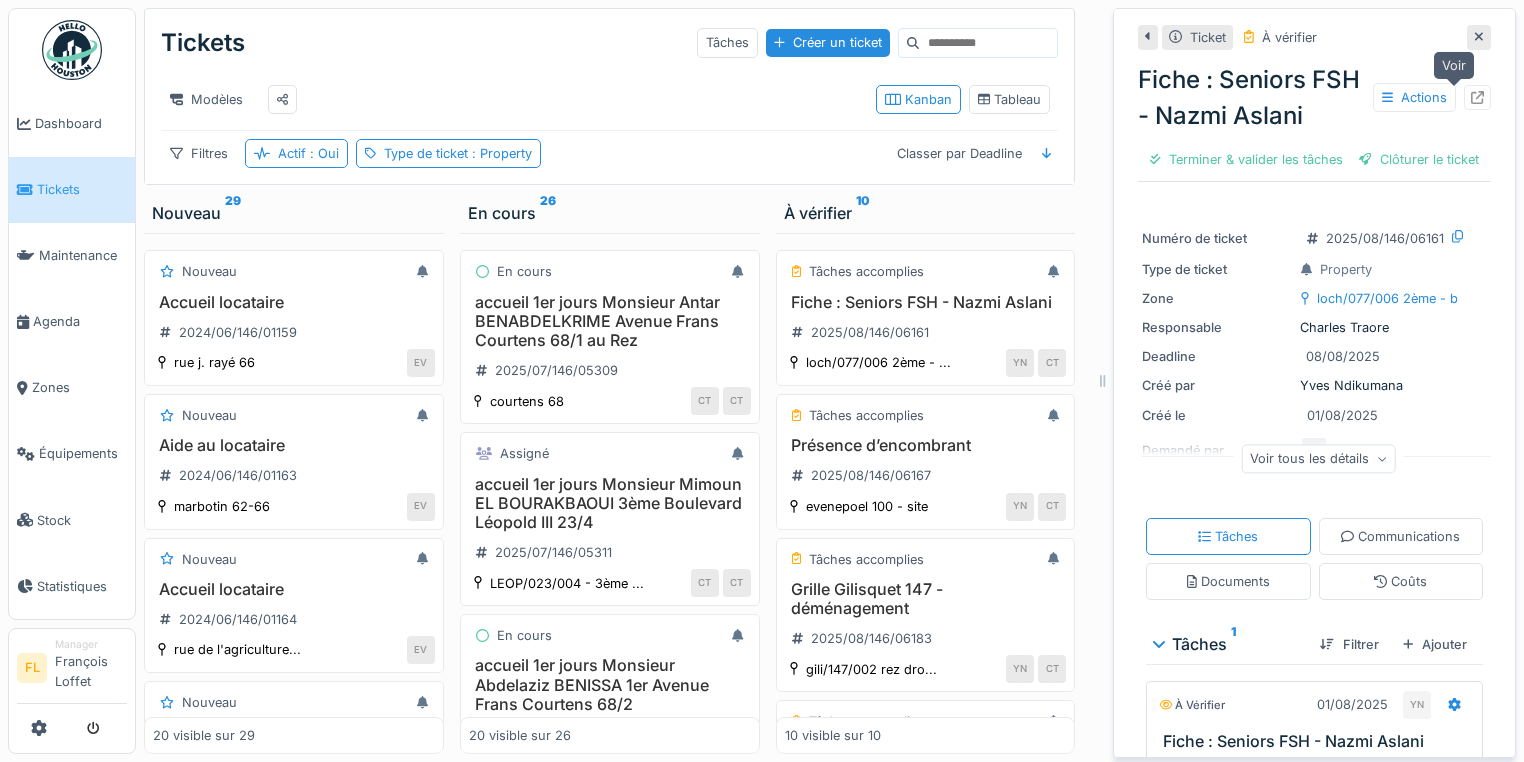 click 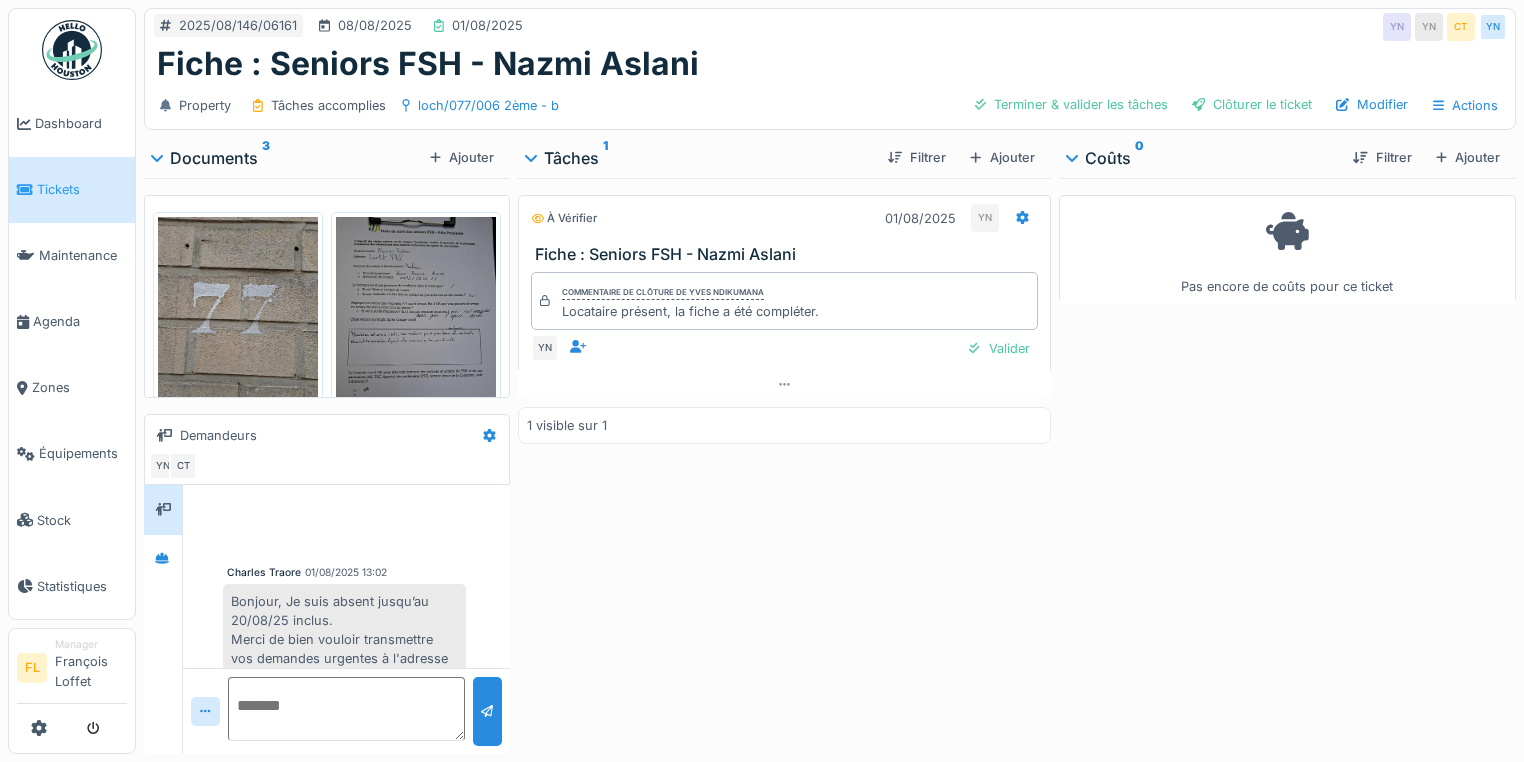 scroll, scrollTop: 0, scrollLeft: 0, axis: both 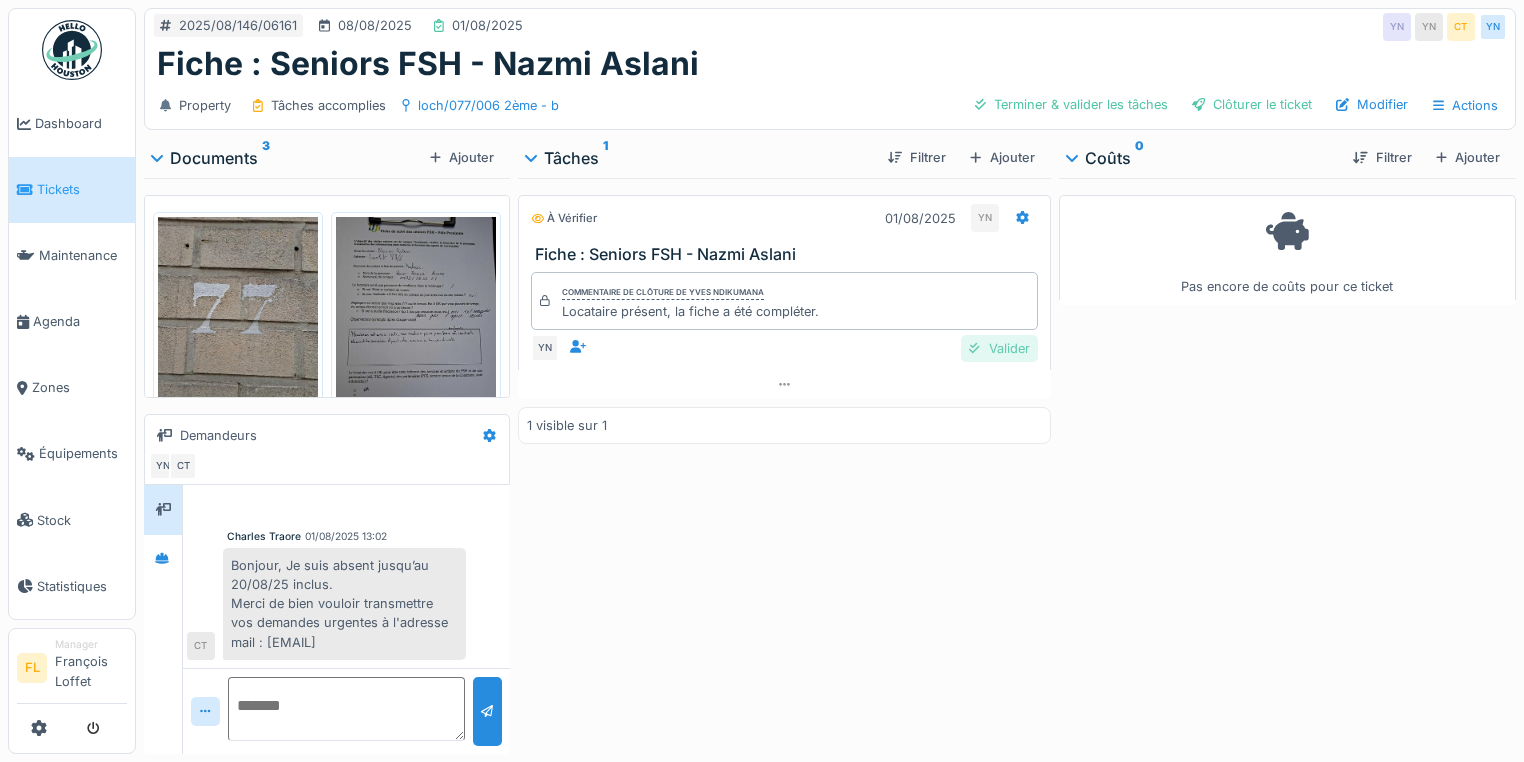 click on "Valider" at bounding box center (999, 348) 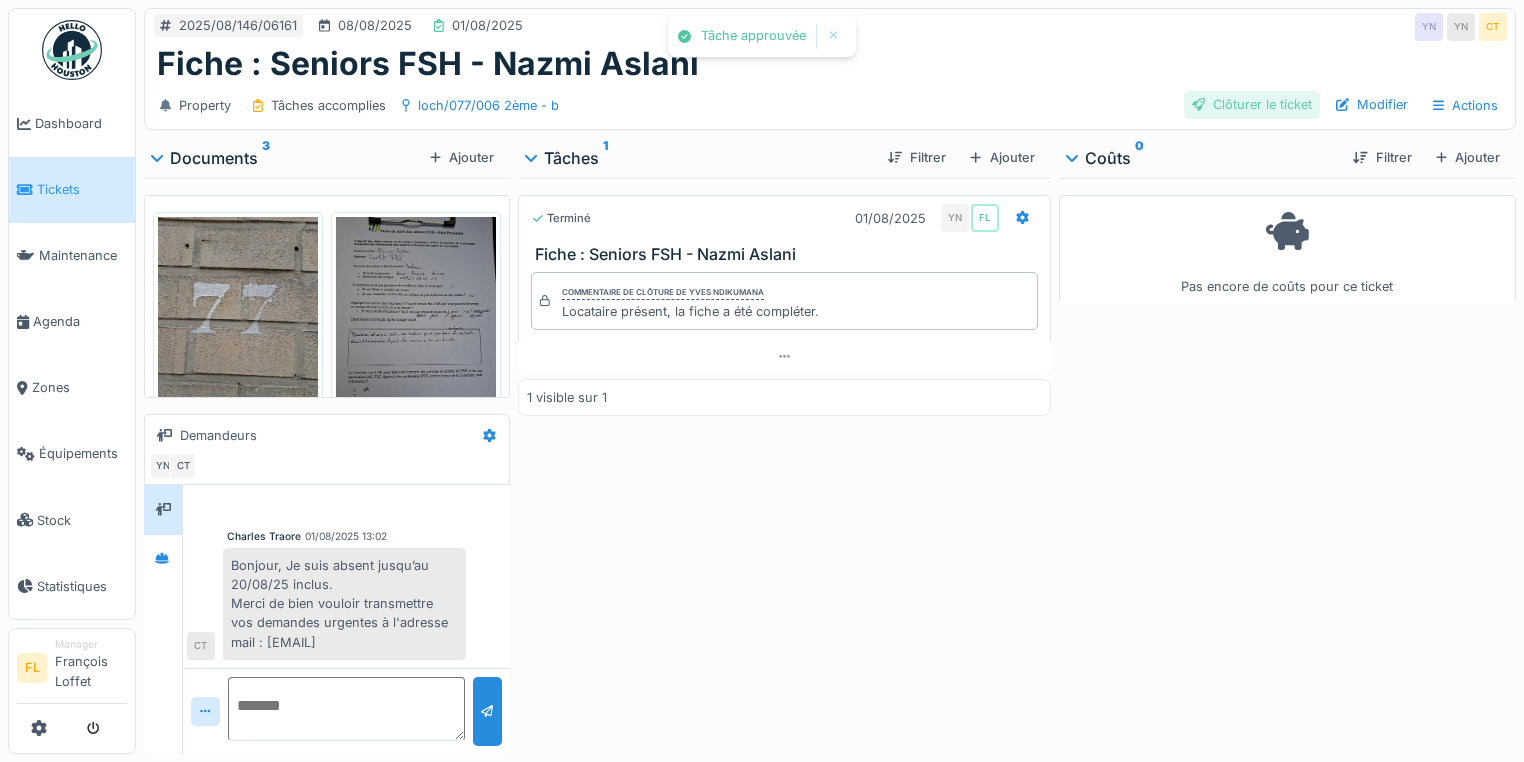 click on "Clôturer le ticket" at bounding box center (1252, 104) 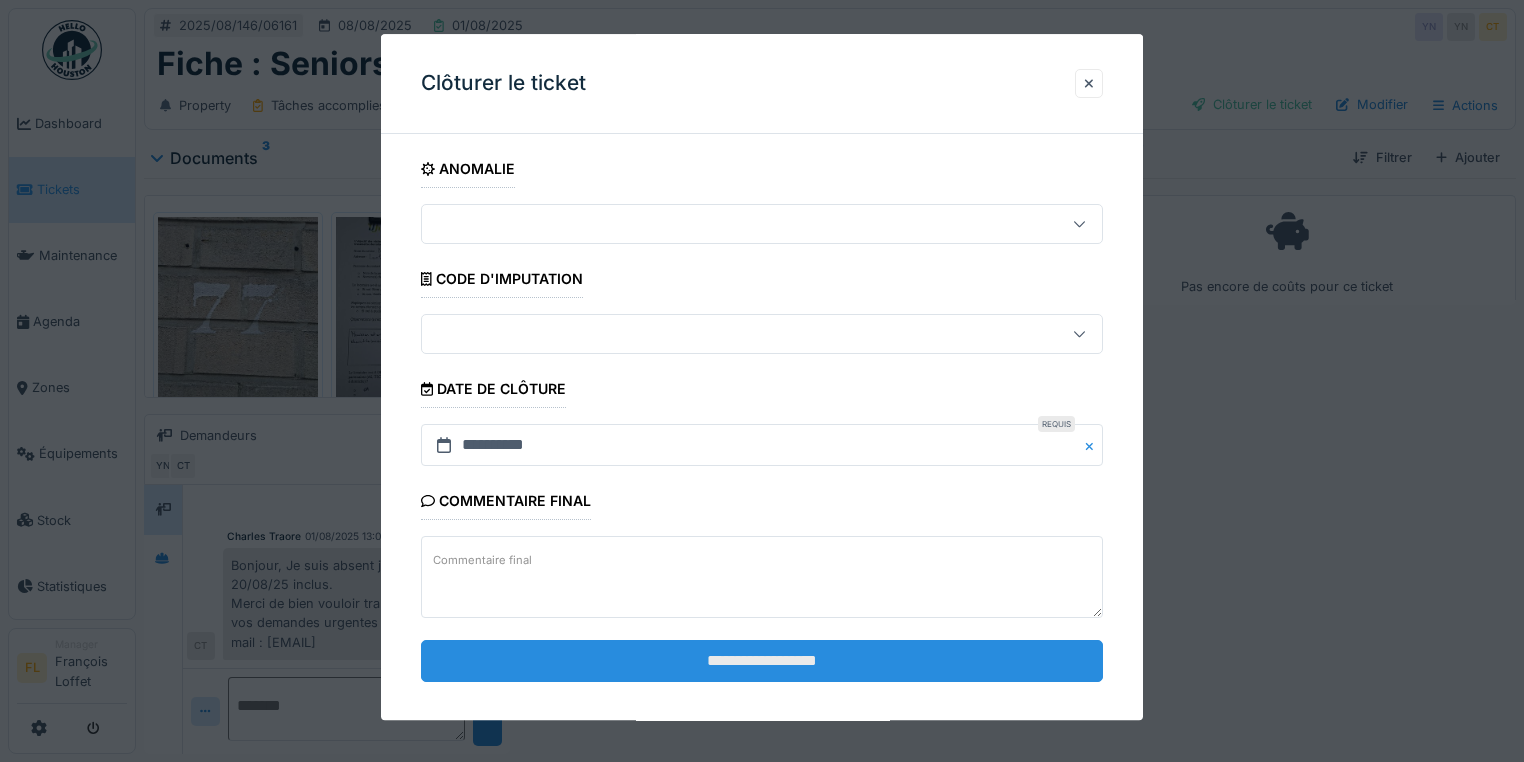 click on "**********" at bounding box center [762, 661] 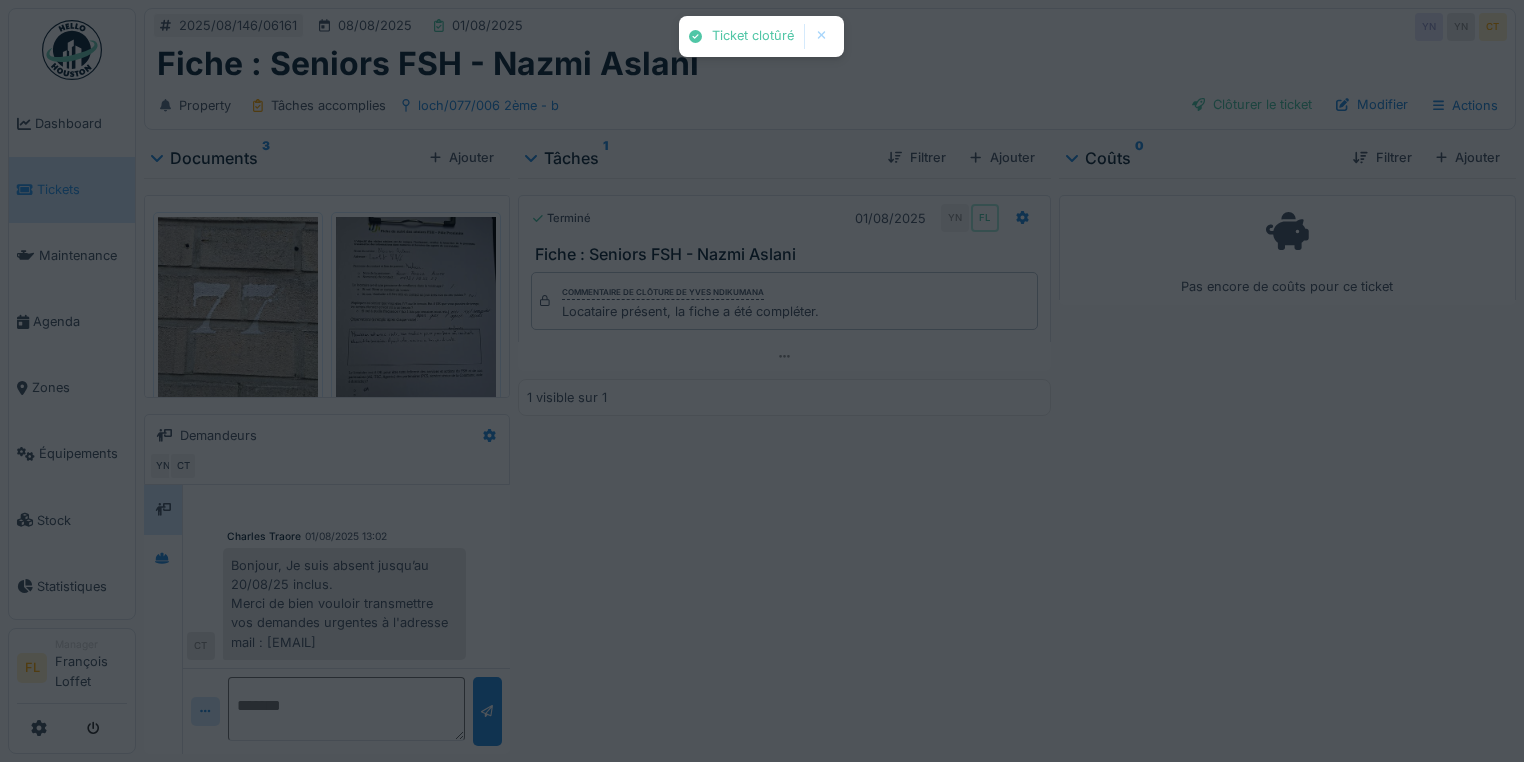 scroll, scrollTop: 106, scrollLeft: 0, axis: vertical 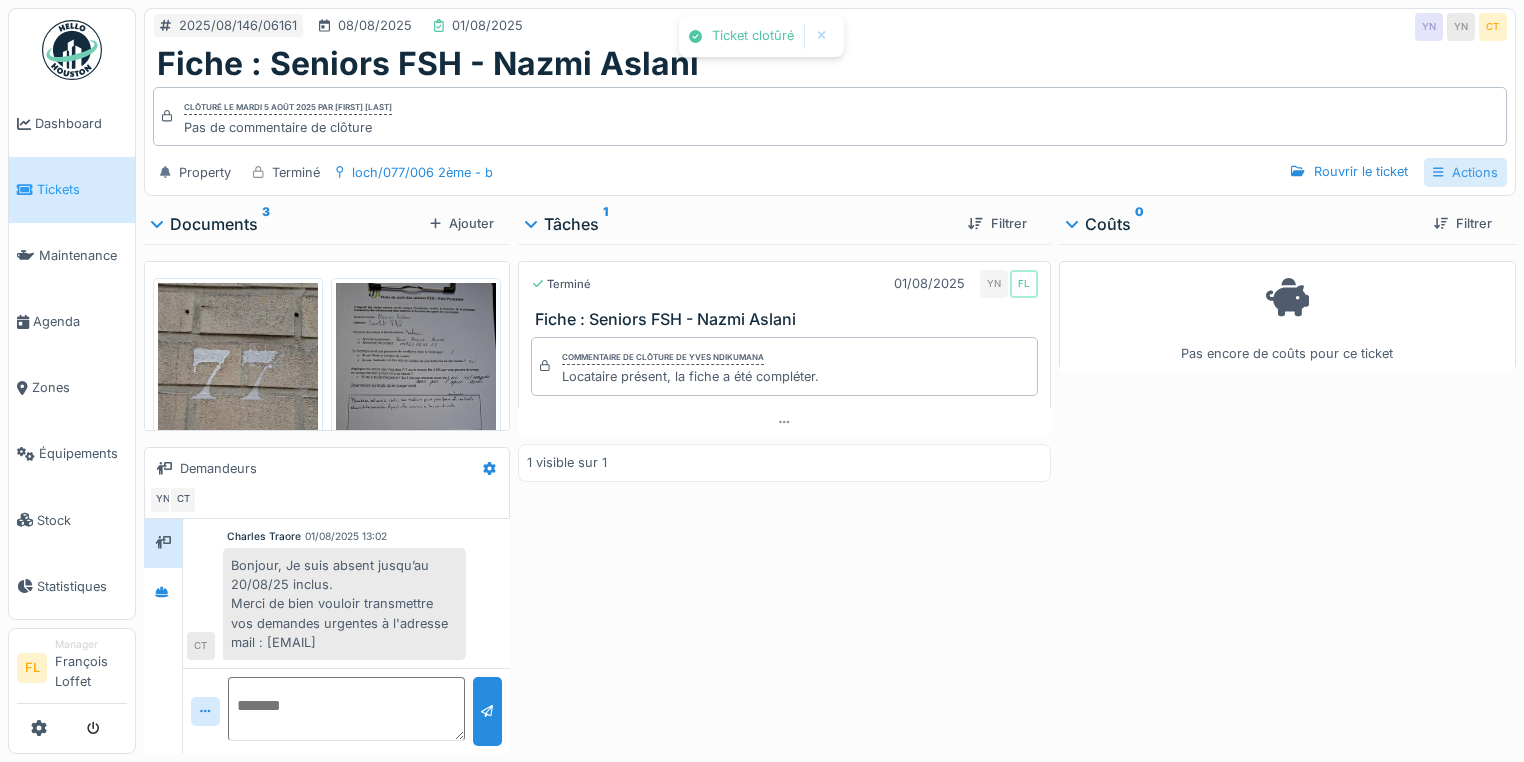 click on "Actions" at bounding box center [1465, 172] 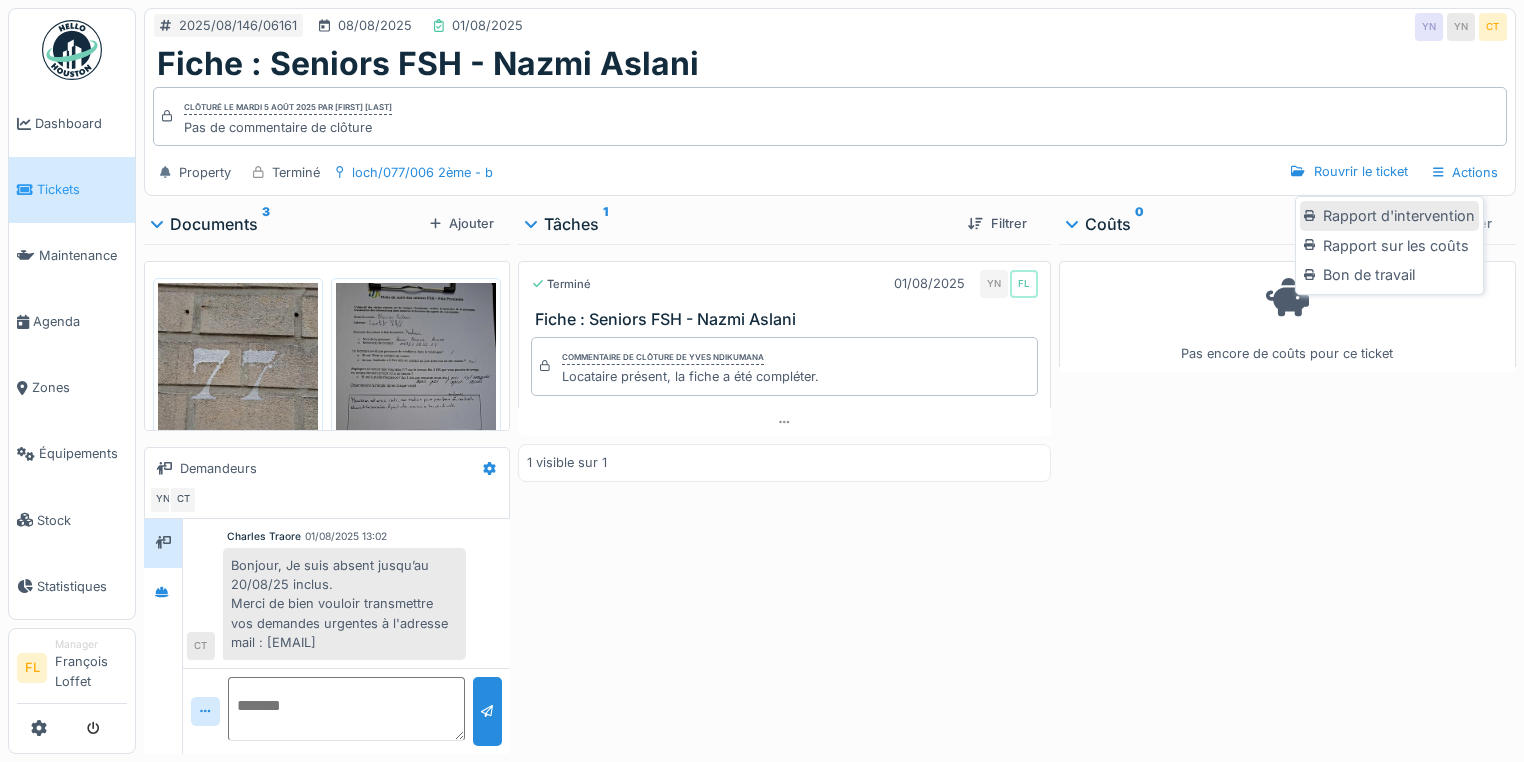 click on "Rapport d'intervention" at bounding box center [1389, 216] 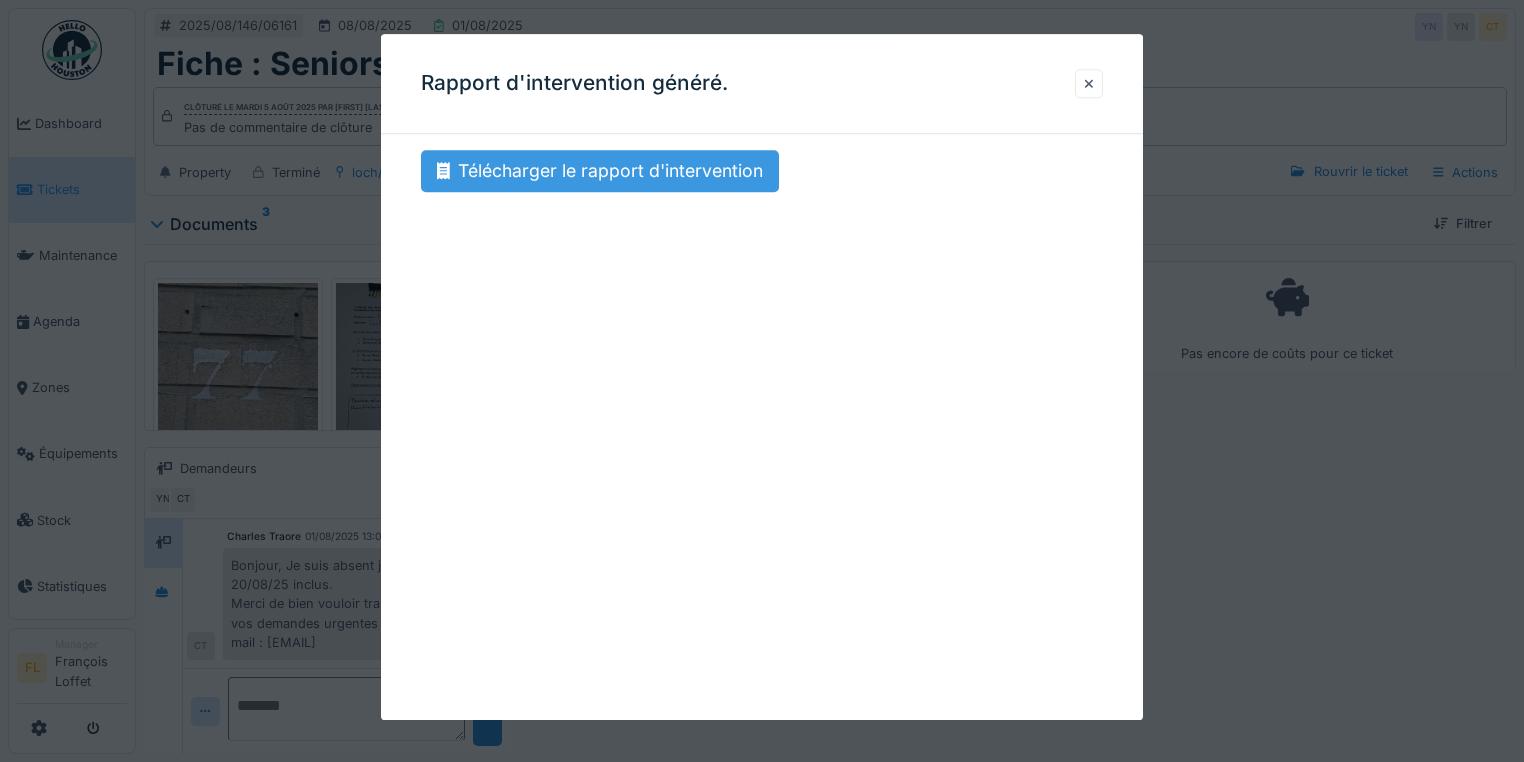 click on "Télécharger le rapport d'intervention" at bounding box center [600, 171] 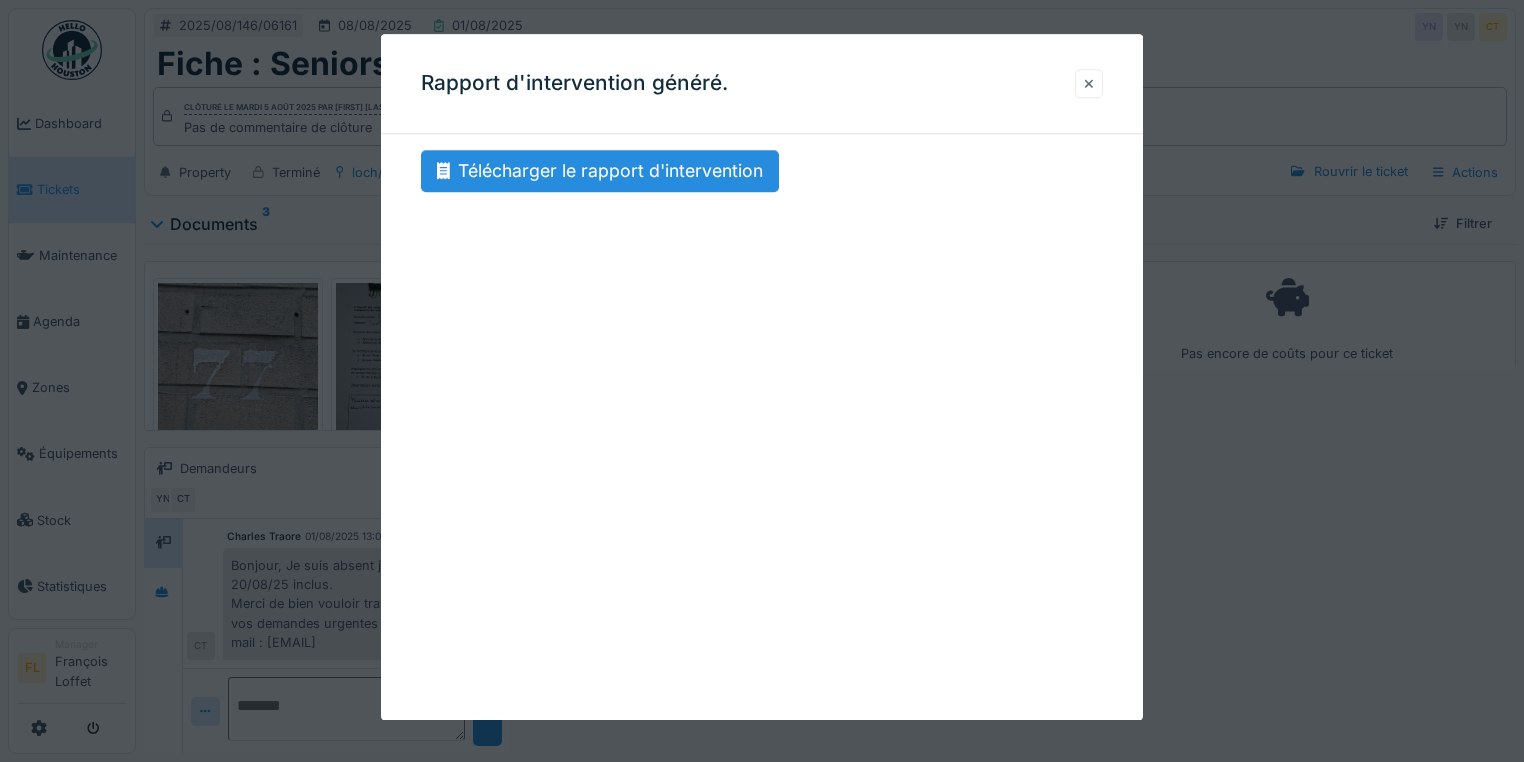 drag, startPoint x: 1088, startPoint y: 83, endPoint x: 1102, endPoint y: 82, distance: 14.035668 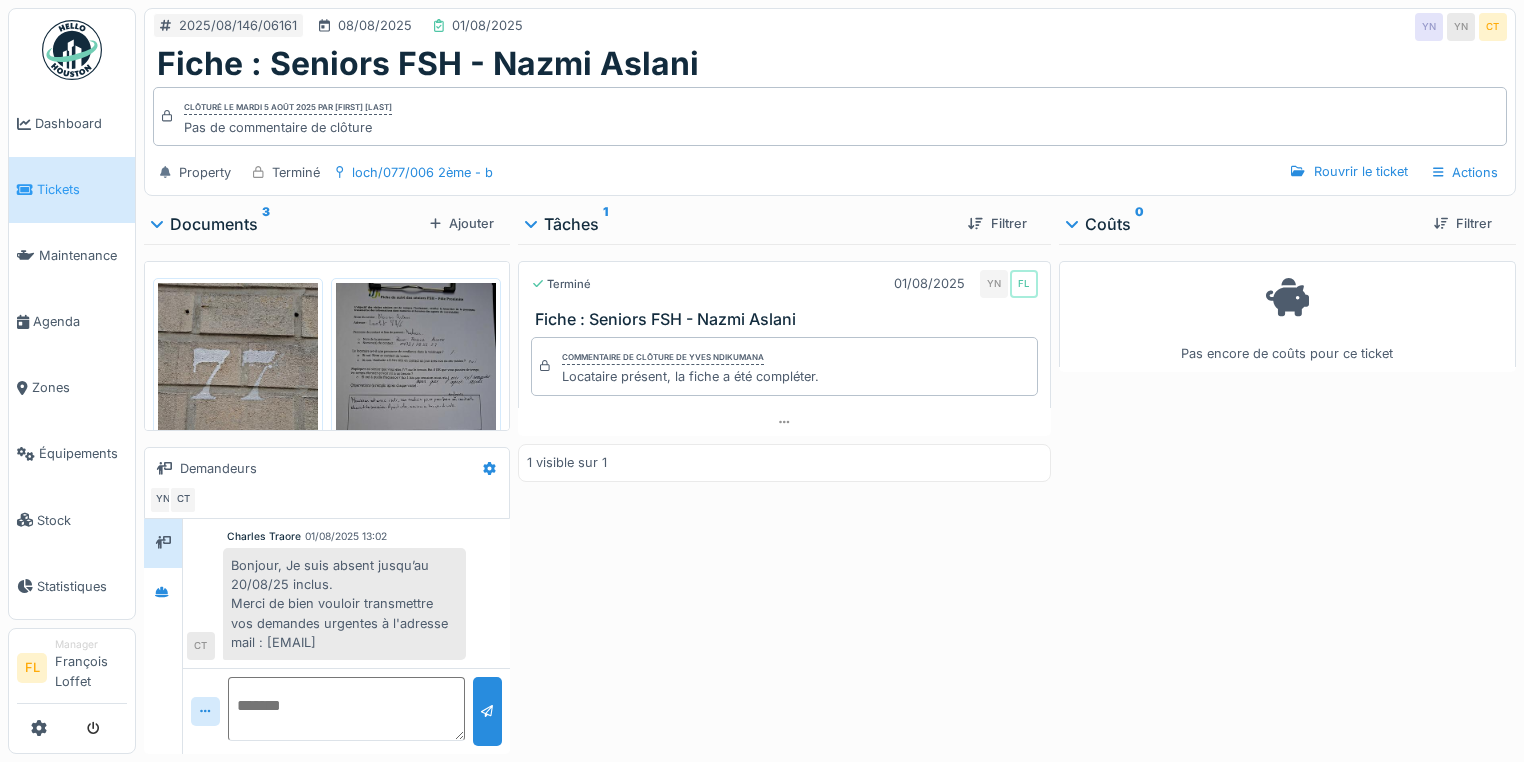 click on "Terminé 01/08/2025 YN FL Fiche : Seniors FSH - Nazmi Aslani   Commentaire de clôture de Yves Ndikumana Locataire présent, la fiche a été compléter.  1 visible sur 1" at bounding box center (784, 495) 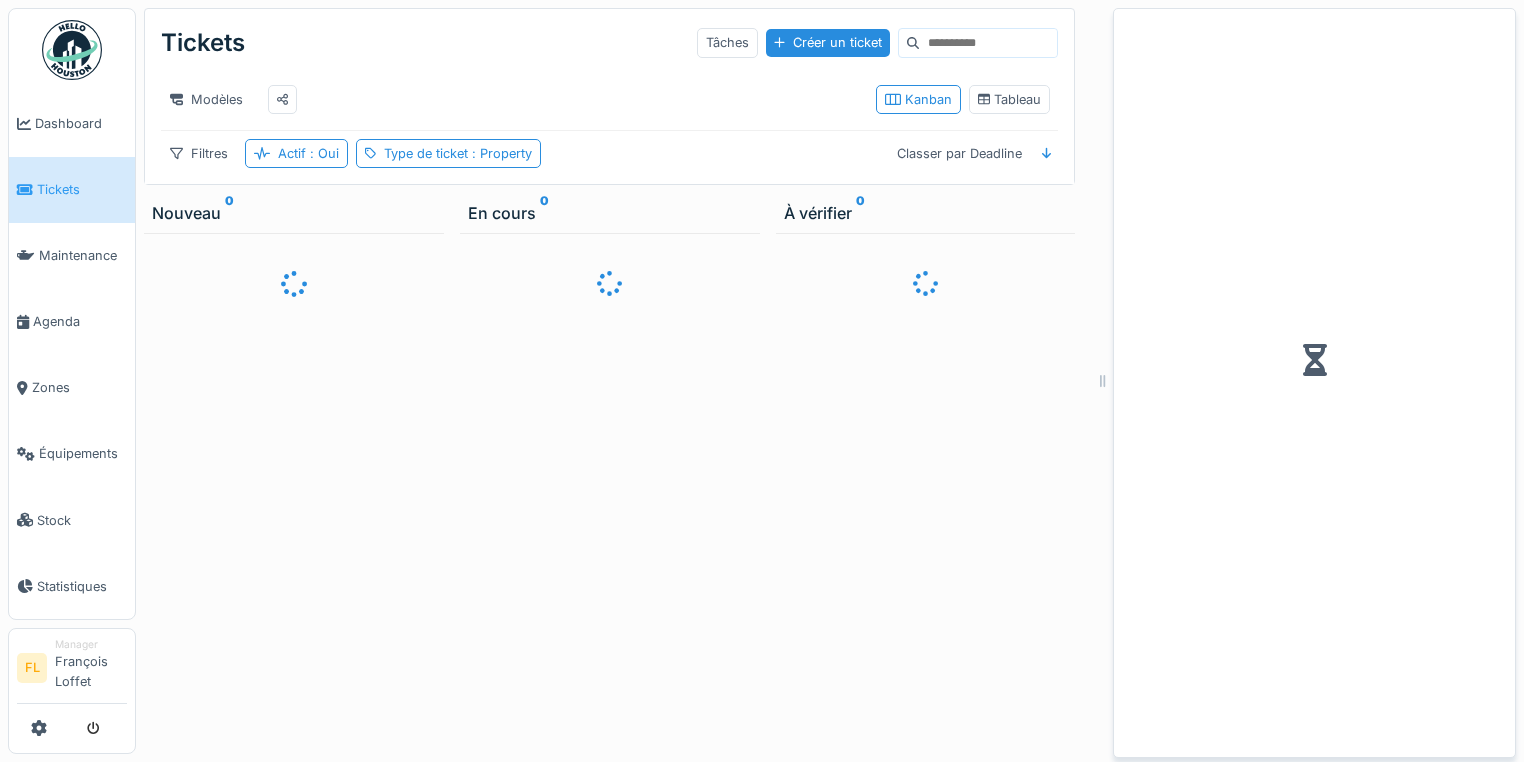 scroll, scrollTop: 0, scrollLeft: 0, axis: both 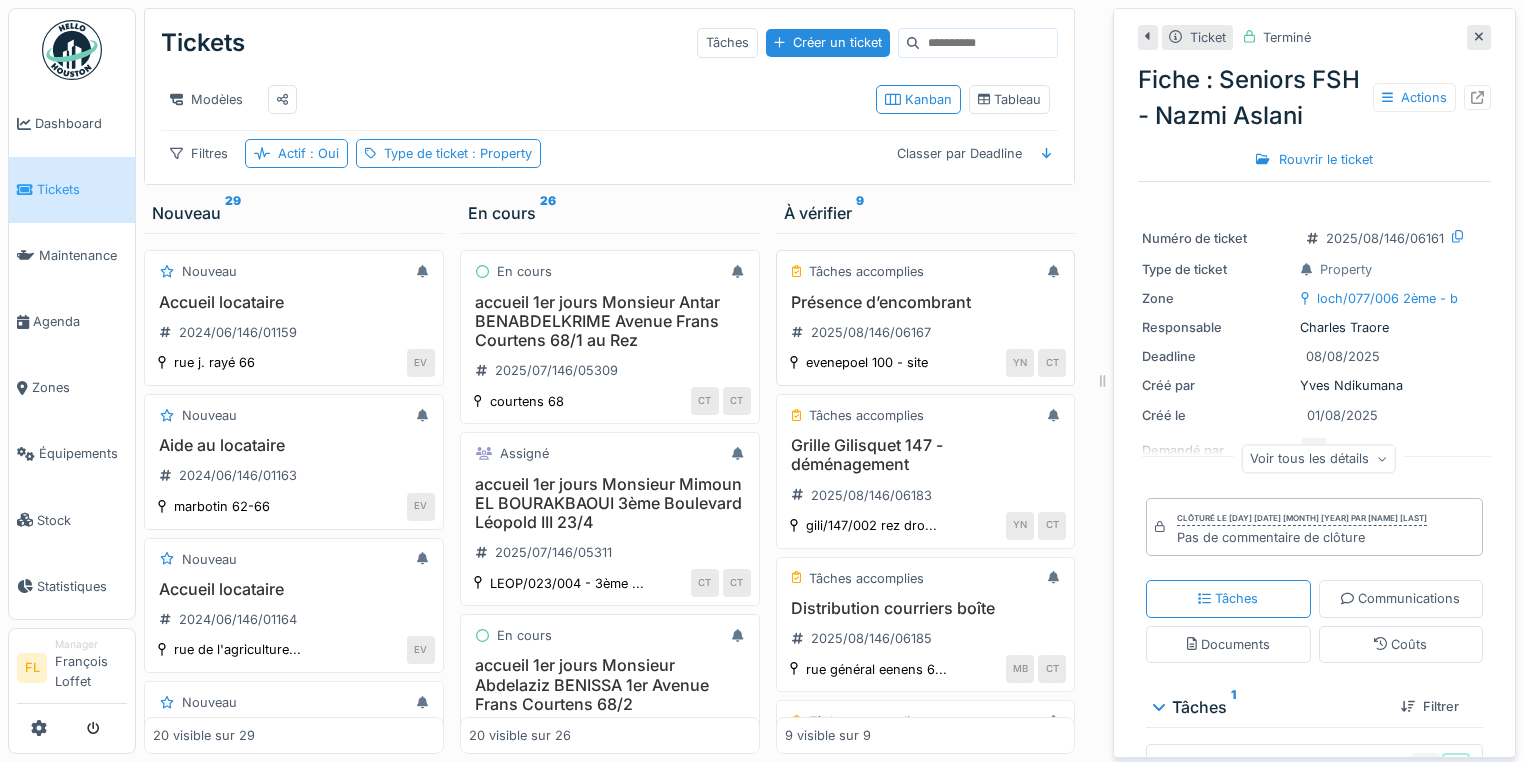 click on "Présence d’encombrant" at bounding box center (926, 302) 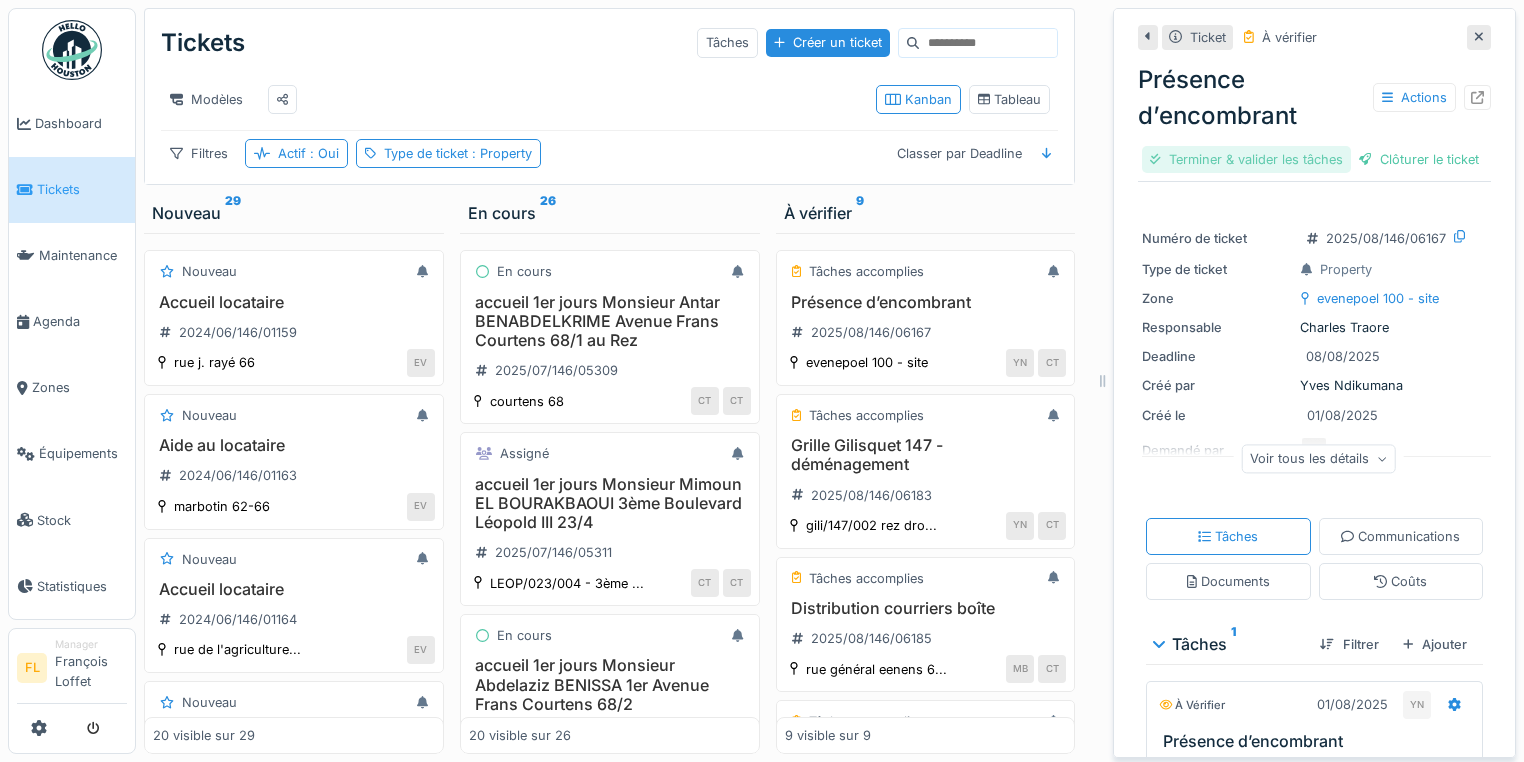 click on "Terminer & valider les tâches" at bounding box center [1246, 159] 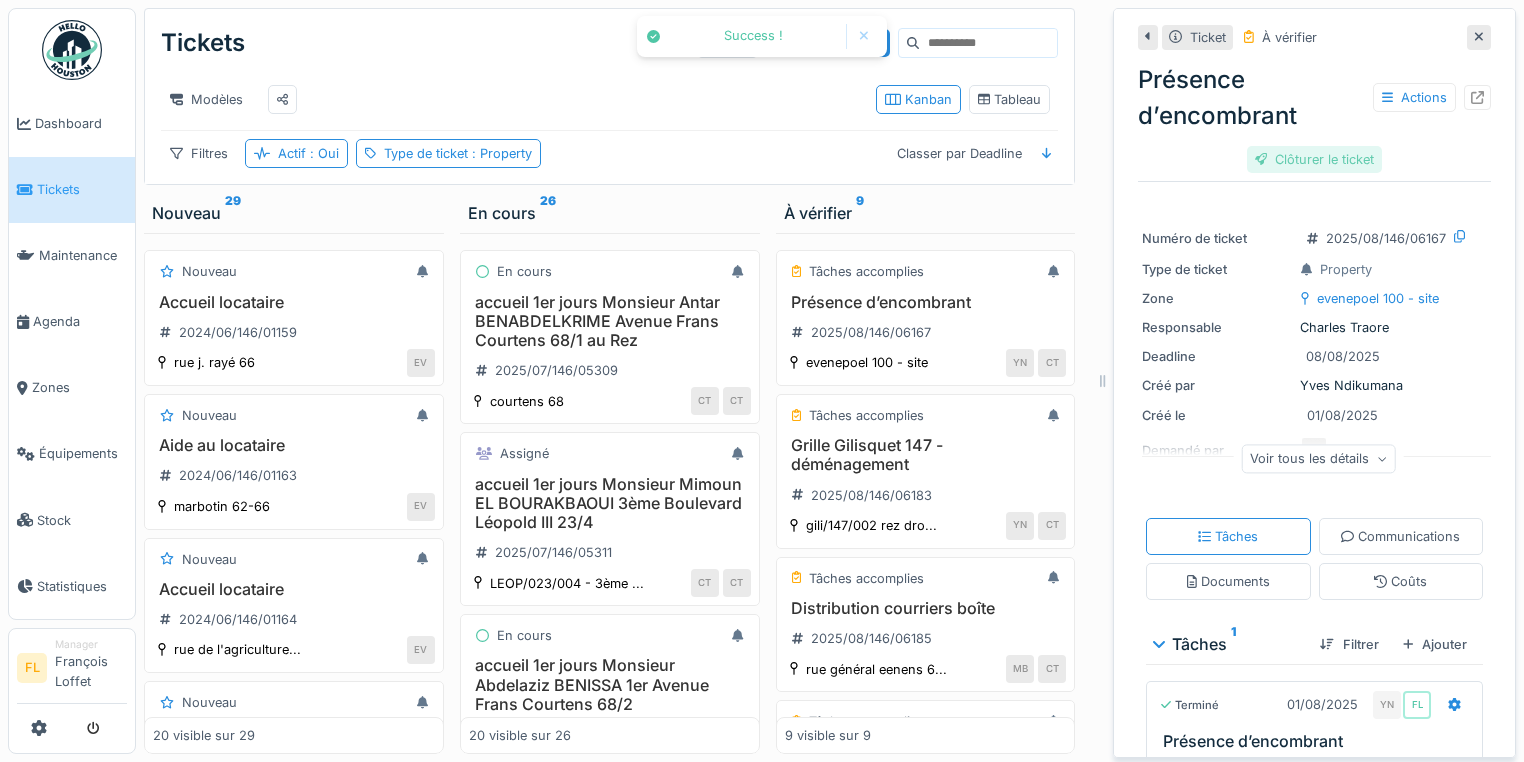 click on "Clôturer le ticket" at bounding box center (1315, 159) 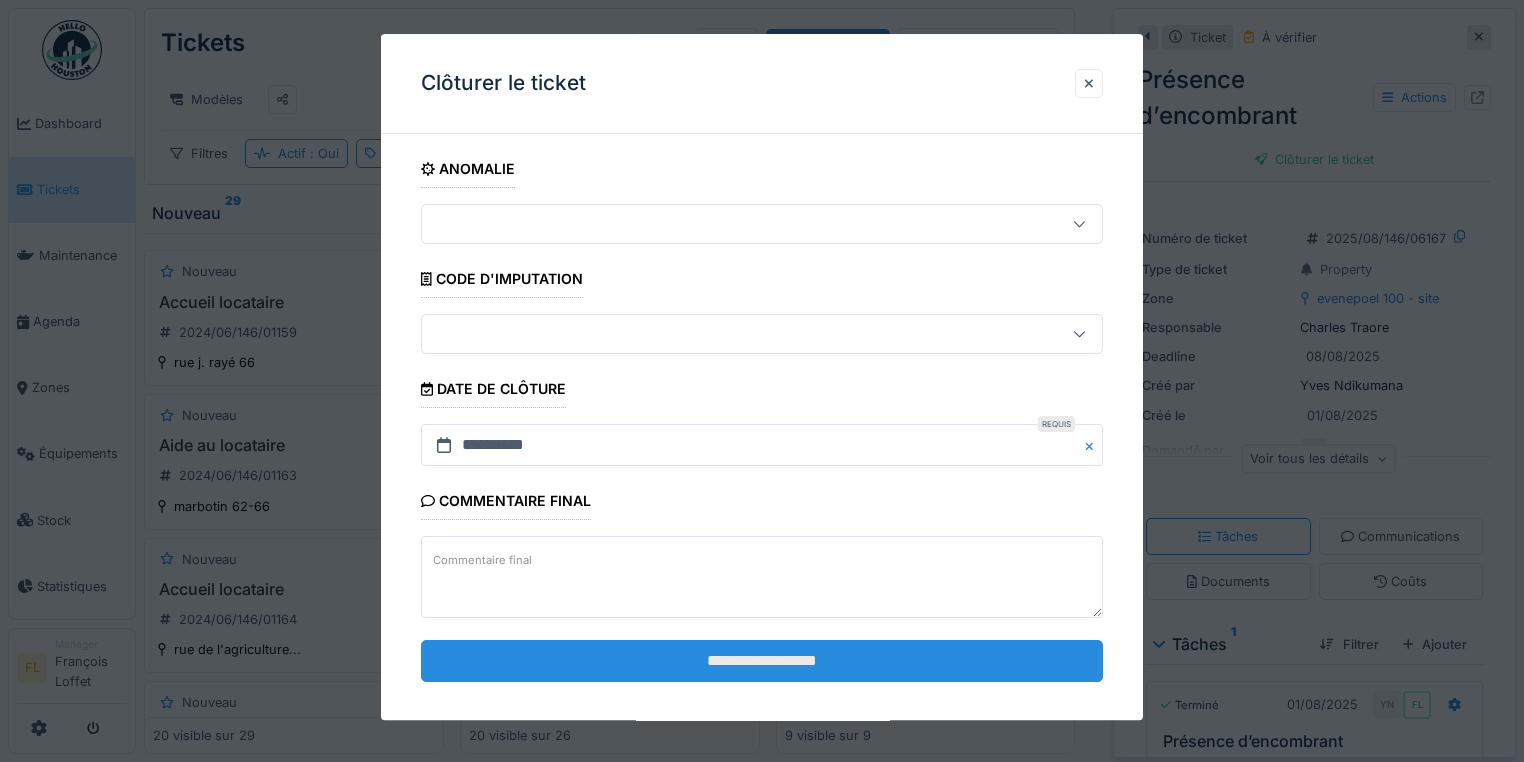 click on "**********" at bounding box center (762, 661) 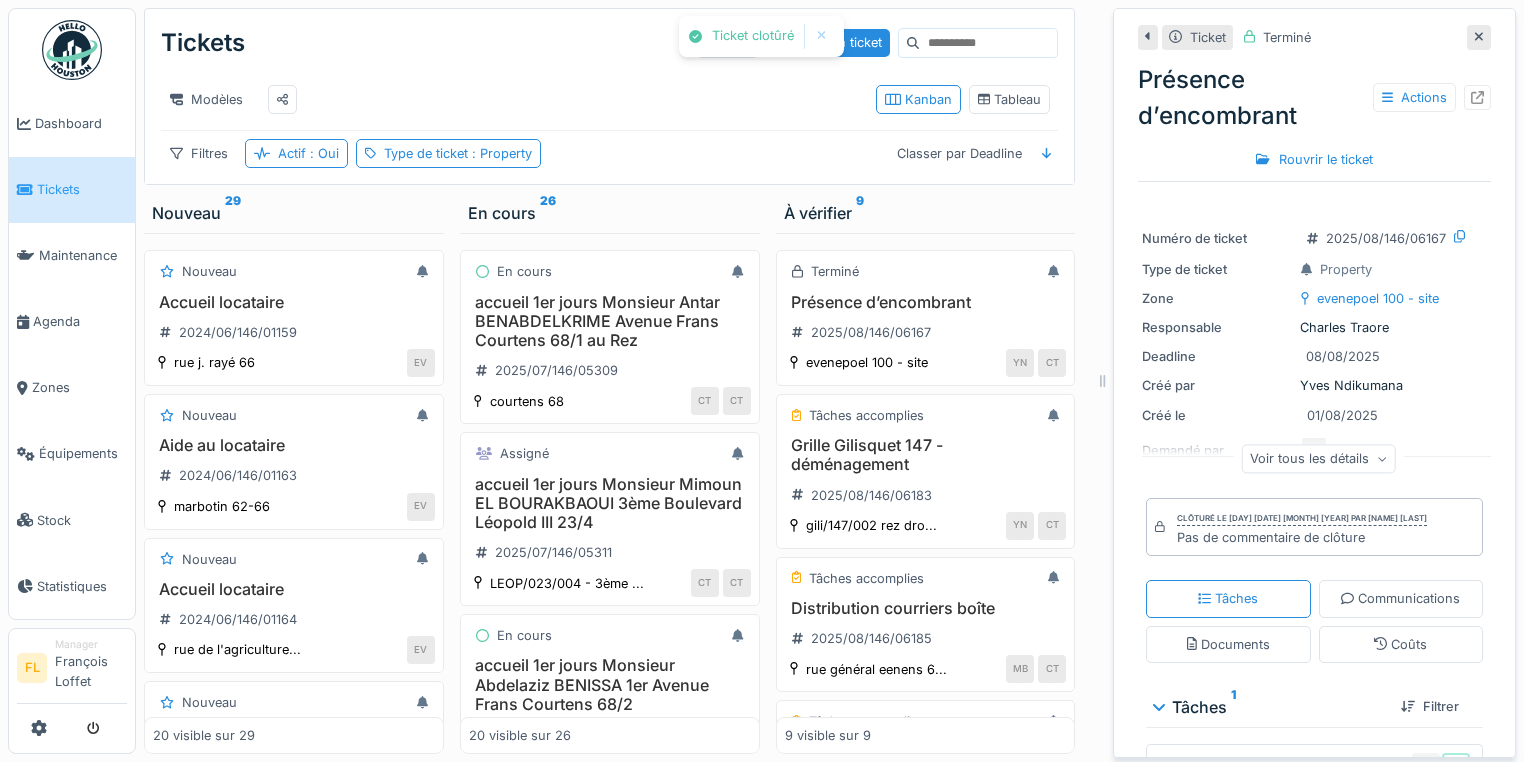 click at bounding box center [1479, 37] 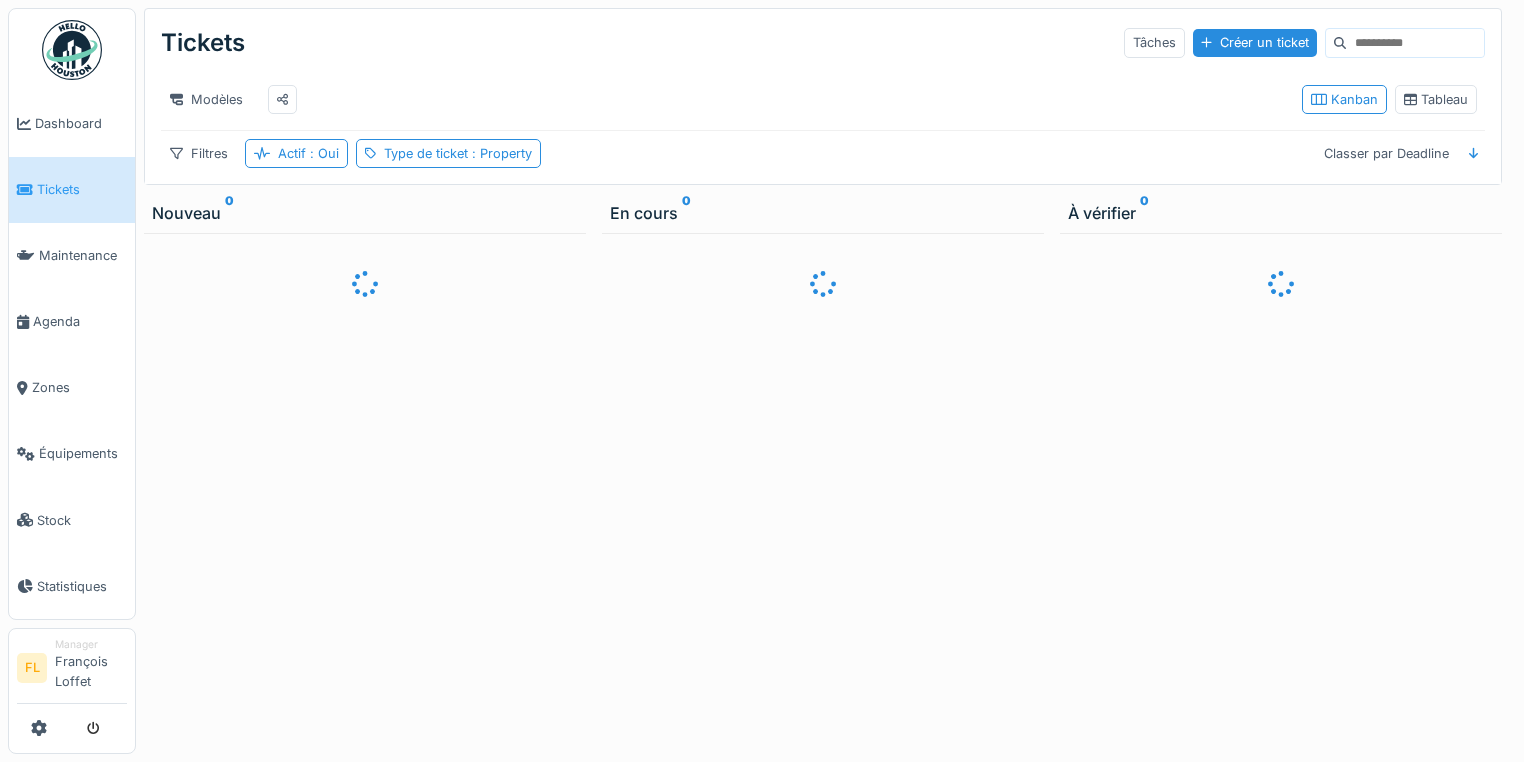 scroll, scrollTop: 0, scrollLeft: 0, axis: both 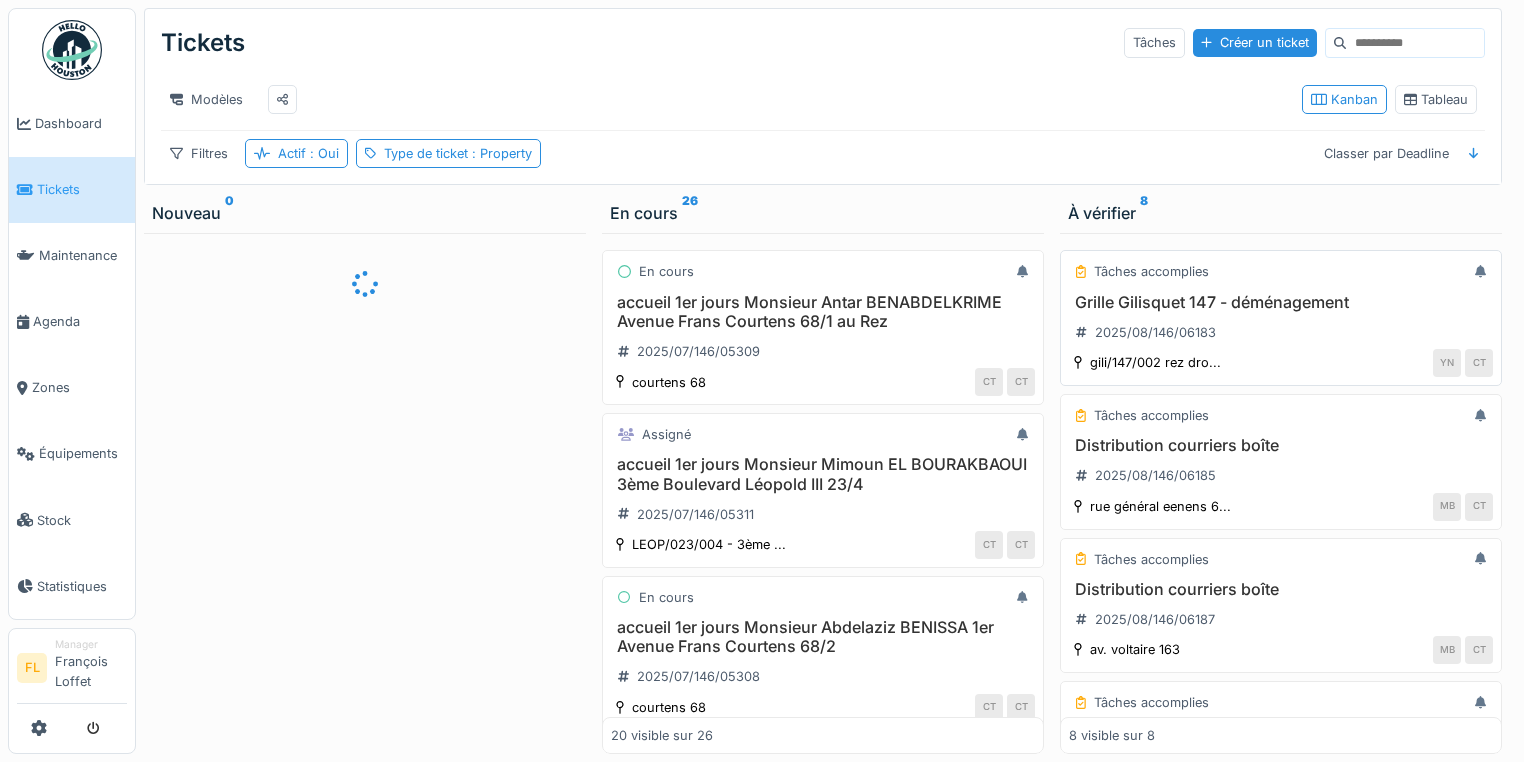 click on "Grille Gilisquet 147 - déménagement" at bounding box center [1281, 302] 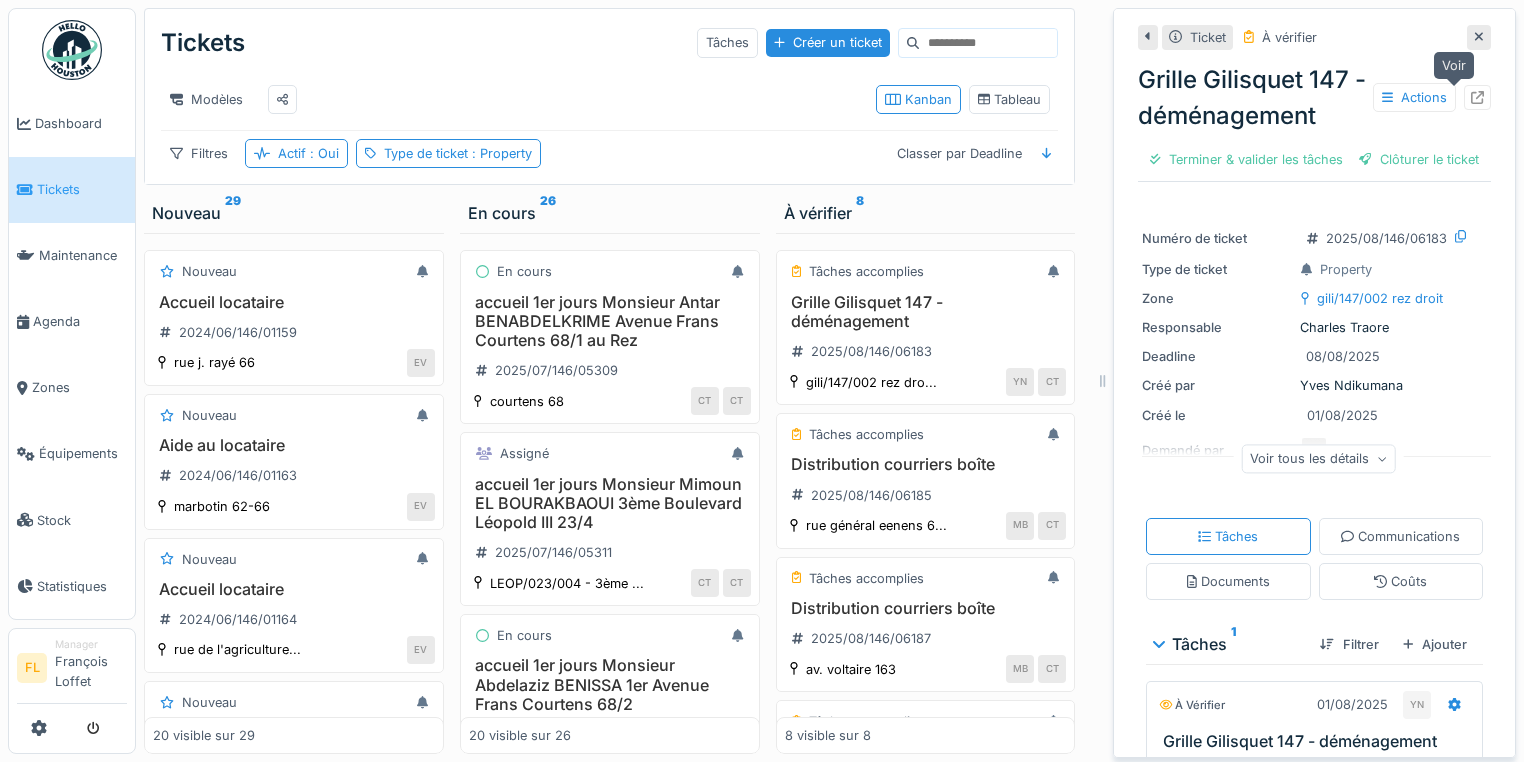 click 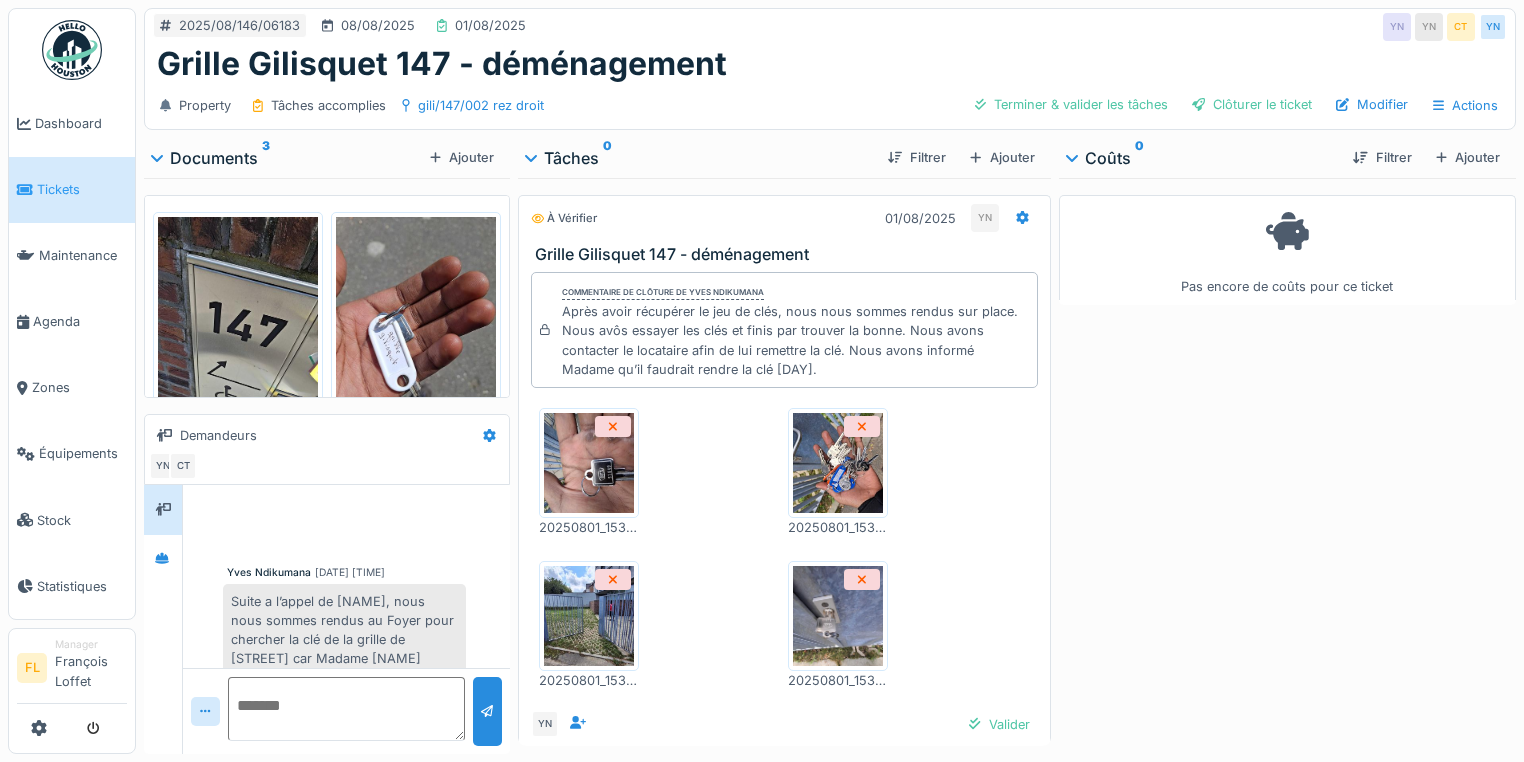 scroll, scrollTop: 0, scrollLeft: 0, axis: both 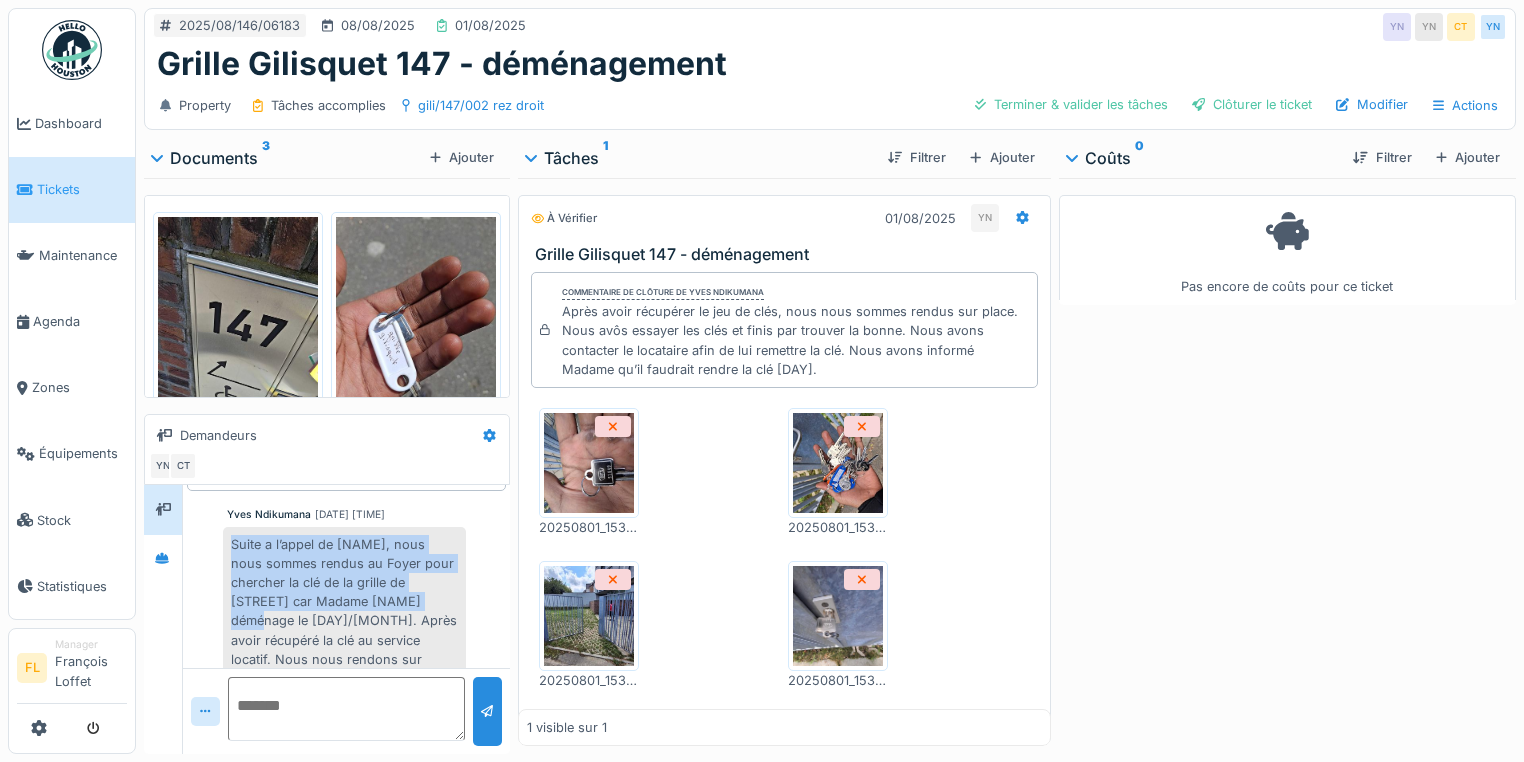 drag, startPoint x: 234, startPoint y: 547, endPoint x: 420, endPoint y: 599, distance: 193.13208 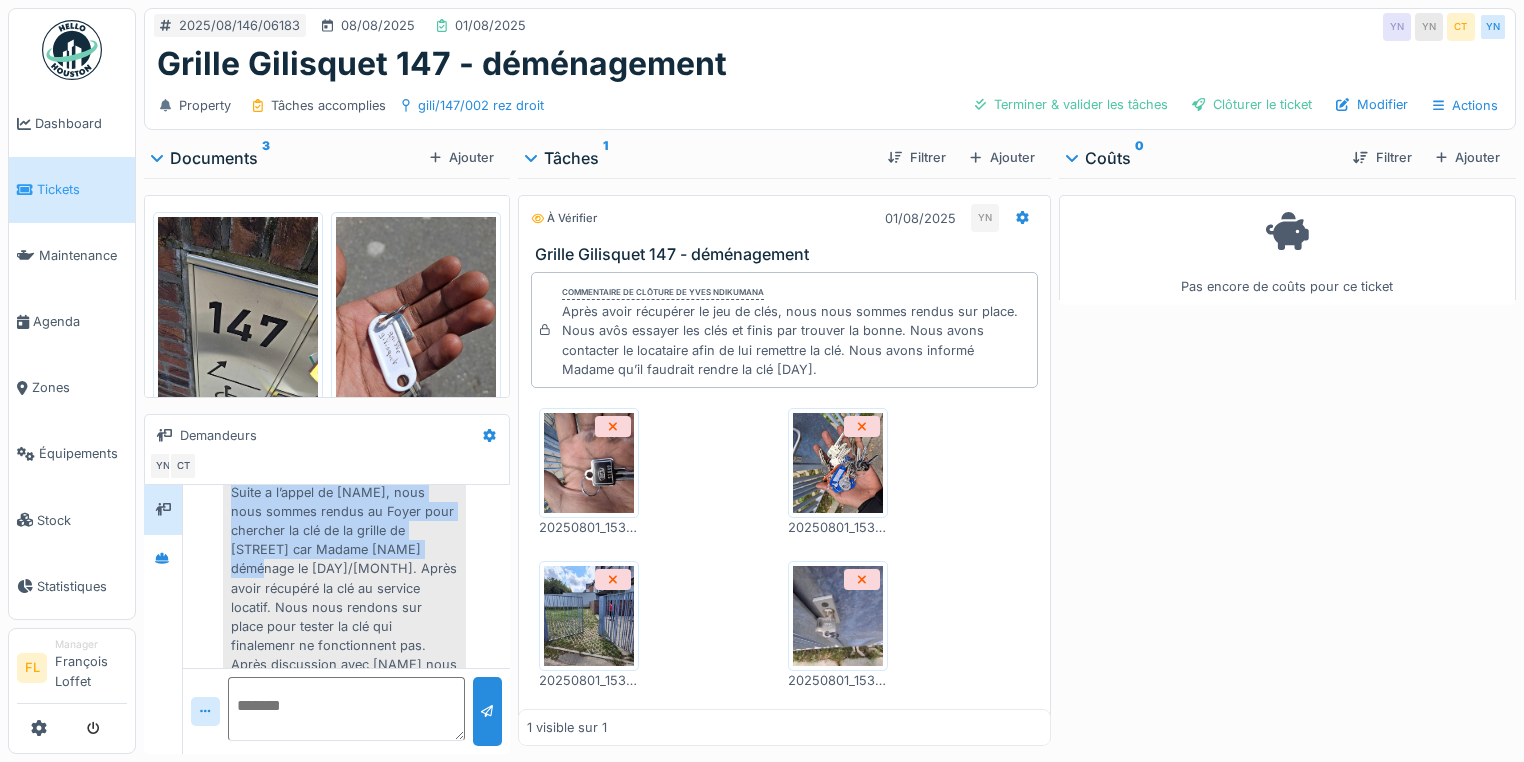 scroll, scrollTop: 140, scrollLeft: 0, axis: vertical 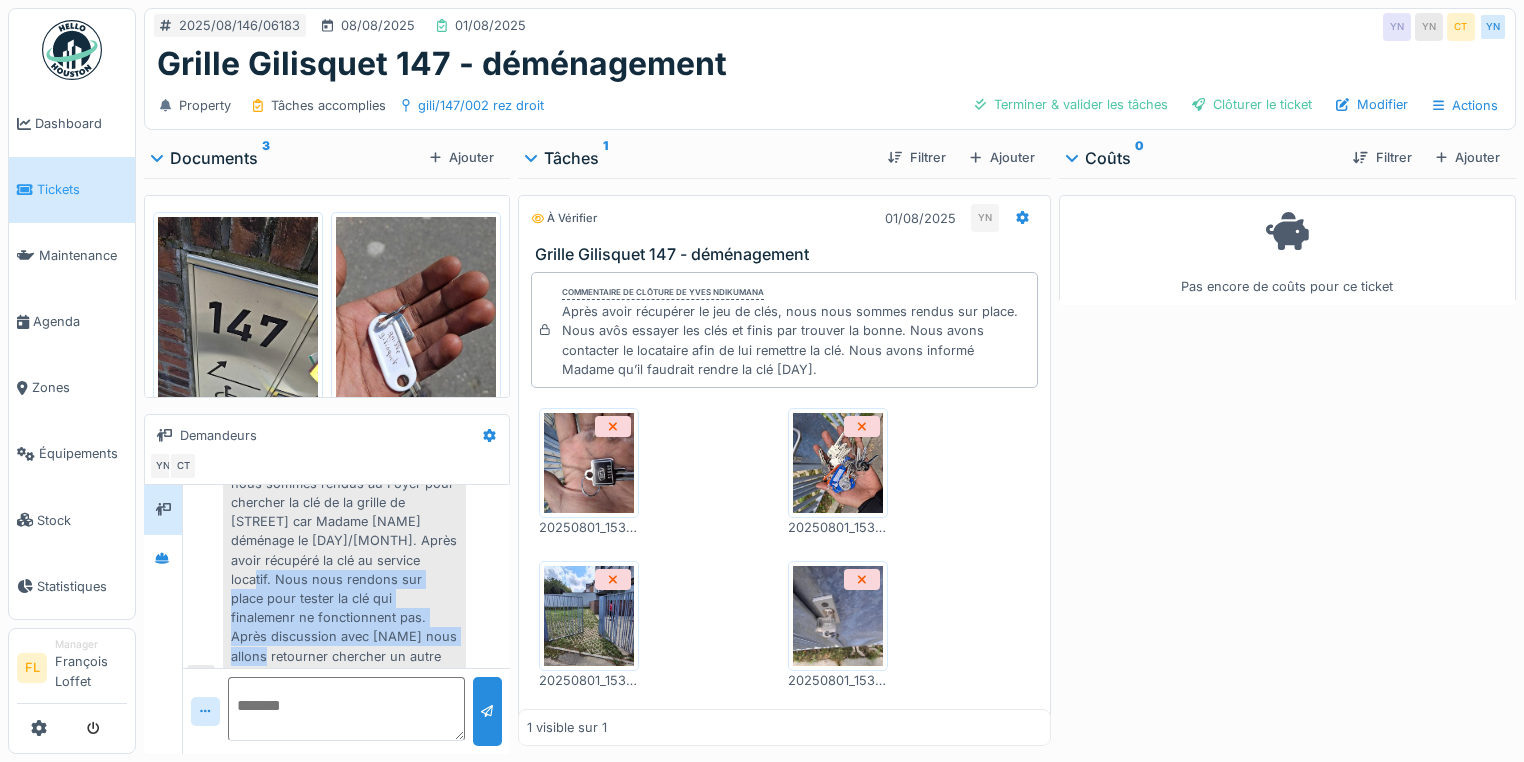 drag, startPoint x: 245, startPoint y: 570, endPoint x: 412, endPoint y: 647, distance: 183.89671 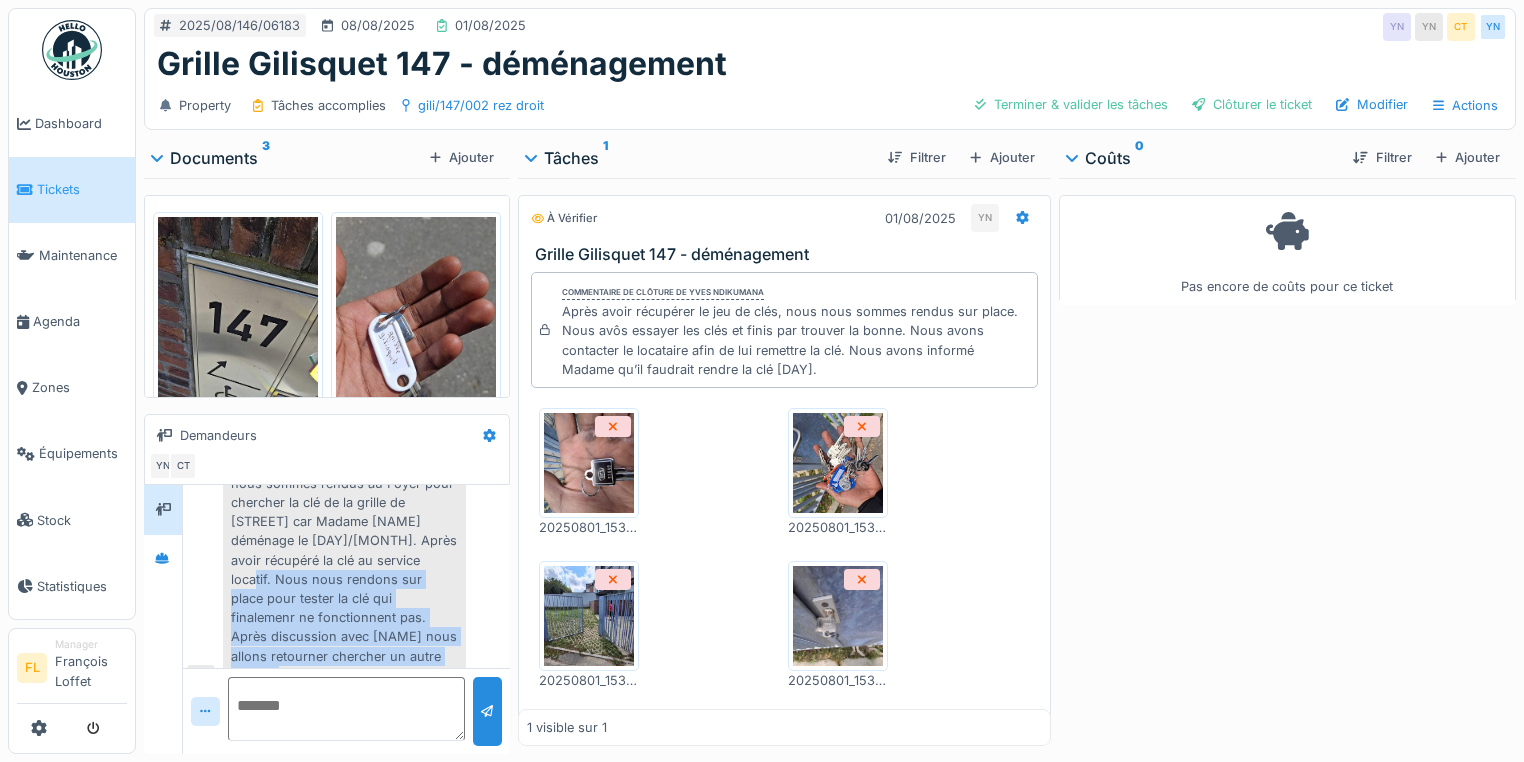 click on "Suite a l’appel de Marie-Chantal, nous nous sommes rendus au Foyer pour chercher la clé de la grille de Gilisquet 147 car Madame Ndayisaba déménage le samedi 2/8. Après avoir récupéré la clé au service locatif. Nous nous rendons sur place pour tester la clé qui finalemenr ne fonctionnent pas. Après discussion avec Hussein nous allons retourner chercher un autre jeux de clés à tester." at bounding box center (344, 570) 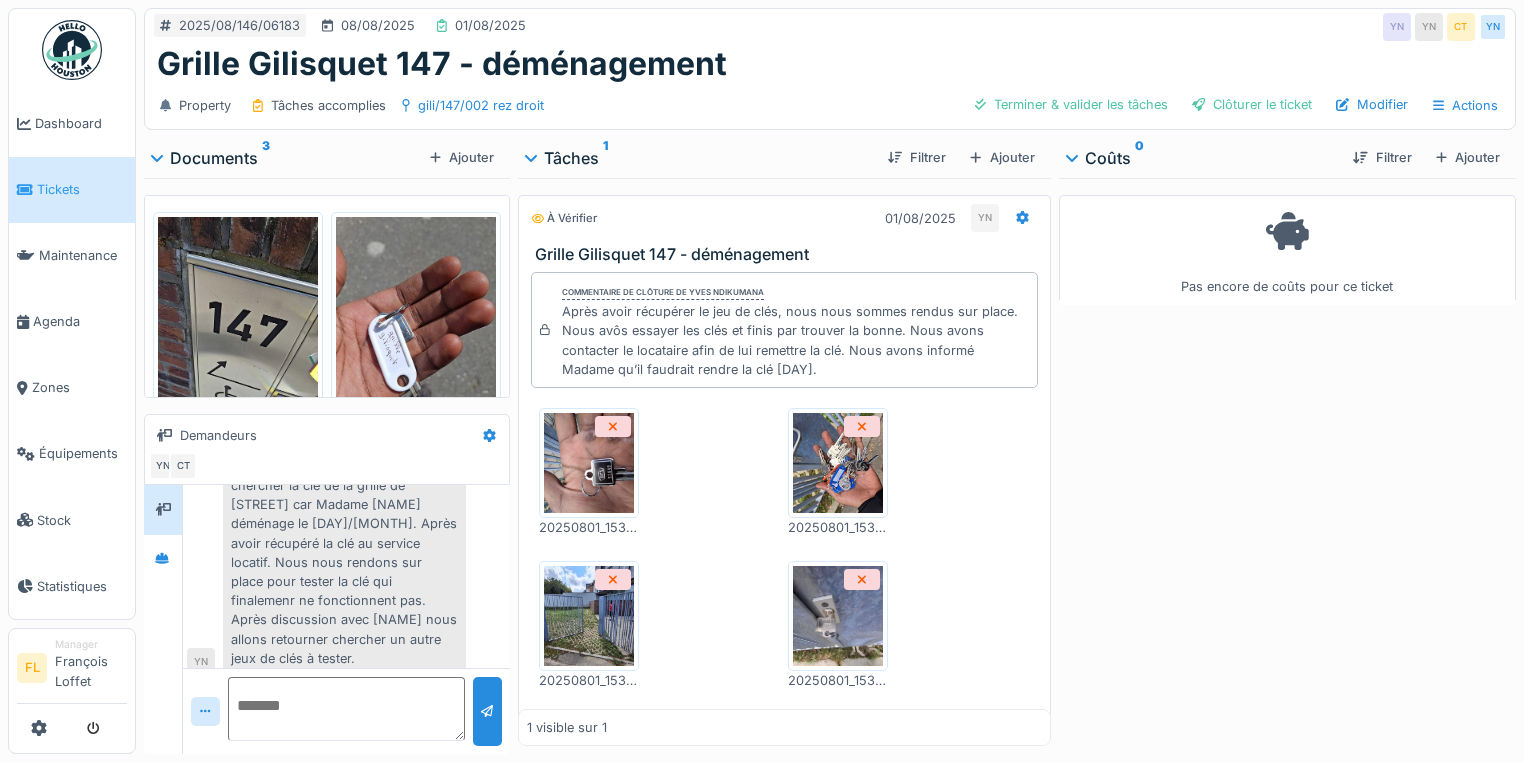 scroll, scrollTop: 172, scrollLeft: 0, axis: vertical 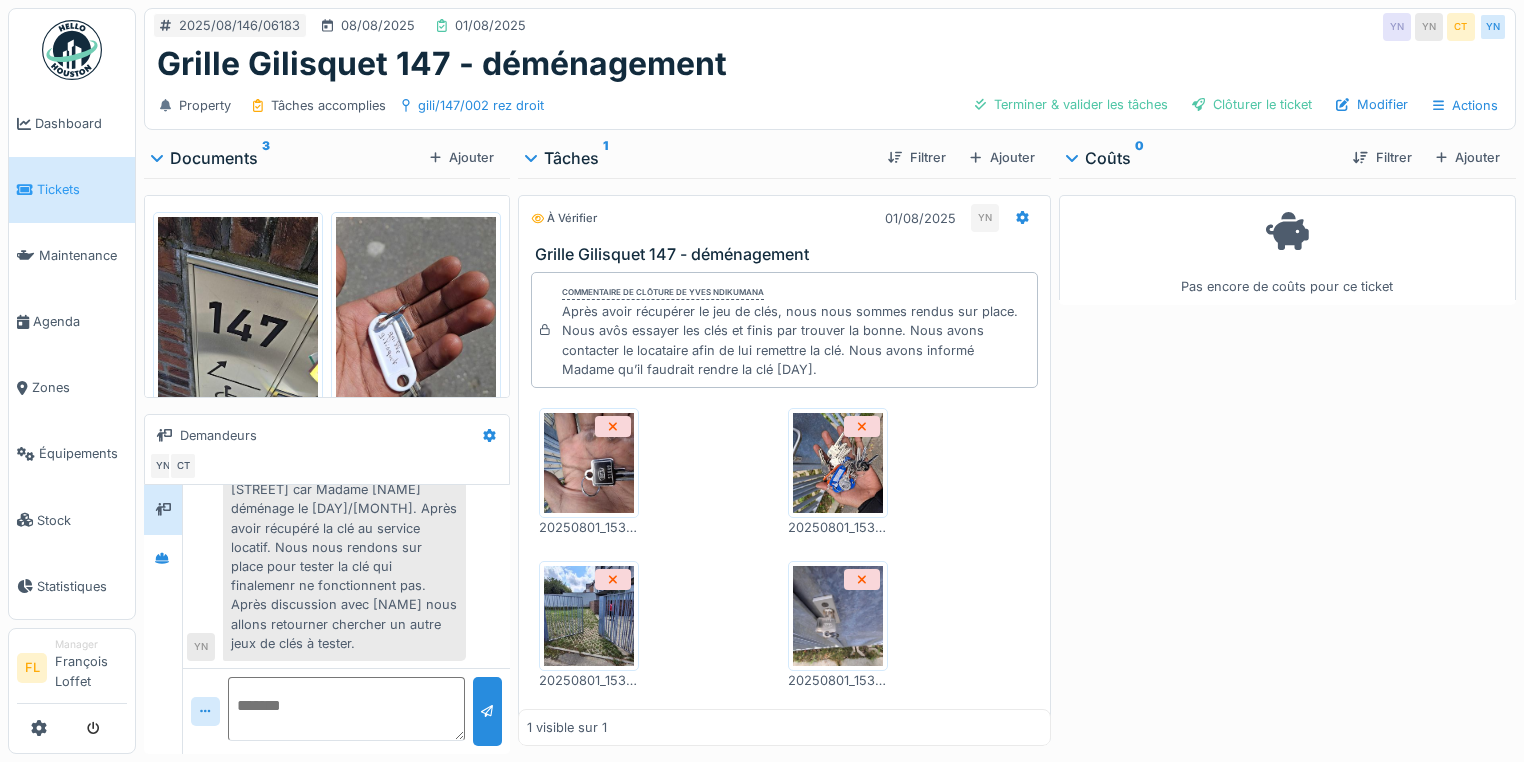 drag, startPoint x: 236, startPoint y: 604, endPoint x: 384, endPoint y: 636, distance: 151.41995 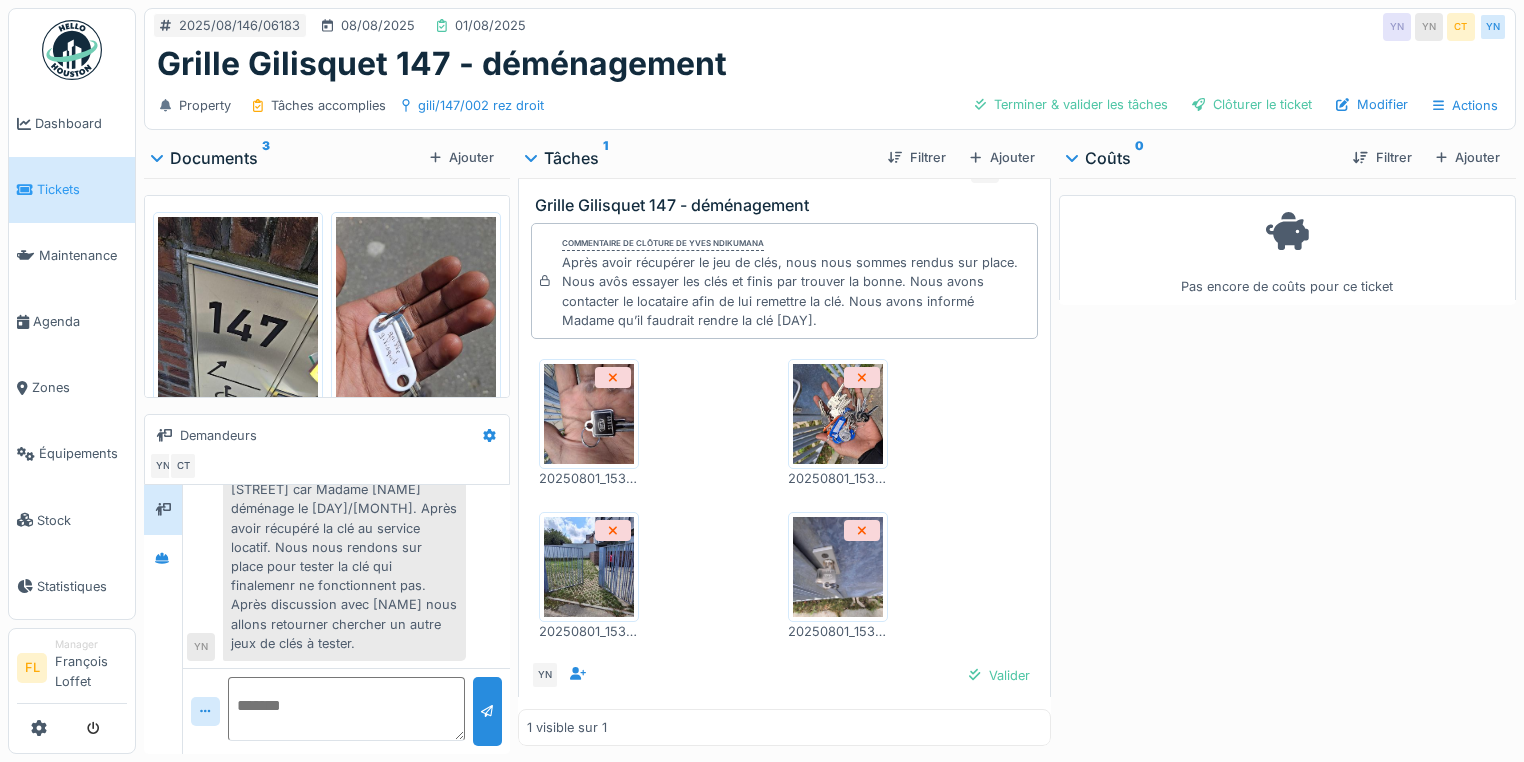 scroll, scrollTop: 72, scrollLeft: 0, axis: vertical 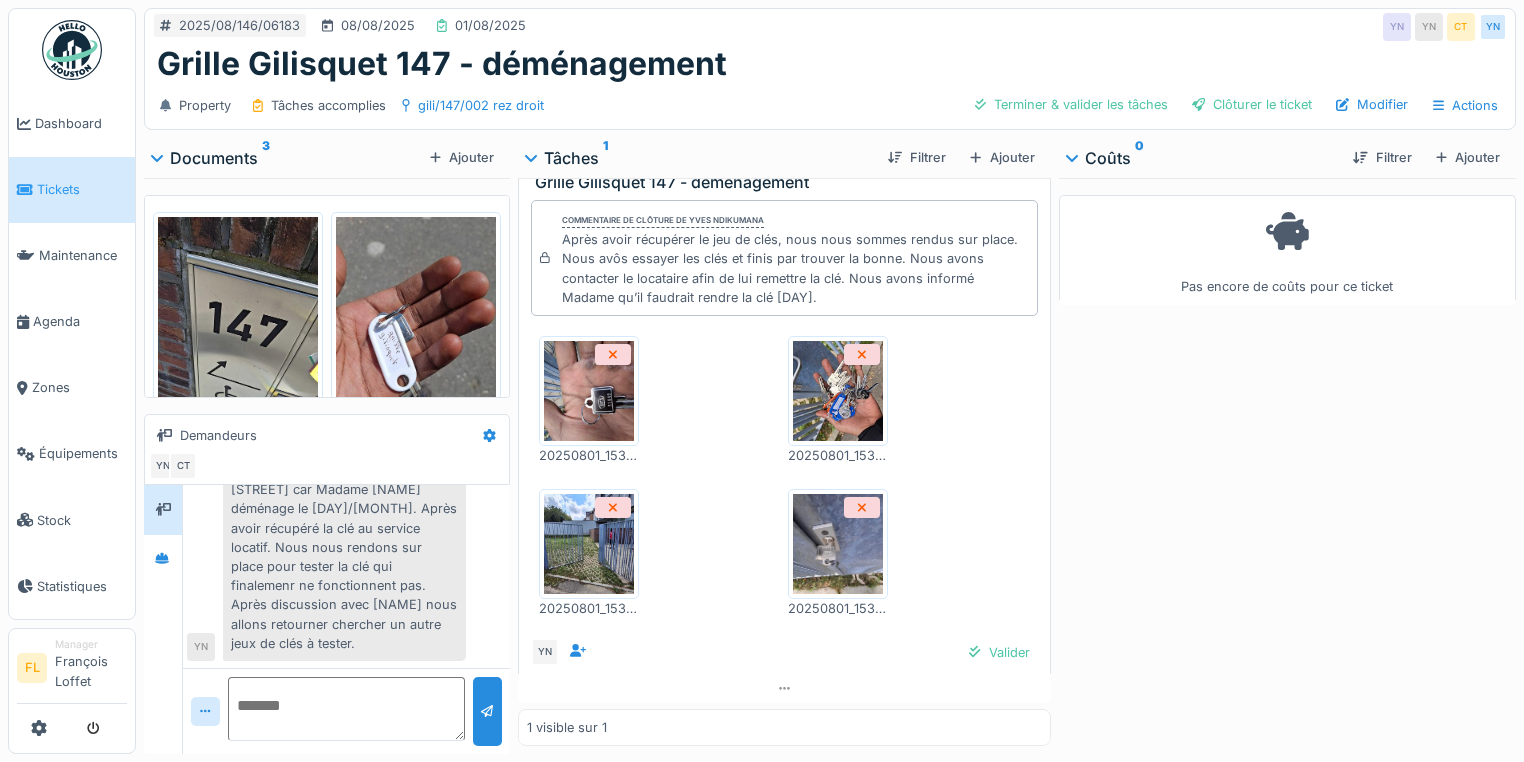 drag, startPoint x: 995, startPoint y: 648, endPoint x: 1250, endPoint y: 638, distance: 255.196 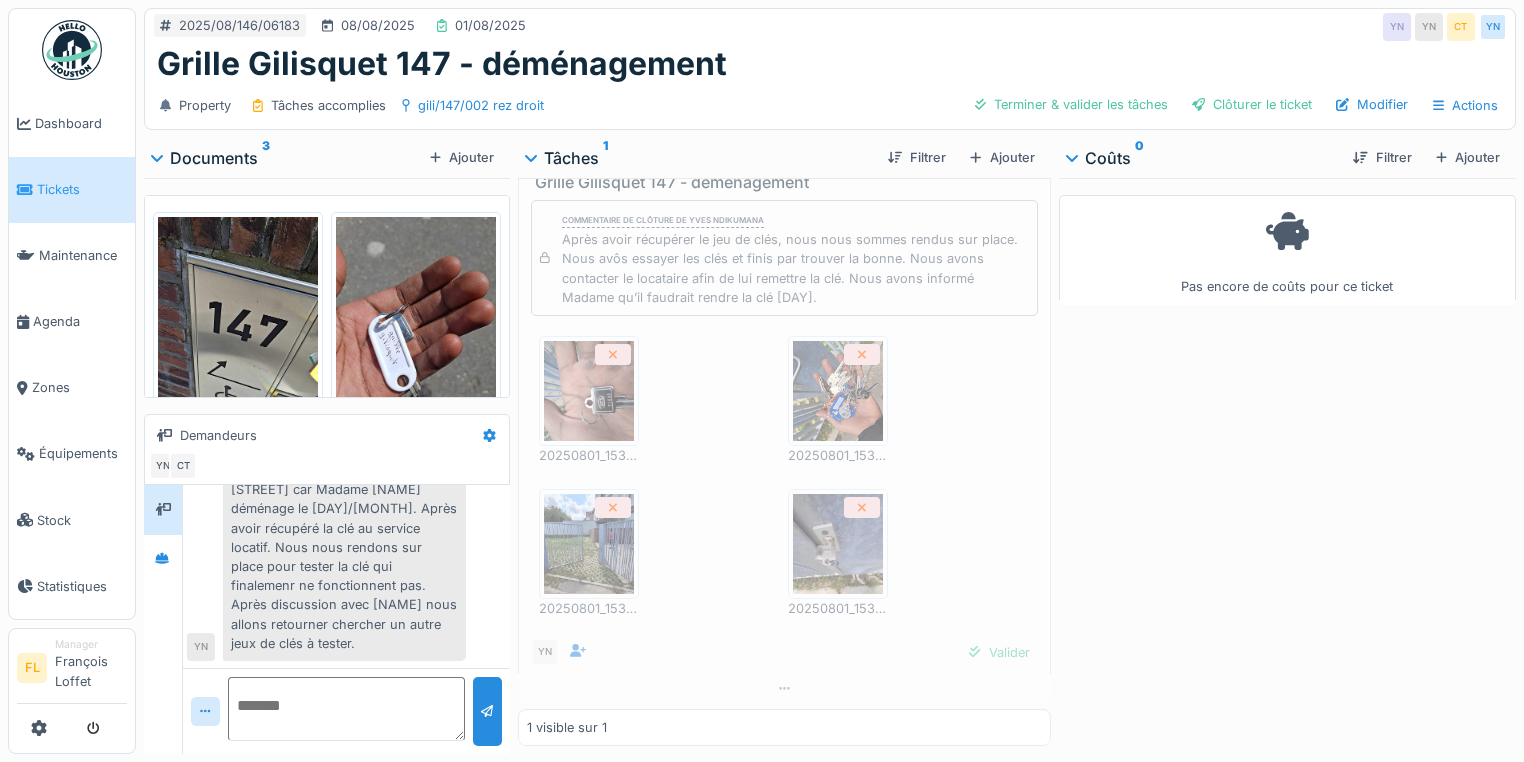 scroll, scrollTop: 44, scrollLeft: 0, axis: vertical 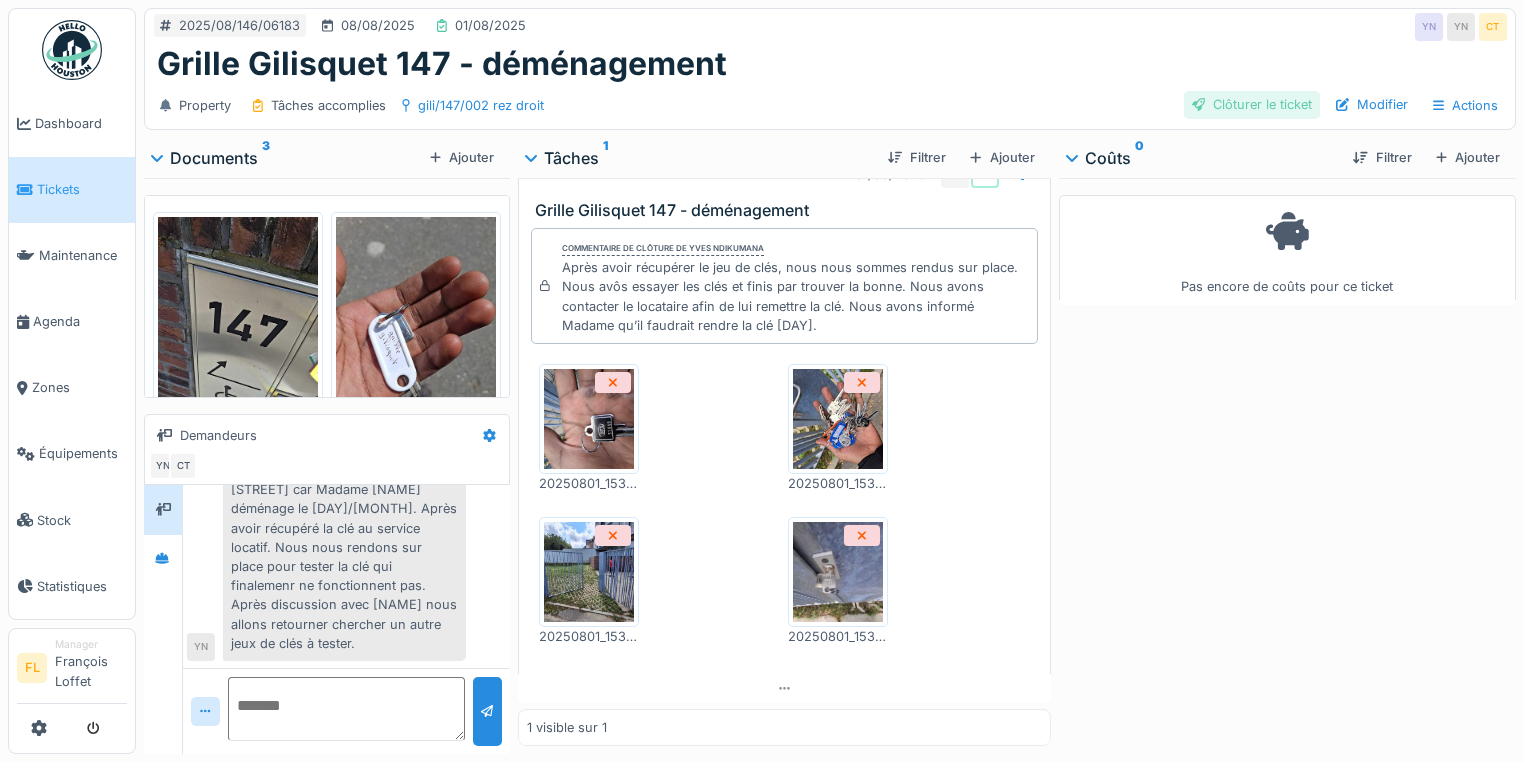 click on "Clôturer le ticket" at bounding box center [1252, 104] 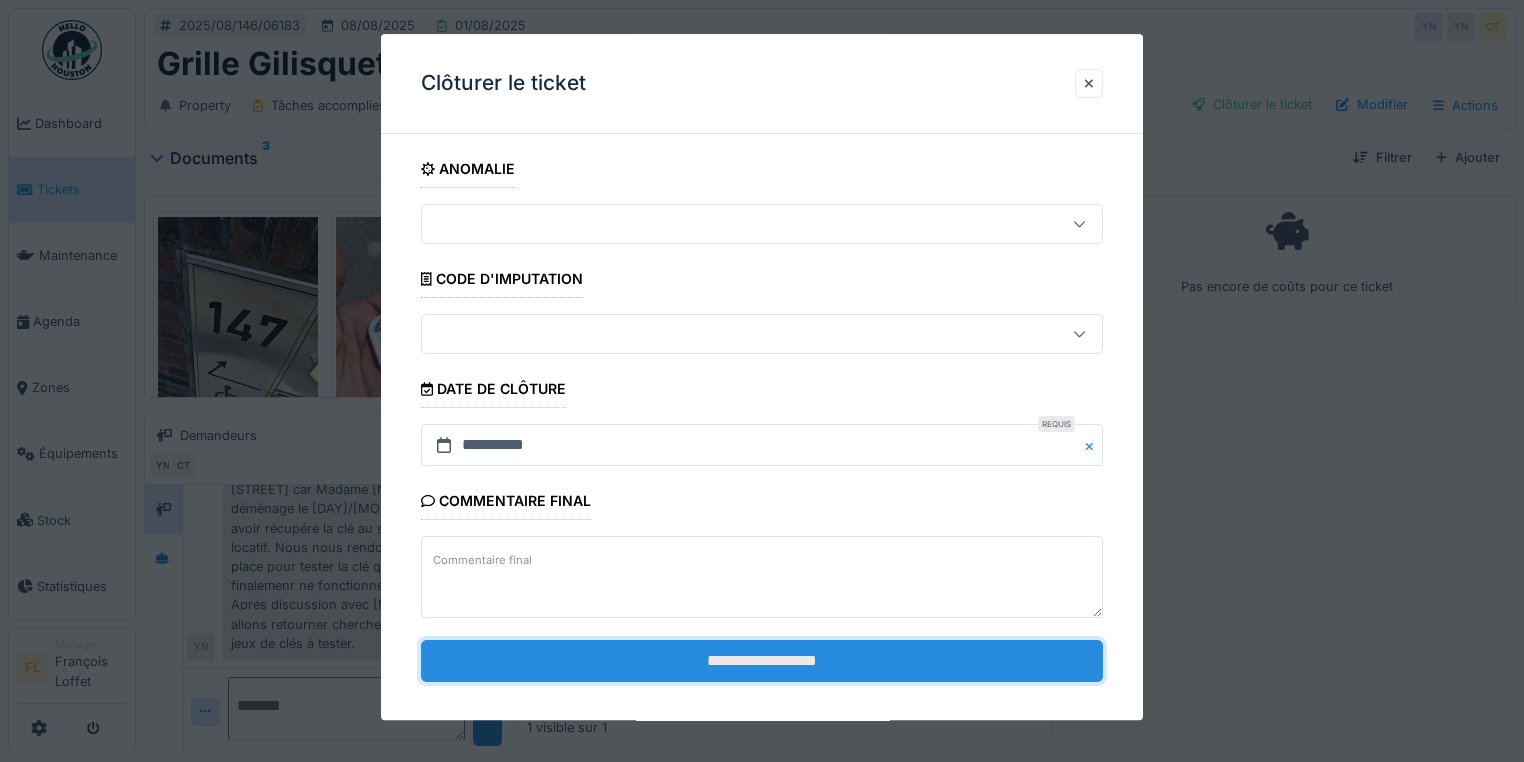 click on "**********" at bounding box center (762, 661) 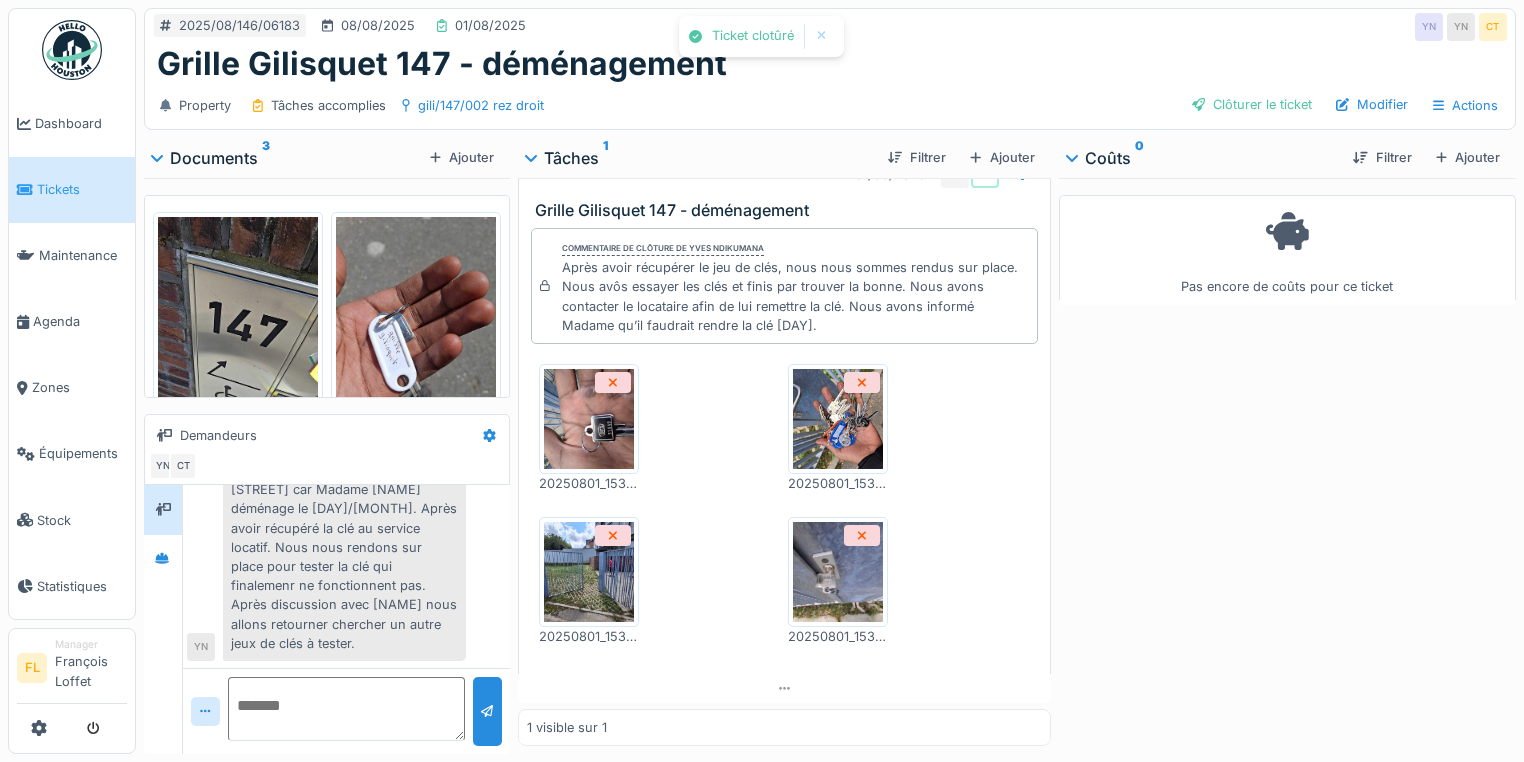 scroll, scrollTop: 204, scrollLeft: 0, axis: vertical 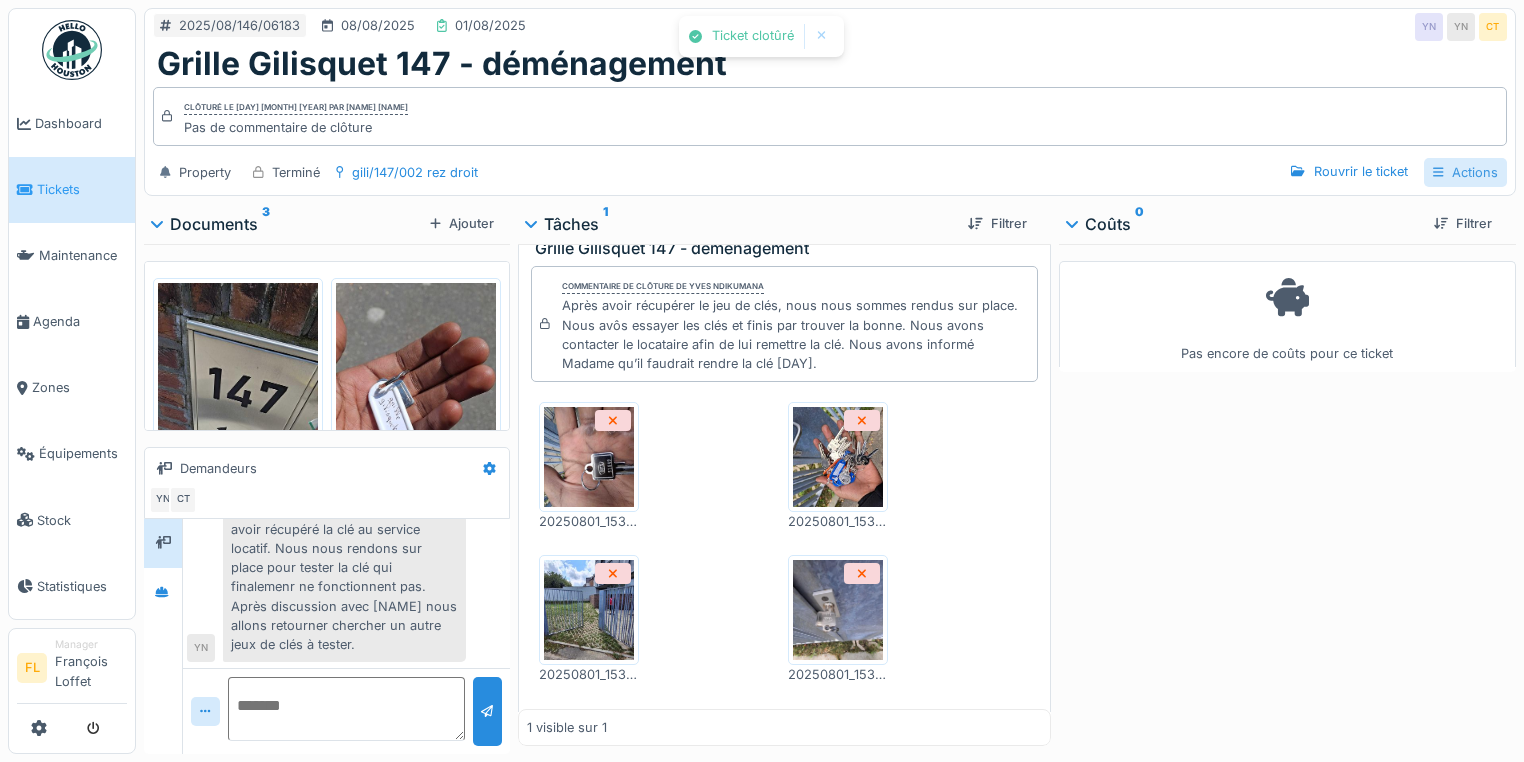 click on "Actions" at bounding box center (1465, 172) 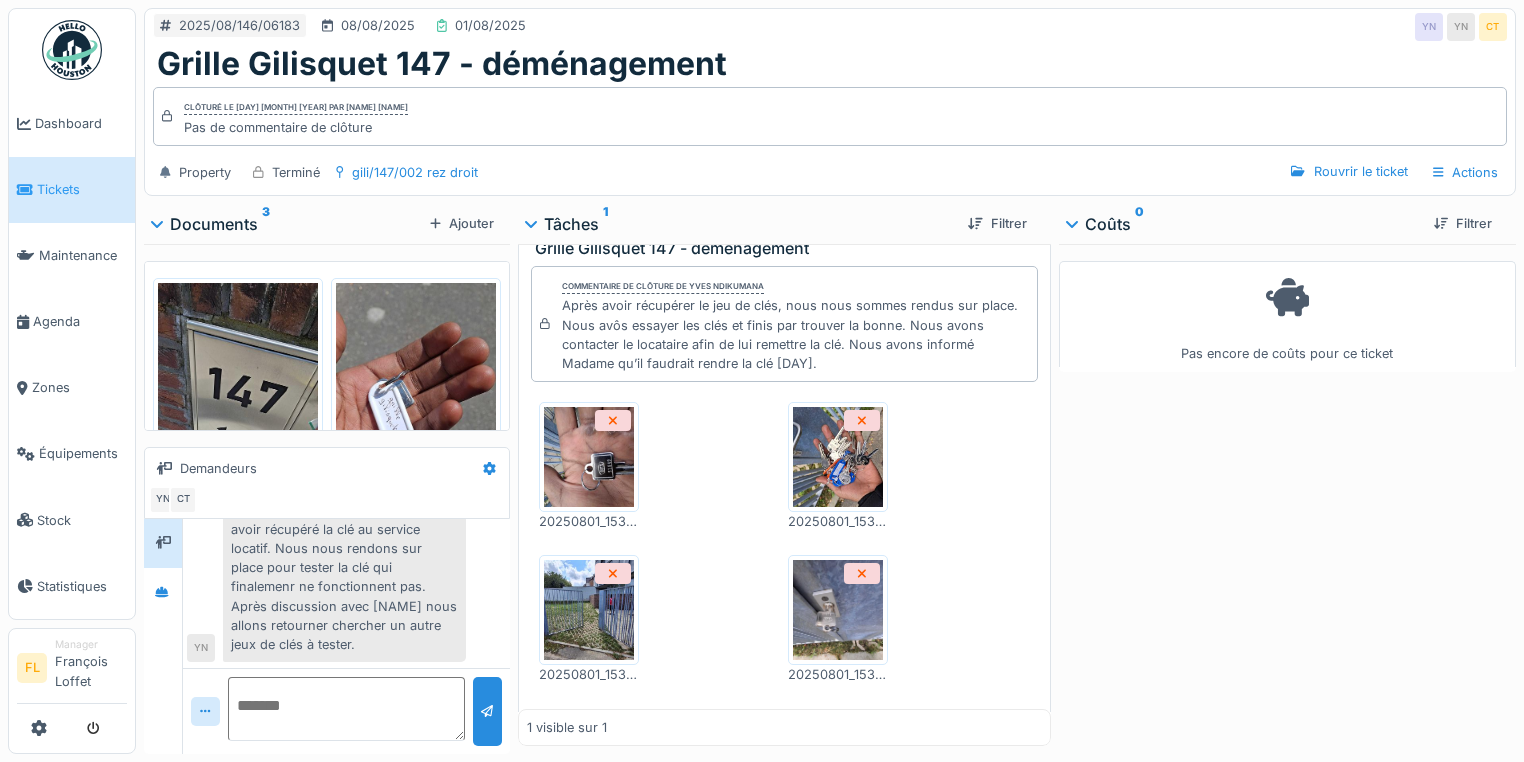 click on "Grille Gilisquet 147 - déménagement" at bounding box center (830, 64) 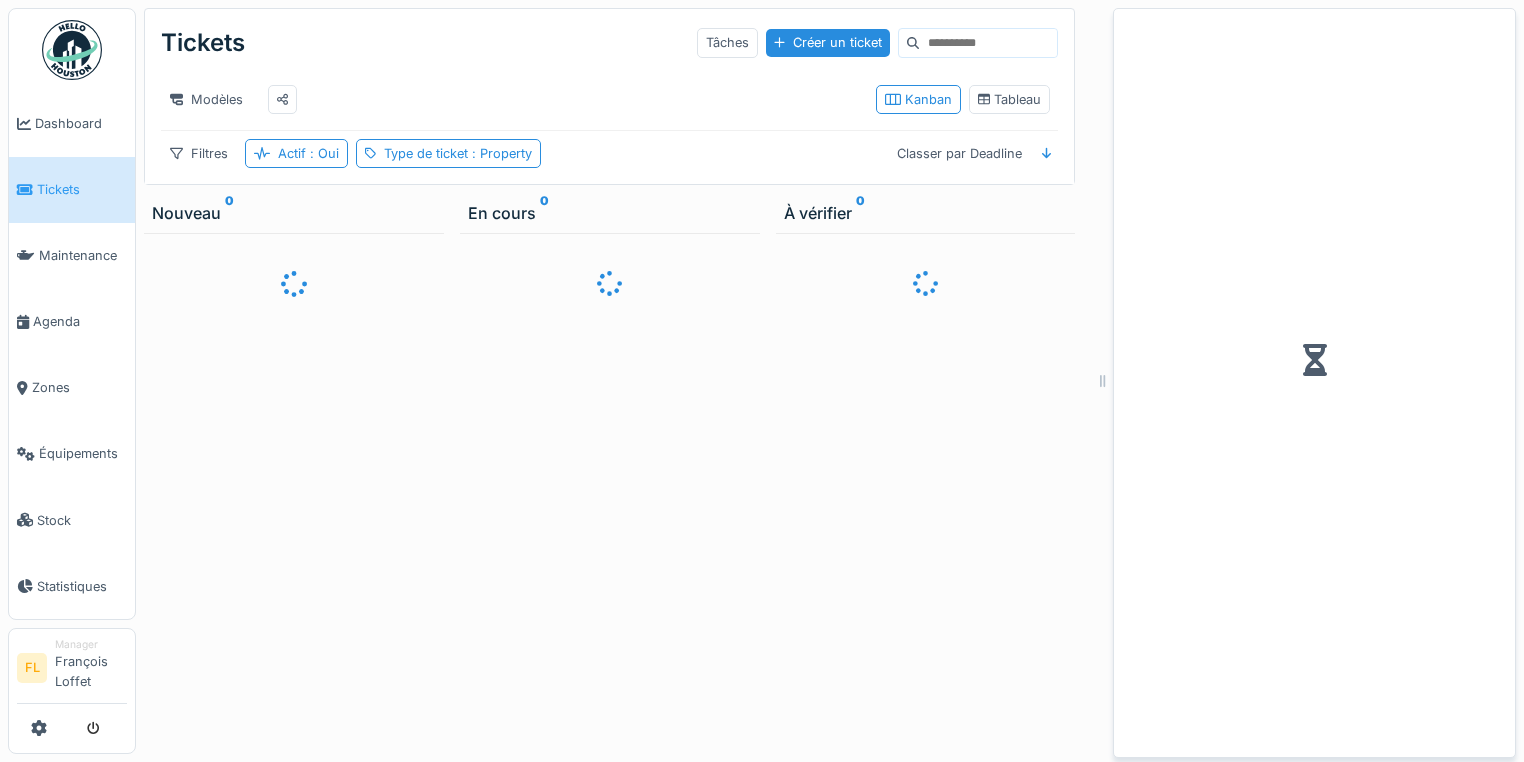 scroll, scrollTop: 0, scrollLeft: 0, axis: both 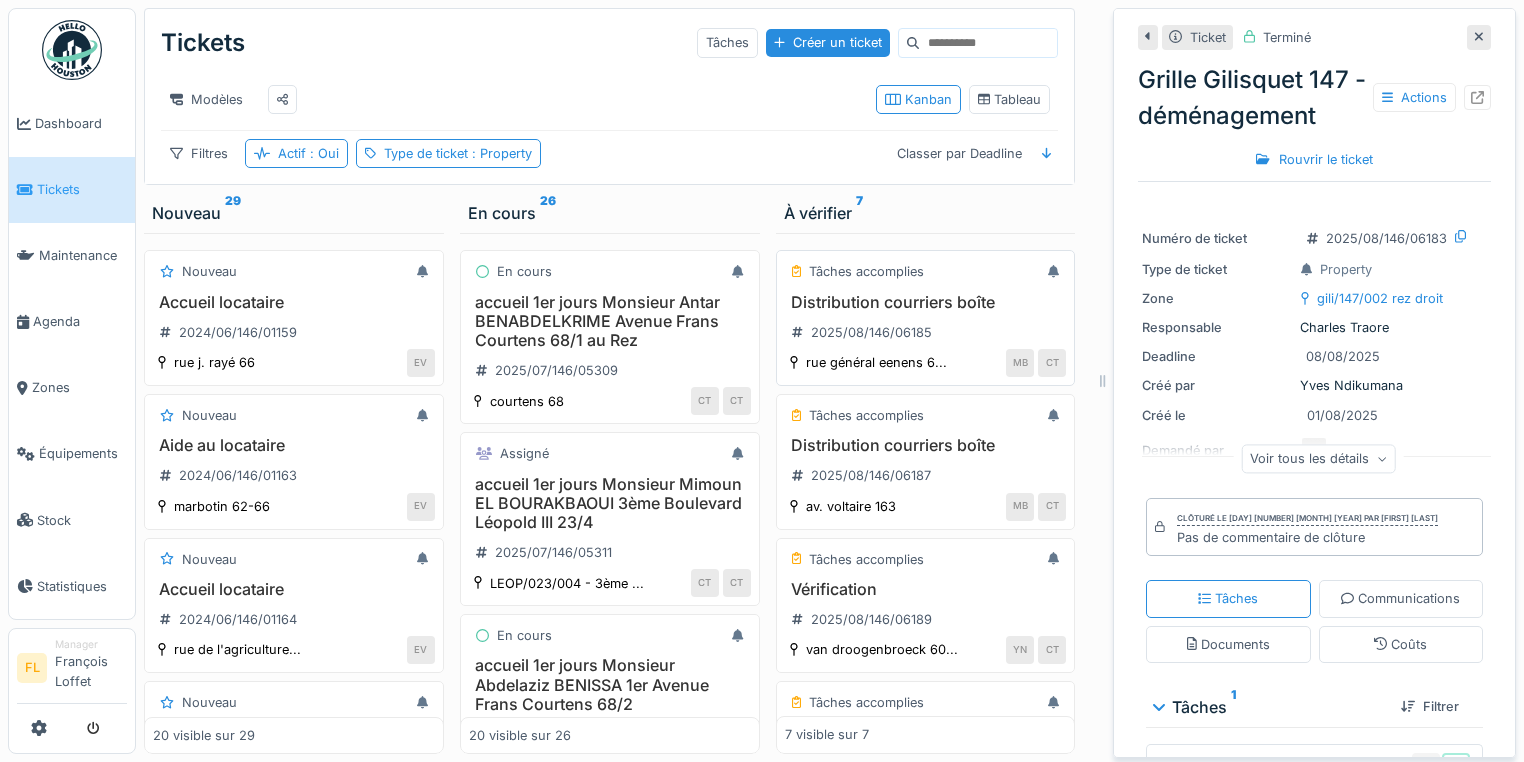 click on "Distribution courriers boîte" at bounding box center [926, 302] 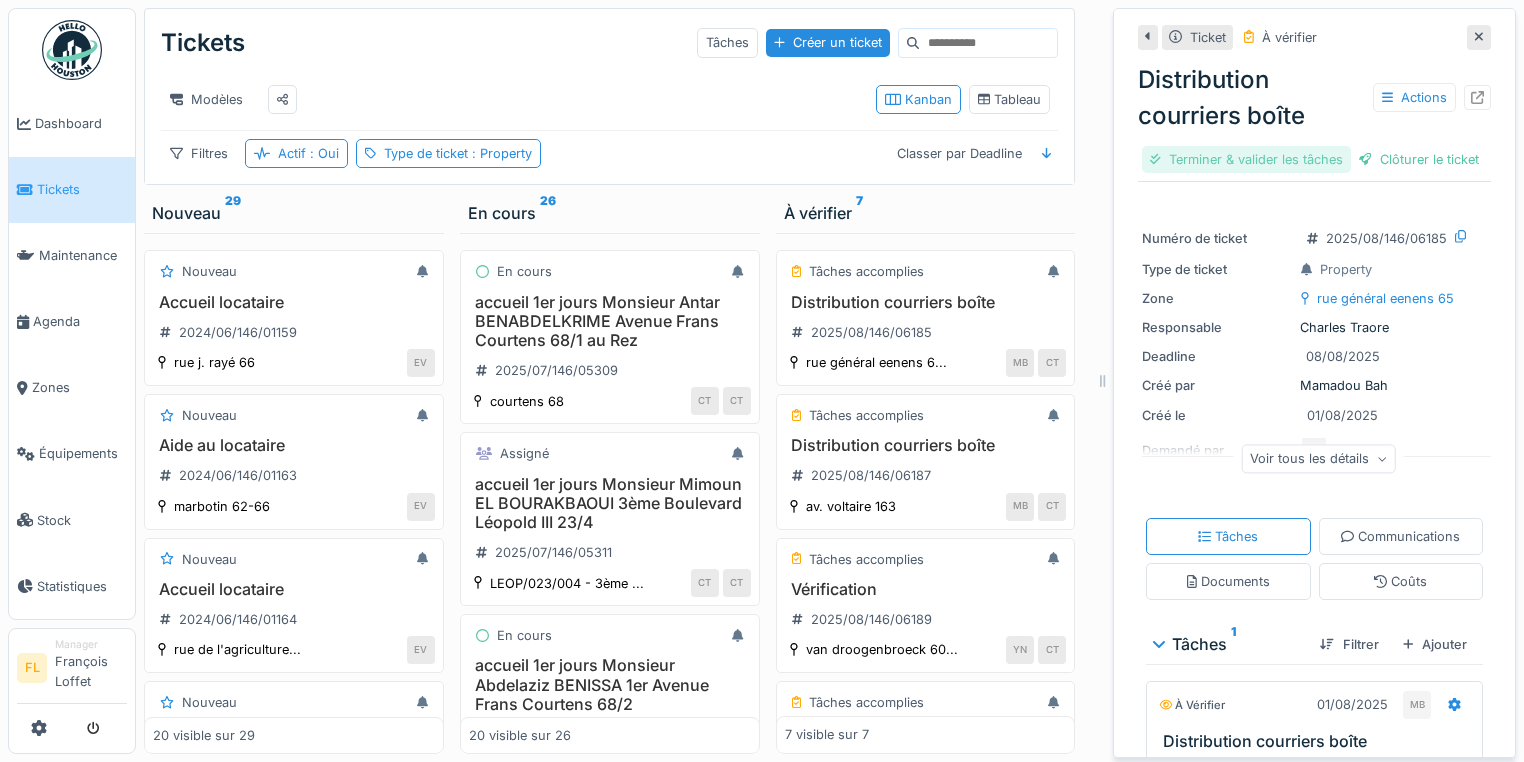 click on "Terminer & valider les tâches" at bounding box center [1246, 159] 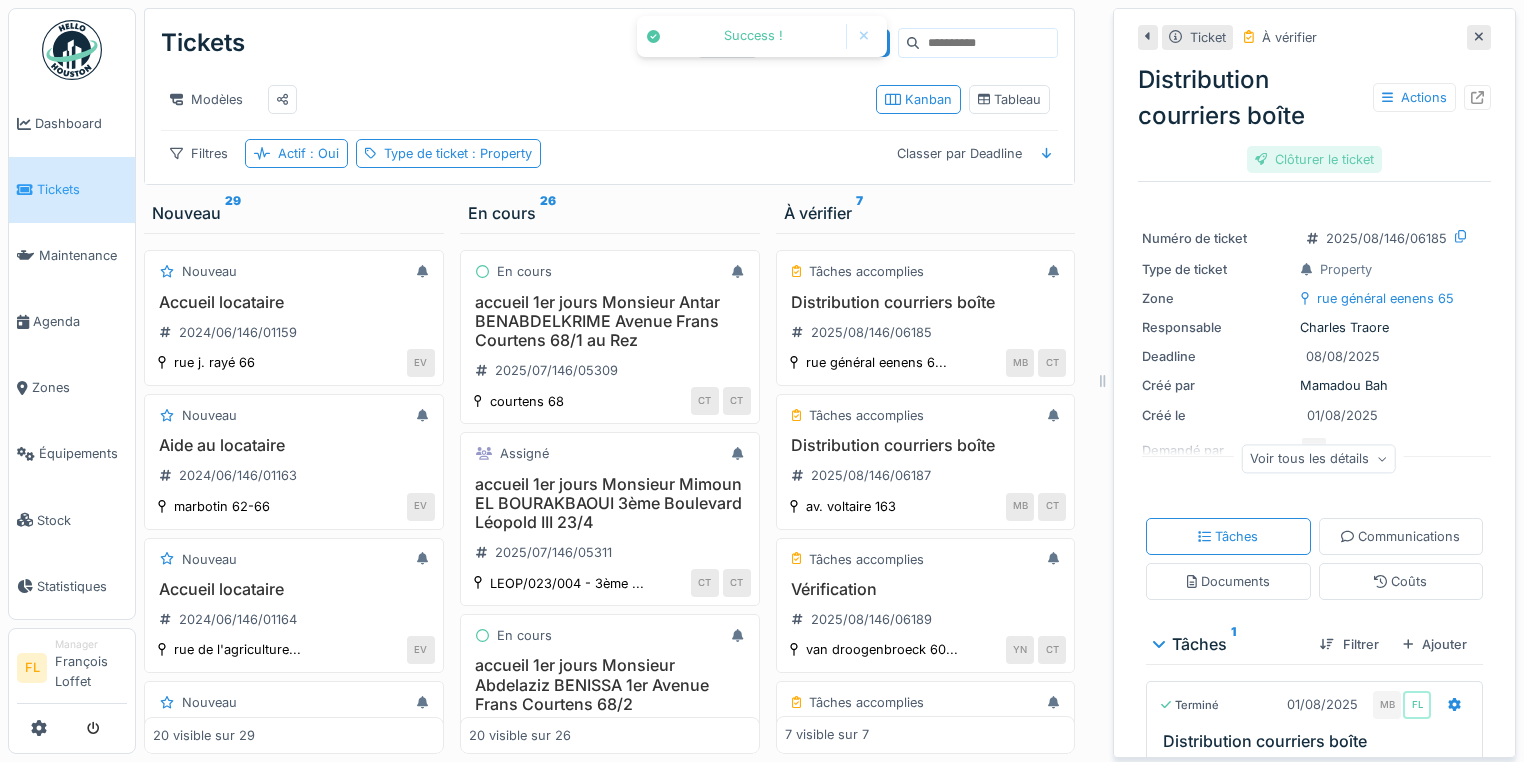 click on "Clôturer le ticket" at bounding box center (1315, 159) 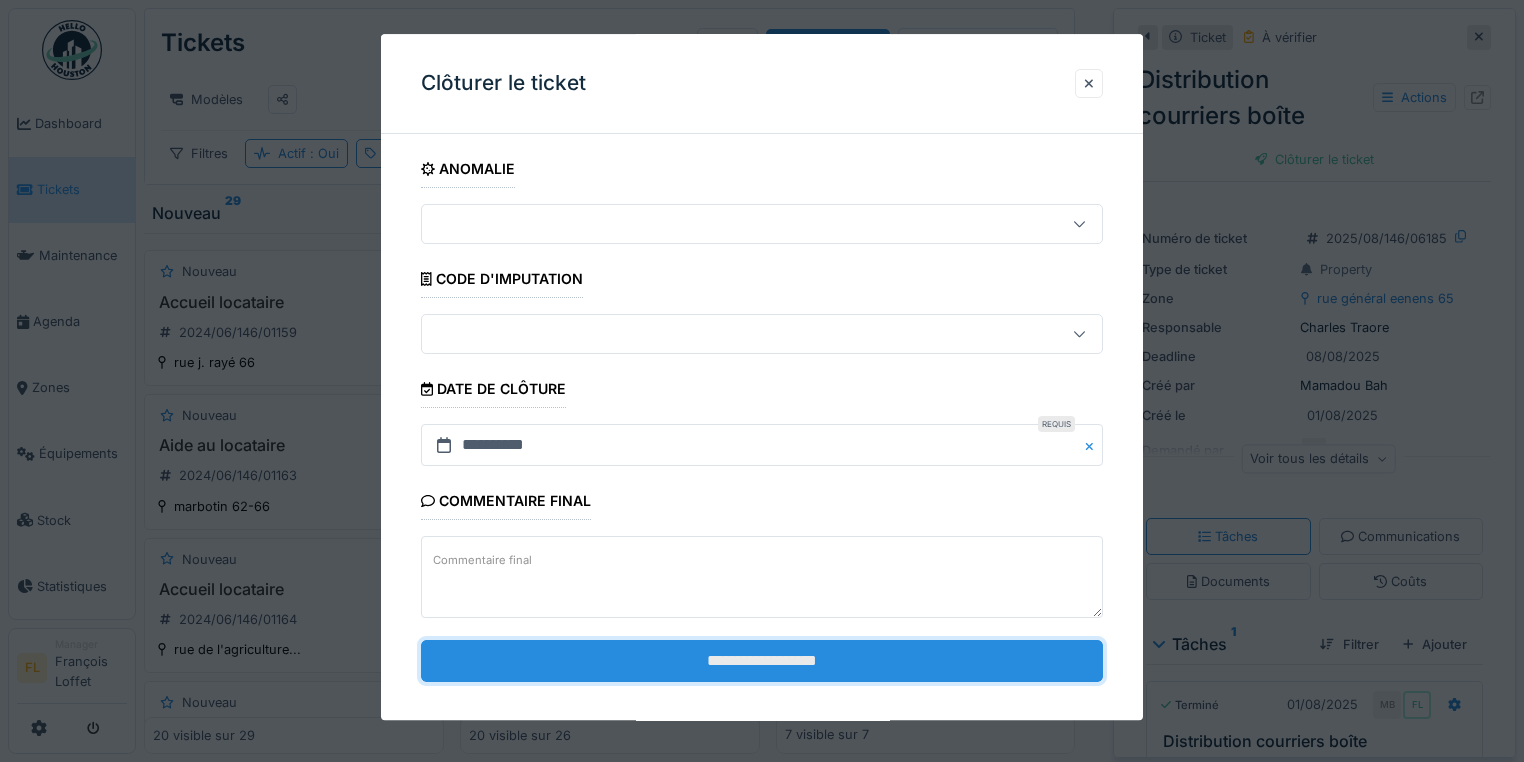 click on "**********" at bounding box center [762, 661] 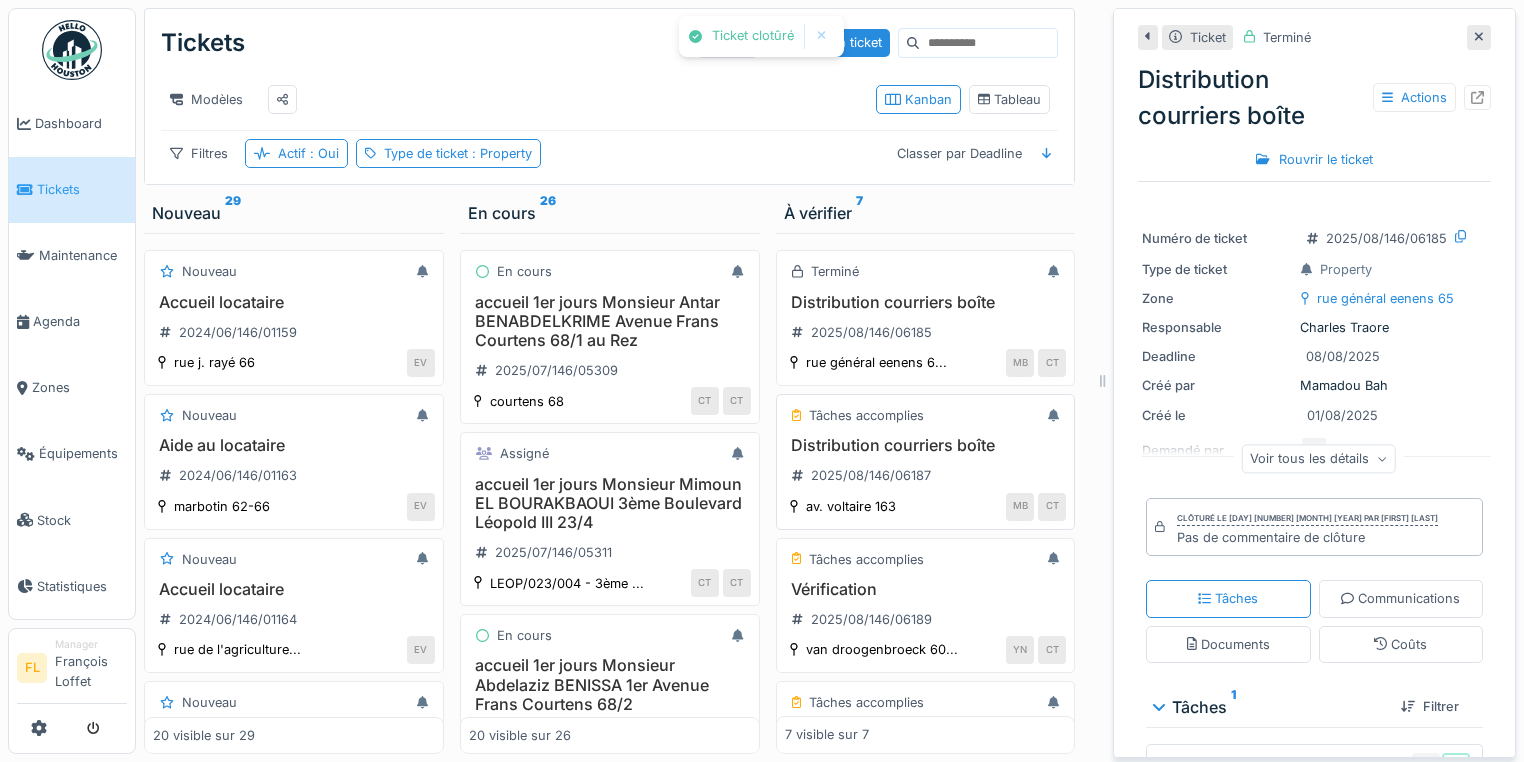 click on "Distribution courriers boîte" at bounding box center (926, 445) 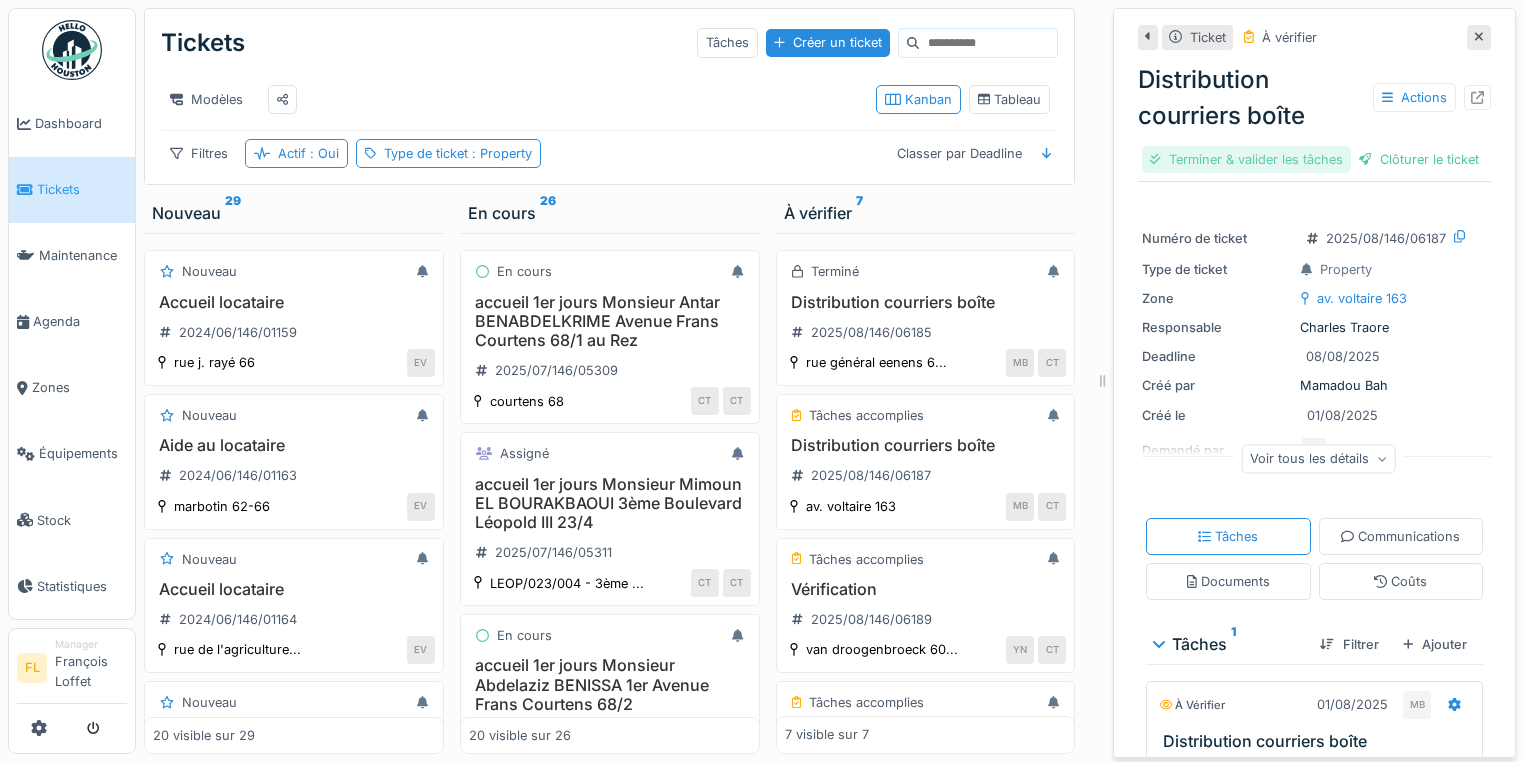 click on "Terminer & valider les tâches" at bounding box center [1246, 159] 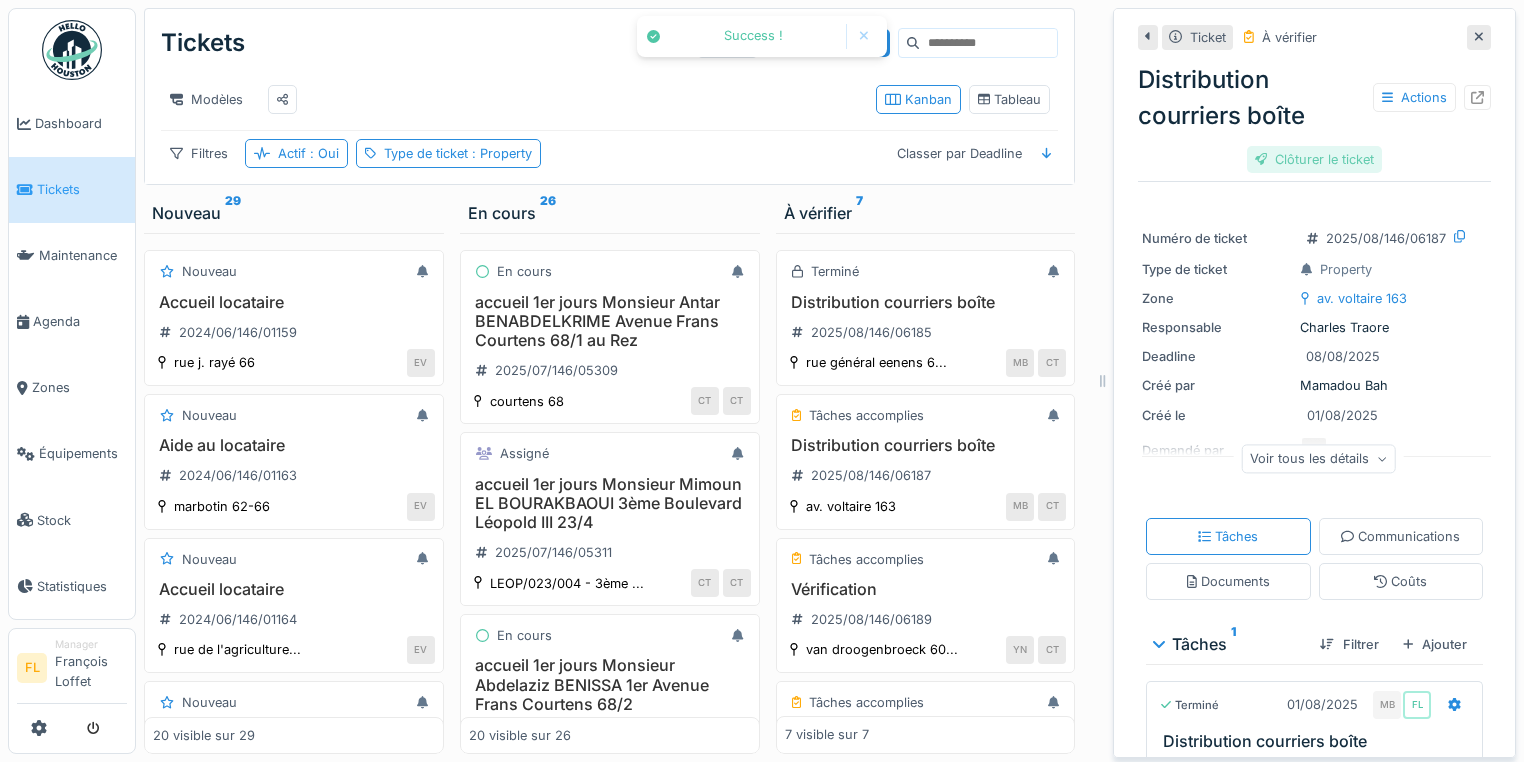 click on "Clôturer le ticket" at bounding box center [1315, 159] 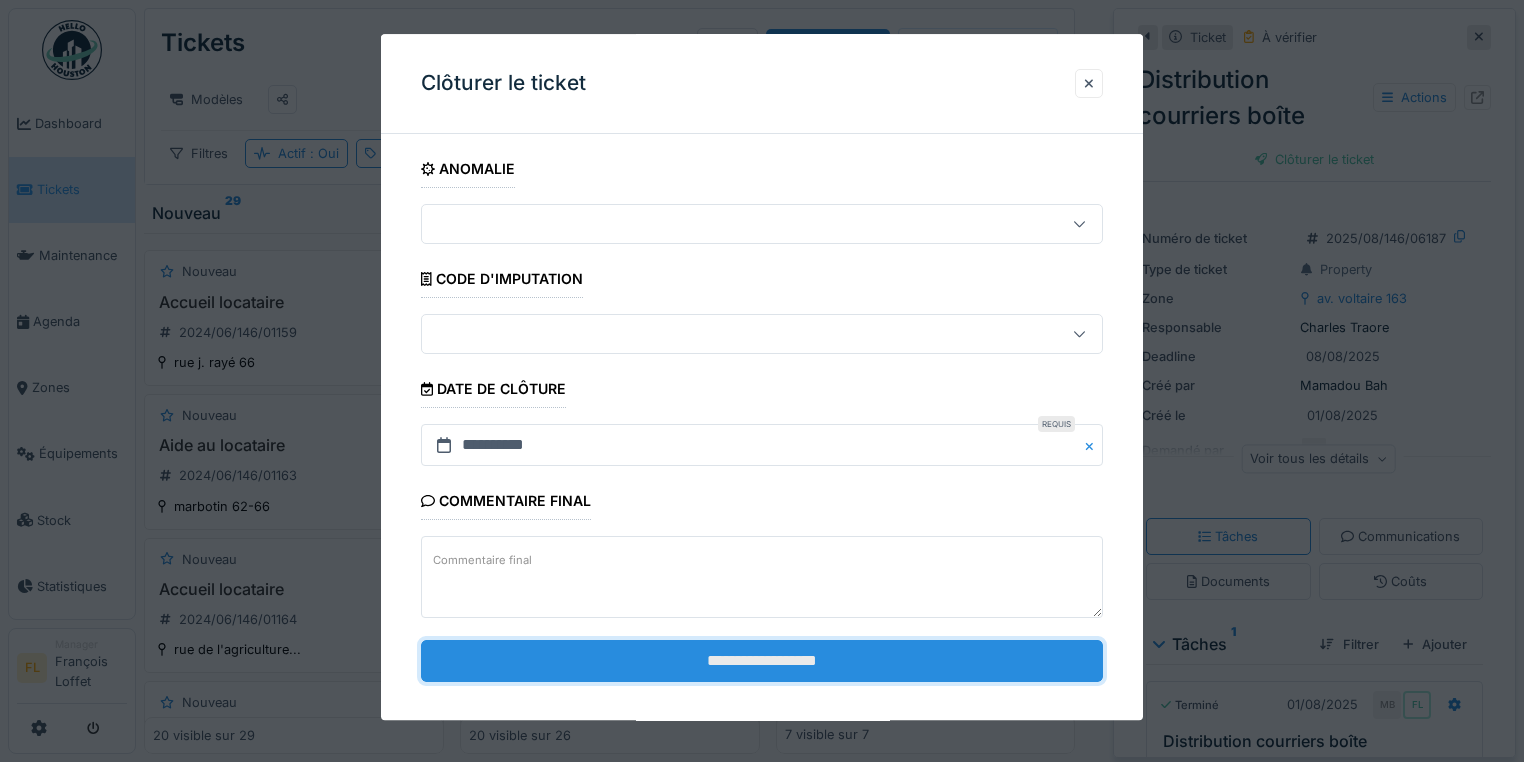 click on "**********" at bounding box center (762, 661) 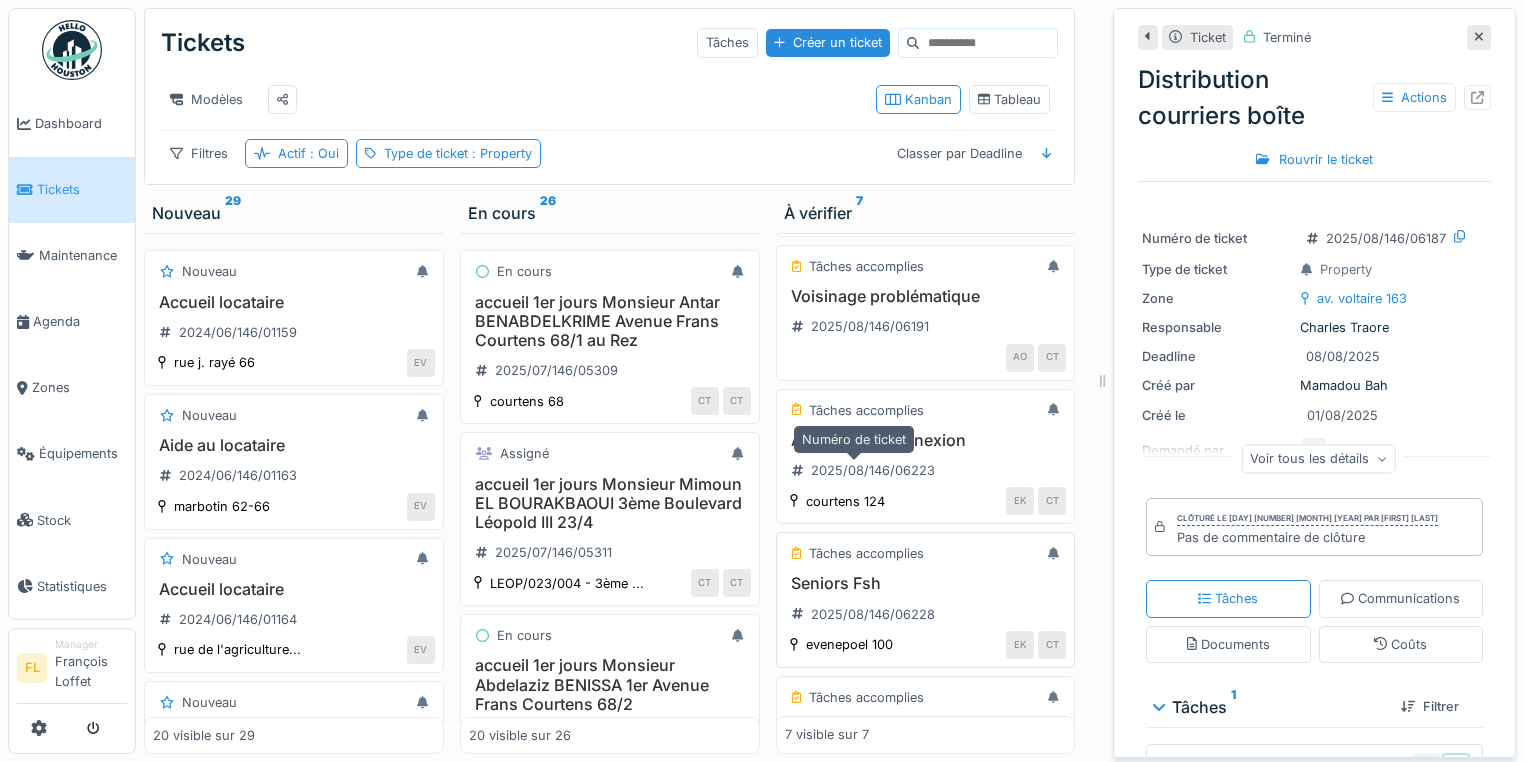 scroll, scrollTop: 540, scrollLeft: 0, axis: vertical 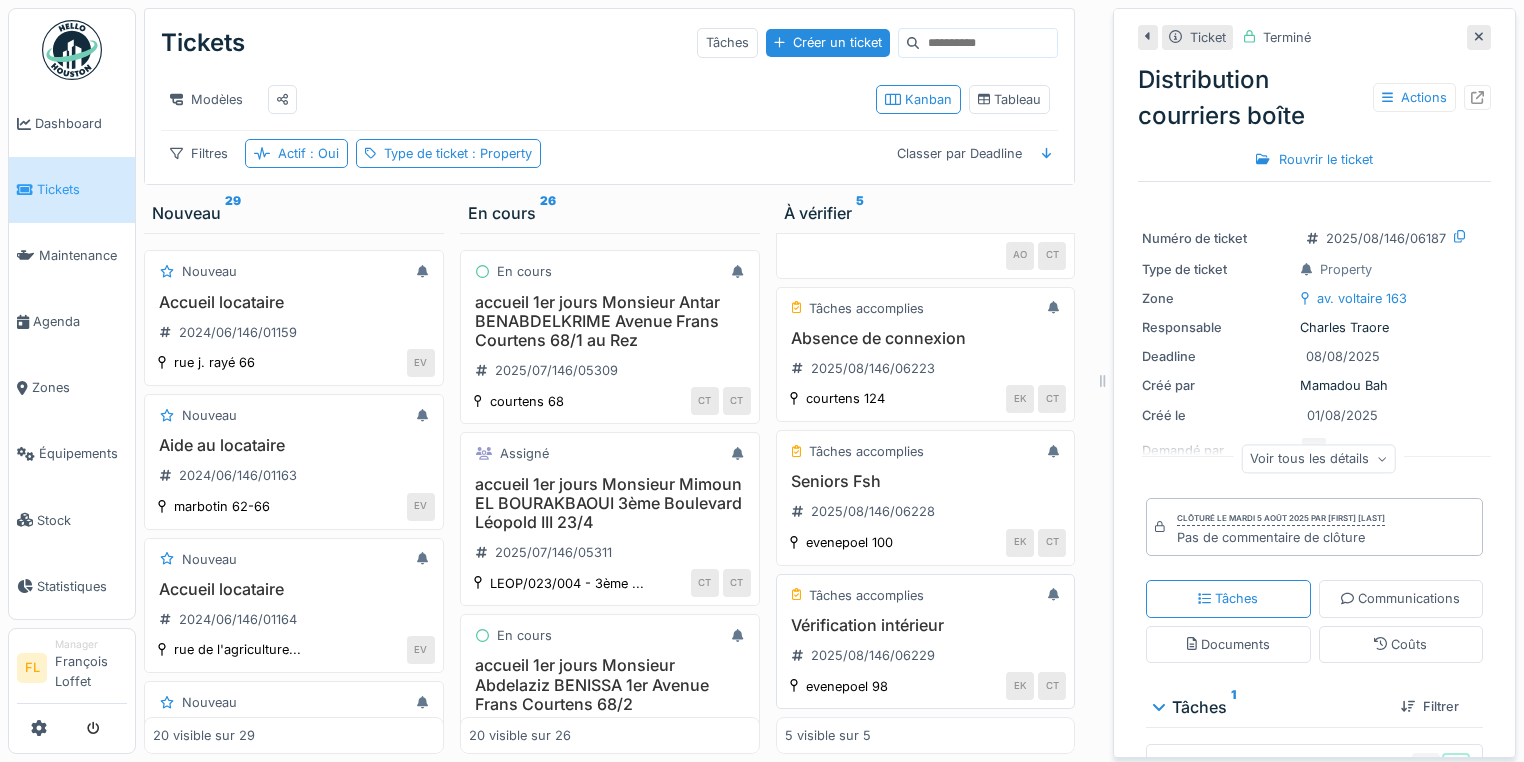 click on "Vérification intérieur" at bounding box center [926, 625] 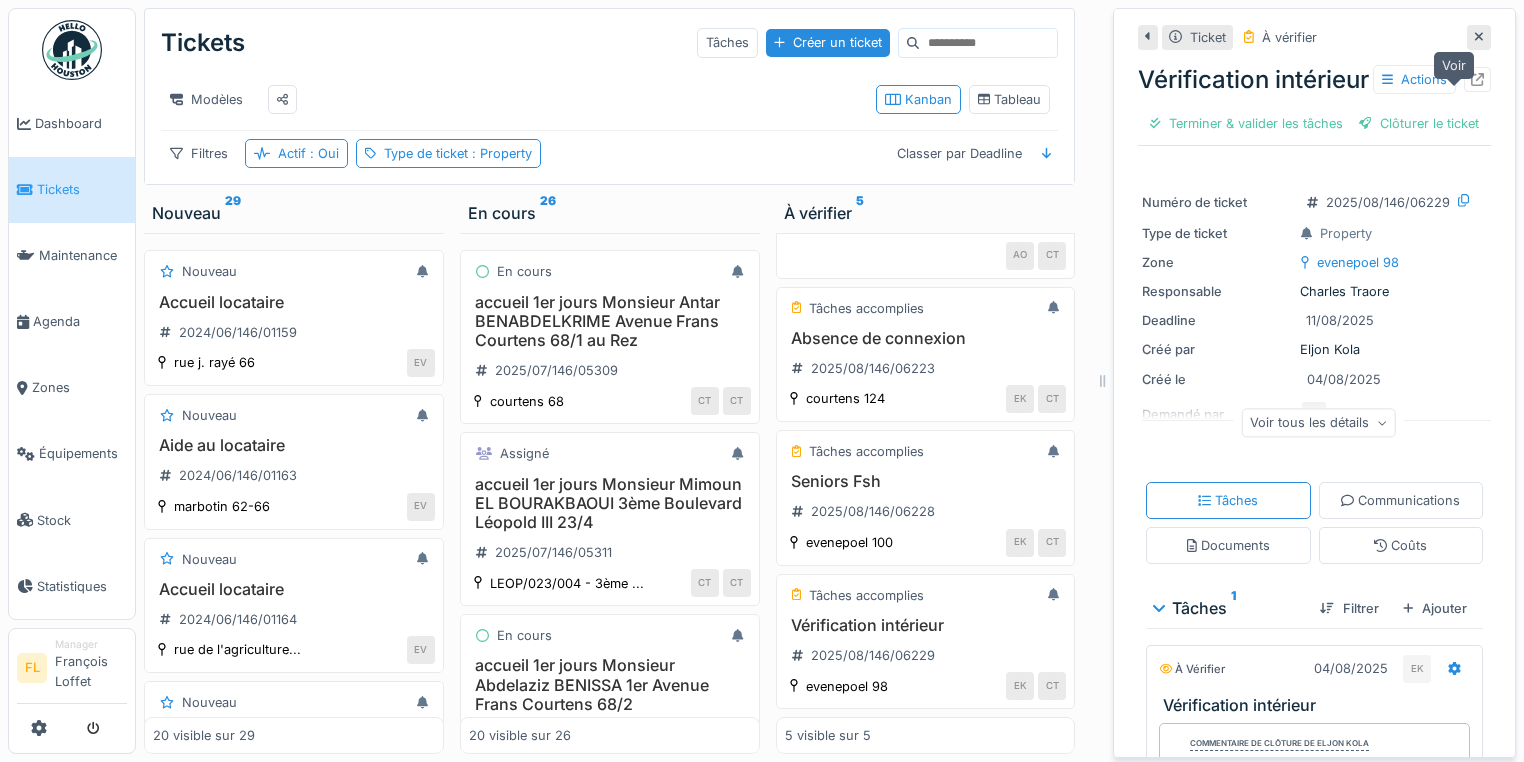 click 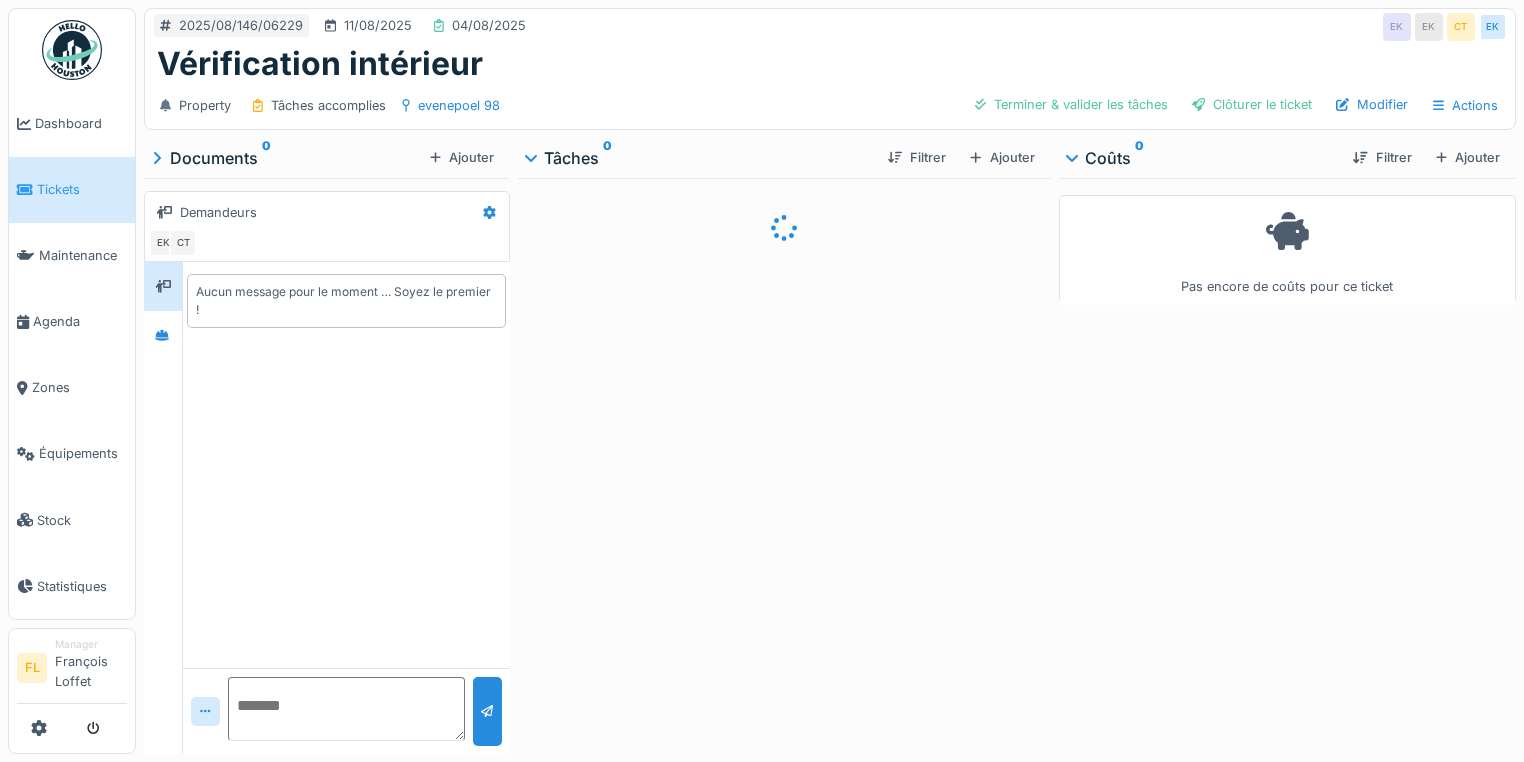 scroll, scrollTop: 0, scrollLeft: 0, axis: both 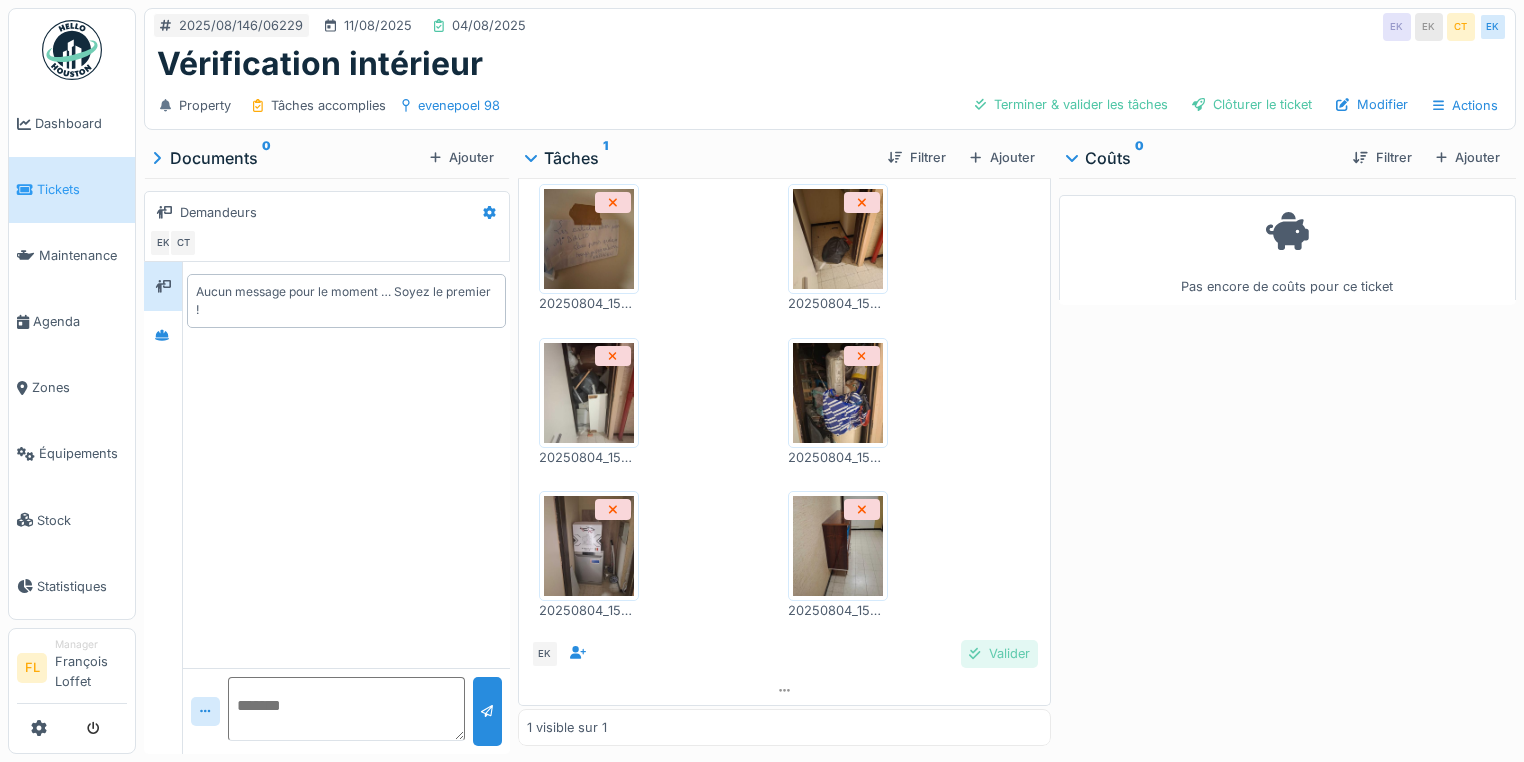 click on "Valider" at bounding box center [999, 653] 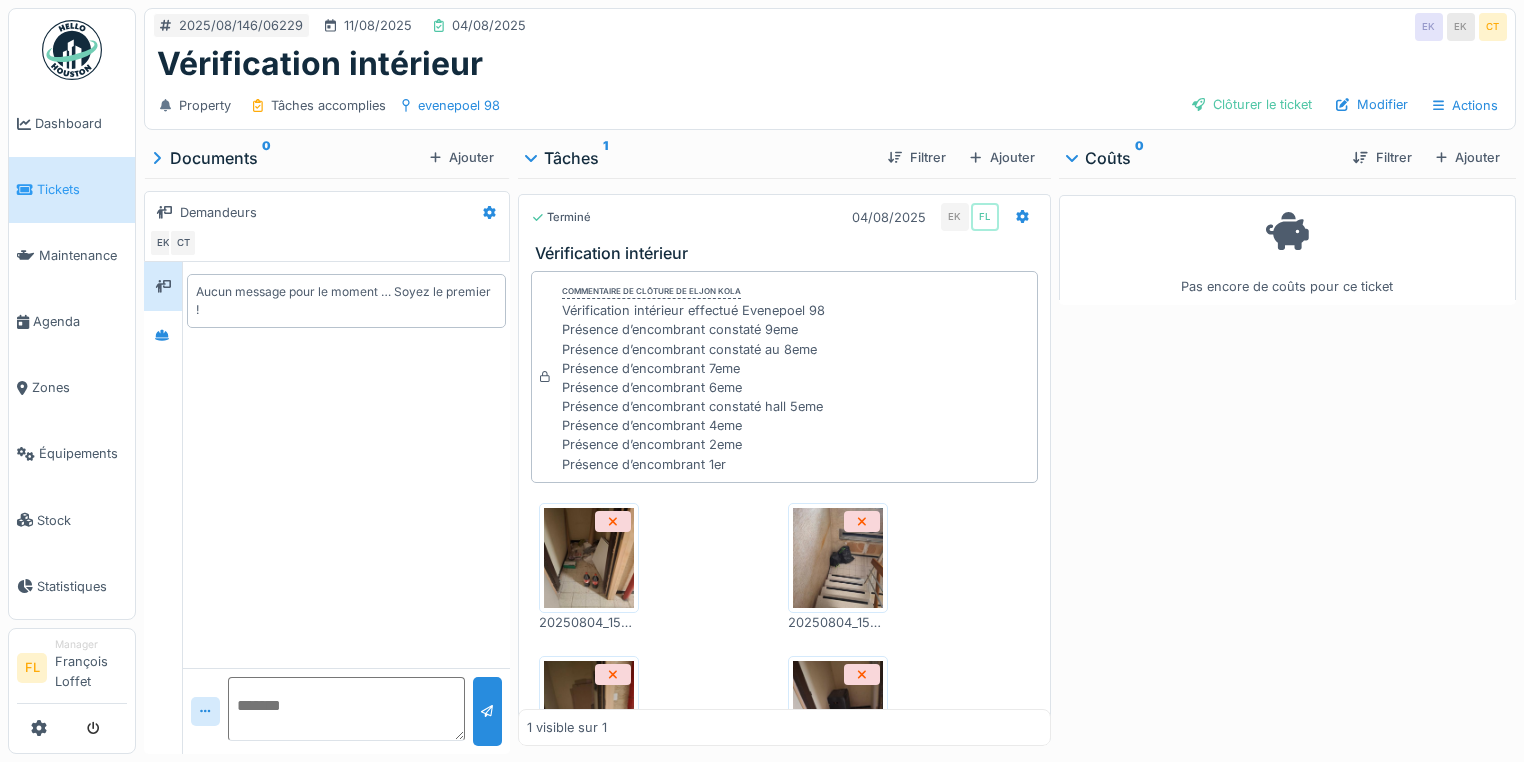 scroll, scrollTop: 0, scrollLeft: 0, axis: both 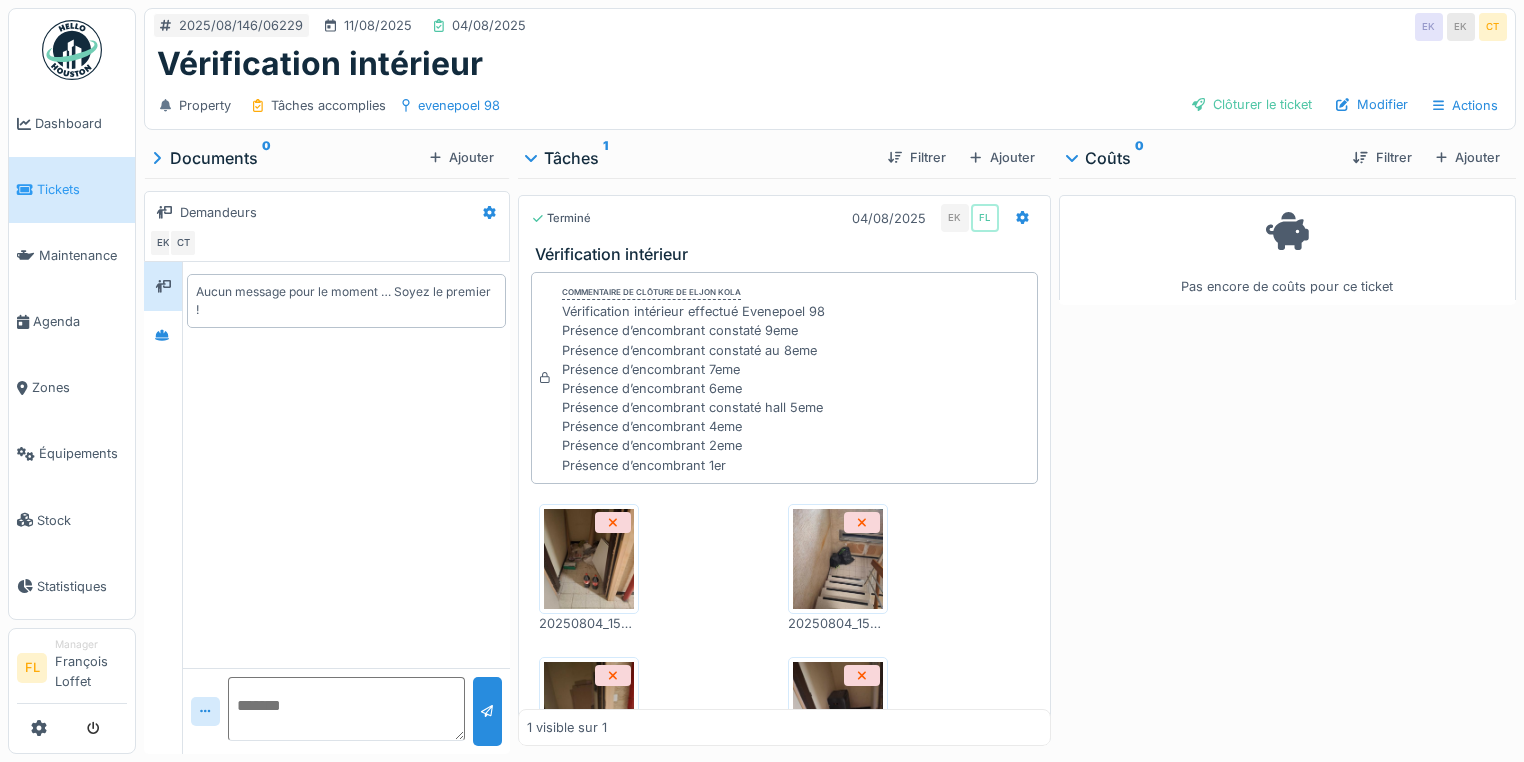 click on "Clôturer le ticket" at bounding box center (1252, 104) 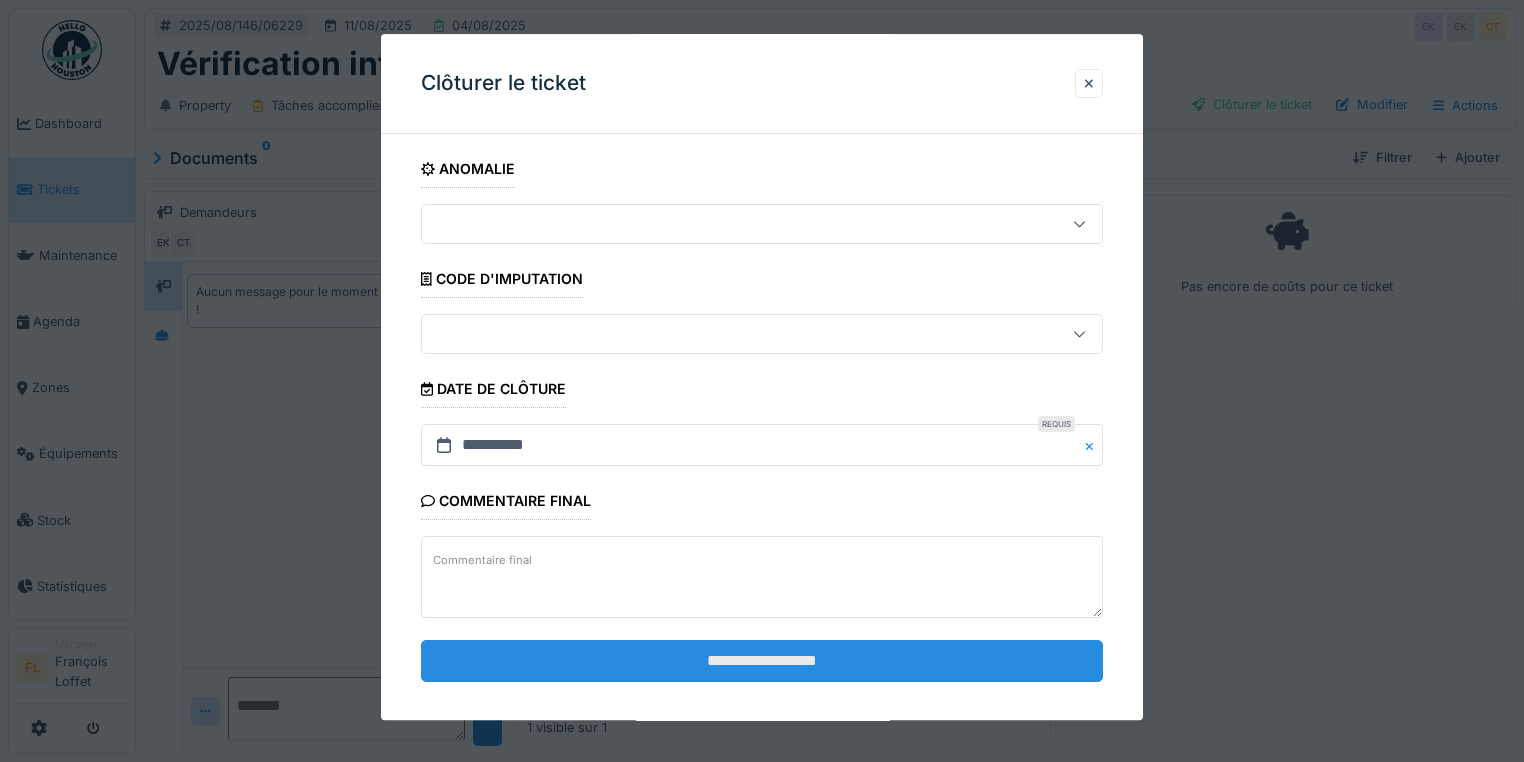 click on "**********" at bounding box center [762, 661] 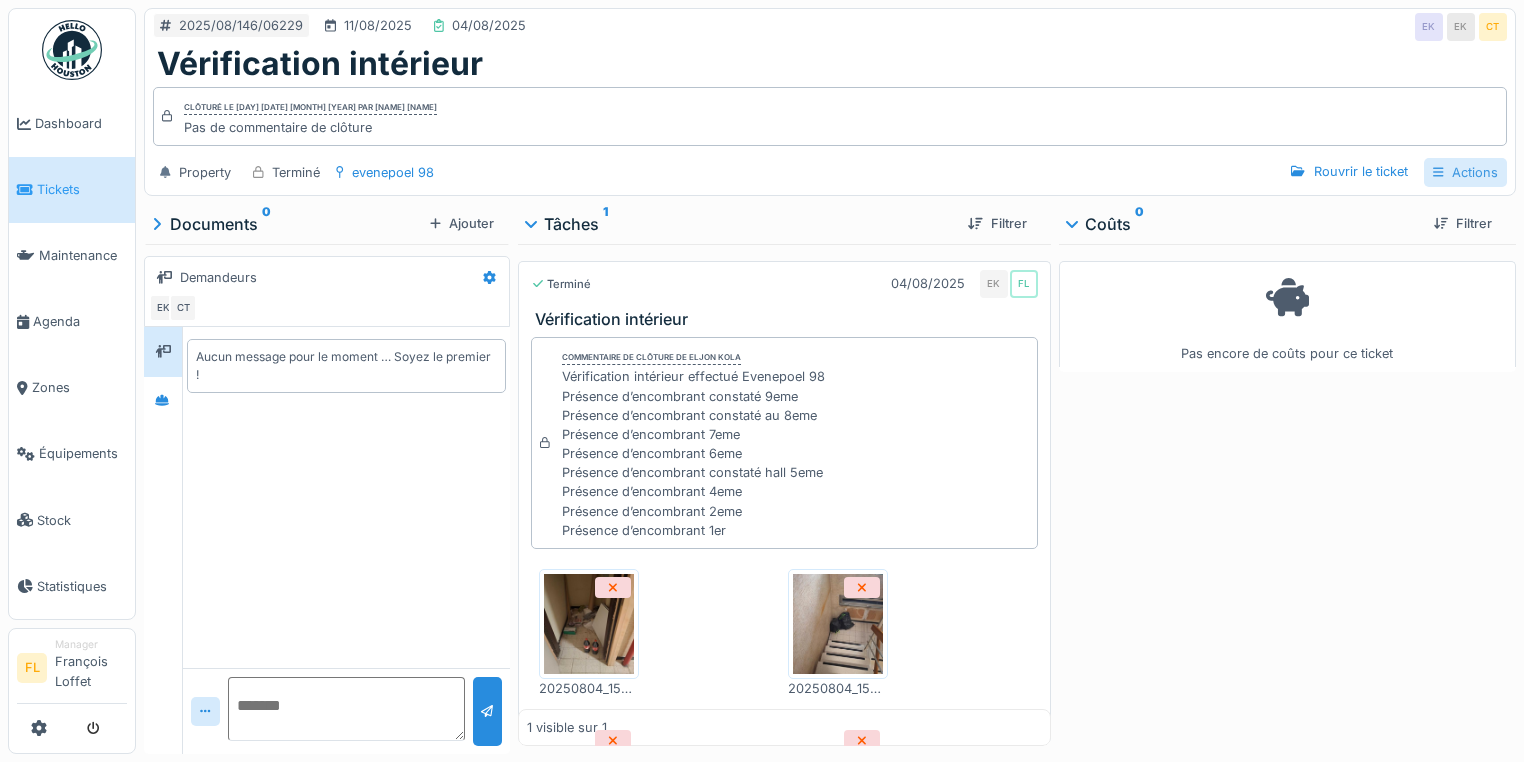 click on "Actions" at bounding box center [1465, 172] 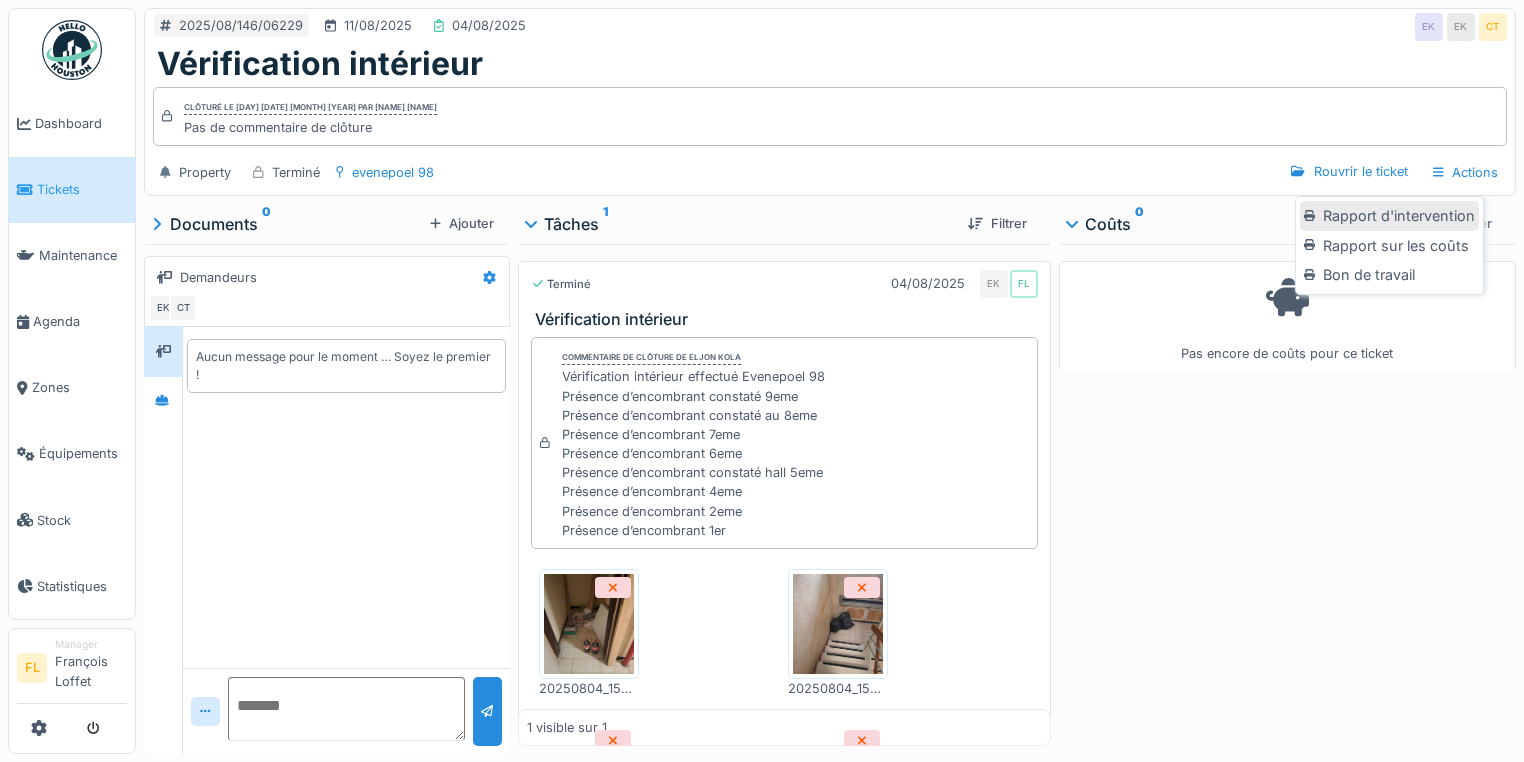 click on "Rapport d'intervention" at bounding box center [1389, 216] 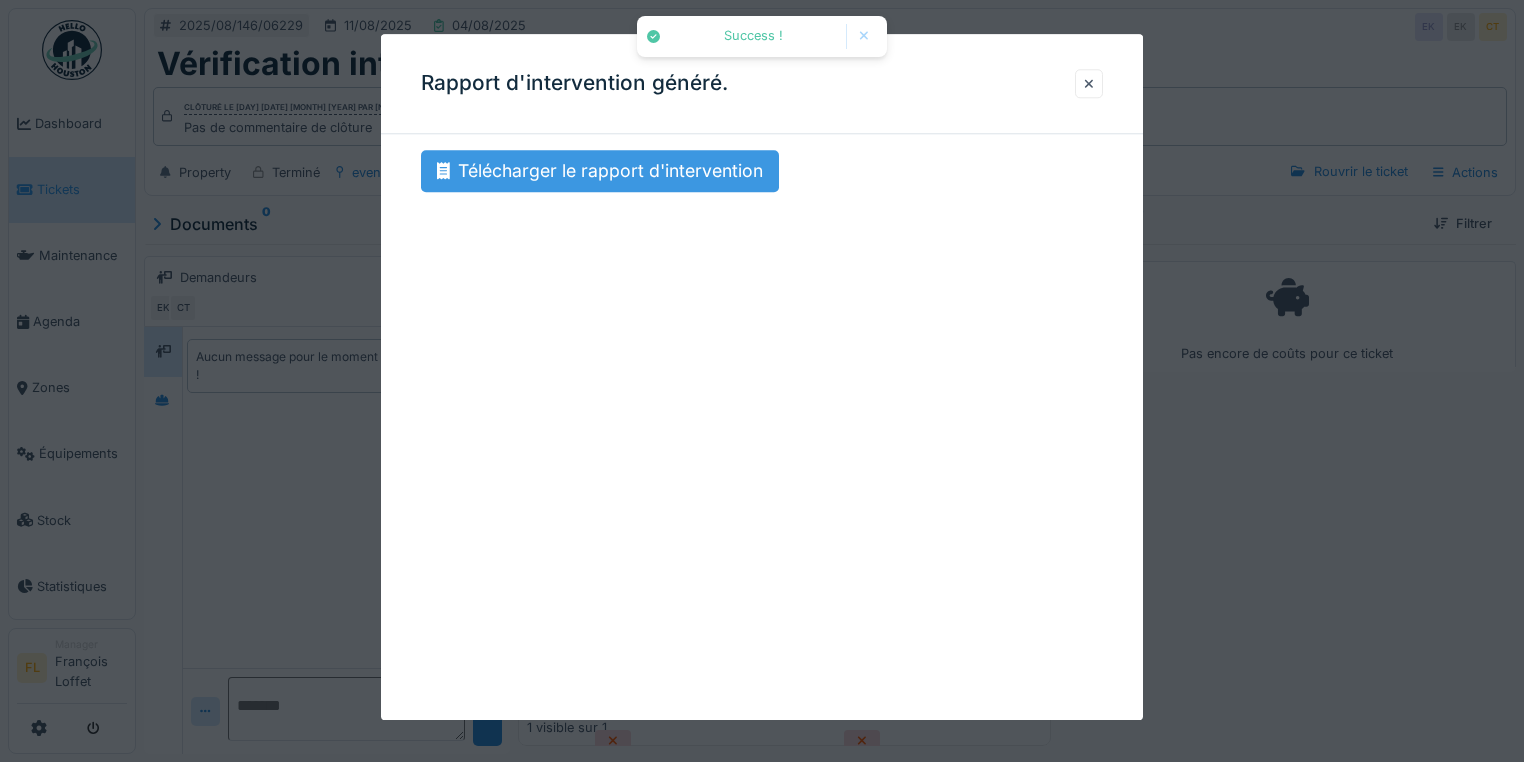 click on "Télécharger le rapport d'intervention" at bounding box center [600, 171] 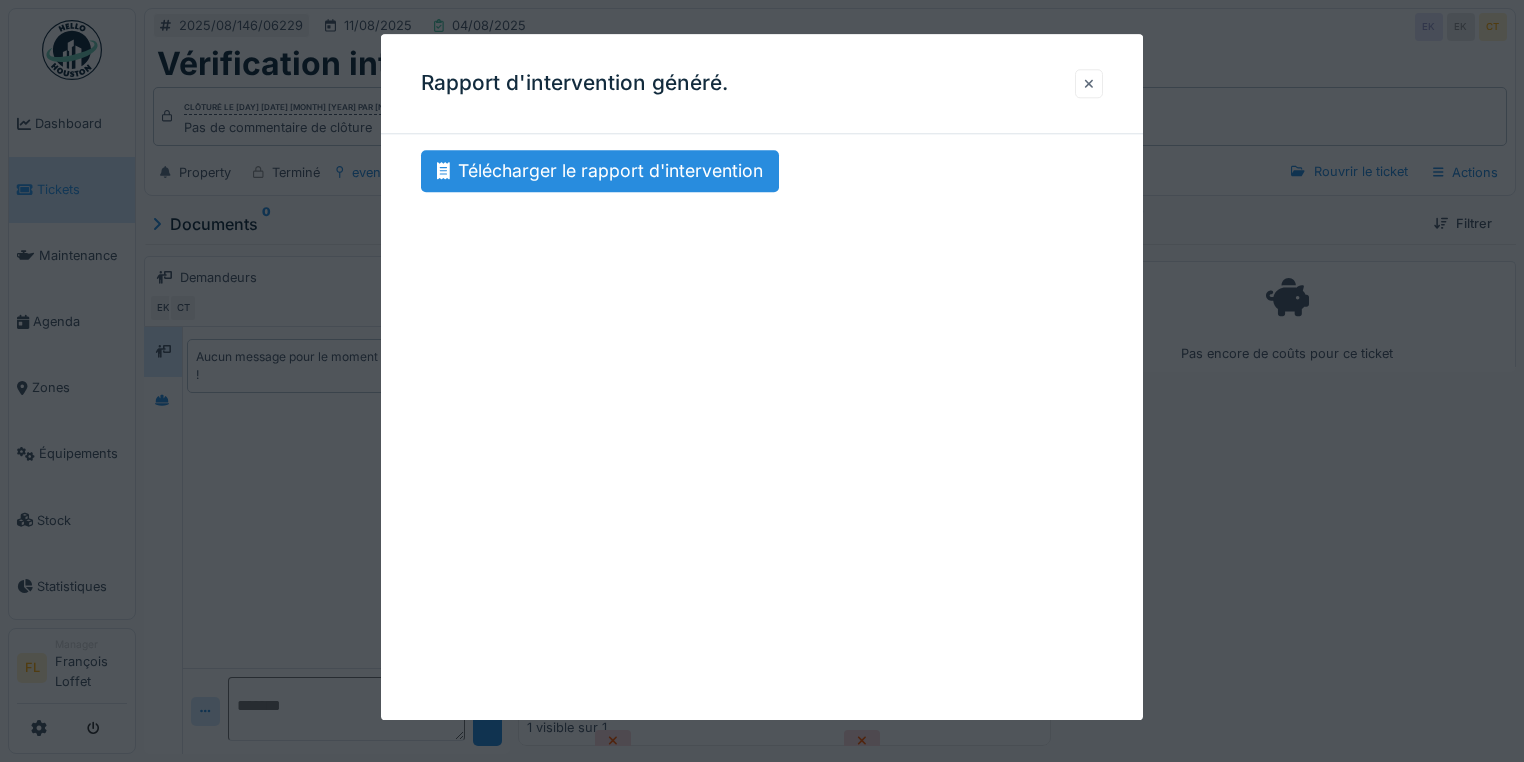 click at bounding box center (1089, 83) 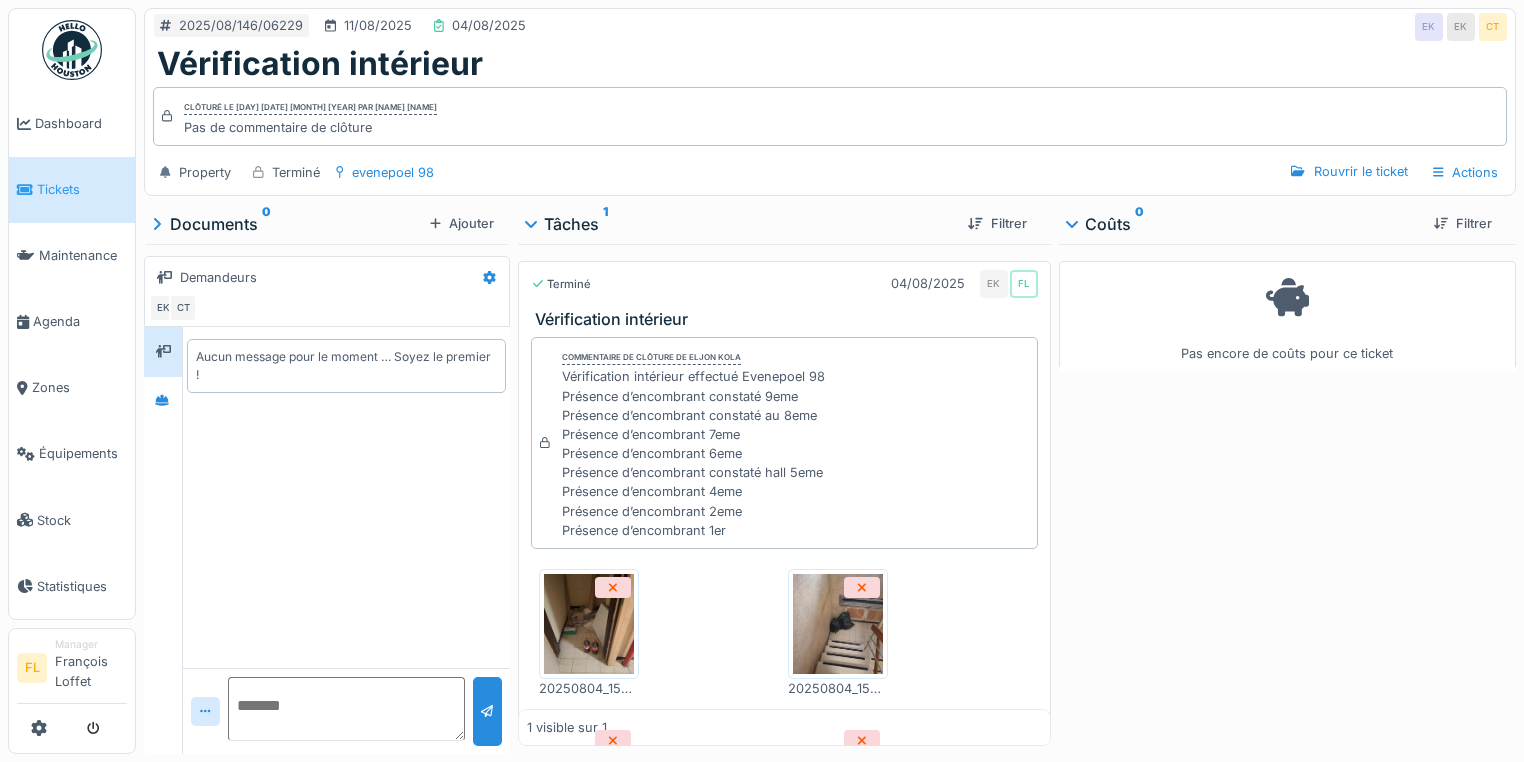 click at bounding box center (589, 624) 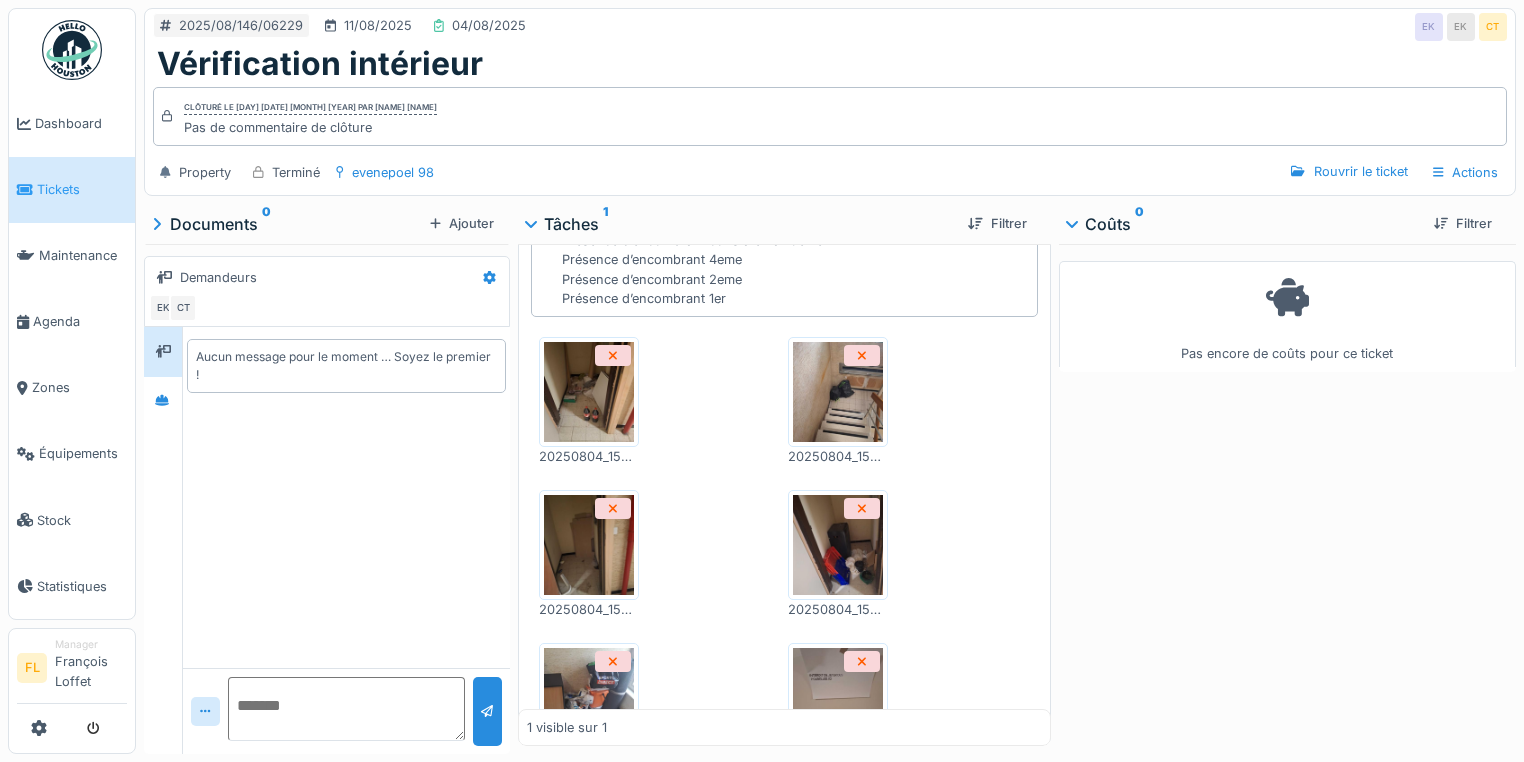 scroll, scrollTop: 240, scrollLeft: 0, axis: vertical 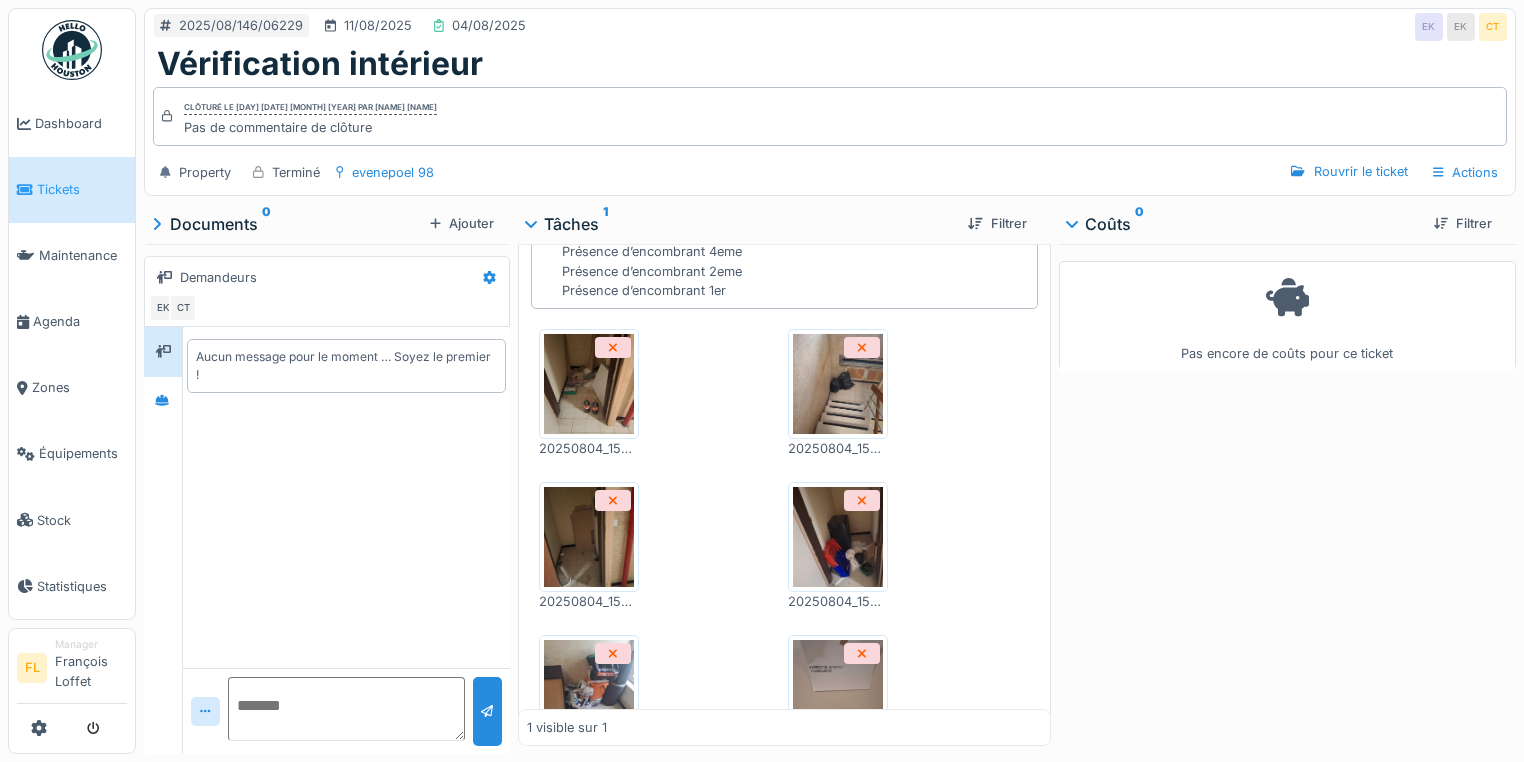 click at bounding box center (589, 537) 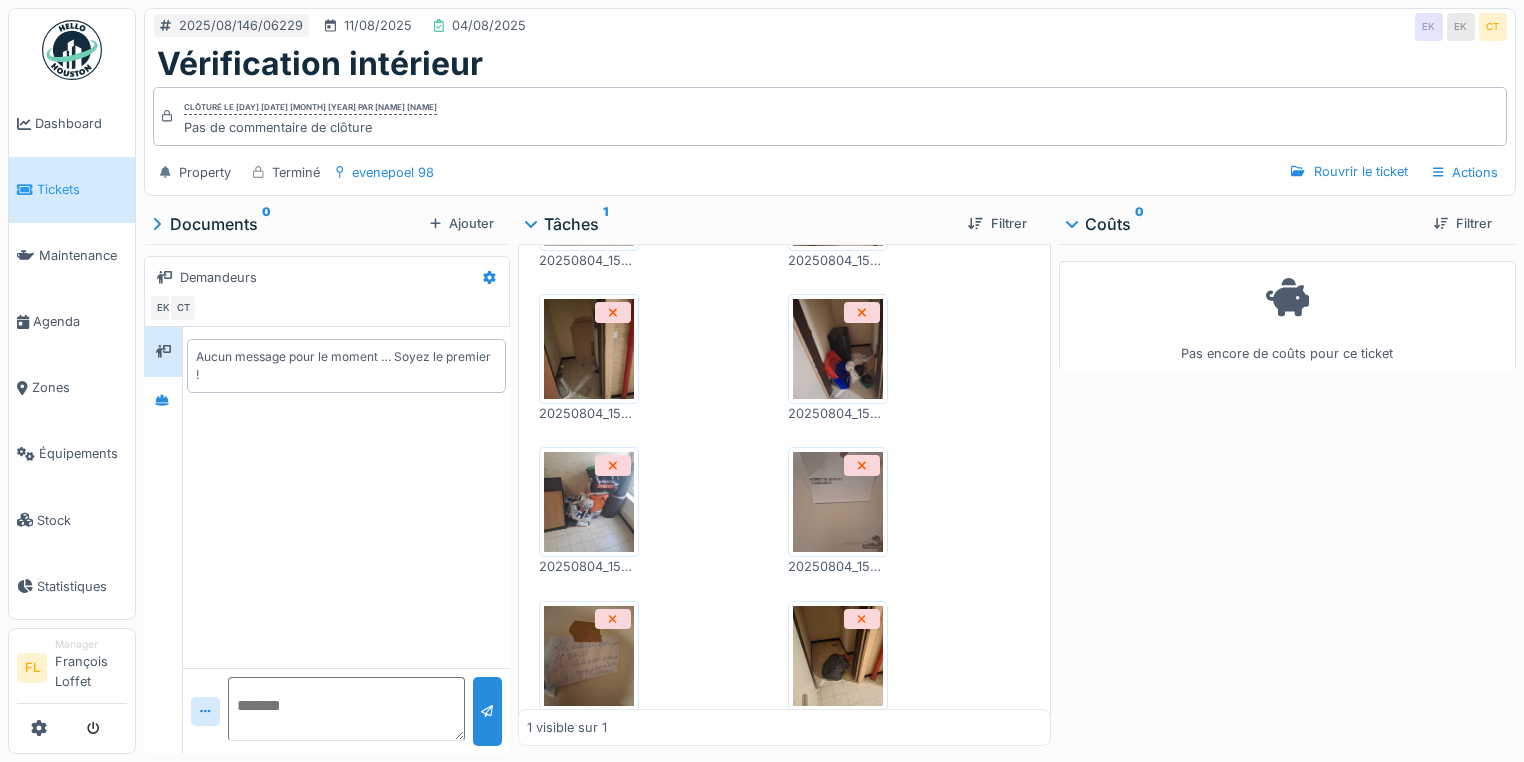 scroll, scrollTop: 480, scrollLeft: 0, axis: vertical 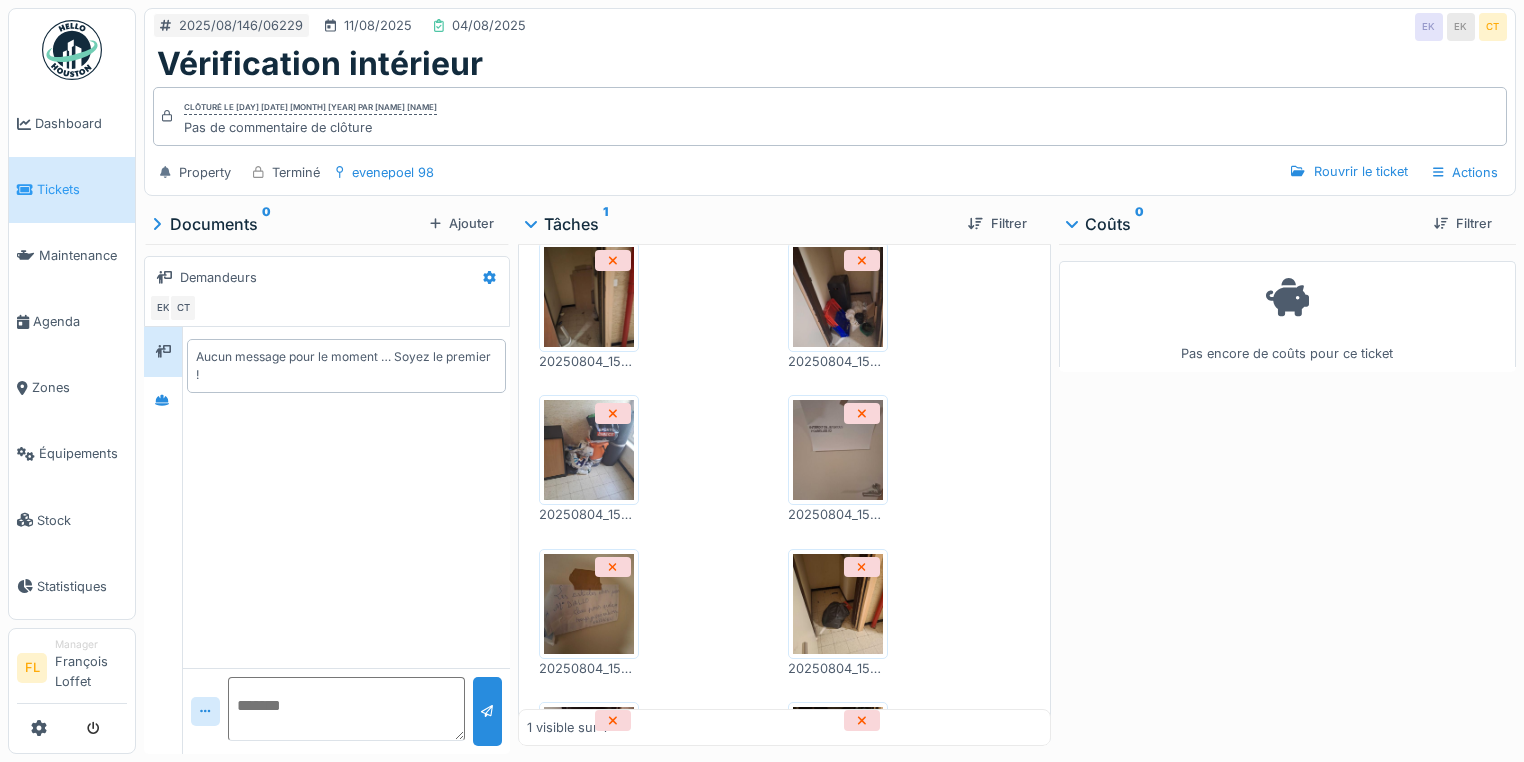 click at bounding box center [589, 450] 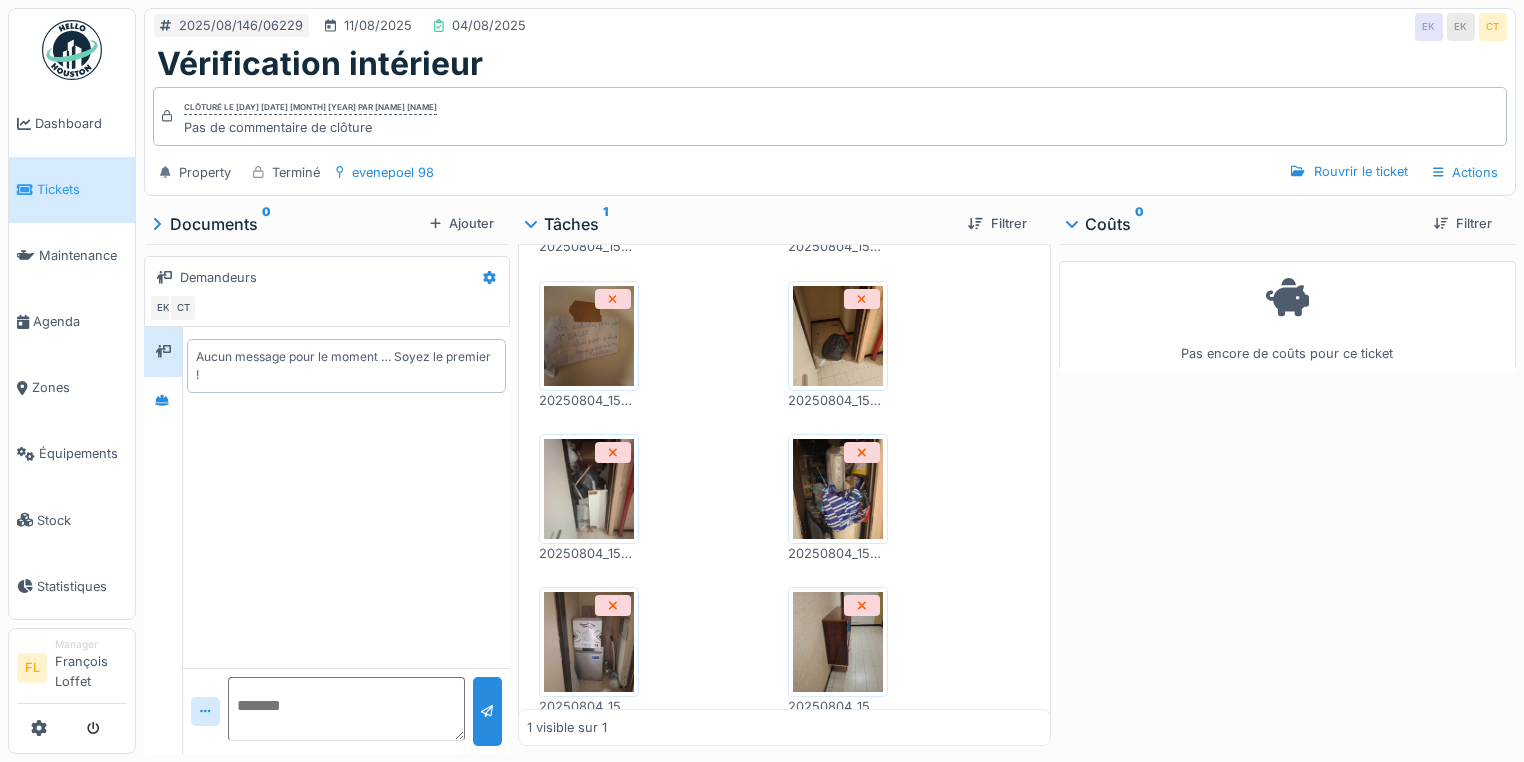scroll, scrollTop: 800, scrollLeft: 0, axis: vertical 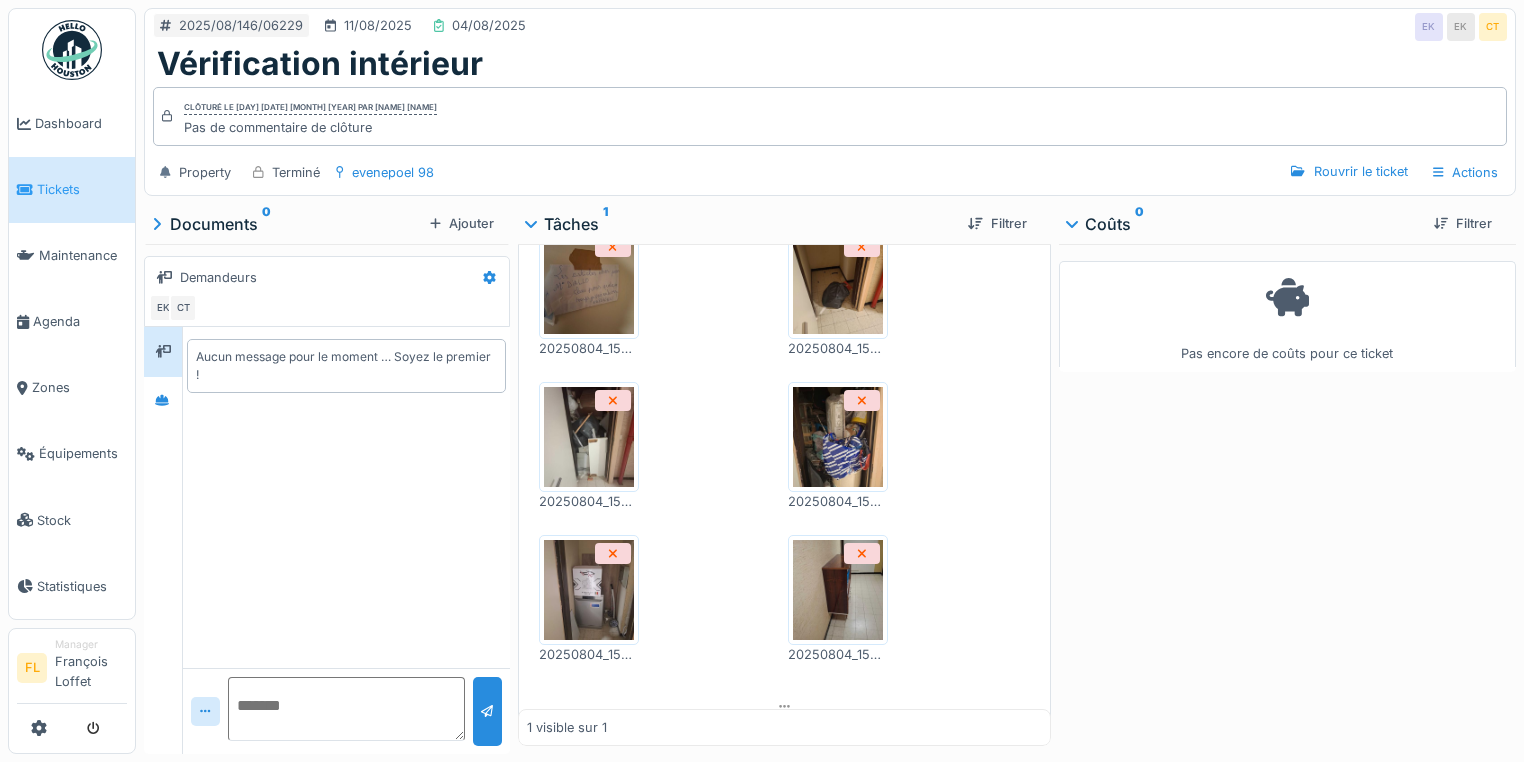 click at bounding box center (589, 437) 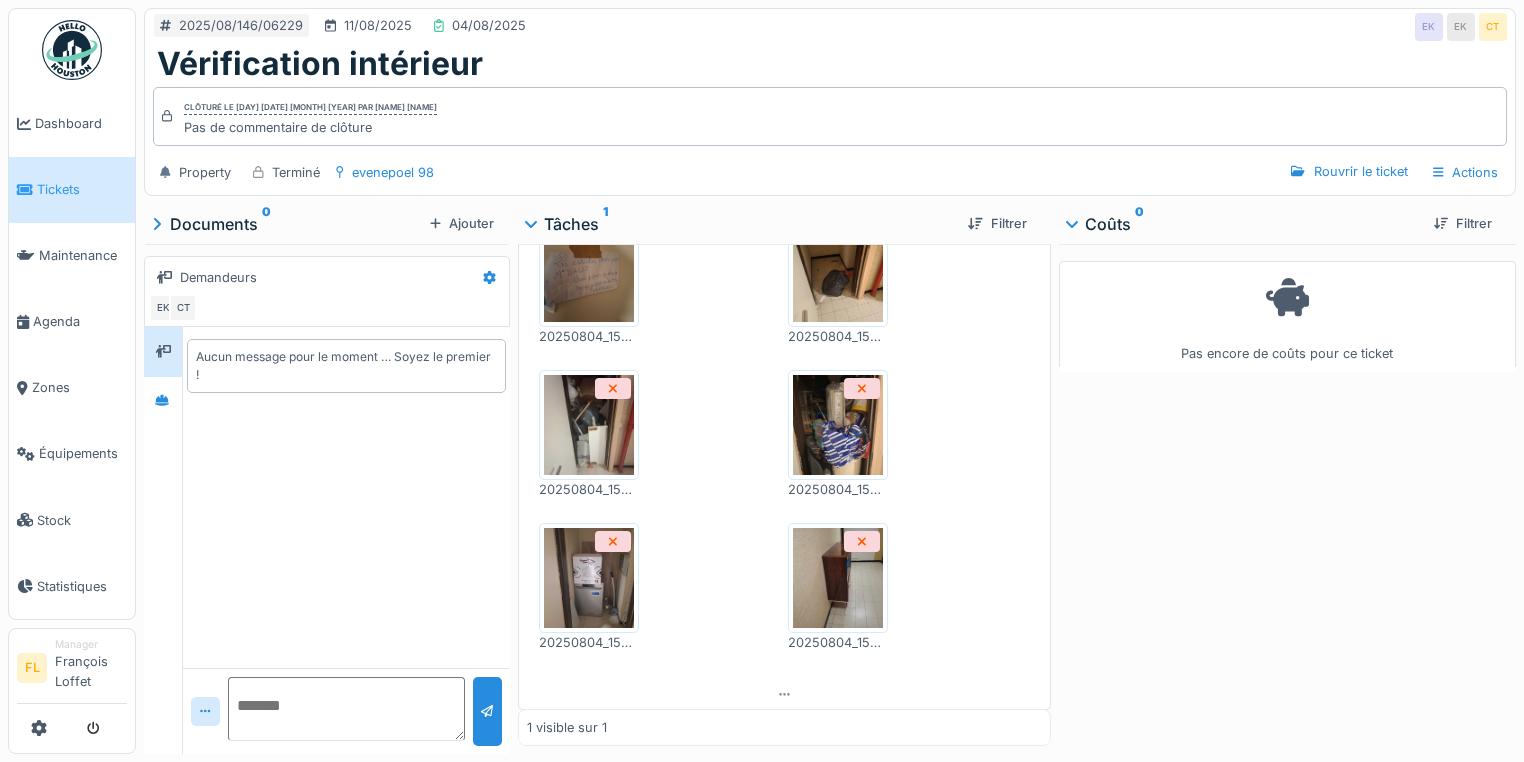 scroll, scrollTop: 816, scrollLeft: 0, axis: vertical 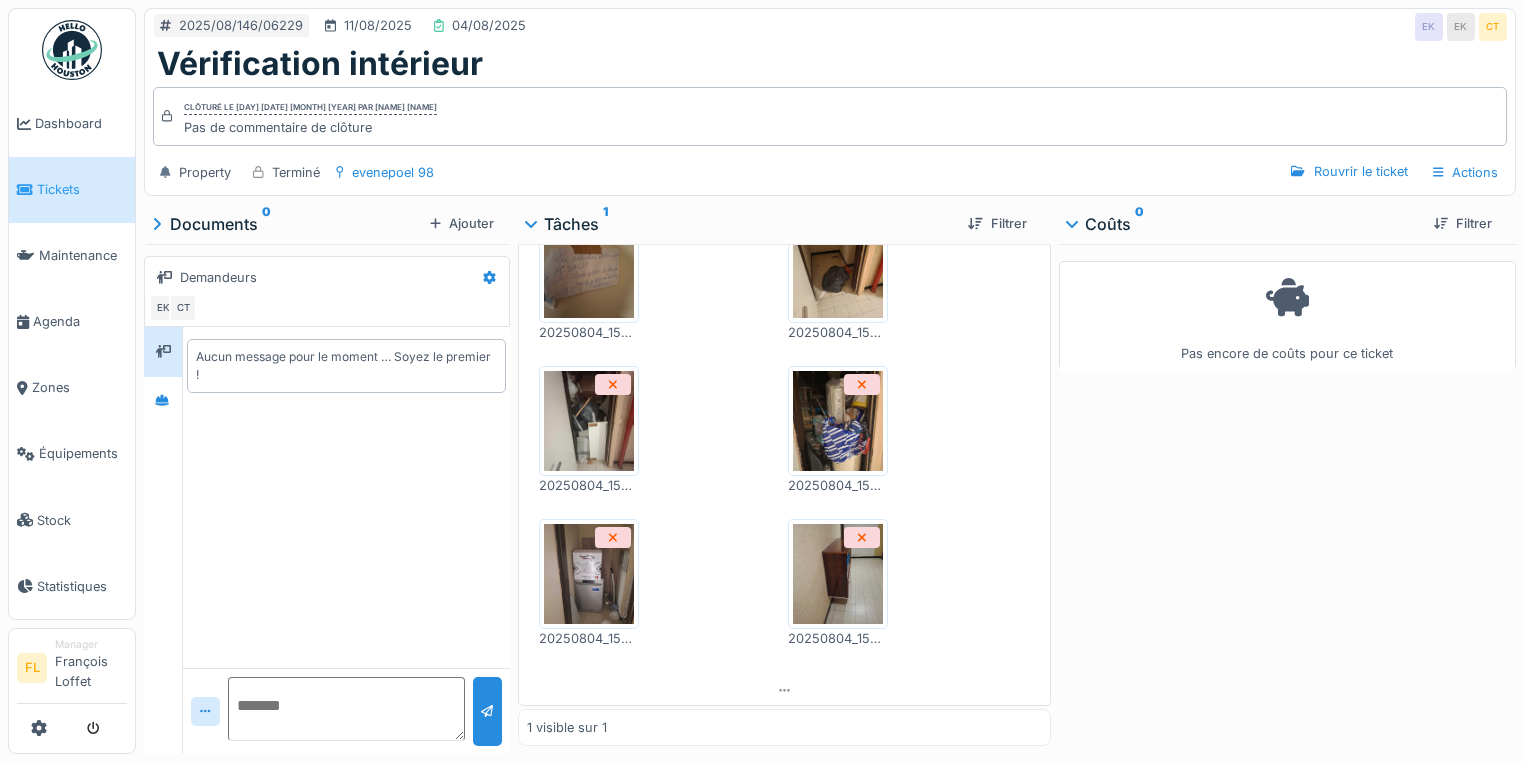 click at bounding box center [589, 574] 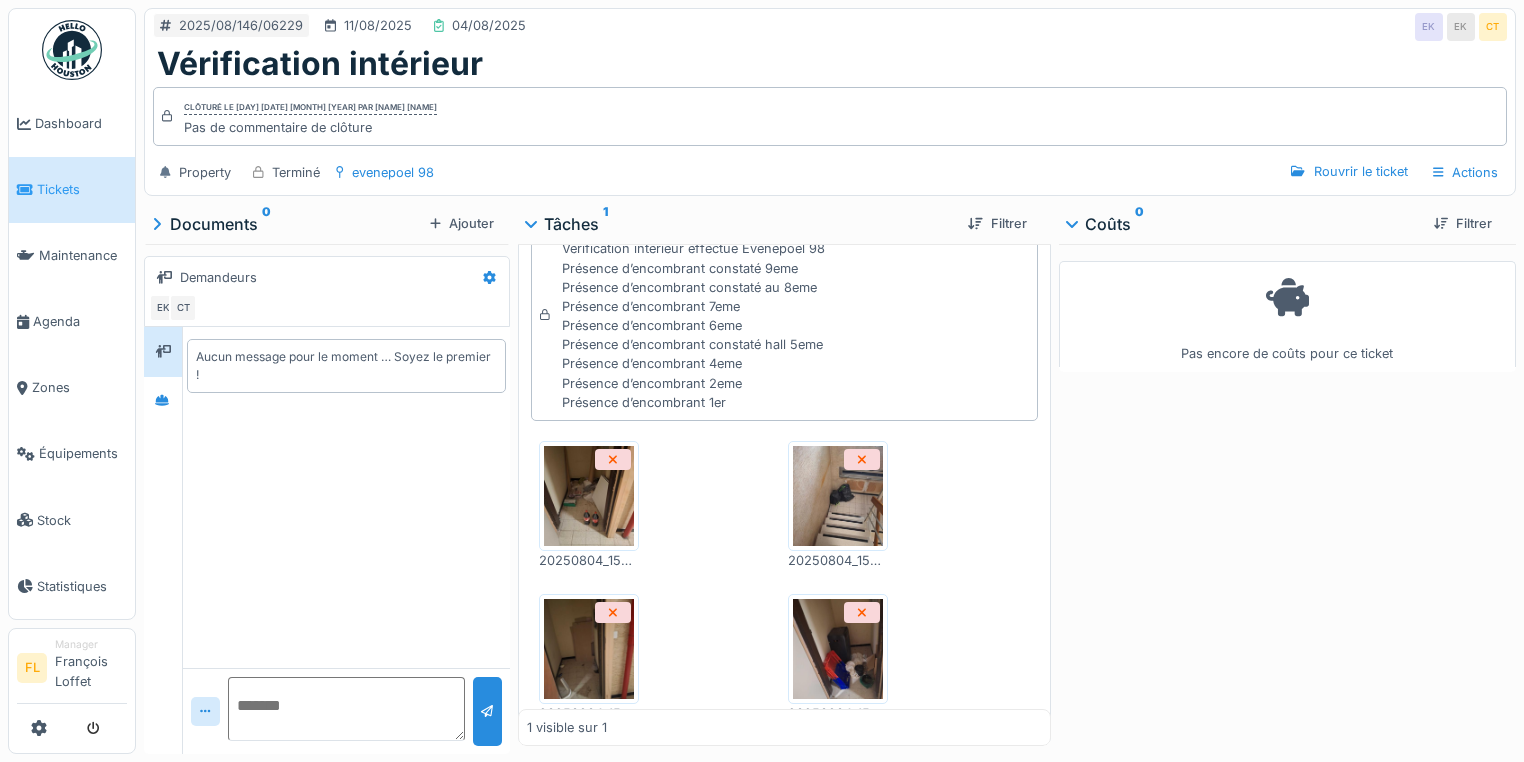 scroll, scrollTop: 0, scrollLeft: 0, axis: both 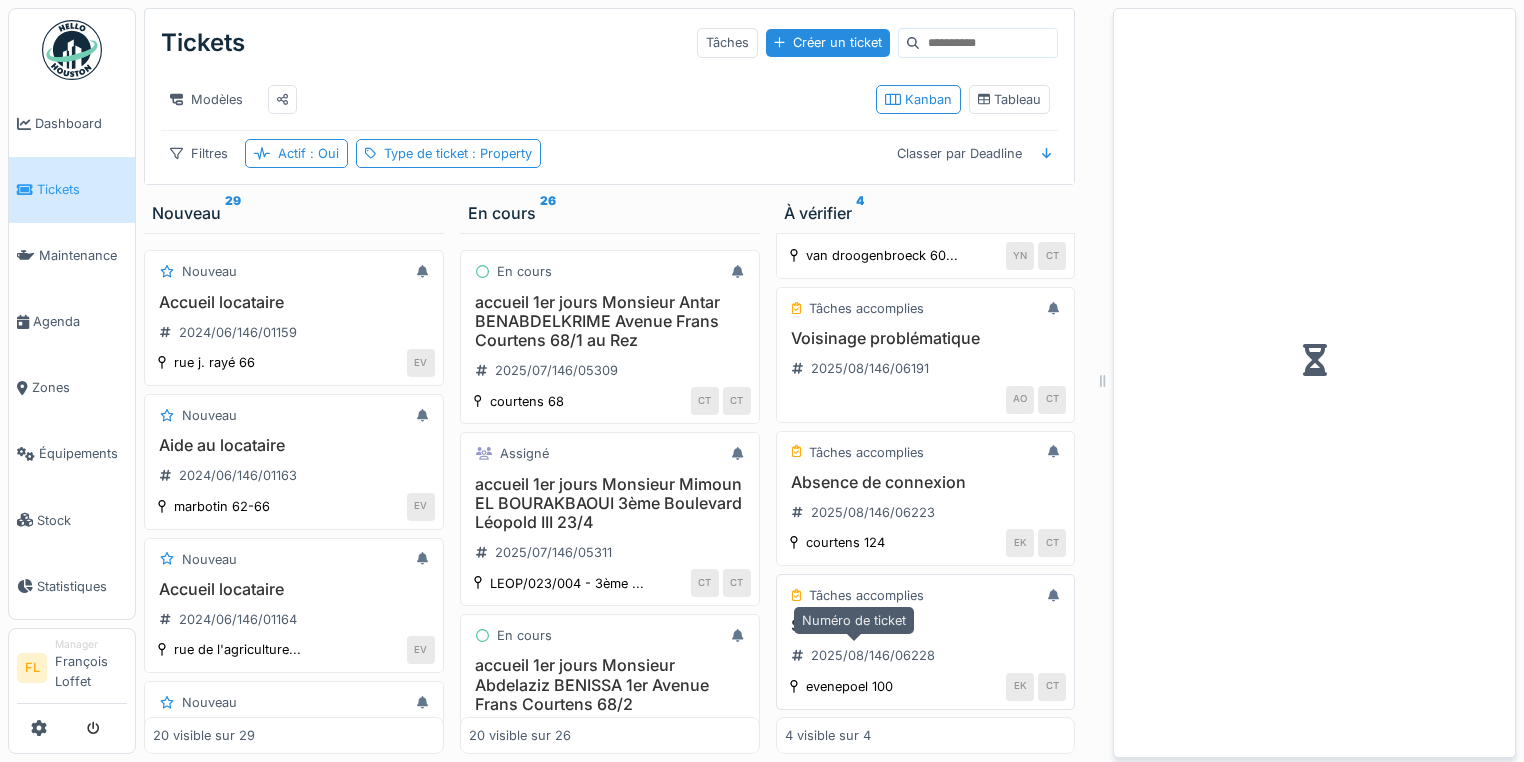 click on "Seniors Fsh" at bounding box center (926, 625) 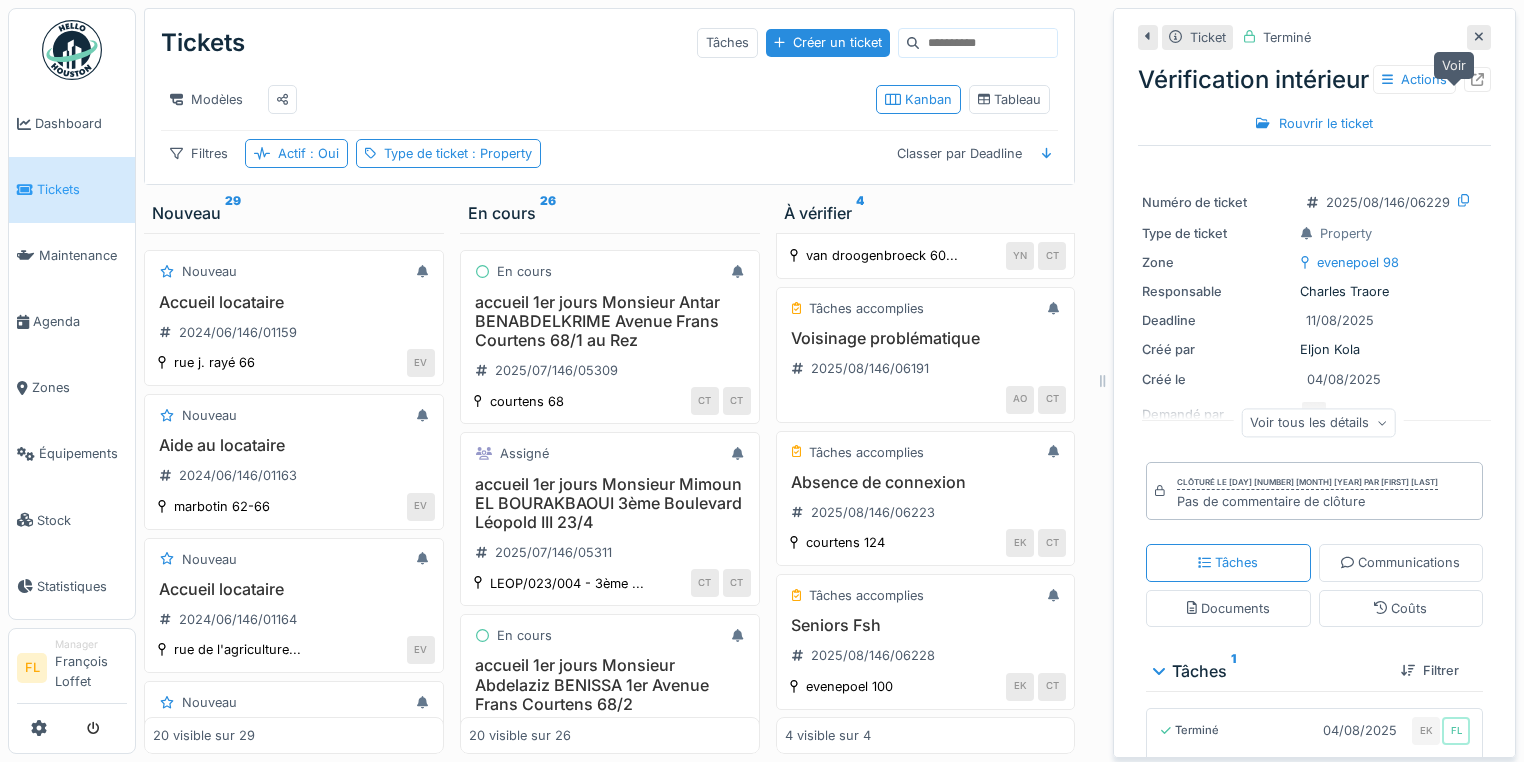 click 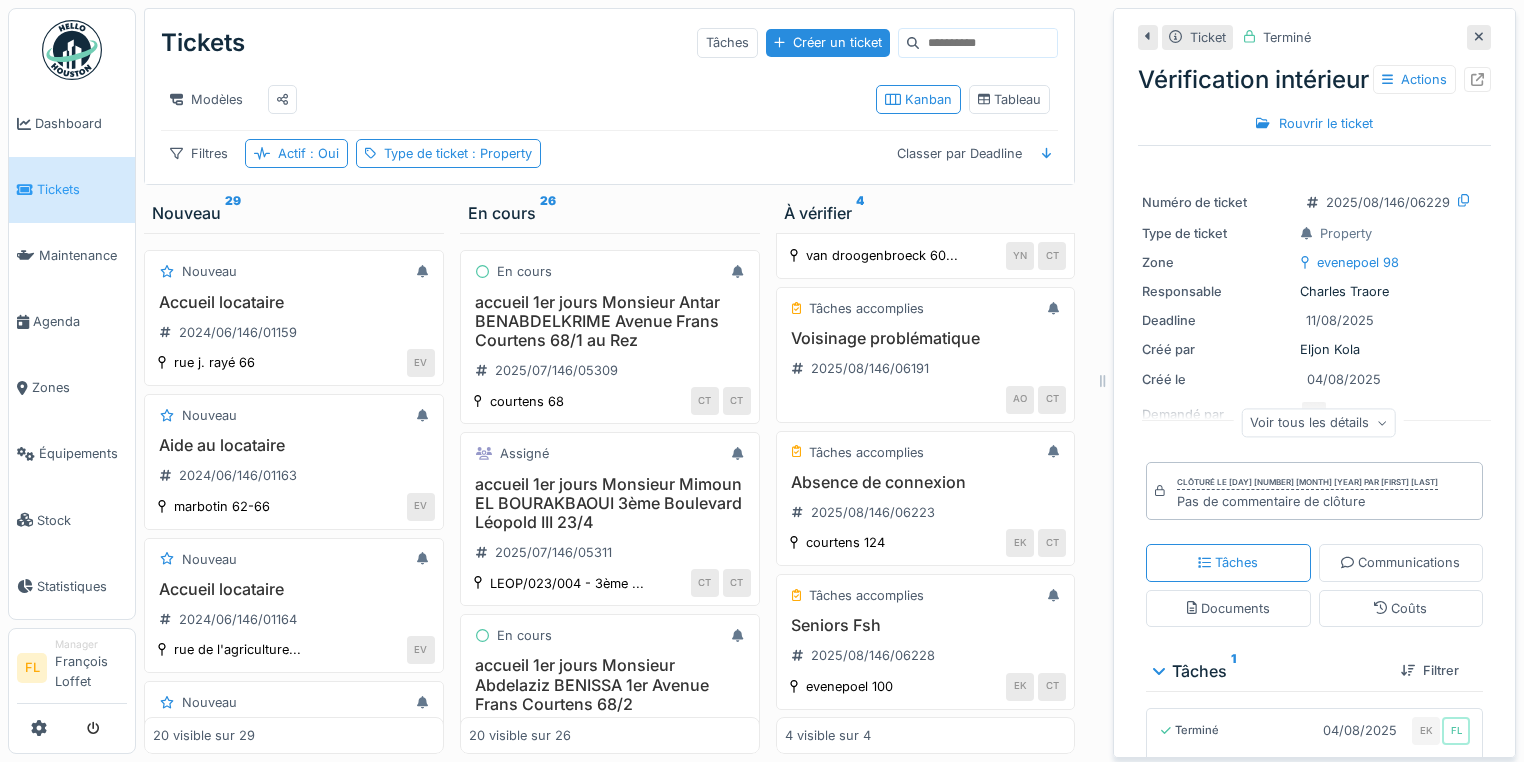 click on "Modèles" at bounding box center (510, 99) 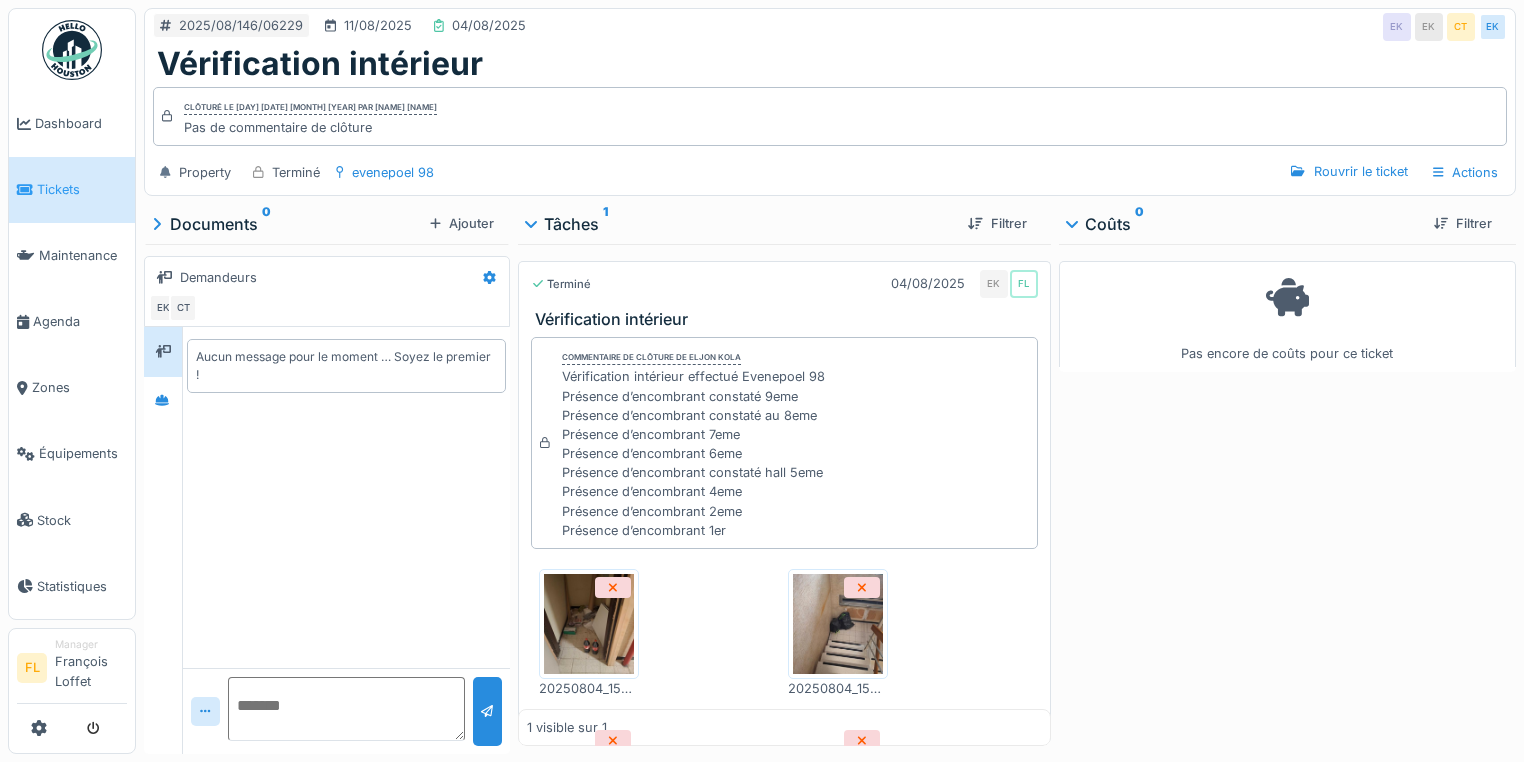 scroll, scrollTop: 0, scrollLeft: 0, axis: both 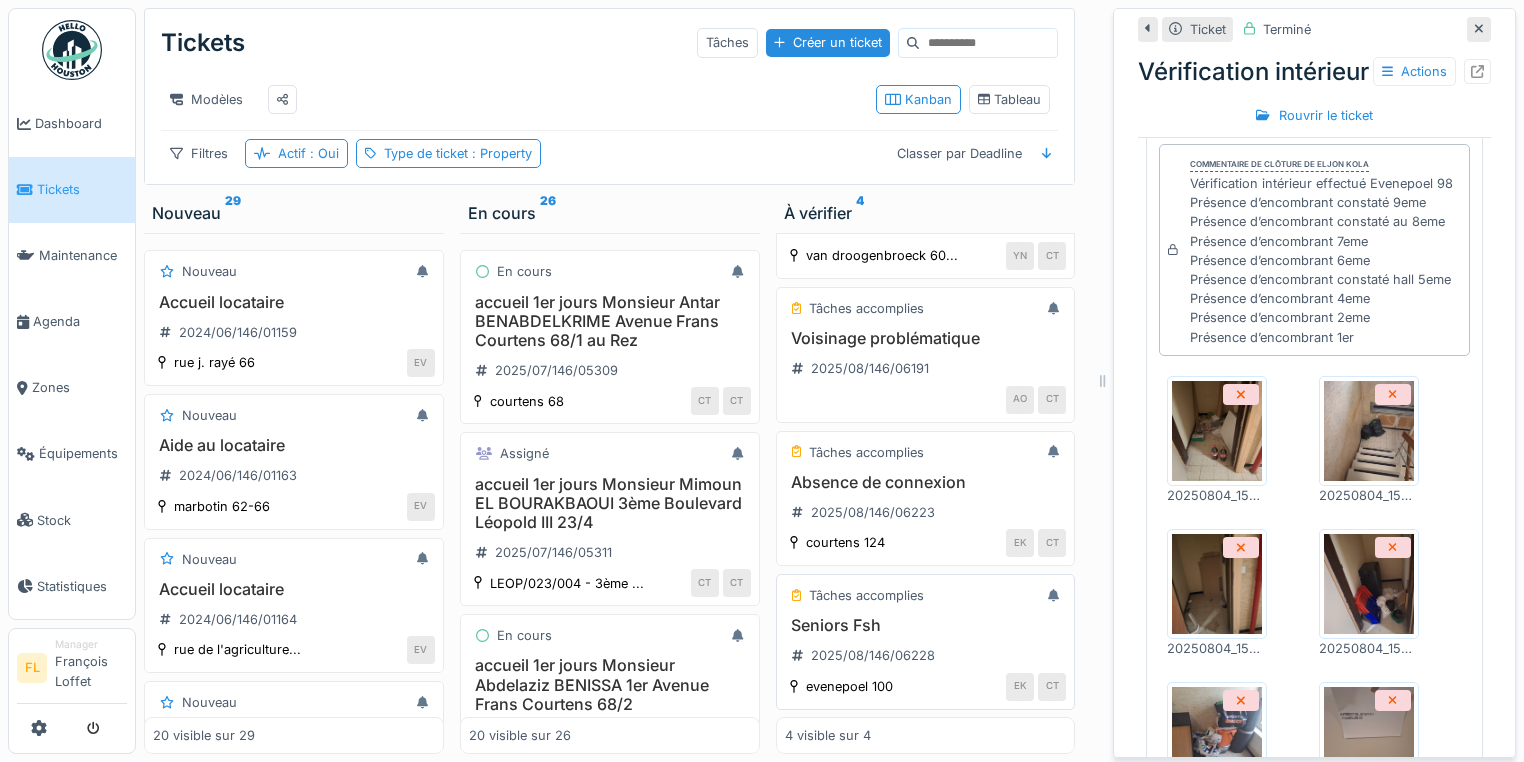 click on "Seniors Fsh" at bounding box center [926, 625] 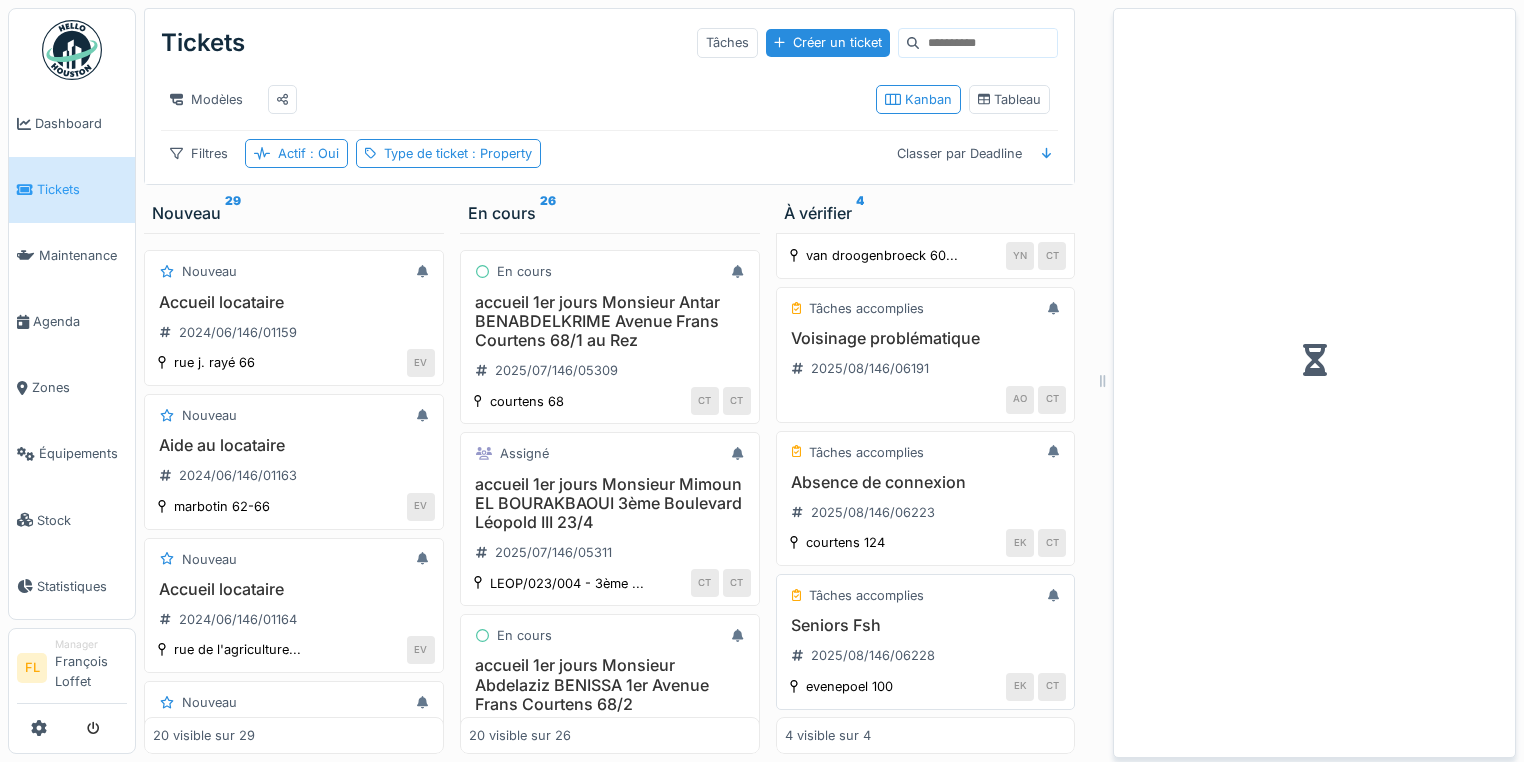 scroll, scrollTop: 0, scrollLeft: 0, axis: both 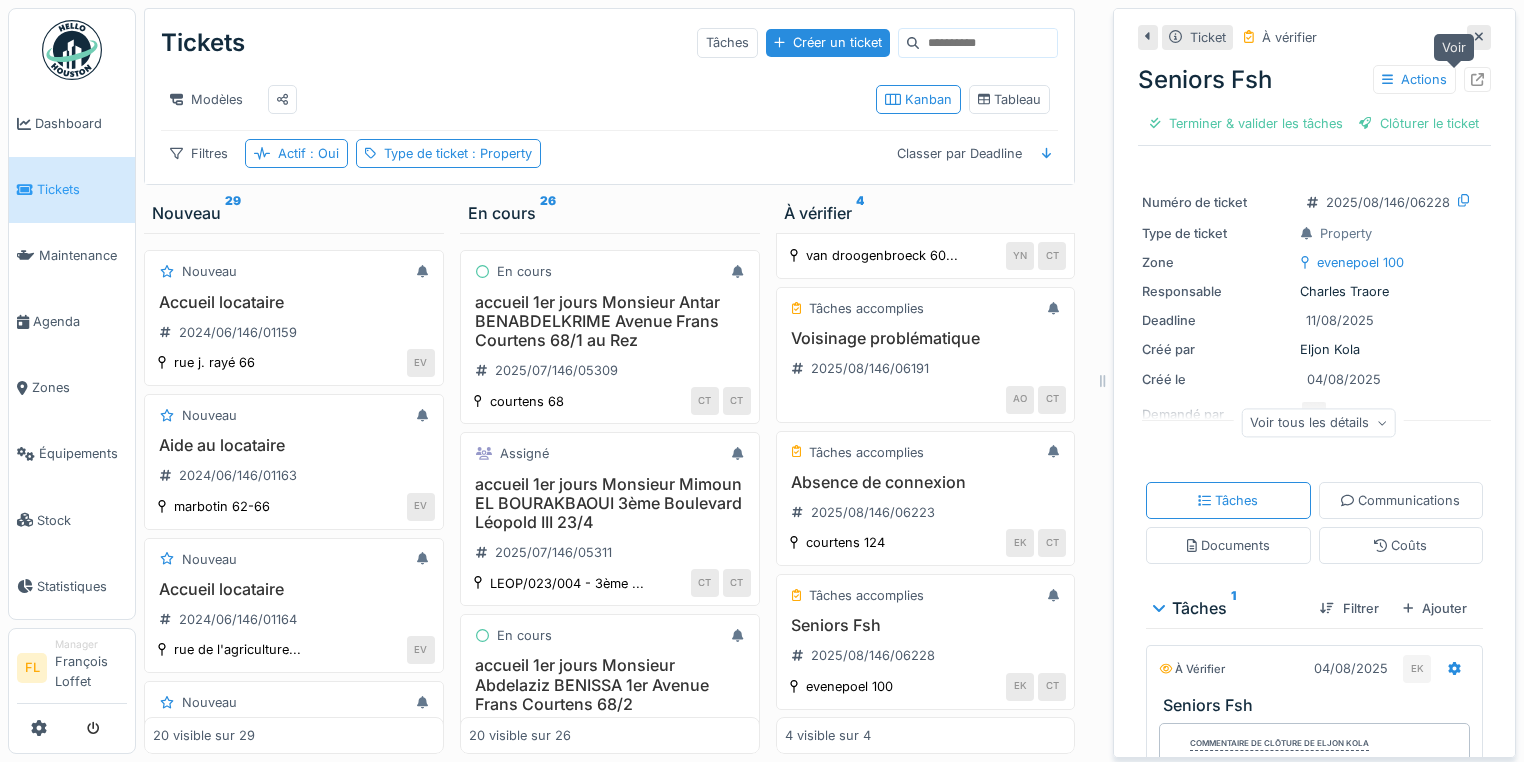 click at bounding box center [1477, 79] 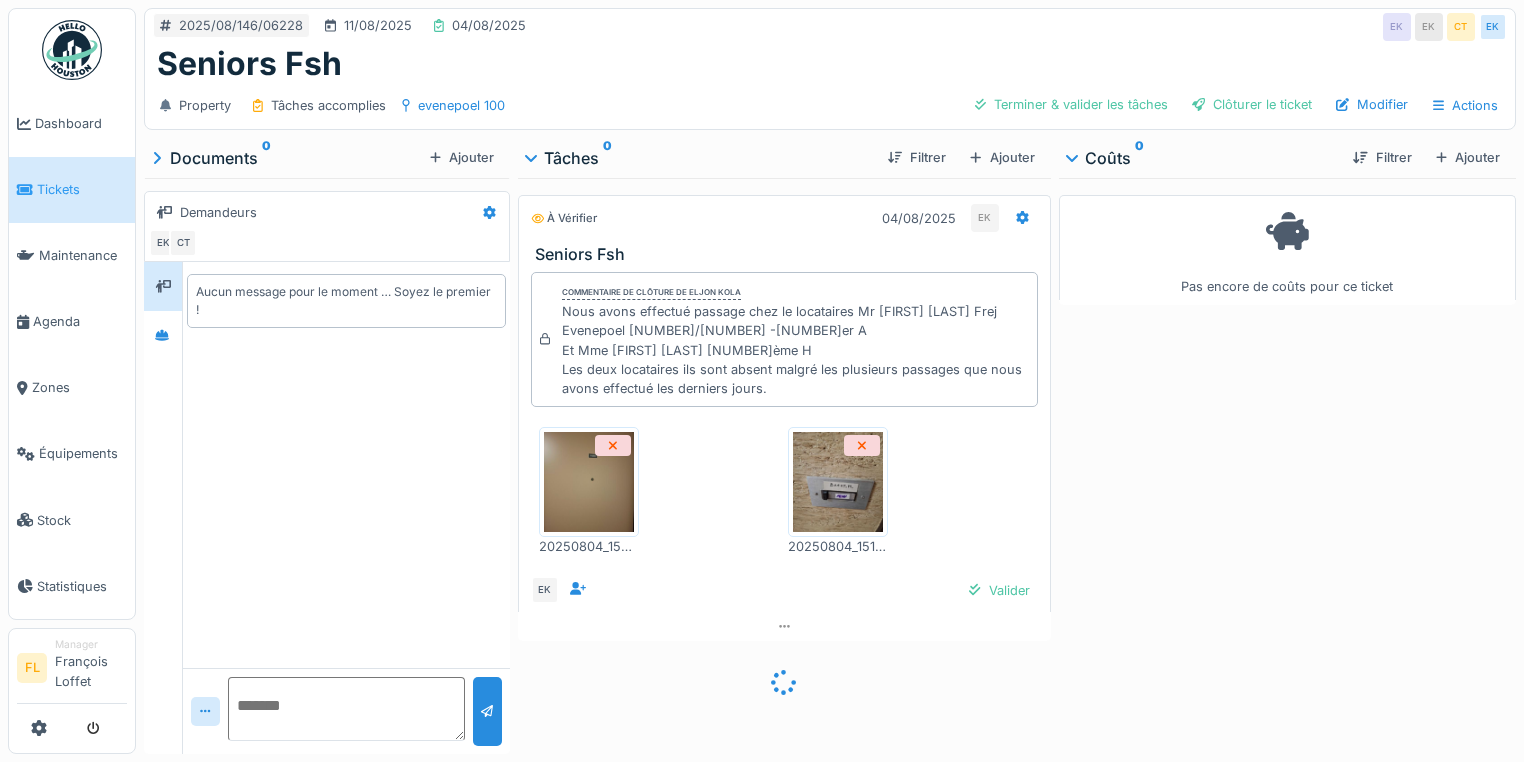 scroll, scrollTop: 0, scrollLeft: 0, axis: both 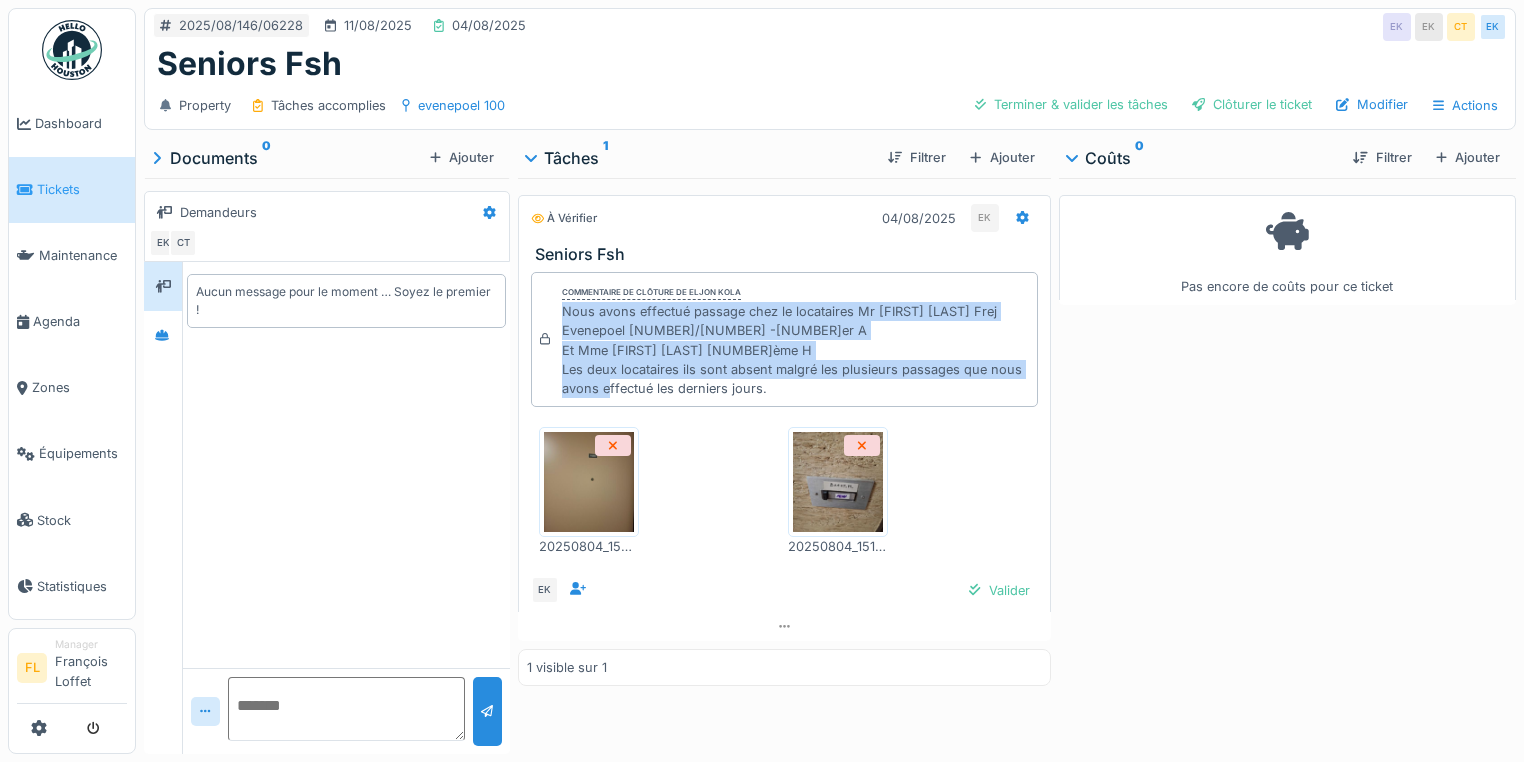 drag, startPoint x: 557, startPoint y: 309, endPoint x: 923, endPoint y: 384, distance: 373.6054 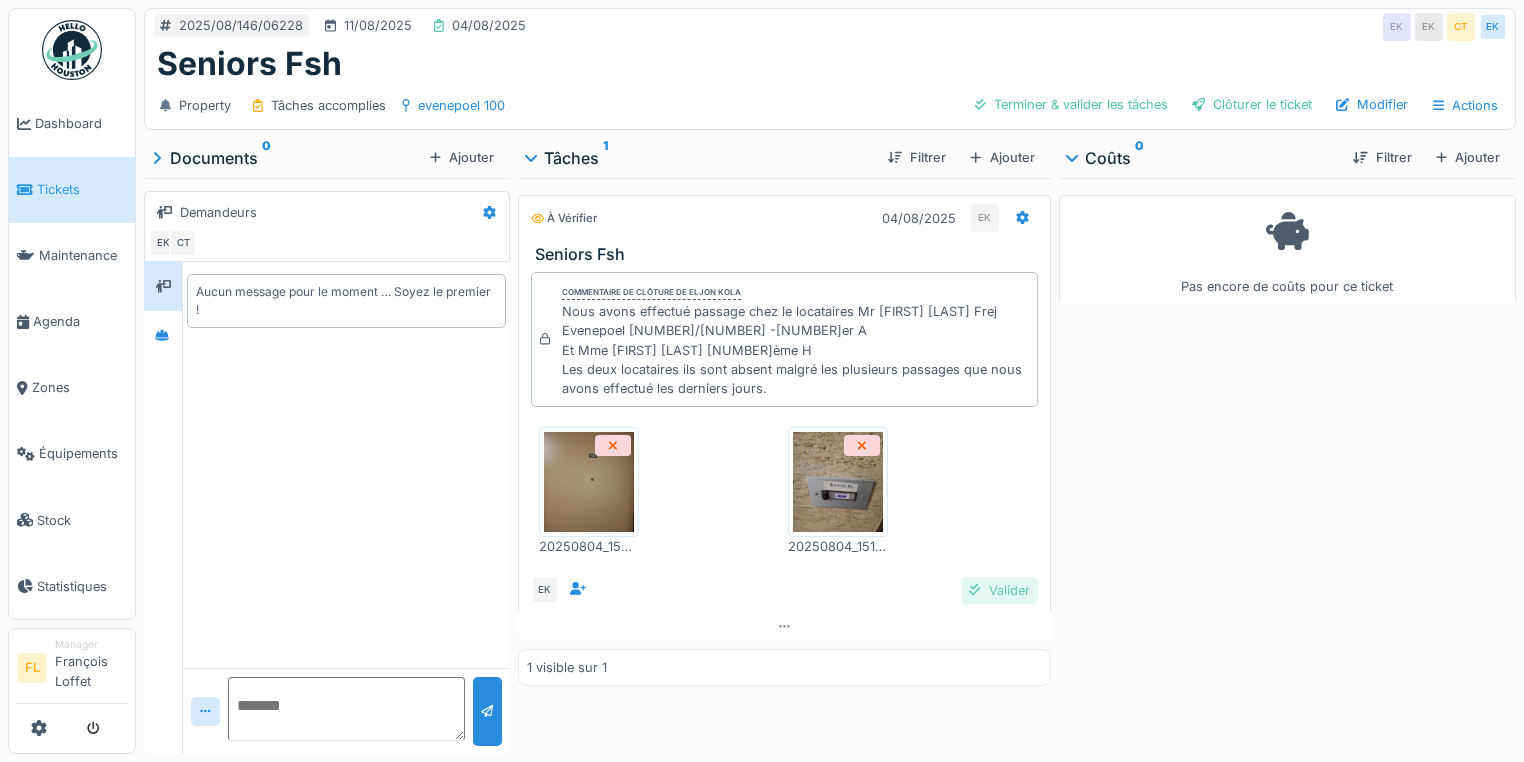 click at bounding box center (974, 590) 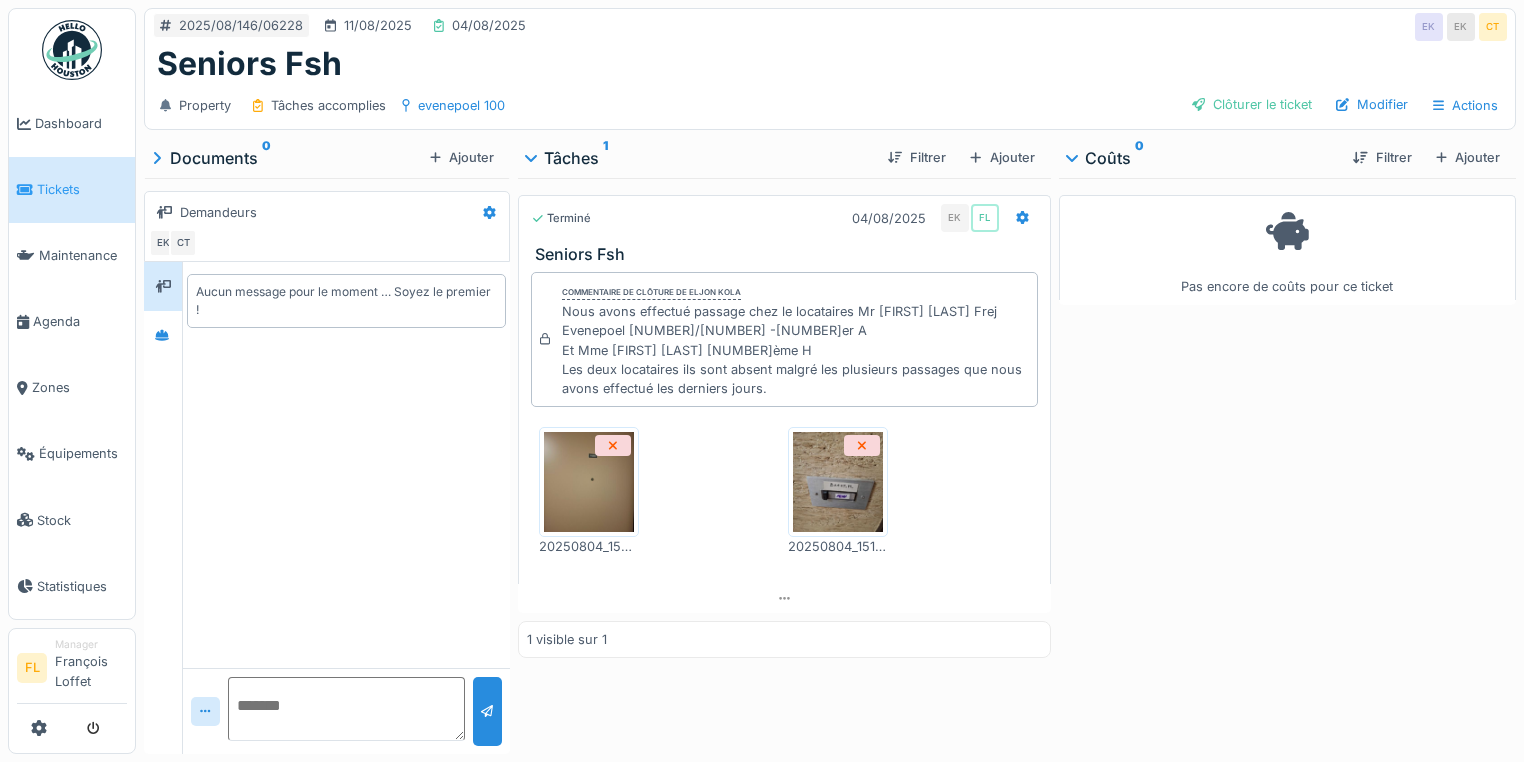 drag, startPoint x: 904, startPoint y: 147, endPoint x: 943, endPoint y: 88, distance: 70.724815 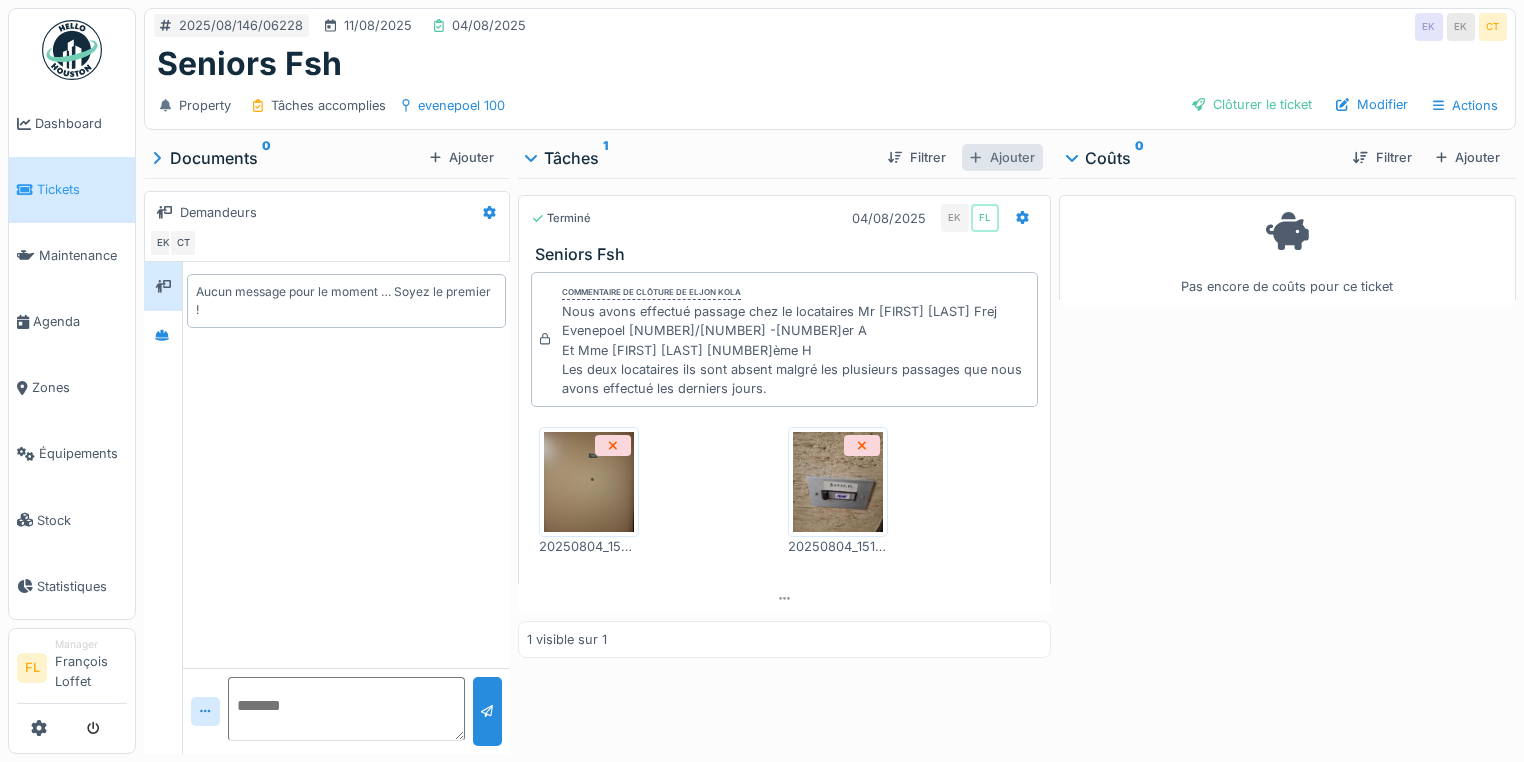 click on "Ajouter" at bounding box center [1002, 157] 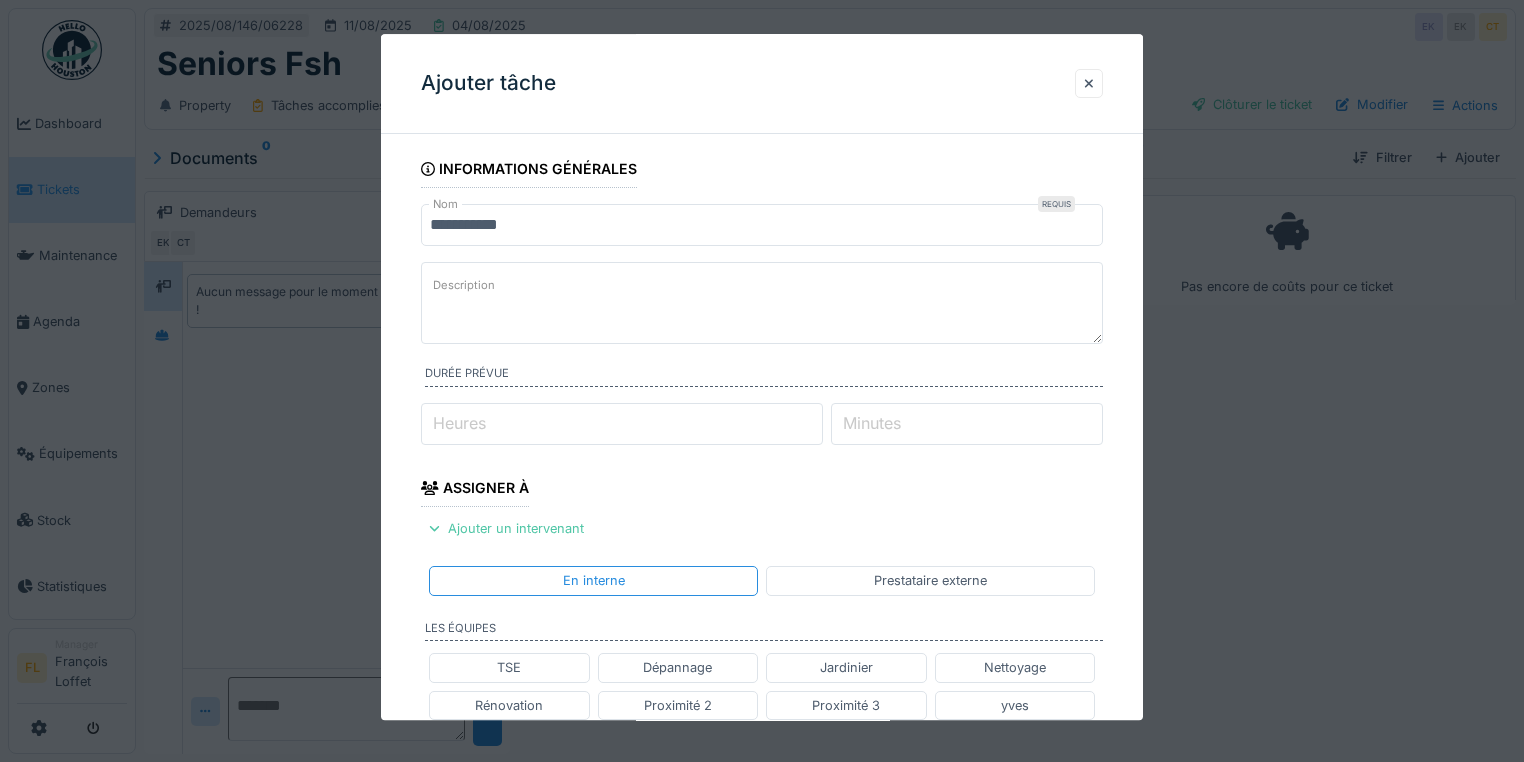 click on "Description" at bounding box center [762, 303] 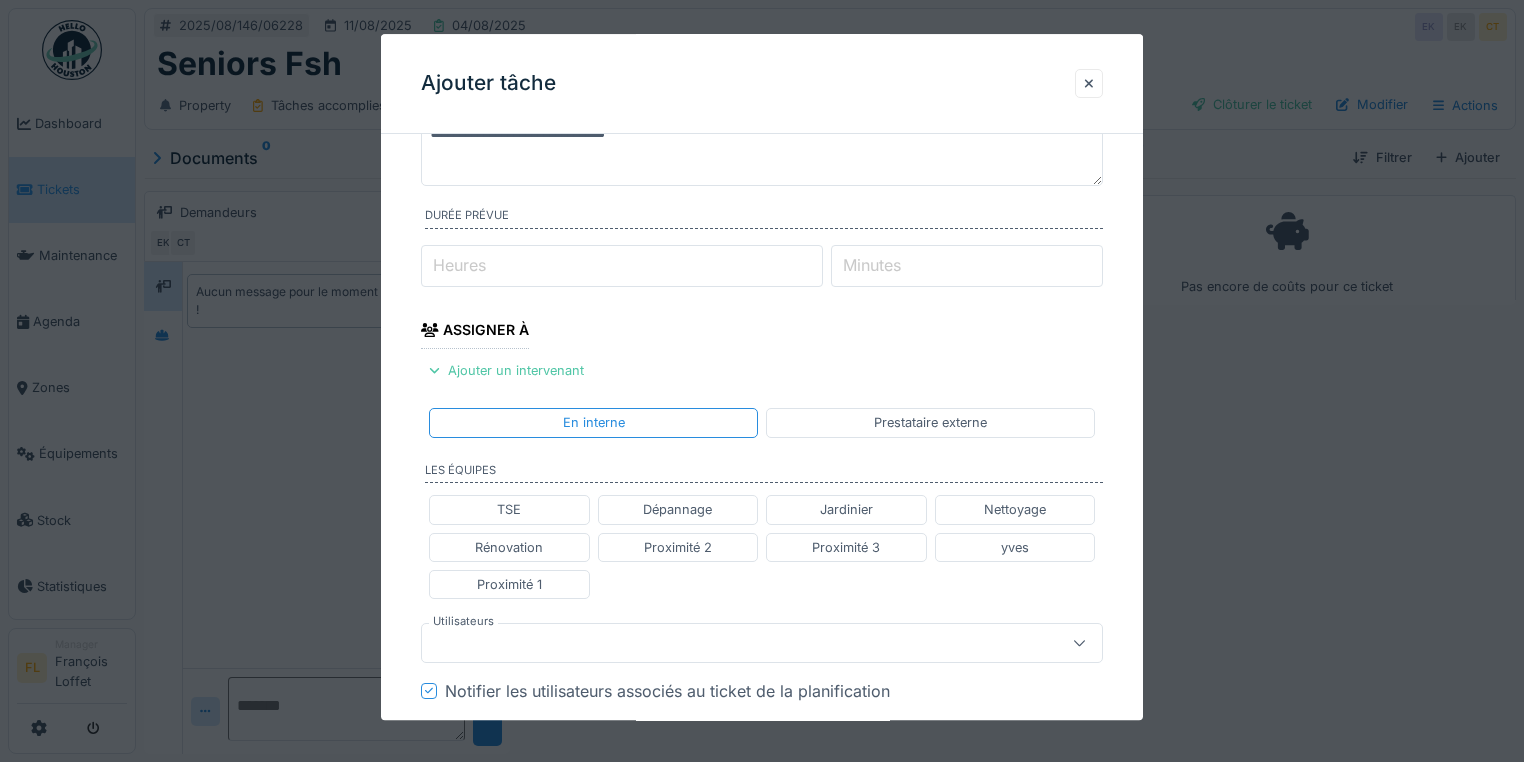scroll, scrollTop: 160, scrollLeft: 0, axis: vertical 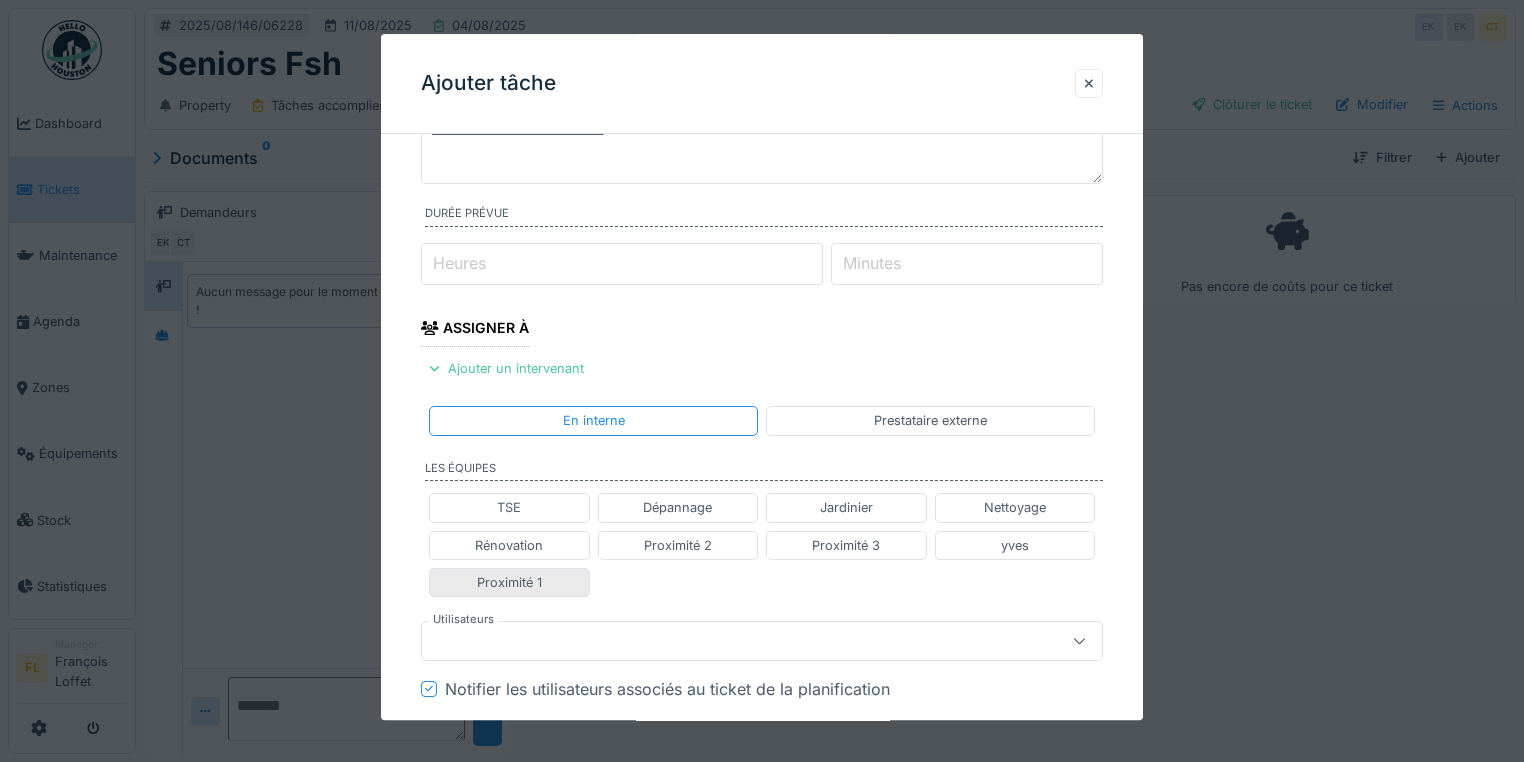 type on "**********" 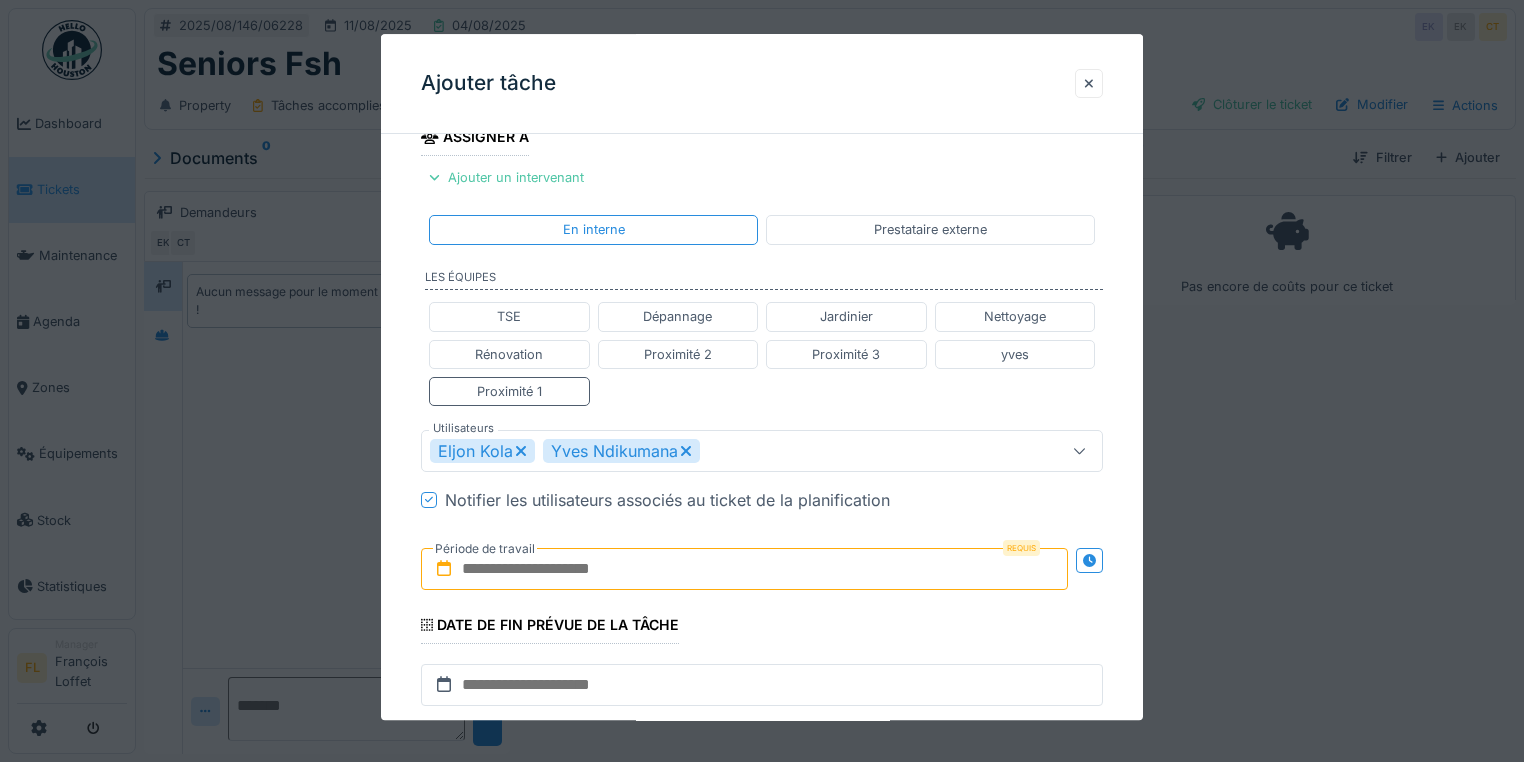 scroll, scrollTop: 480, scrollLeft: 0, axis: vertical 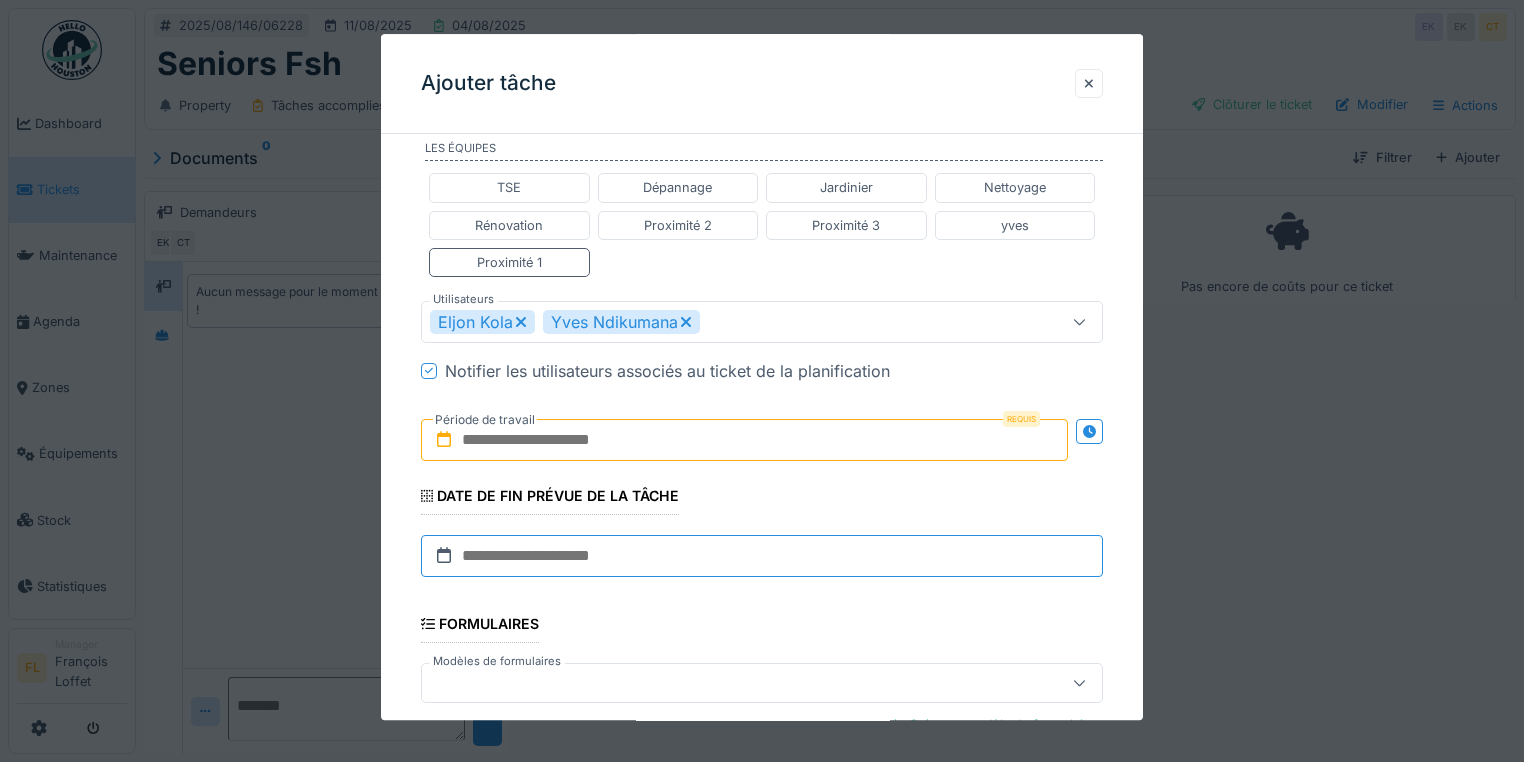 click at bounding box center (762, 556) 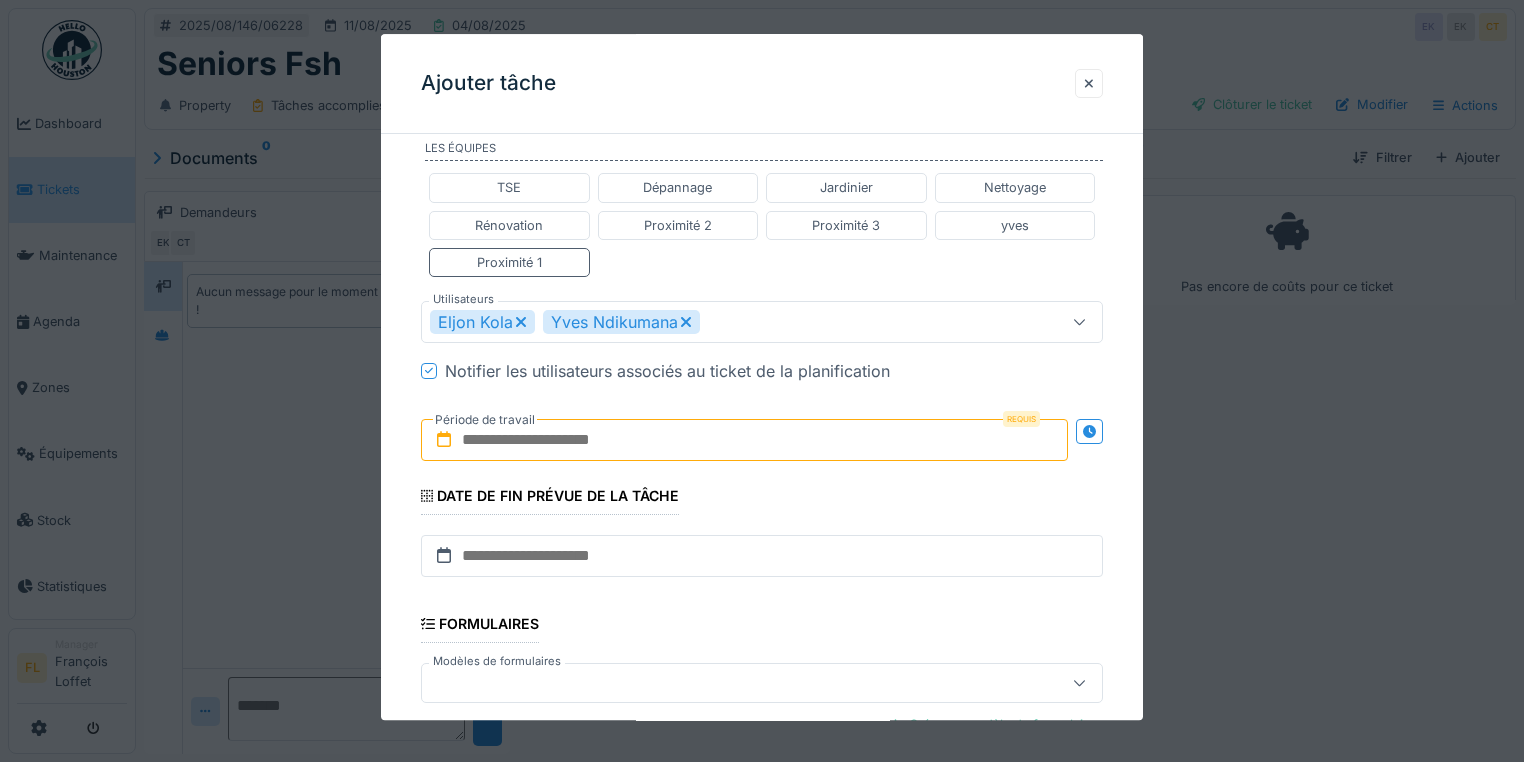click at bounding box center [744, 440] 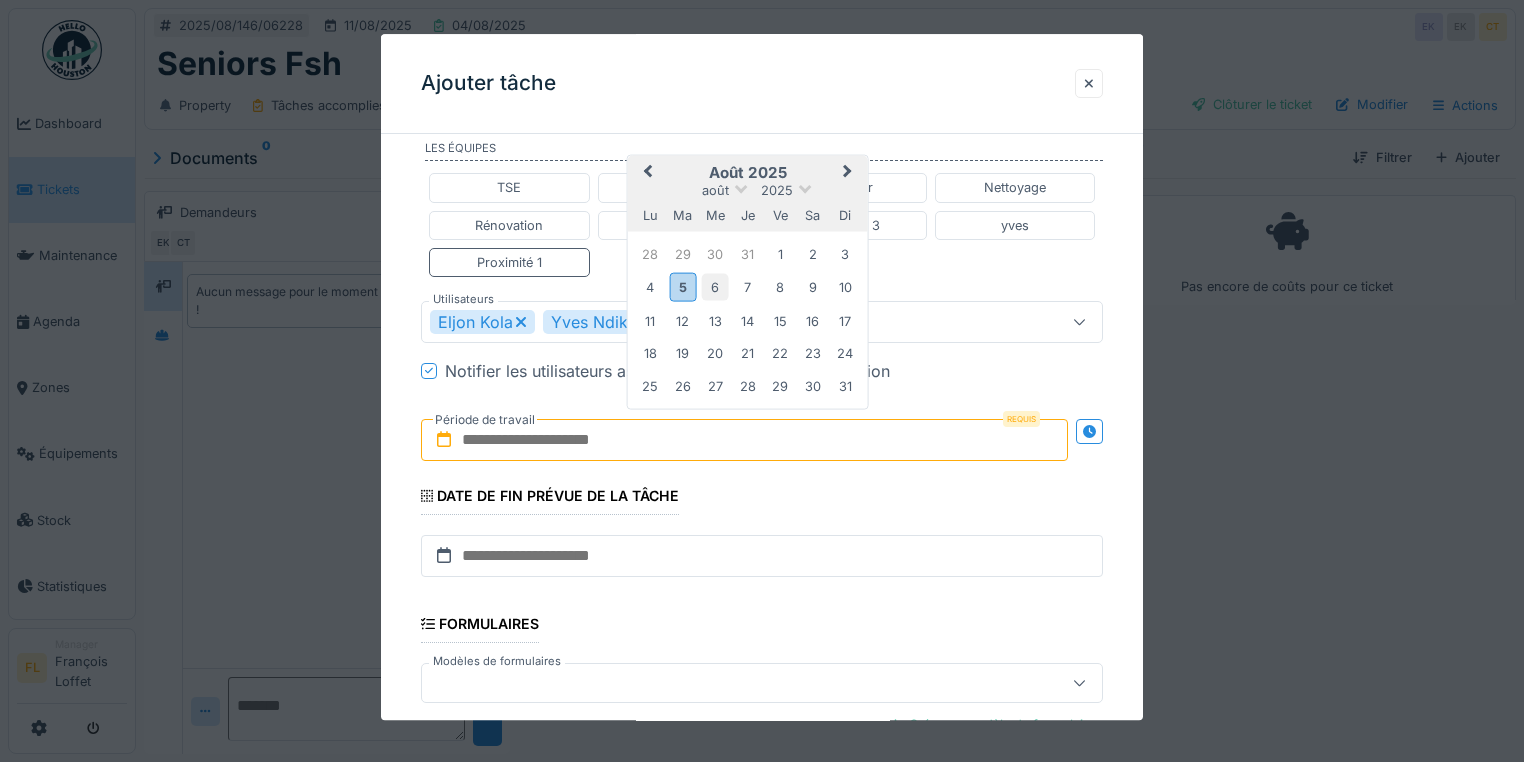 drag, startPoint x: 684, startPoint y: 287, endPoint x: 716, endPoint y: 285, distance: 32.06244 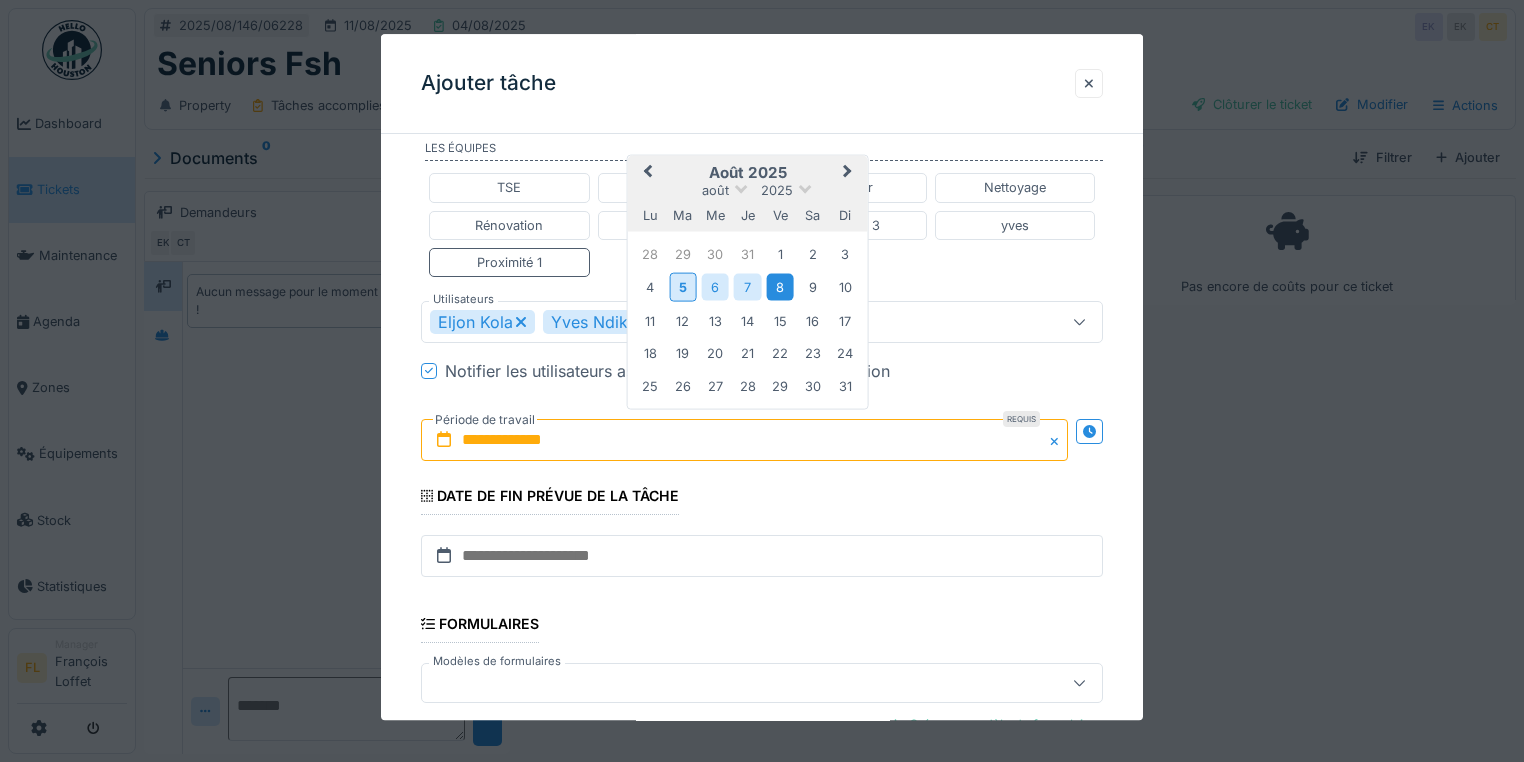 click on "8" at bounding box center [780, 287] 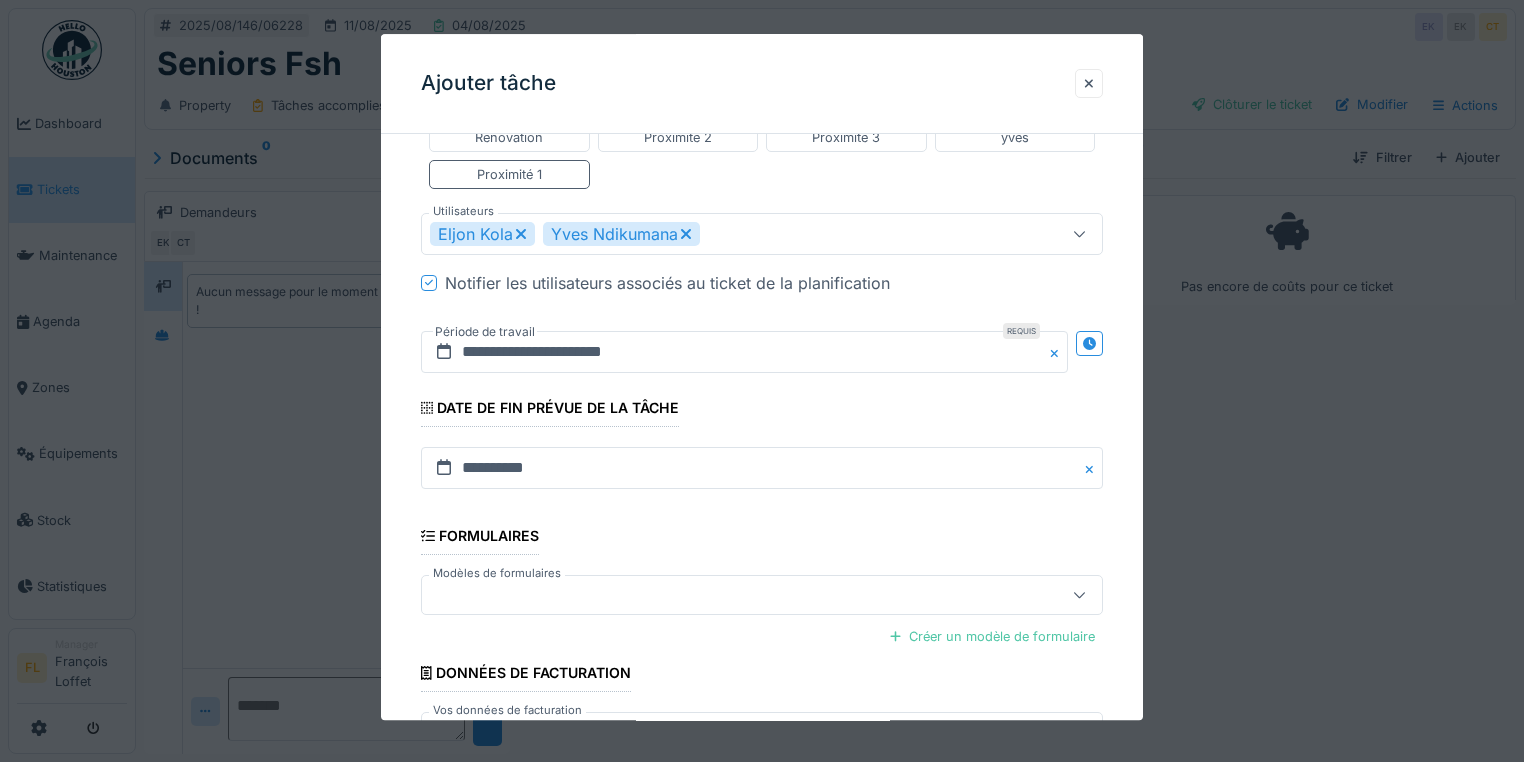 scroll, scrollTop: 708, scrollLeft: 0, axis: vertical 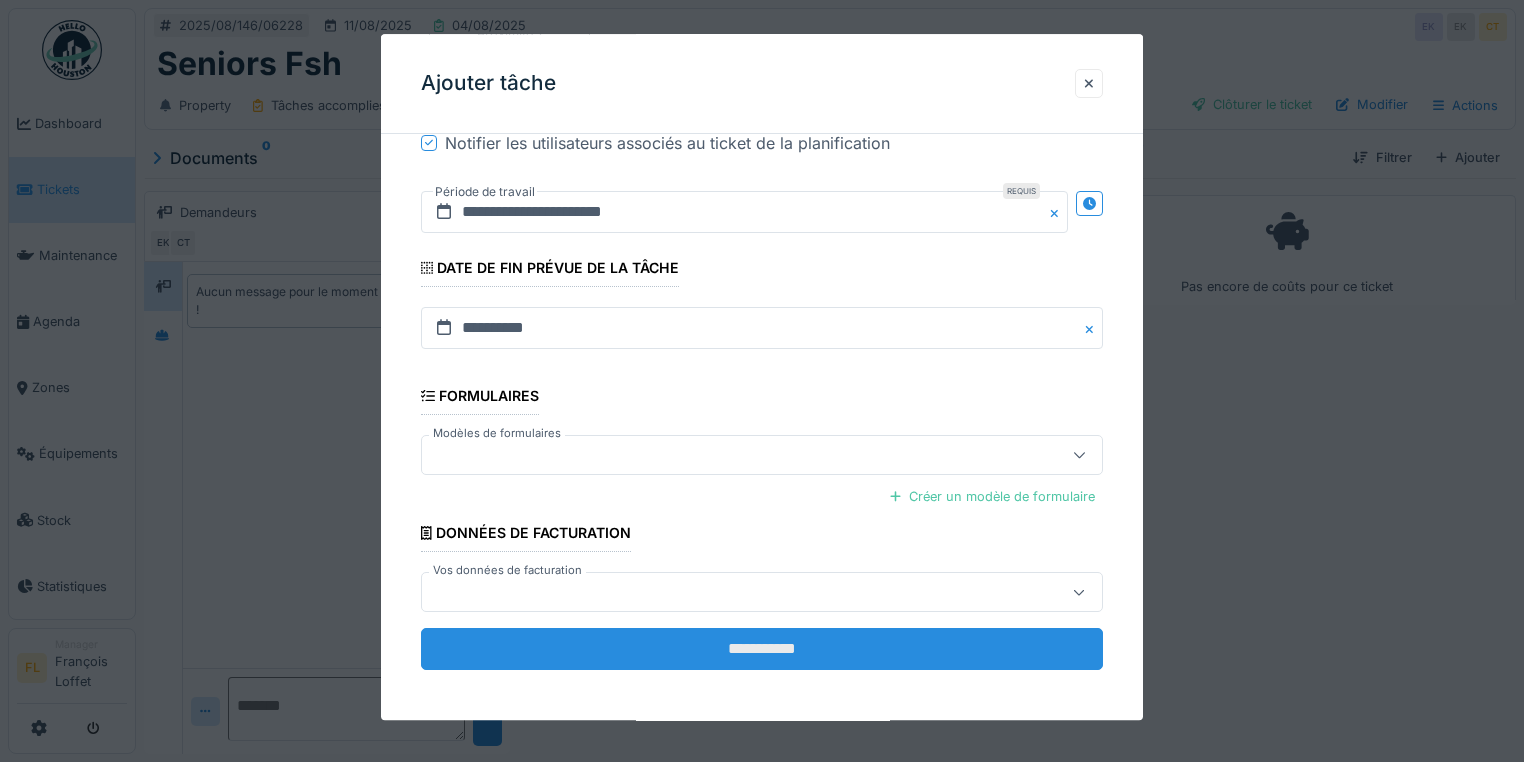 click on "**********" at bounding box center [762, 650] 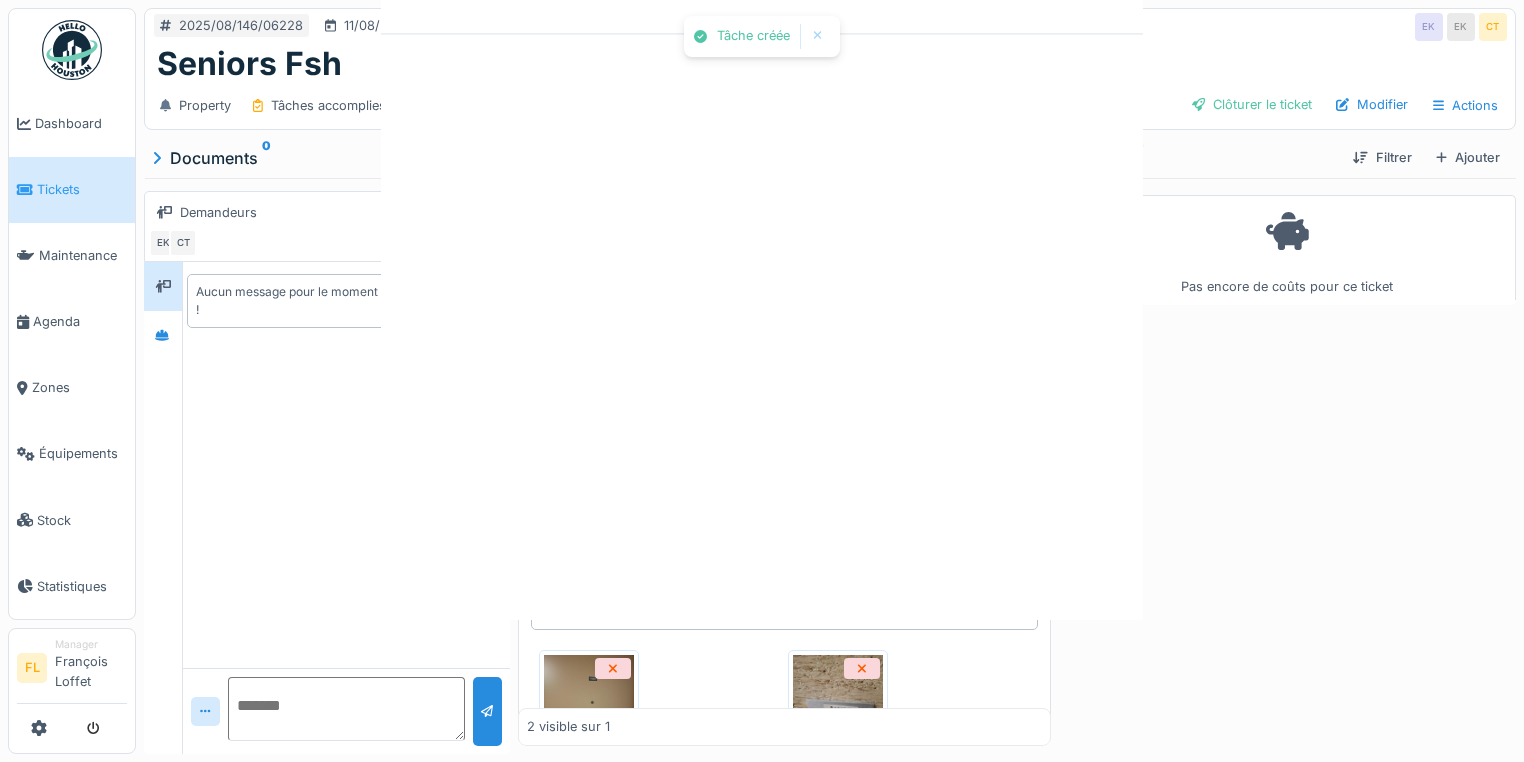 scroll, scrollTop: 0, scrollLeft: 0, axis: both 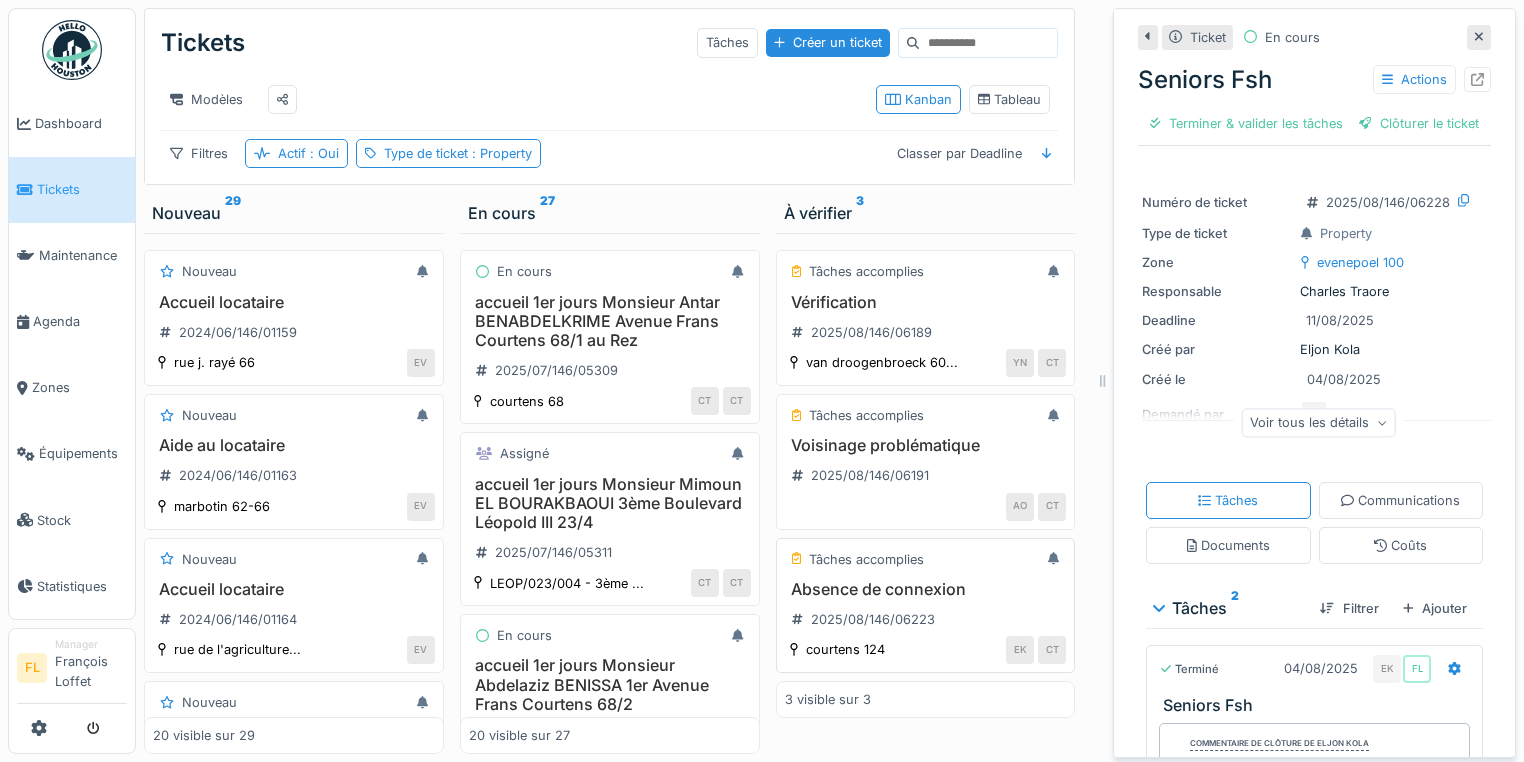click on "Absence de connexion" at bounding box center (926, 589) 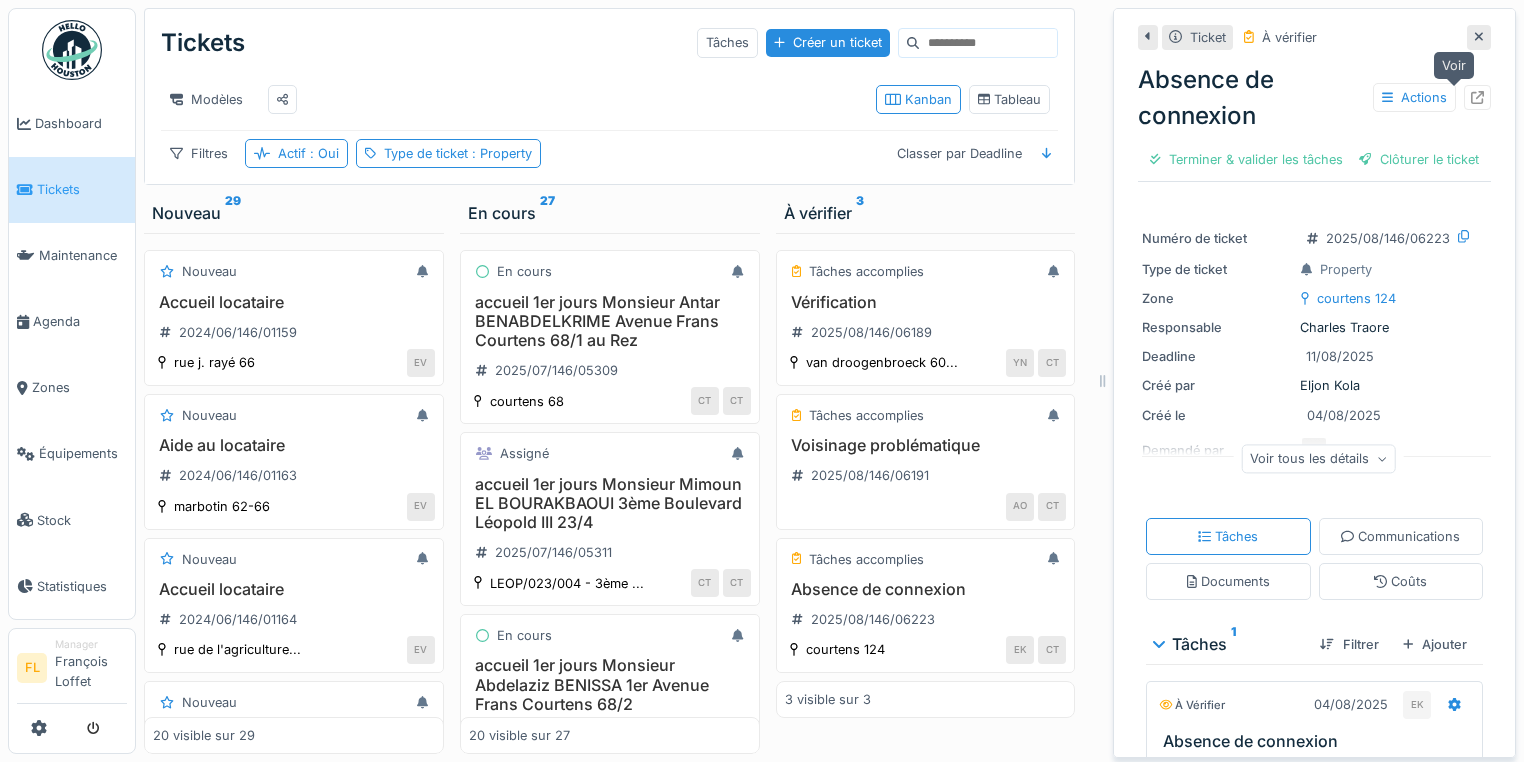 click 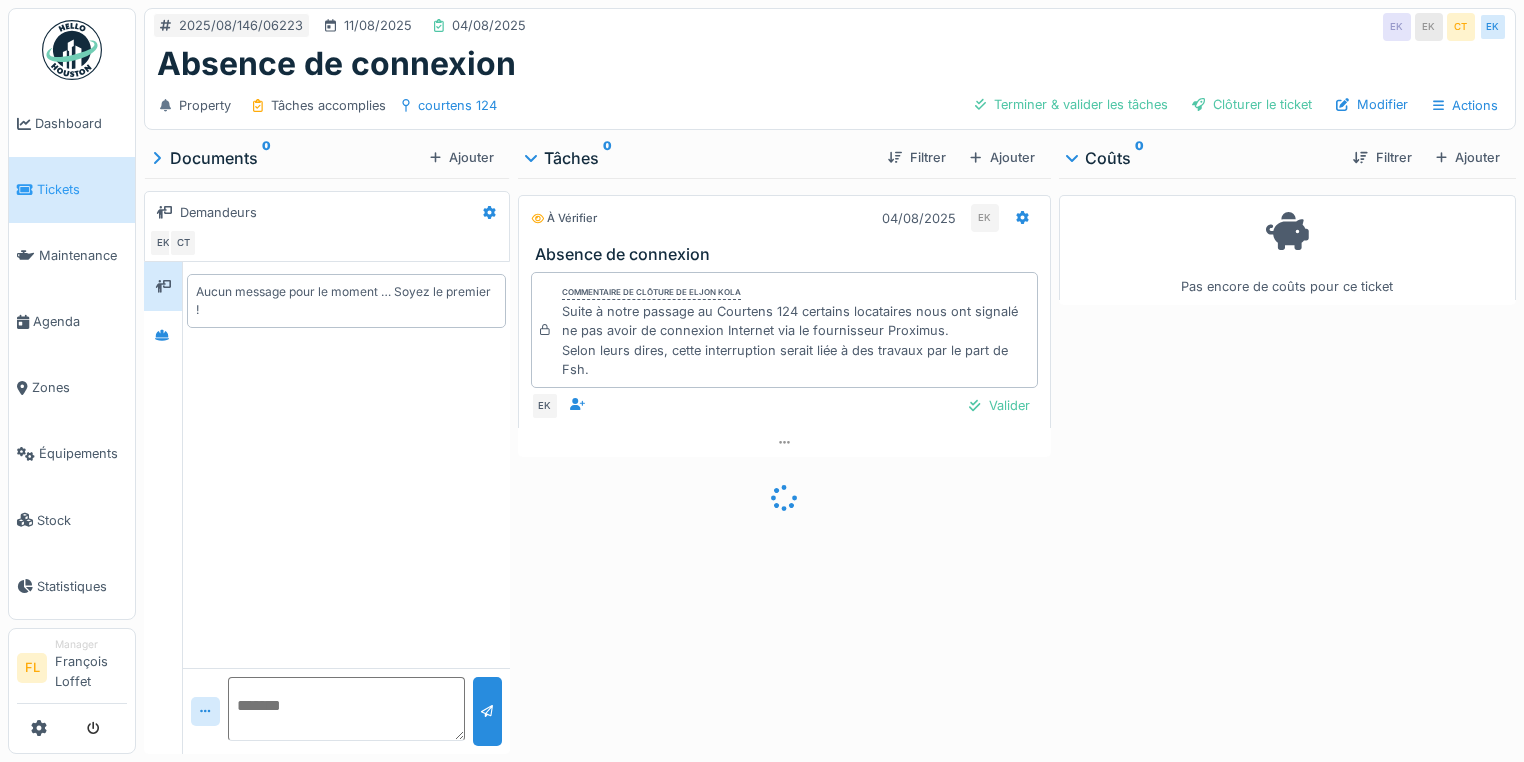 scroll, scrollTop: 0, scrollLeft: 0, axis: both 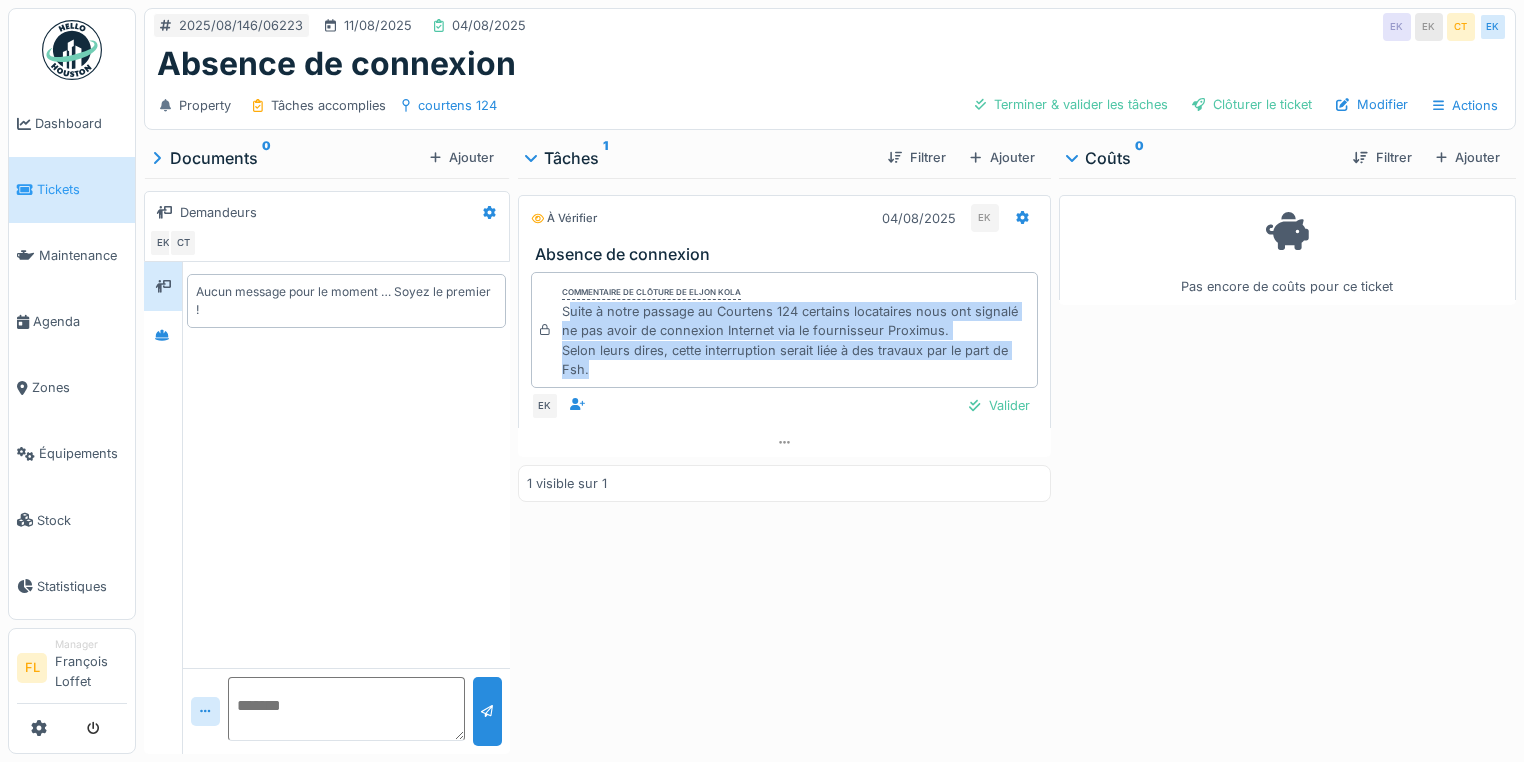 drag, startPoint x: 568, startPoint y: 309, endPoint x: 659, endPoint y: 370, distance: 109.55364 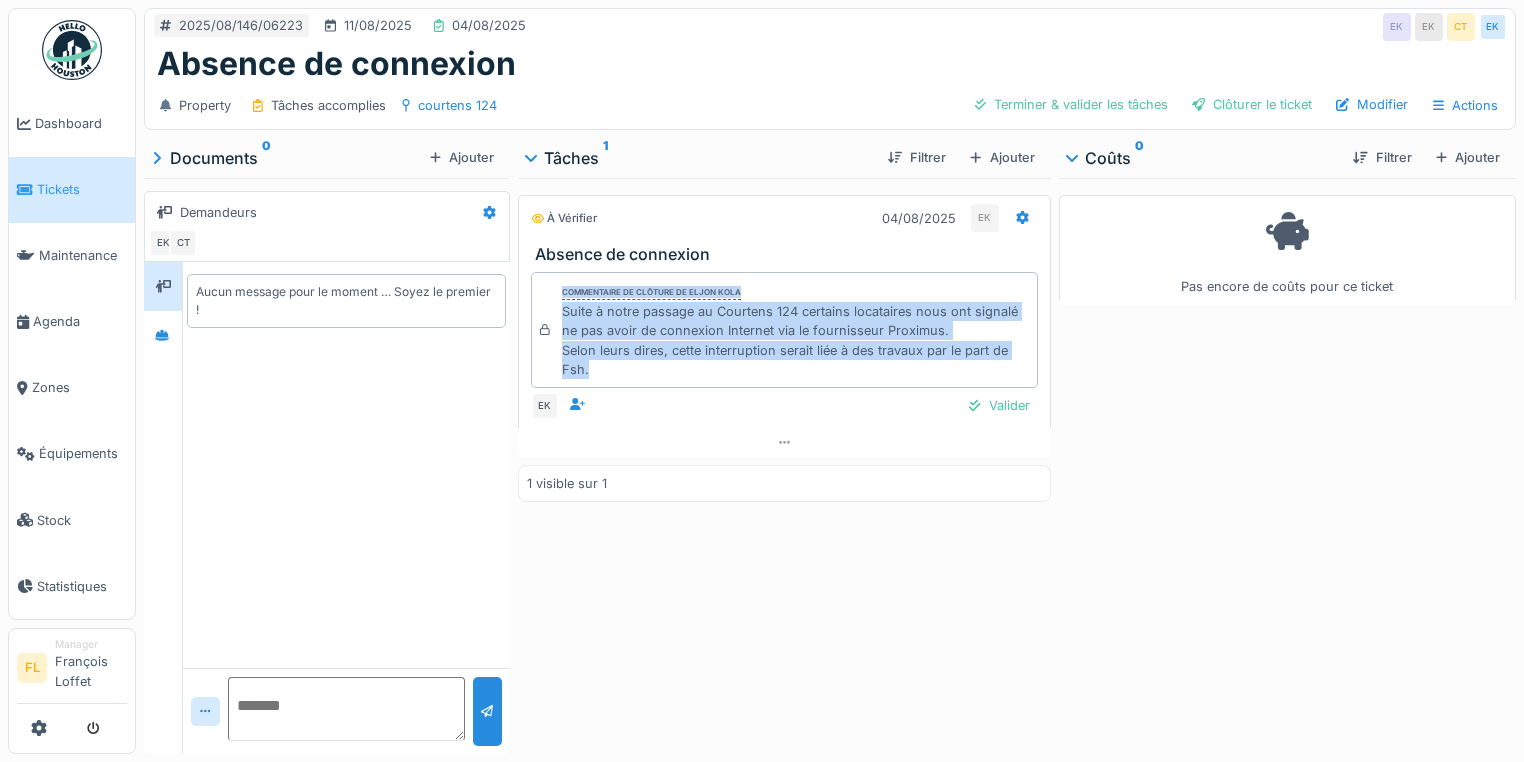 drag, startPoint x: 583, startPoint y: 371, endPoint x: 550, endPoint y: 314, distance: 65.863495 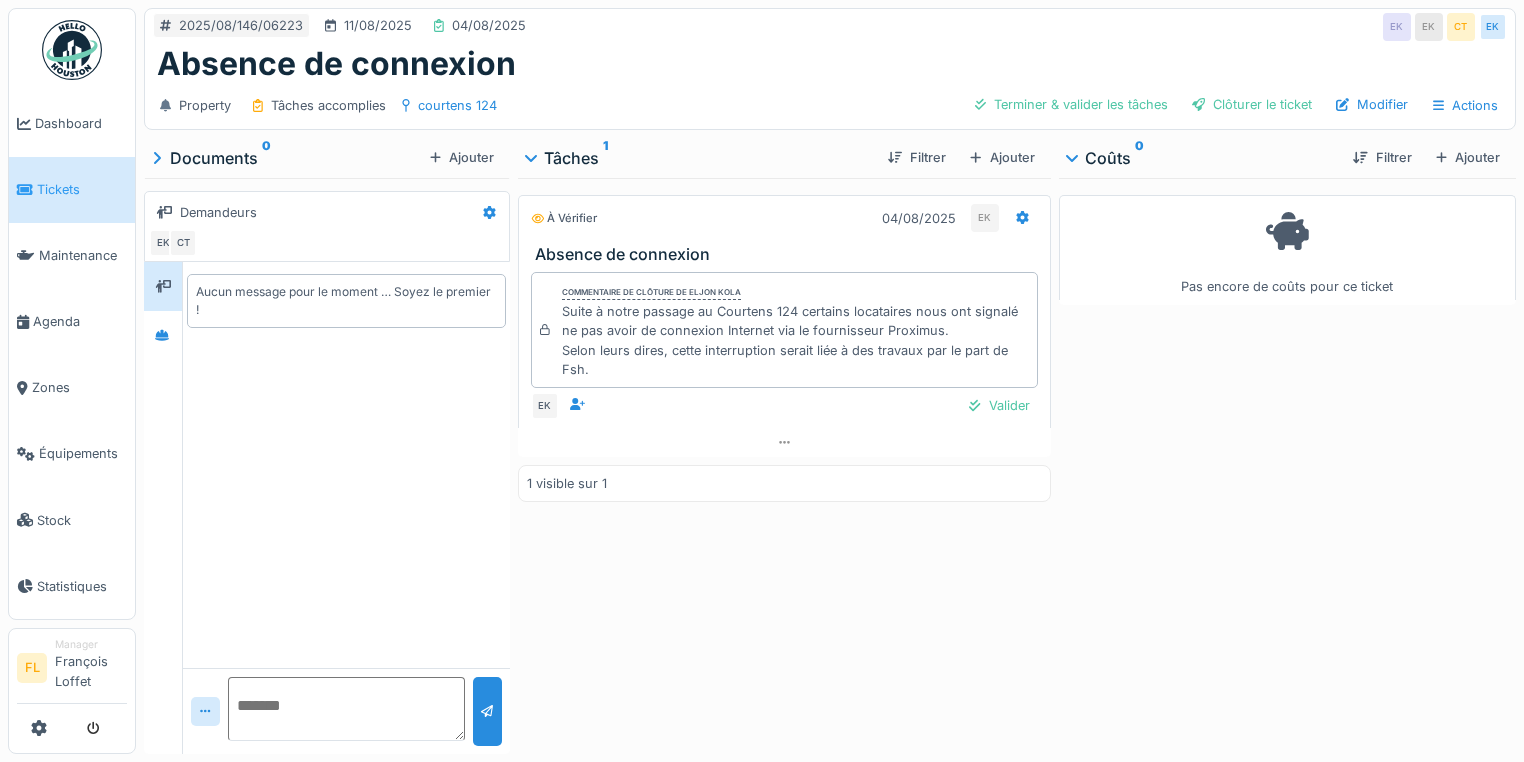 drag, startPoint x: 298, startPoint y: 711, endPoint x: 317, endPoint y: 701, distance: 21.470911 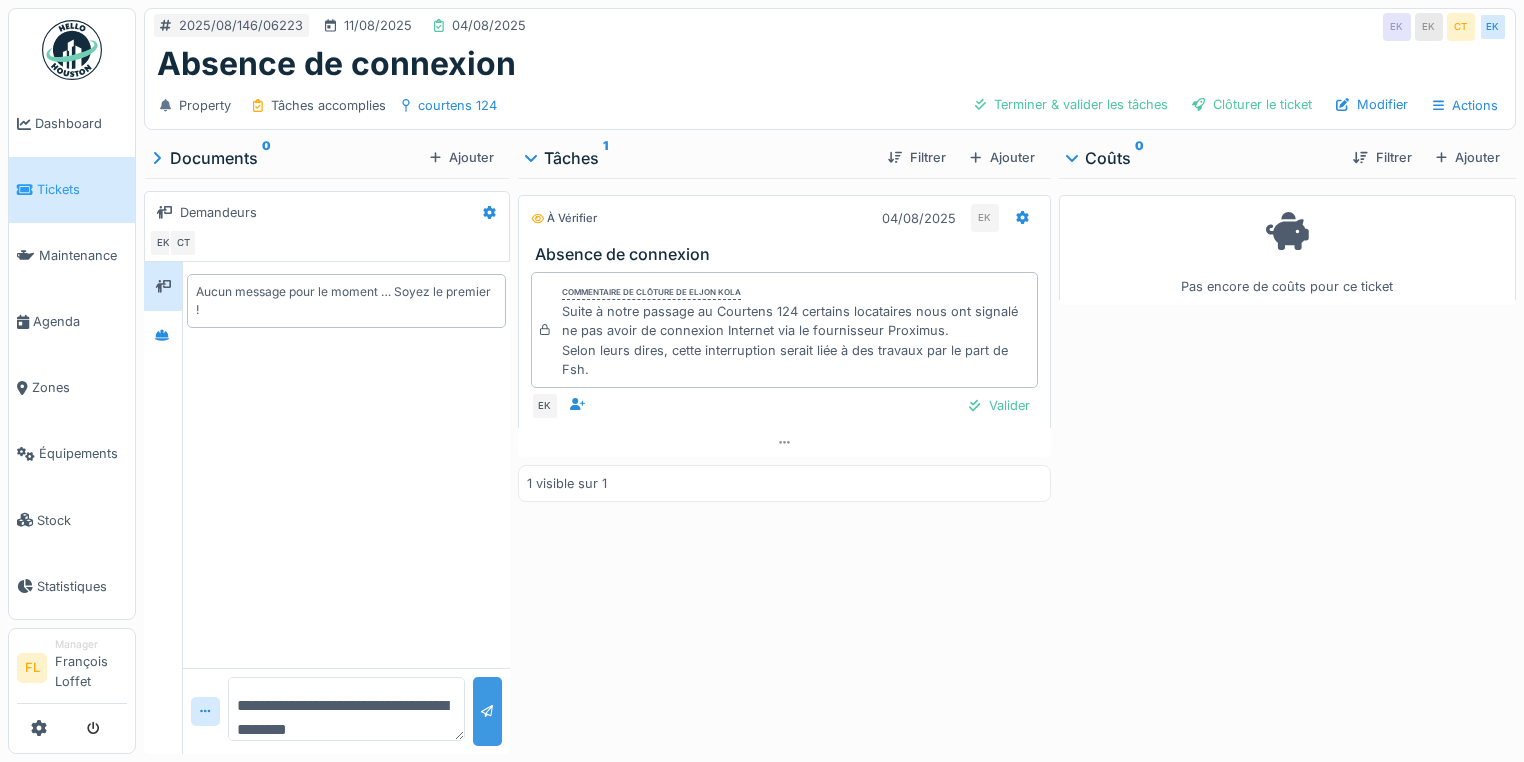 type on "**********" 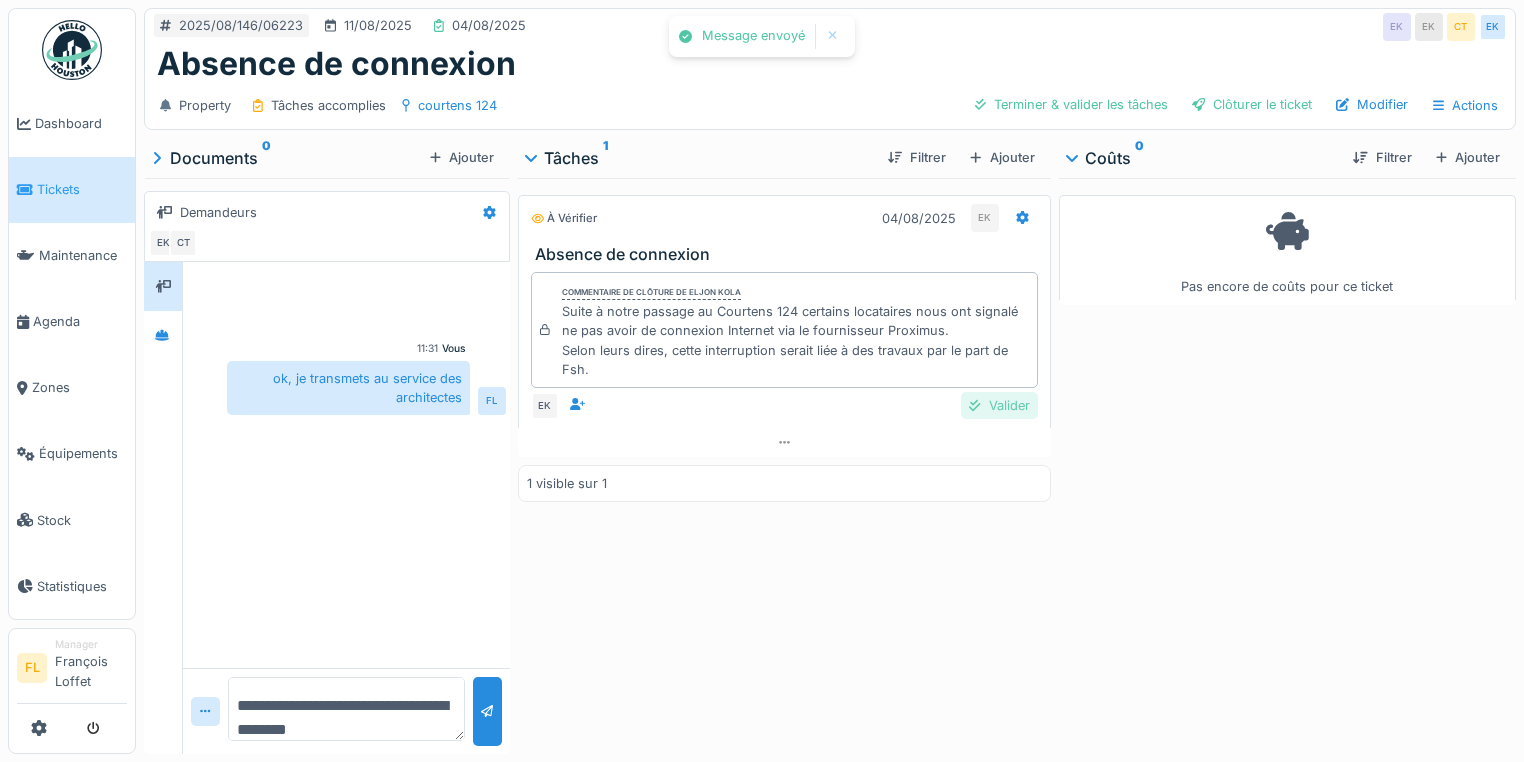 click on "Valider" at bounding box center (999, 405) 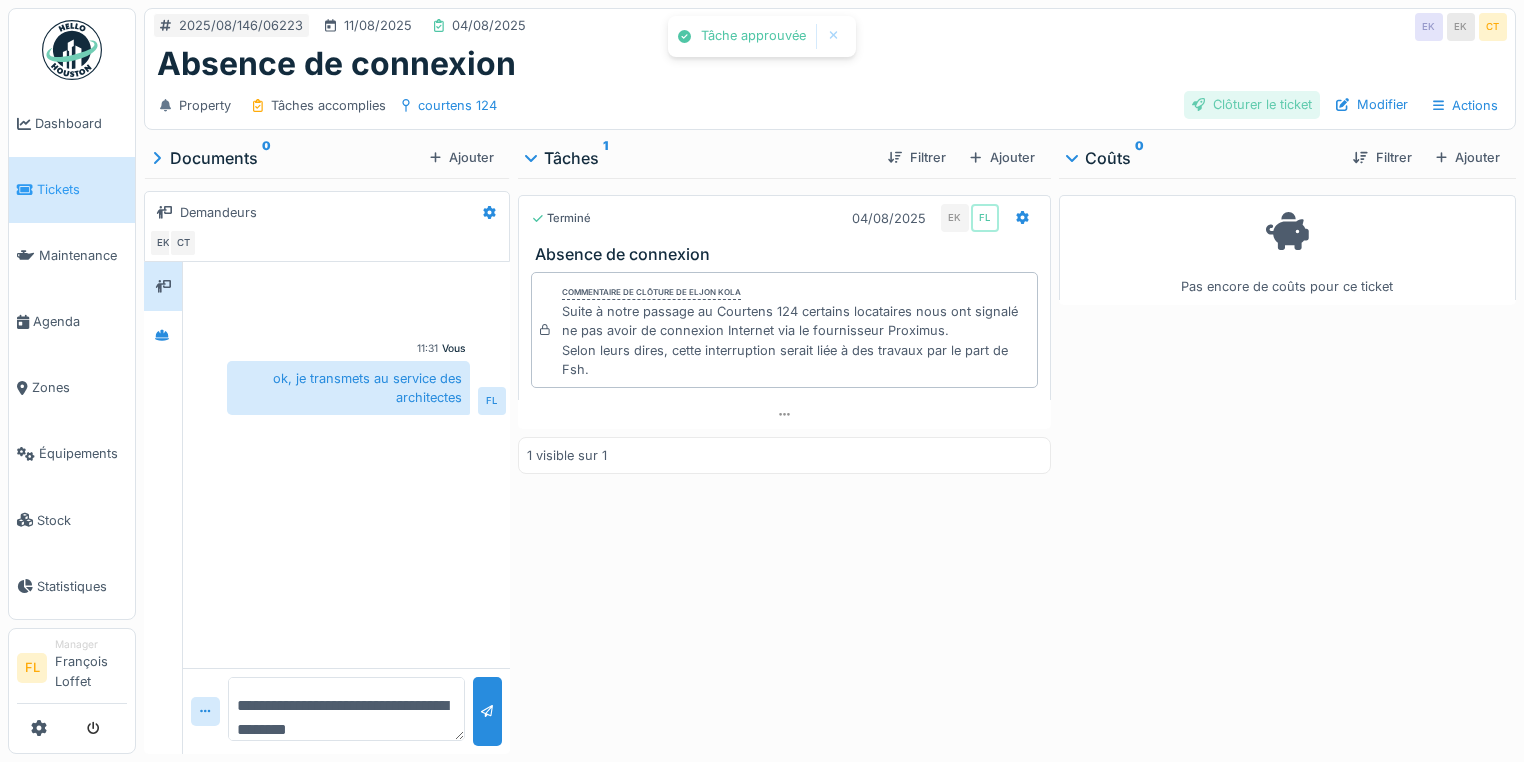 click on "Clôturer le ticket" at bounding box center [1252, 104] 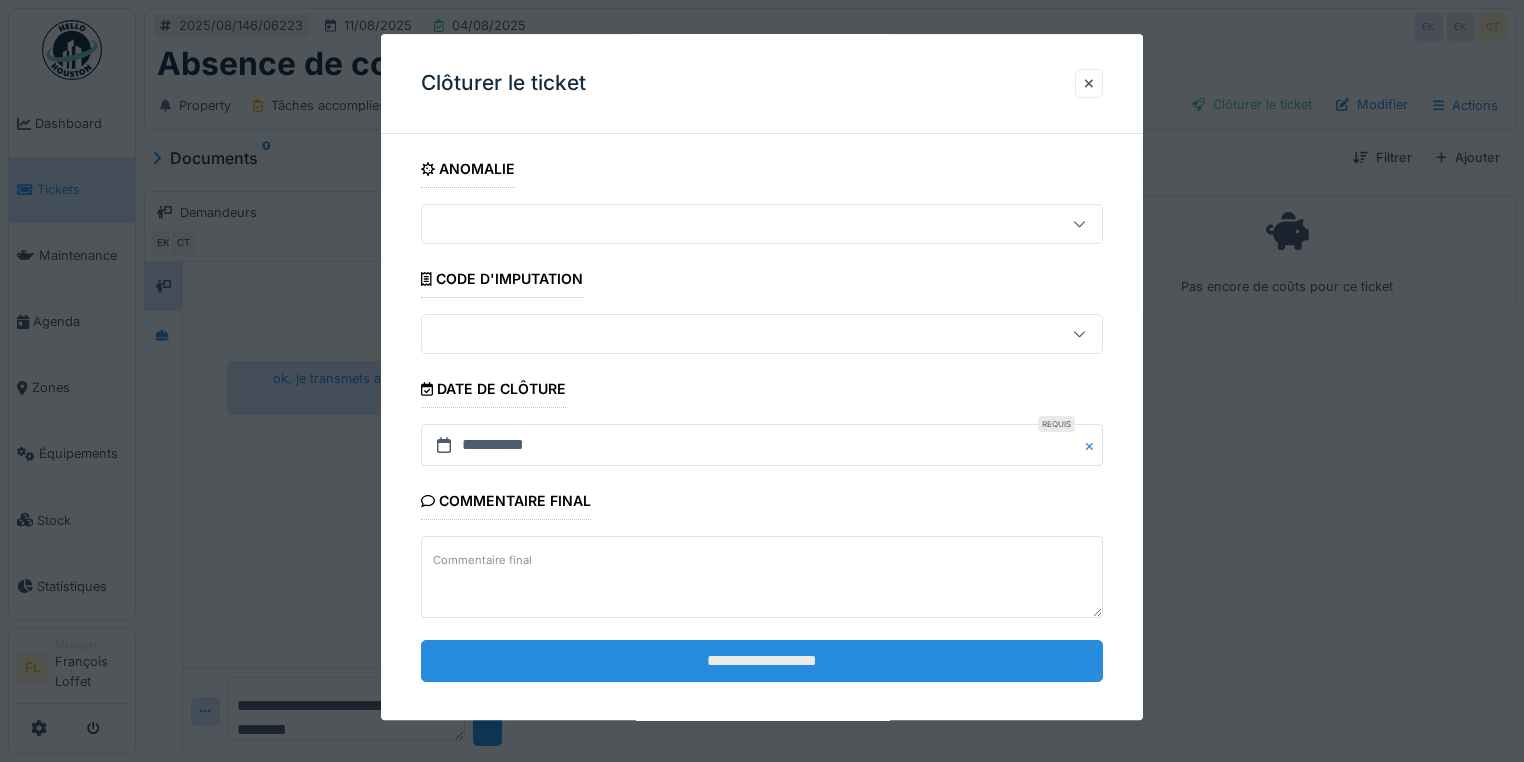 click on "**********" at bounding box center [762, 661] 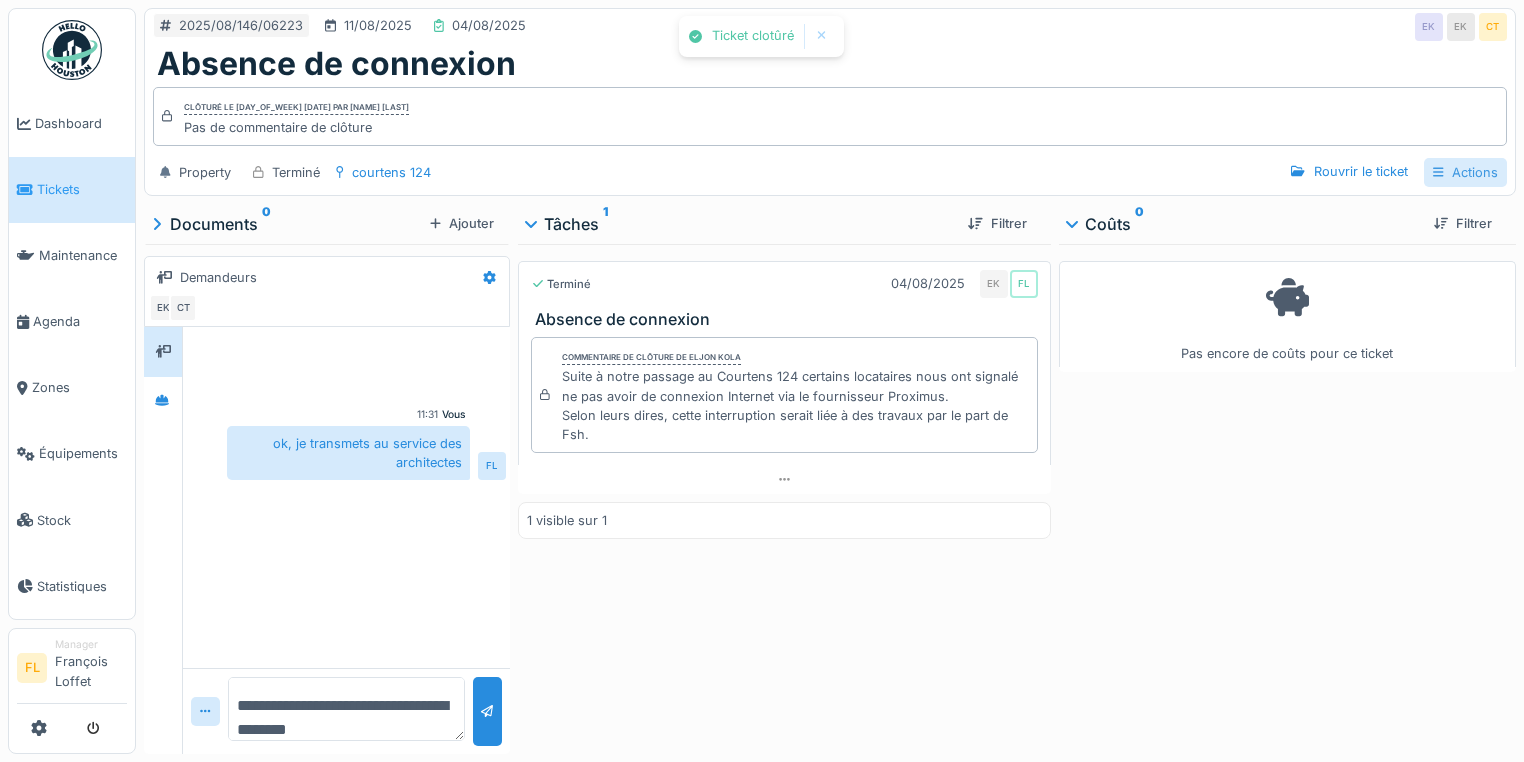 click on "Actions" at bounding box center (1465, 172) 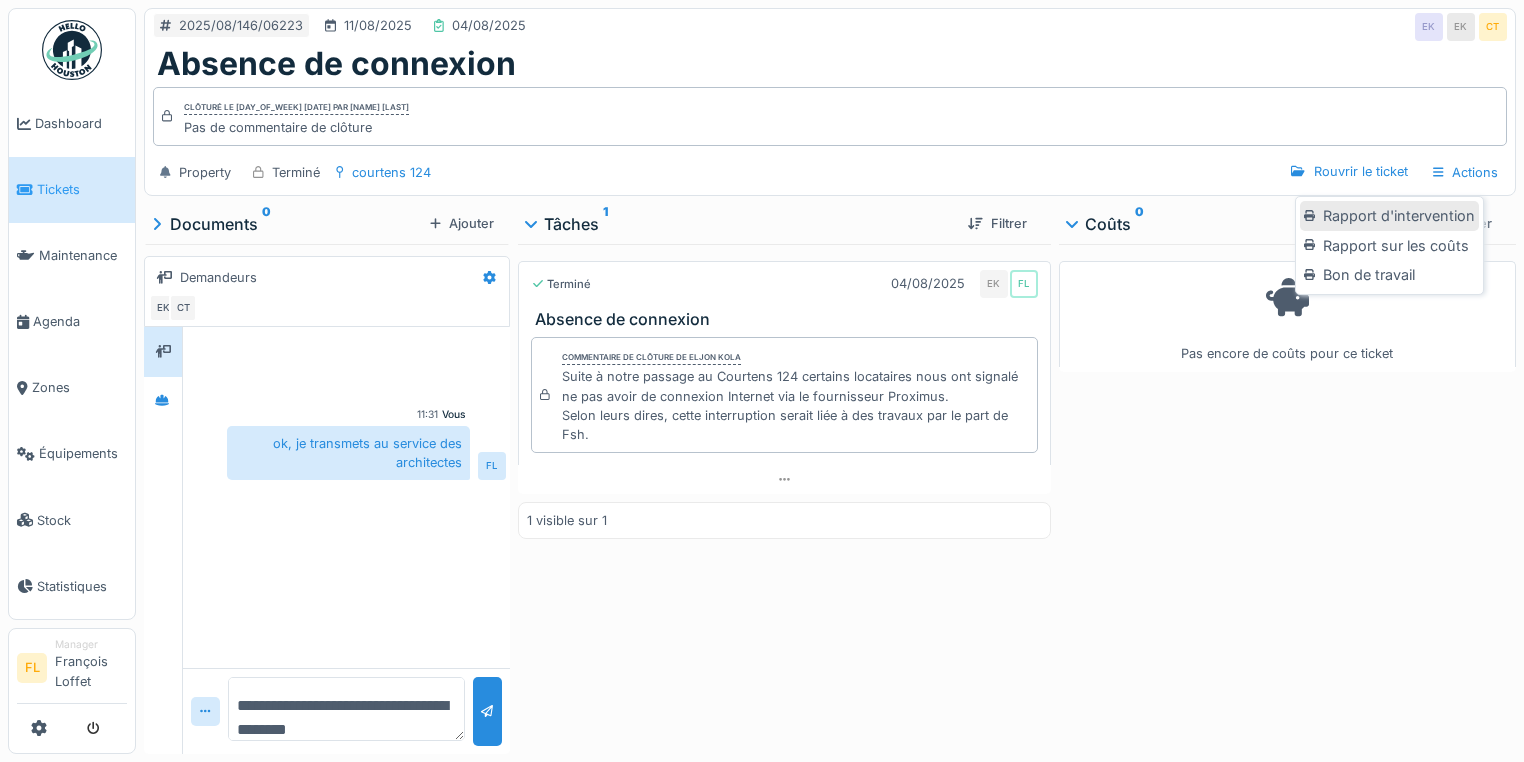 click on "Rapport d'intervention" at bounding box center (1389, 216) 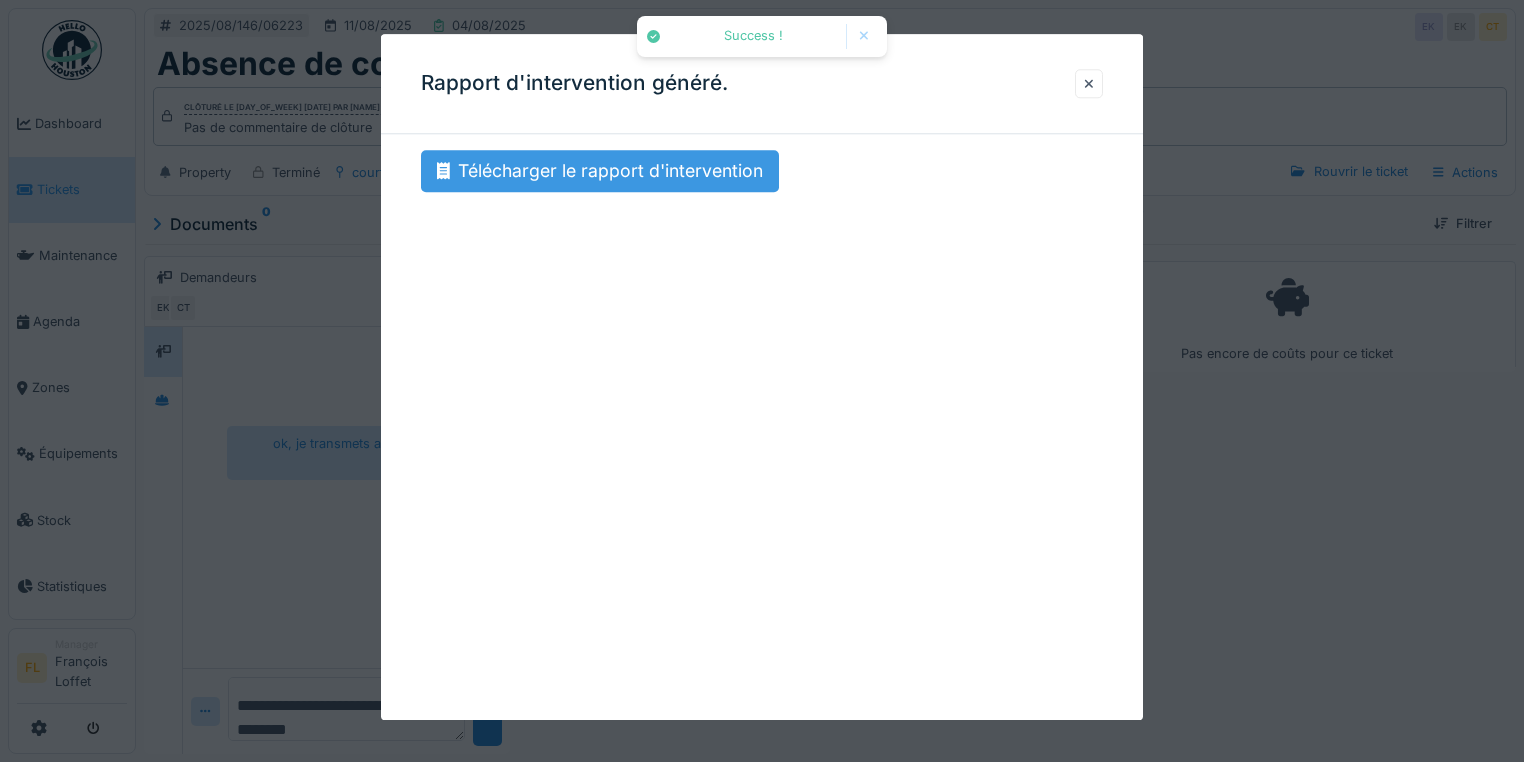 click on "Télécharger le rapport d'intervention" at bounding box center [600, 171] 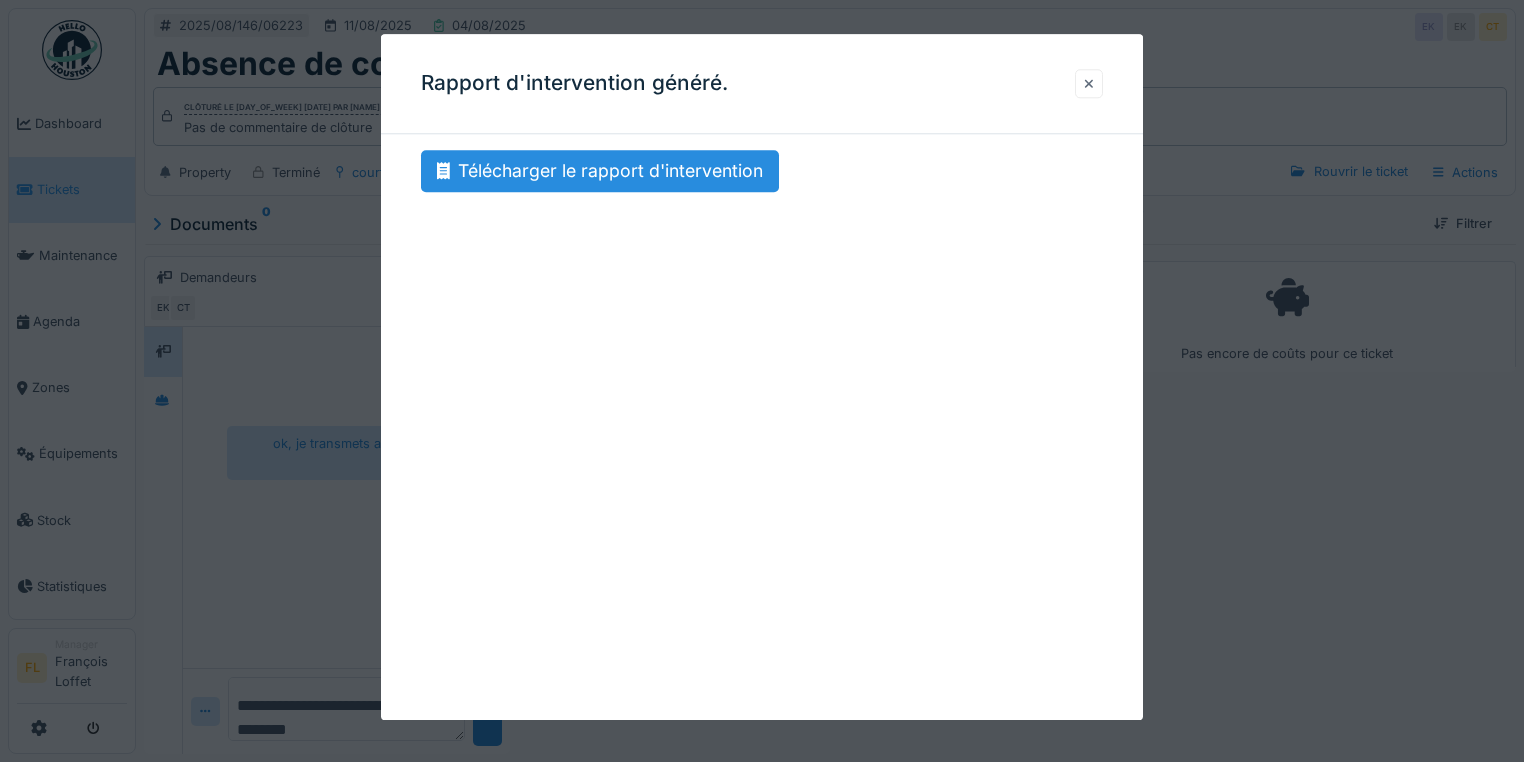 click at bounding box center [1089, 83] 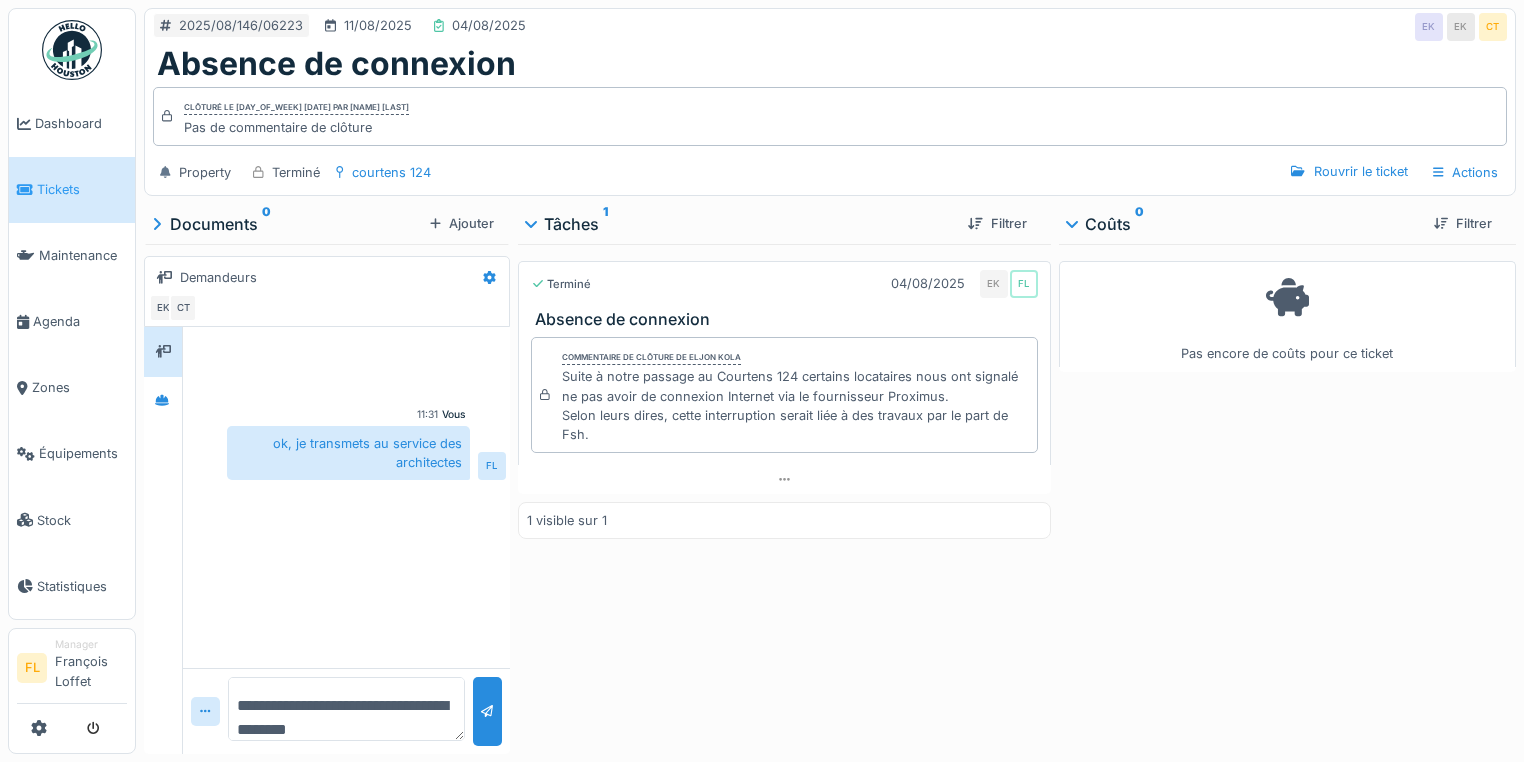 drag, startPoint x: 812, startPoint y: 613, endPoint x: 450, endPoint y: 61, distance: 660.1121 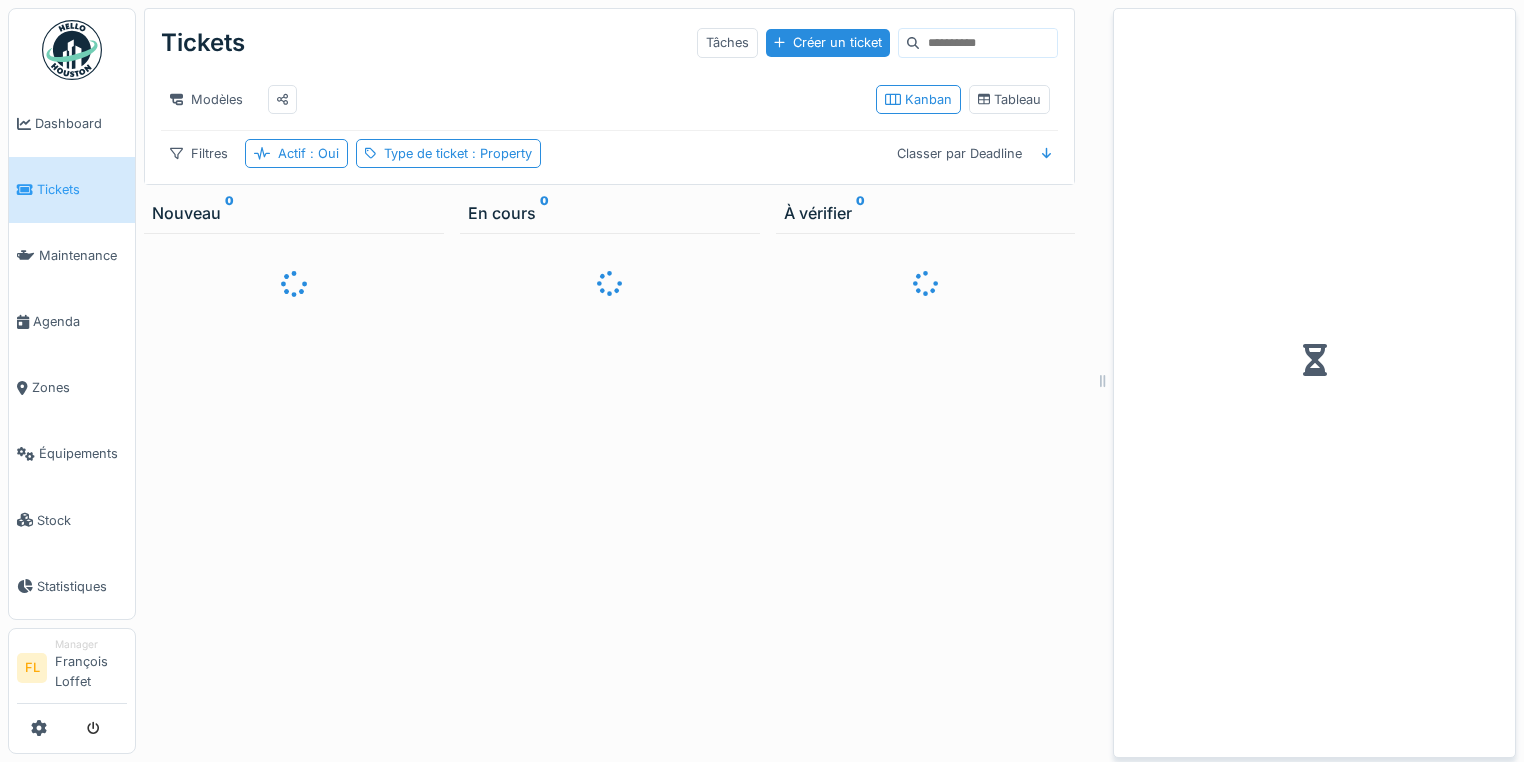scroll, scrollTop: 12, scrollLeft: 0, axis: vertical 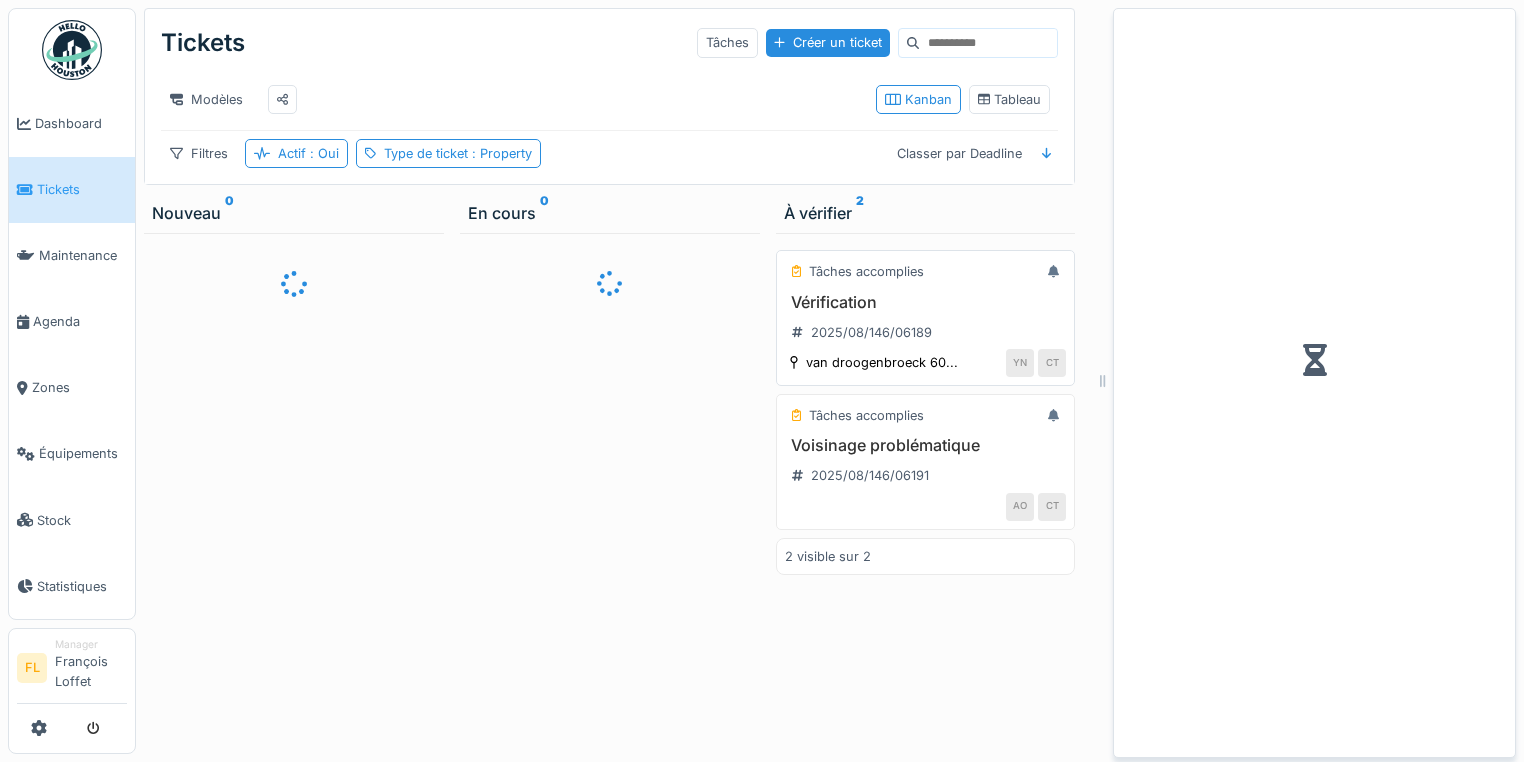 click on "Vérification" at bounding box center [926, 302] 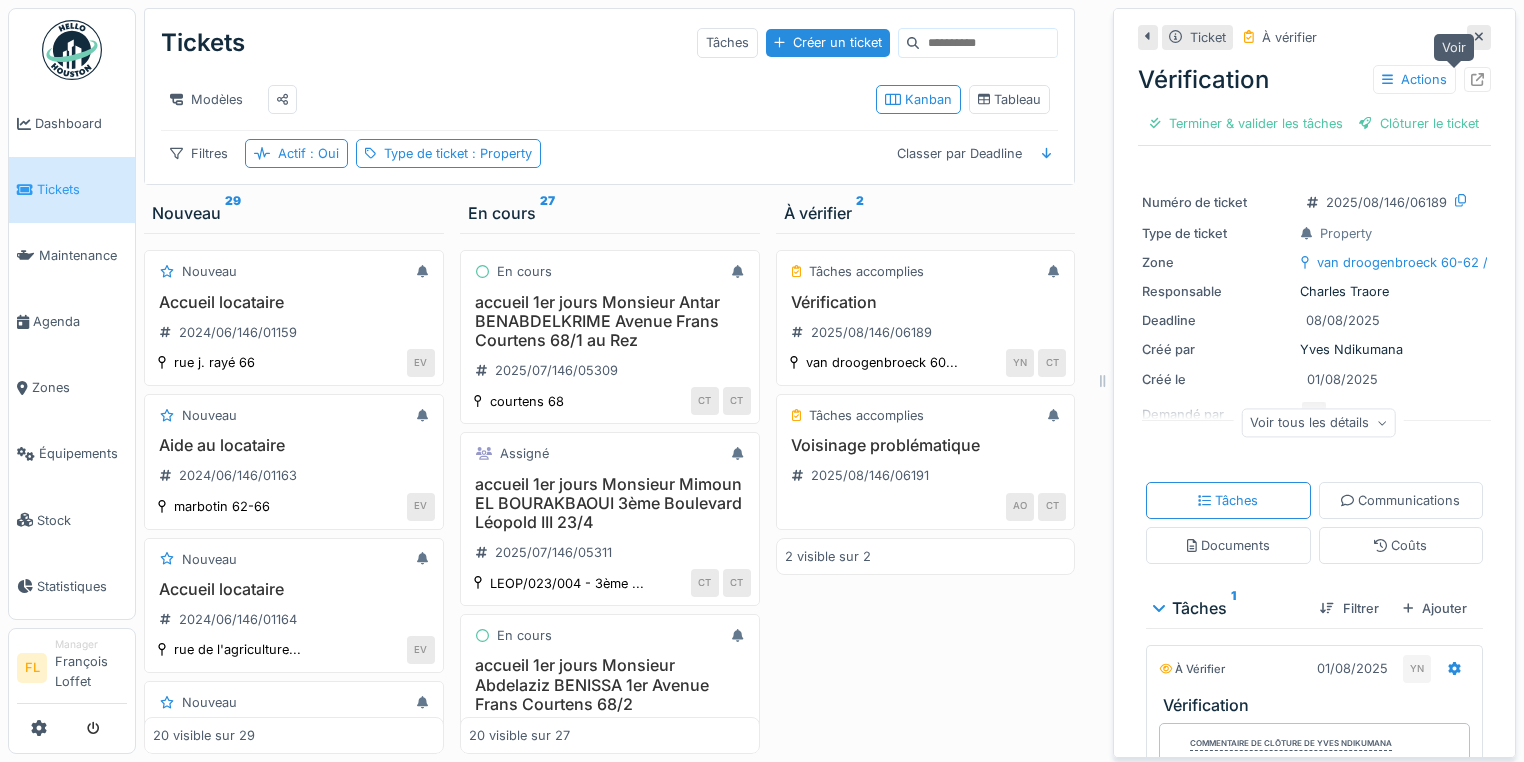 click 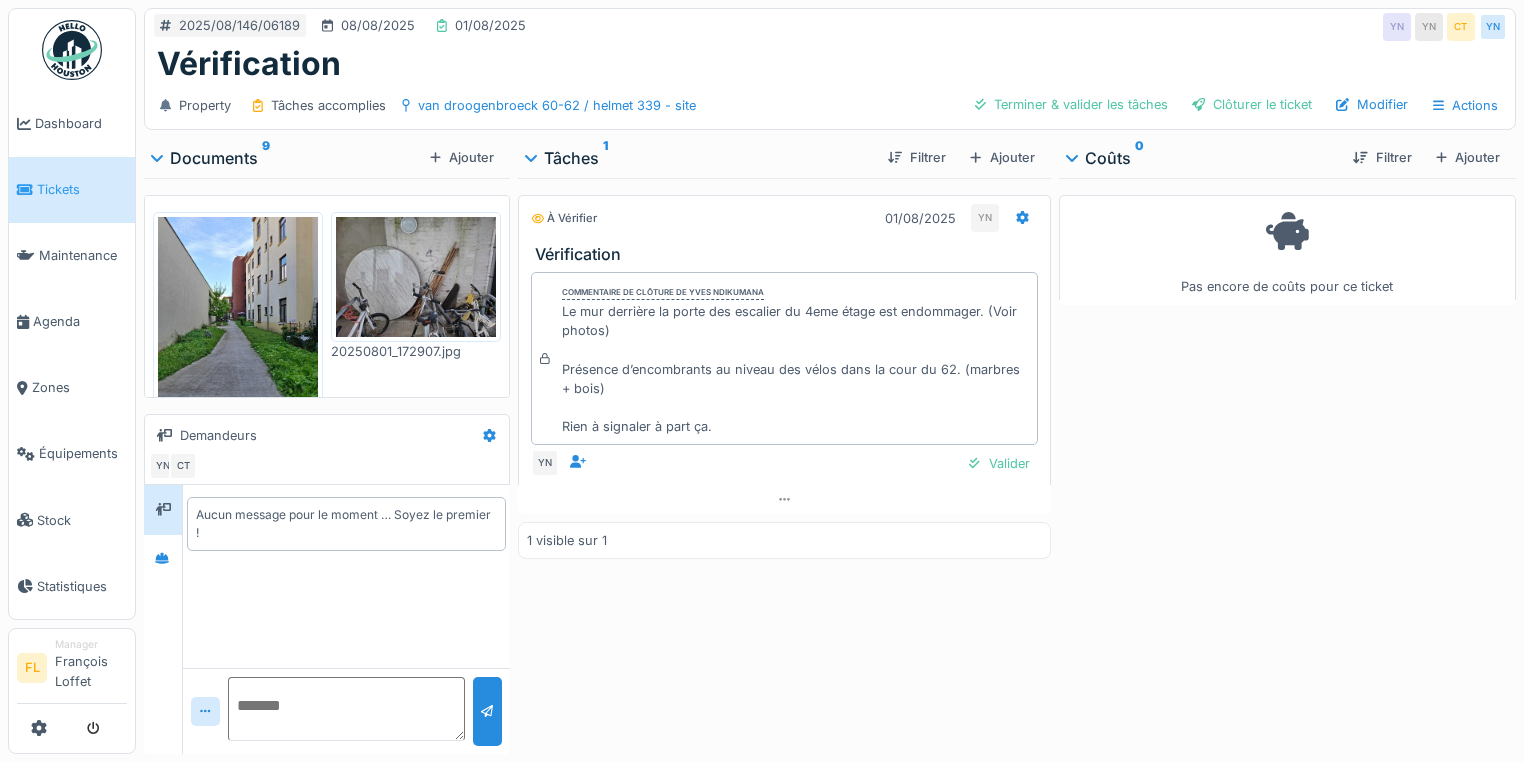 scroll, scrollTop: 0, scrollLeft: 0, axis: both 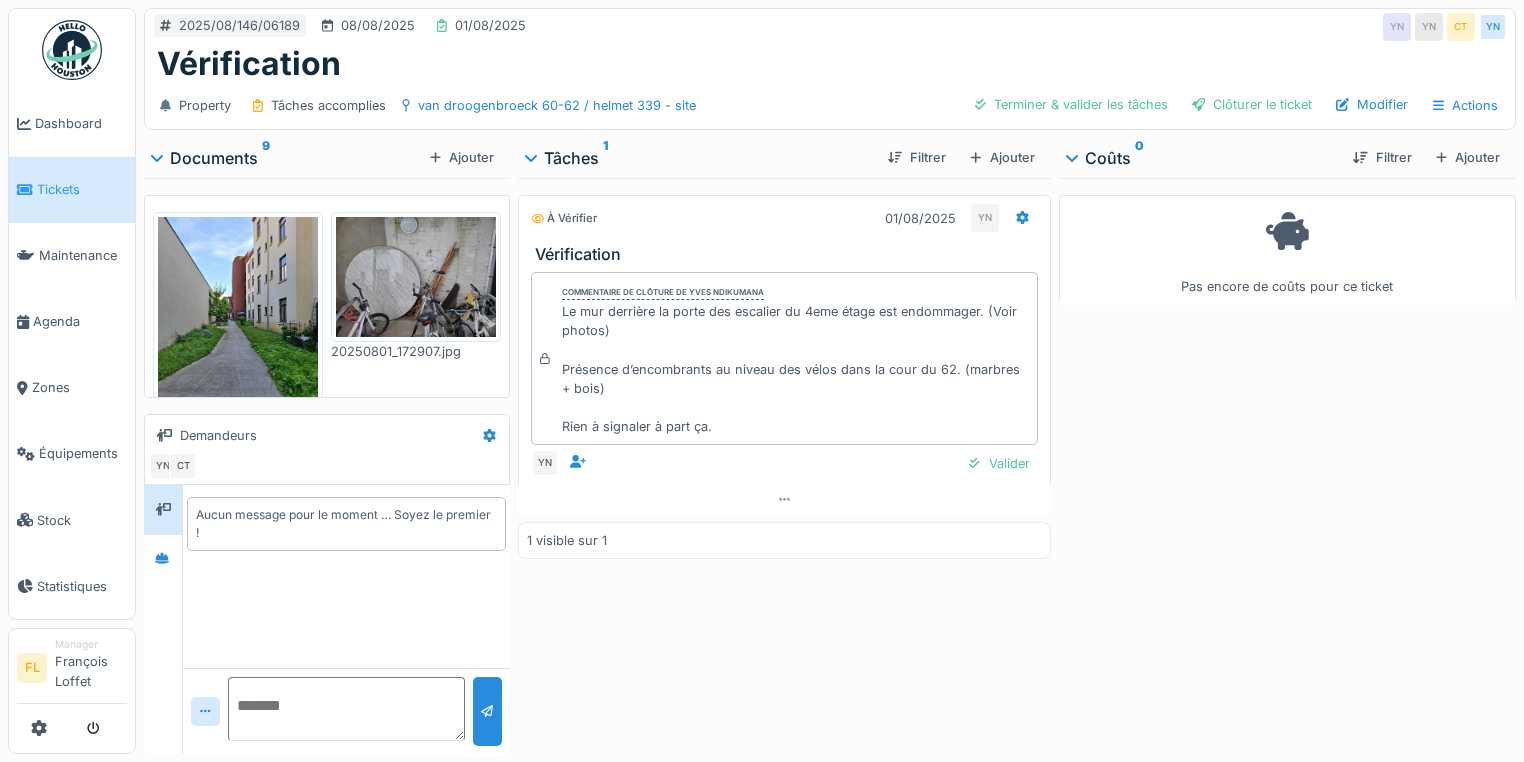 click at bounding box center [238, 323] 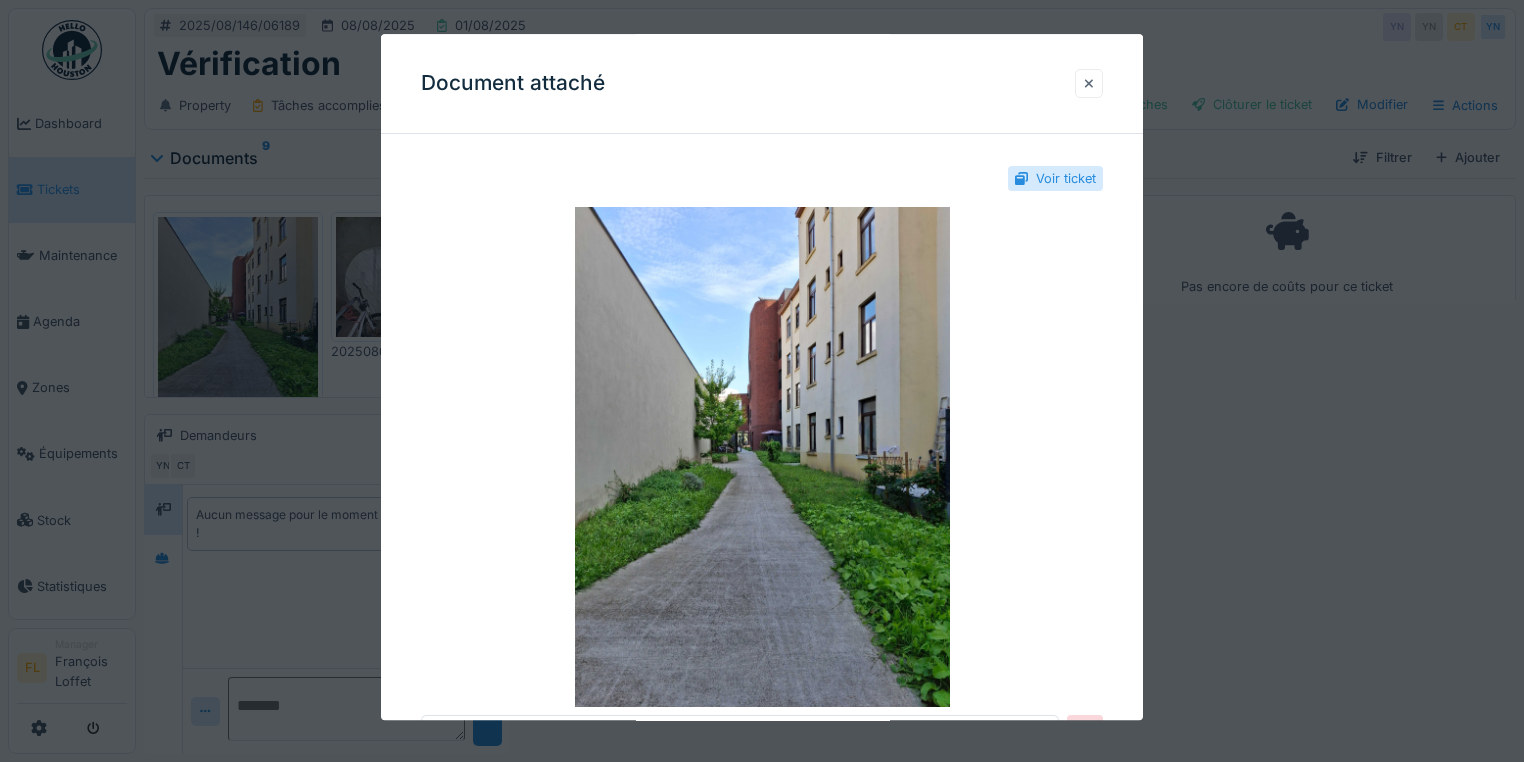 click at bounding box center (1089, 83) 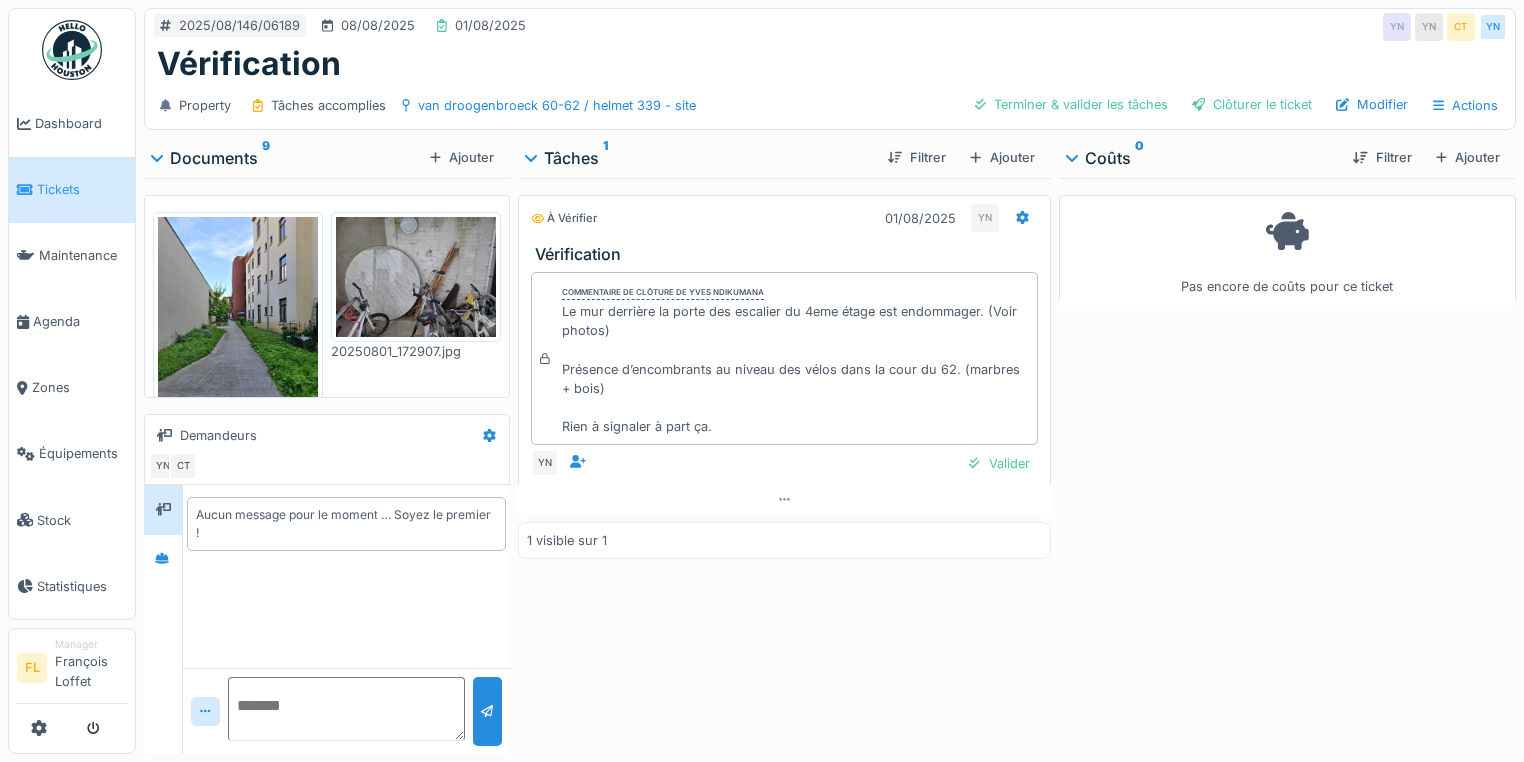 click at bounding box center (416, 277) 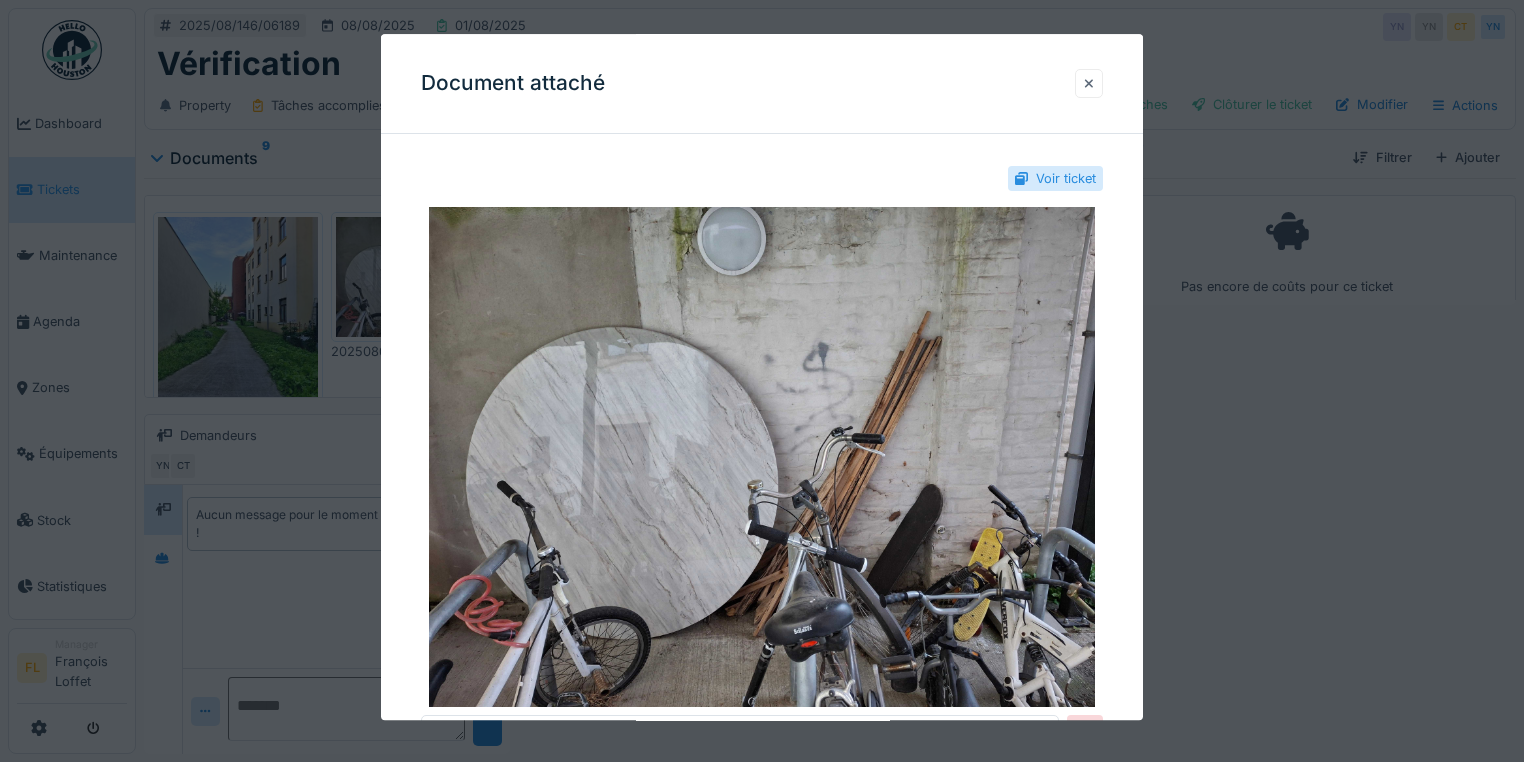 click at bounding box center (1089, 83) 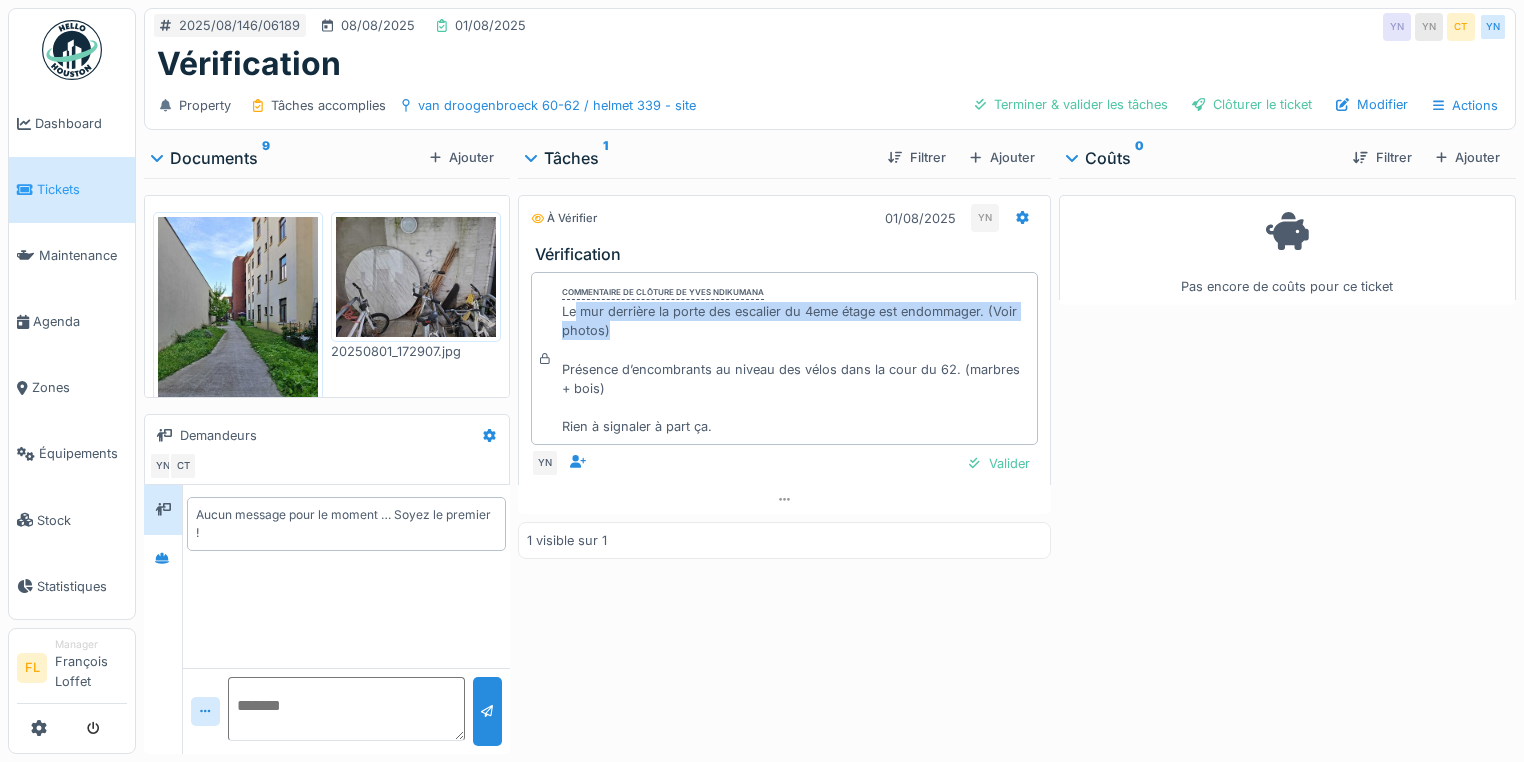 drag, startPoint x: 574, startPoint y: 304, endPoint x: 1003, endPoint y: 328, distance: 429.6708 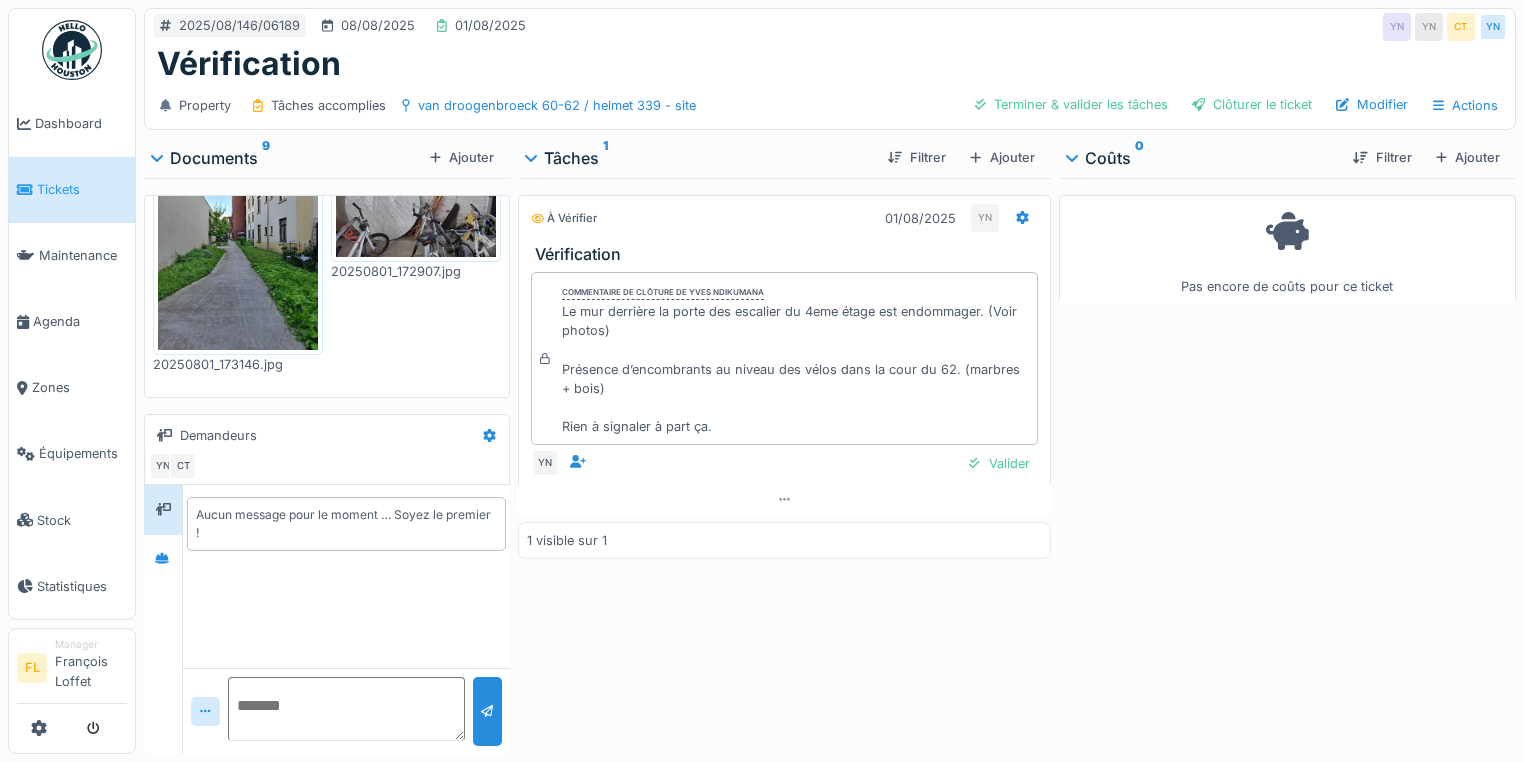 scroll, scrollTop: 240, scrollLeft: 0, axis: vertical 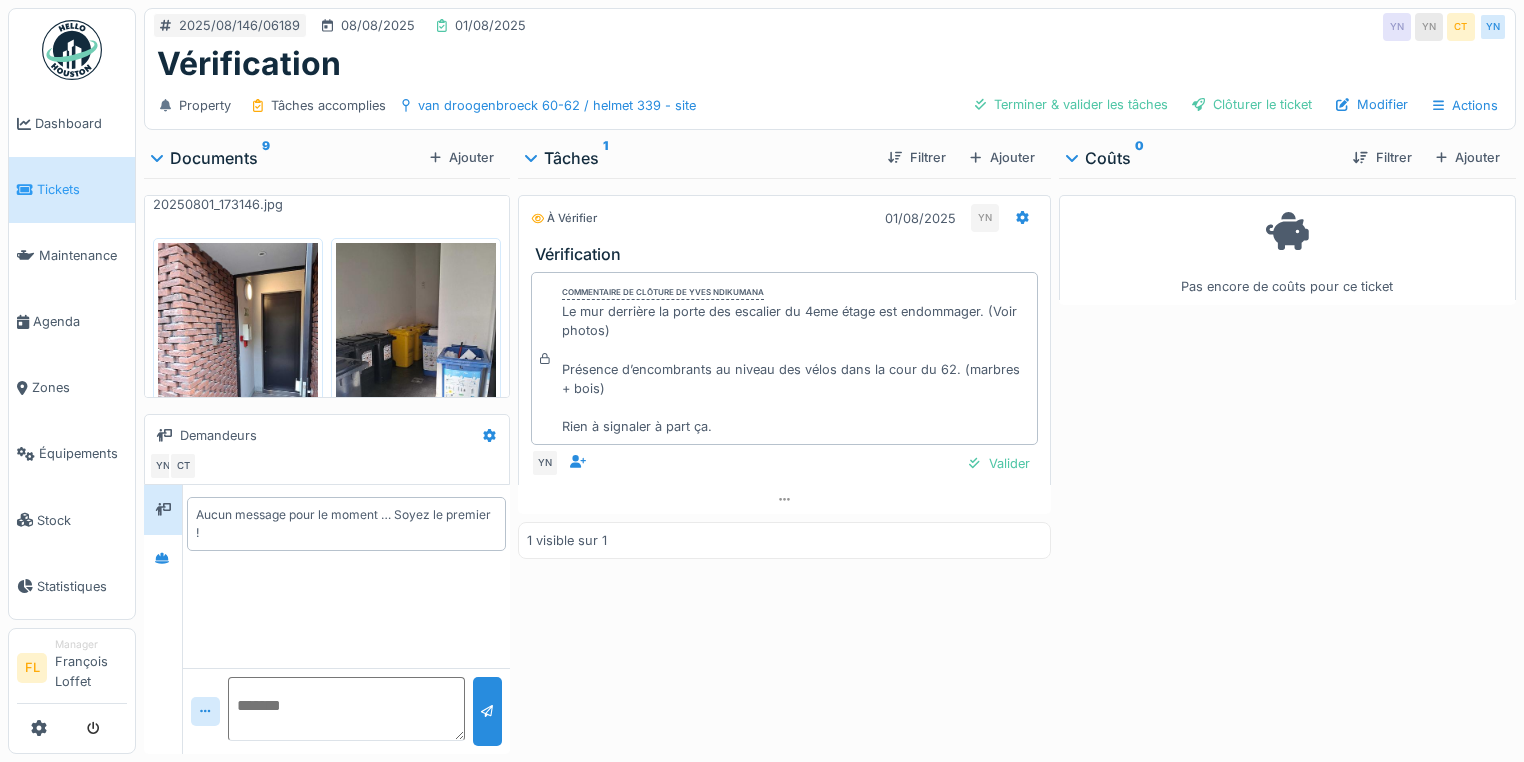 click at bounding box center (238, 349) 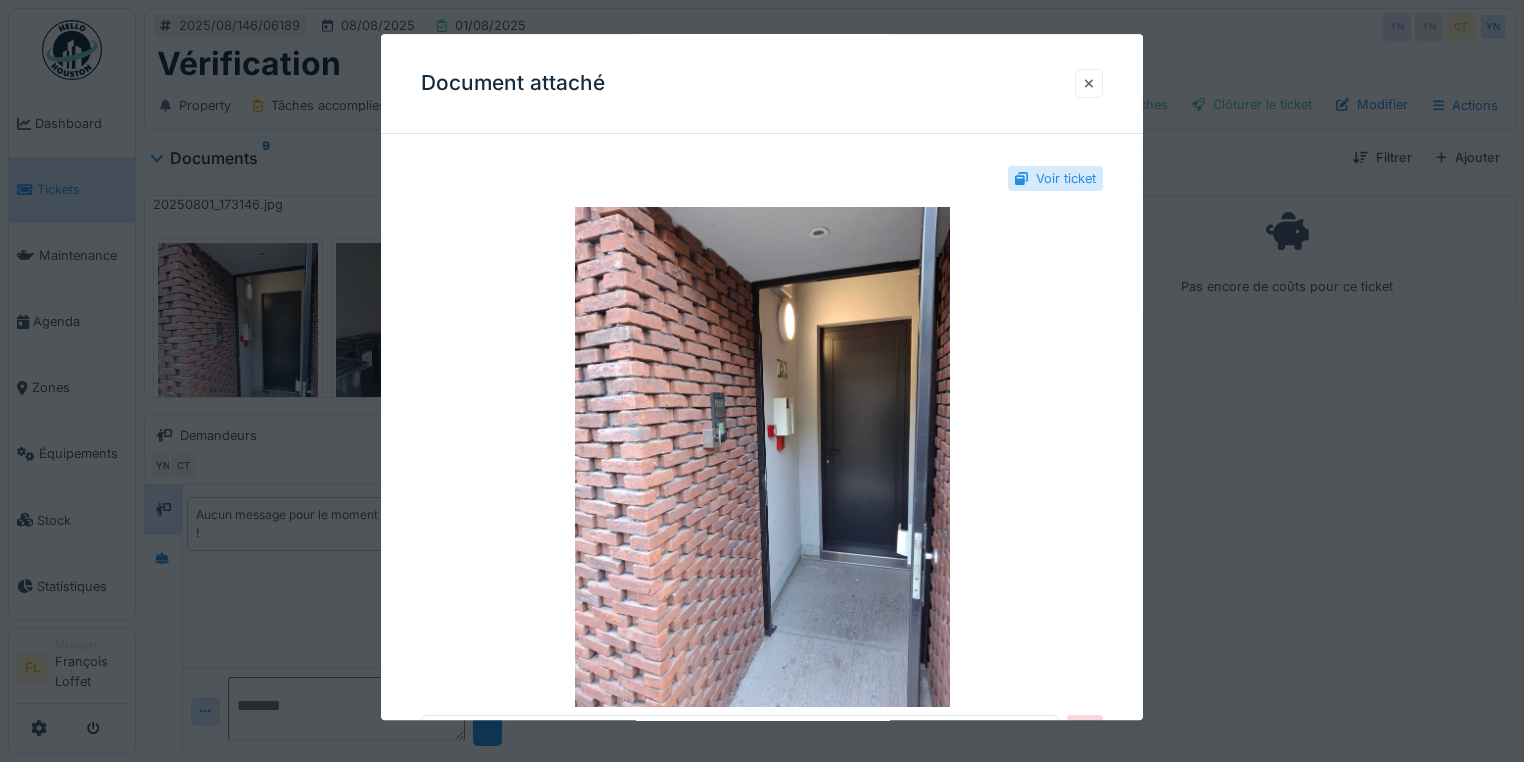 click at bounding box center (1089, 83) 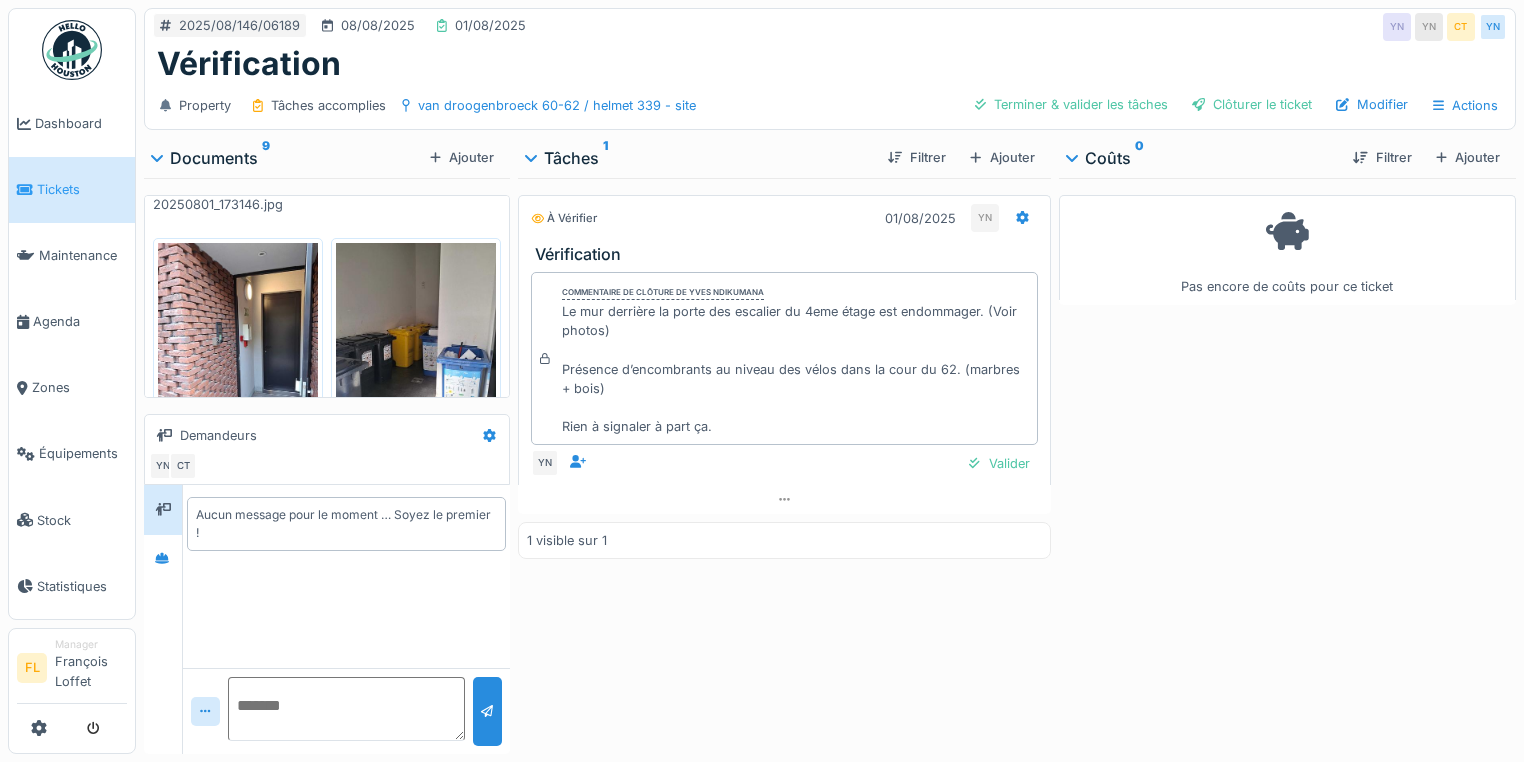 scroll, scrollTop: 320, scrollLeft: 0, axis: vertical 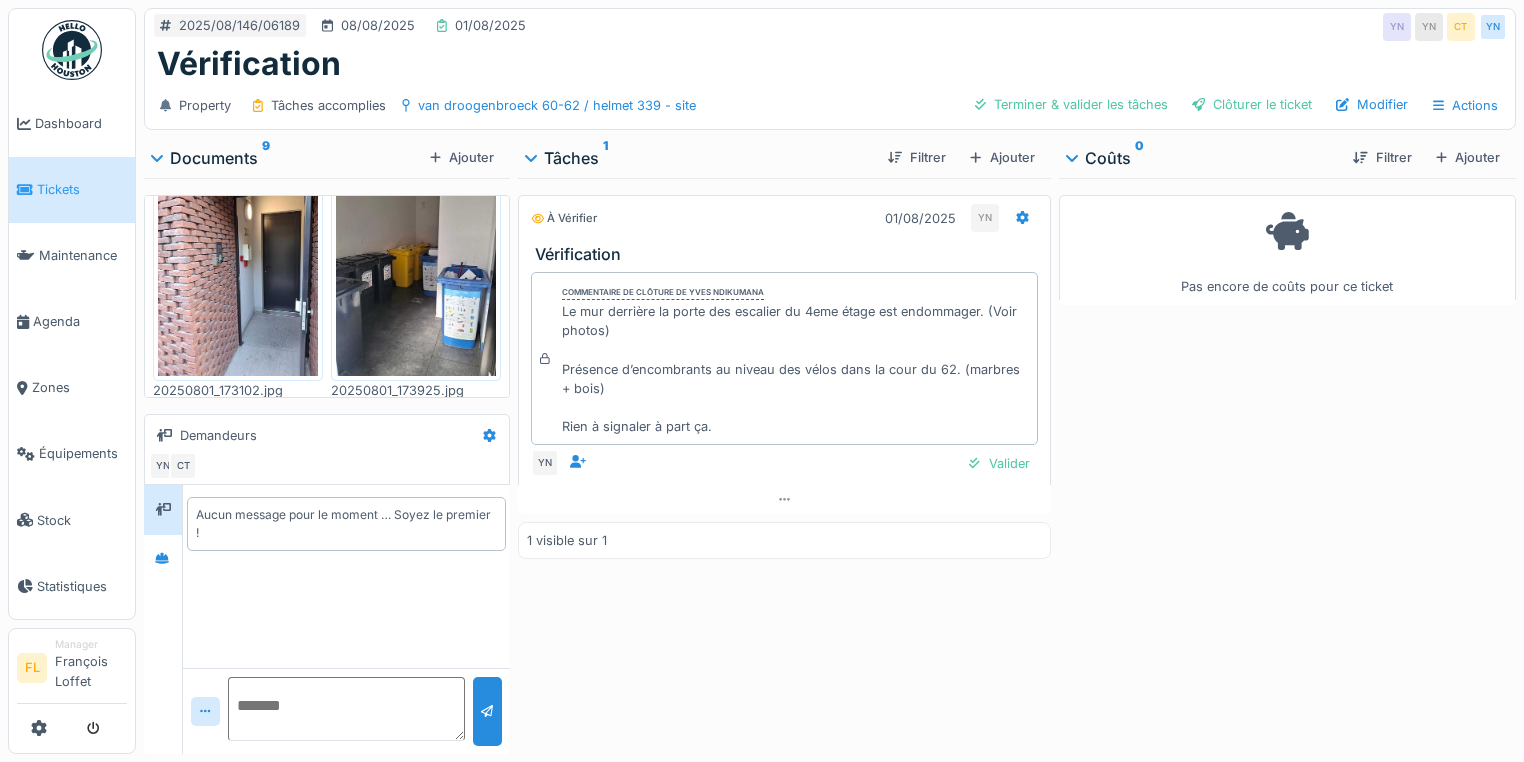 click at bounding box center (416, 269) 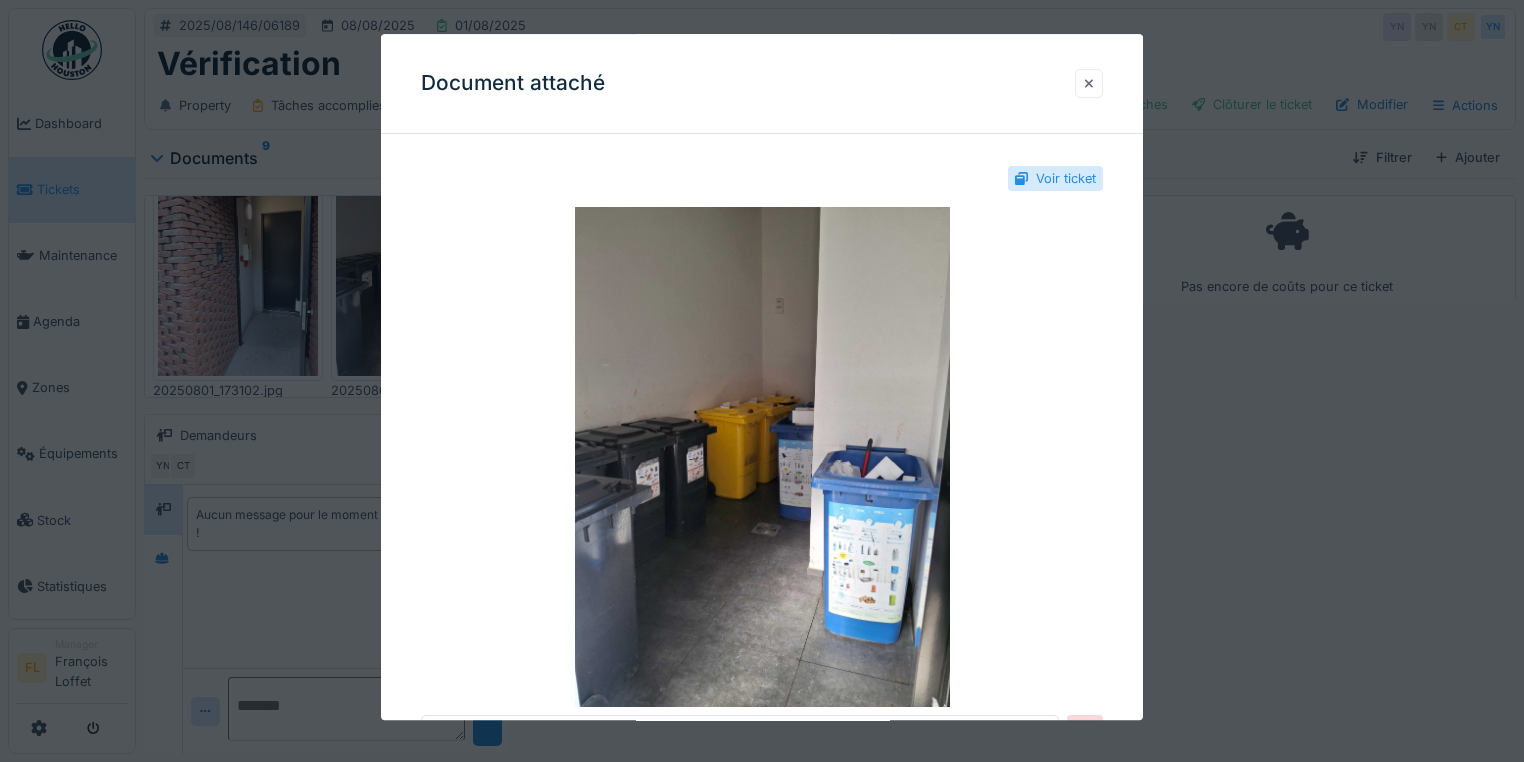click at bounding box center (1089, 83) 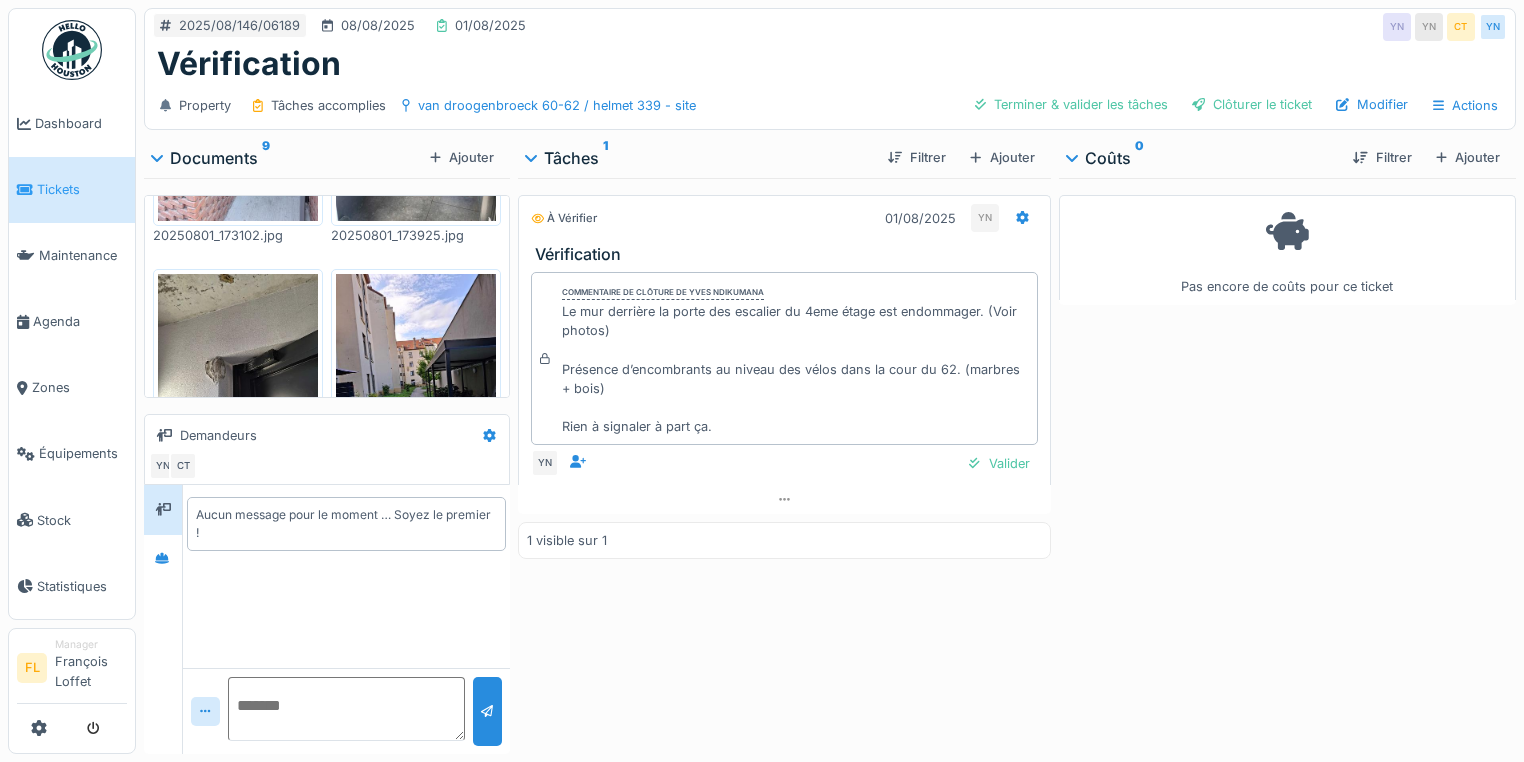 scroll, scrollTop: 480, scrollLeft: 0, axis: vertical 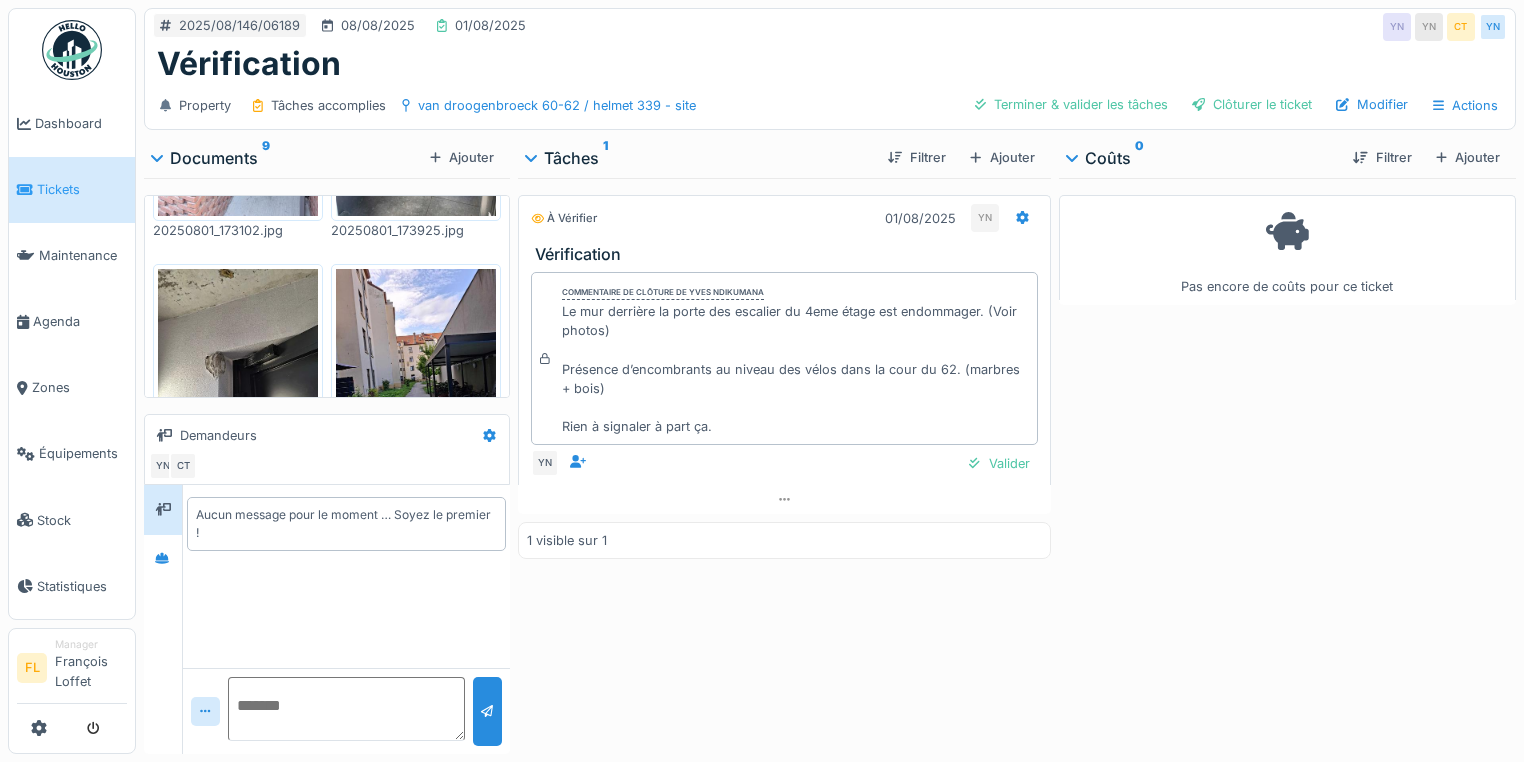 click at bounding box center (238, 375) 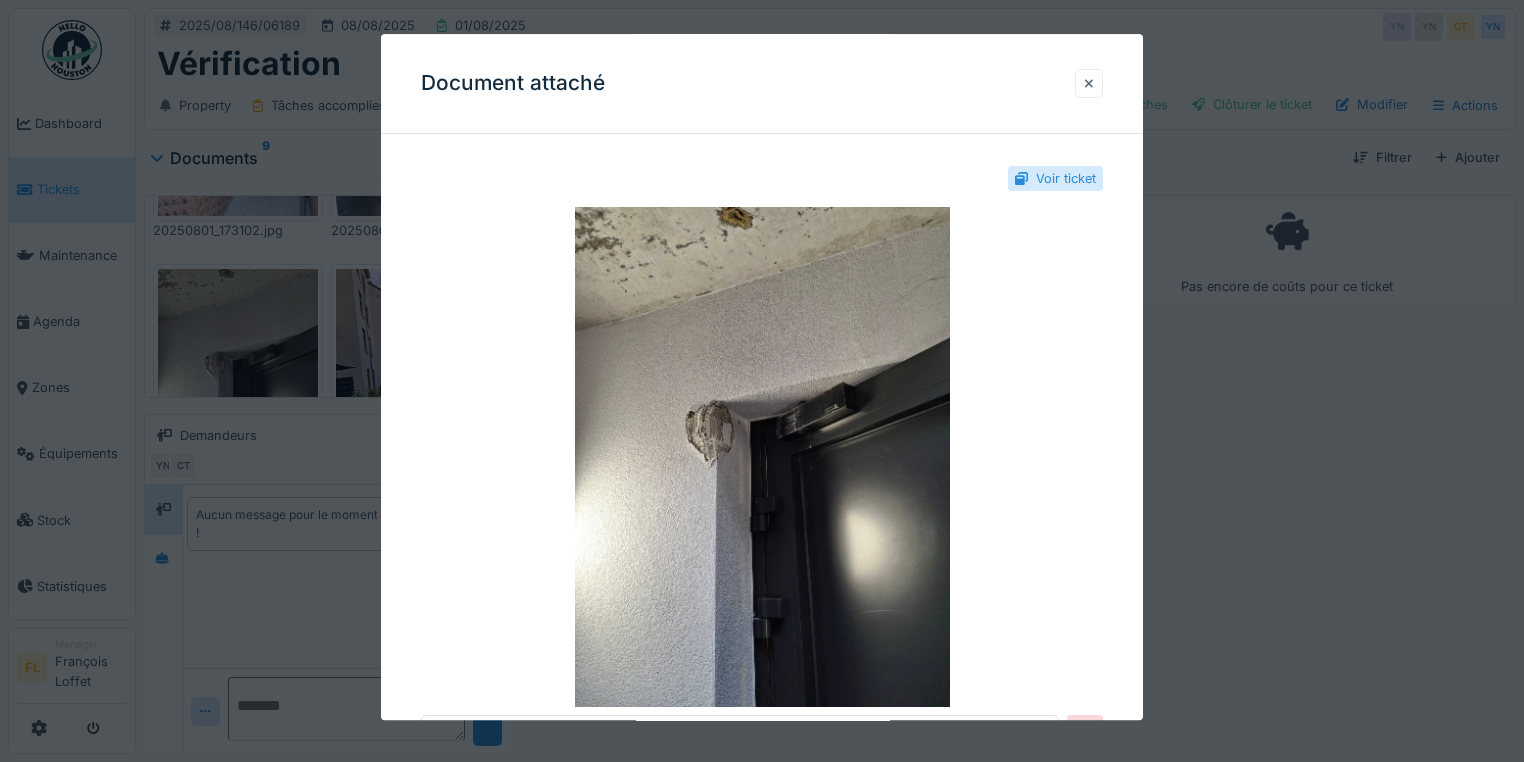click at bounding box center [1089, 83] 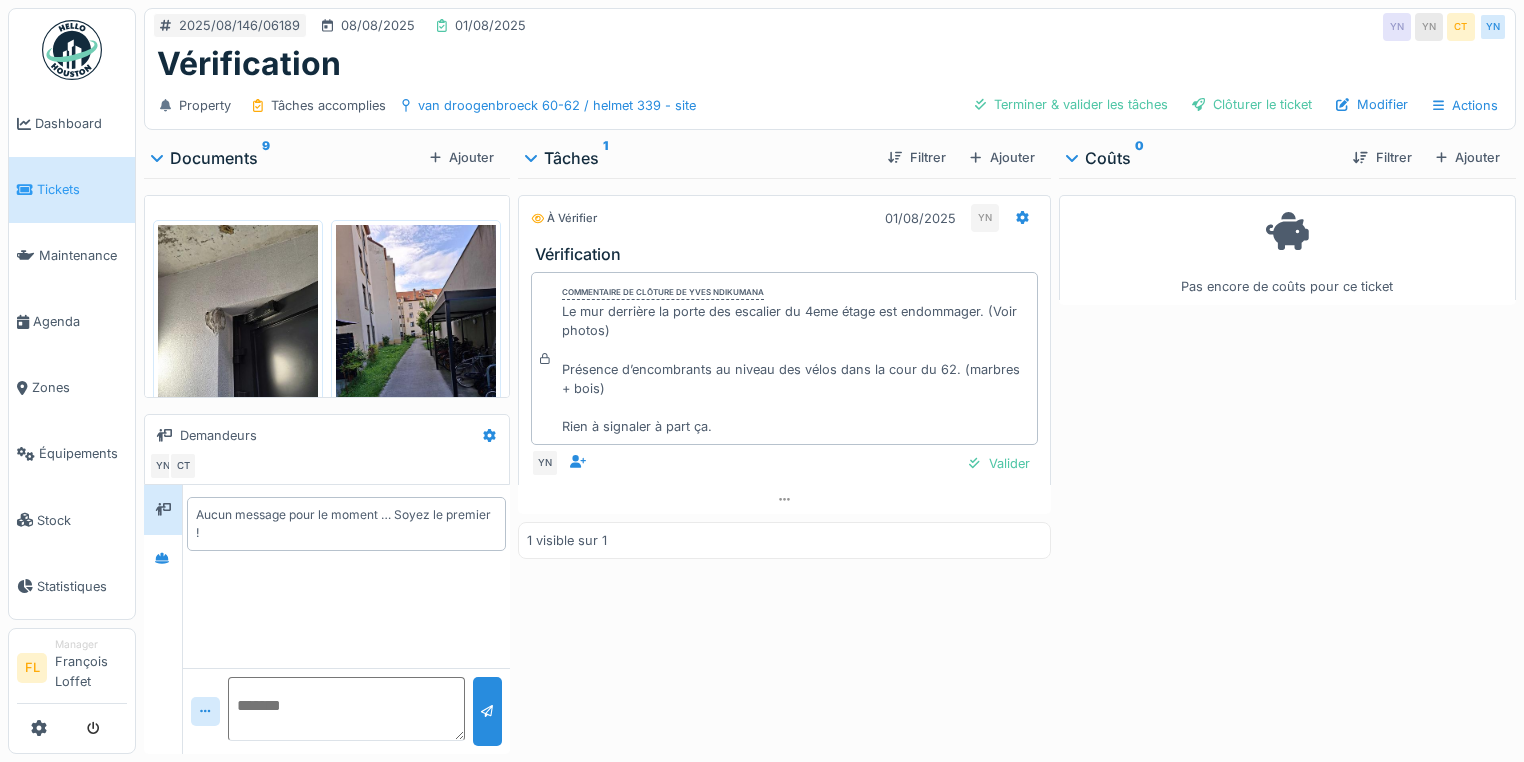 scroll, scrollTop: 560, scrollLeft: 0, axis: vertical 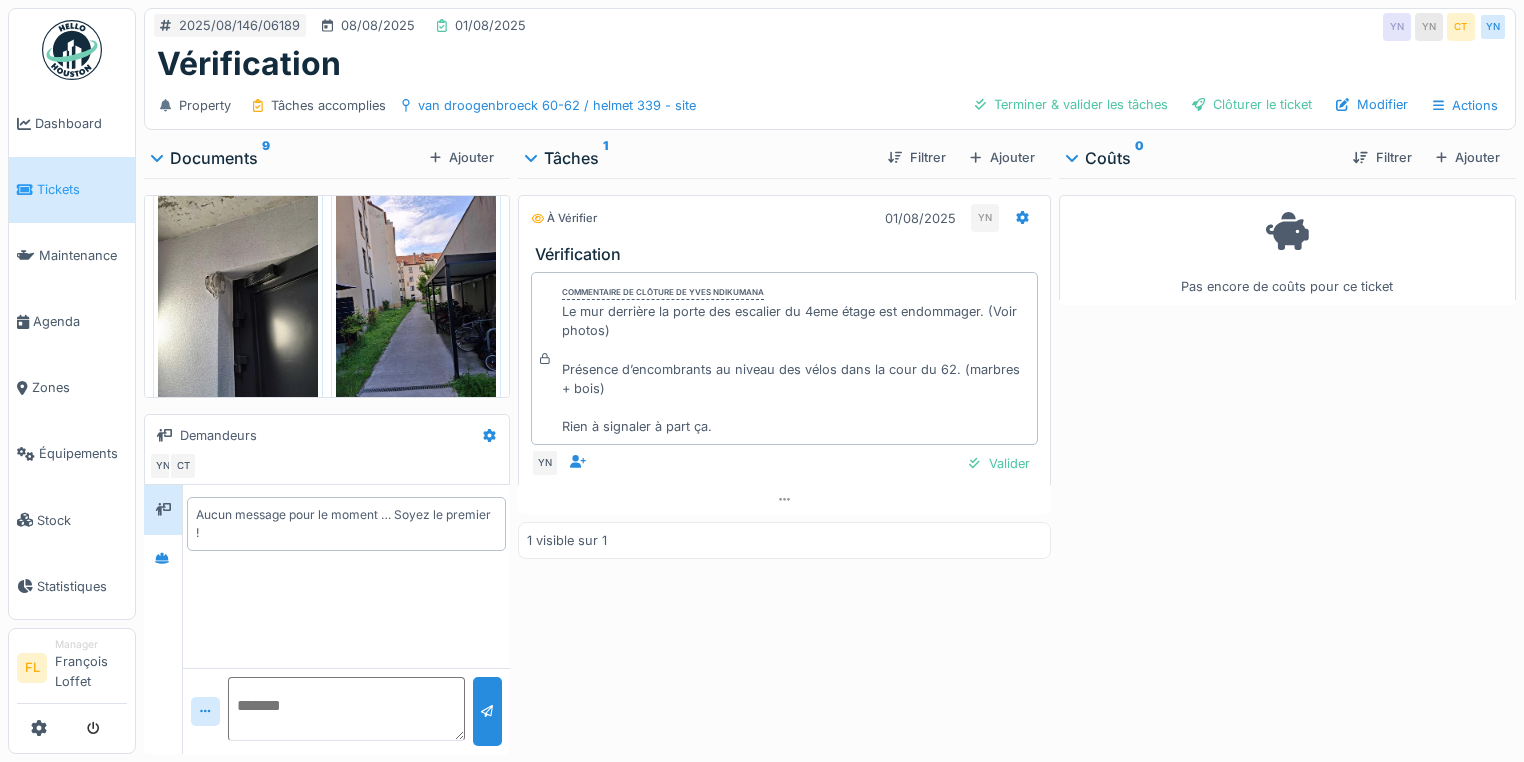 click at bounding box center (416, 295) 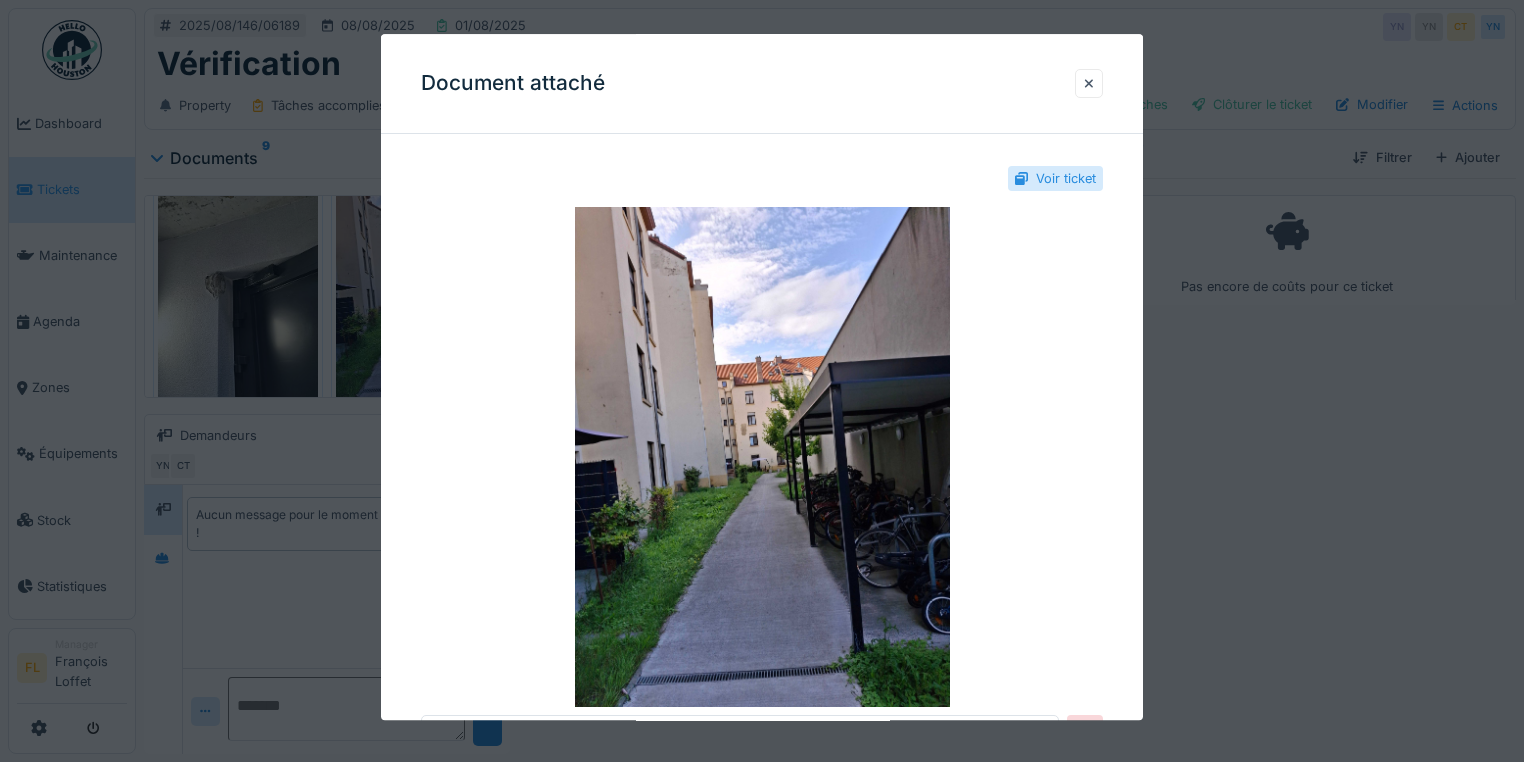 click at bounding box center [1089, 83] 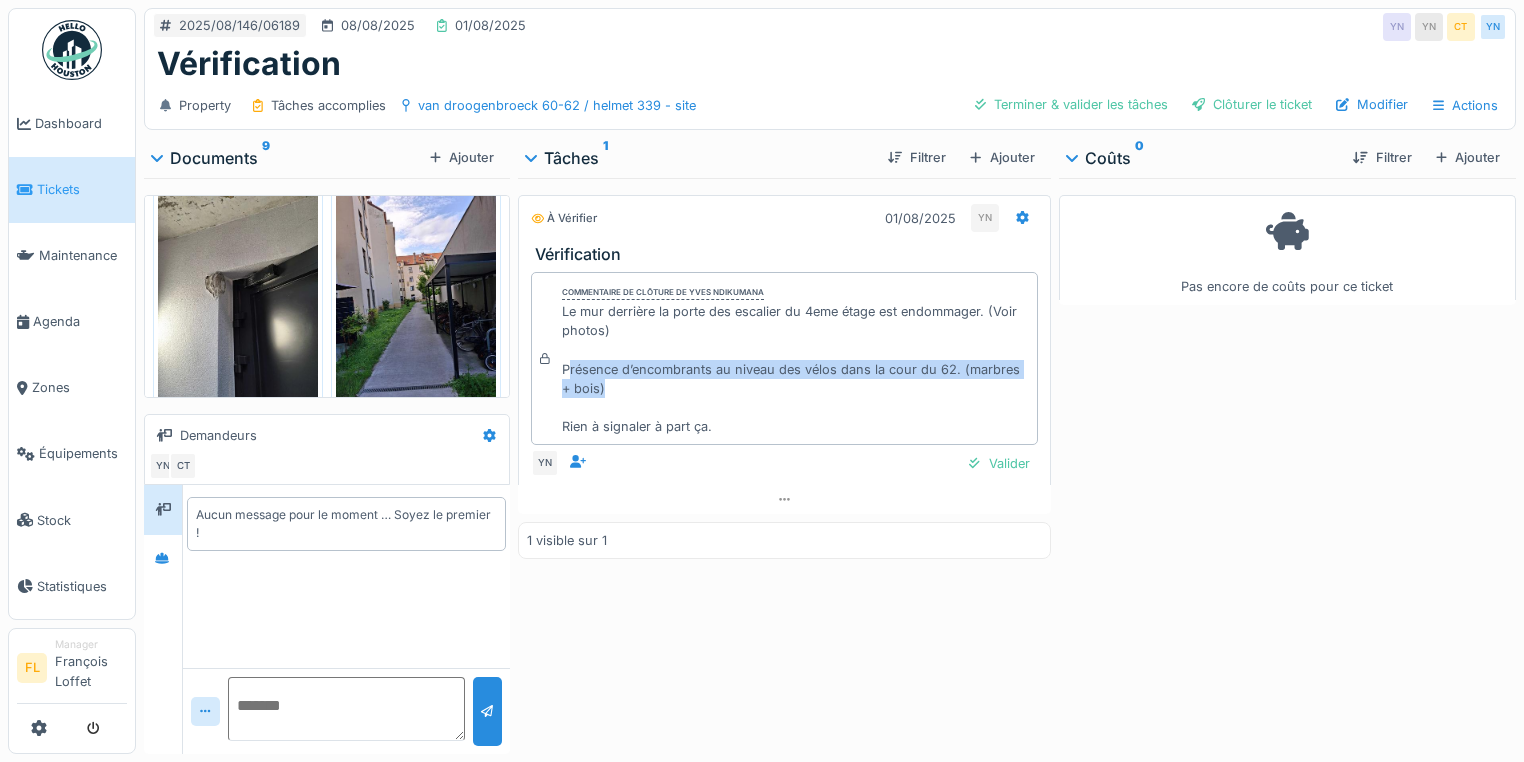 drag, startPoint x: 566, startPoint y: 372, endPoint x: 930, endPoint y: 393, distance: 364.60526 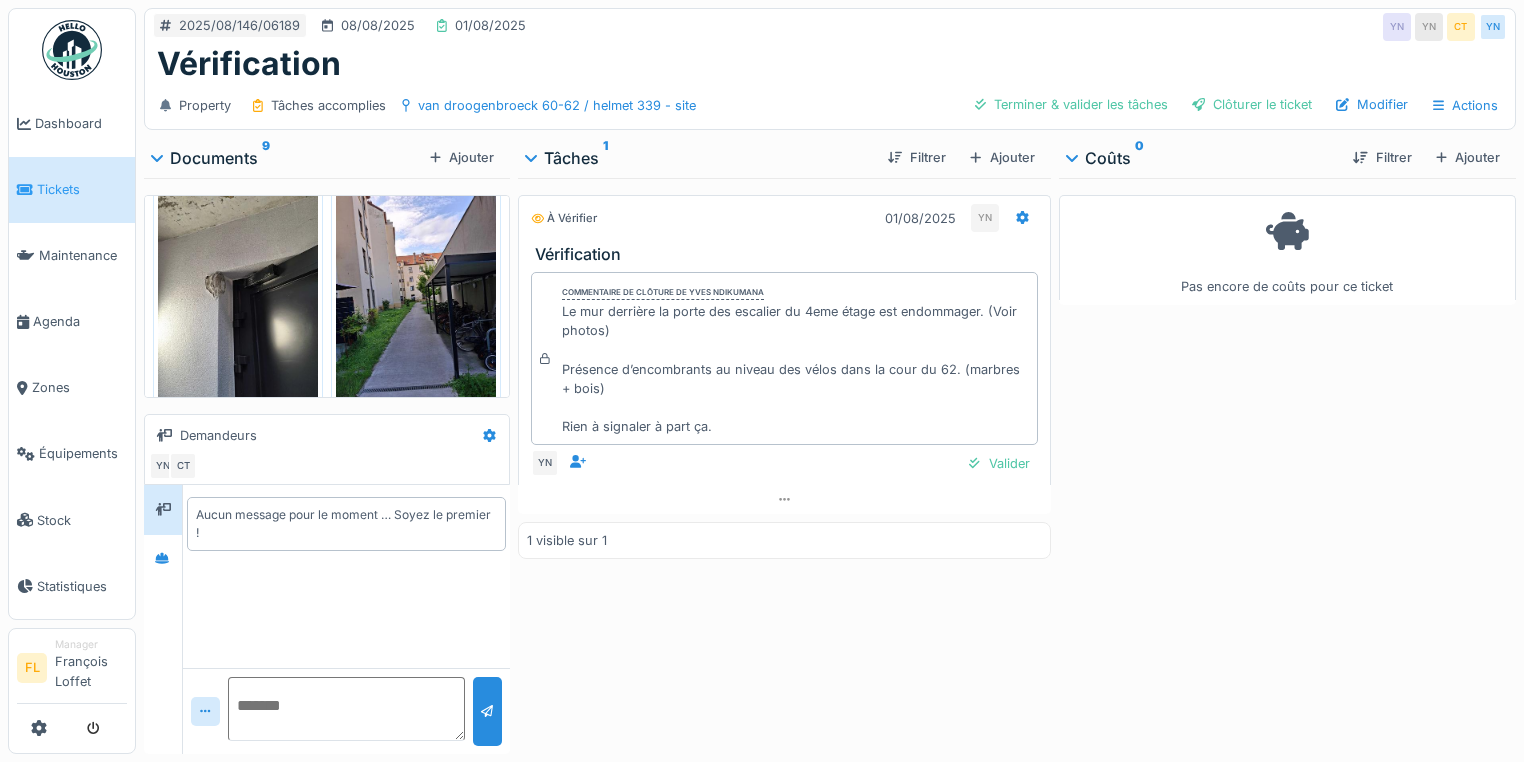 click on "Le mur derrière la porte des escalier du 4eme étage est endommager. (Voir photos)
Présence d’encombrants au niveau des vélos dans la cour du 62. (marbres + bois)
Rien à signaler à part ça." at bounding box center (795, 369) 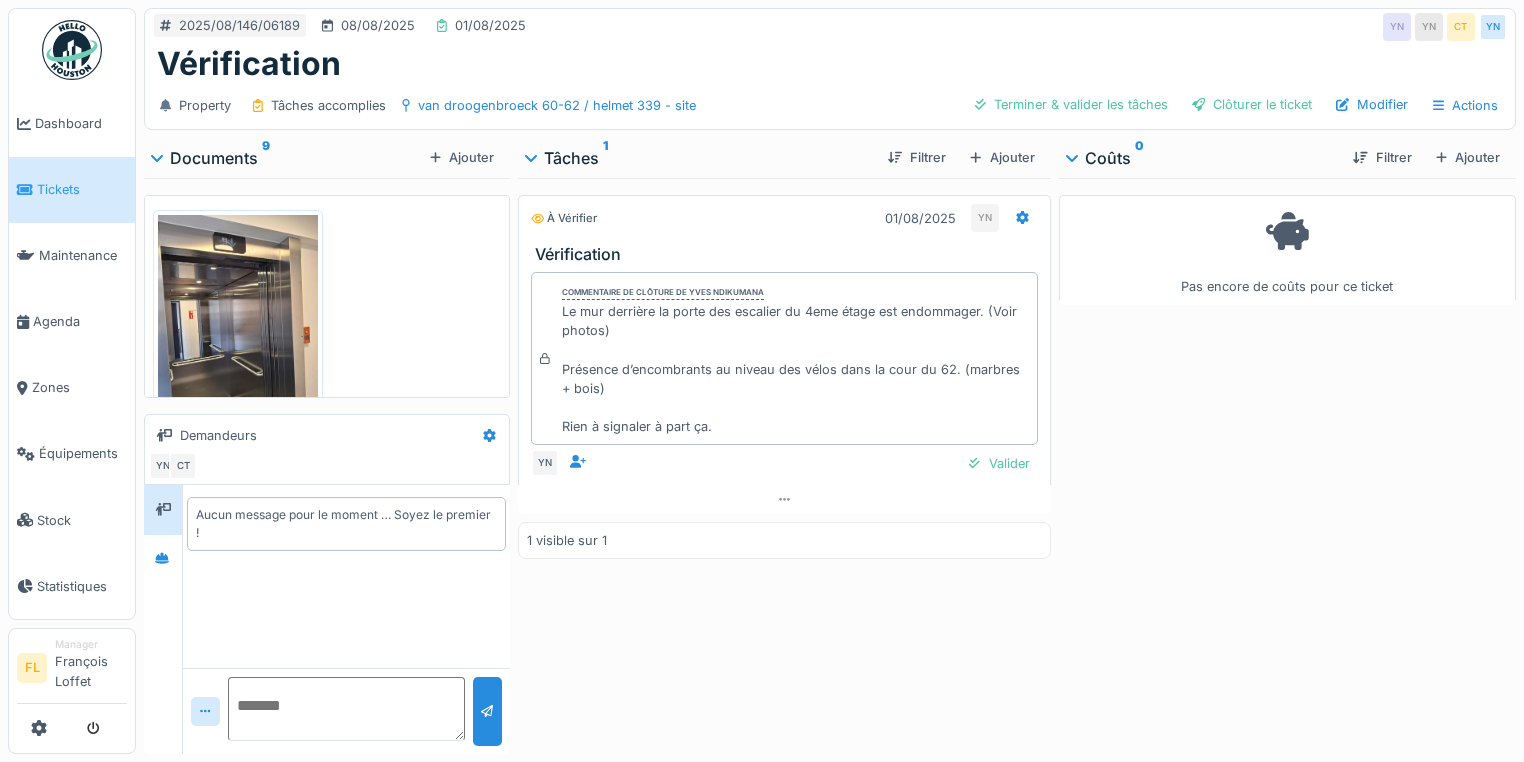 scroll, scrollTop: 1088, scrollLeft: 0, axis: vertical 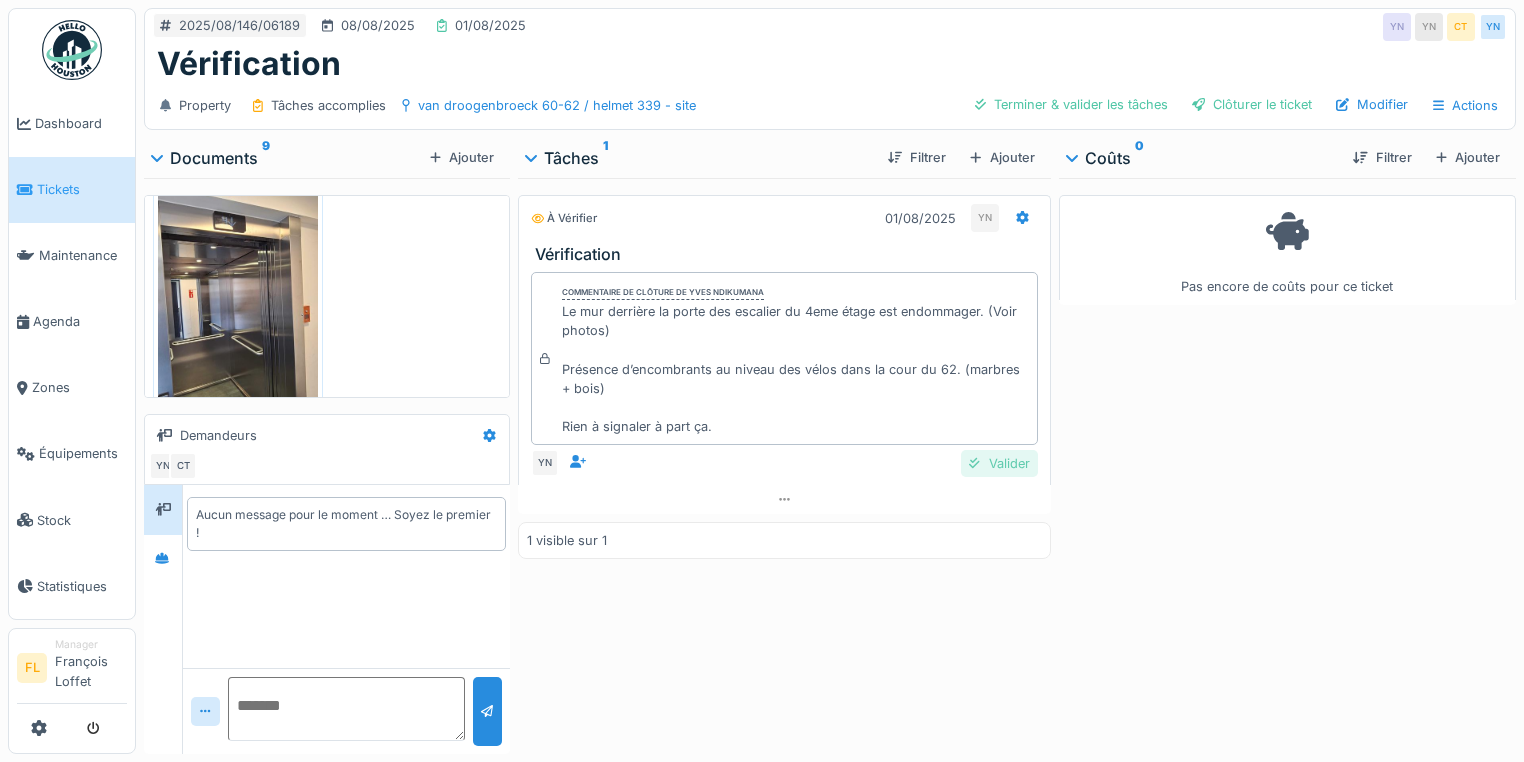 click on "Valider" at bounding box center (999, 463) 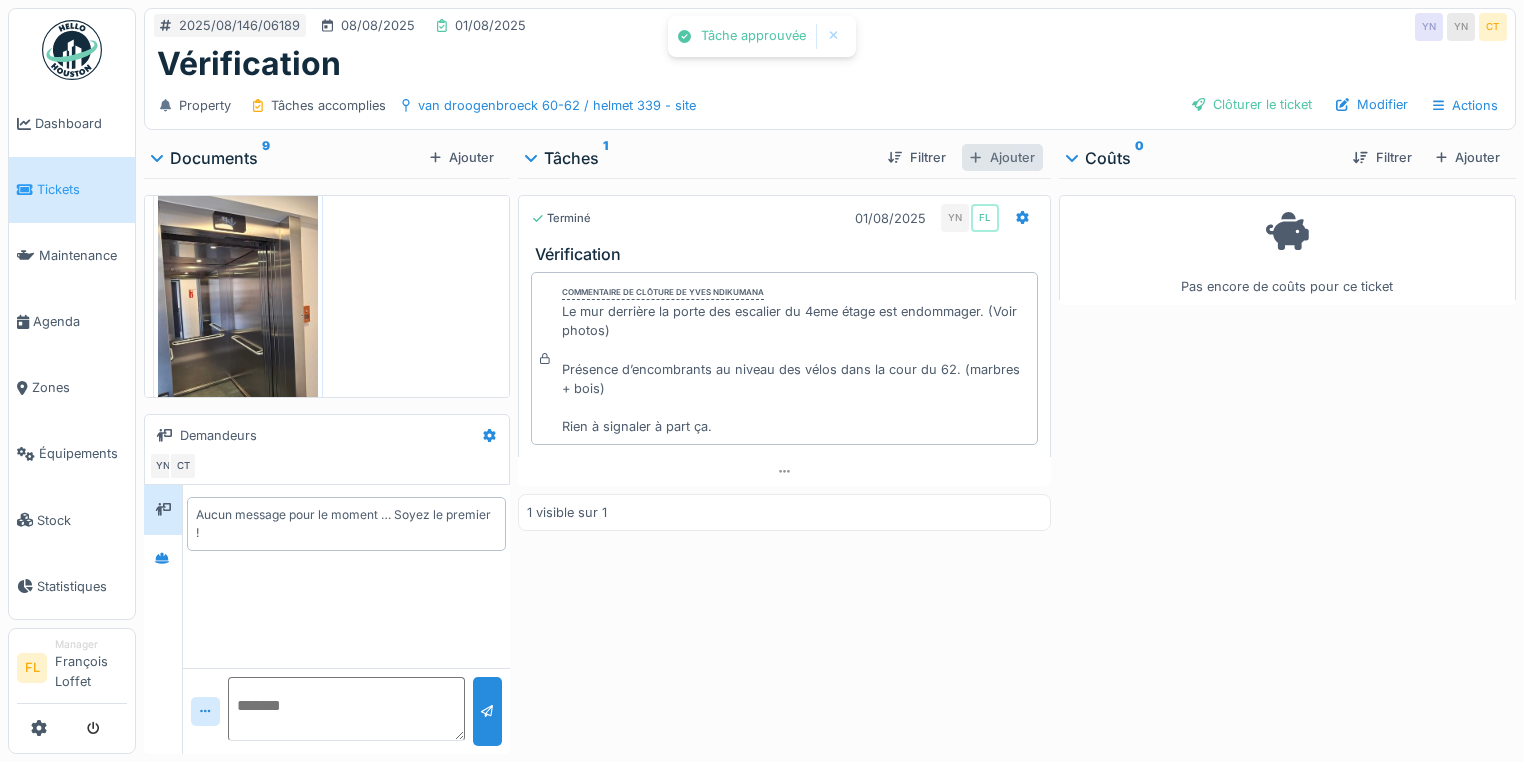 click on "Ajouter" at bounding box center (1002, 157) 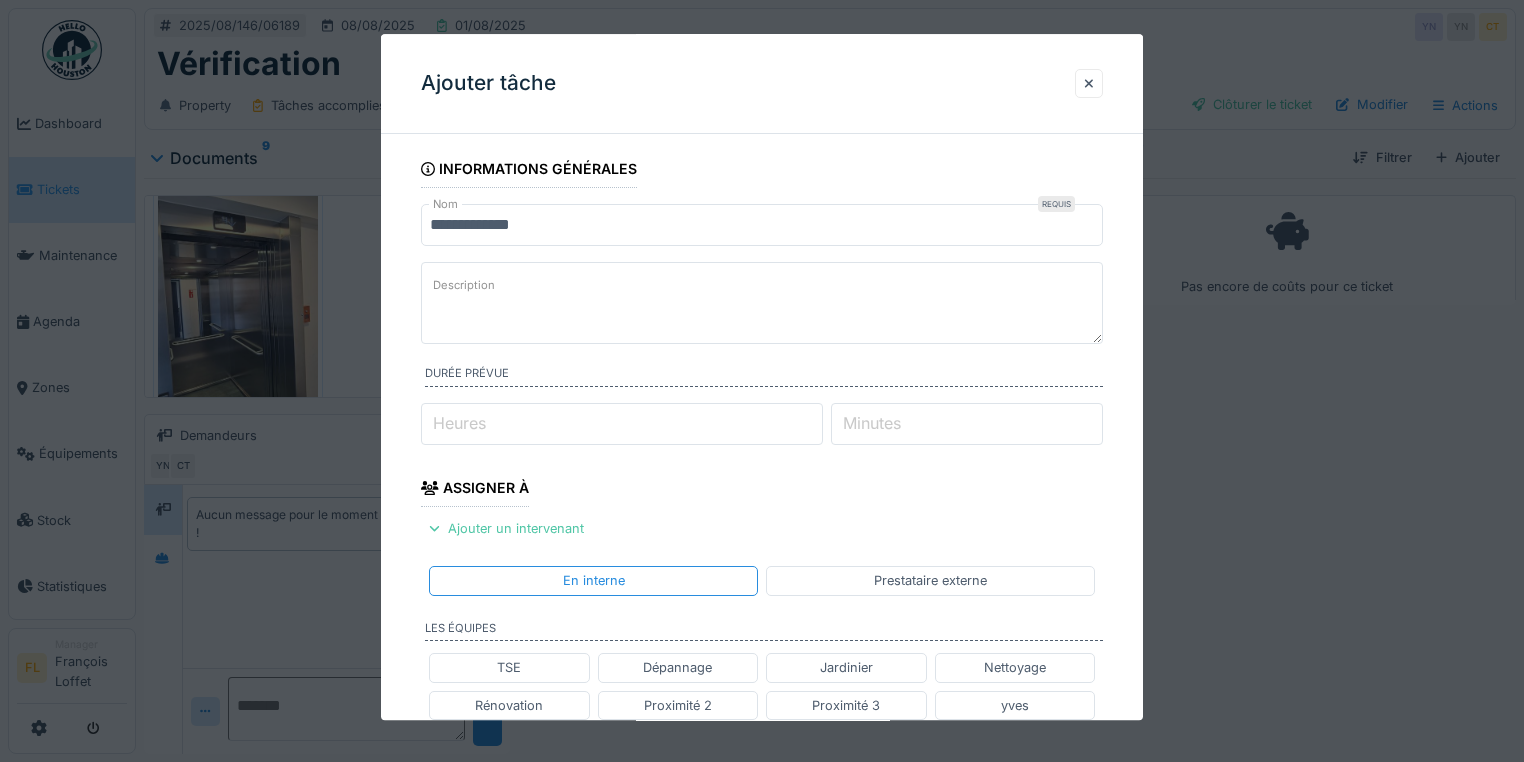 click on "Description" at bounding box center [762, 303] 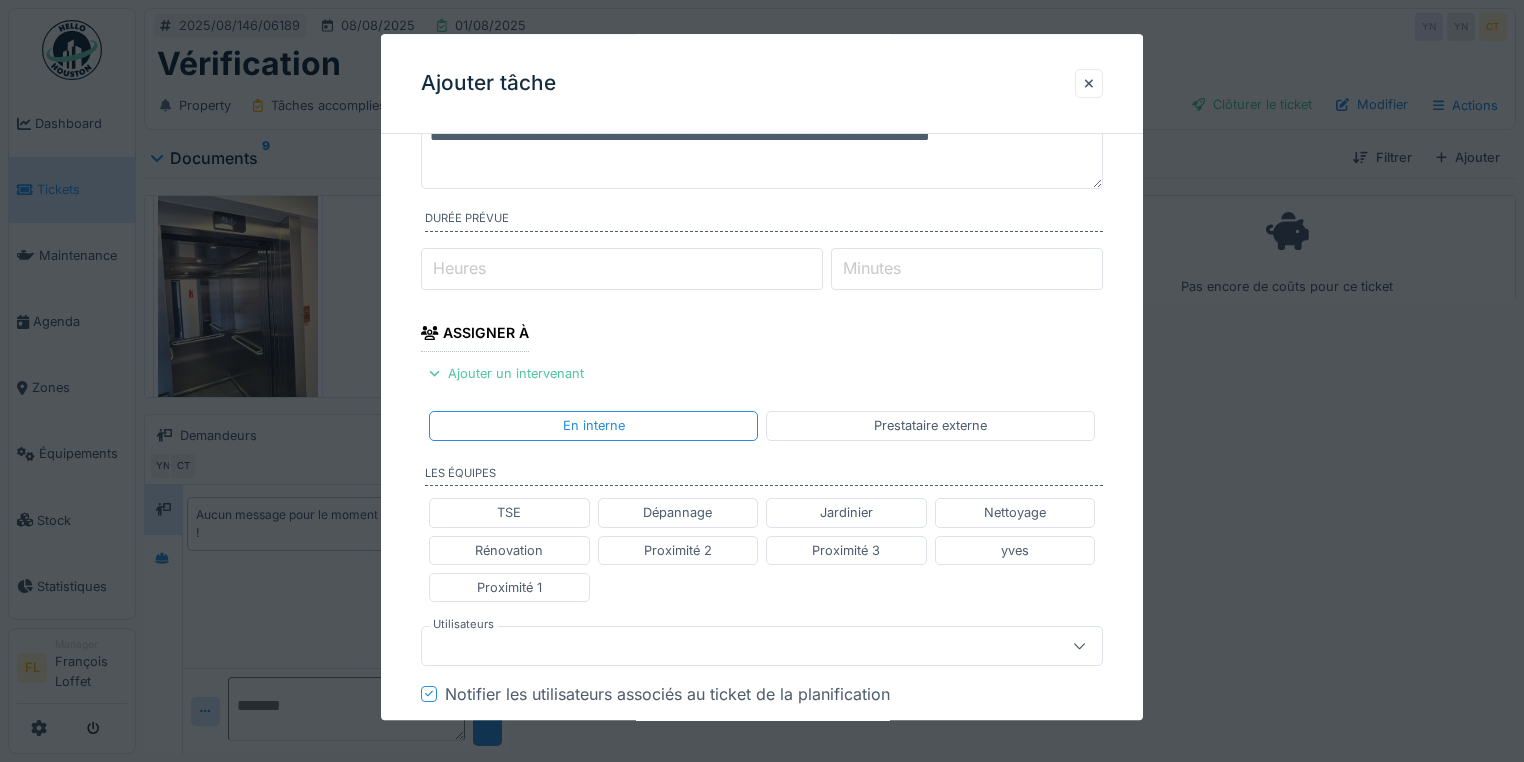 scroll, scrollTop: 160, scrollLeft: 0, axis: vertical 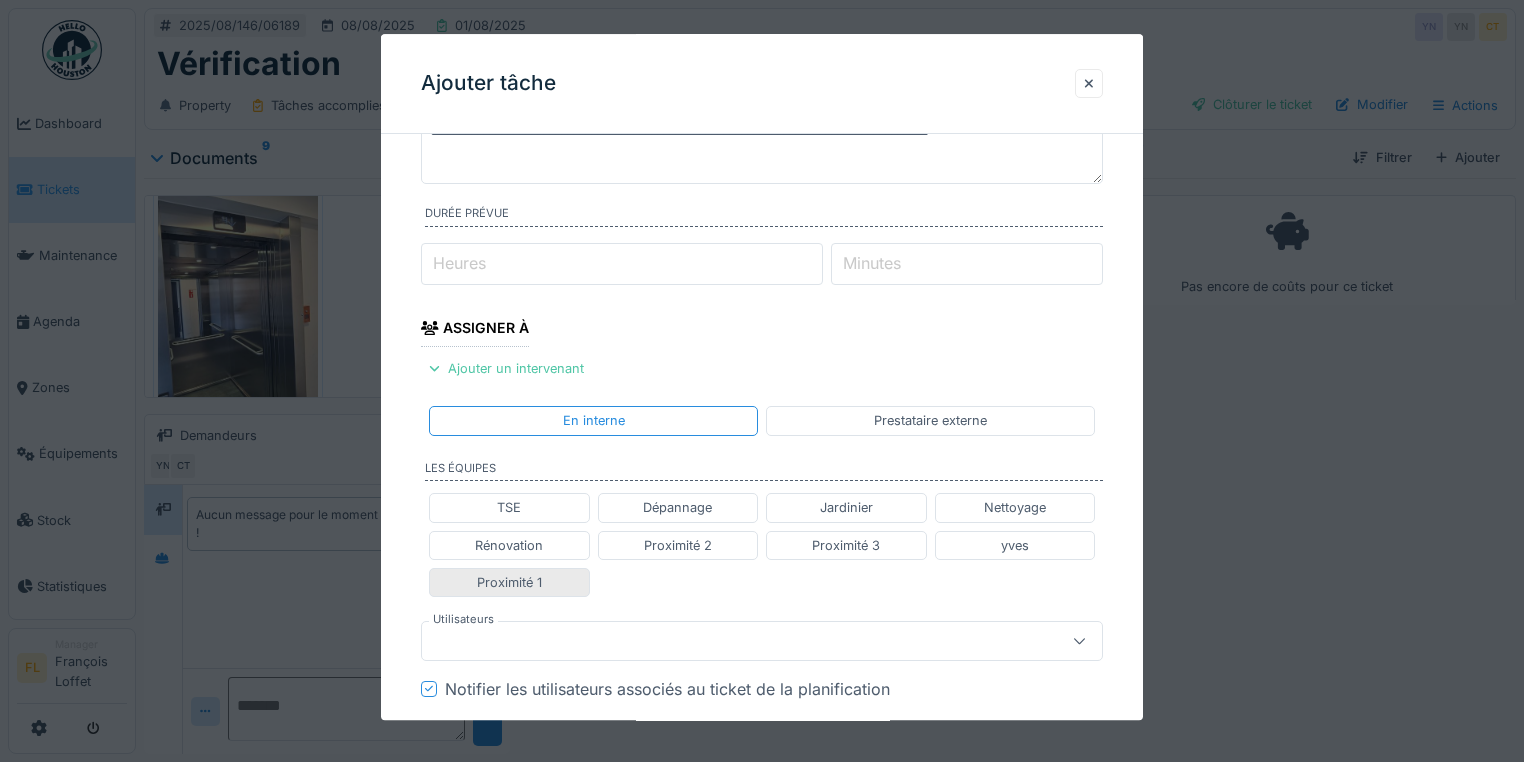 type on "**********" 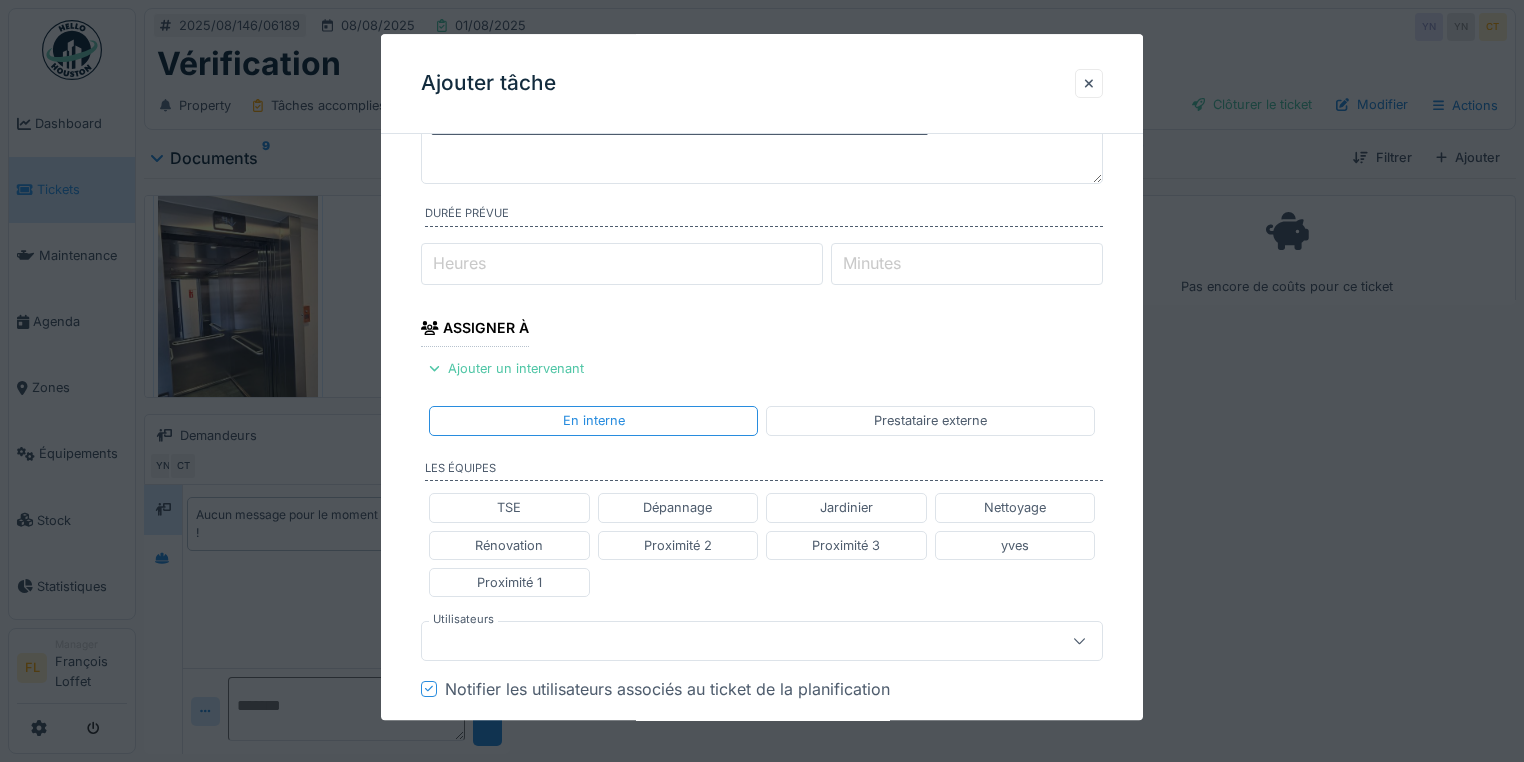 drag, startPoint x: 512, startPoint y: 573, endPoint x: 529, endPoint y: 524, distance: 51.86521 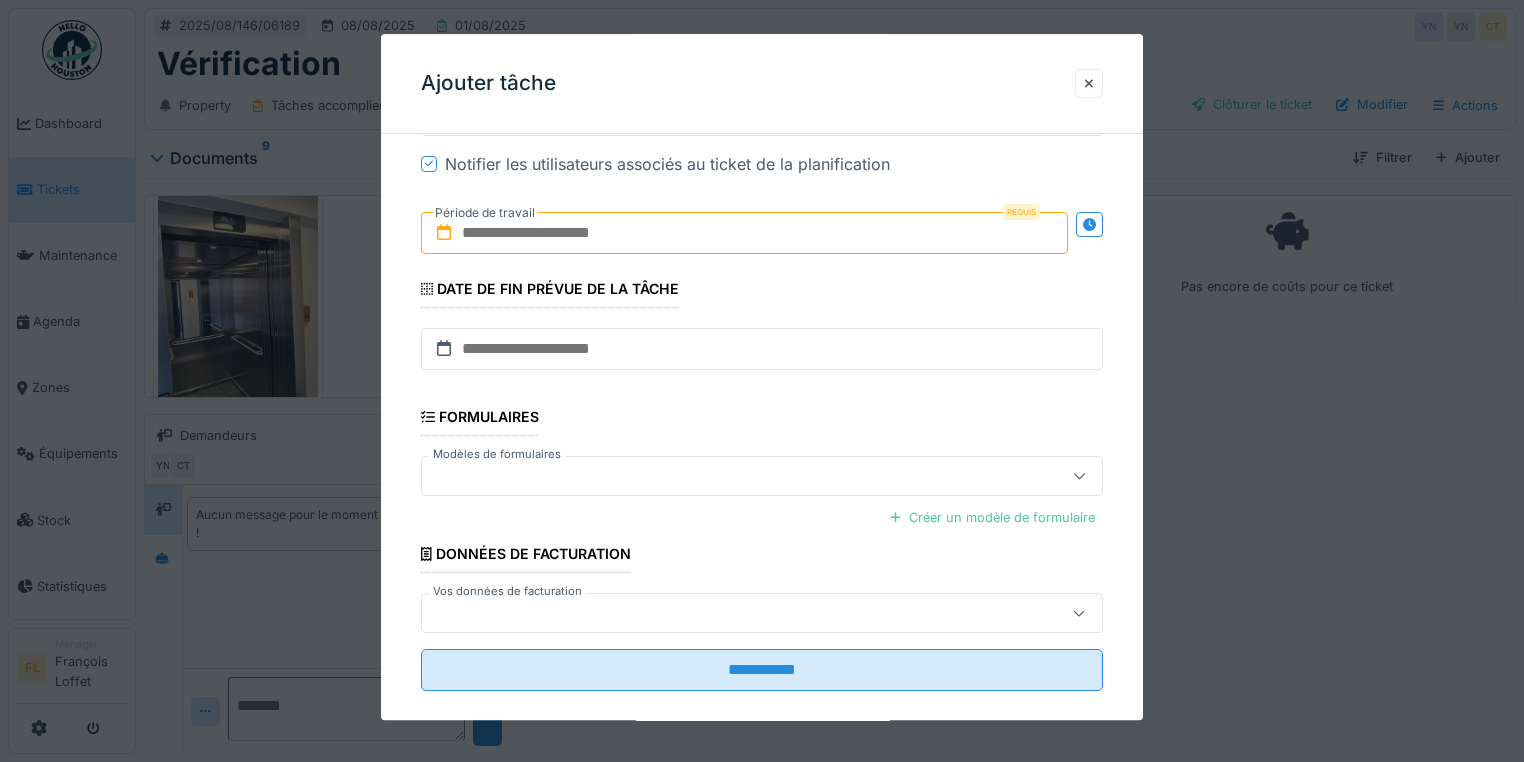 scroll, scrollTop: 708, scrollLeft: 0, axis: vertical 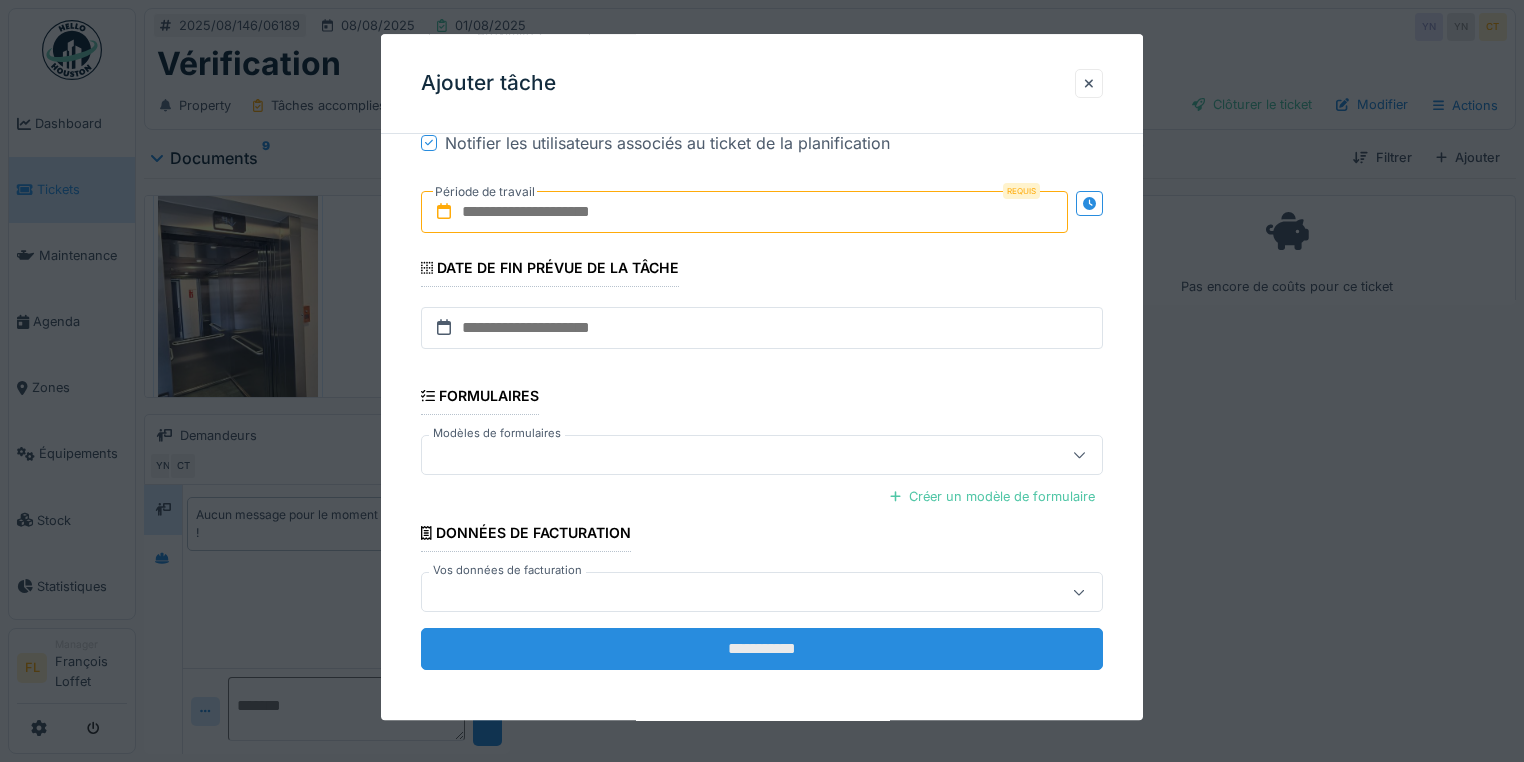 click on "**********" at bounding box center (762, 650) 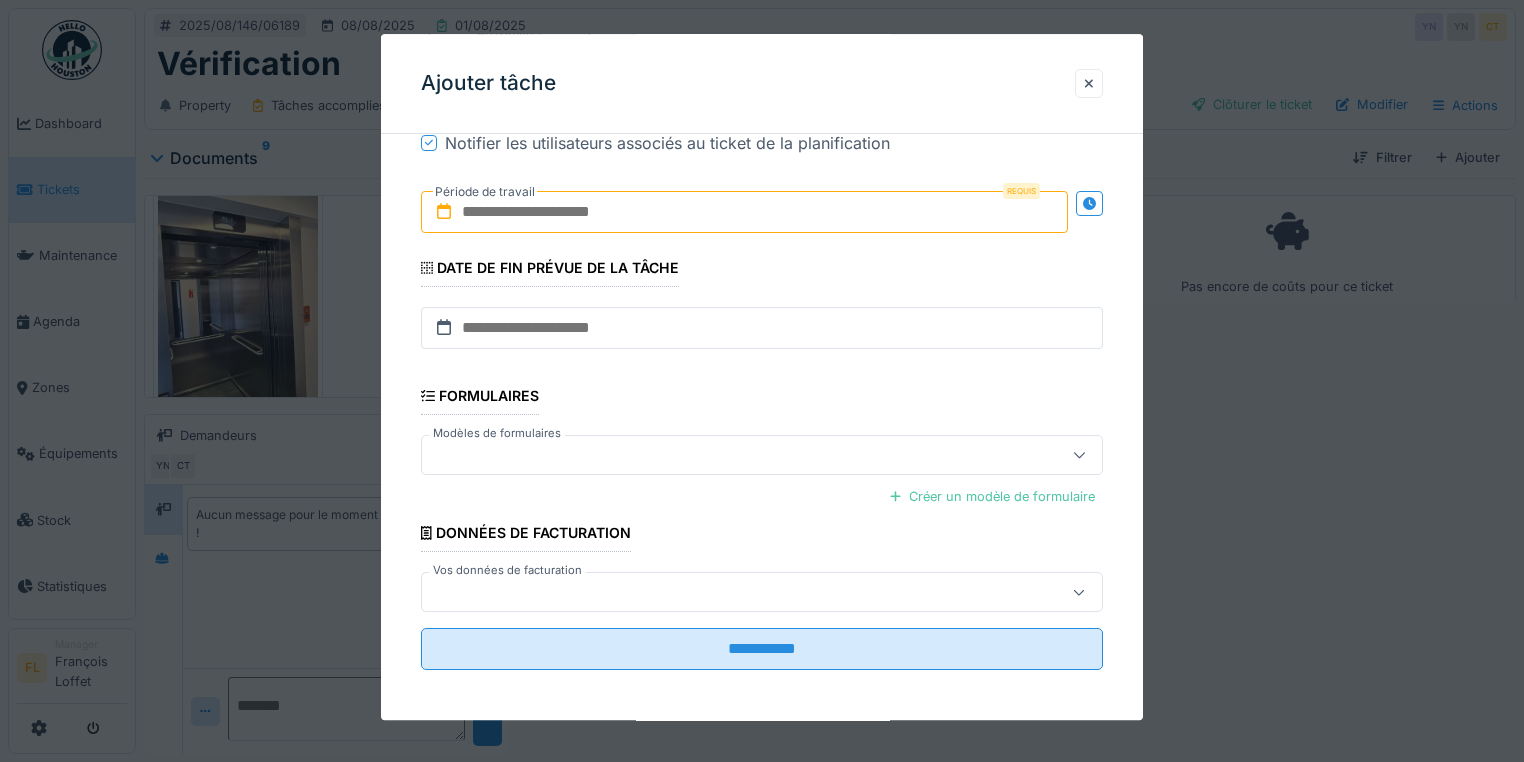 click at bounding box center [744, 212] 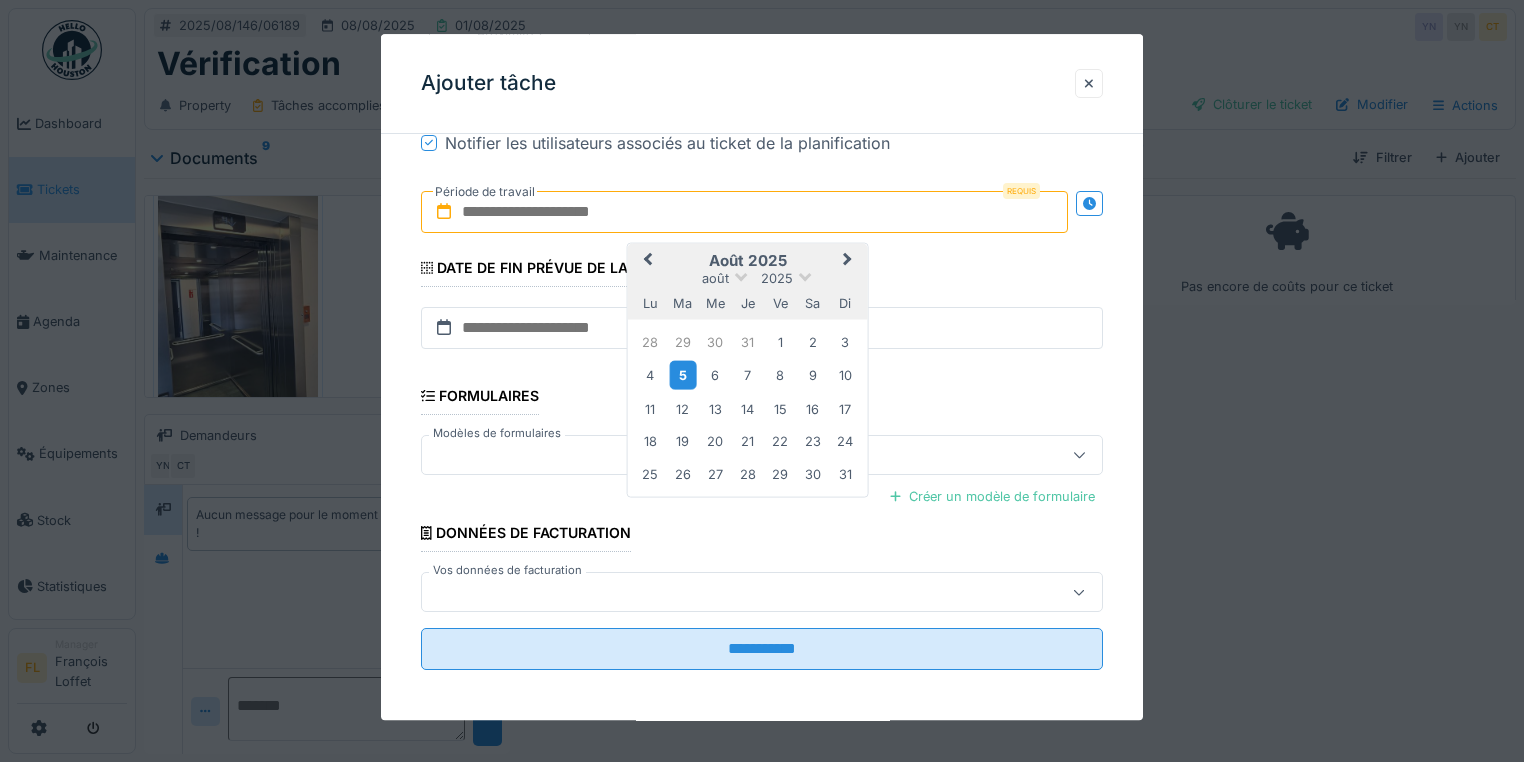 click on "5" at bounding box center (682, 375) 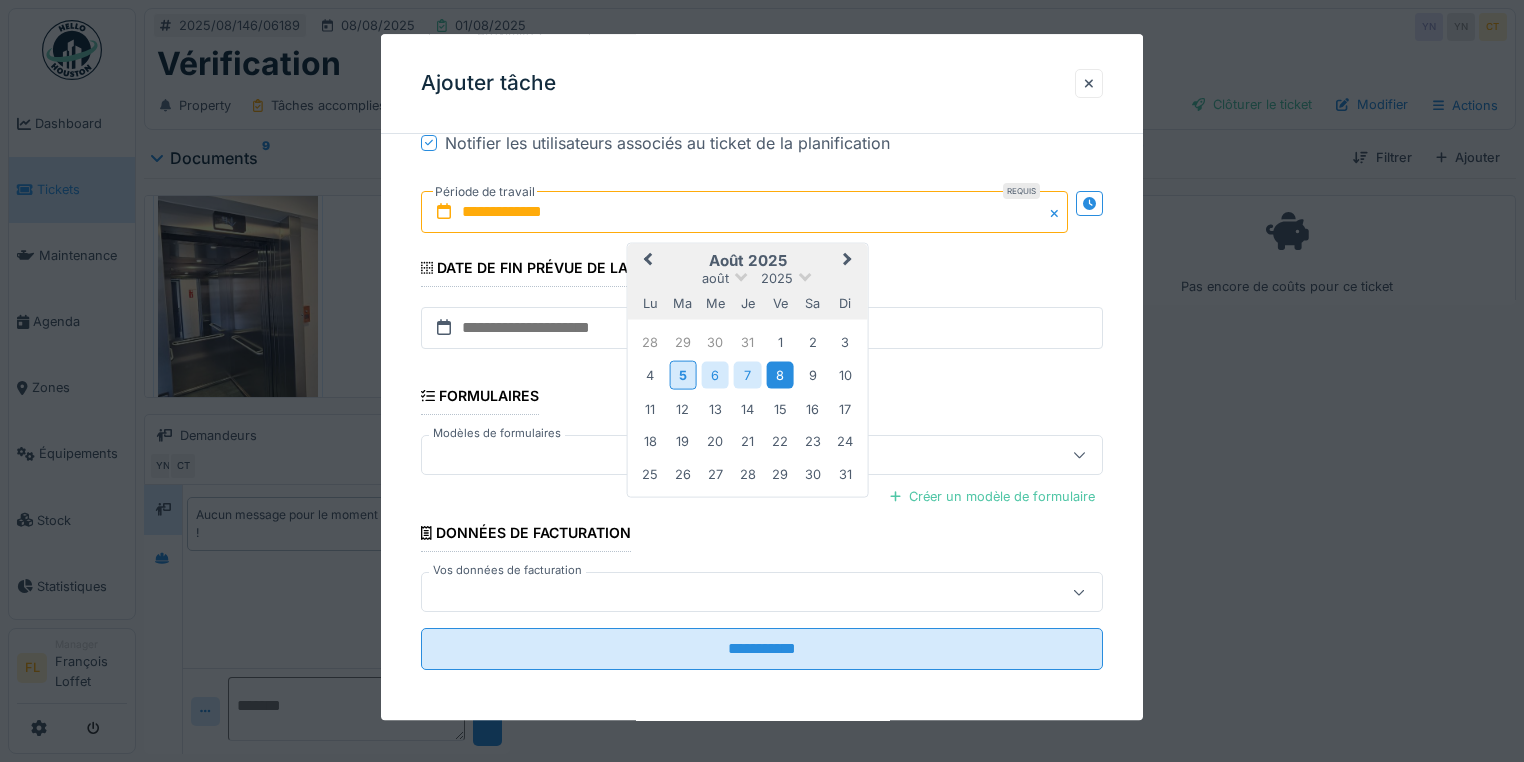 click on "8" at bounding box center (780, 375) 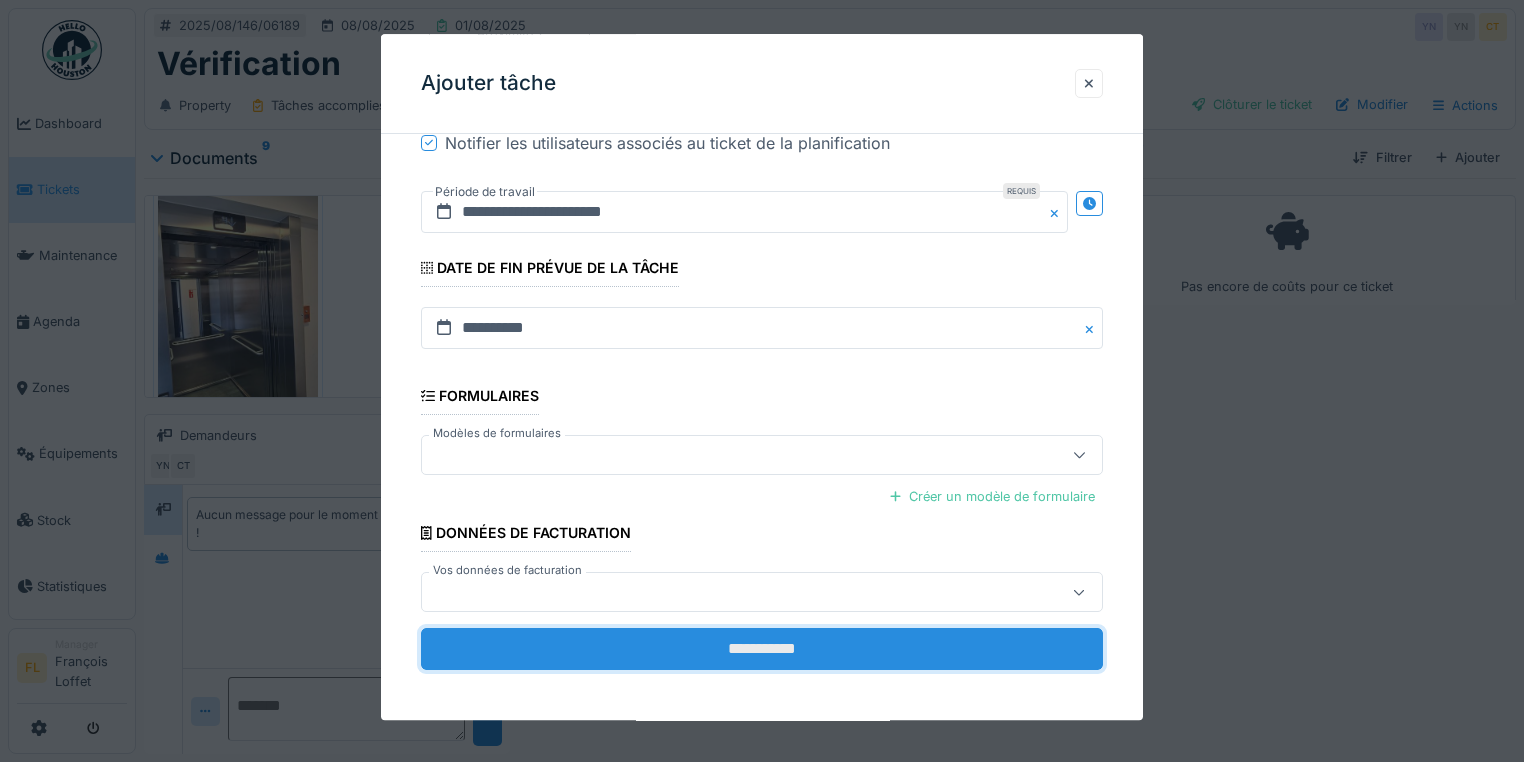 drag, startPoint x: 800, startPoint y: 644, endPoint x: 911, endPoint y: 648, distance: 111.07205 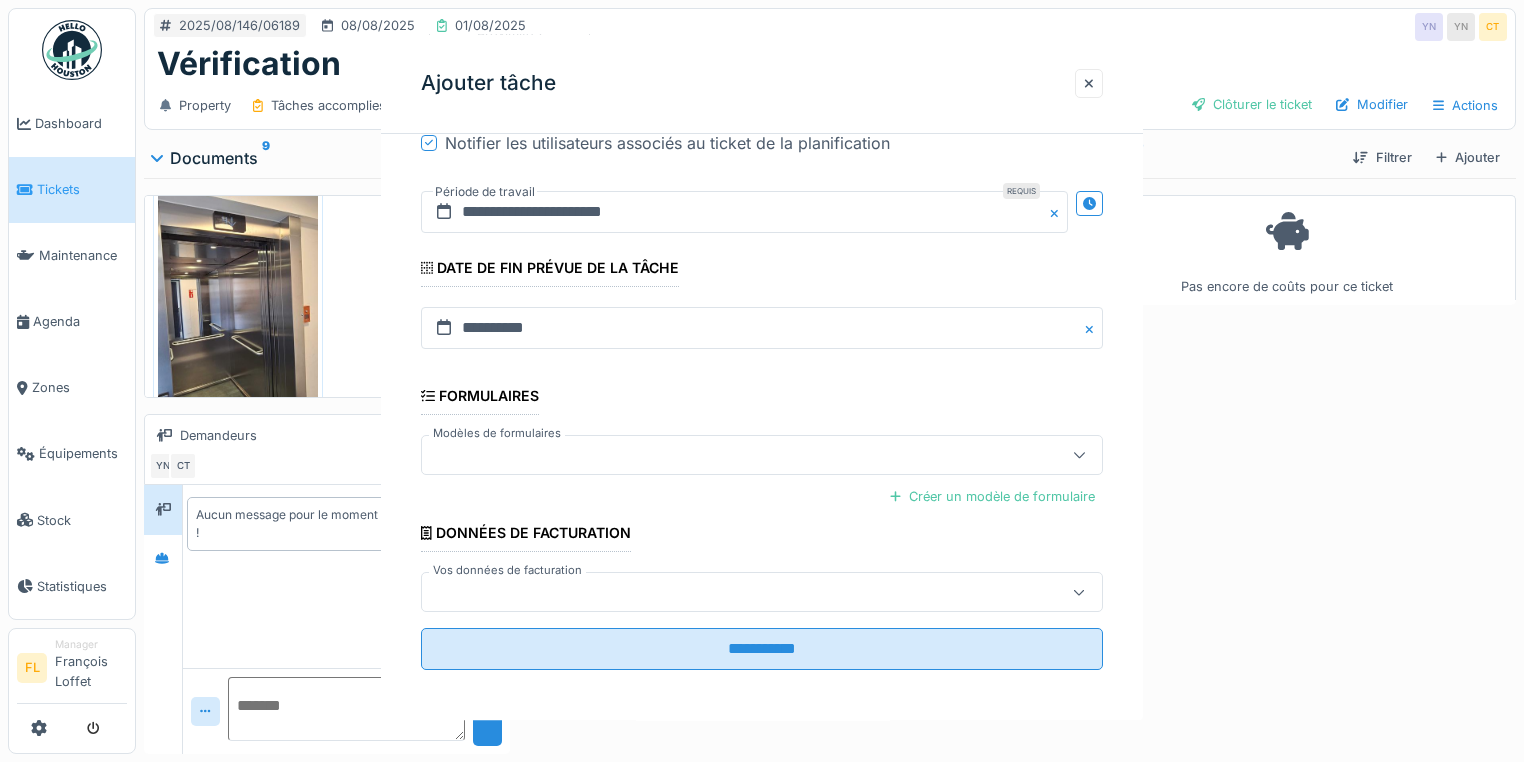 scroll, scrollTop: 0, scrollLeft: 0, axis: both 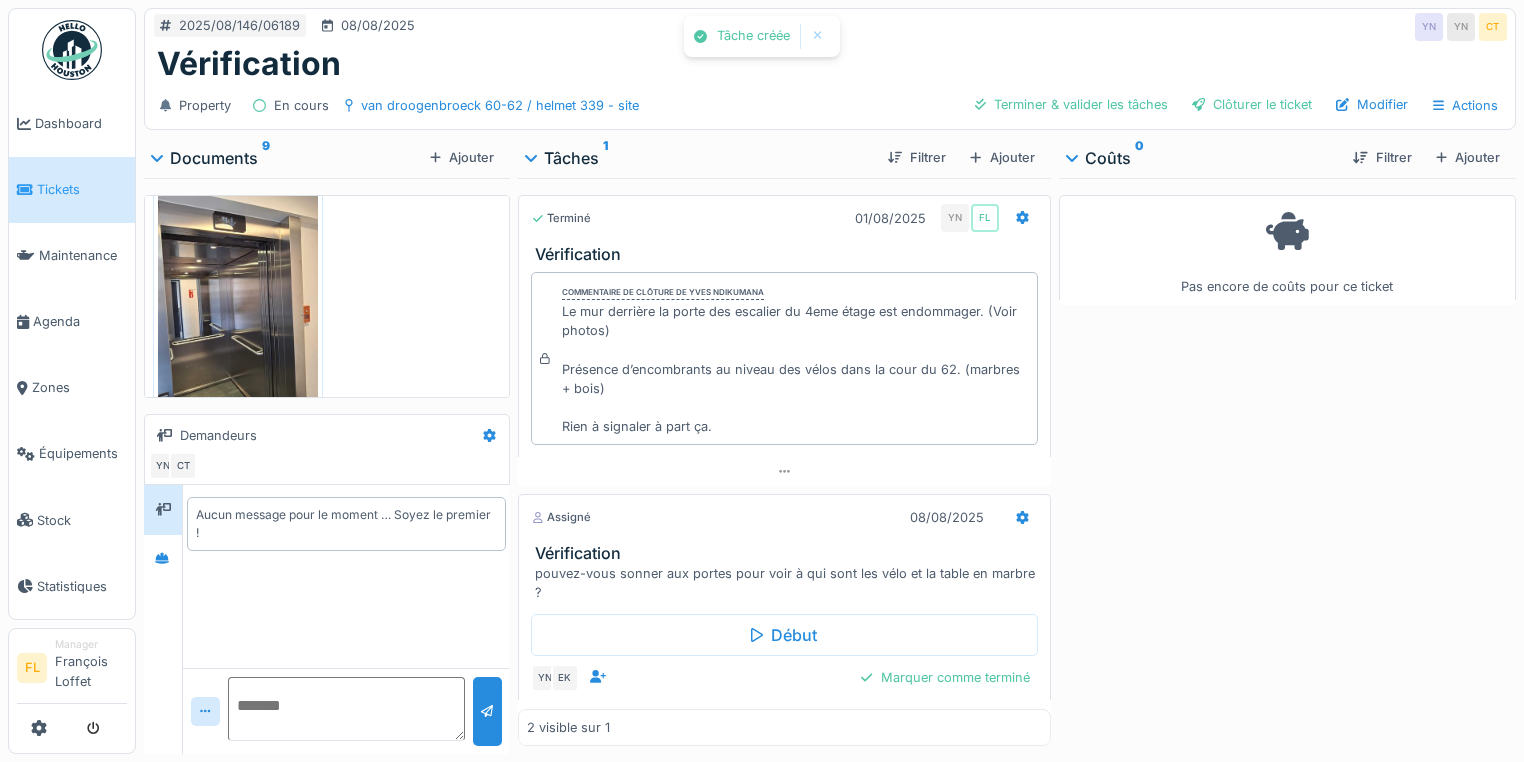 click on "Pas encore de coûts pour ce ticket" at bounding box center [1287, 462] 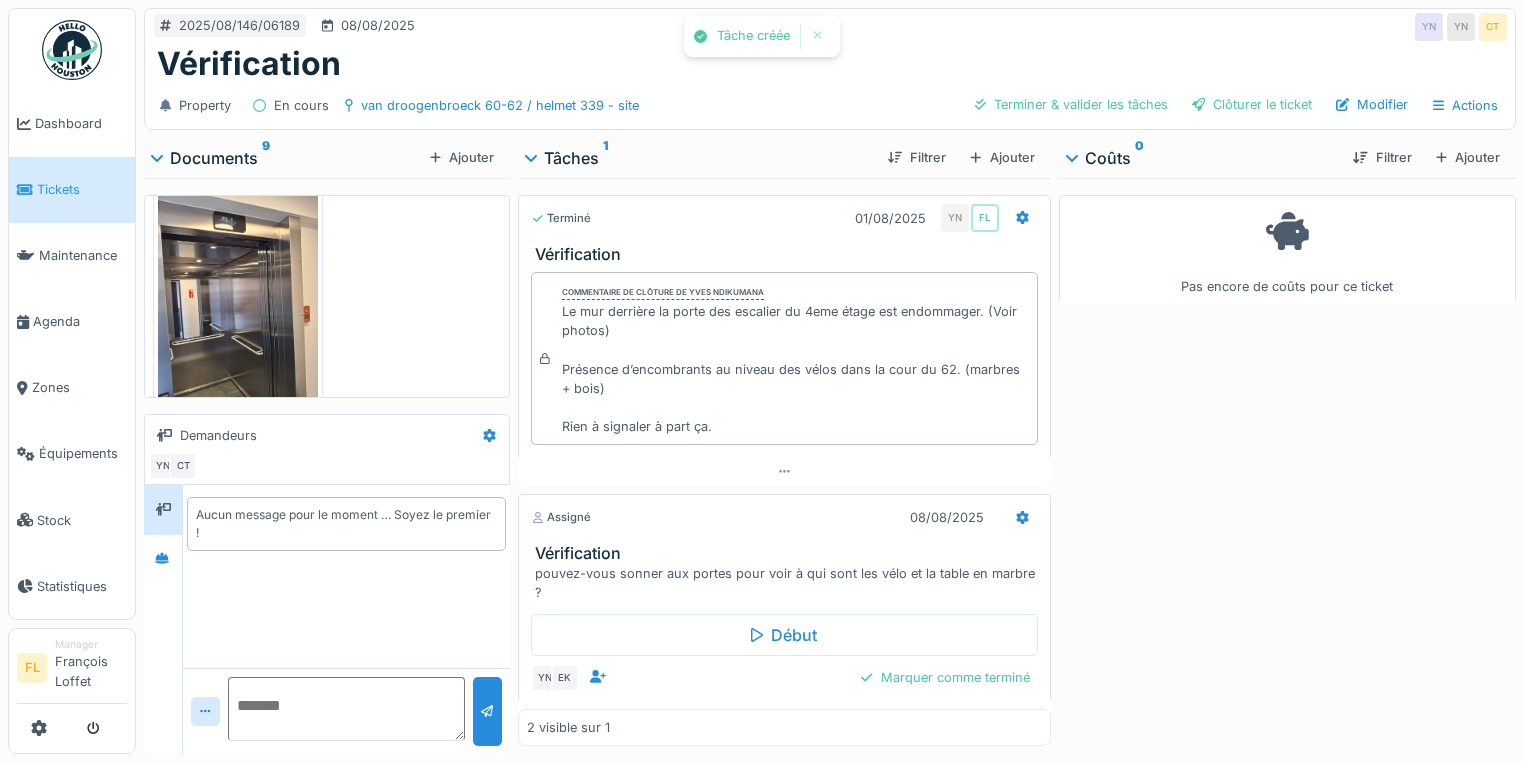 scroll, scrollTop: 0, scrollLeft: 0, axis: both 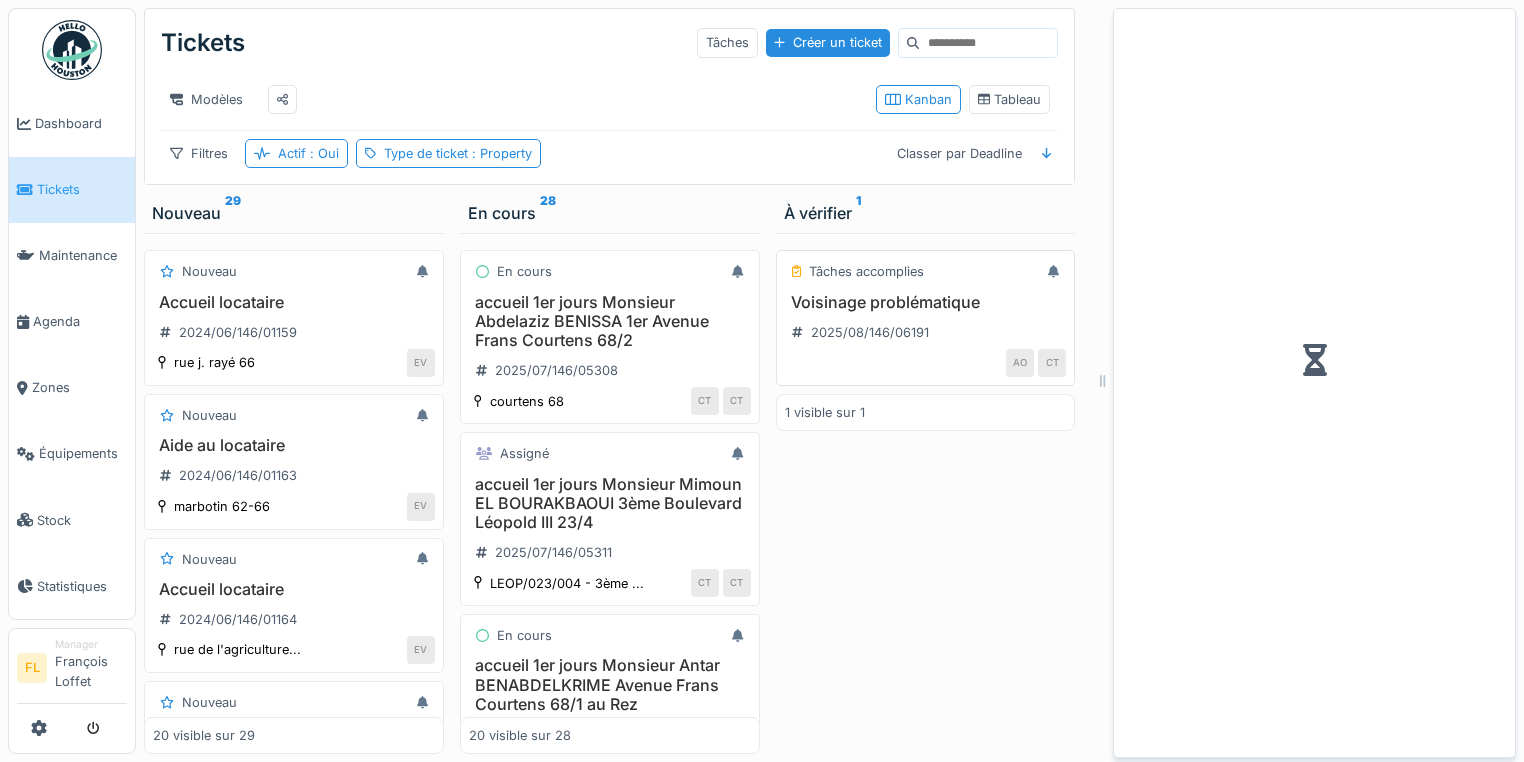 click on "Voisinage problématique" at bounding box center [926, 302] 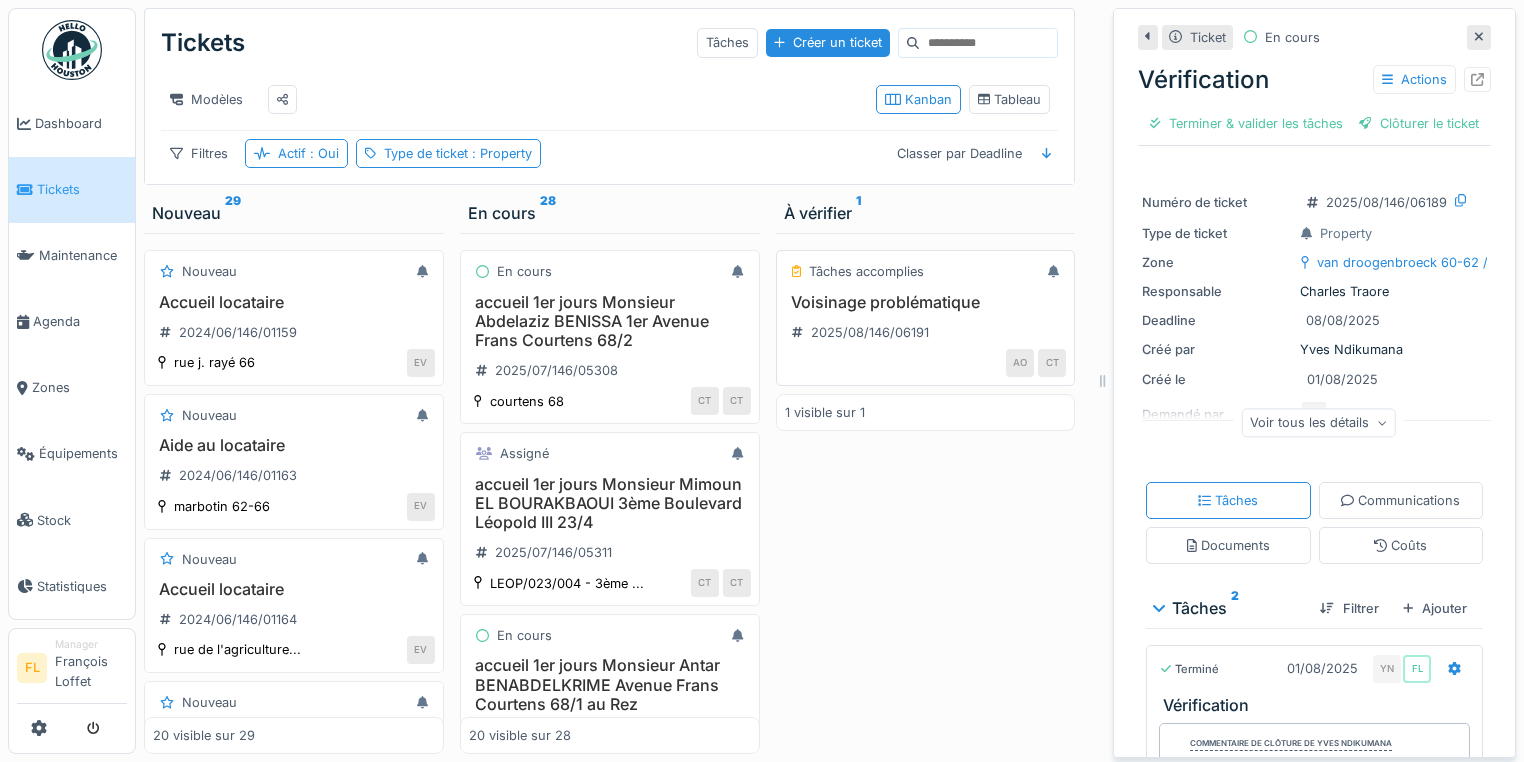 click on "Voisinage problématique" at bounding box center (926, 302) 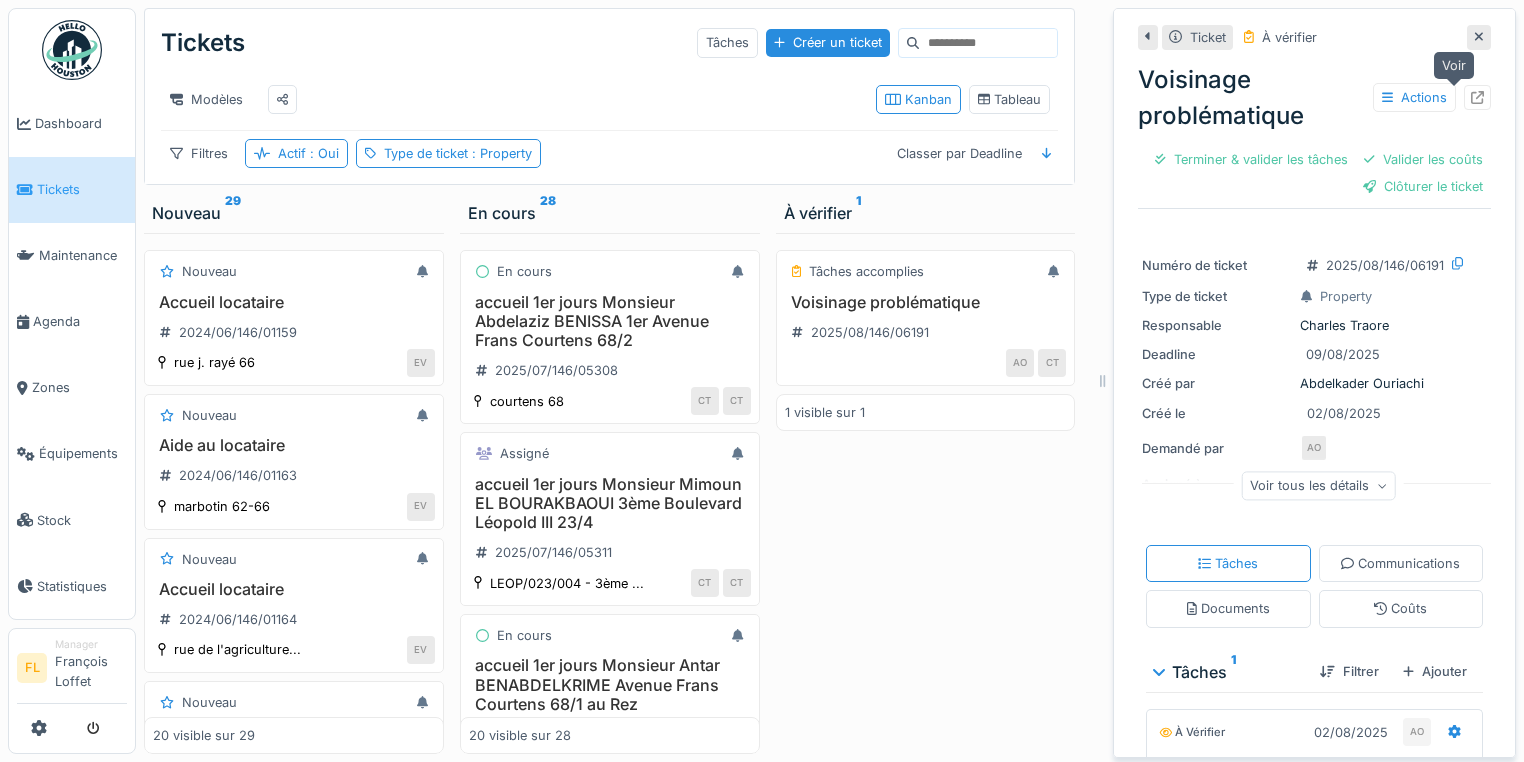 click 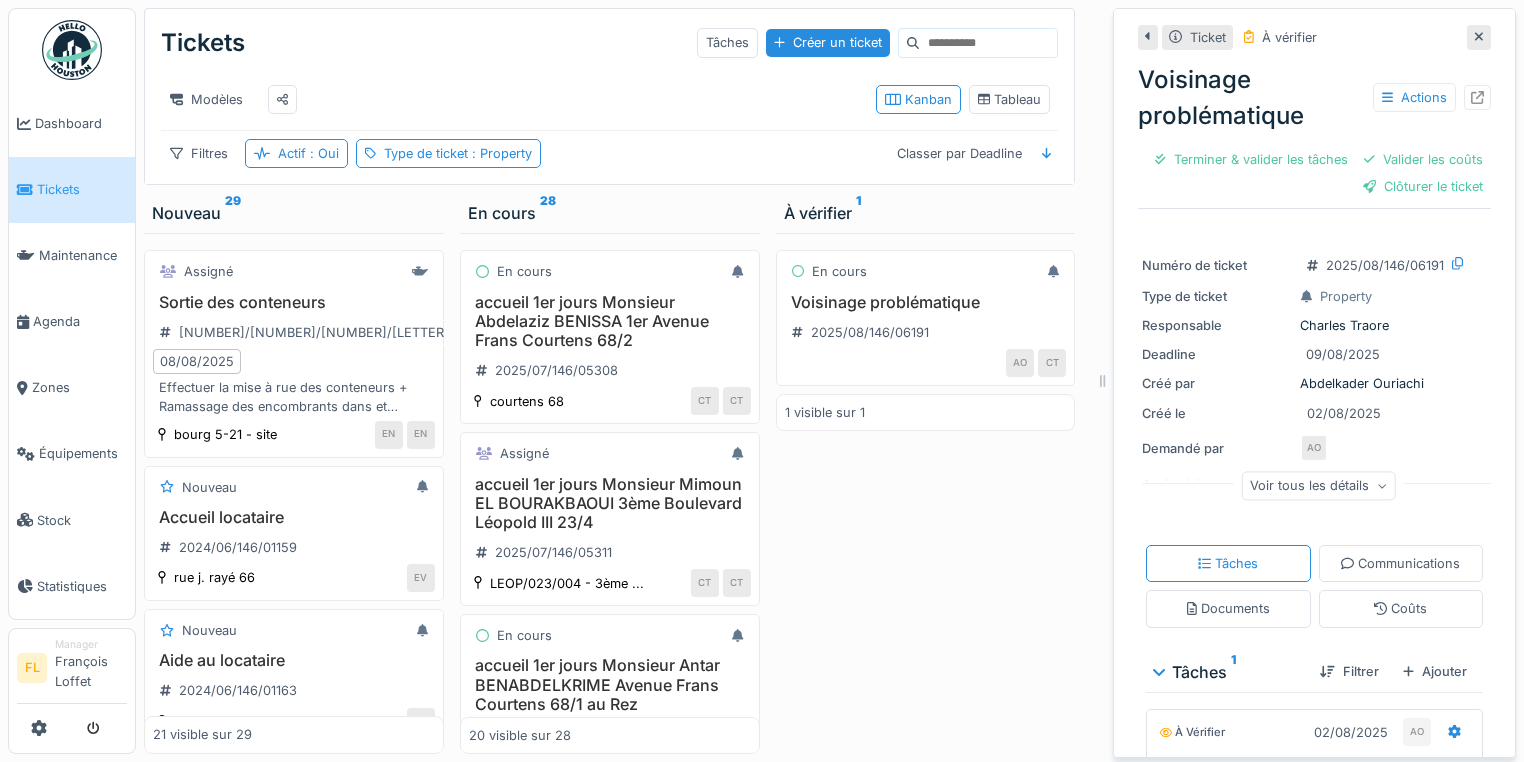 click on "Modèles" at bounding box center [510, 99] 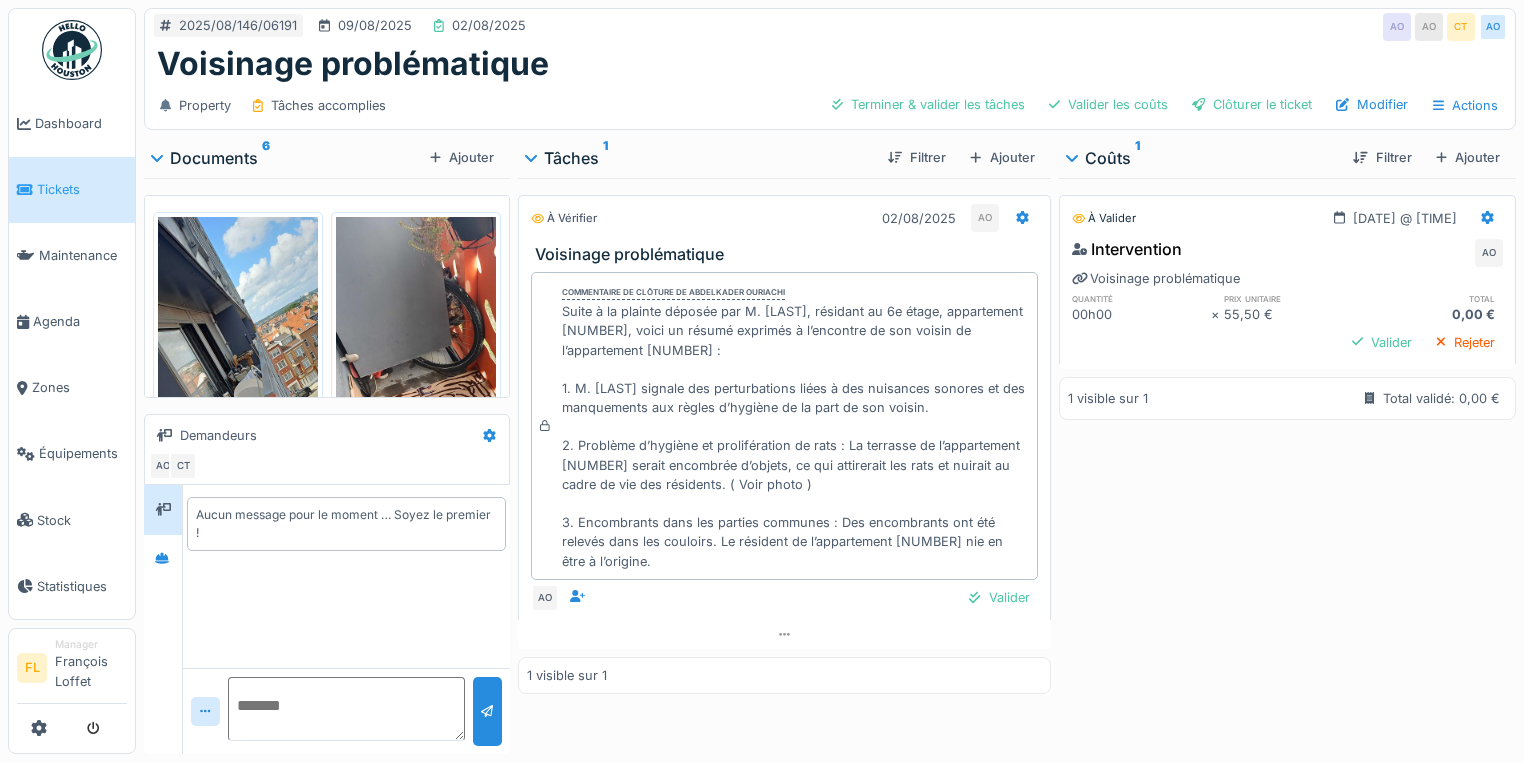 scroll, scrollTop: 0, scrollLeft: 0, axis: both 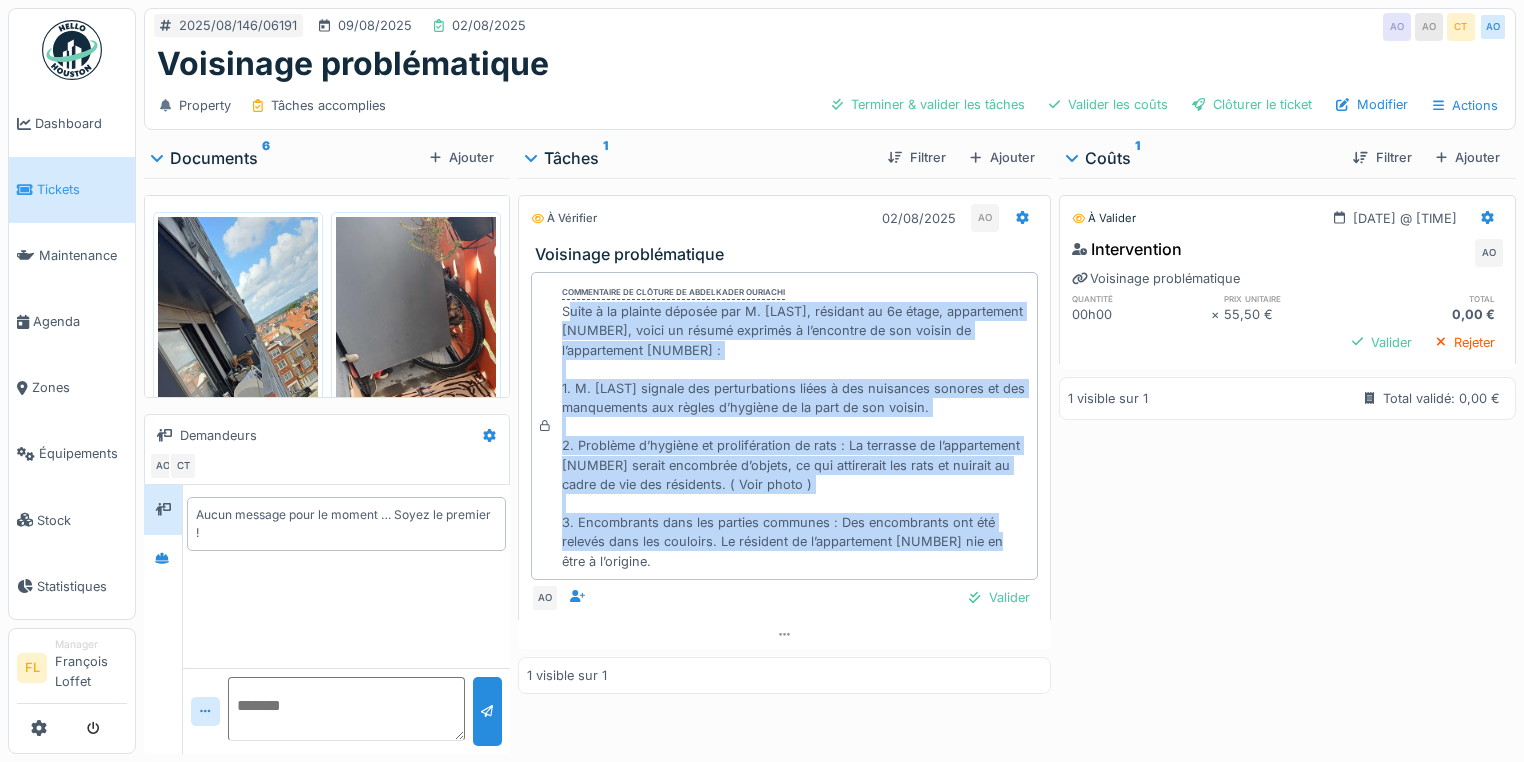 drag, startPoint x: 568, startPoint y: 305, endPoint x: 638, endPoint y: 564, distance: 268.29276 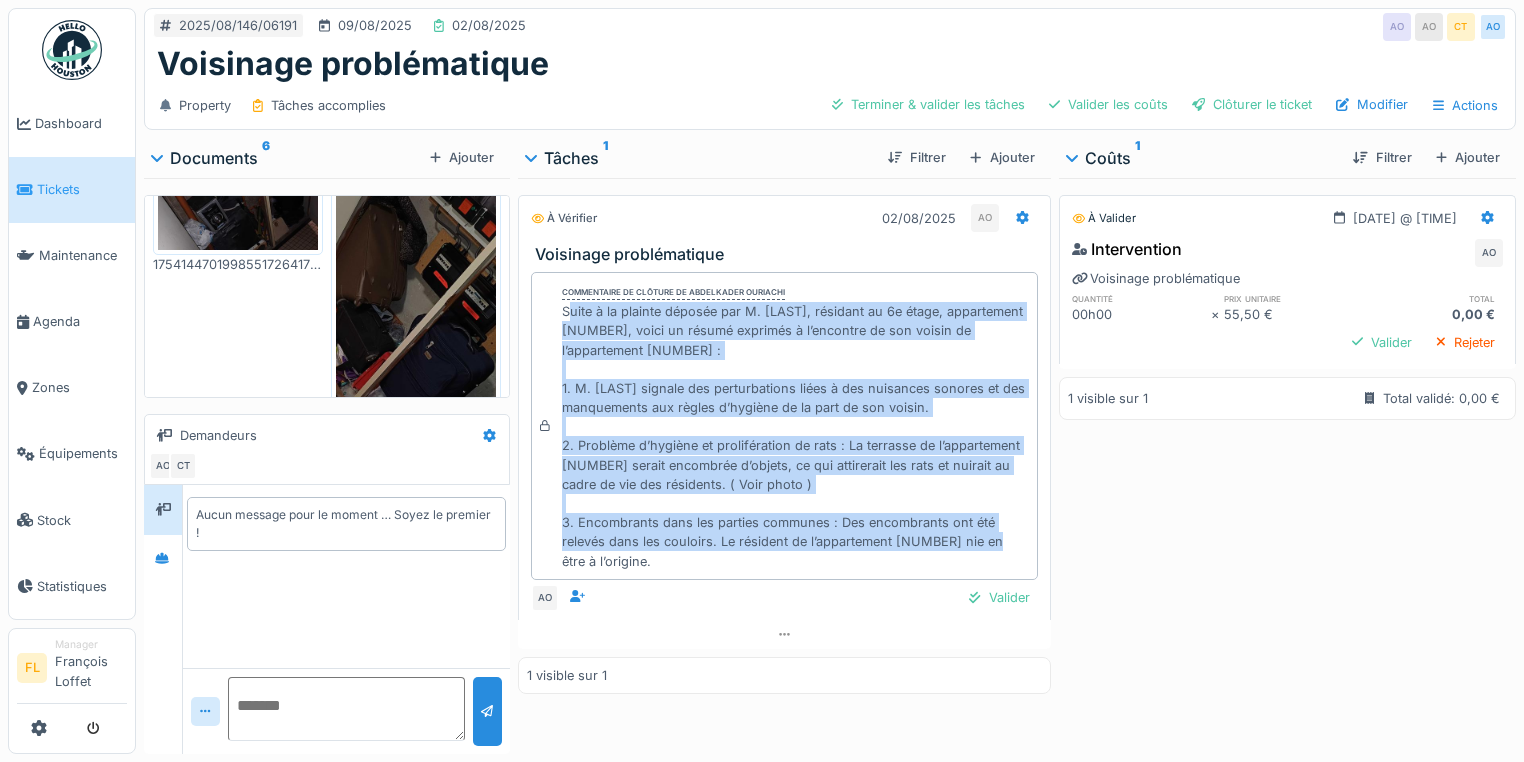 scroll, scrollTop: 880, scrollLeft: 0, axis: vertical 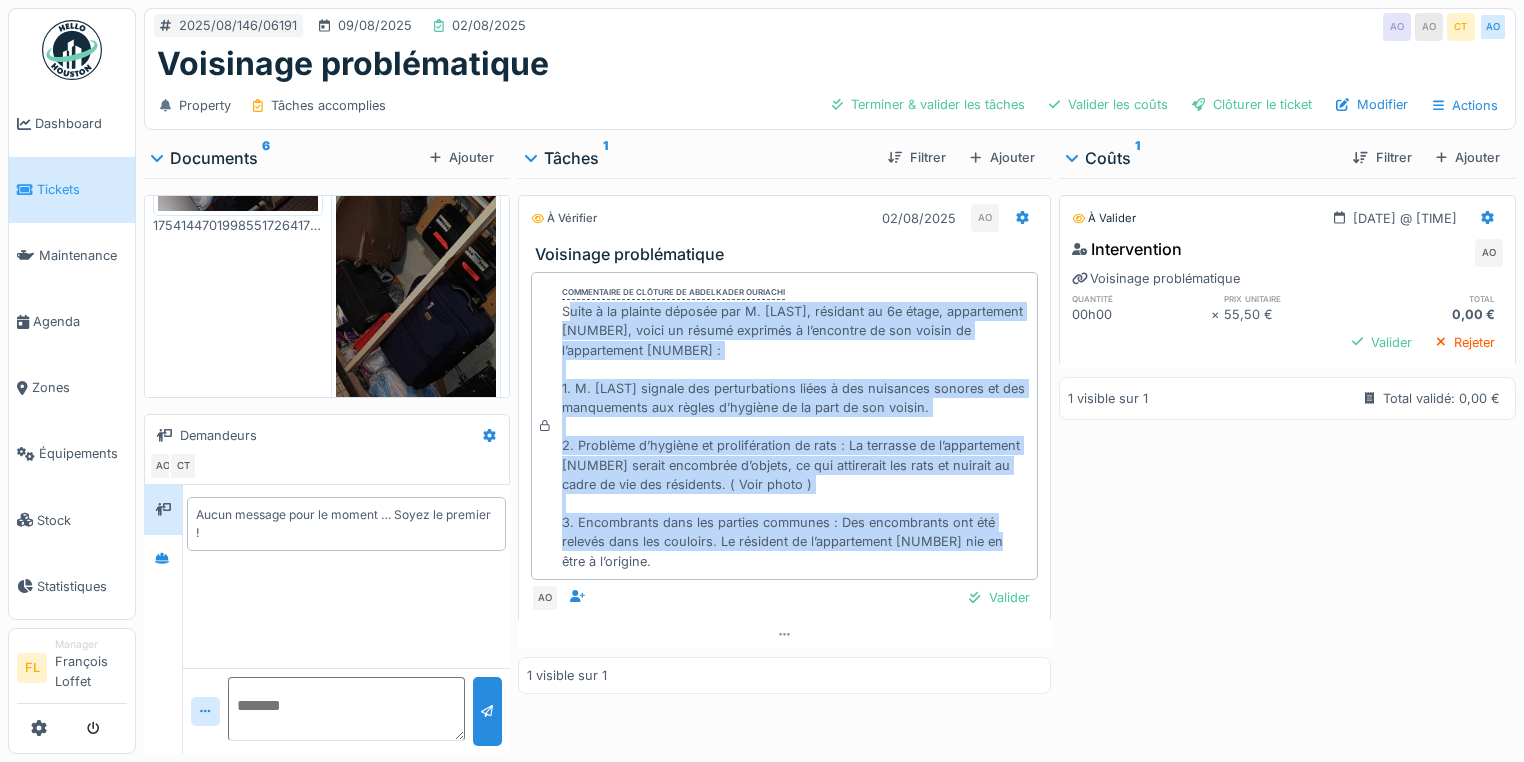 click at bounding box center (416, 310) 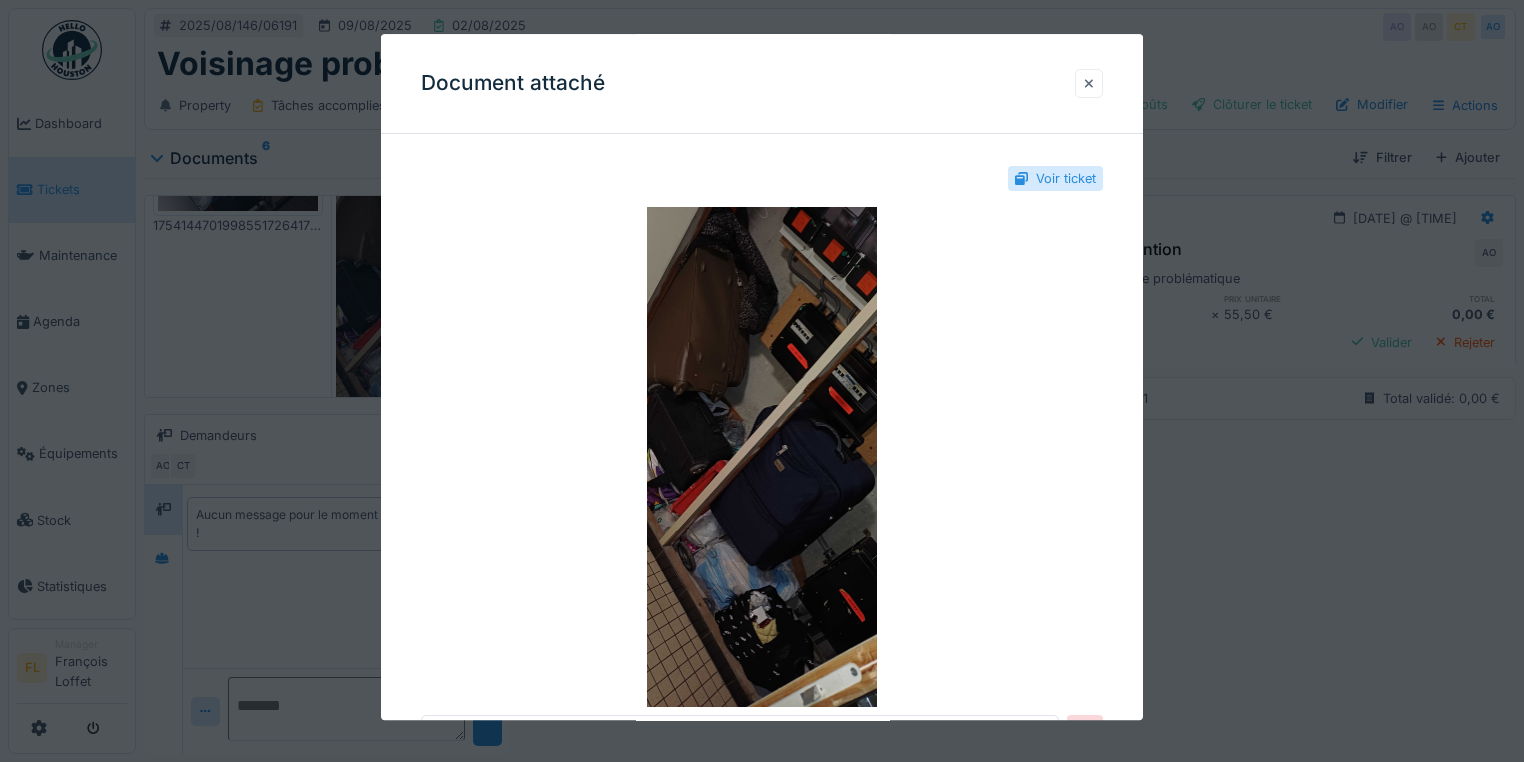 click at bounding box center (1089, 83) 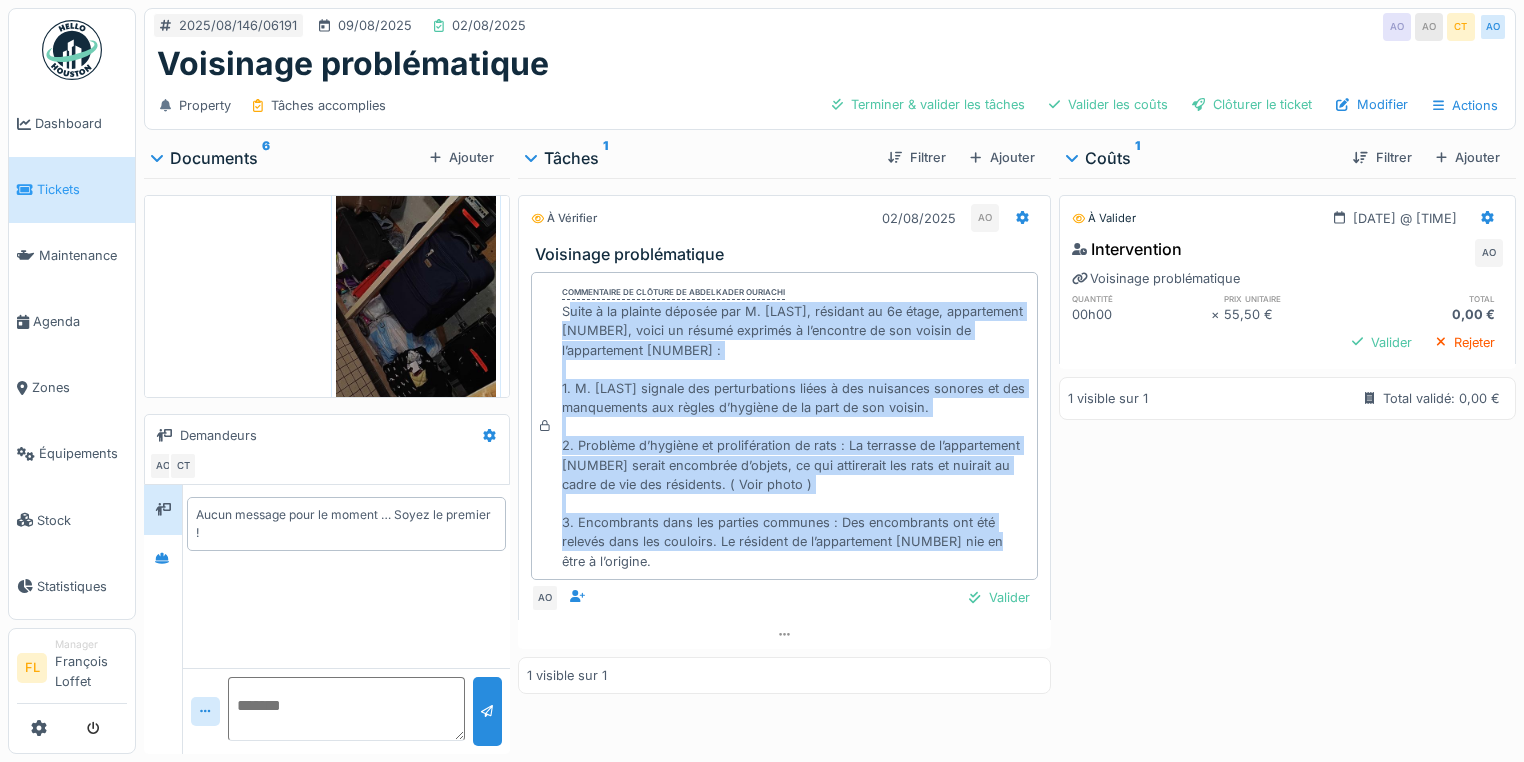 scroll, scrollTop: 958, scrollLeft: 0, axis: vertical 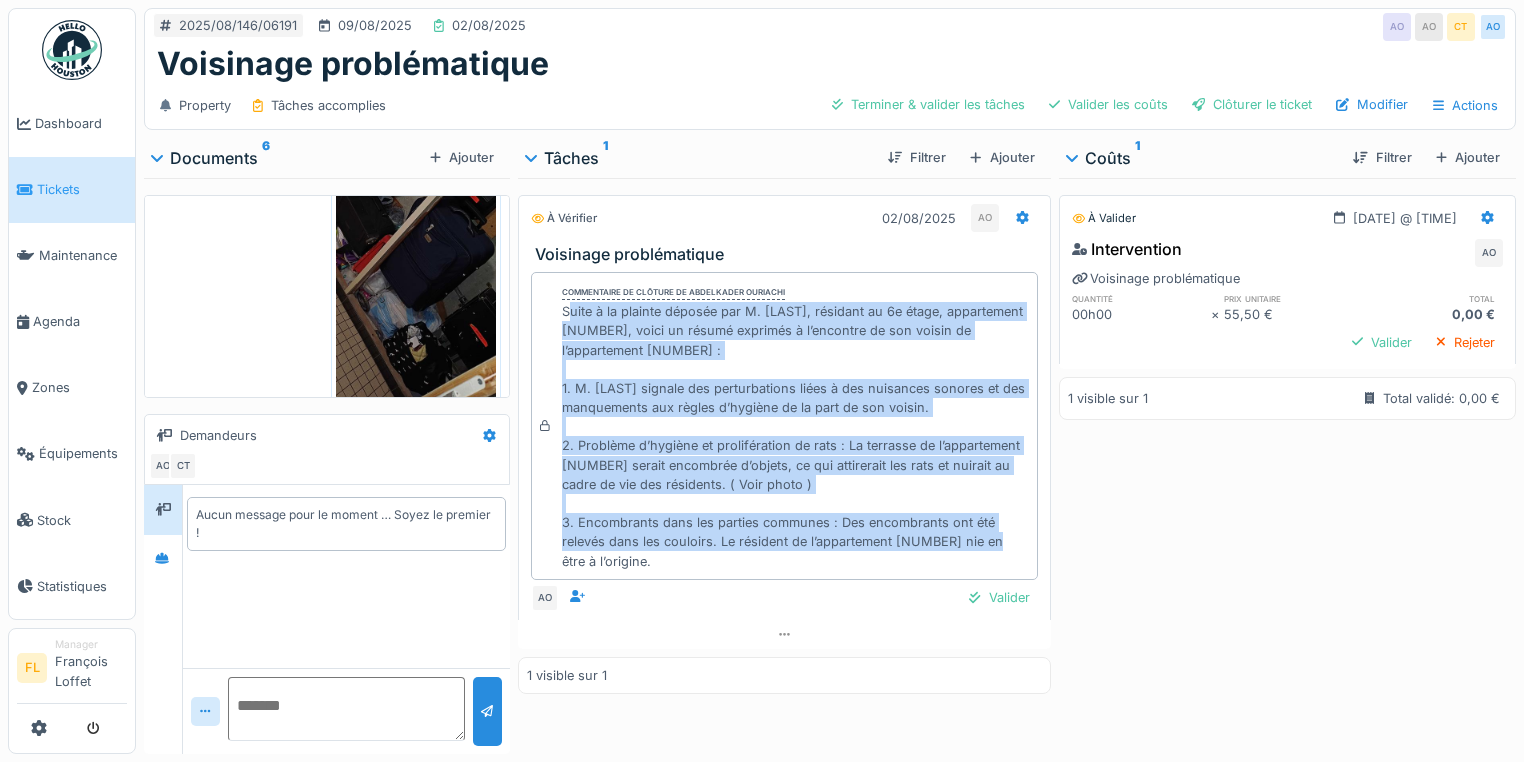 click on "Suite à la plainte déposée par M. Ben Kaddour, résidant au 6e étage, appartement 5, voici un résumé exprimés à l’encontre de son voisin de l’appartement 4 :
1. M. Ben Kaddour signale des perturbations liées à des nuisances sonores et des manquements aux règles d’hygiène de la part de son voisin.
2. Problème d’hygiène et prolifération de rats : La terrasse de l’appartement 4 serait encombrée d’objets, ce qui attirerait les rats et nuirait au cadre de vie des résidents. ( Voir photo )
3. Encombrants dans les parties communes : Des encombrants ont été relevés dans les couloirs. Le résident de l’appartement 4 nie en être à l’origine." at bounding box center [795, 436] 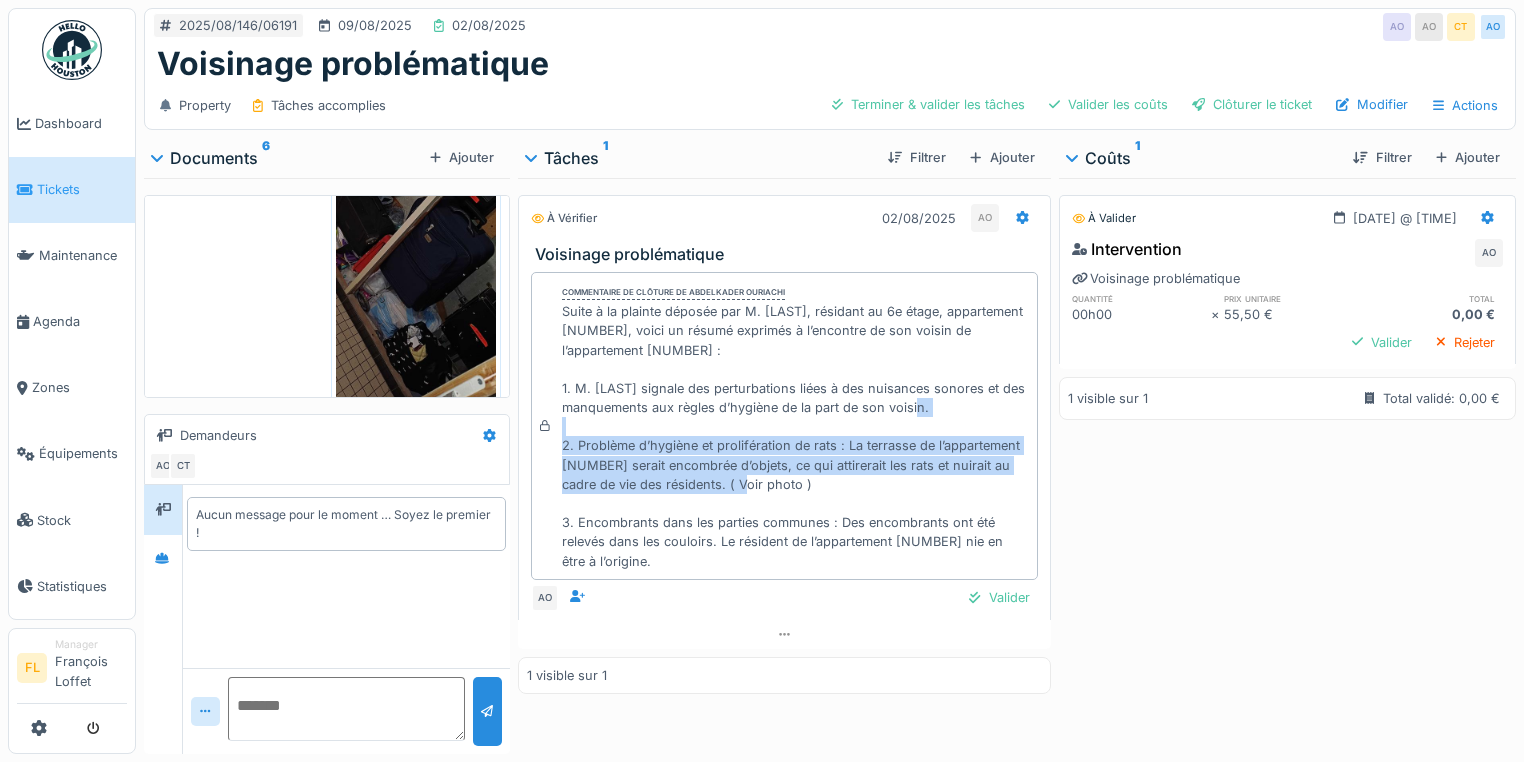 drag, startPoint x: 556, startPoint y: 432, endPoint x: 832, endPoint y: 480, distance: 280.14282 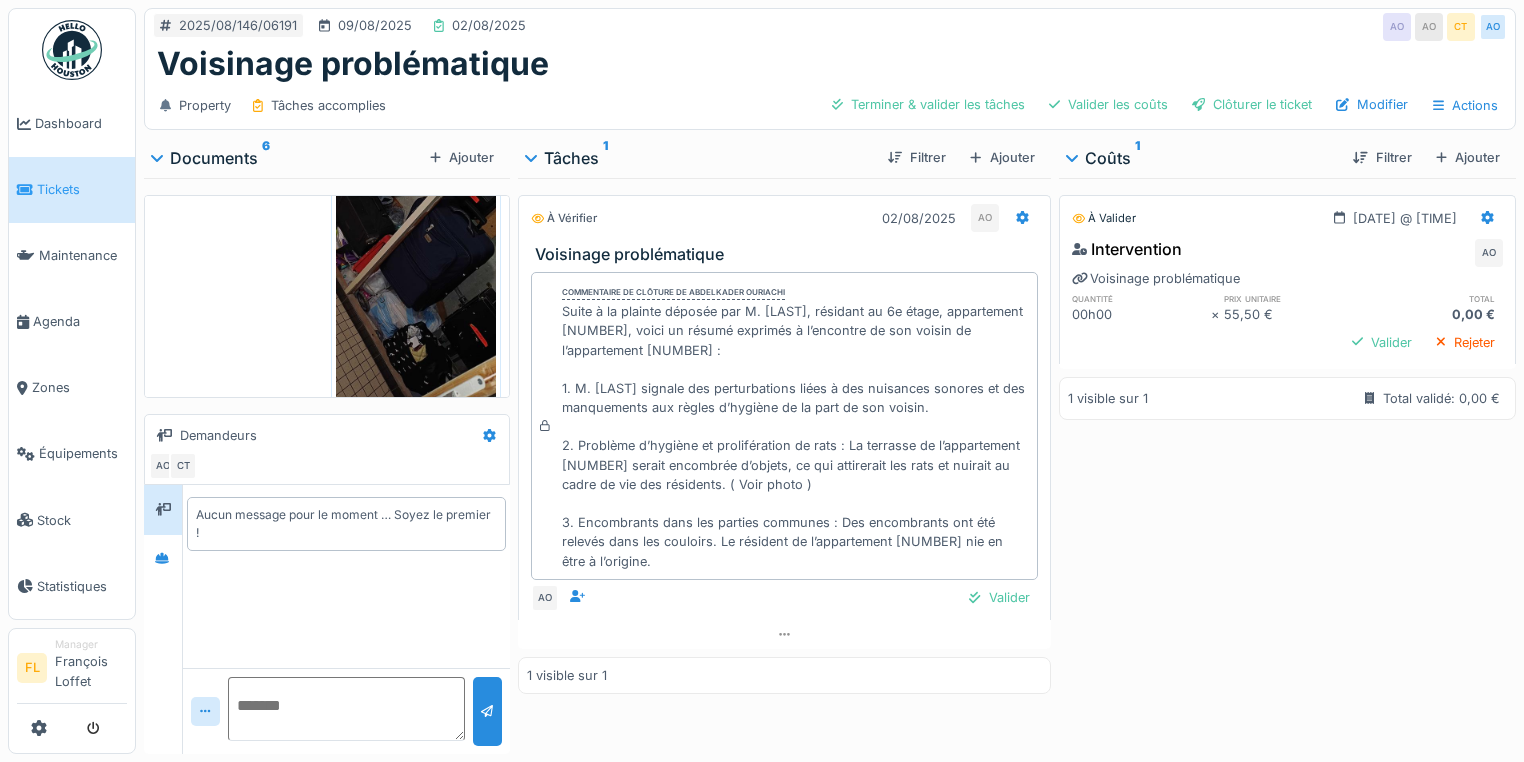 click on "Suite à la plainte déposée par M. Ben Kaddour, résidant au 6e étage, appartement 5, voici un résumé exprimés à l’encontre de son voisin de l’appartement 4 :
1. M. Ben Kaddour signale des perturbations liées à des nuisances sonores et des manquements aux règles d’hygiène de la part de son voisin.
2. Problème d’hygiène et prolifération de rats : La terrasse de l’appartement 4 serait encombrée d’objets, ce qui attirerait les rats et nuirait au cadre de vie des résidents. ( Voir photo )
3. Encombrants dans les parties communes : Des encombrants ont été relevés dans les couloirs. Le résident de l’appartement 4 nie en être à l’origine." at bounding box center [795, 436] 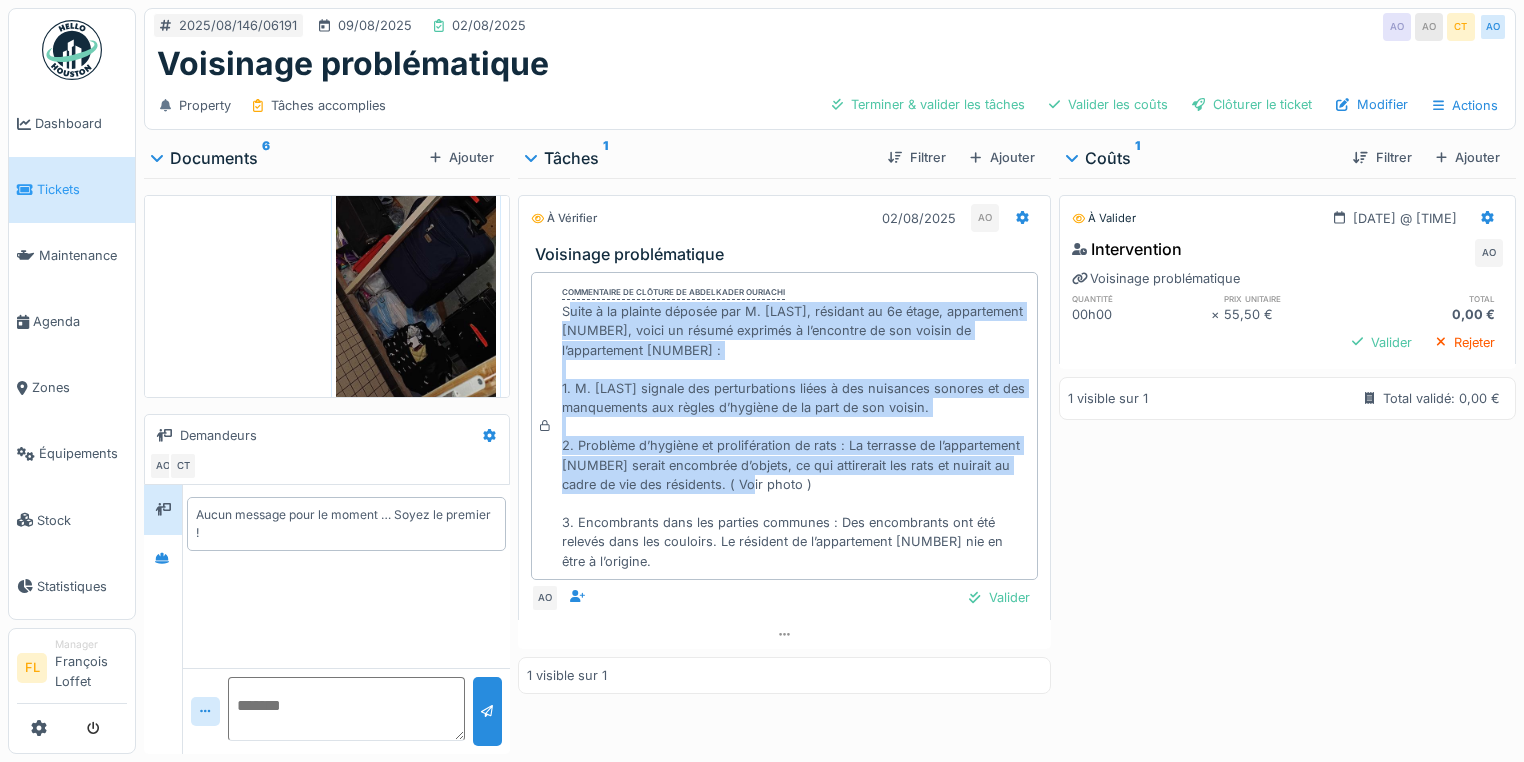 drag, startPoint x: 564, startPoint y: 306, endPoint x: 931, endPoint y: 424, distance: 385.50357 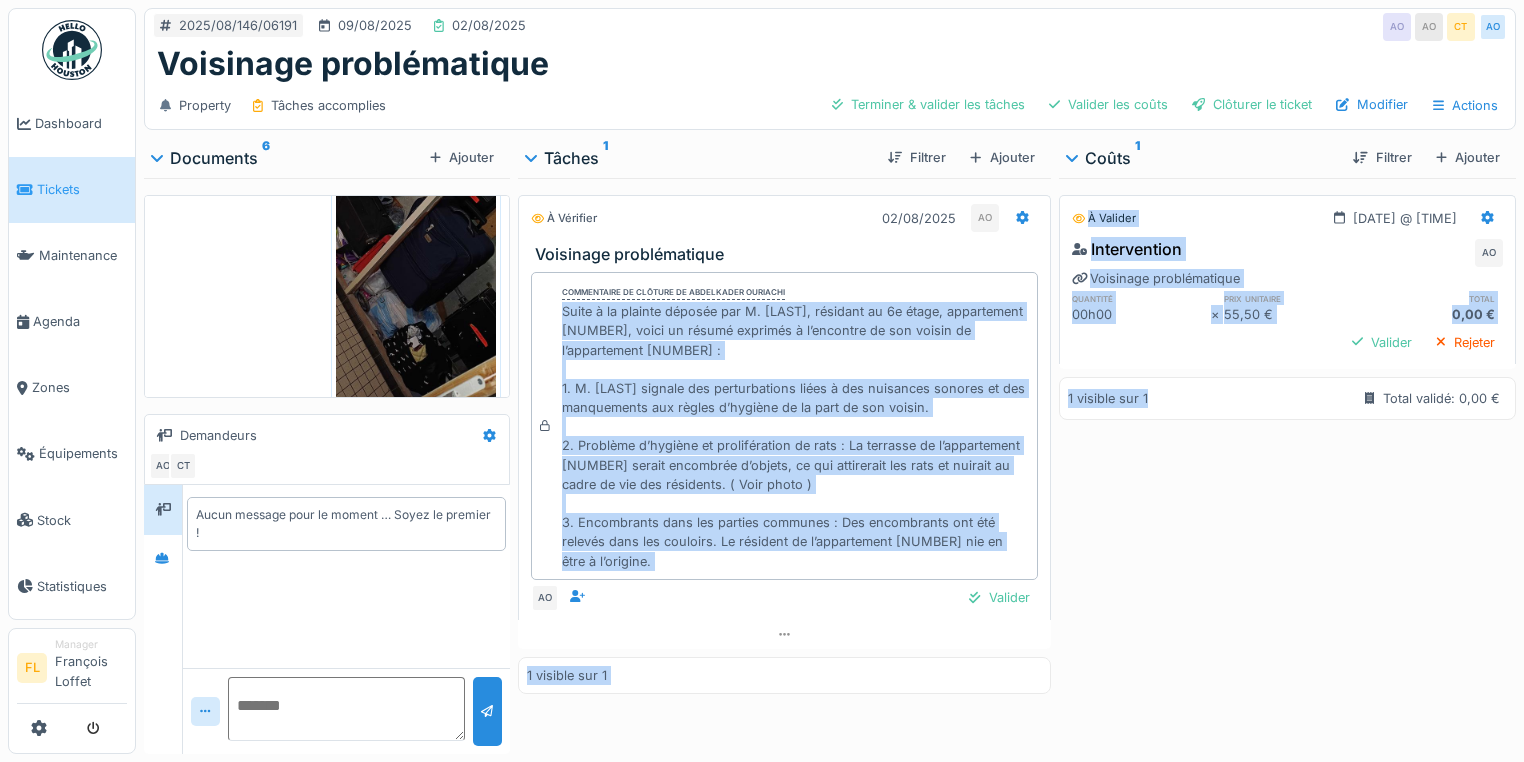 drag, startPoint x: 556, startPoint y: 310, endPoint x: 1233, endPoint y: 534, distance: 713.09534 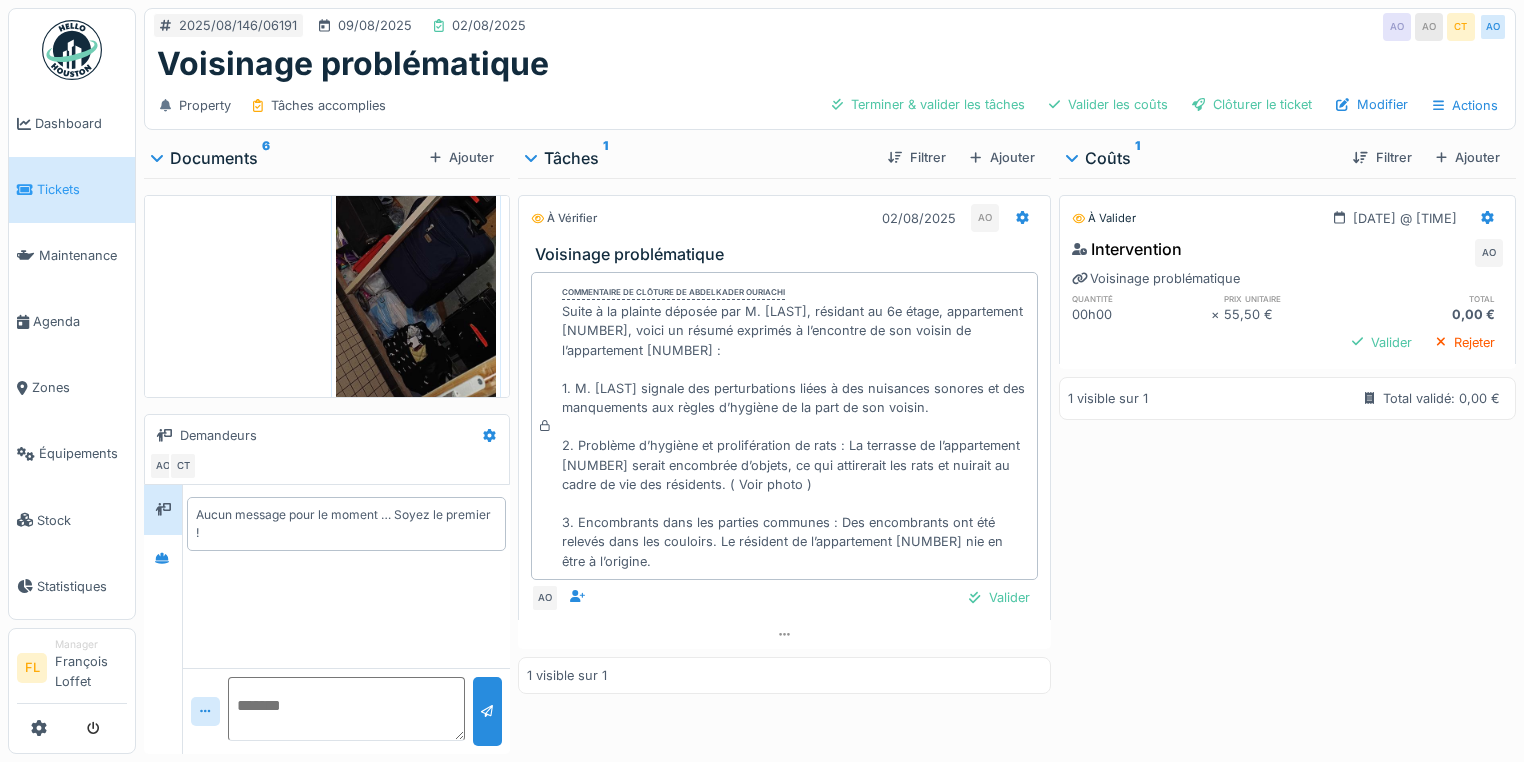 click on "À valider 02/08/2025 @ 16:38 Intervention AO Voisinage problématique  quantité prix unitaire total 00h00 × 55,50 € 0,00 € Valider Rejeter 1 visible sur 1 Total validé: 0,00 €" at bounding box center [1287, 462] 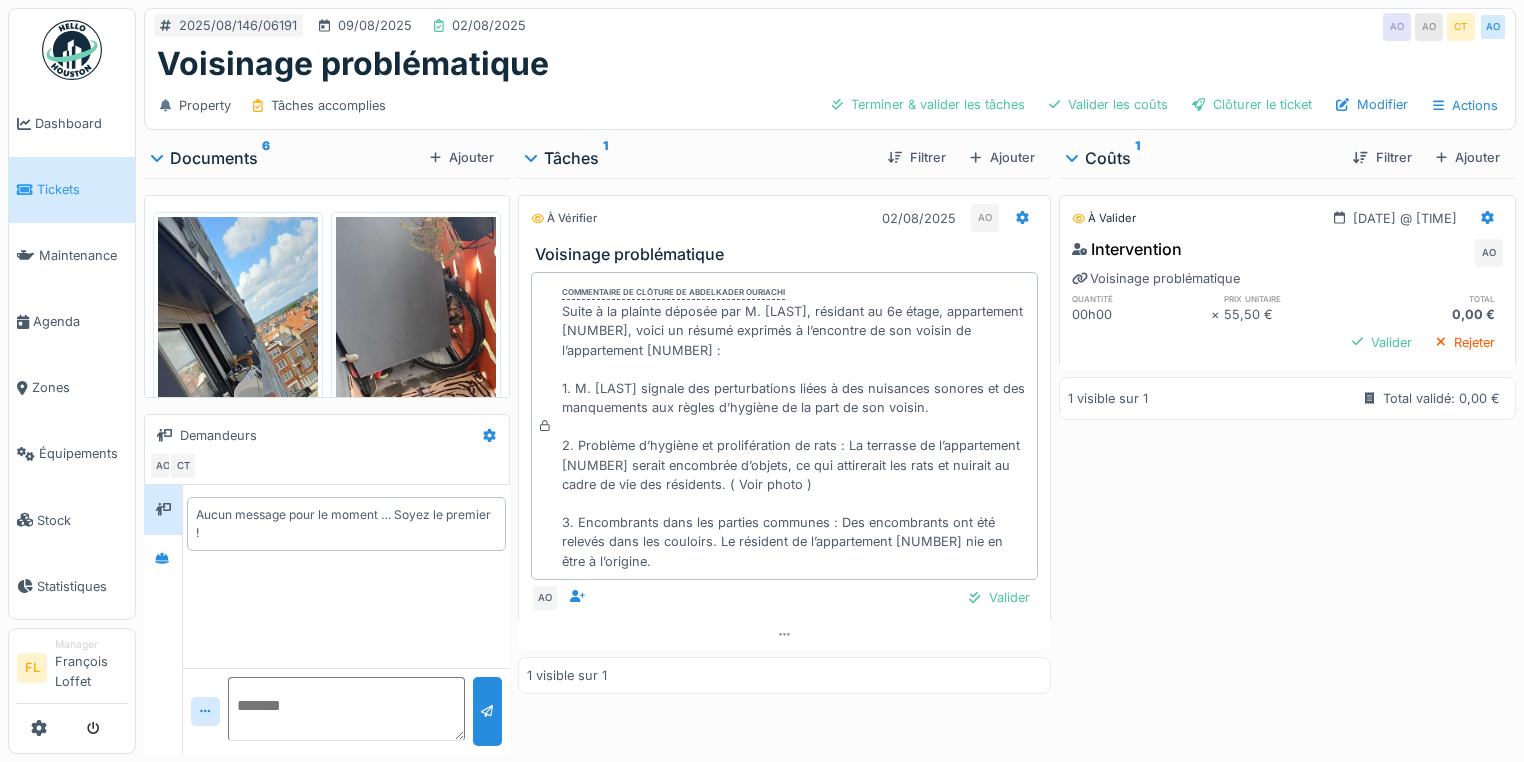 scroll, scrollTop: 80, scrollLeft: 0, axis: vertical 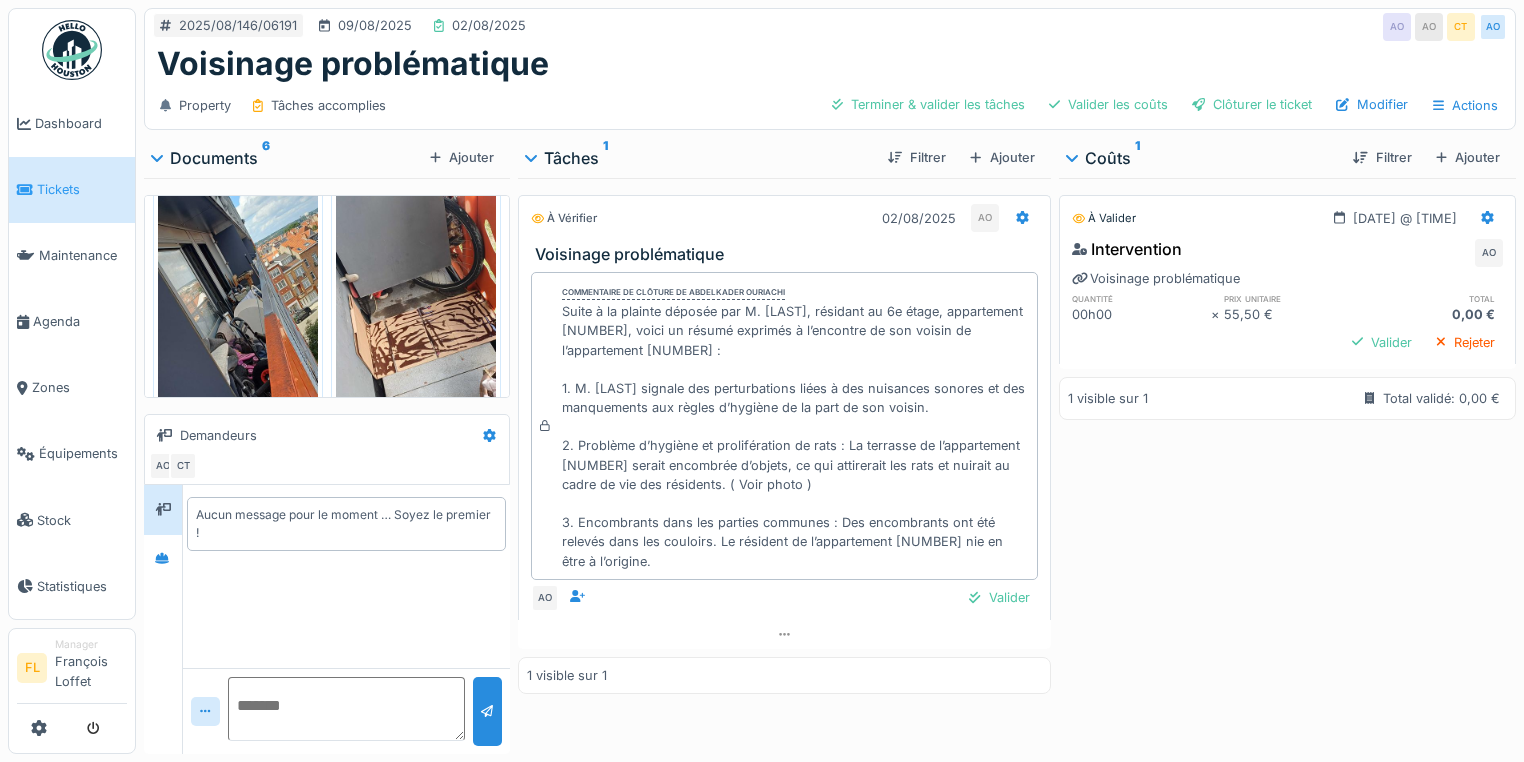 click at bounding box center (238, 310) 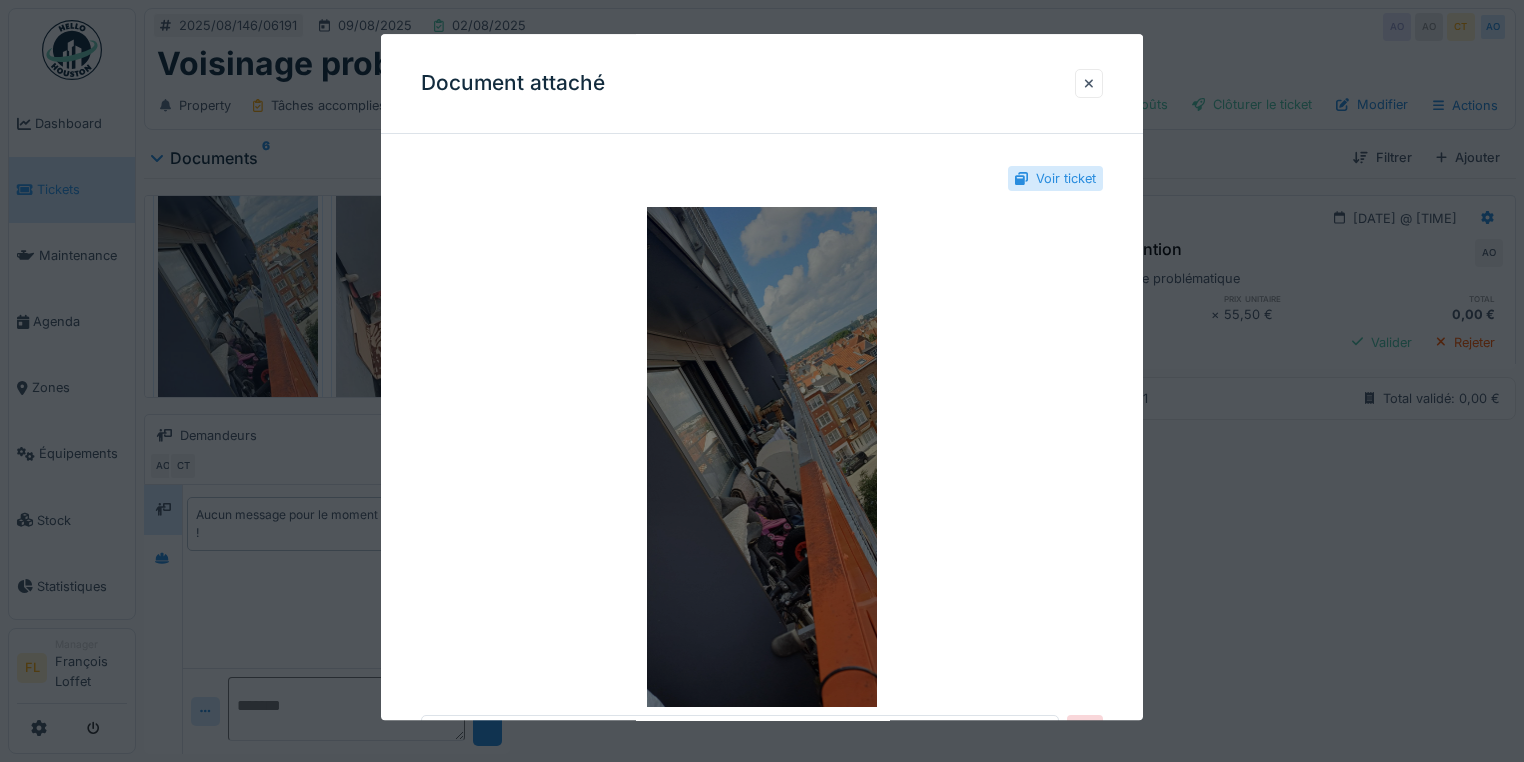 click at bounding box center [762, 457] 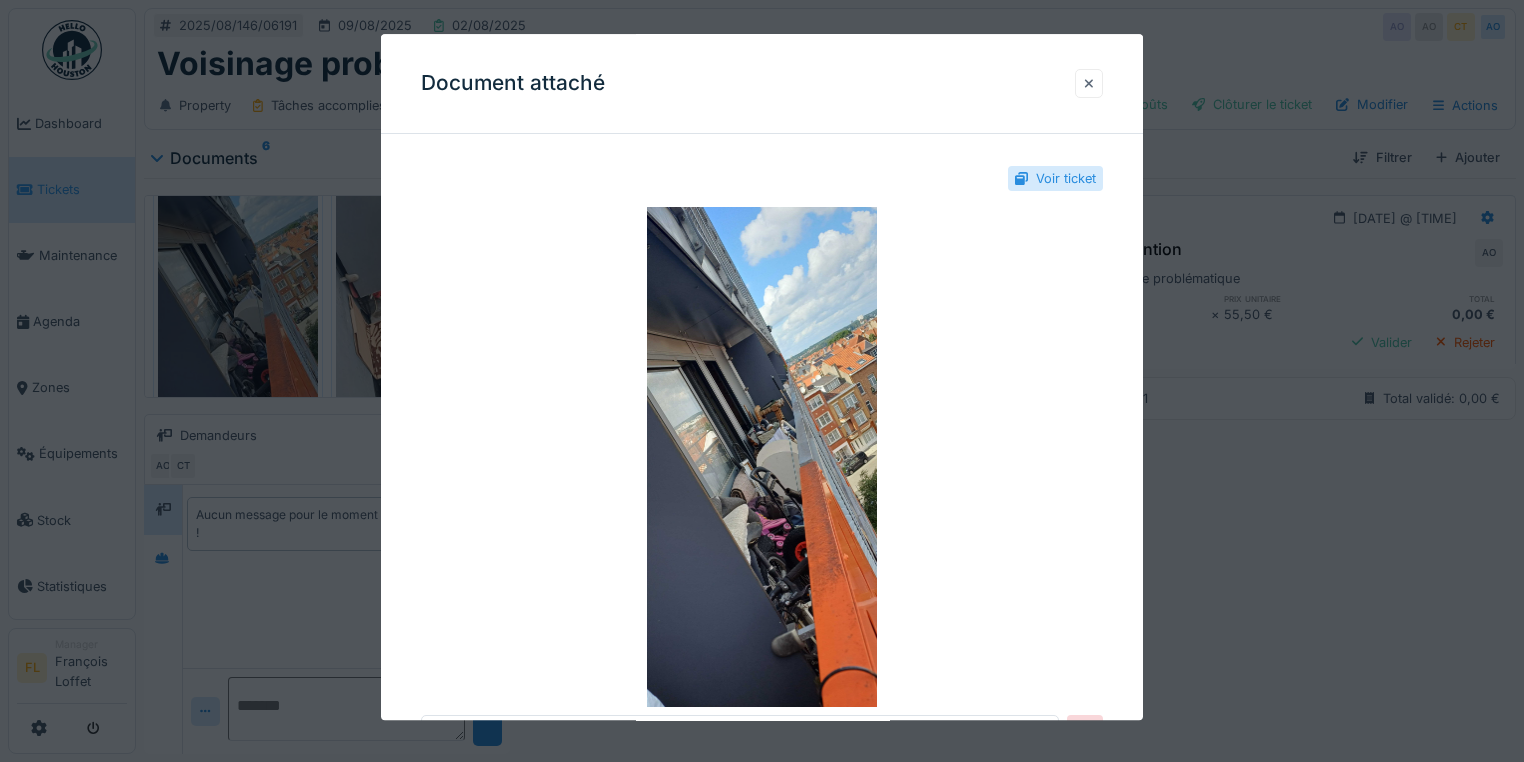 click at bounding box center (1089, 83) 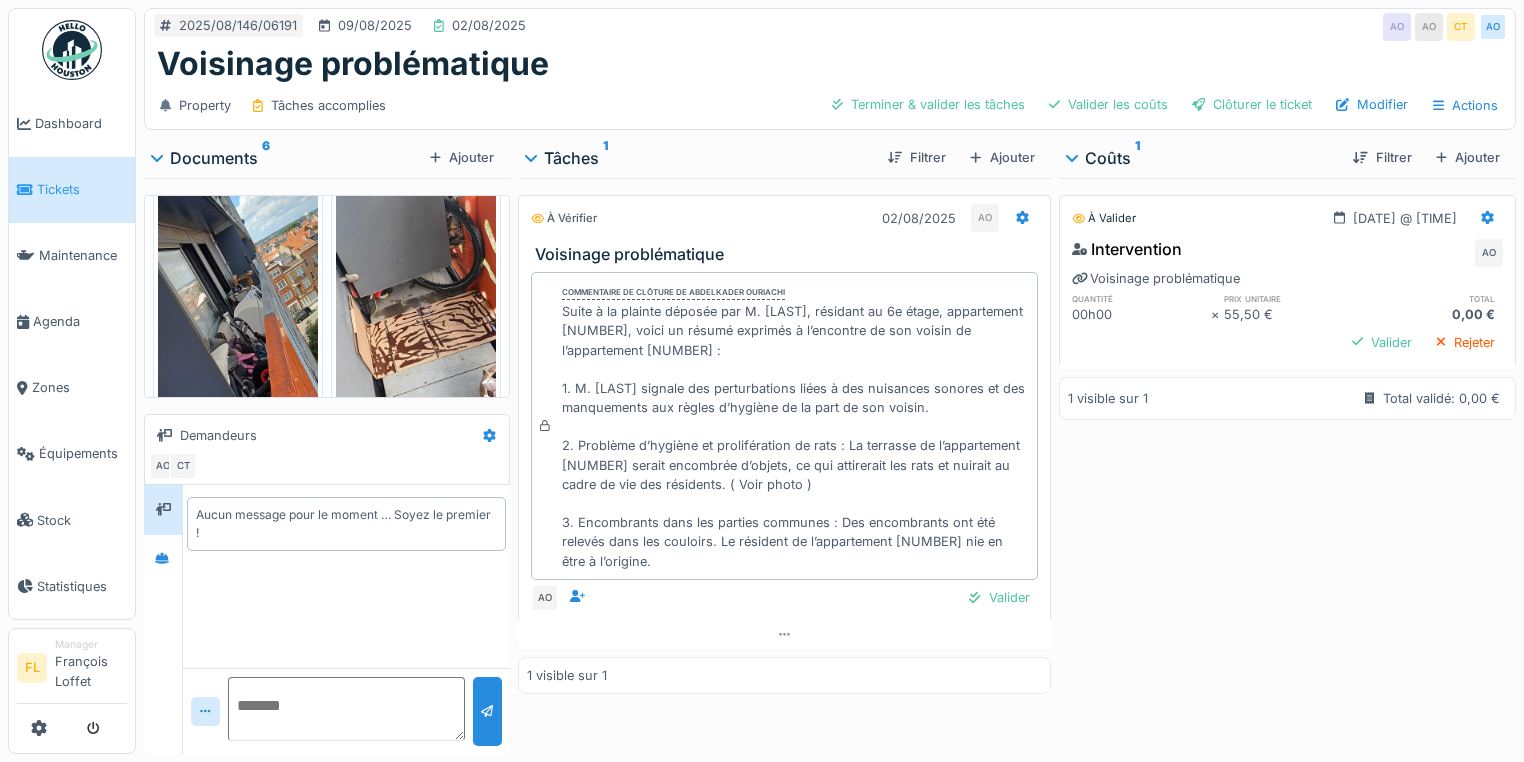 click on "À valider 02/08/2025 @ 16:38 Intervention AO Voisinage problématique  quantité prix unitaire total 00h00 × 55,50 € 0,00 € Valider Rejeter 1 visible sur 1 Total validé: 0,00 €" at bounding box center (1287, 462) 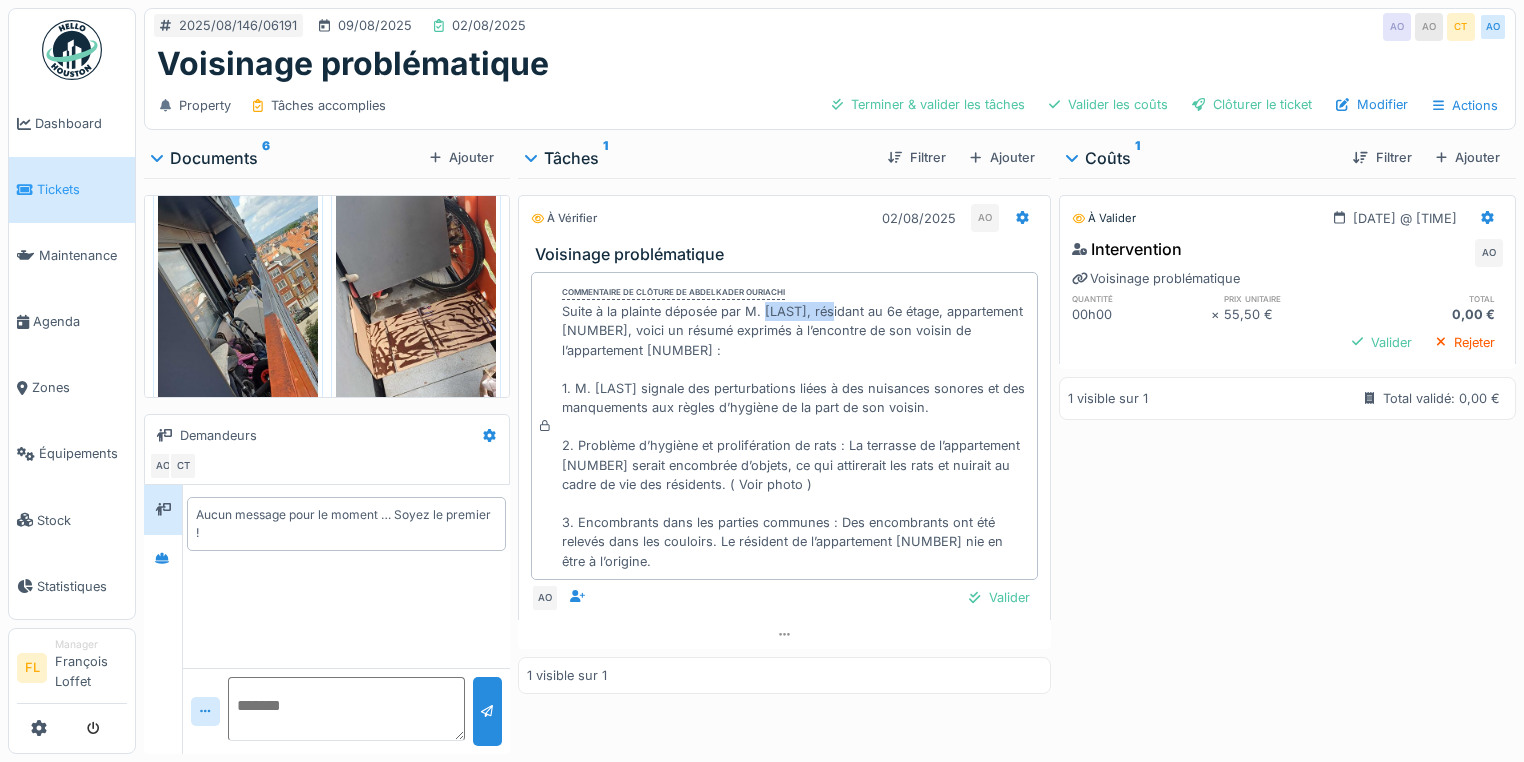 drag, startPoint x: 762, startPoint y: 309, endPoint x: 835, endPoint y: 306, distance: 73.061615 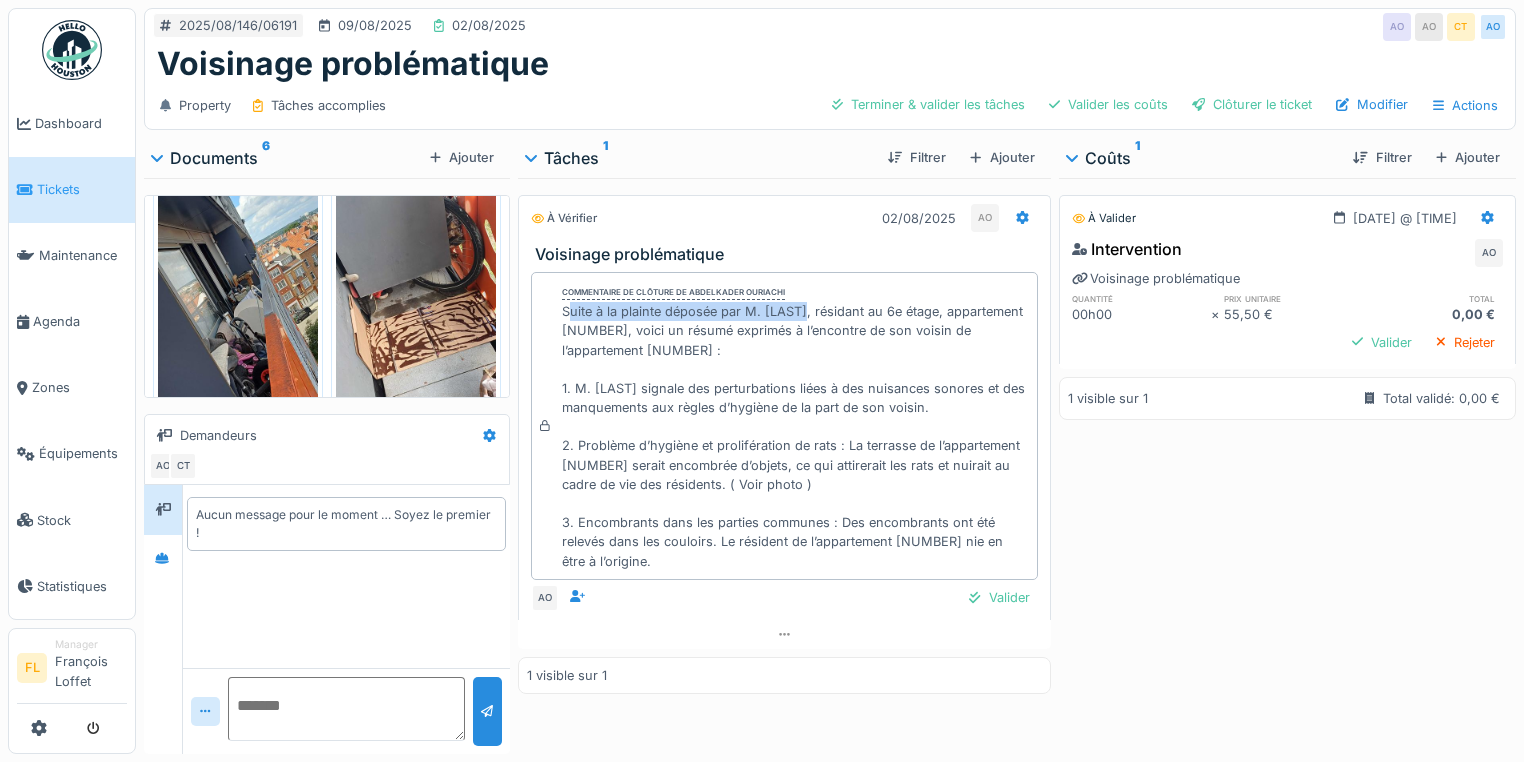 drag, startPoint x: 565, startPoint y: 307, endPoint x: 798, endPoint y: 309, distance: 233.00859 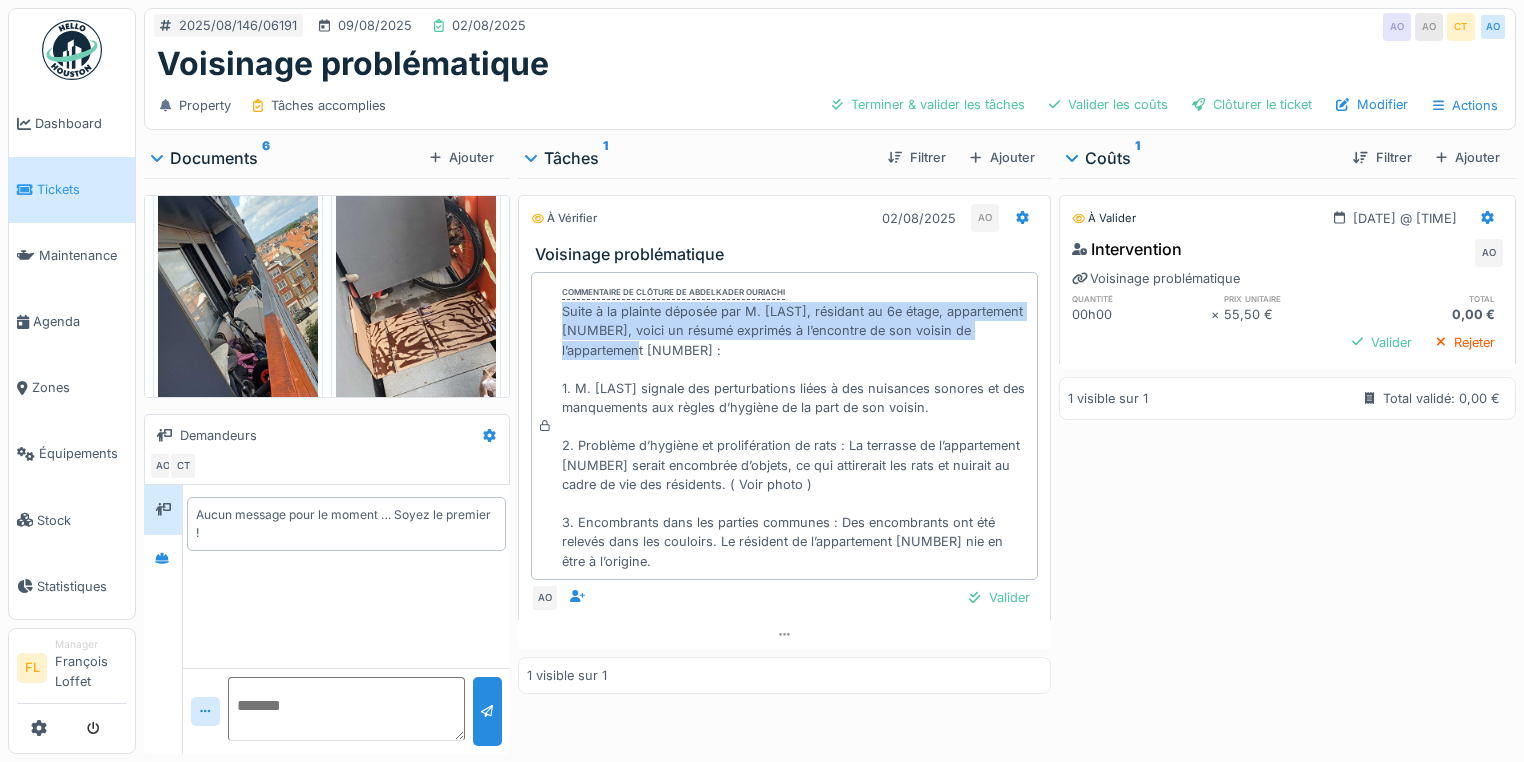 drag, startPoint x: 556, startPoint y: 308, endPoint x: 646, endPoint y: 344, distance: 96.93297 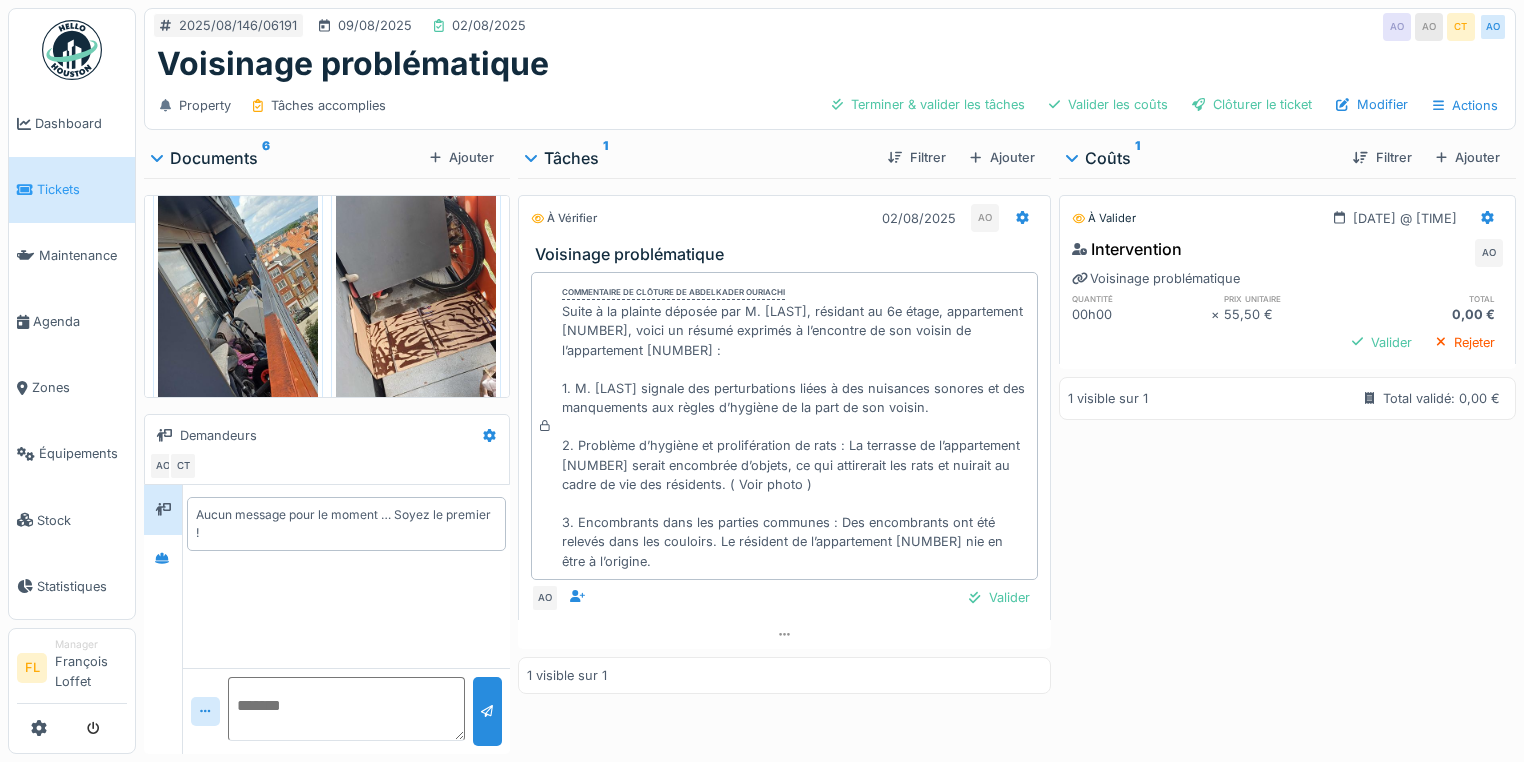 click on "Suite à la plainte déposée par M. Ben Kaddour, résidant au 6e étage, appartement 5, voici un résumé exprimés à l’encontre de son voisin de l’appartement 4 :
1. M. Ben Kaddour signale des perturbations liées à des nuisances sonores et des manquements aux règles d’hygiène de la part de son voisin.
2. Problème d’hygiène et prolifération de rats : La terrasse de l’appartement 4 serait encombrée d’objets, ce qui attirerait les rats et nuirait au cadre de vie des résidents. ( Voir photo )
3. Encombrants dans les parties communes : Des encombrants ont été relevés dans les couloirs. Le résident de l’appartement 4 nie en être à l’origine." at bounding box center (795, 436) 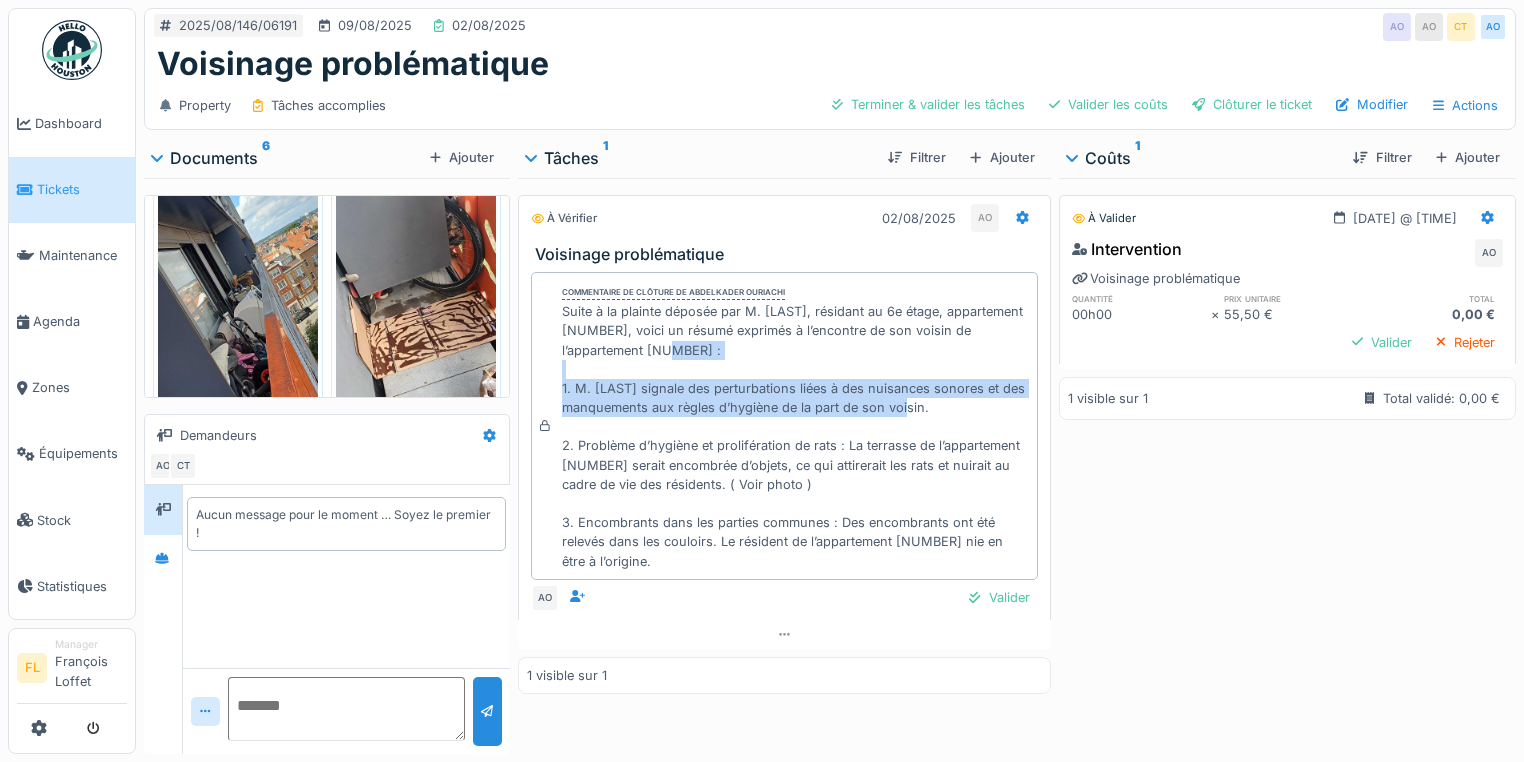 drag, startPoint x: 554, startPoint y: 384, endPoint x: 964, endPoint y: 411, distance: 410.88806 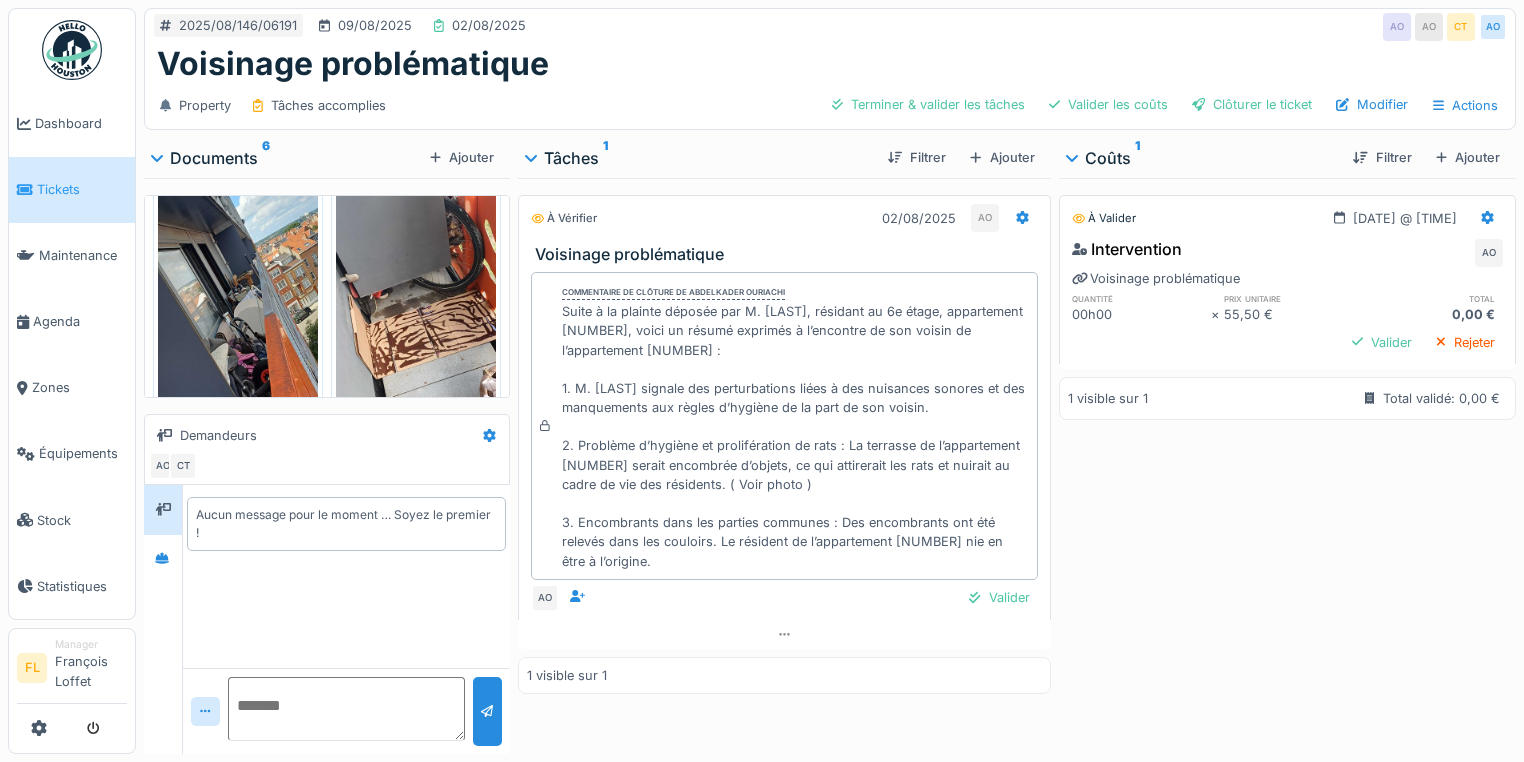 click on "Suite à la plainte déposée par M. Ben Kaddour, résidant au 6e étage, appartement 5, voici un résumé exprimés à l’encontre de son voisin de l’appartement 4 :
1. M. Ben Kaddour signale des perturbations liées à des nuisances sonores et des manquements aux règles d’hygiène de la part de son voisin.
2. Problème d’hygiène et prolifération de rats : La terrasse de l’appartement 4 serait encombrée d’objets, ce qui attirerait les rats et nuirait au cadre de vie des résidents. ( Voir photo )
3. Encombrants dans les parties communes : Des encombrants ont été relevés dans les couloirs. Le résident de l’appartement 4 nie en être à l’origine." at bounding box center (795, 436) 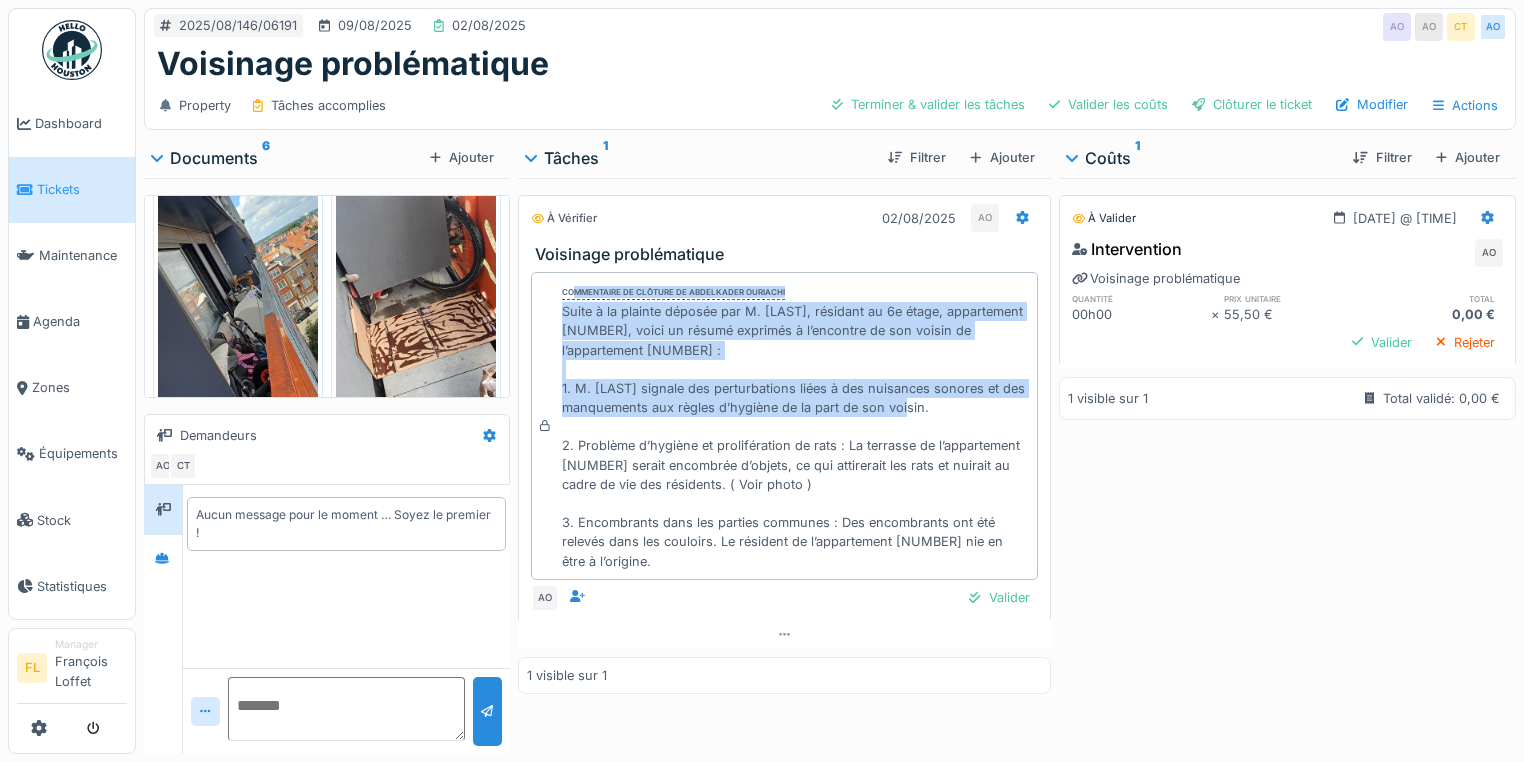 drag, startPoint x: 977, startPoint y: 404, endPoint x: 570, endPoint y: 293, distance: 421.8649 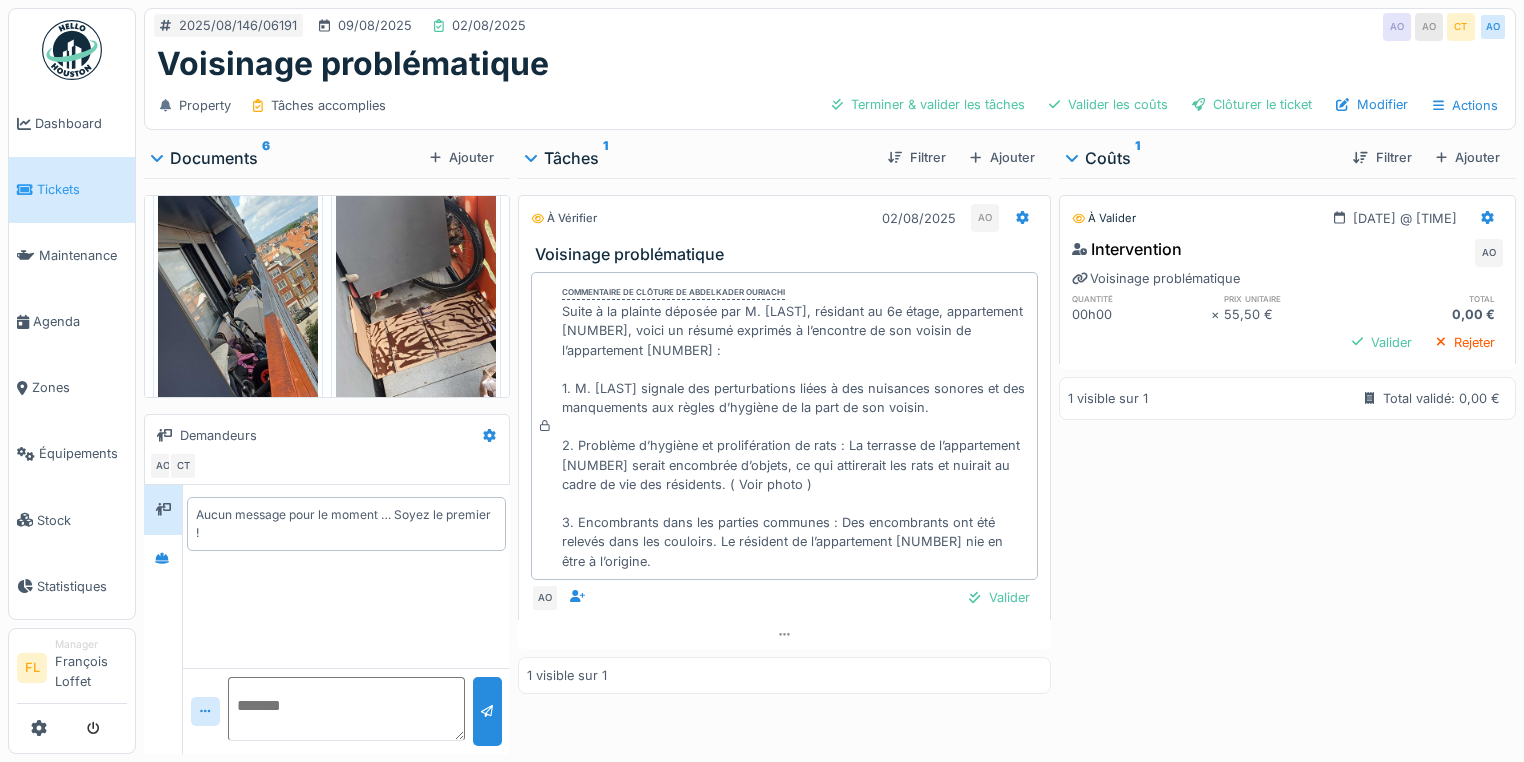 click at bounding box center (238, 310) 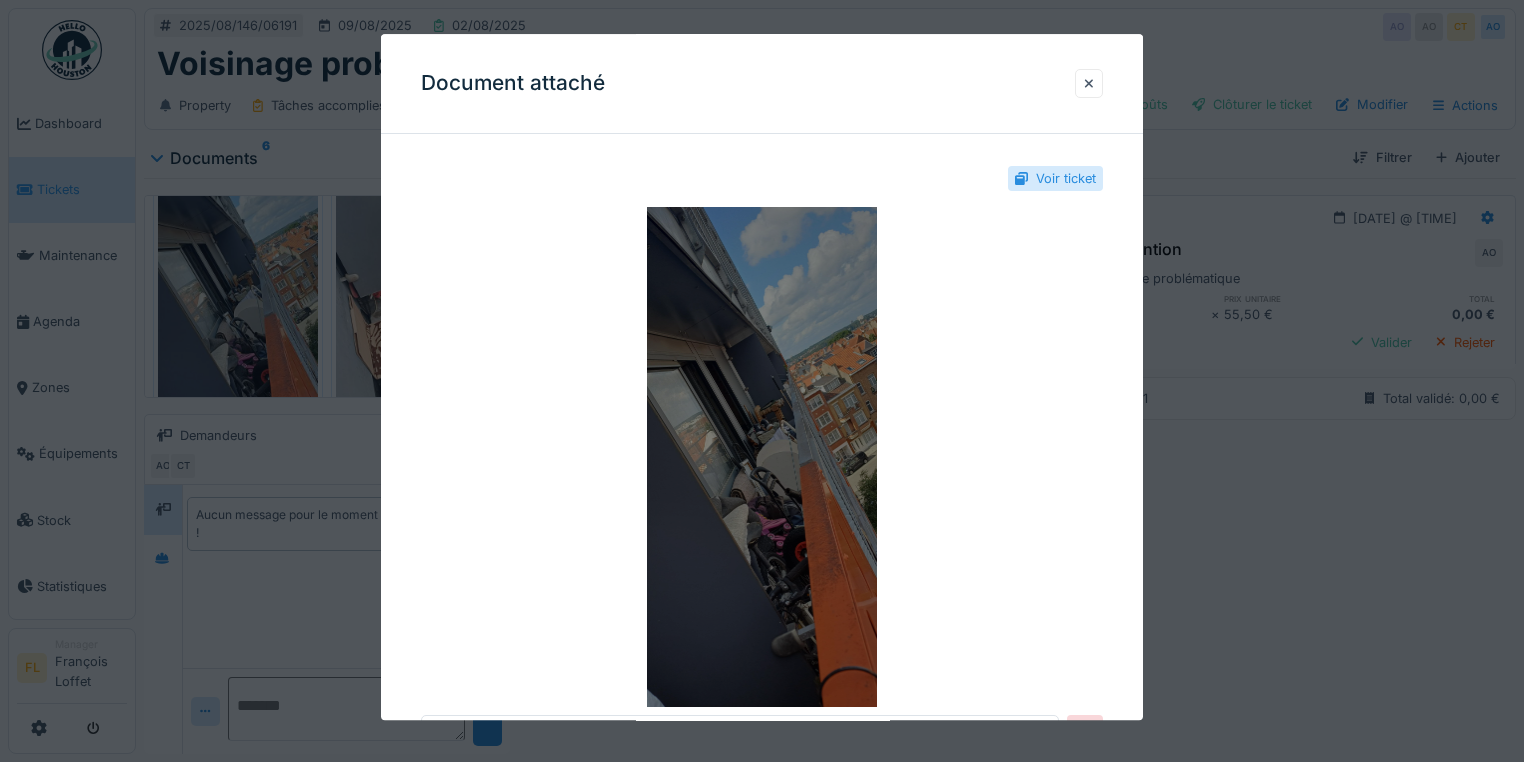 click at bounding box center [762, 457] 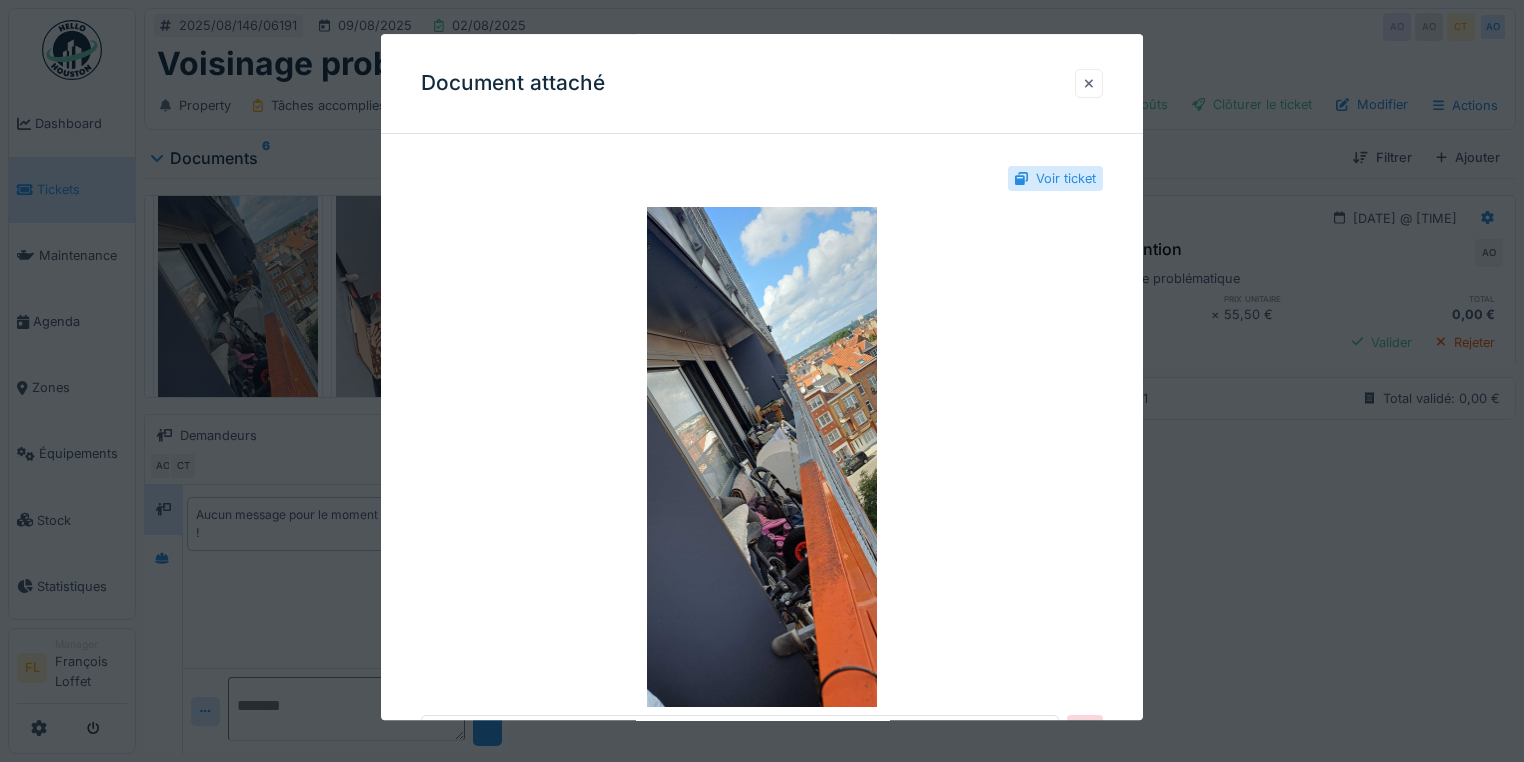 click at bounding box center (1089, 83) 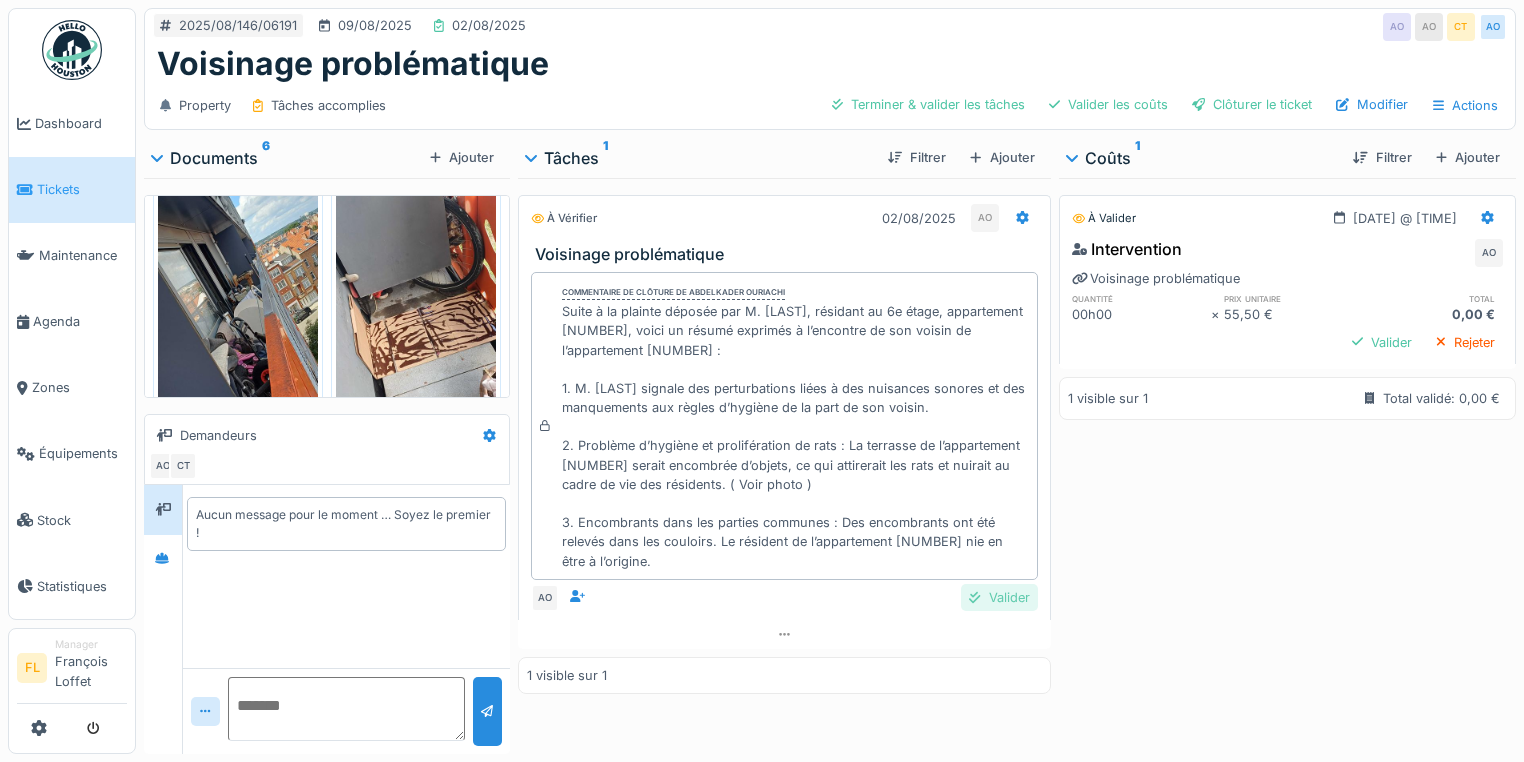 click on "Valider" at bounding box center [999, 597] 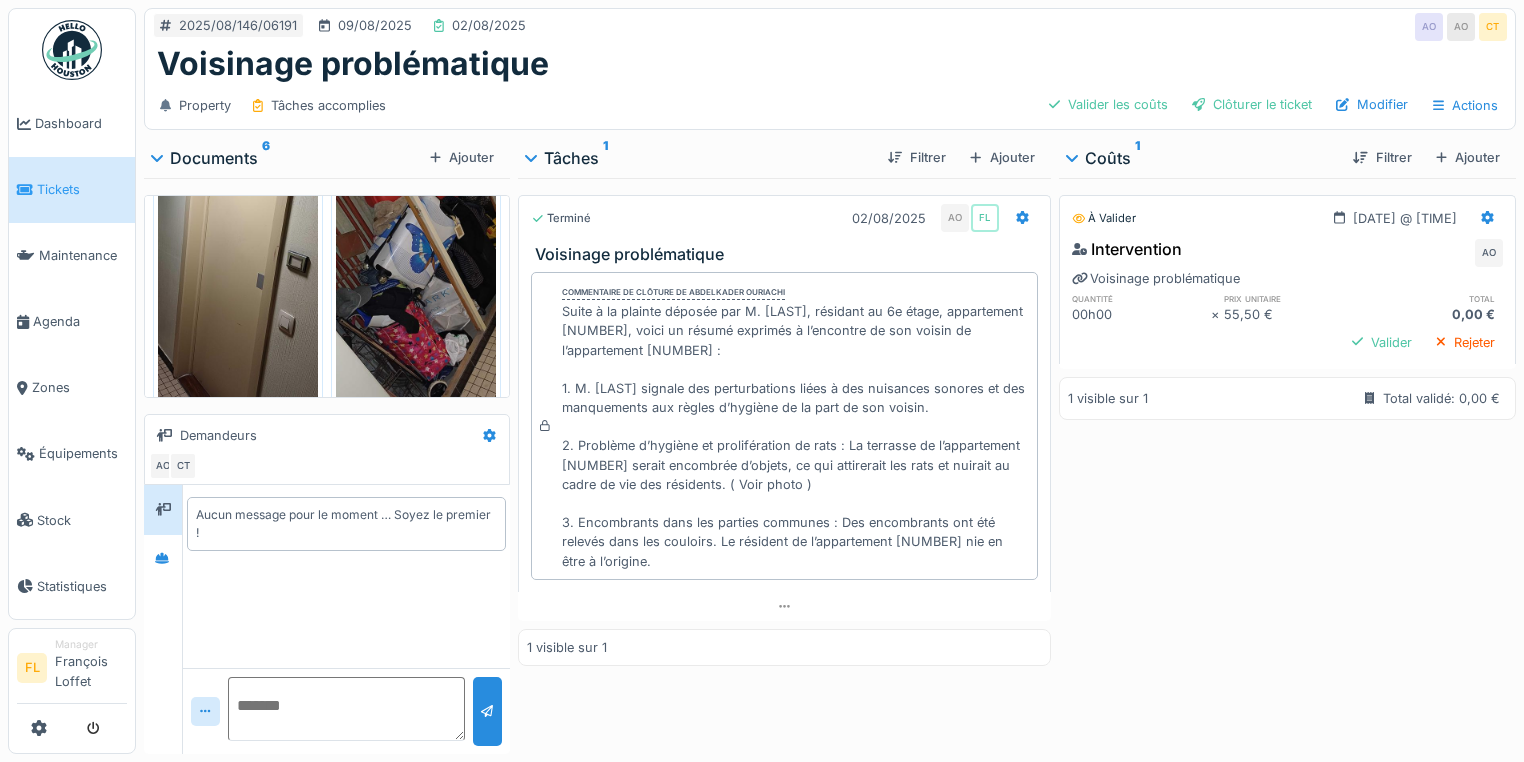 scroll, scrollTop: 560, scrollLeft: 0, axis: vertical 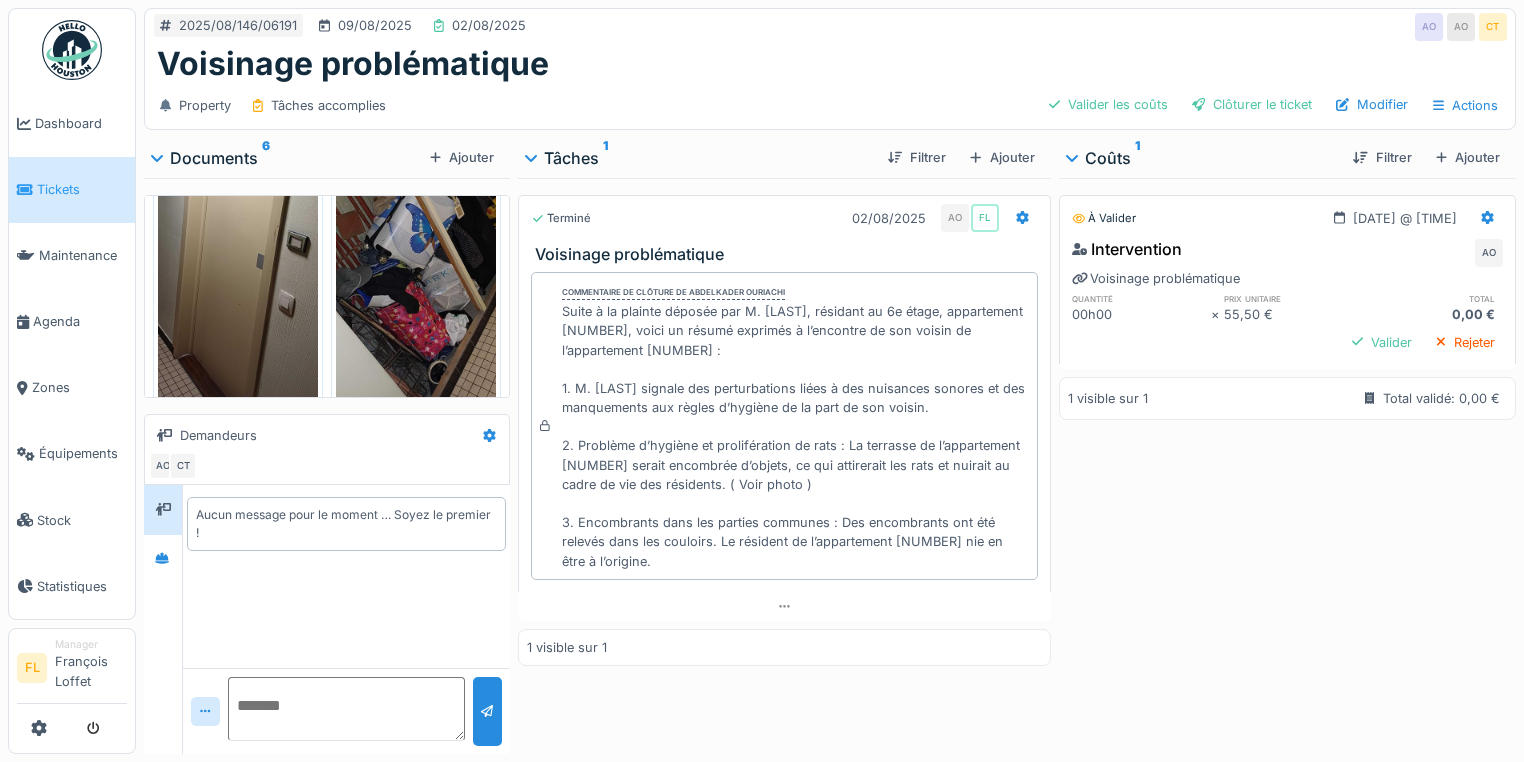 click at bounding box center (416, 230) 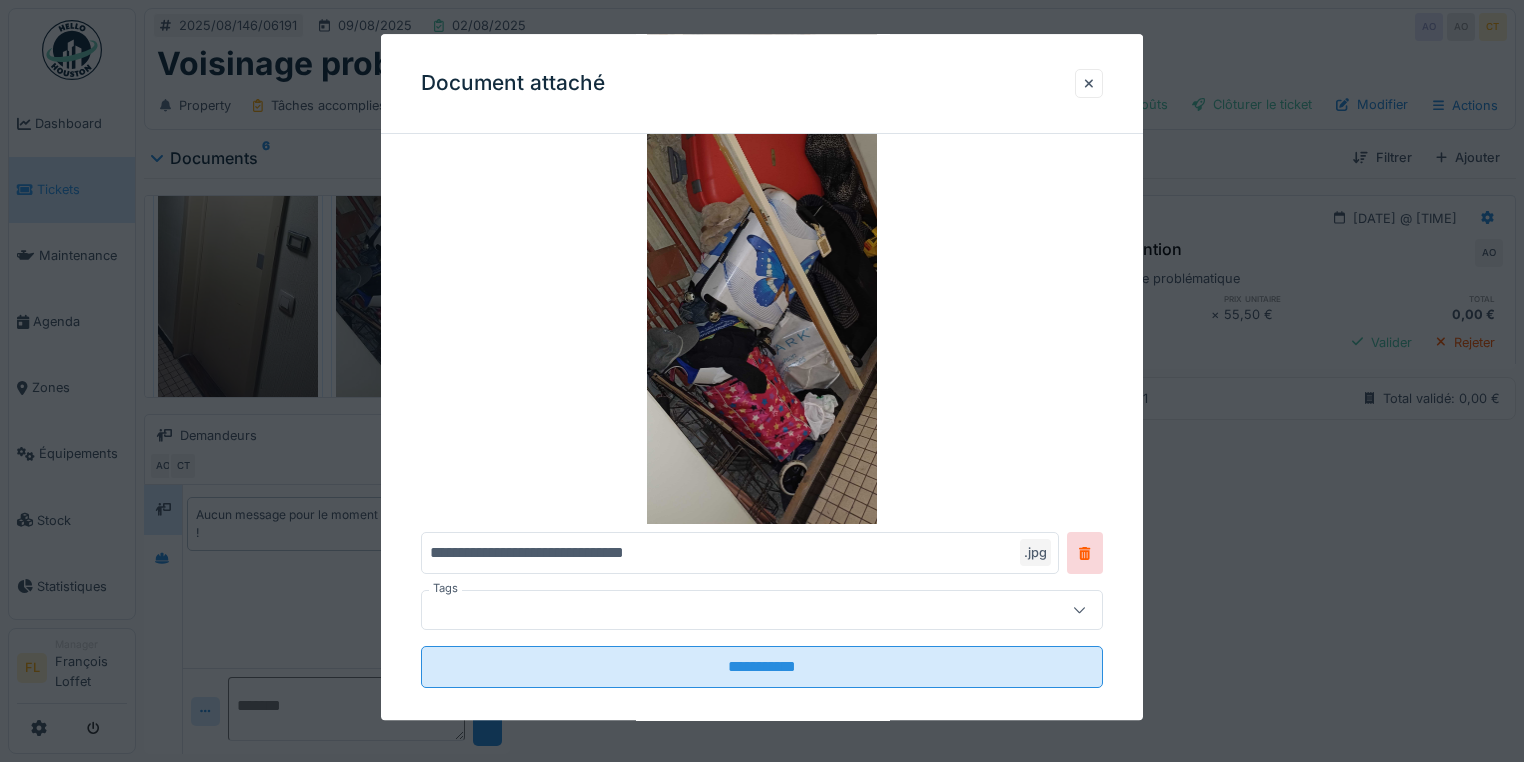 scroll, scrollTop: 125, scrollLeft: 0, axis: vertical 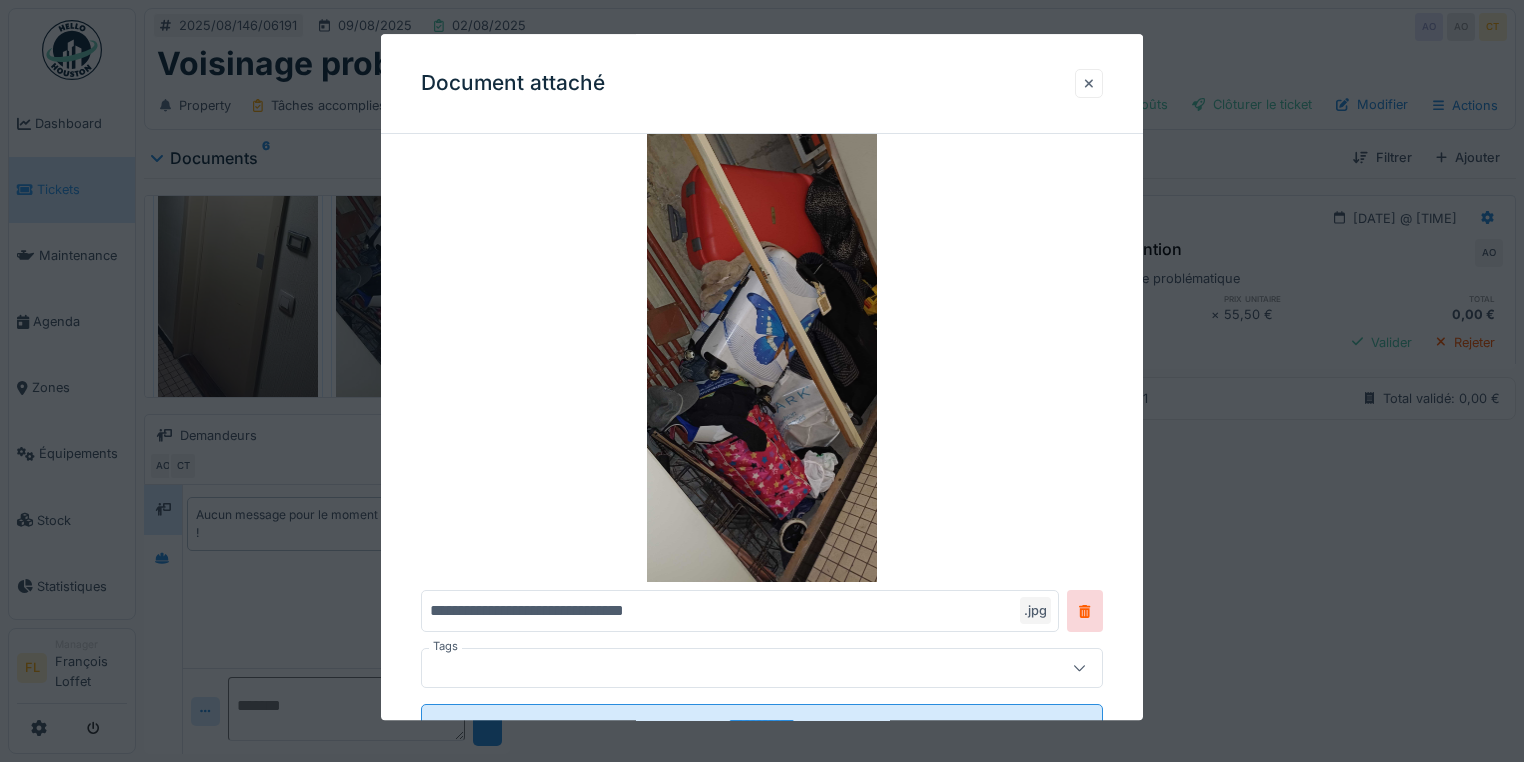 click at bounding box center [1089, 83] 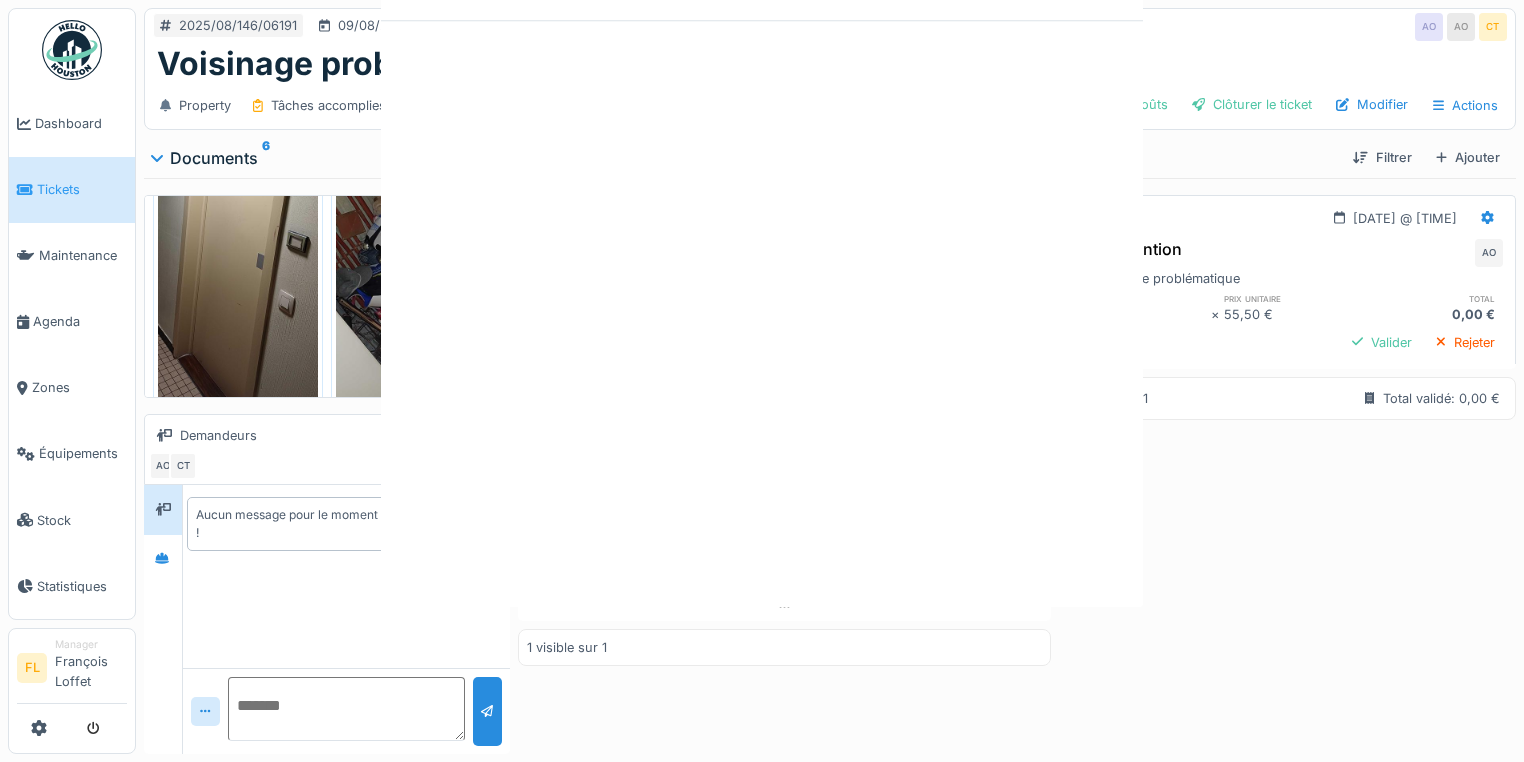 scroll, scrollTop: 0, scrollLeft: 0, axis: both 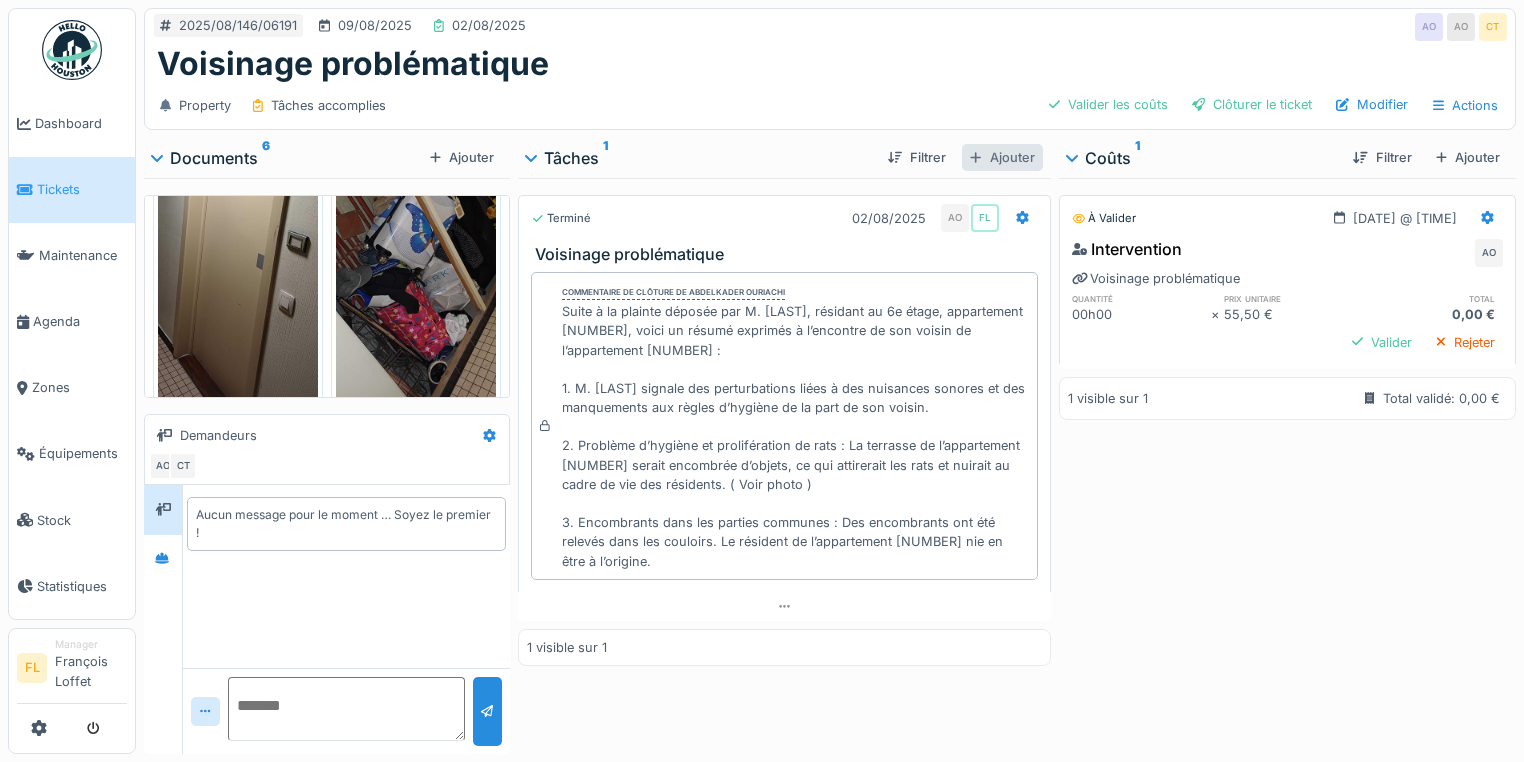 click on "Ajouter" at bounding box center (1002, 157) 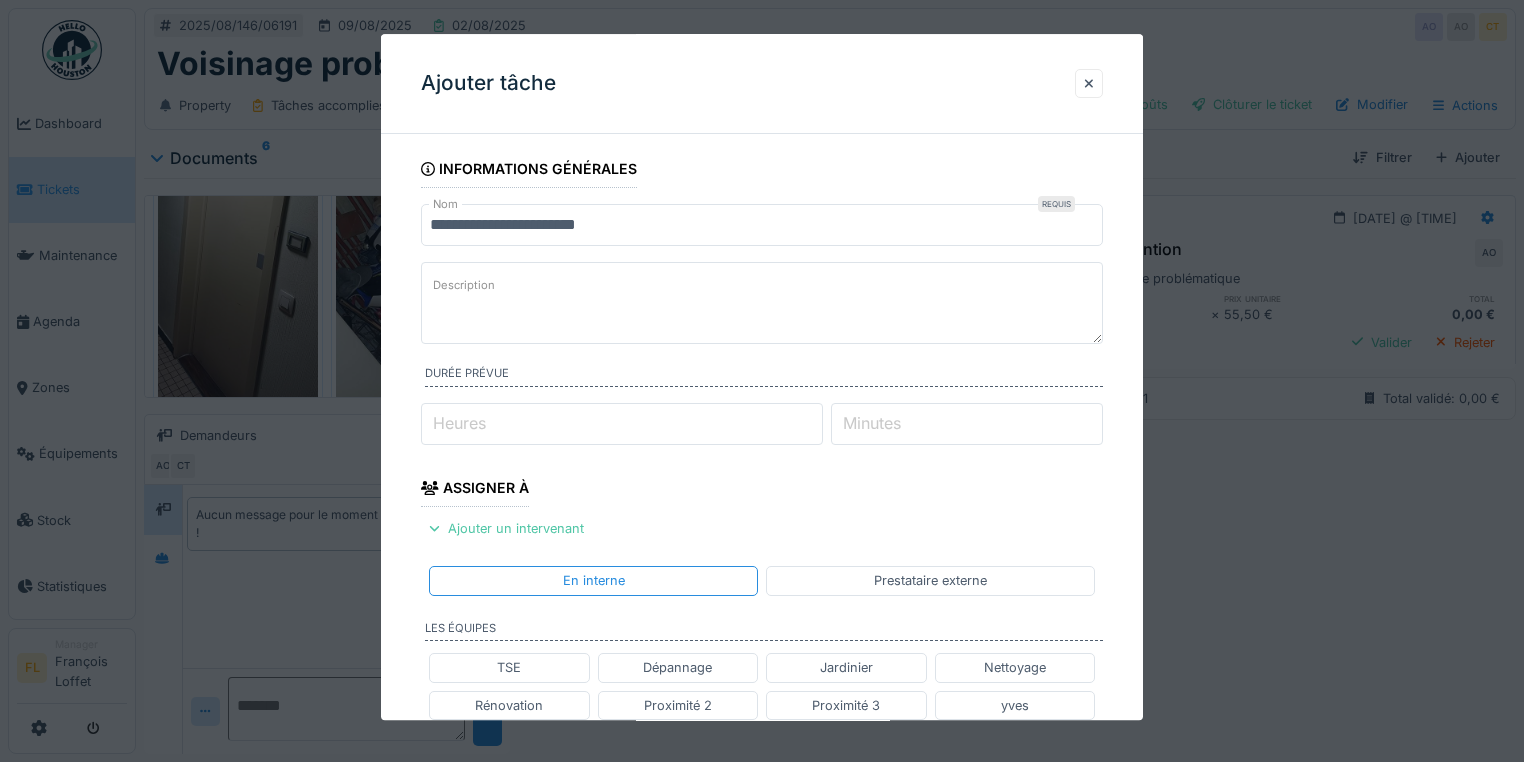 click on "Description" at bounding box center (464, 286) 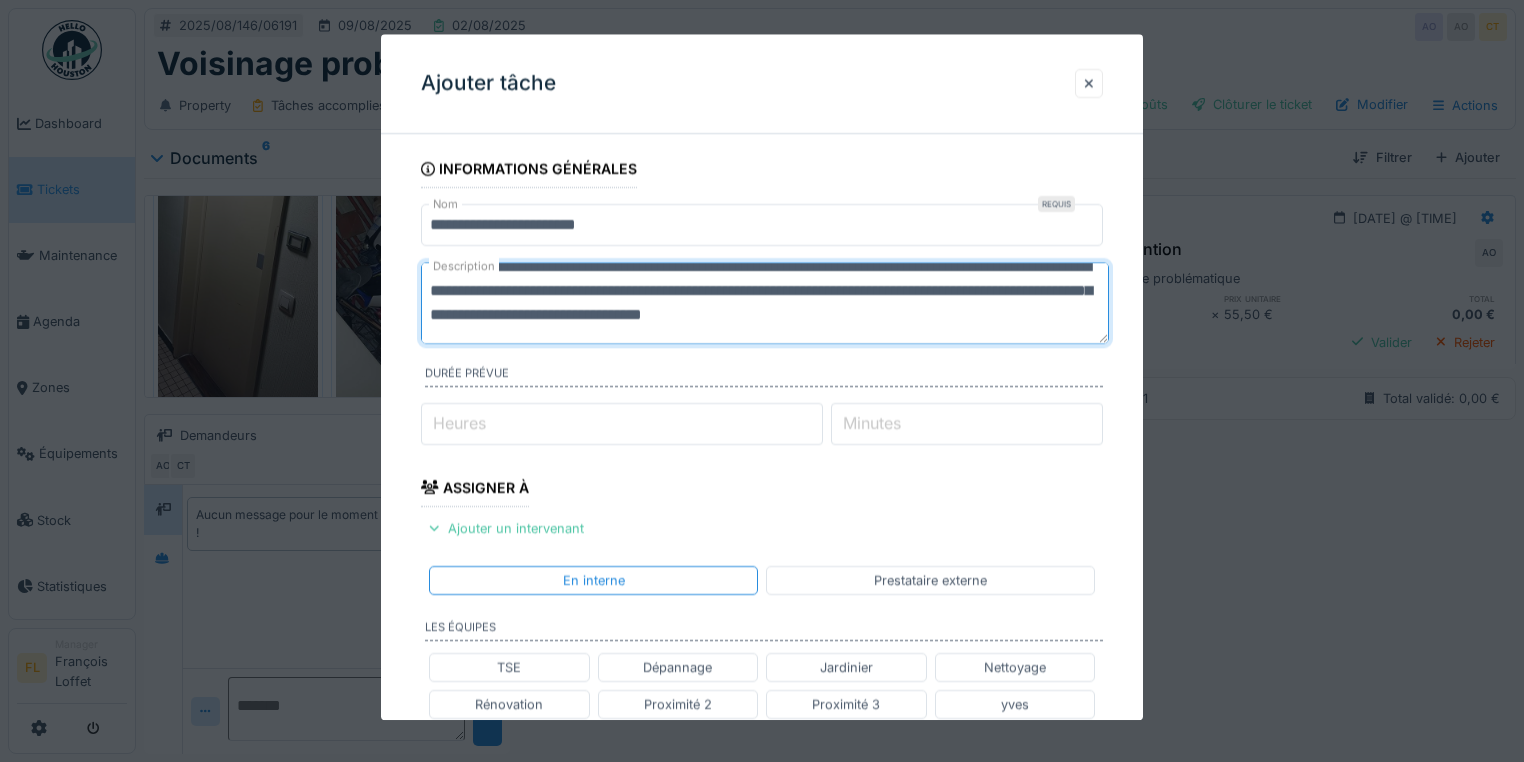 scroll, scrollTop: 30, scrollLeft: 0, axis: vertical 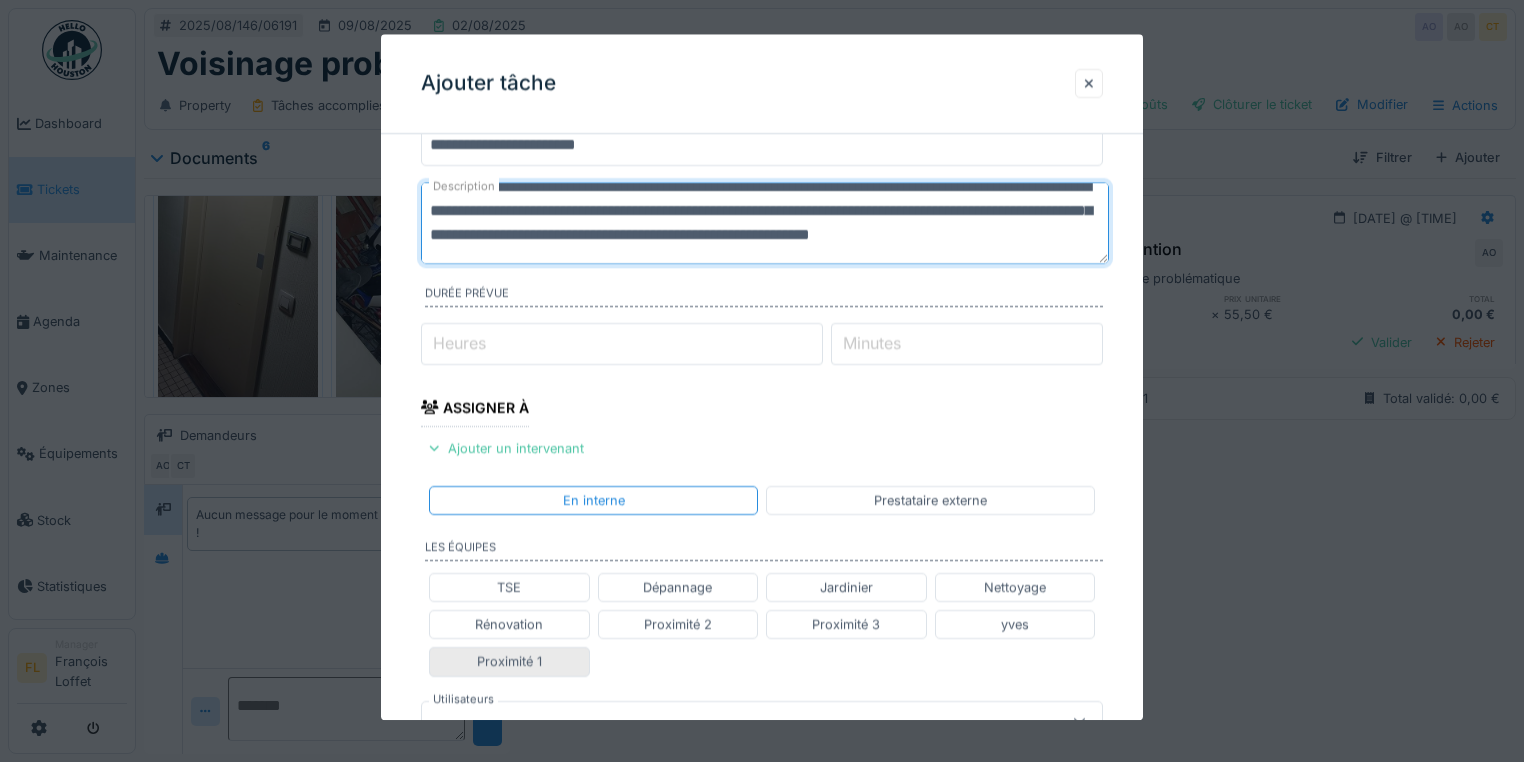 type on "**********" 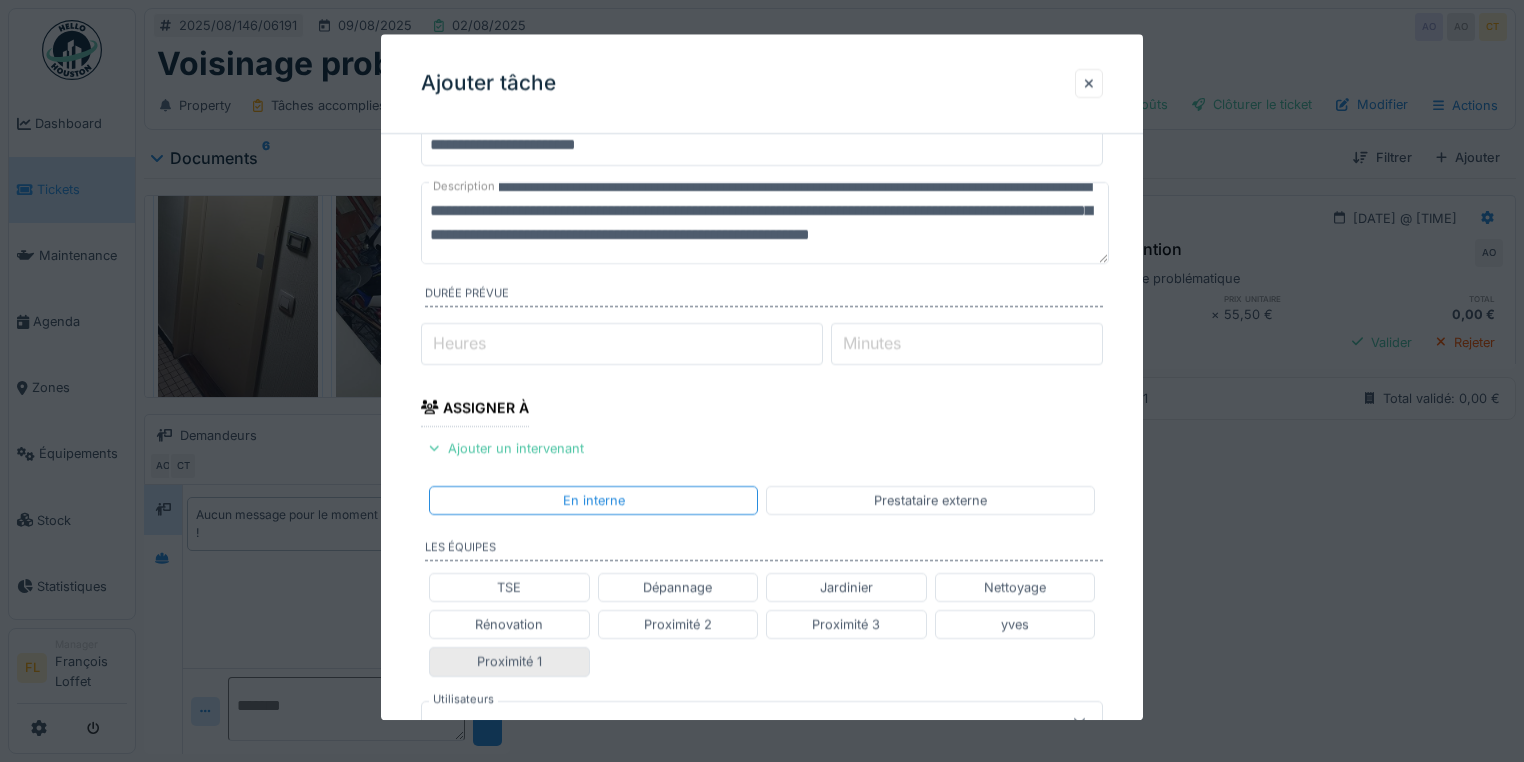 drag, startPoint x: 523, startPoint y: 657, endPoint x: 529, endPoint y: 648, distance: 10.816654 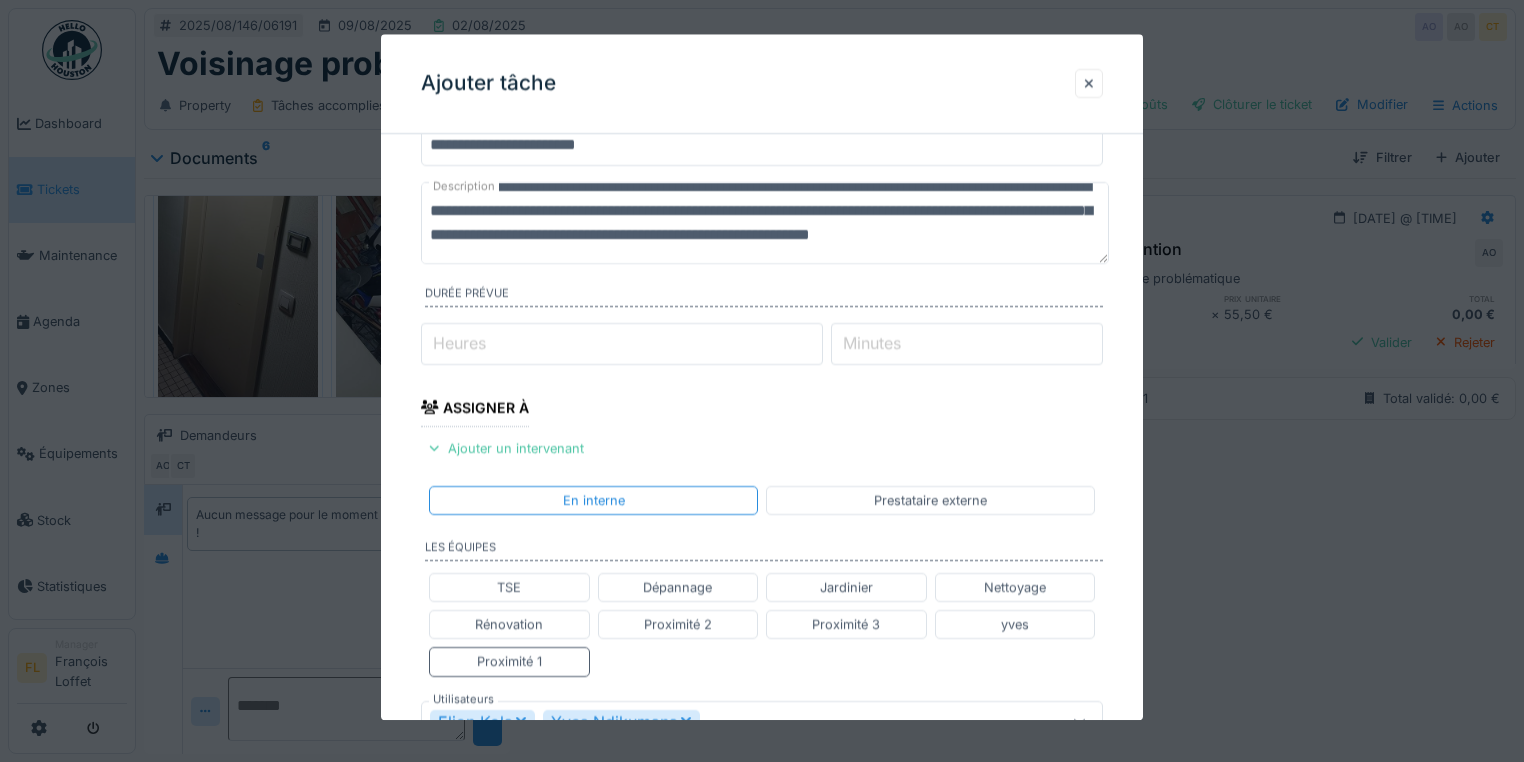 drag, startPoint x: 721, startPoint y: 239, endPoint x: 716, endPoint y: 248, distance: 10.29563 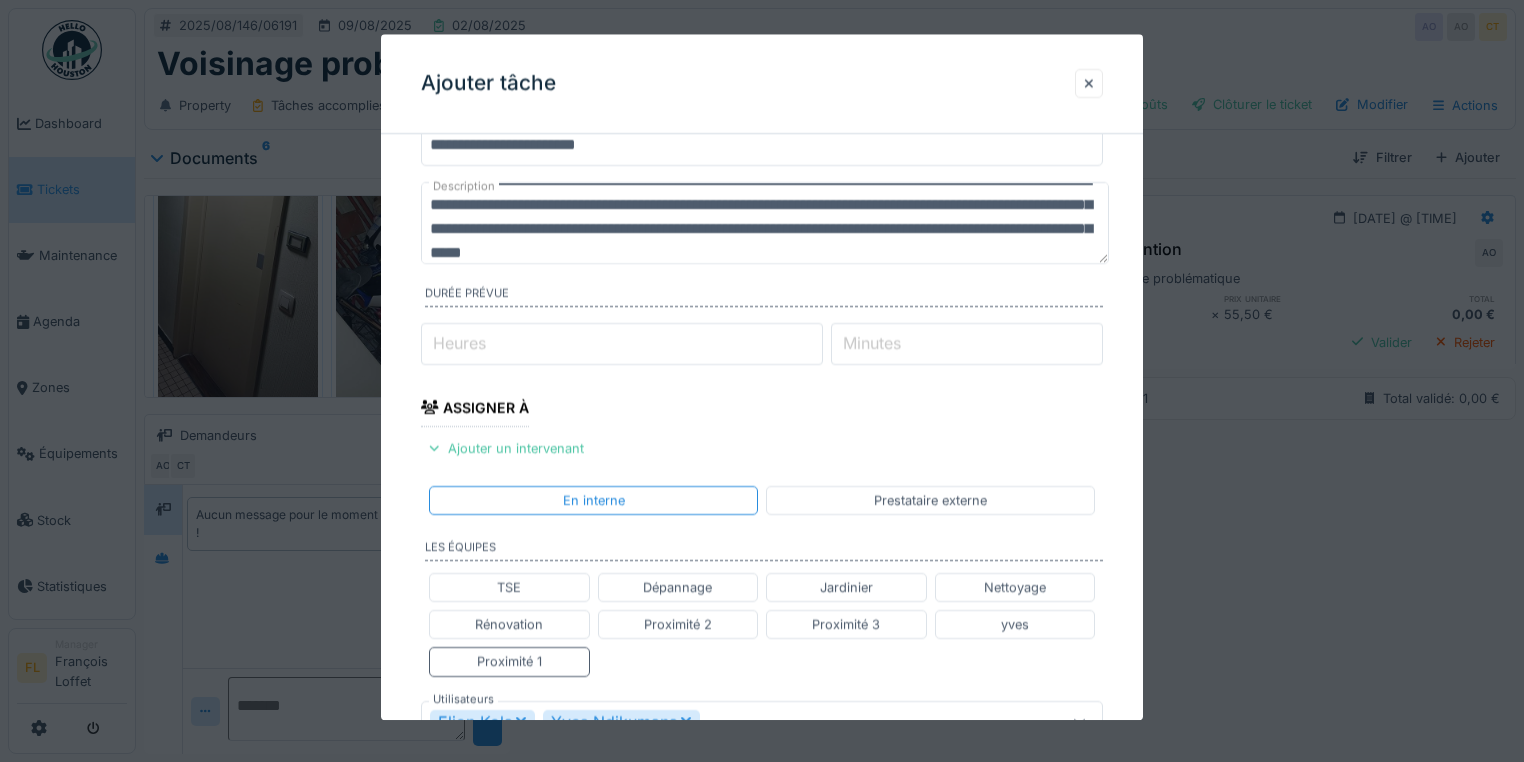 scroll, scrollTop: 54, scrollLeft: 0, axis: vertical 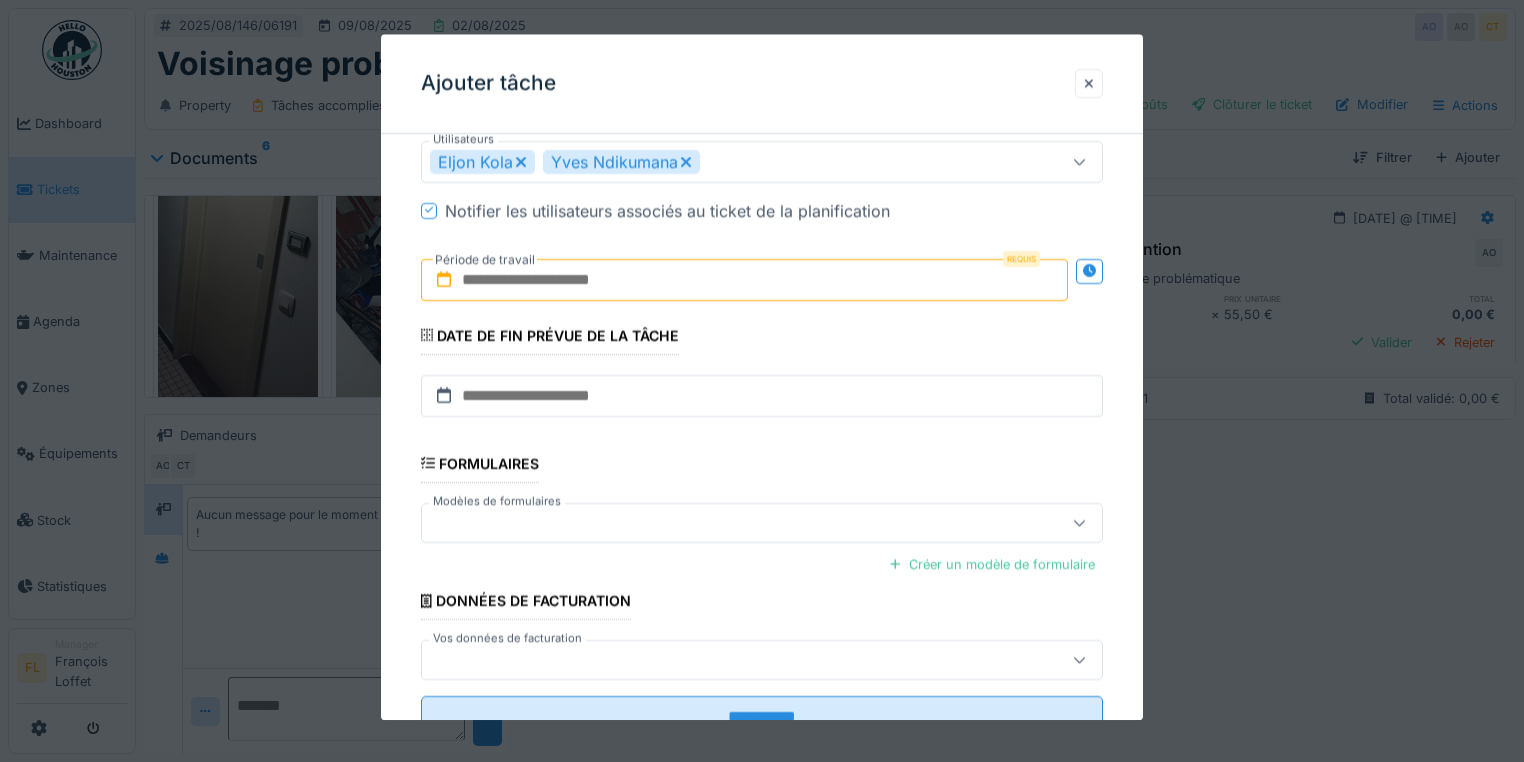 type on "**********" 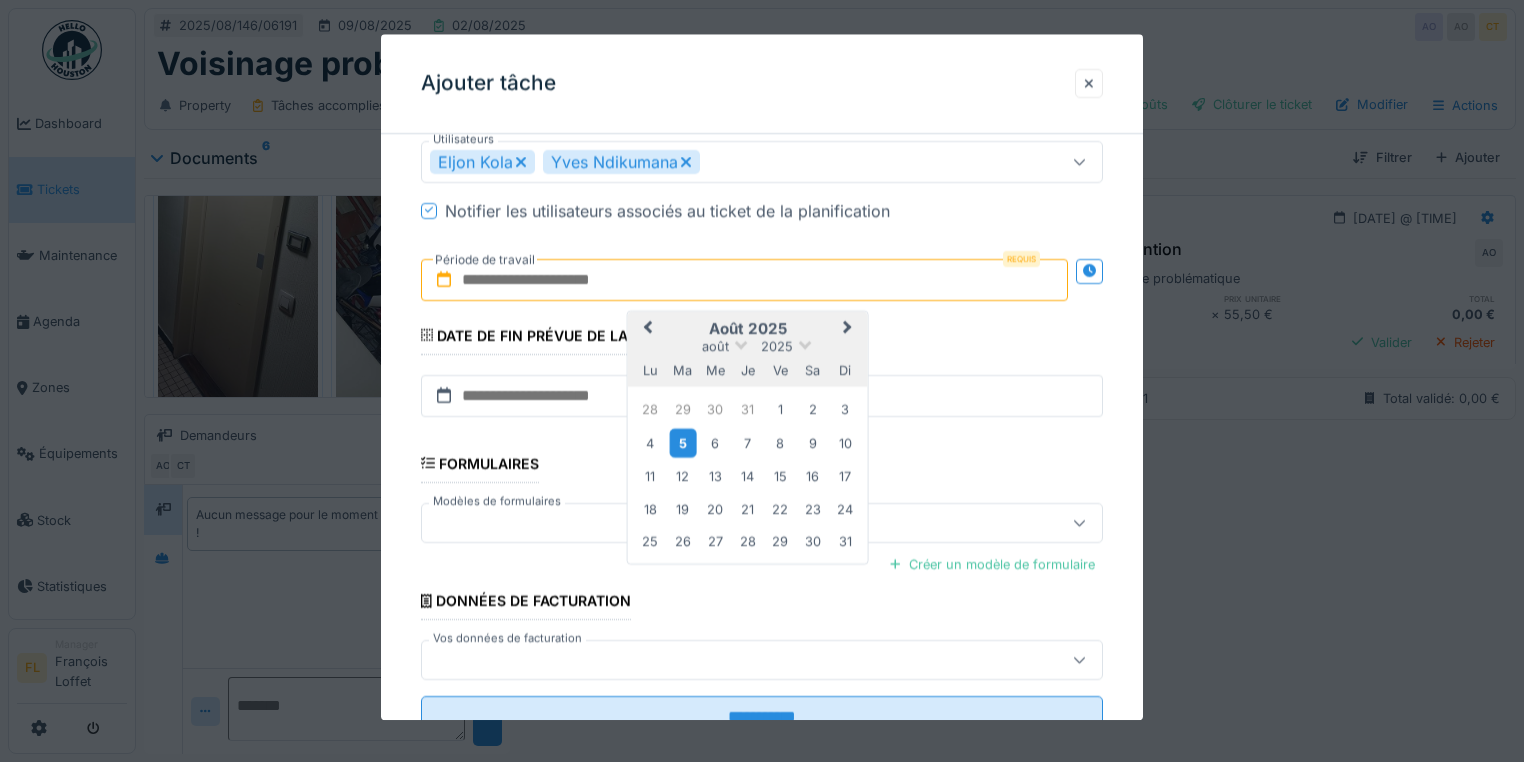 click on "5" at bounding box center [682, 443] 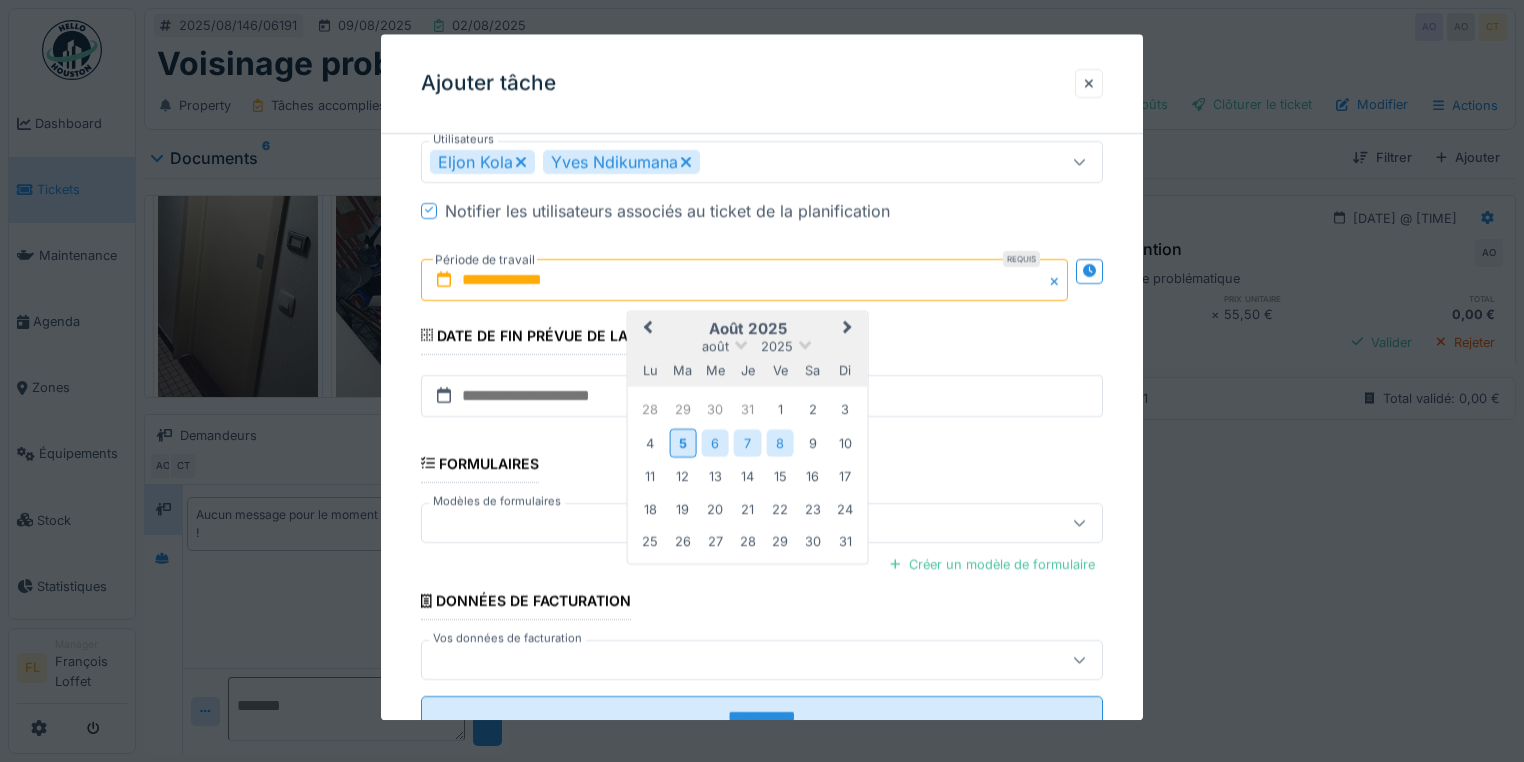 drag, startPoint x: 775, startPoint y: 440, endPoint x: 780, endPoint y: 423, distance: 17.720045 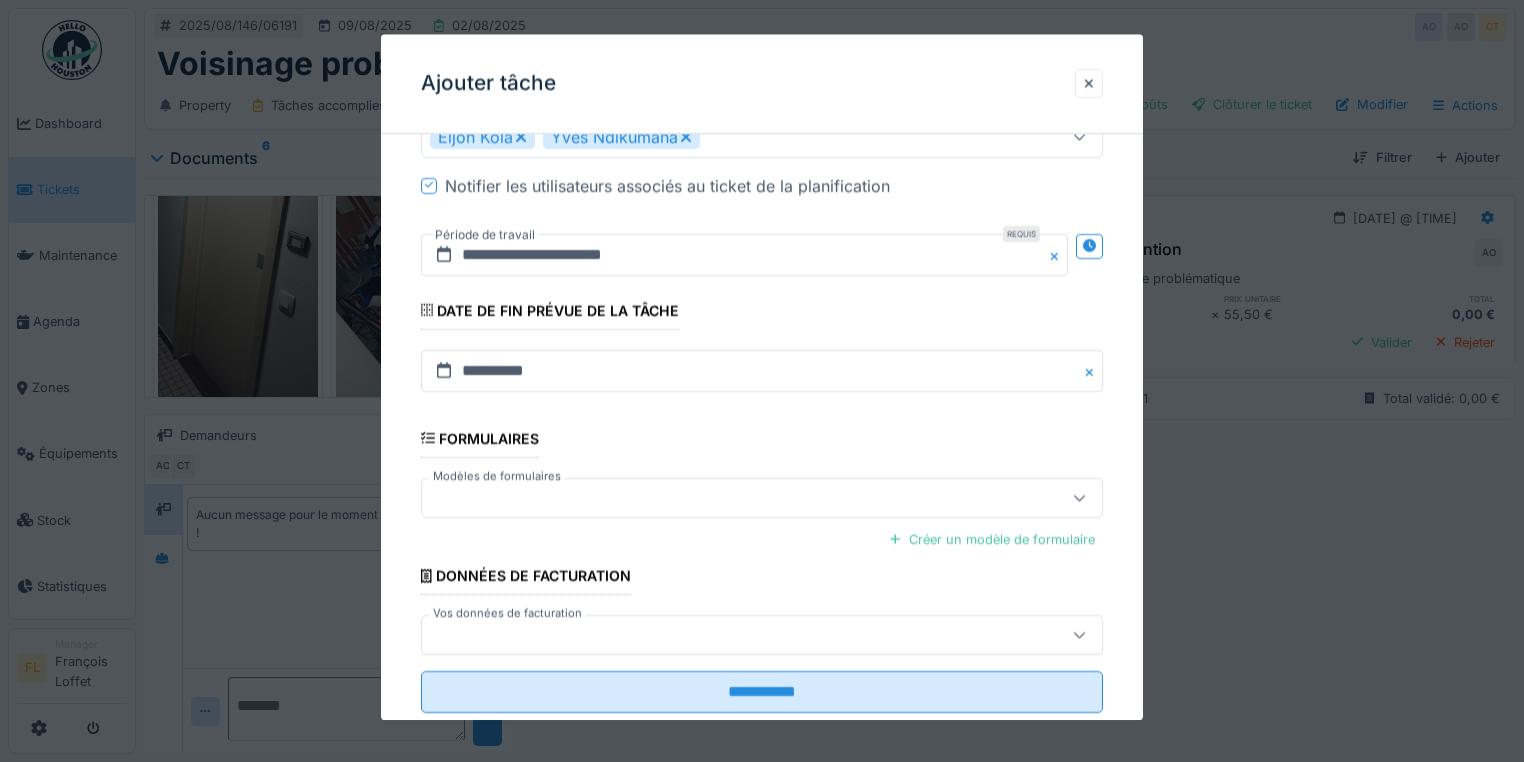 scroll, scrollTop: 708, scrollLeft: 0, axis: vertical 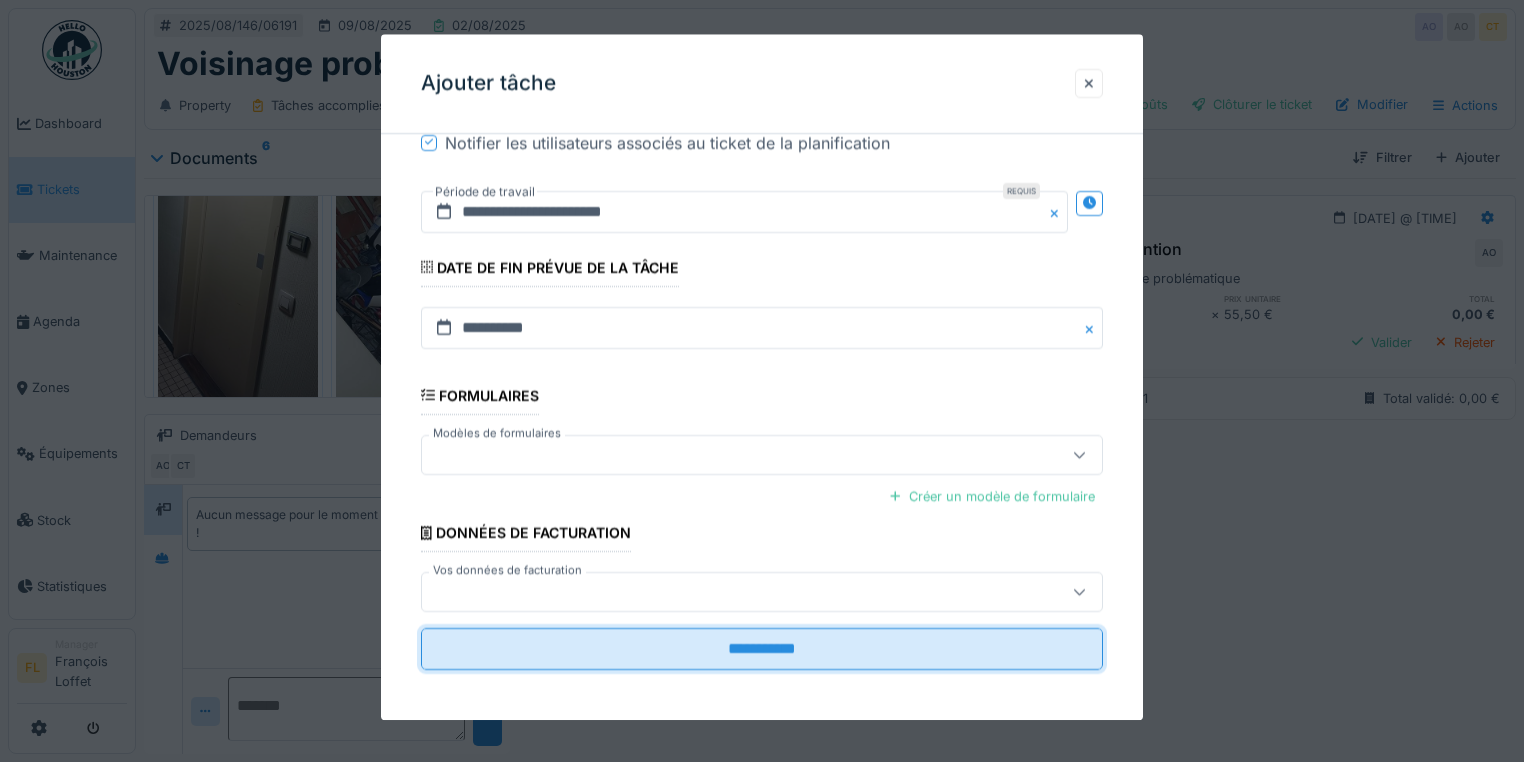 drag, startPoint x: 800, startPoint y: 642, endPoint x: 806, endPoint y: 664, distance: 22.803509 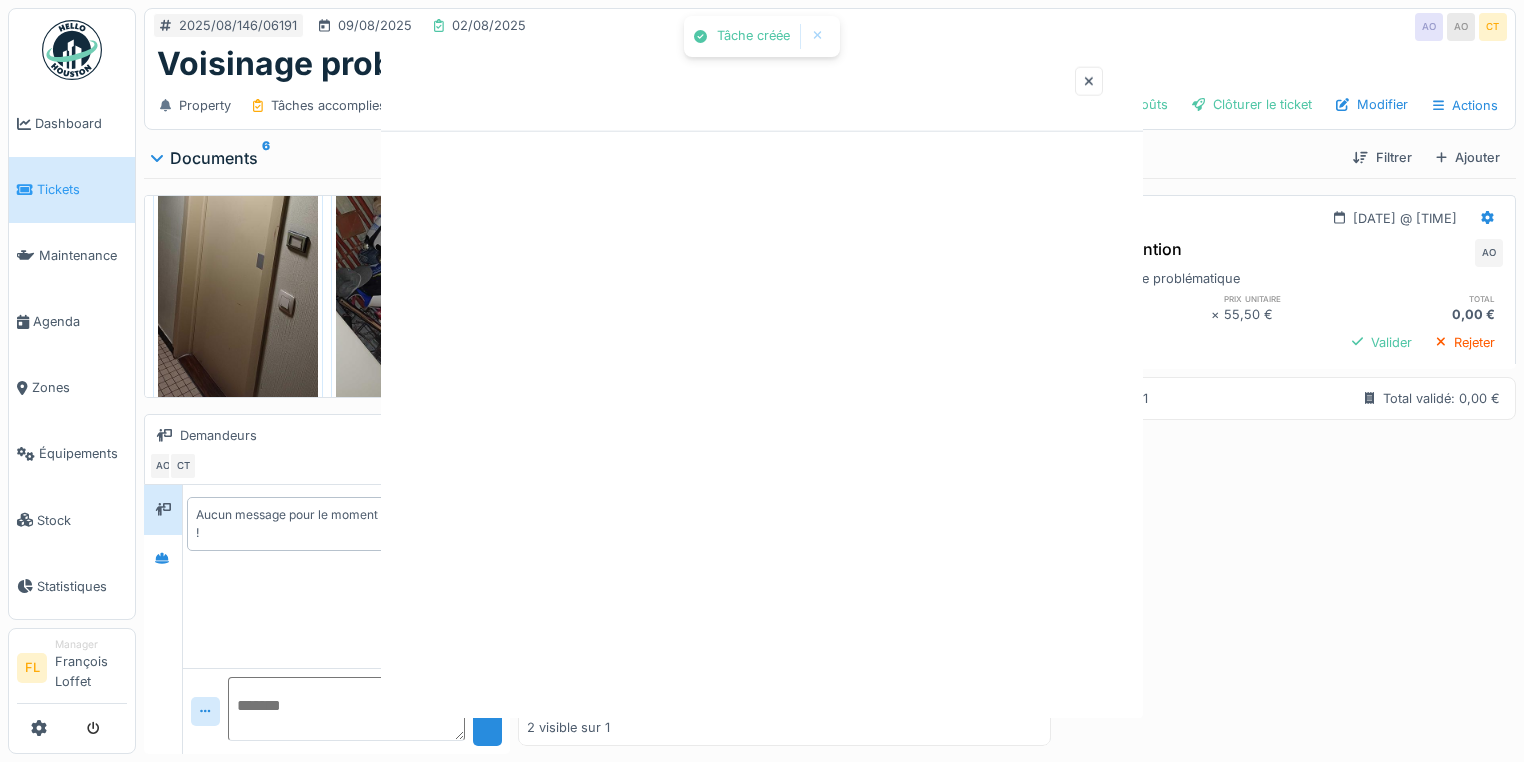 scroll, scrollTop: 0, scrollLeft: 0, axis: both 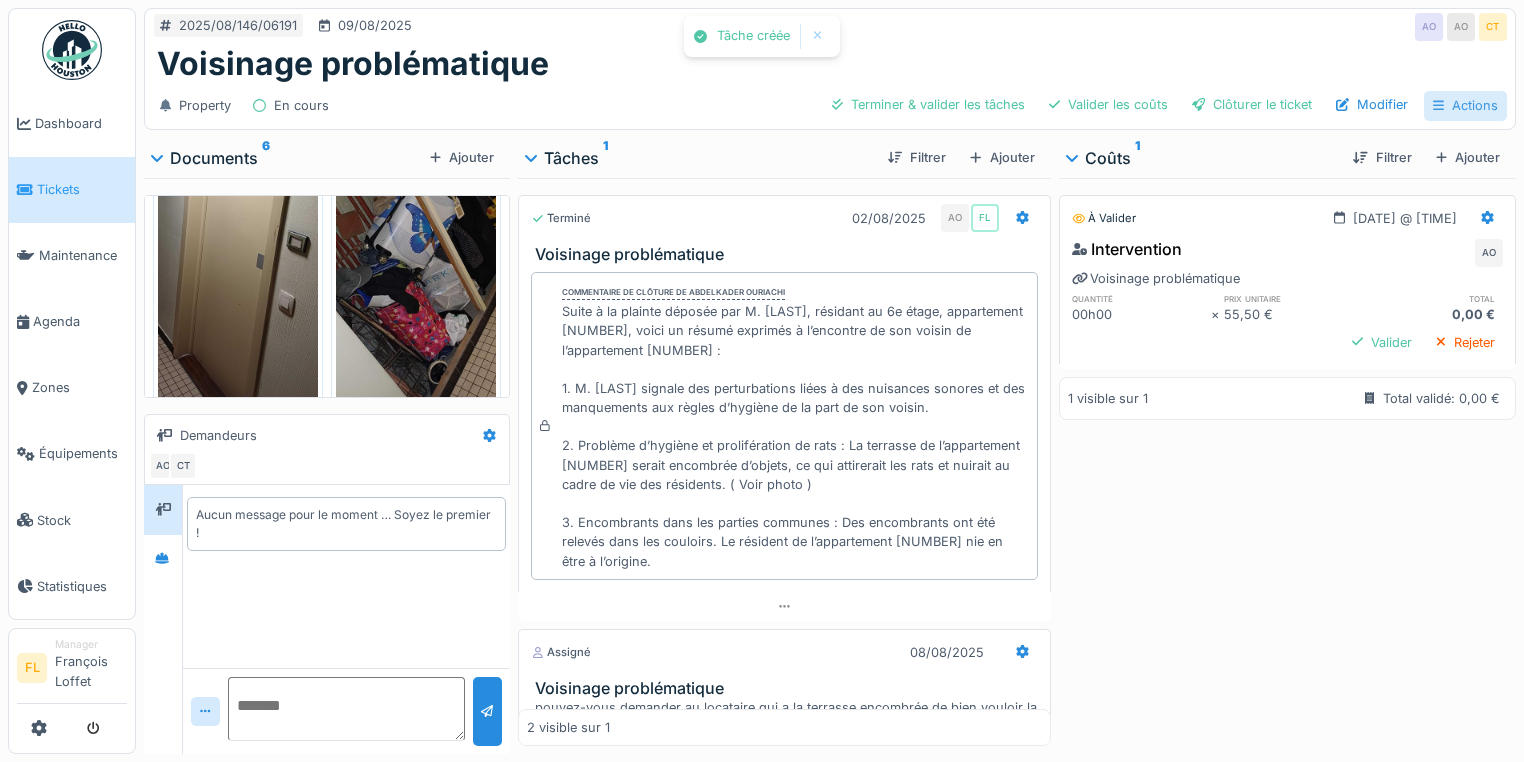 click on "Actions" at bounding box center (1465, 105) 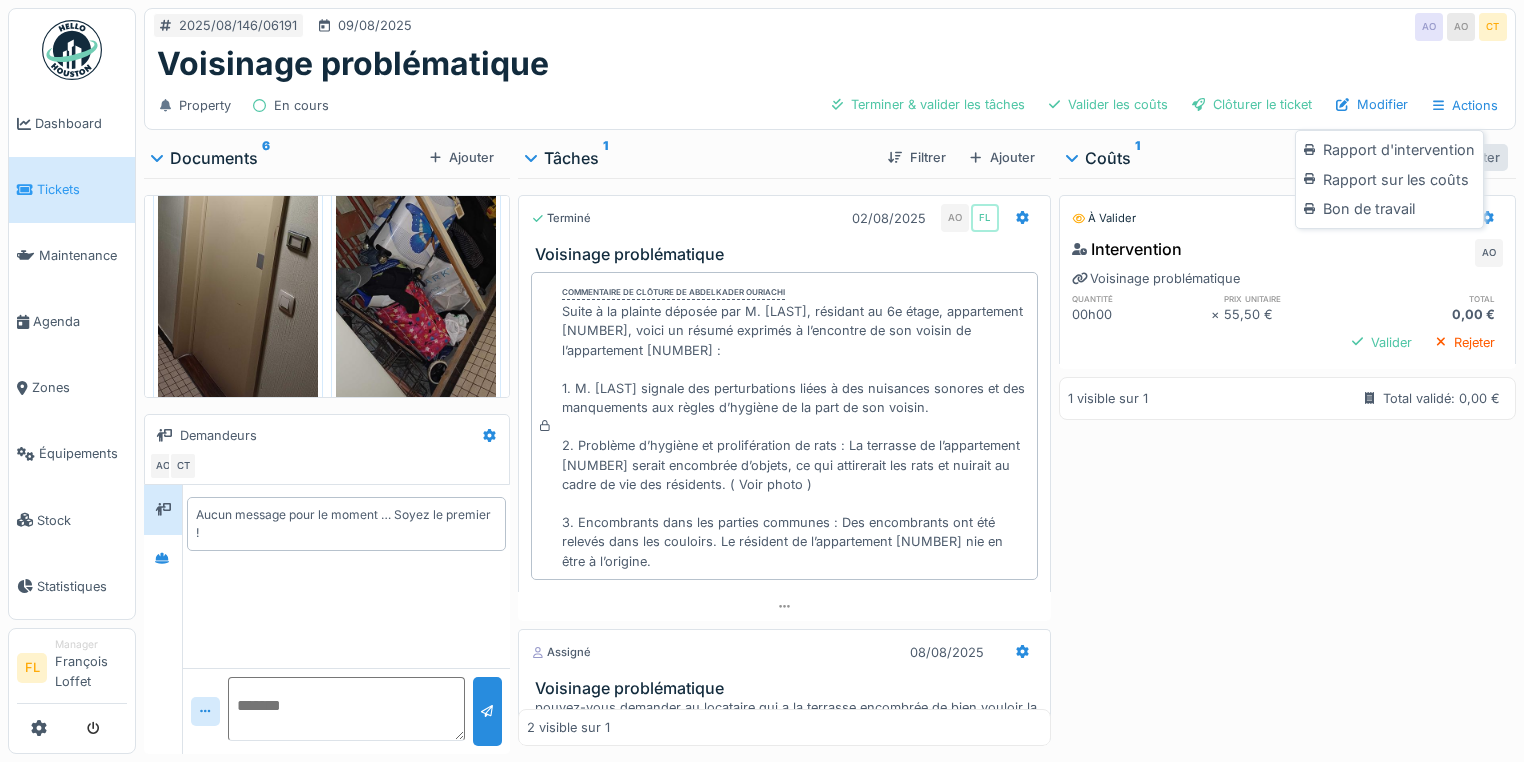 click on "Rapport d'intervention" at bounding box center [1389, 150] 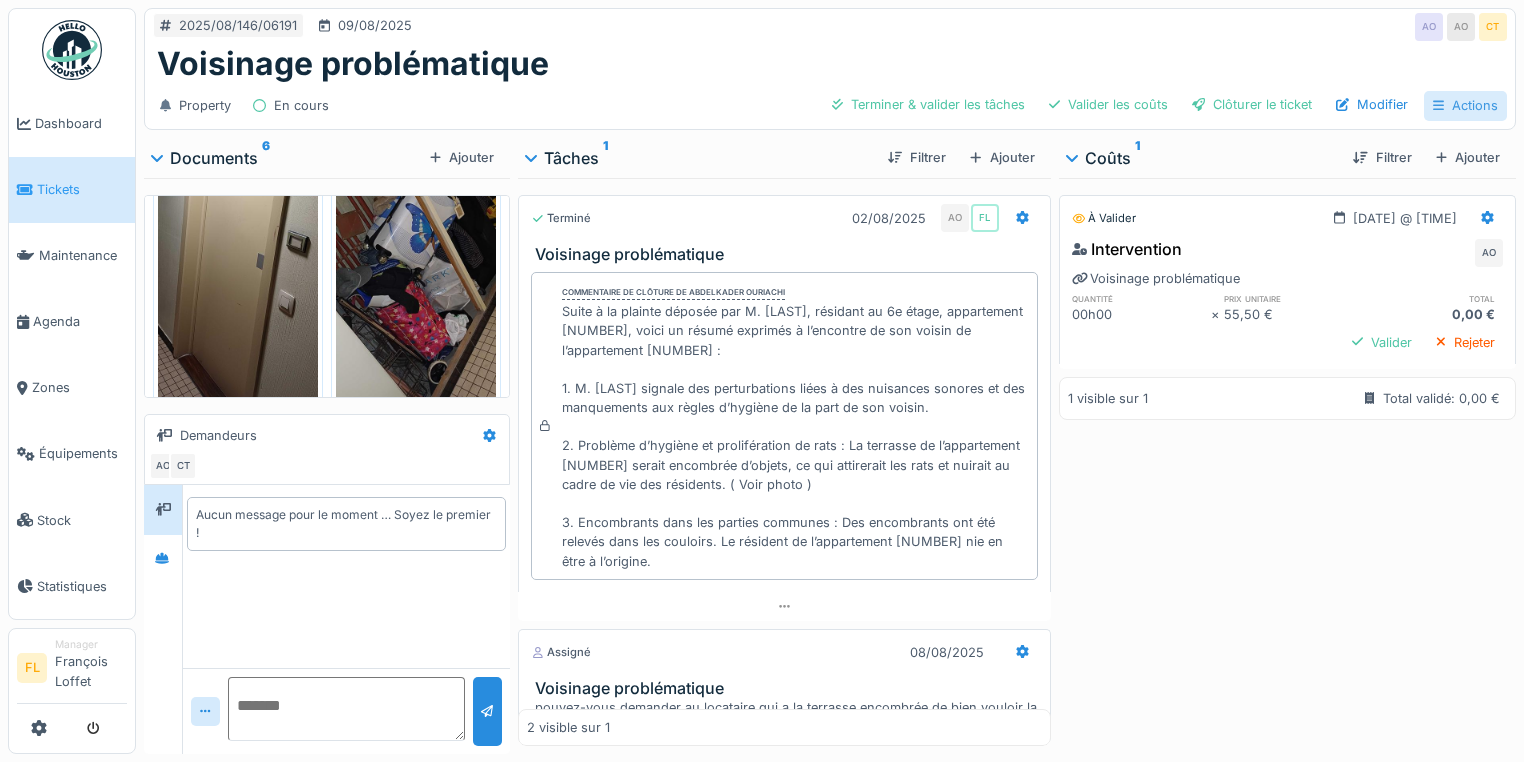 click on "Actions" at bounding box center [1465, 105] 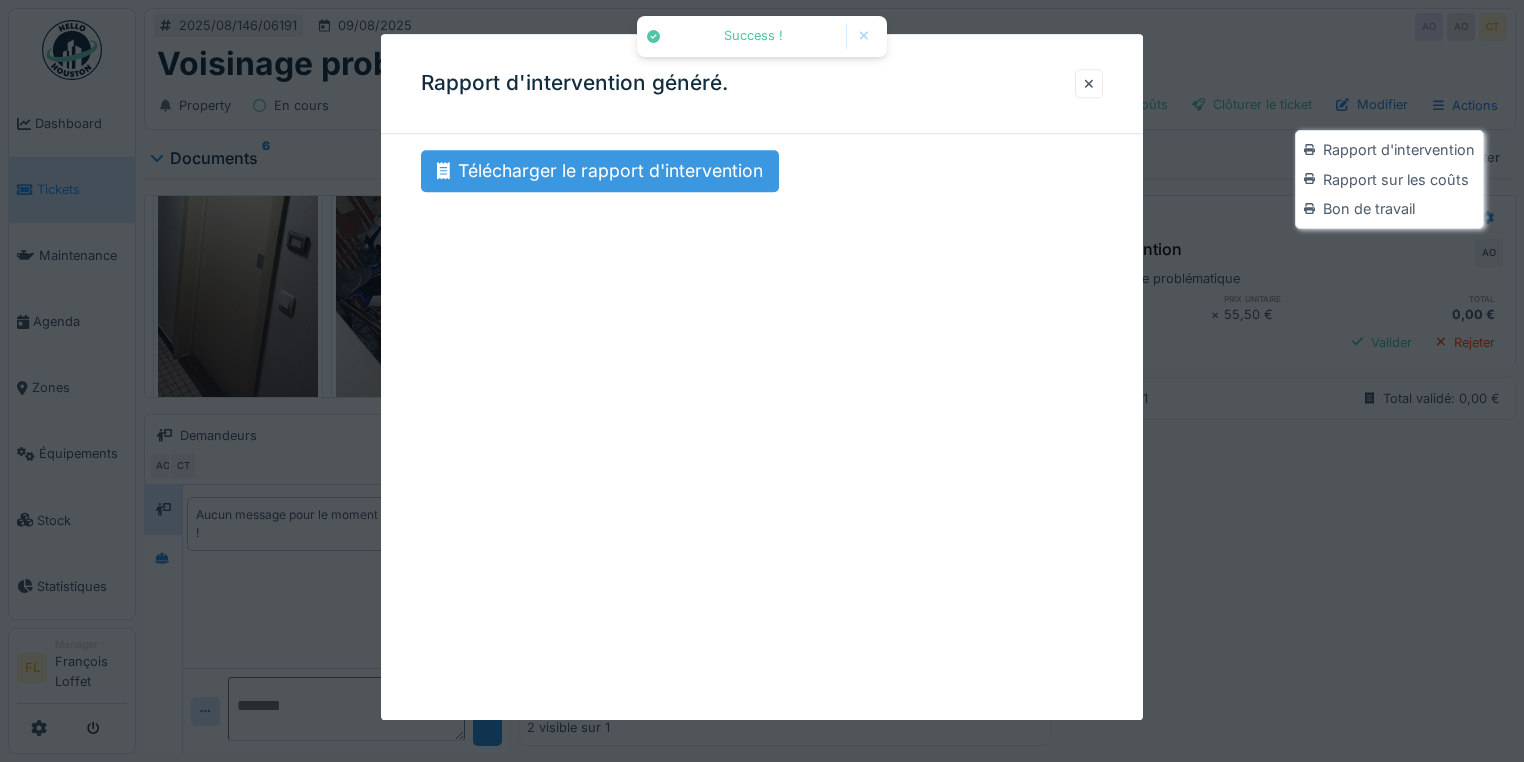 click on "Télécharger le rapport d'intervention" at bounding box center [600, 171] 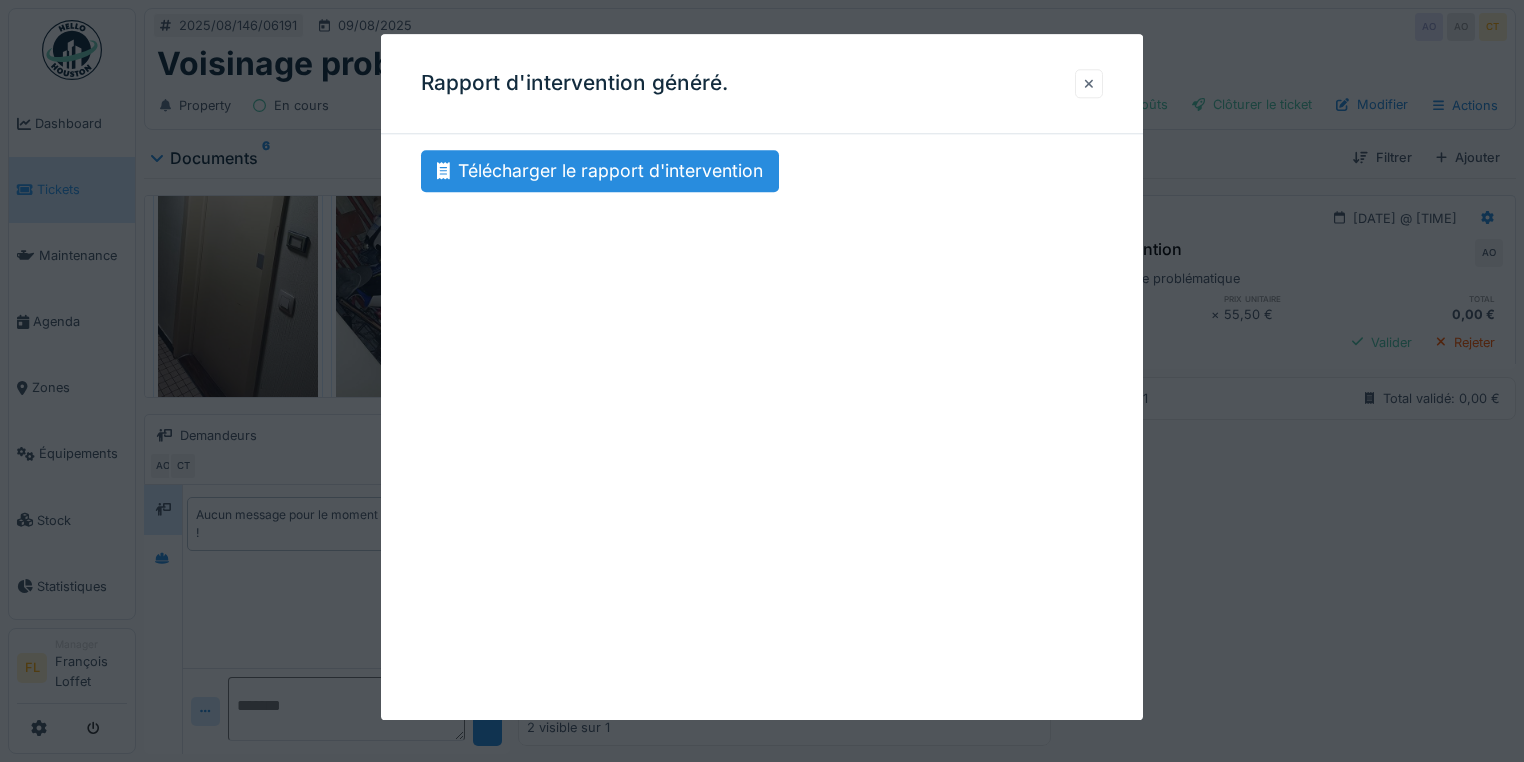 click at bounding box center [1089, 83] 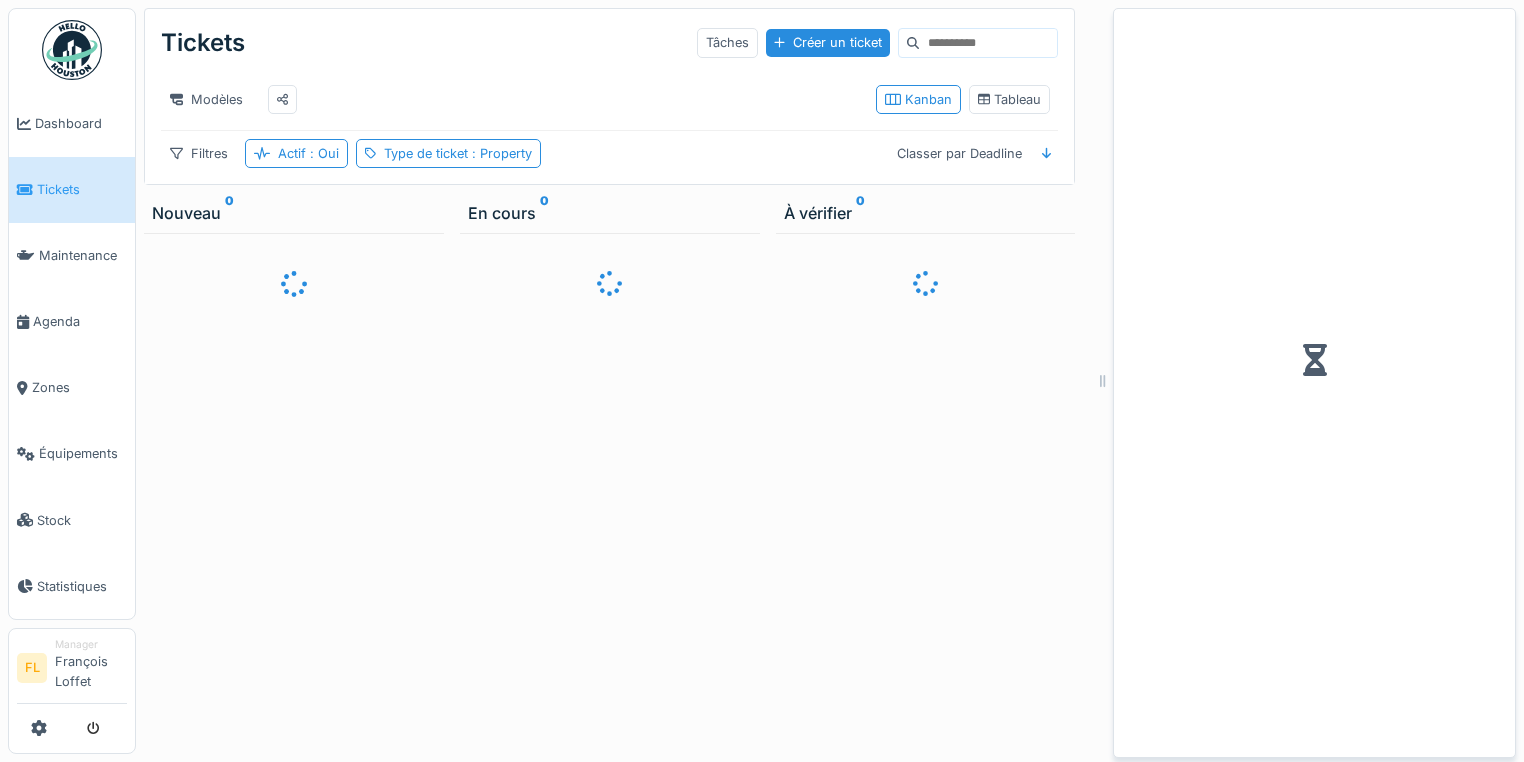 scroll, scrollTop: 12, scrollLeft: 0, axis: vertical 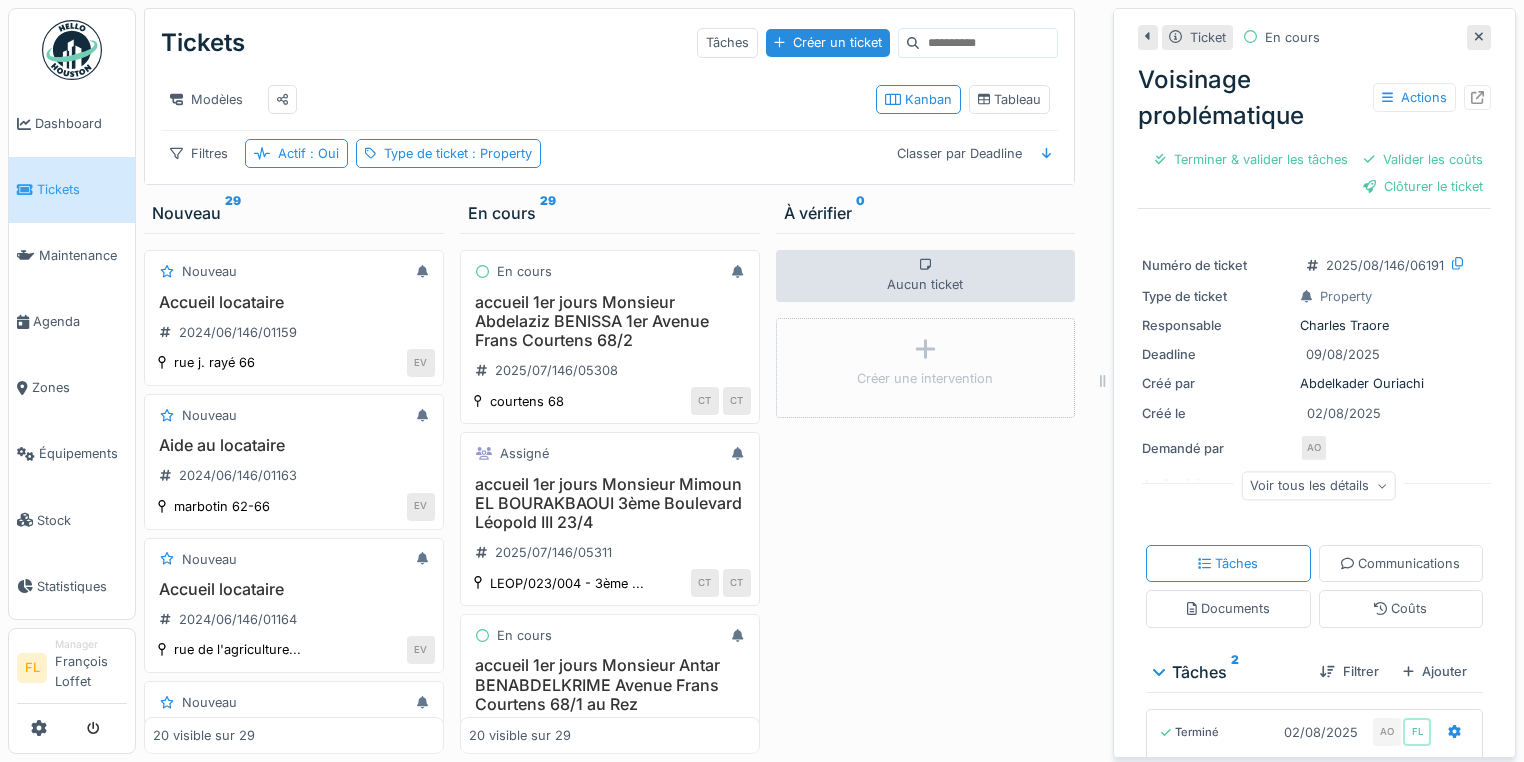 click on "Aucun ticket Créer une intervention" at bounding box center [926, 493] 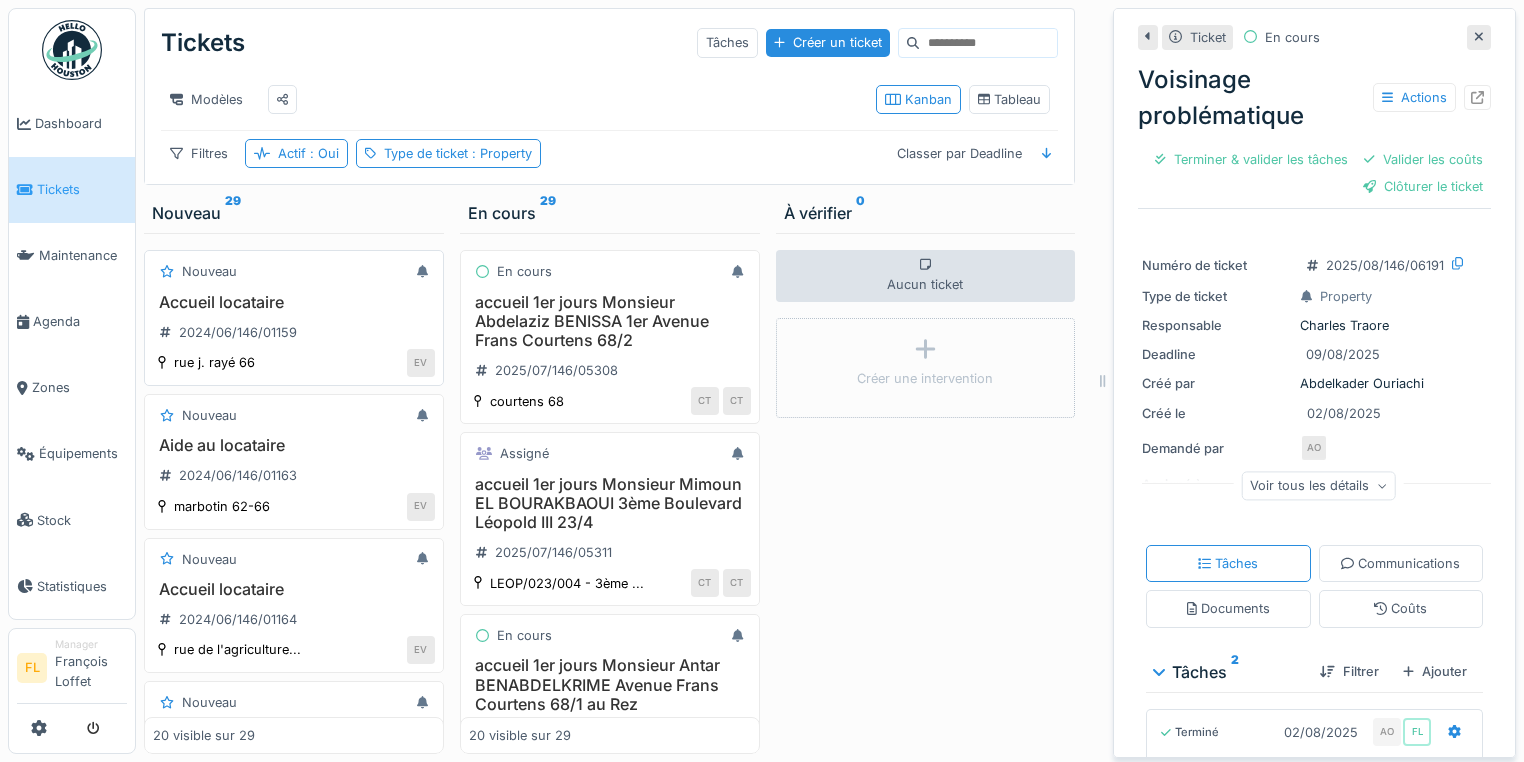 click on "Accueil locataire" at bounding box center (294, 302) 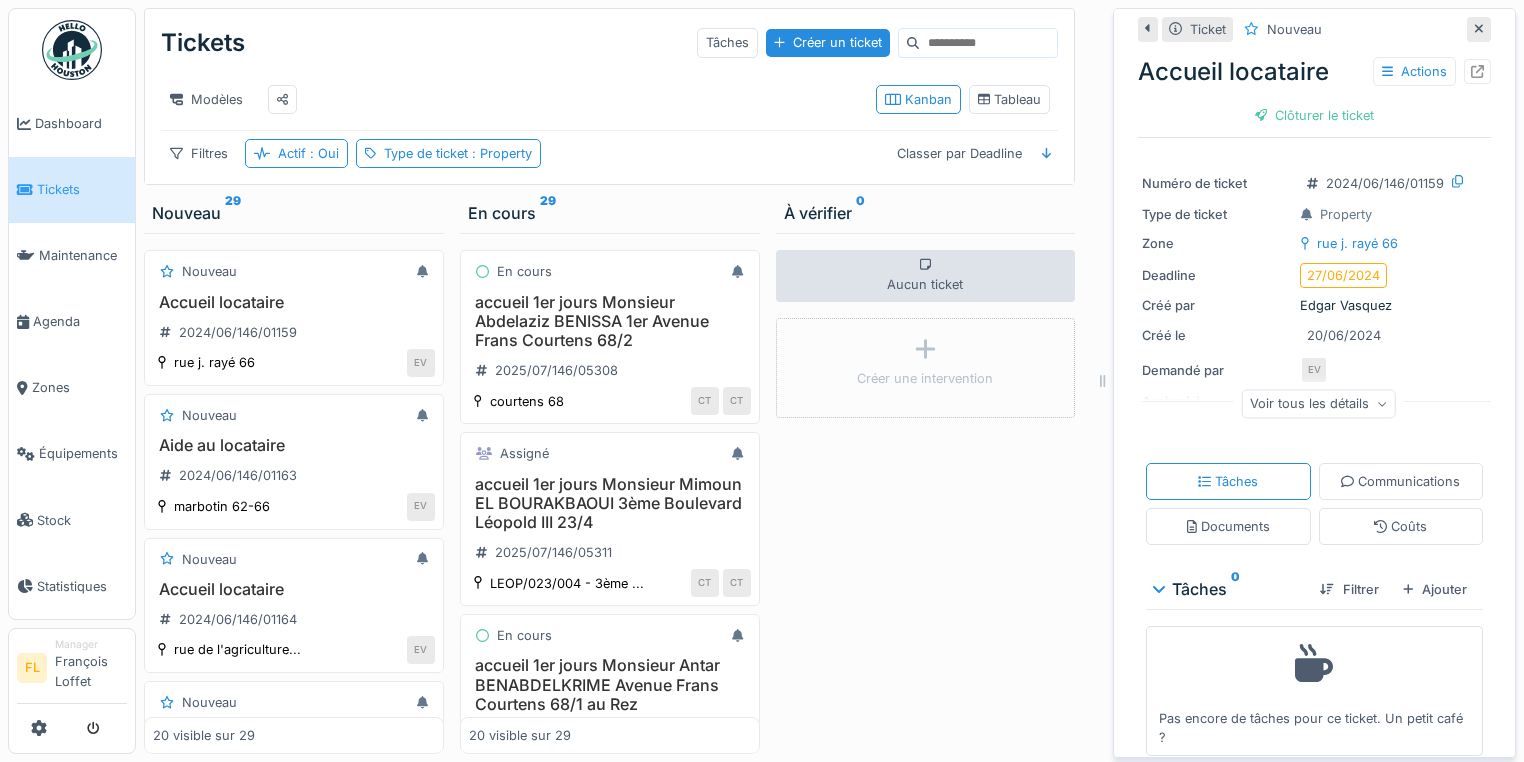 scroll, scrollTop: 0, scrollLeft: 0, axis: both 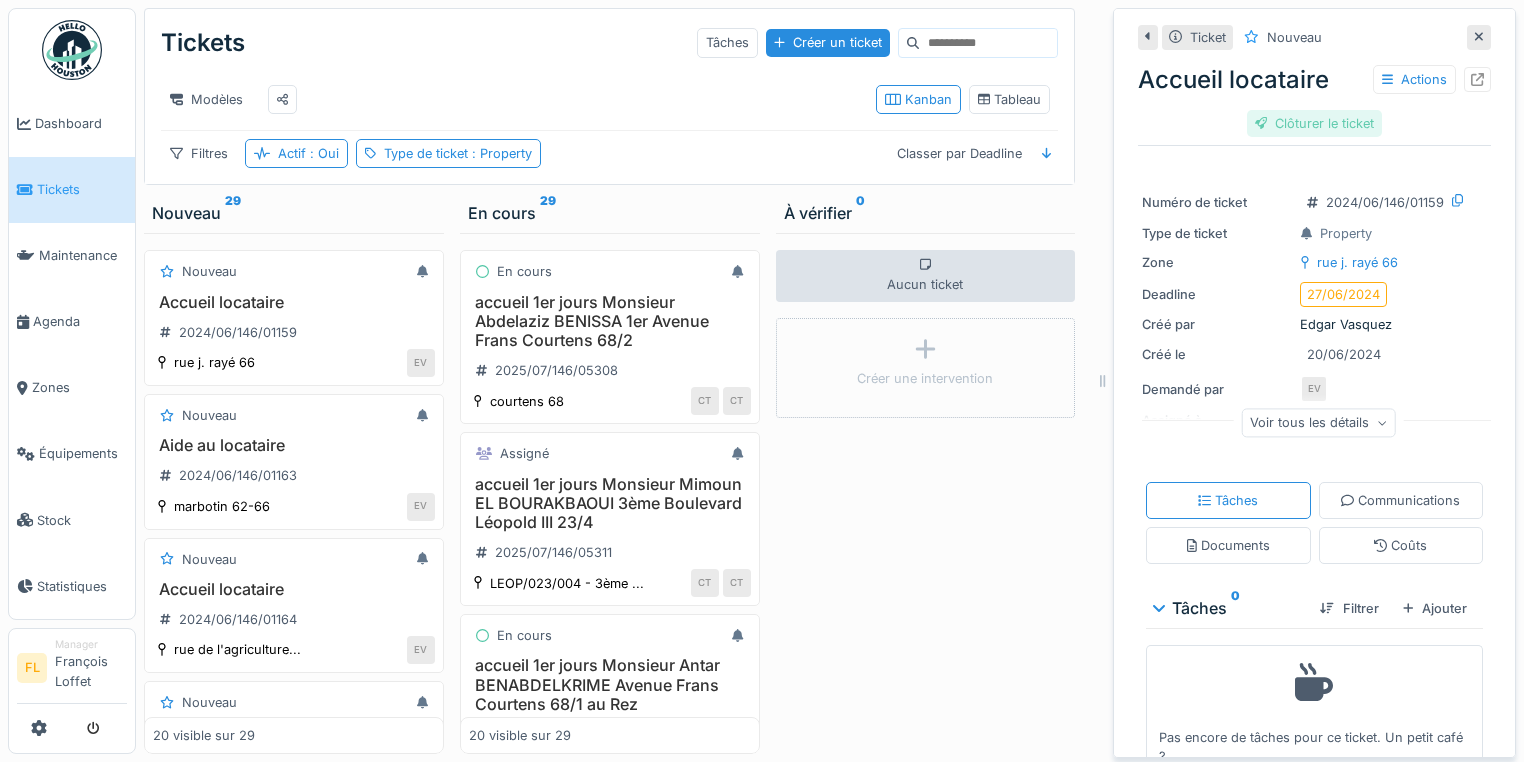 click on "Clôturer le ticket" at bounding box center [1315, 123] 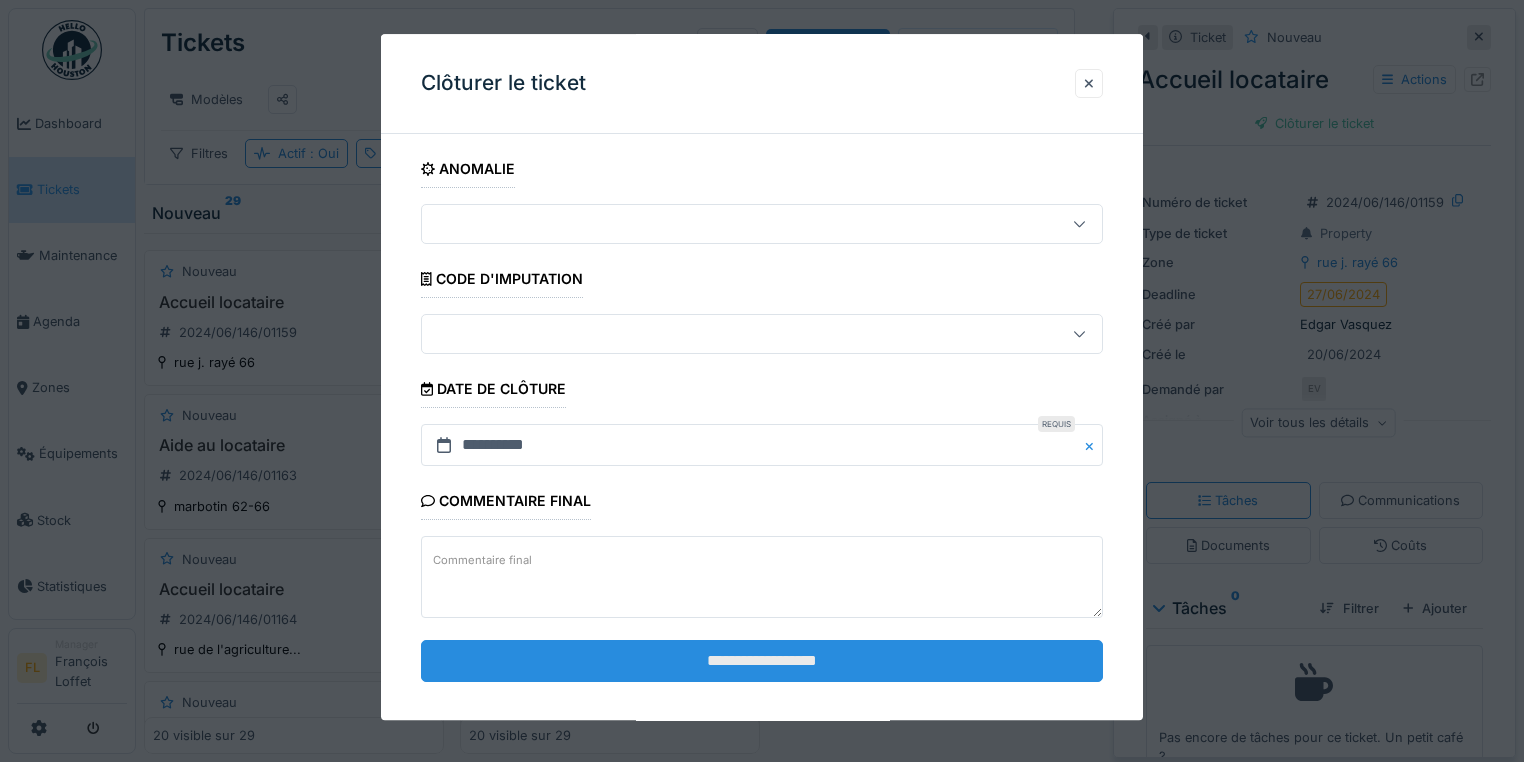 click on "**********" at bounding box center (762, 661) 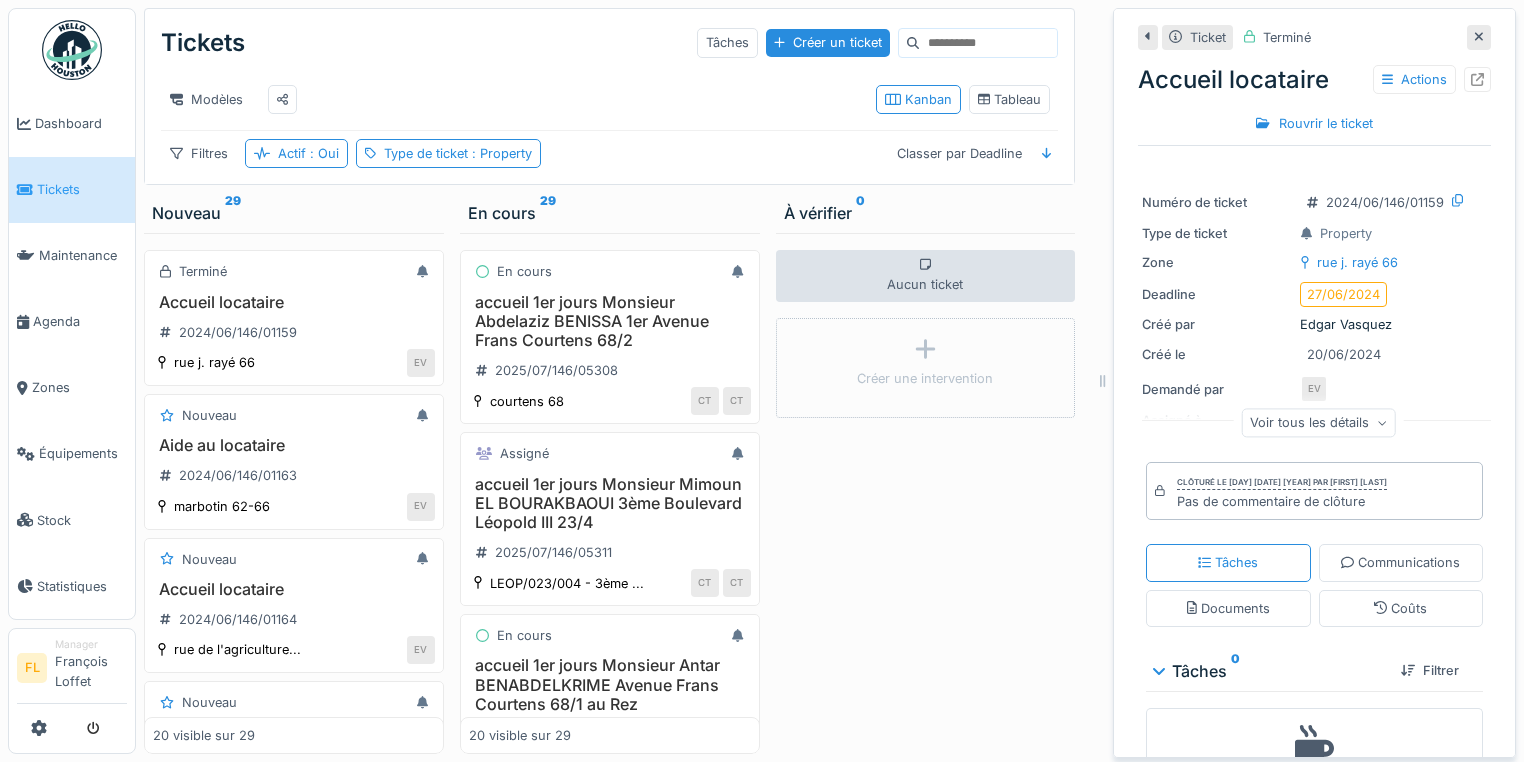 click 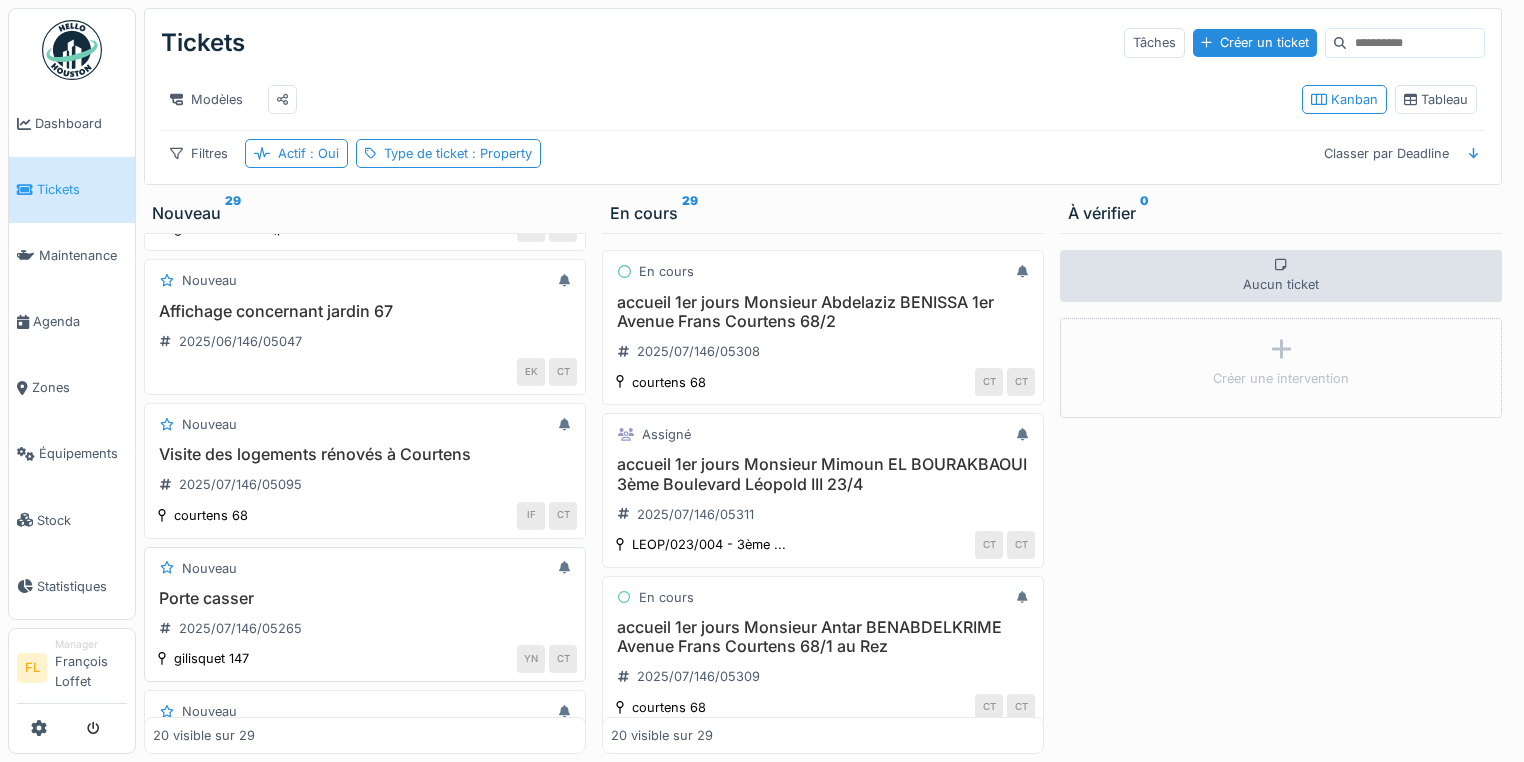 scroll, scrollTop: 2420, scrollLeft: 0, axis: vertical 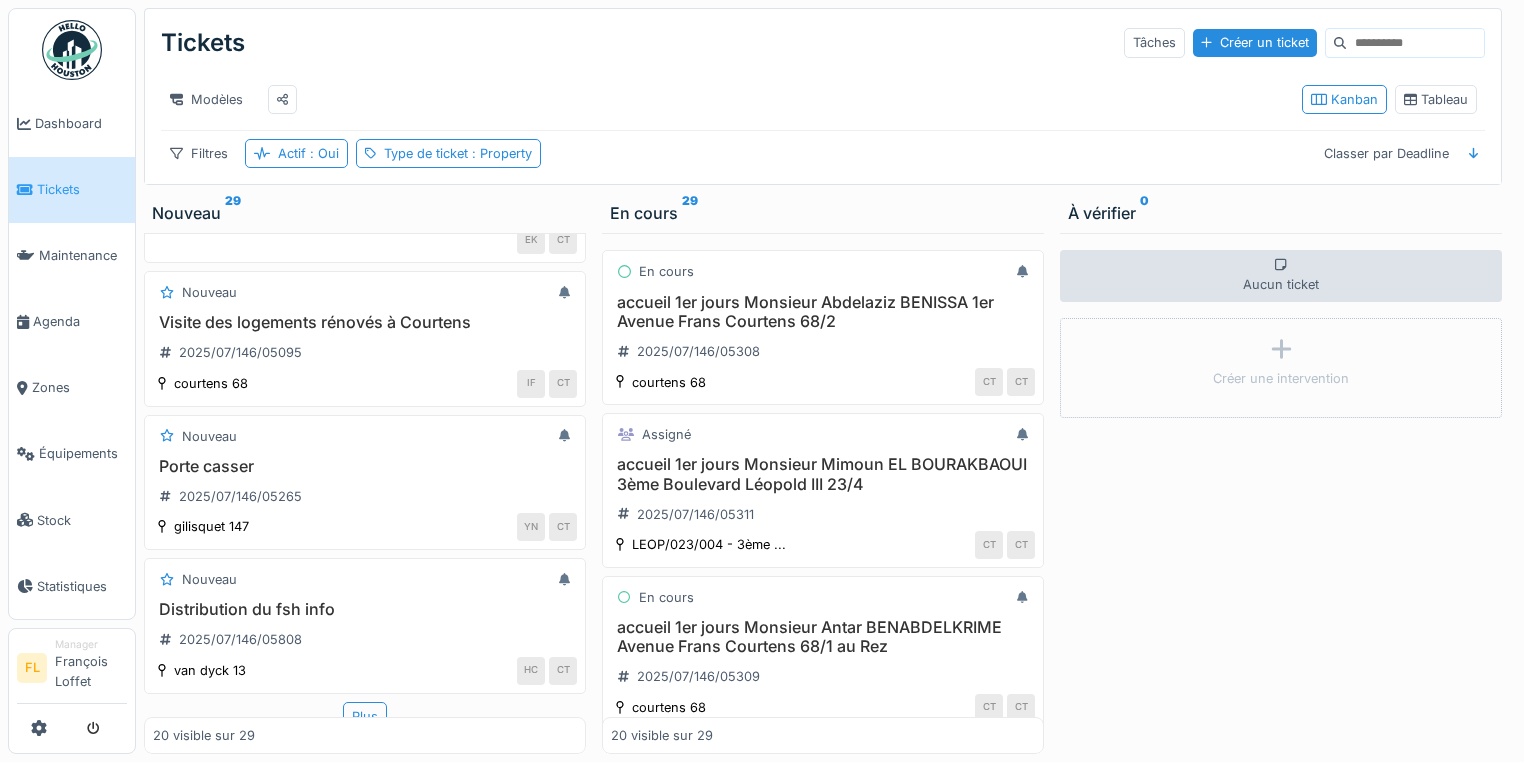 click on "Aucun ticket Créer une intervention" at bounding box center [1281, 493] 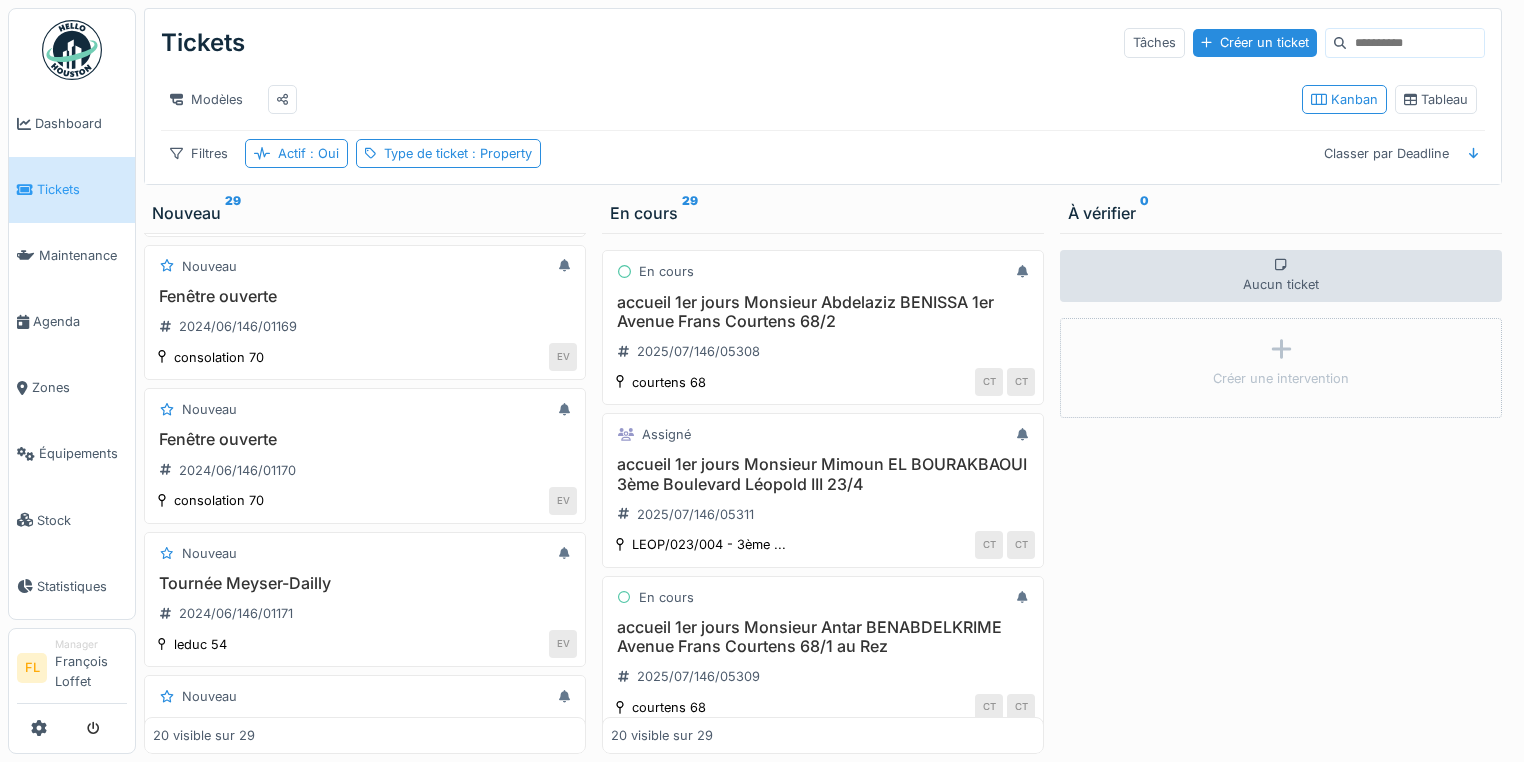 scroll, scrollTop: 0, scrollLeft: 0, axis: both 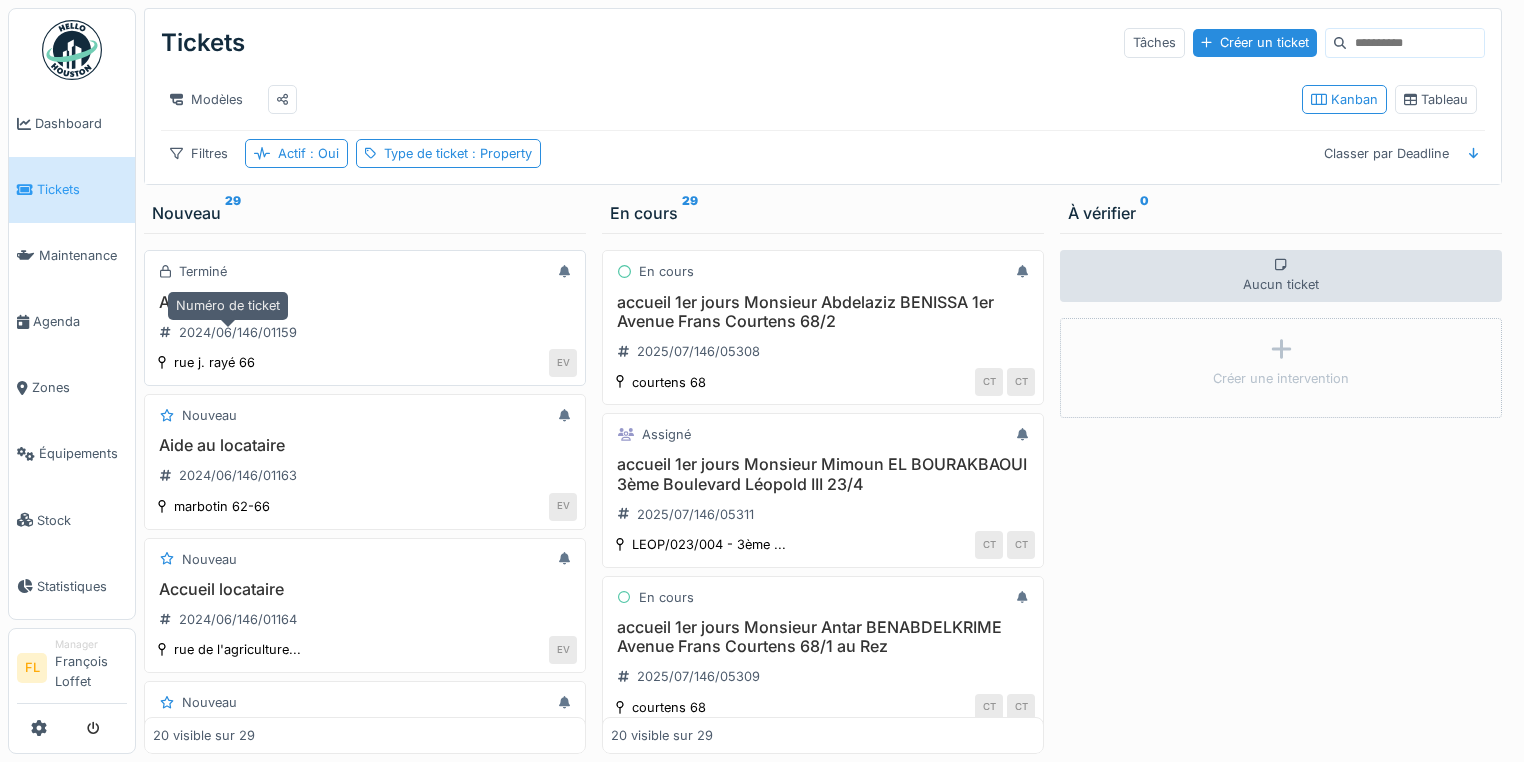 click on "2024/06/146/01159" at bounding box center (228, 332) 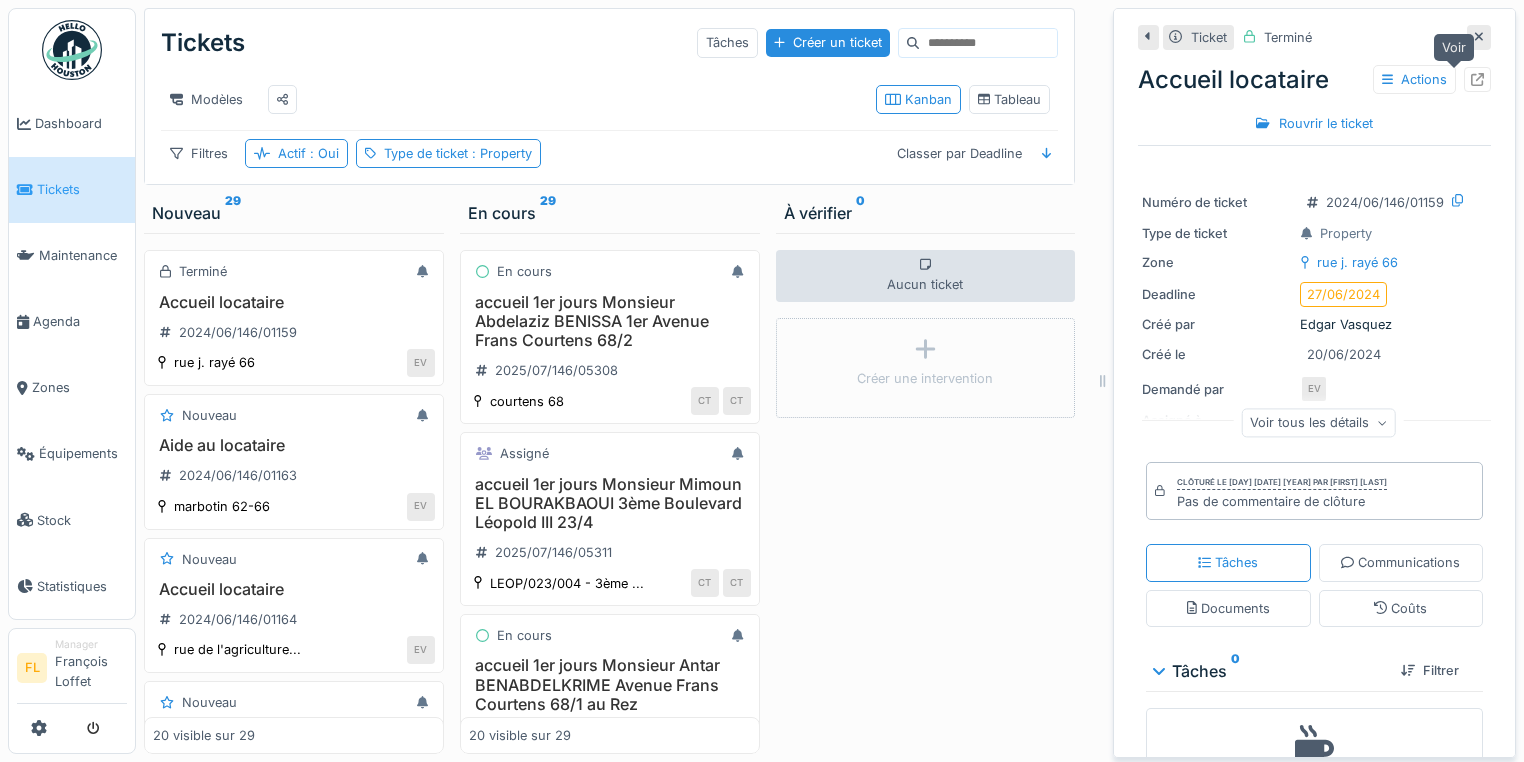 click at bounding box center [1477, 79] 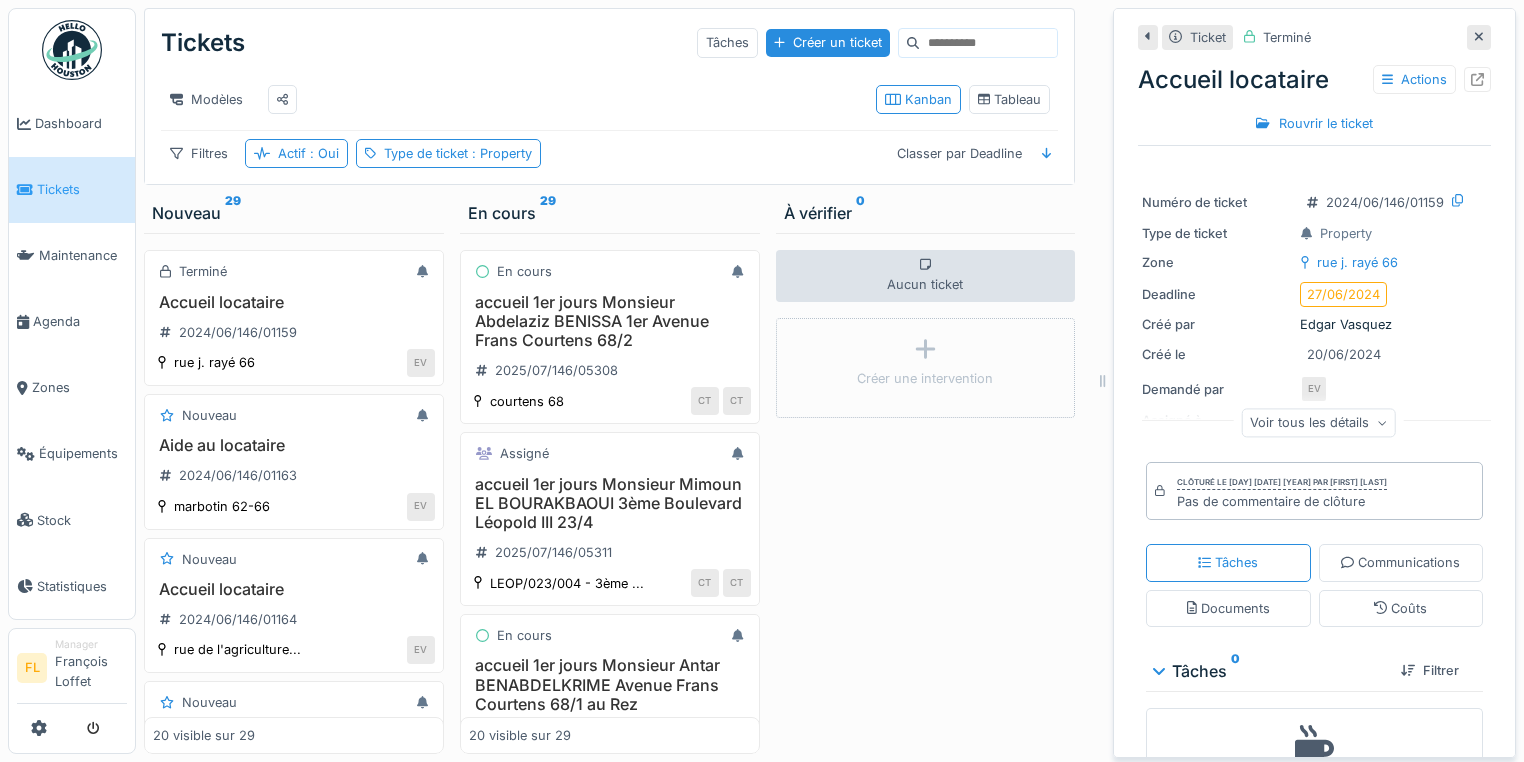 click 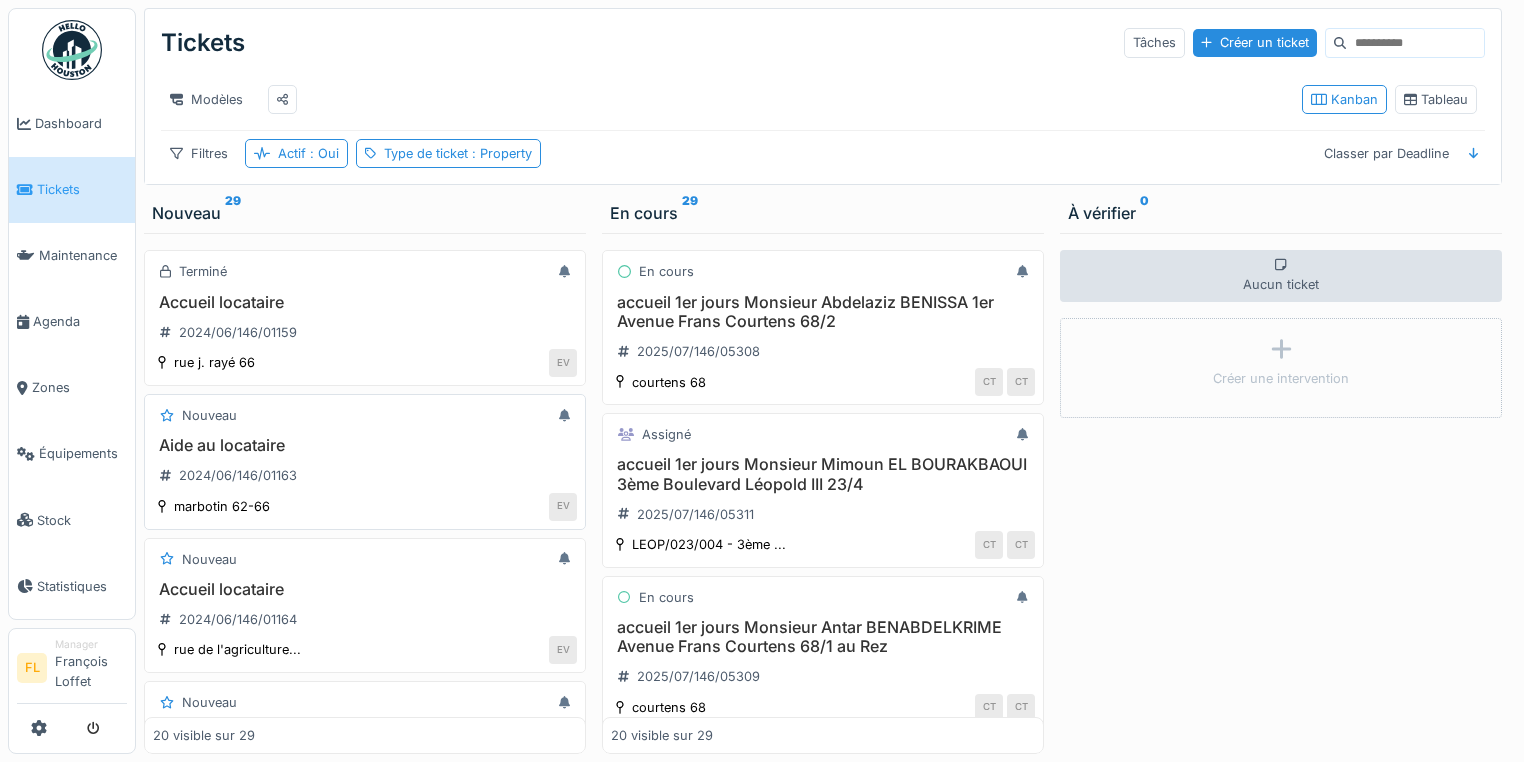 click on "Aide au locataire" at bounding box center [365, 445] 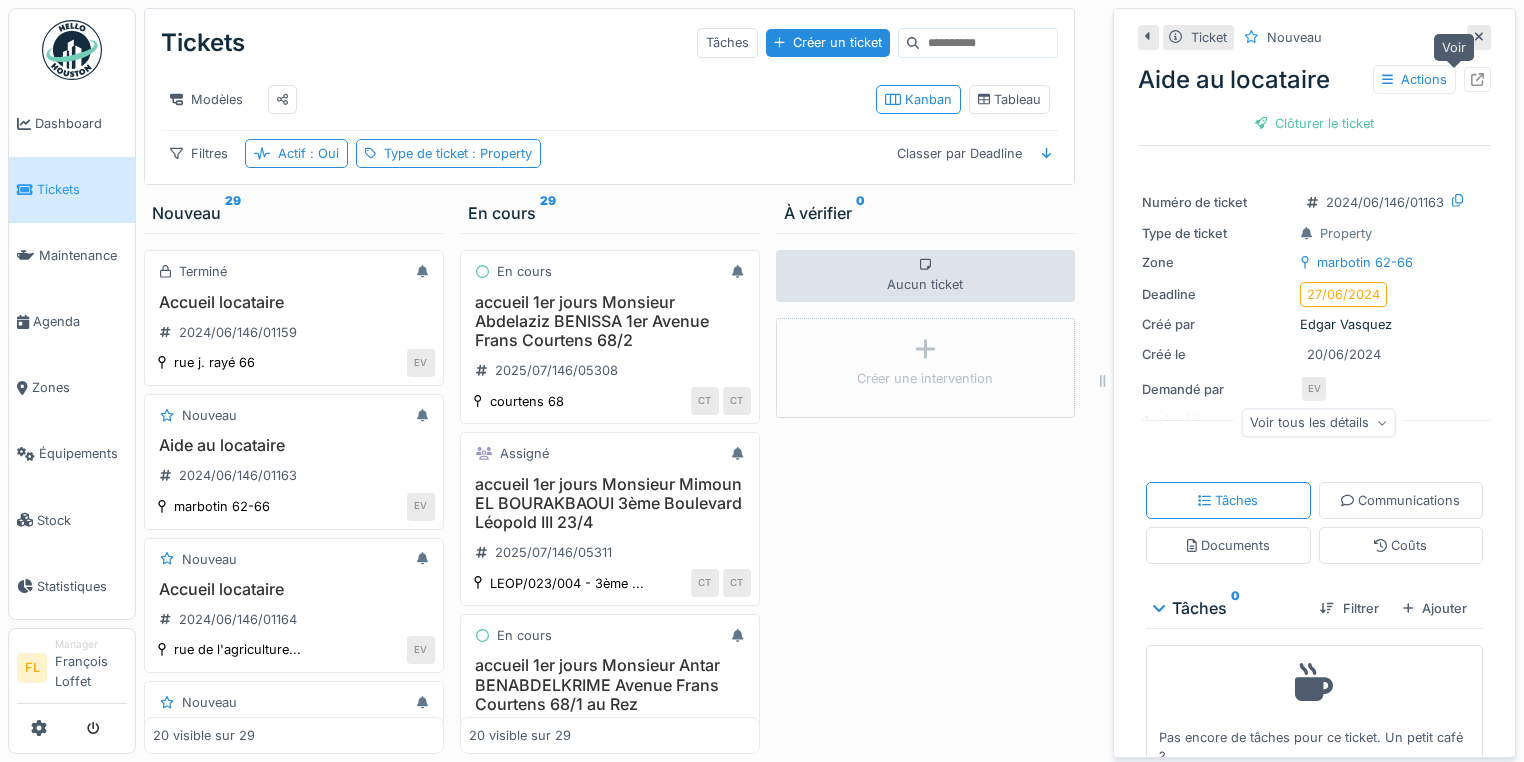 click 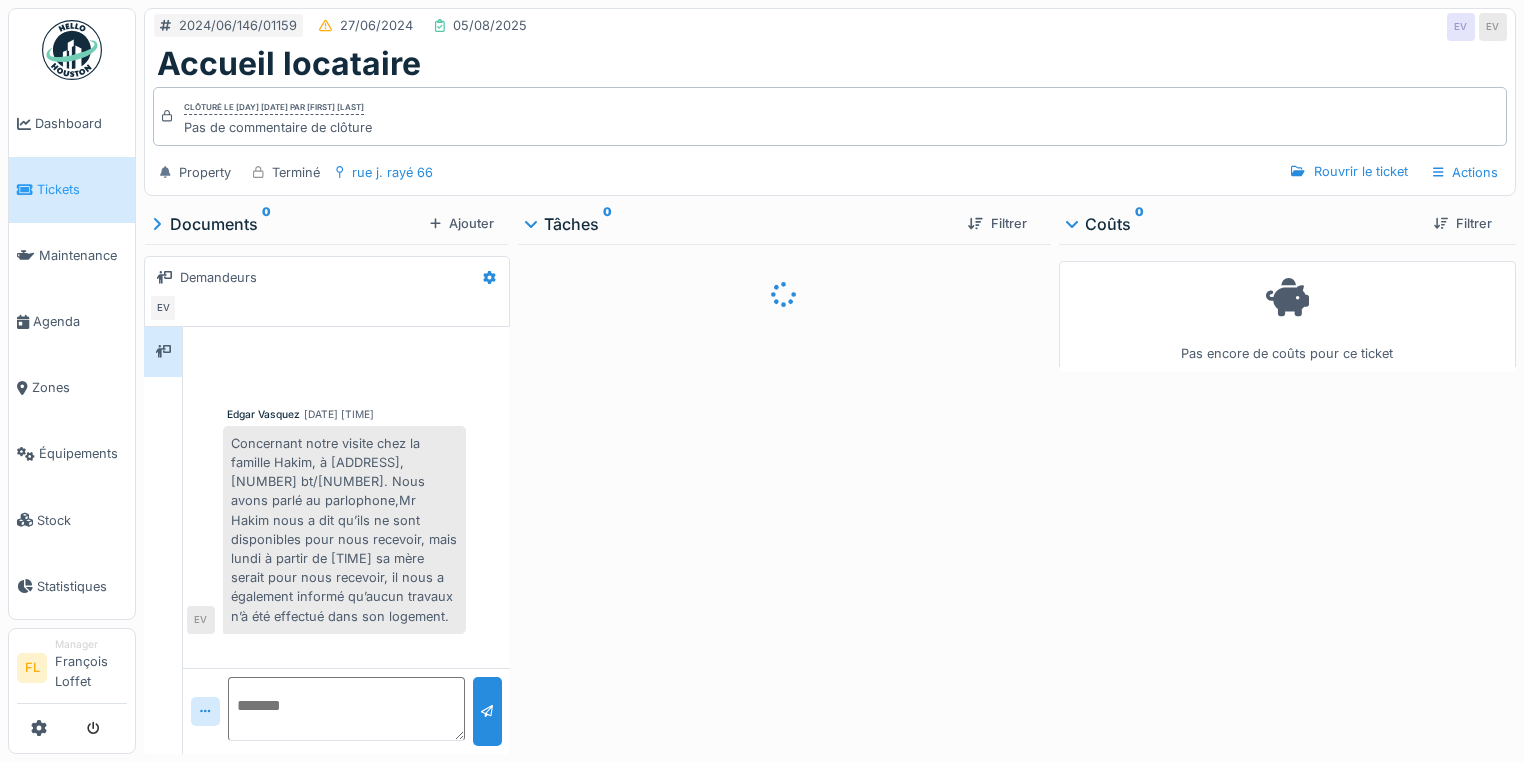 scroll, scrollTop: 0, scrollLeft: 0, axis: both 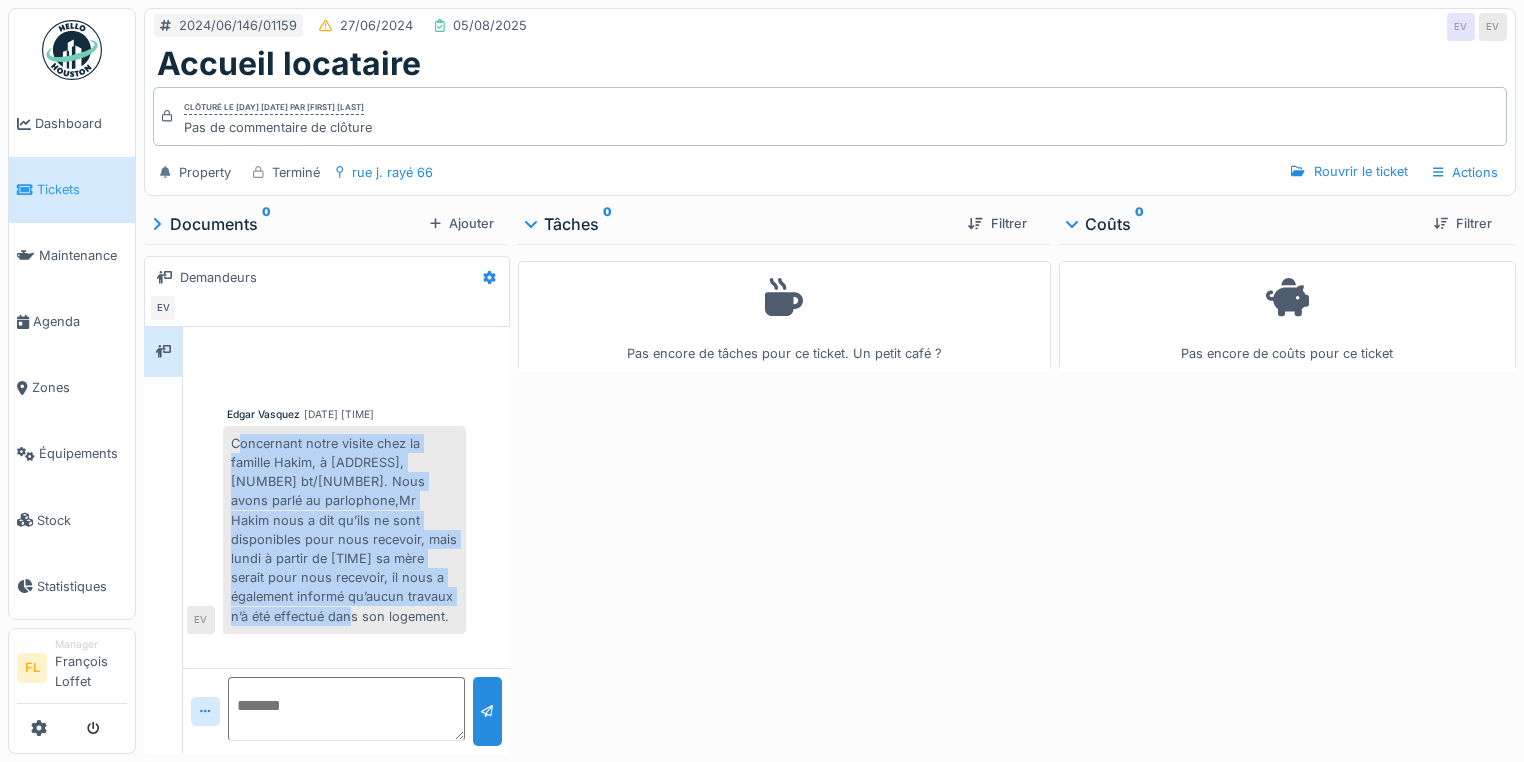 drag, startPoint x: 239, startPoint y: 440, endPoint x: 430, endPoint y: 586, distance: 240.41006 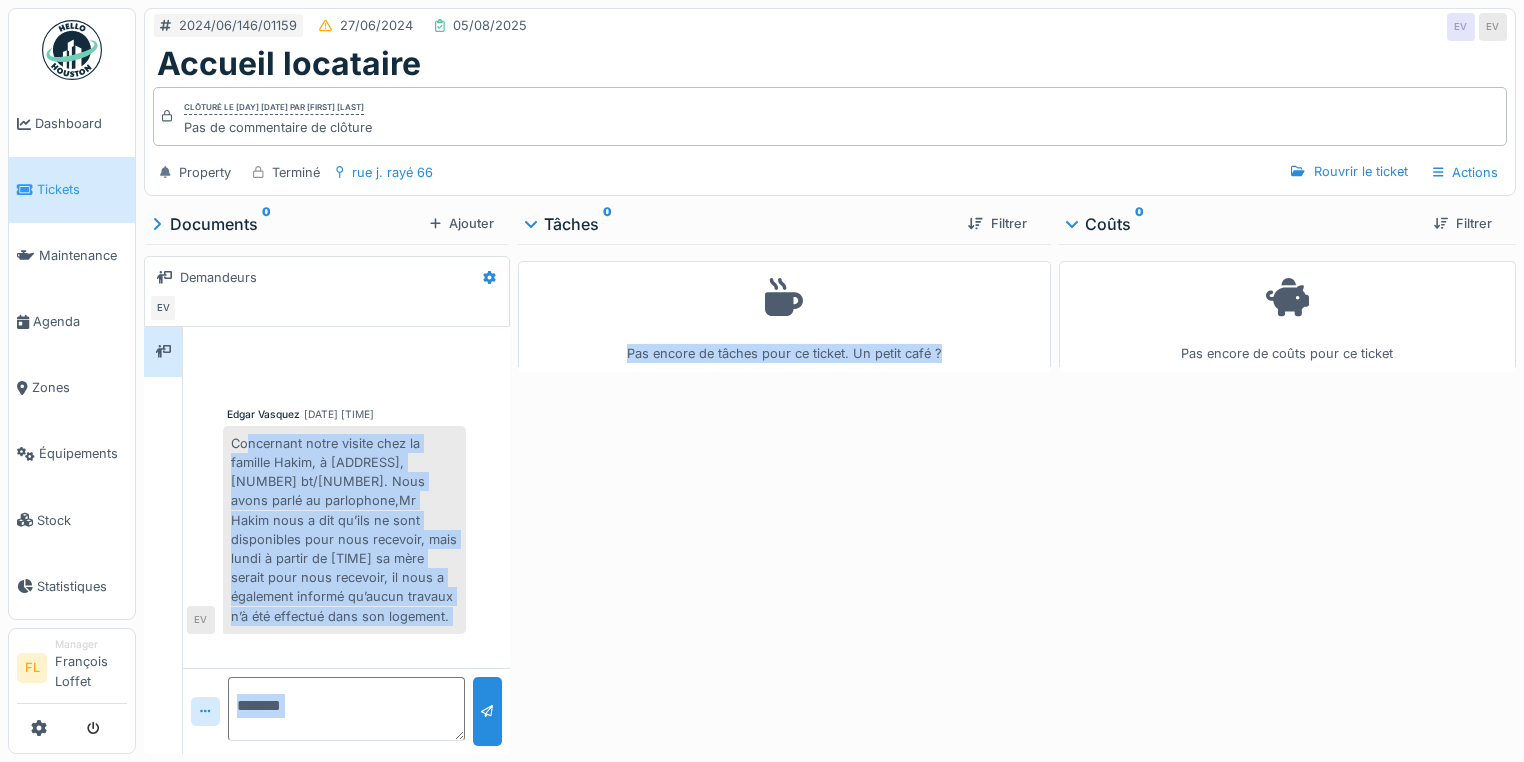 drag, startPoint x: 244, startPoint y: 442, endPoint x: 731, endPoint y: 610, distance: 515.1631 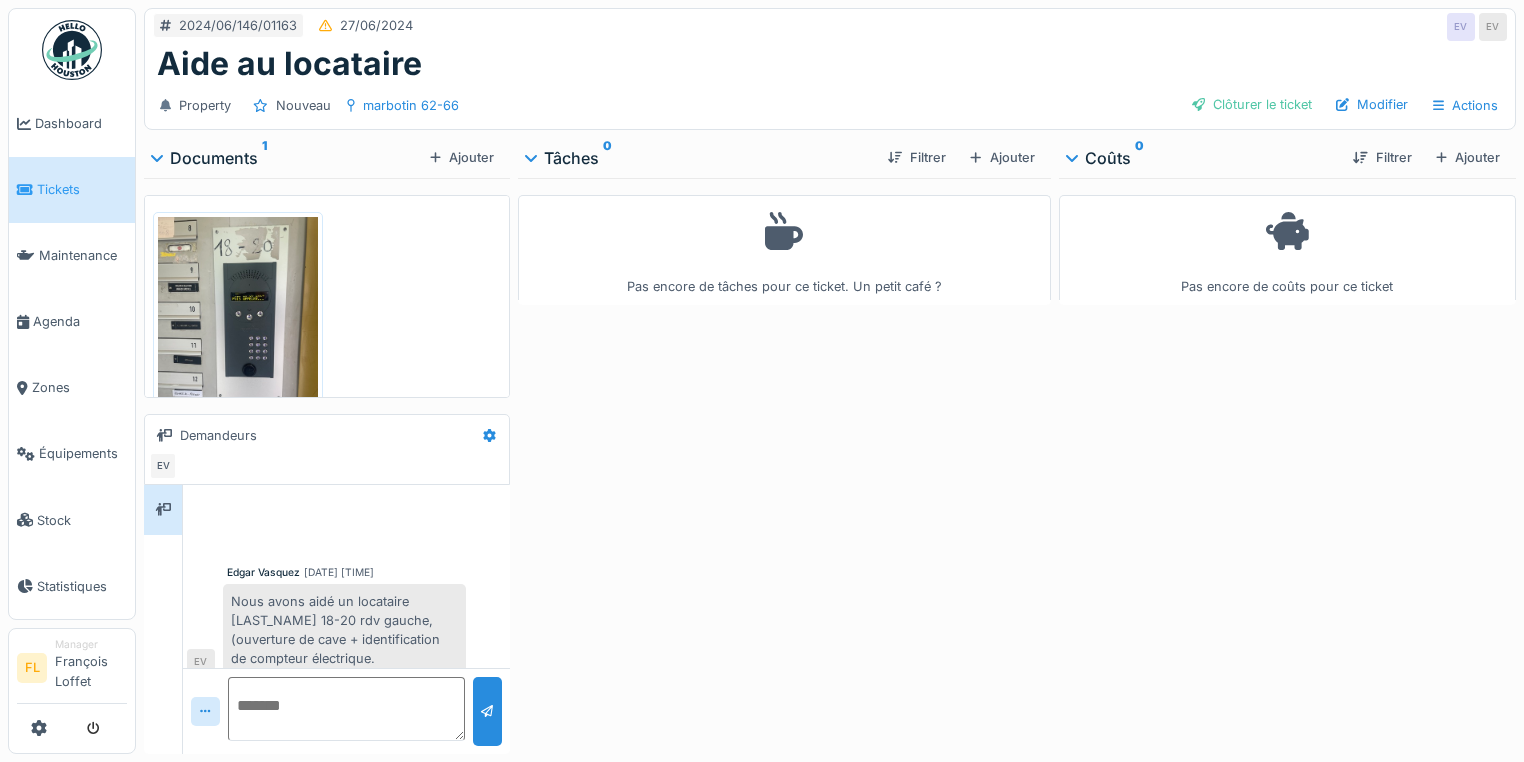 scroll, scrollTop: 0, scrollLeft: 0, axis: both 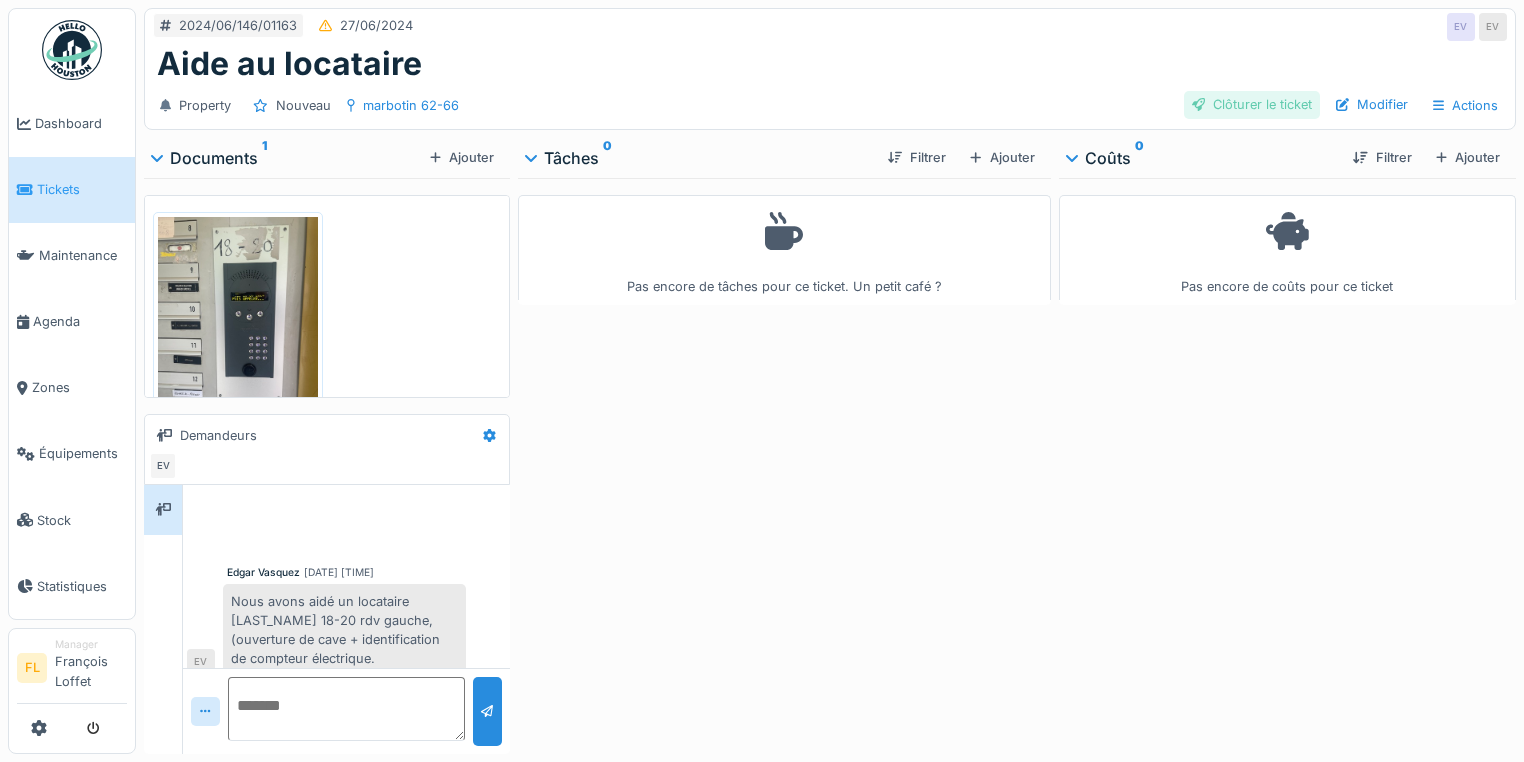 click on "Clôturer le ticket" at bounding box center (1252, 104) 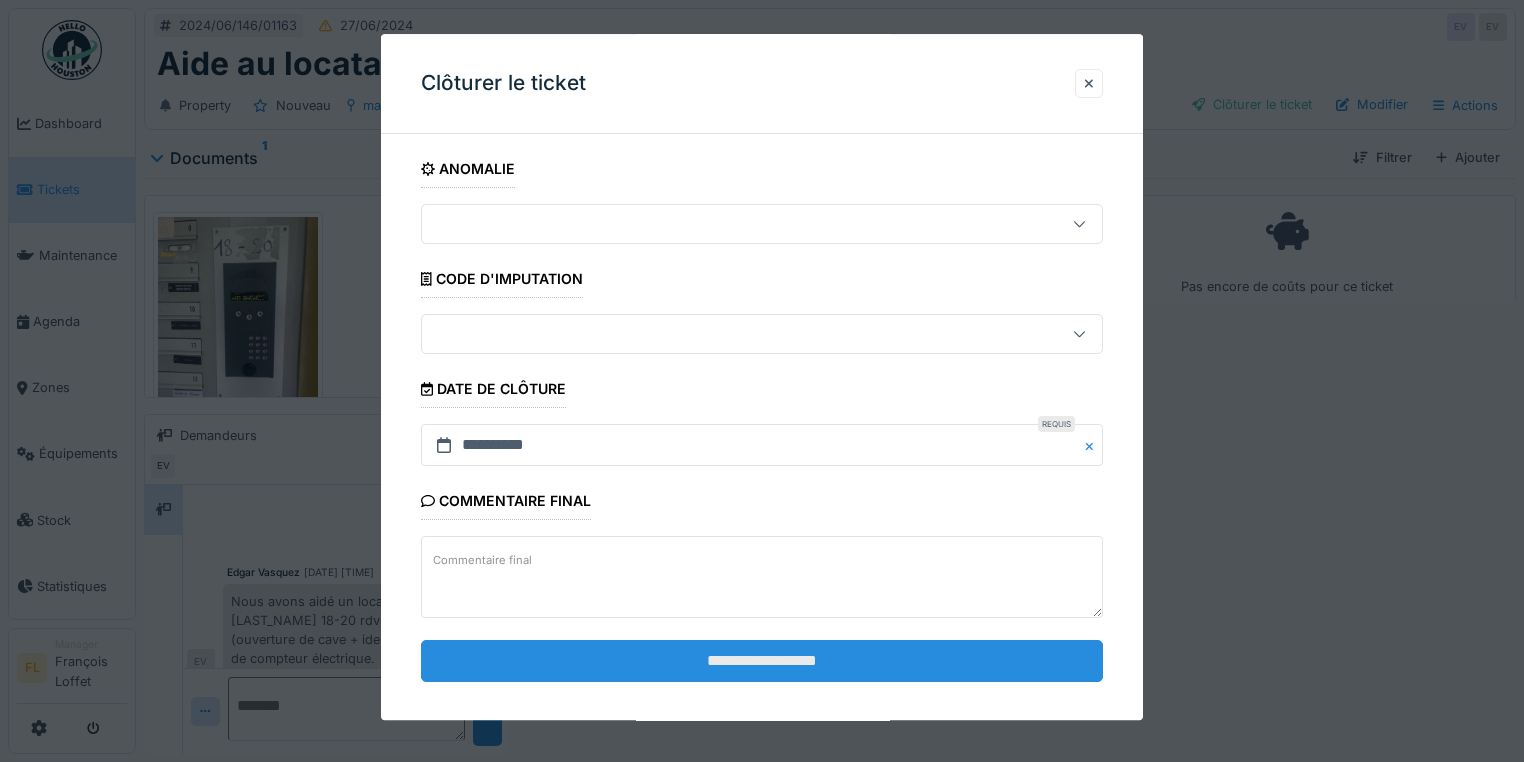 click on "**********" at bounding box center [762, 661] 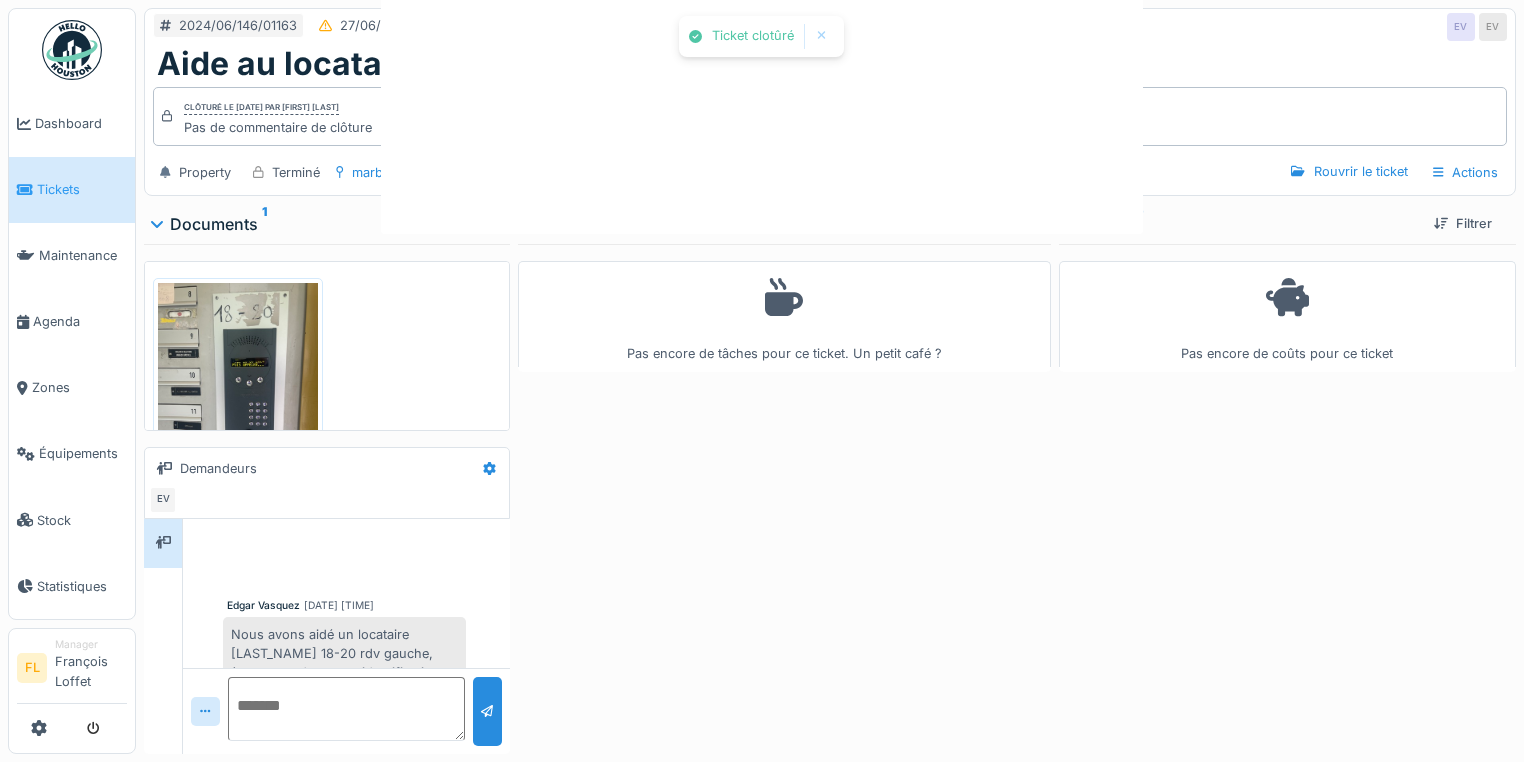 scroll, scrollTop: 48, scrollLeft: 0, axis: vertical 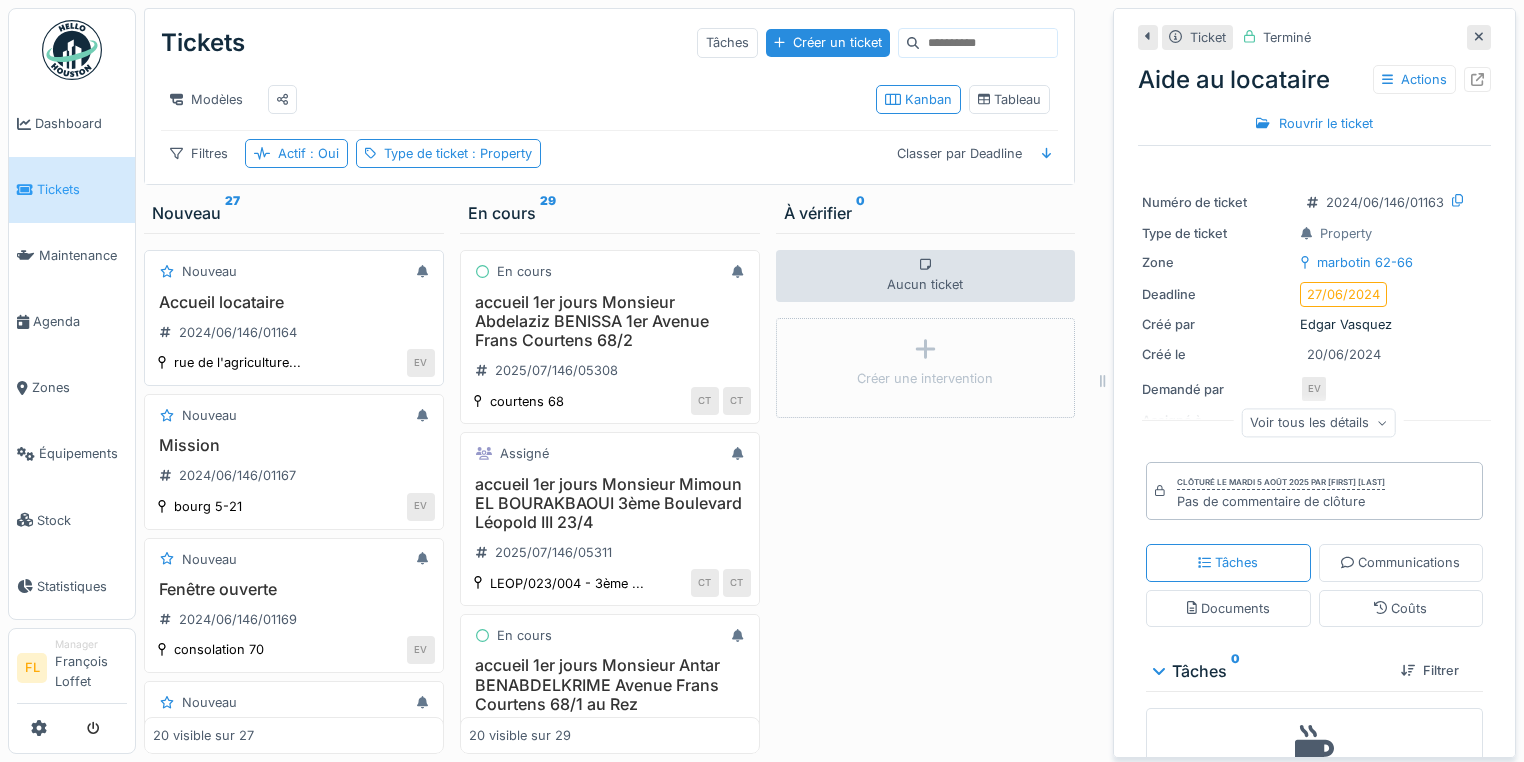 click on "Accueil locataire" at bounding box center (294, 302) 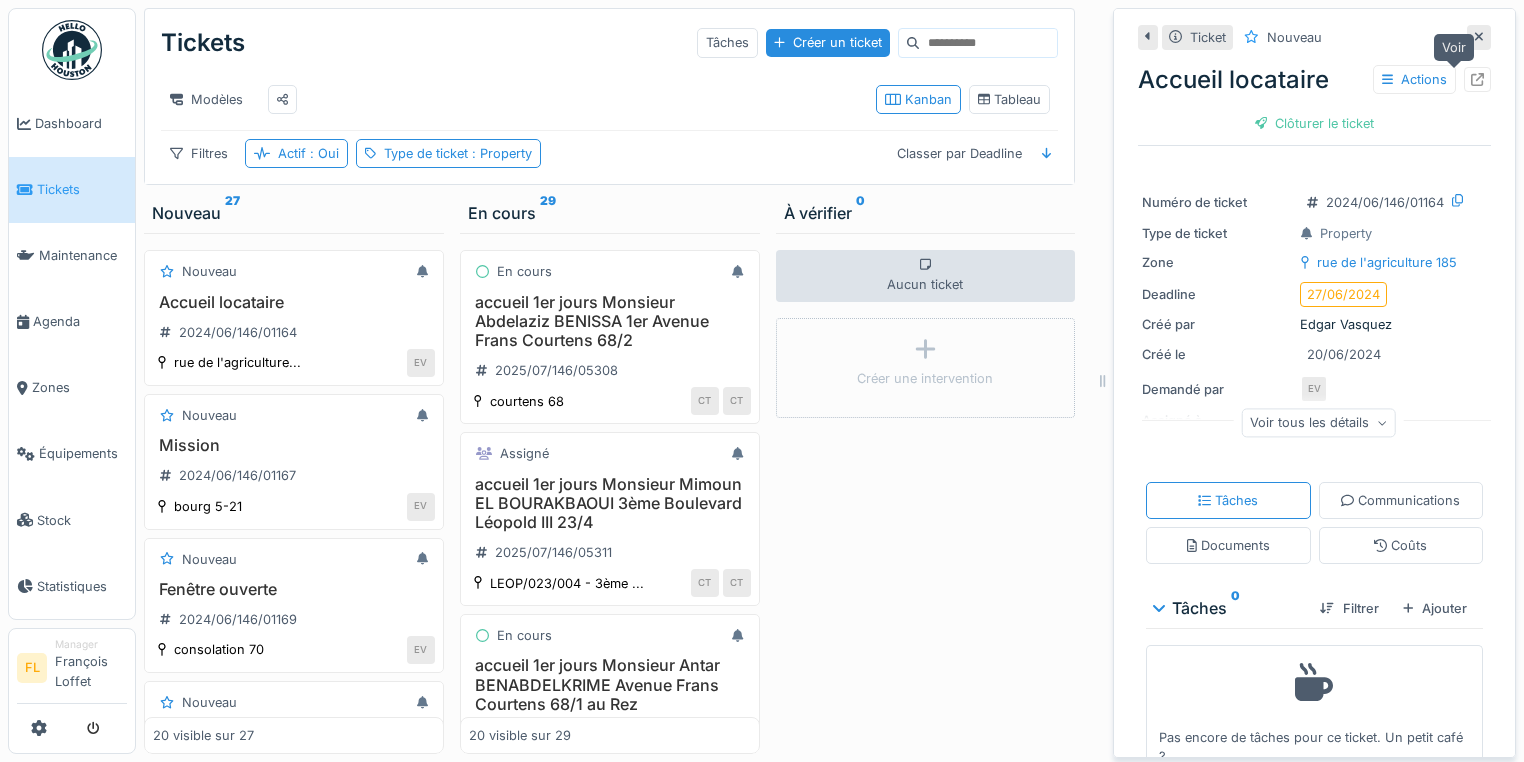 click 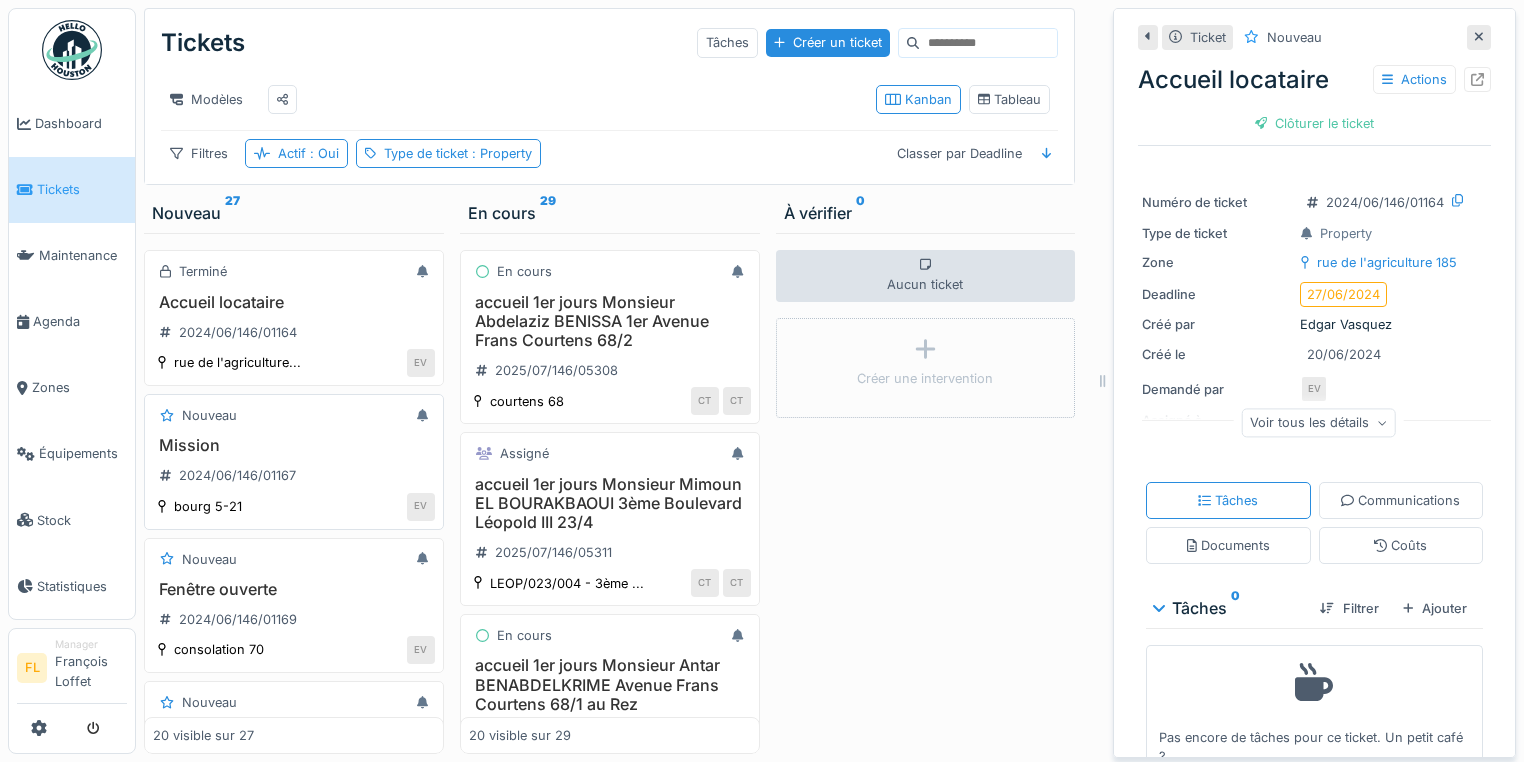 click on "Mission" at bounding box center (294, 445) 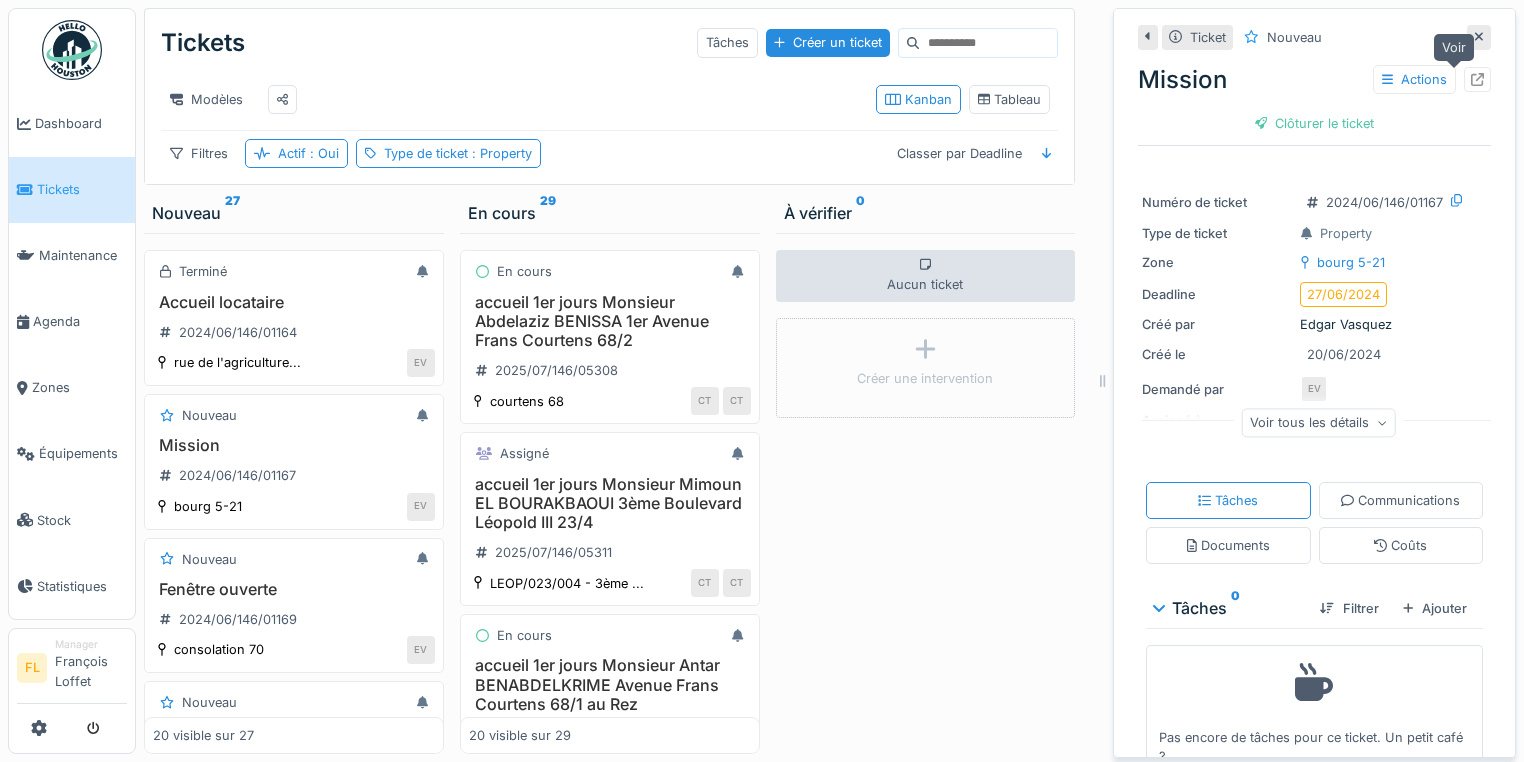 click 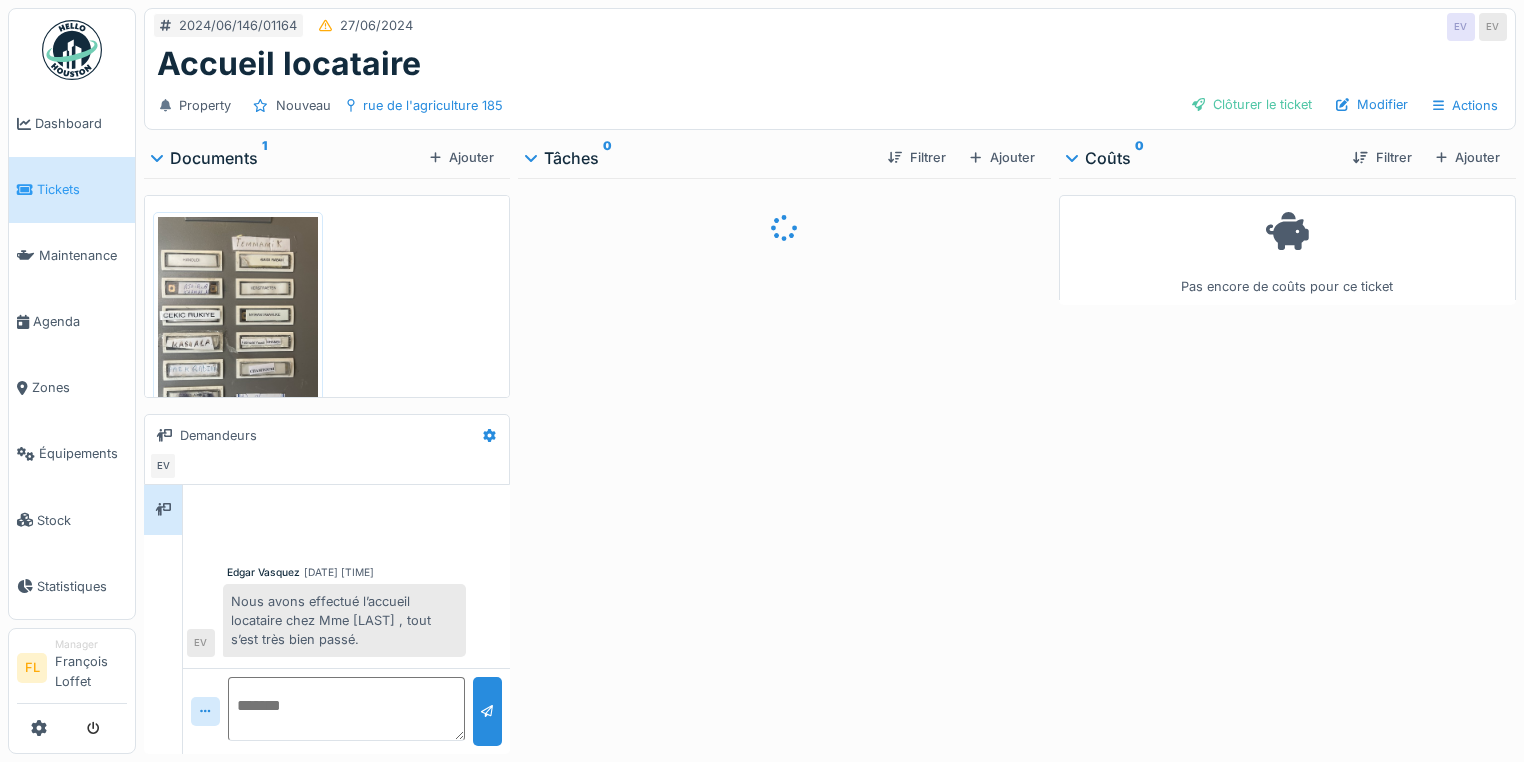 scroll, scrollTop: 0, scrollLeft: 0, axis: both 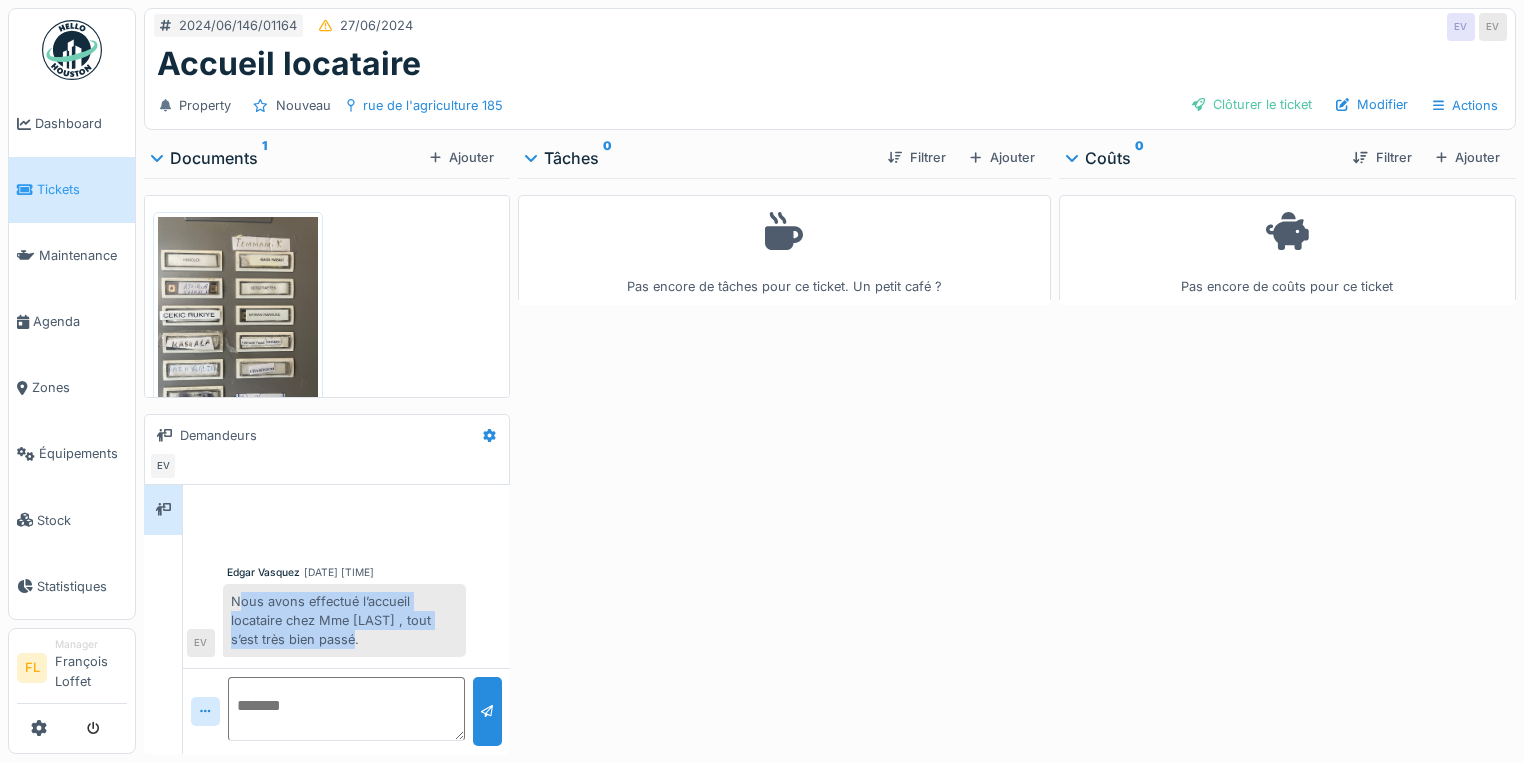 drag, startPoint x: 237, startPoint y: 604, endPoint x: 357, endPoint y: 632, distance: 123.22337 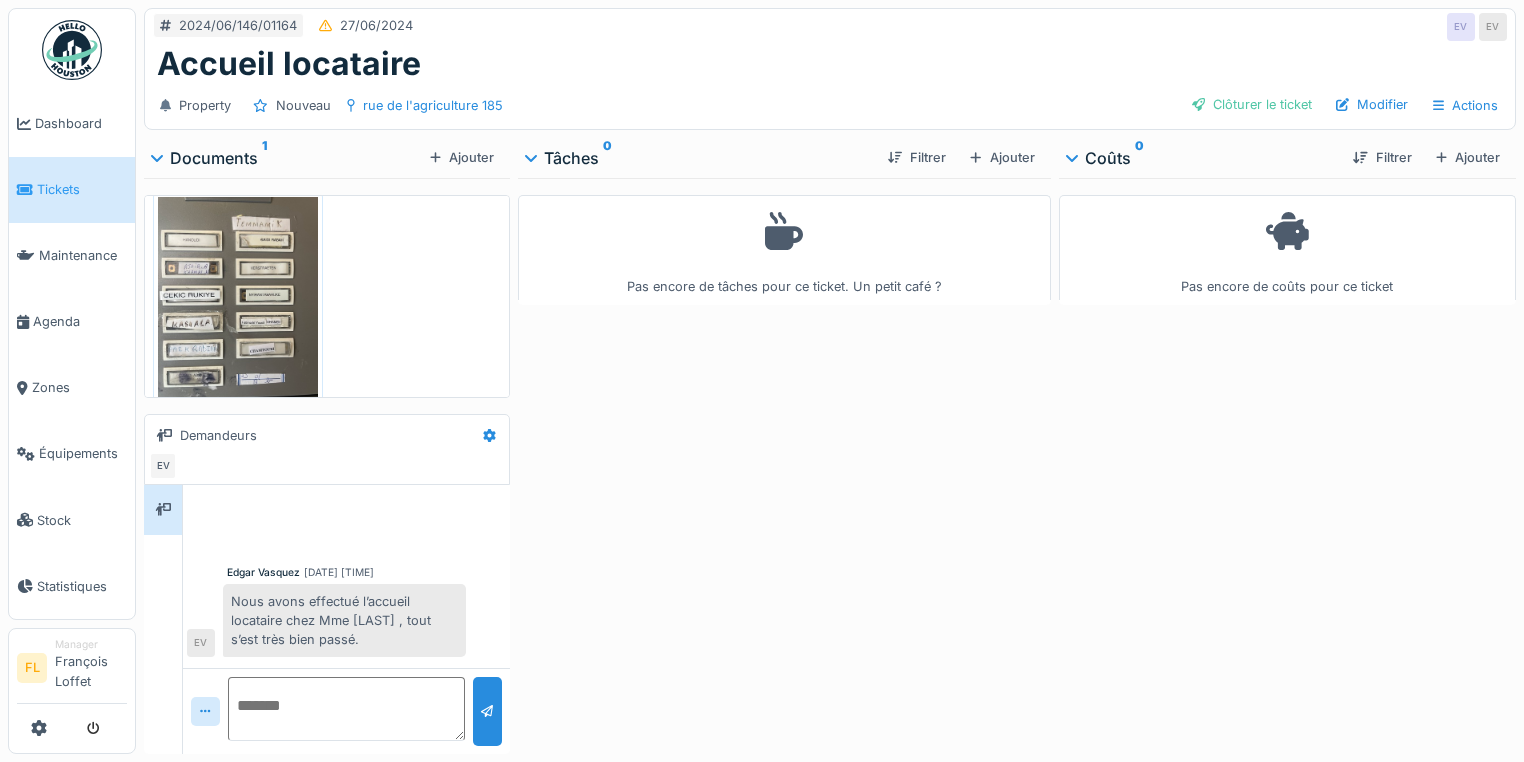 scroll, scrollTop: 0, scrollLeft: 0, axis: both 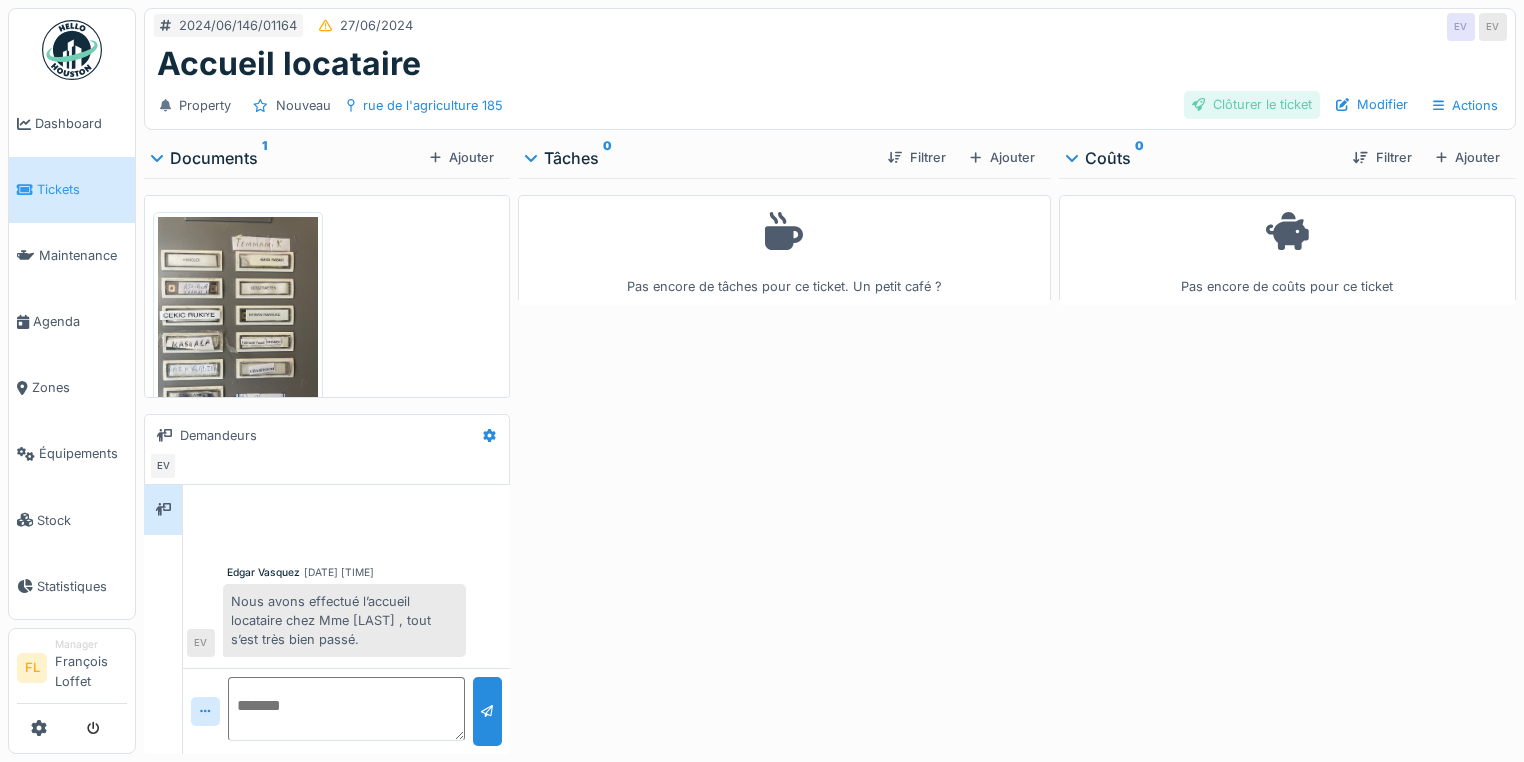 click on "Clôturer le ticket" at bounding box center (1252, 104) 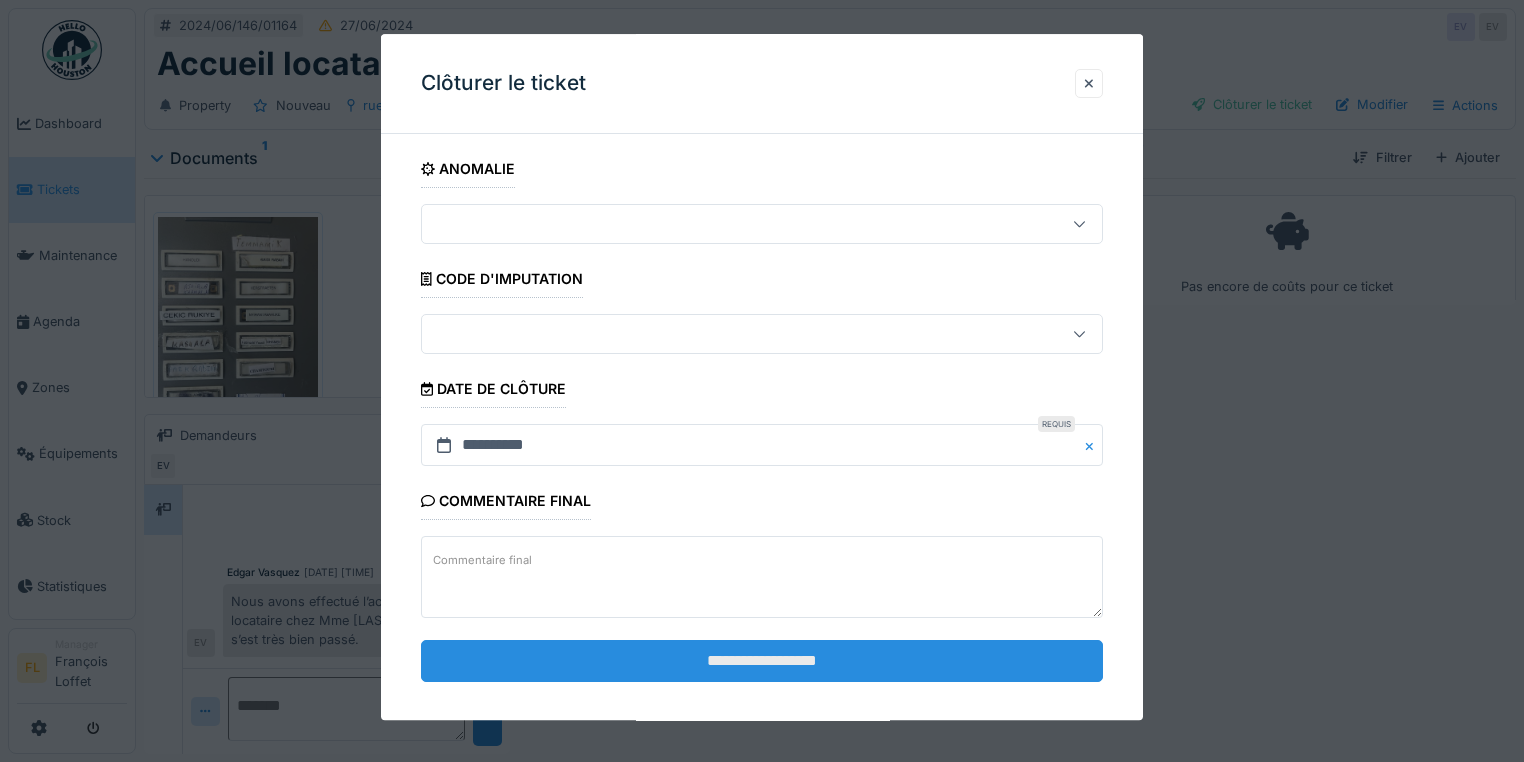 click on "**********" at bounding box center (762, 661) 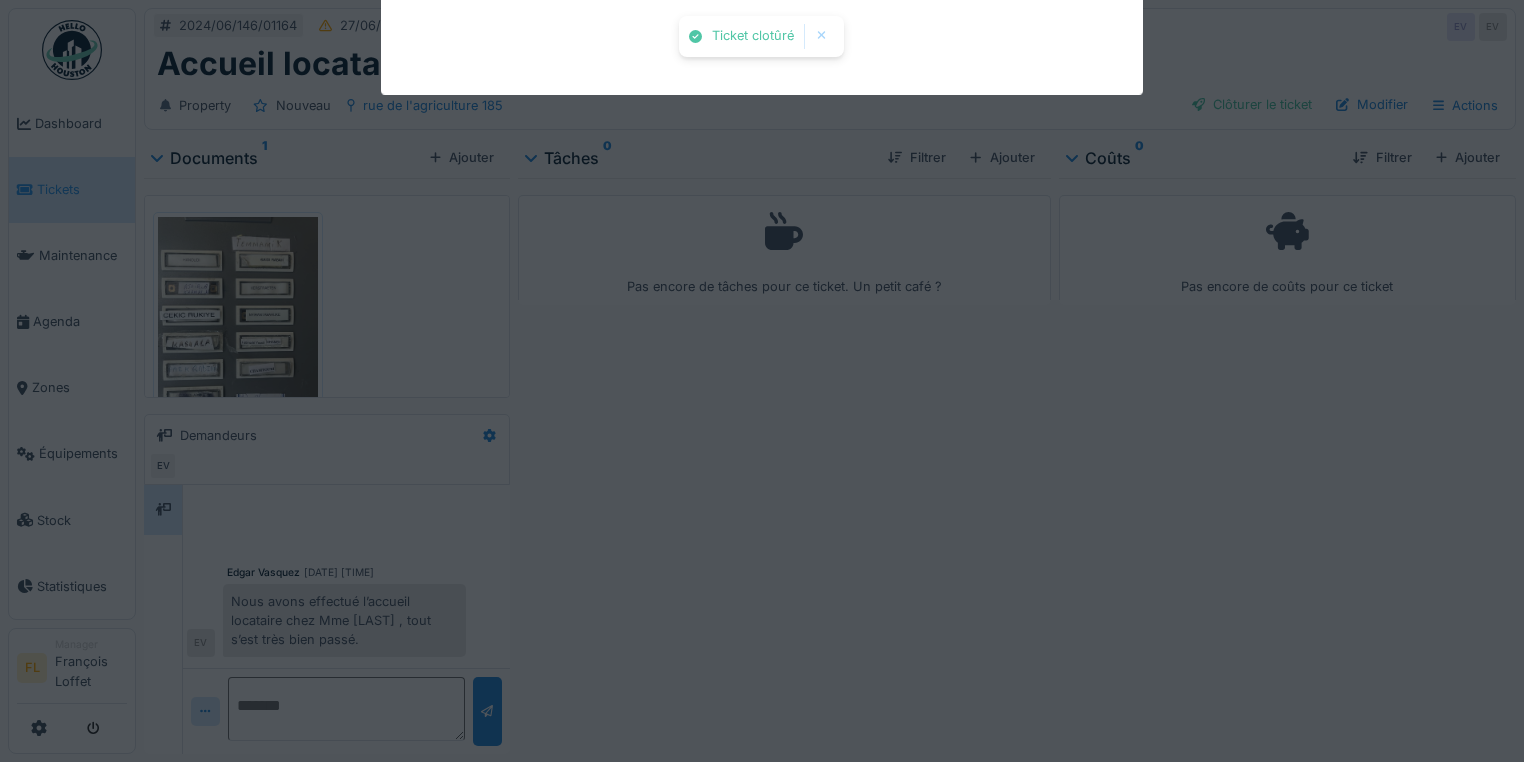 scroll, scrollTop: 29, scrollLeft: 0, axis: vertical 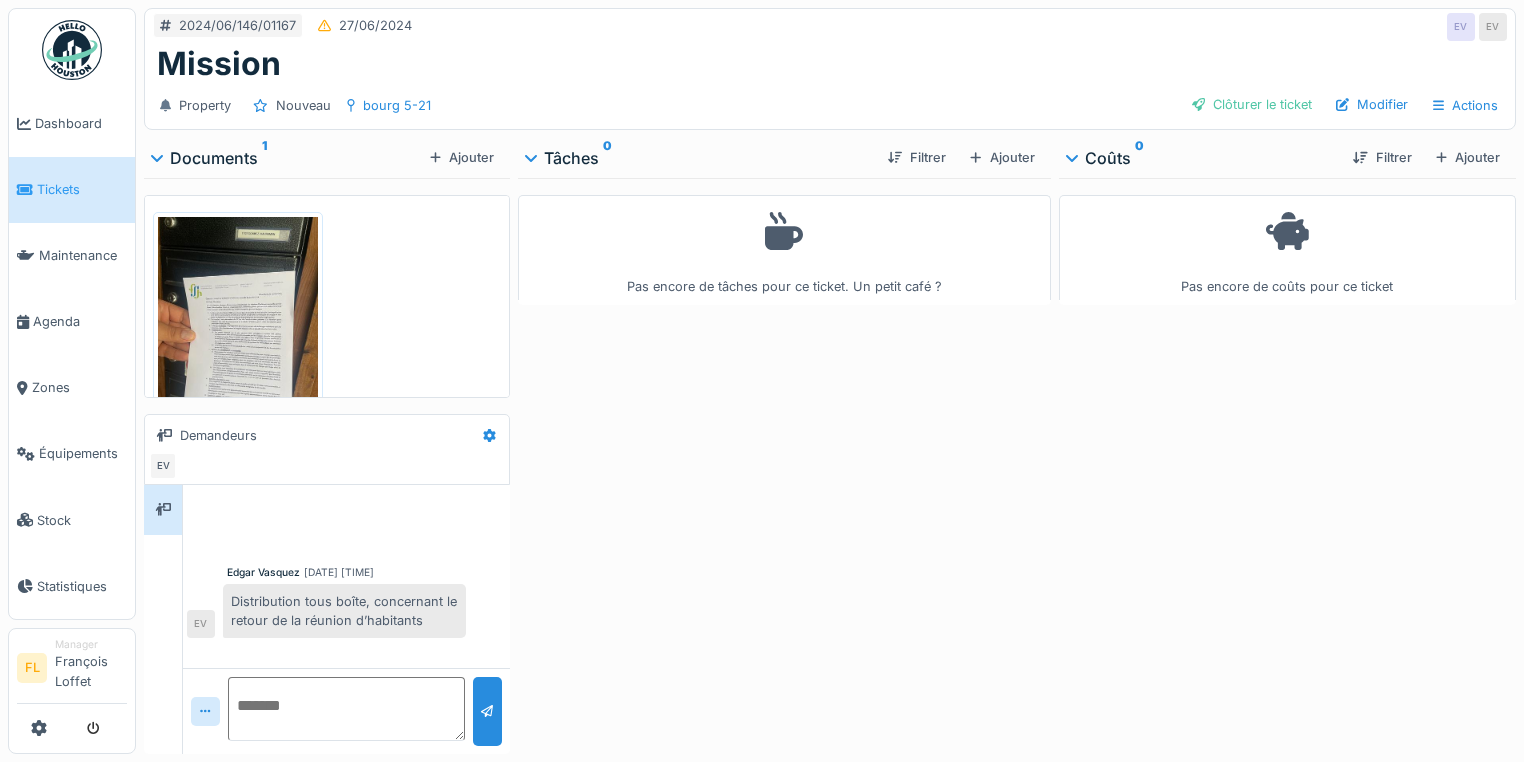 drag, startPoint x: 1226, startPoint y: 102, endPoint x: 1152, endPoint y: 83, distance: 76.40026 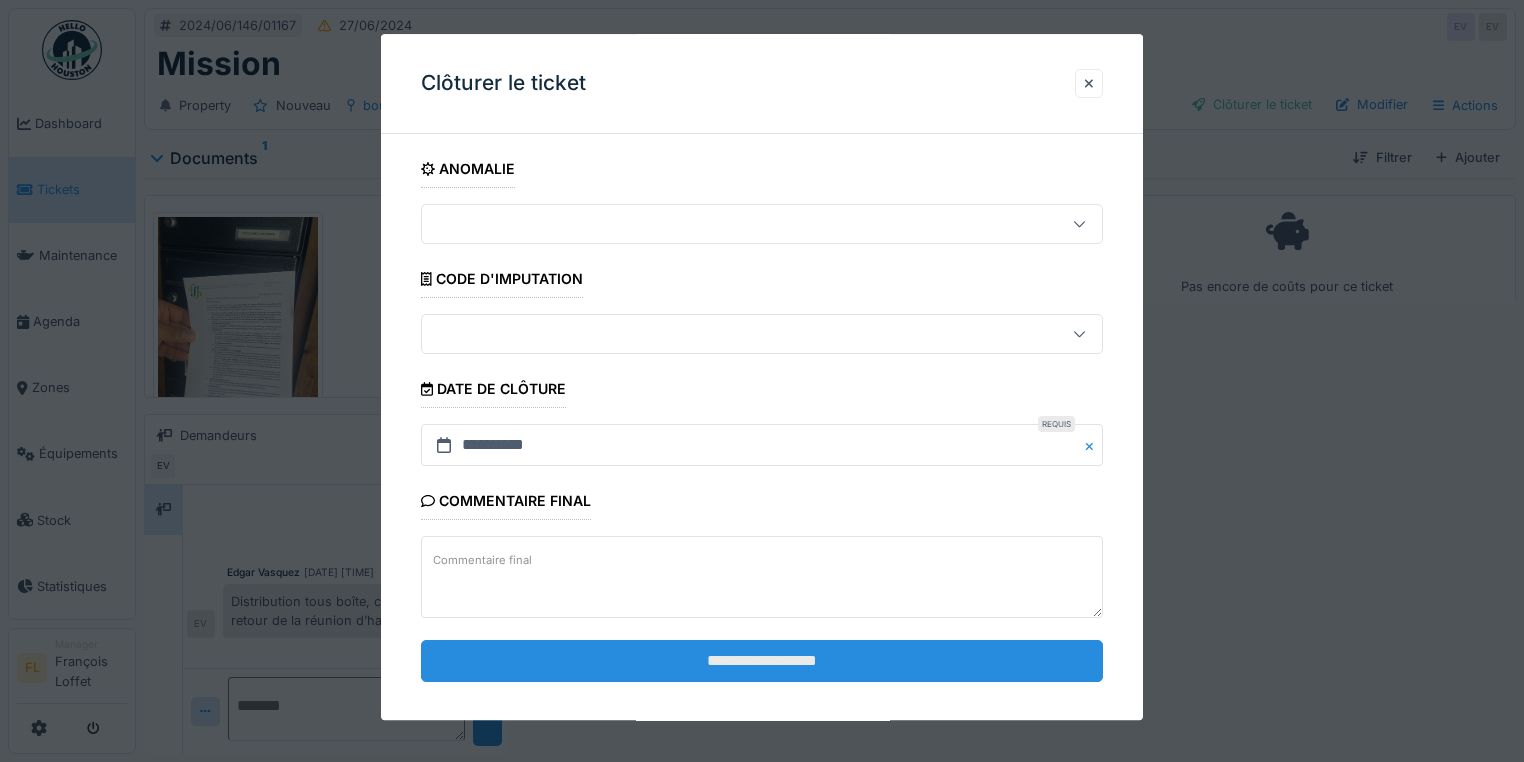 click on "**********" at bounding box center (762, 661) 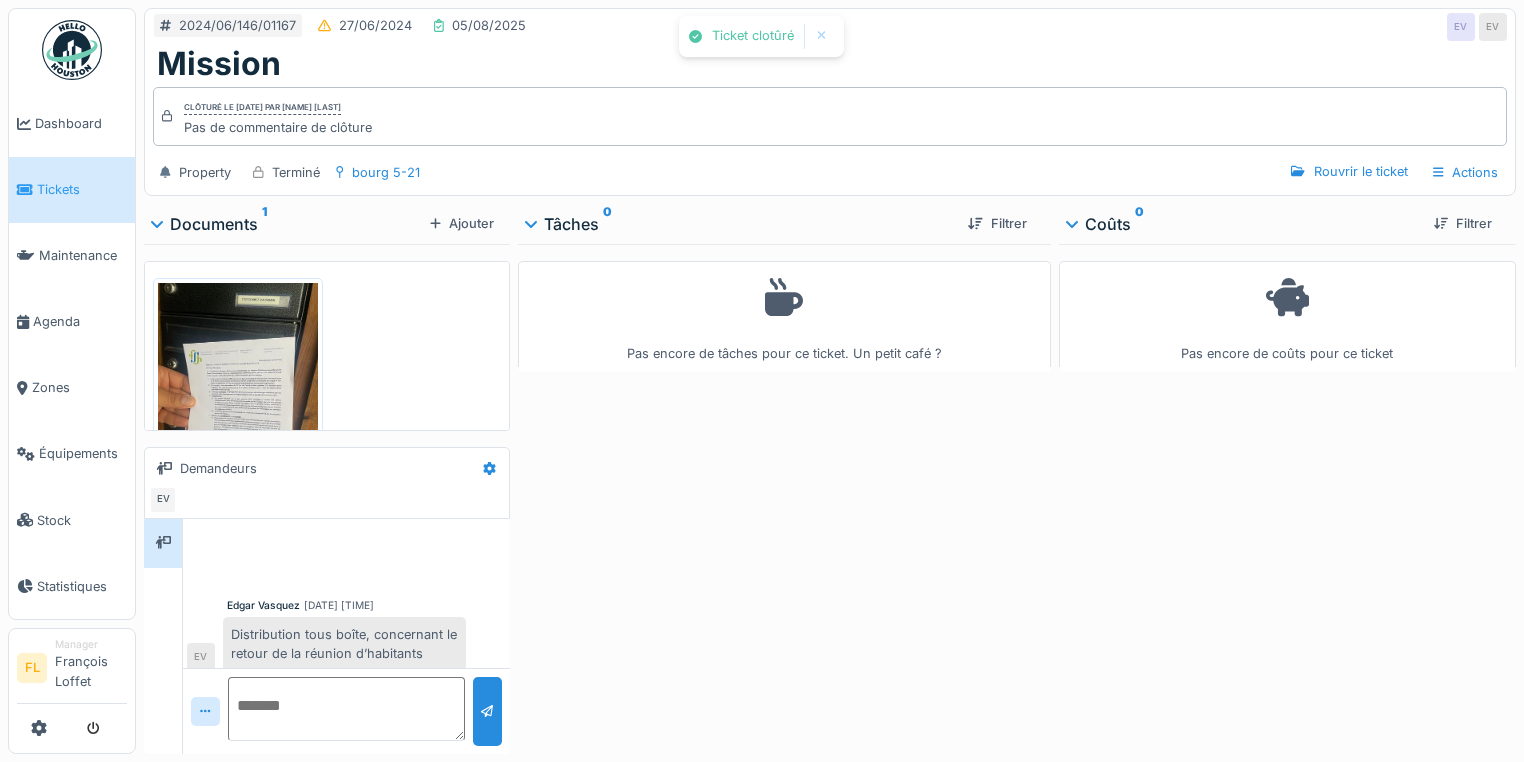 scroll, scrollTop: 10, scrollLeft: 0, axis: vertical 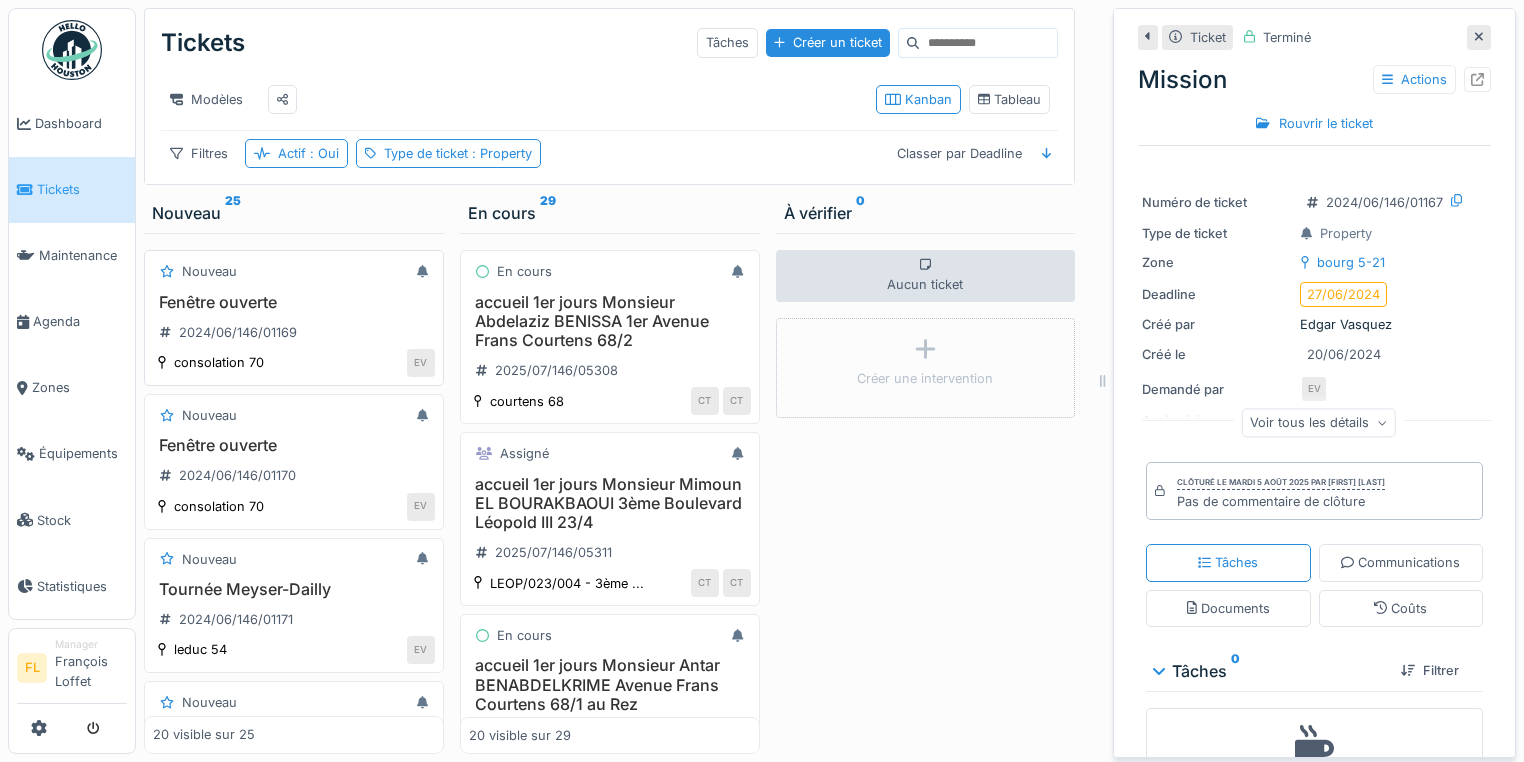 click on "Fenêtre ouverte" at bounding box center [294, 302] 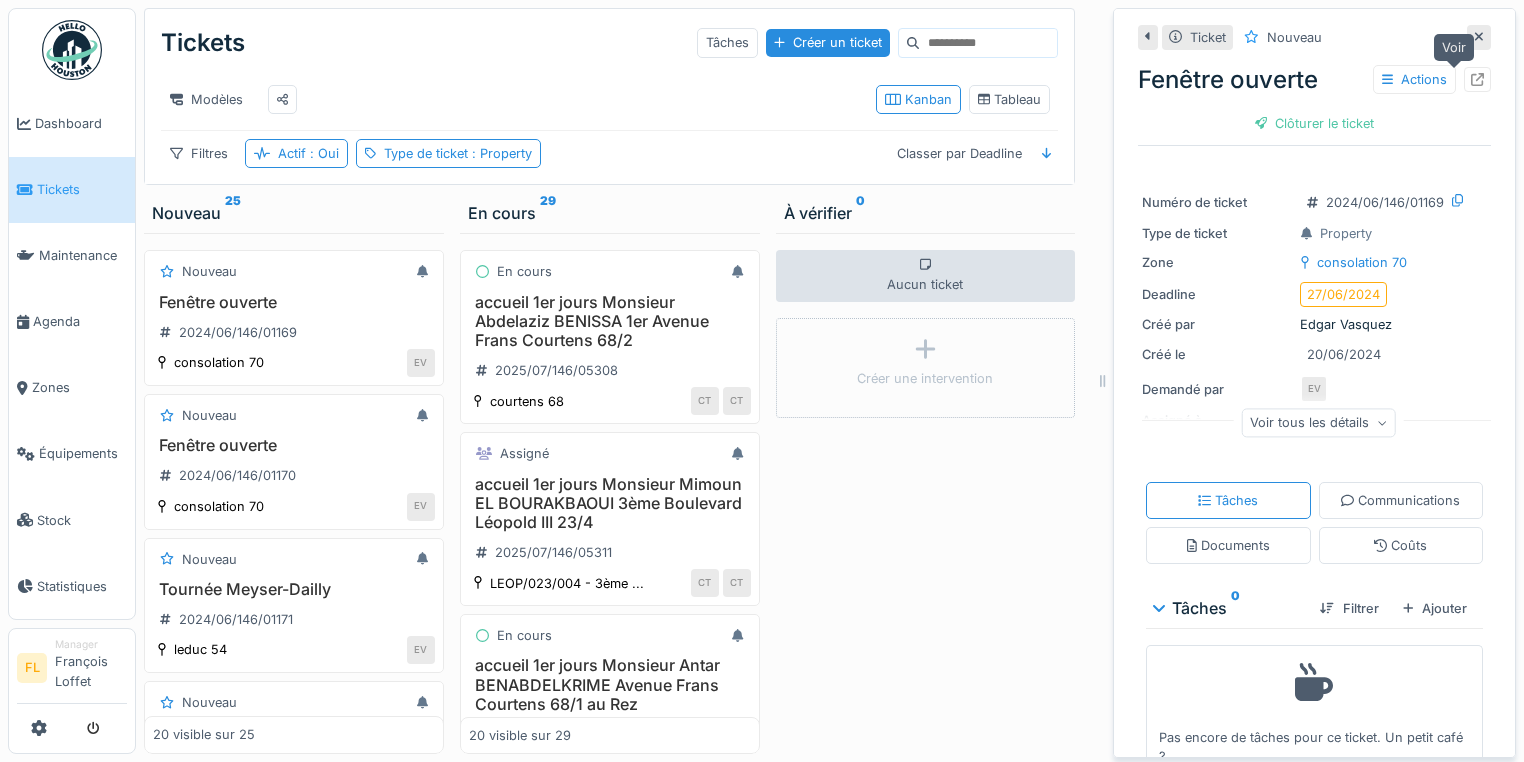 click 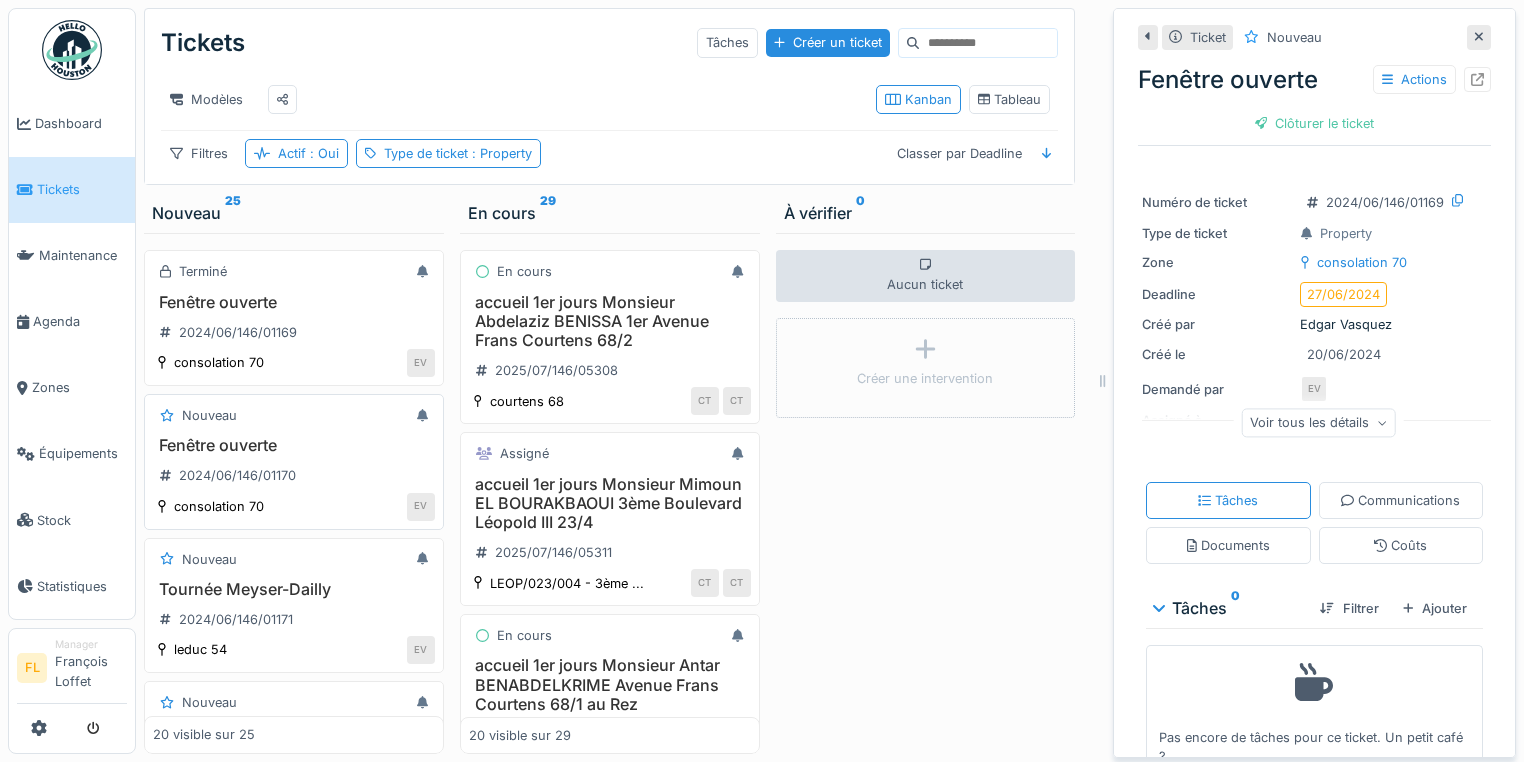 click on "Fenêtre ouverte" at bounding box center (294, 445) 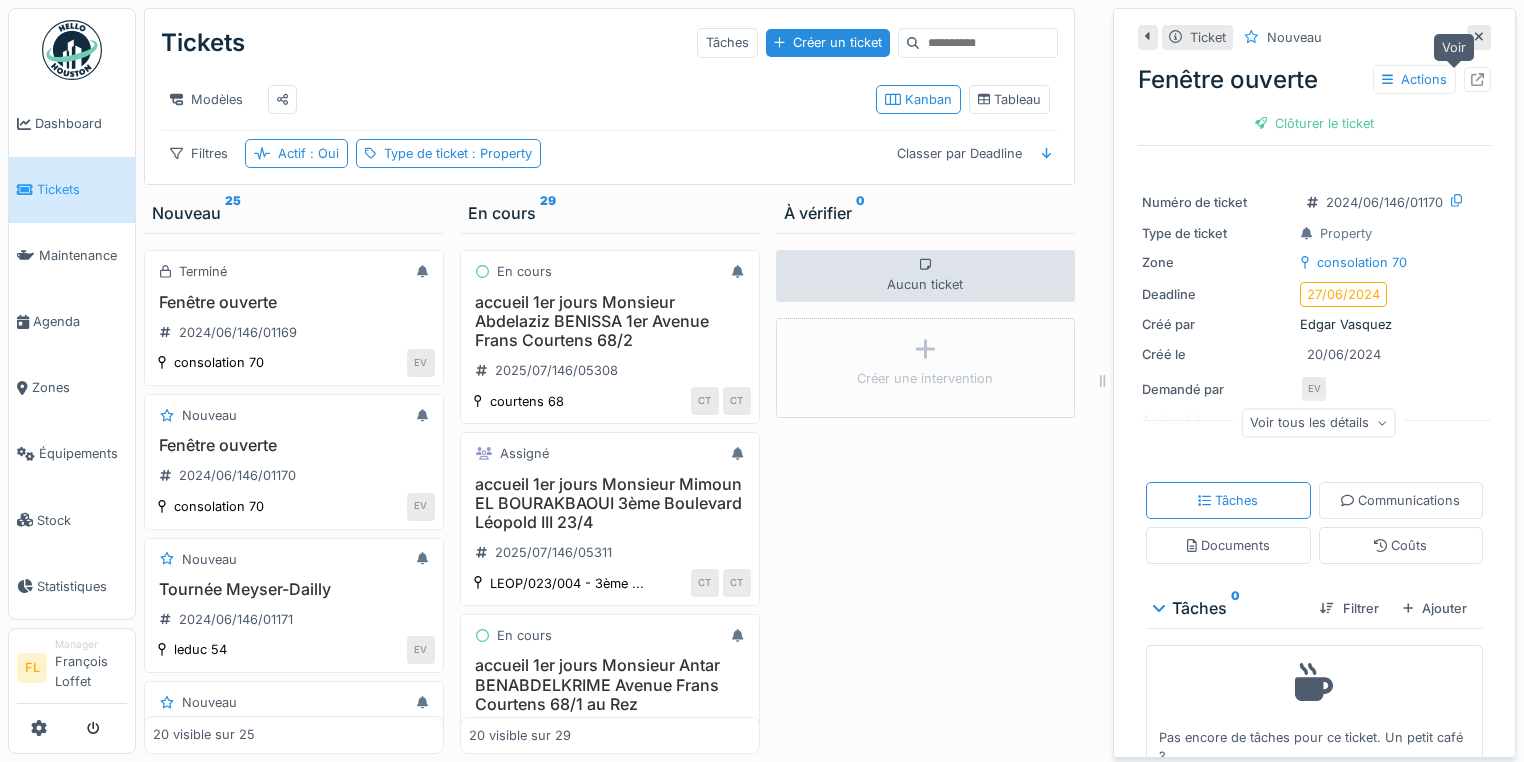 click 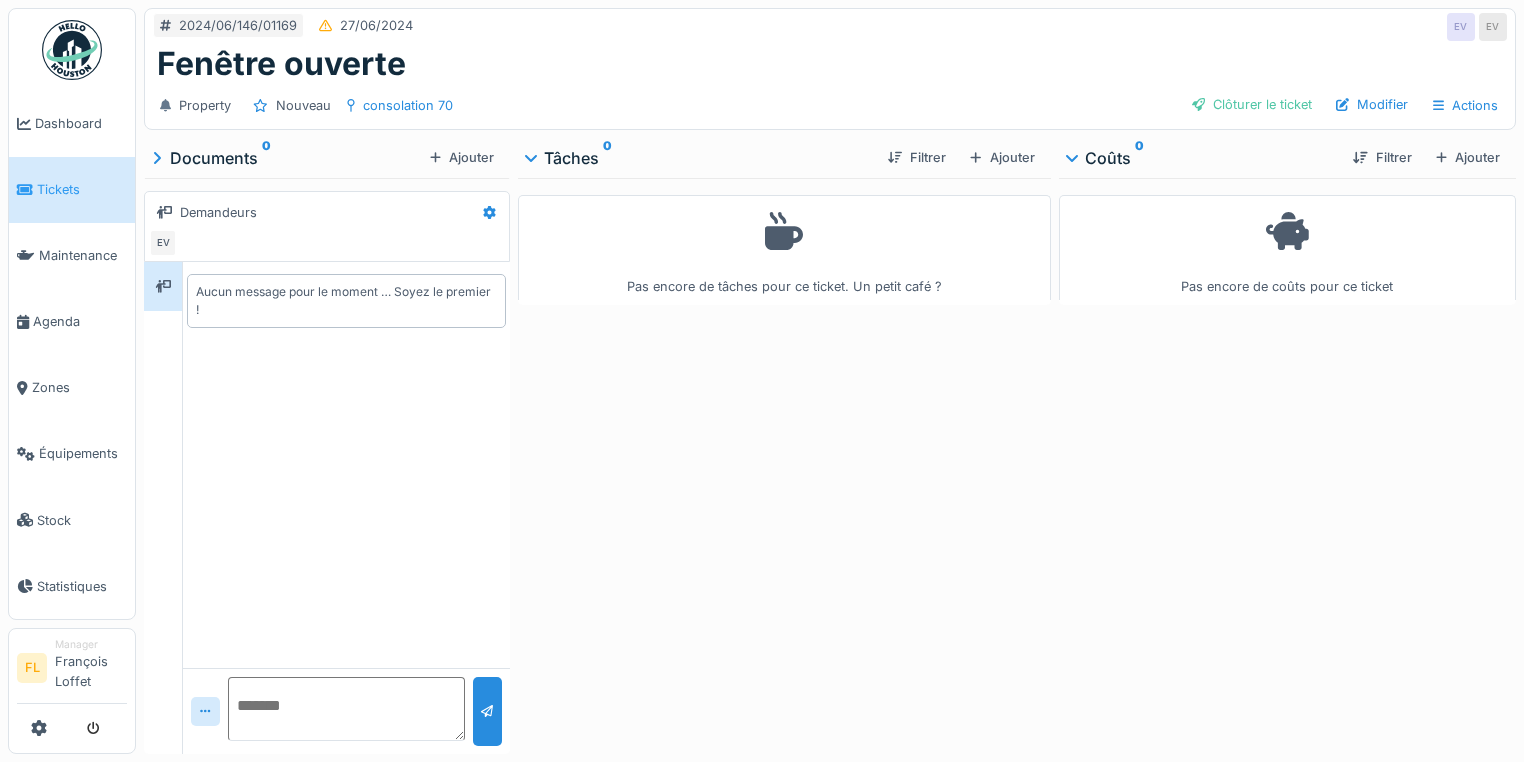 scroll, scrollTop: 0, scrollLeft: 0, axis: both 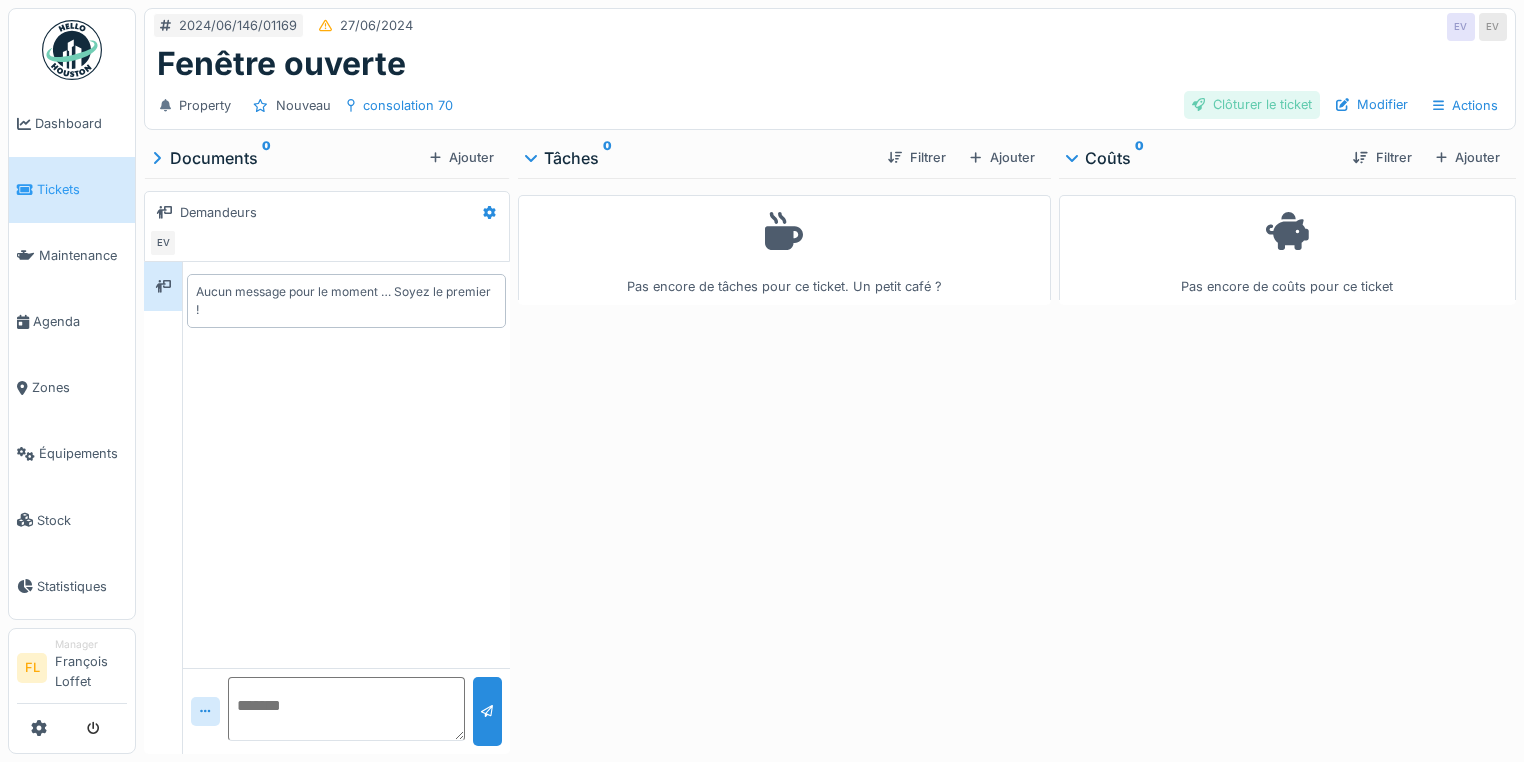 click on "Clôturer le ticket" at bounding box center (1252, 104) 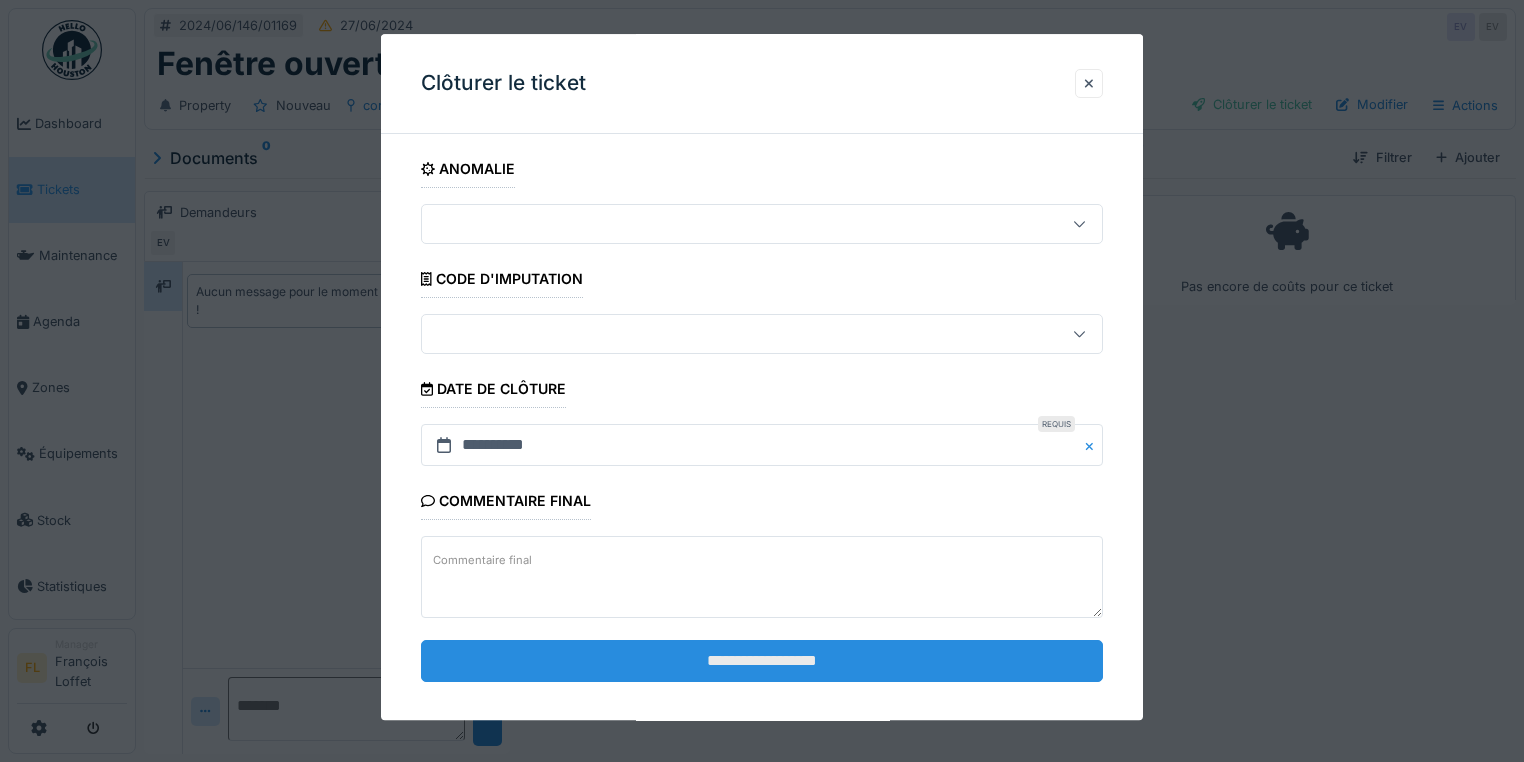 click on "**********" at bounding box center (762, 661) 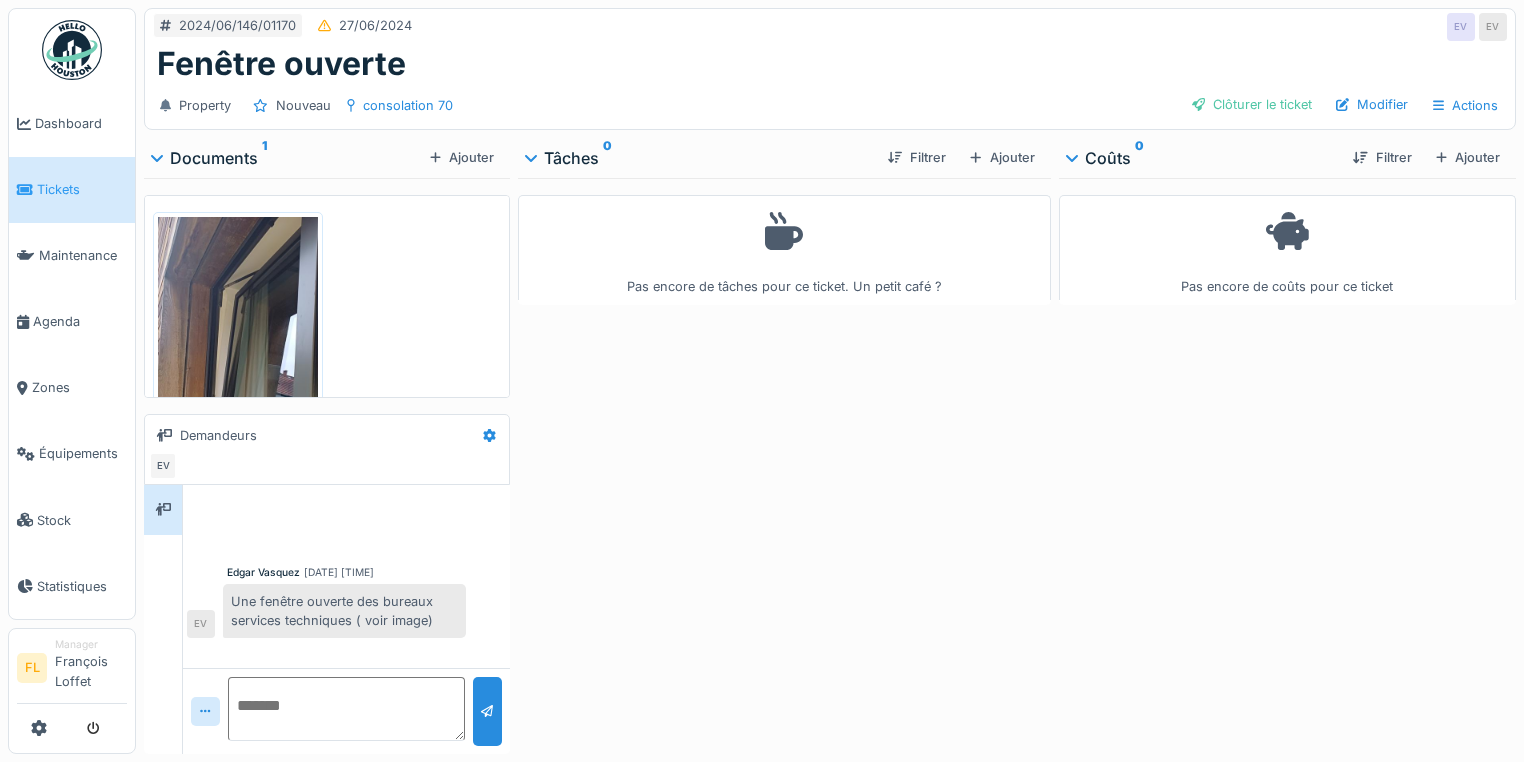 scroll, scrollTop: 0, scrollLeft: 0, axis: both 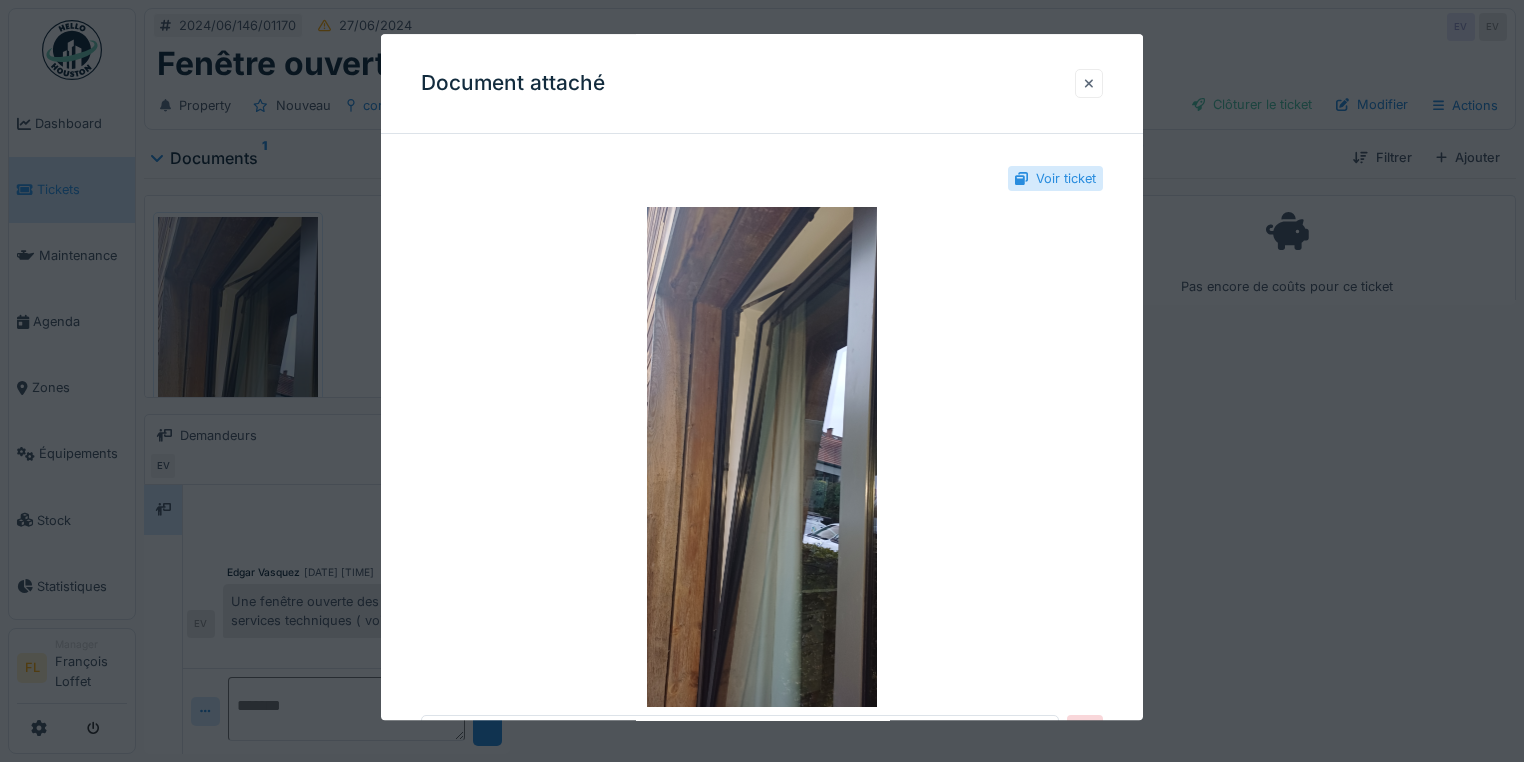 click at bounding box center [1089, 83] 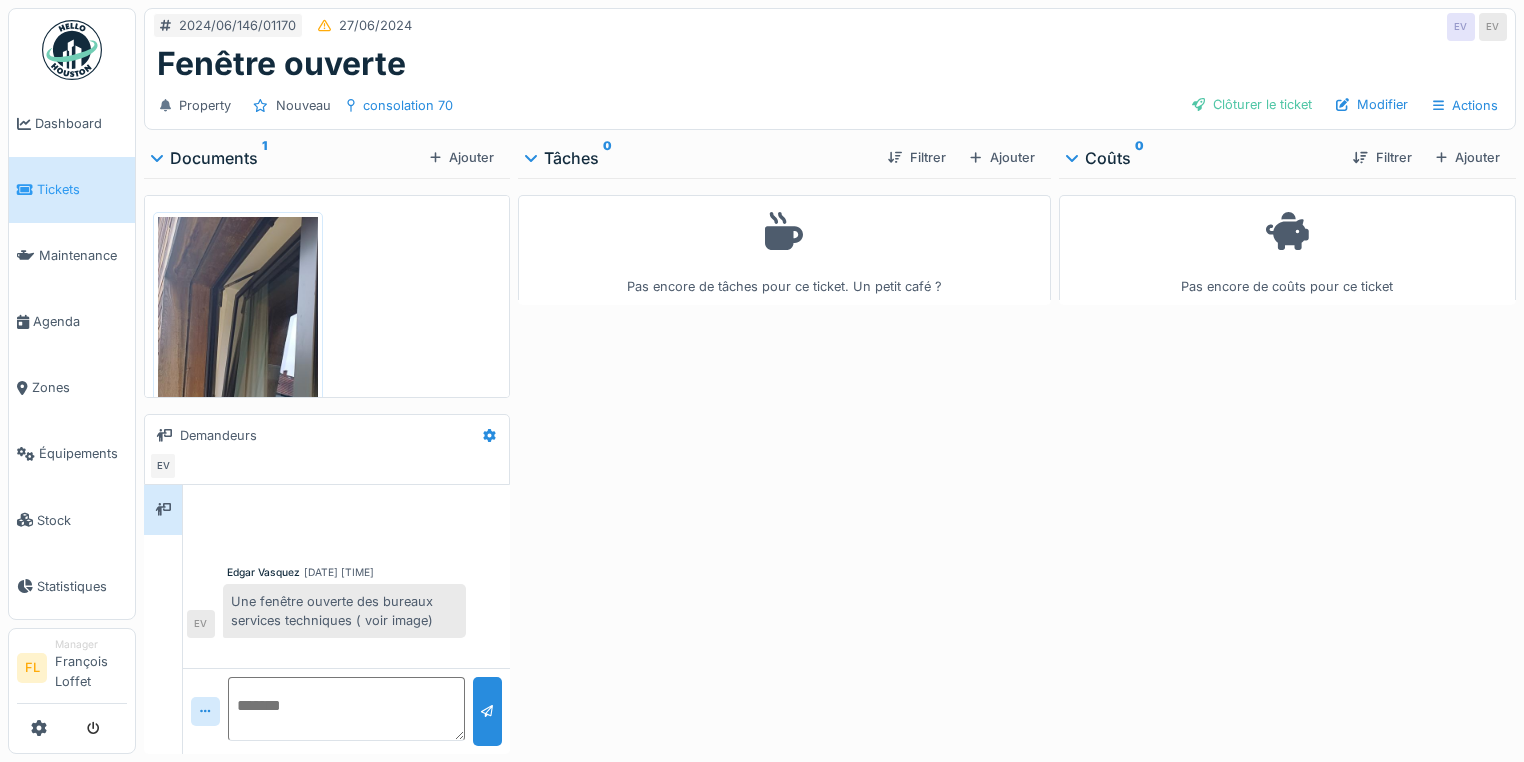 click on "Clôturer le ticket" at bounding box center [1252, 104] 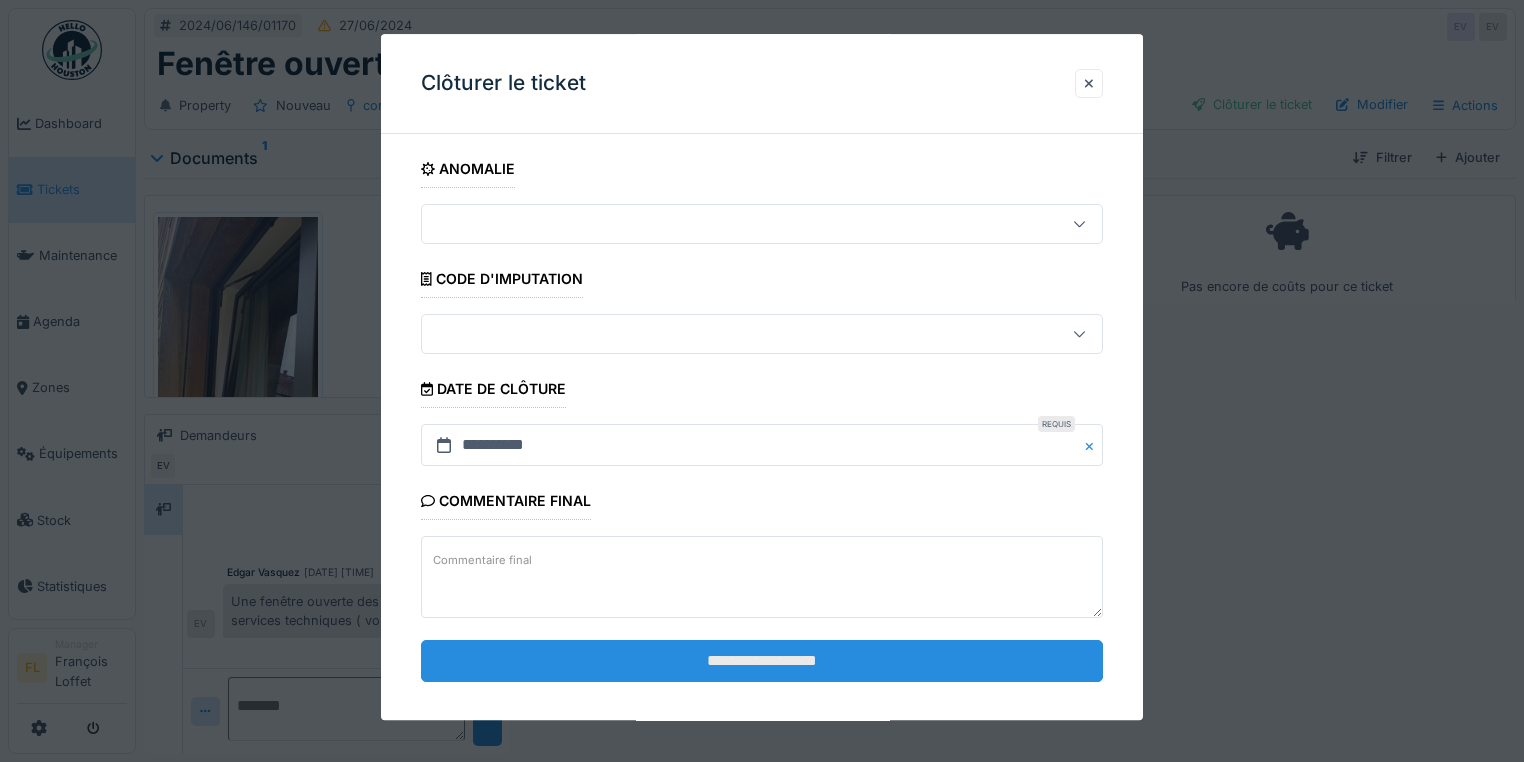click on "**********" at bounding box center (762, 661) 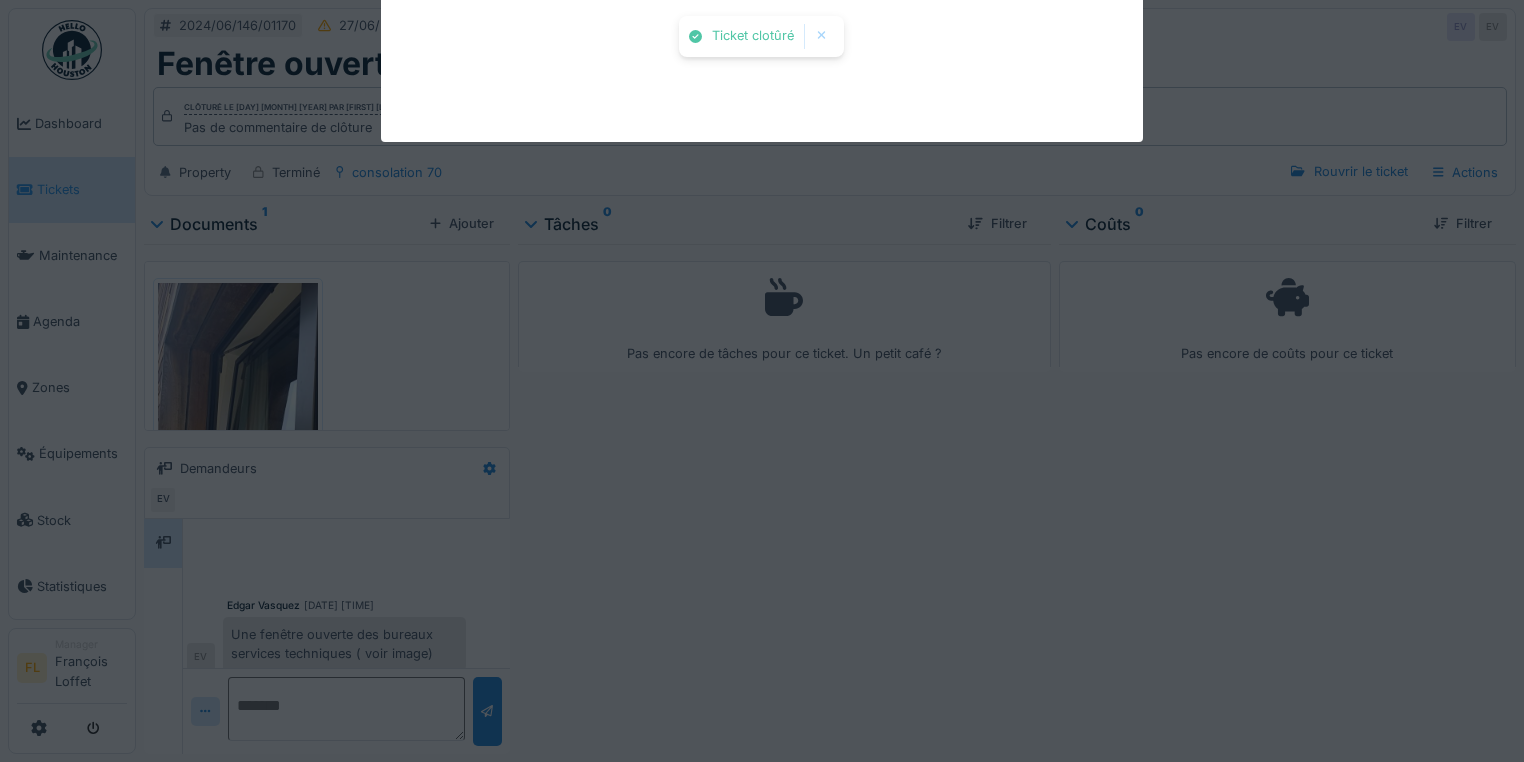scroll, scrollTop: 10, scrollLeft: 0, axis: vertical 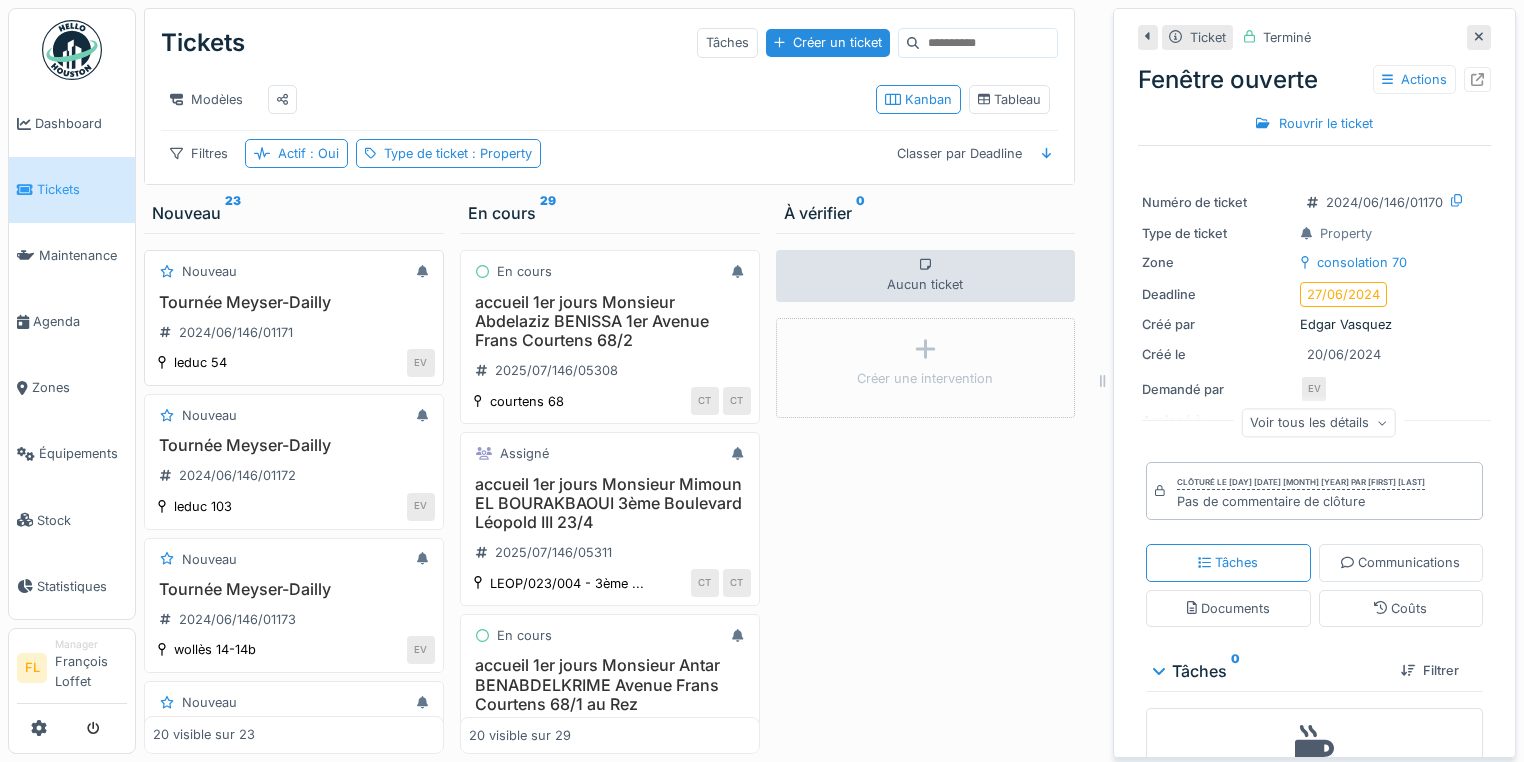 click on "Tournée Meyser-Dailly" at bounding box center [294, 302] 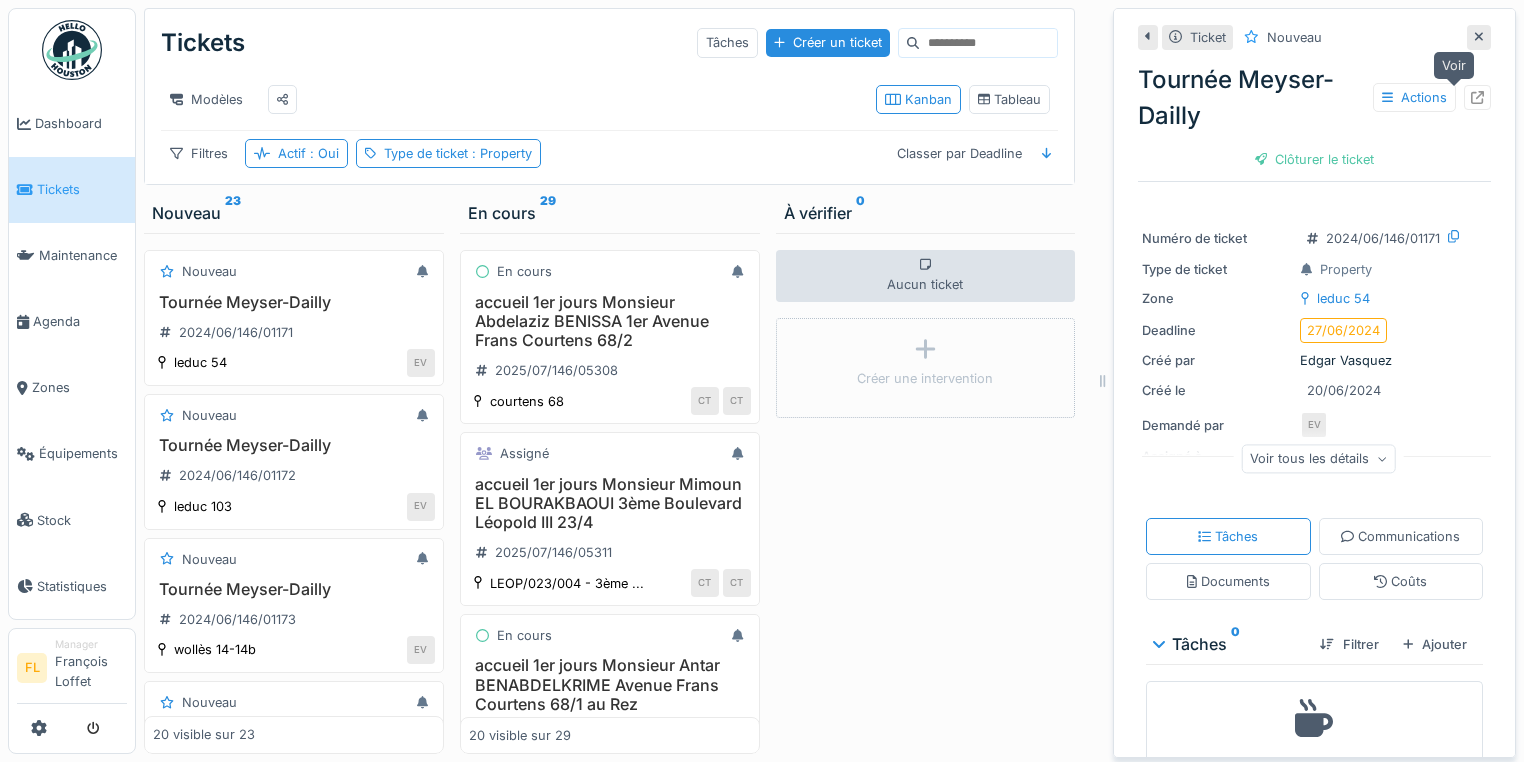 click at bounding box center (1477, 97) 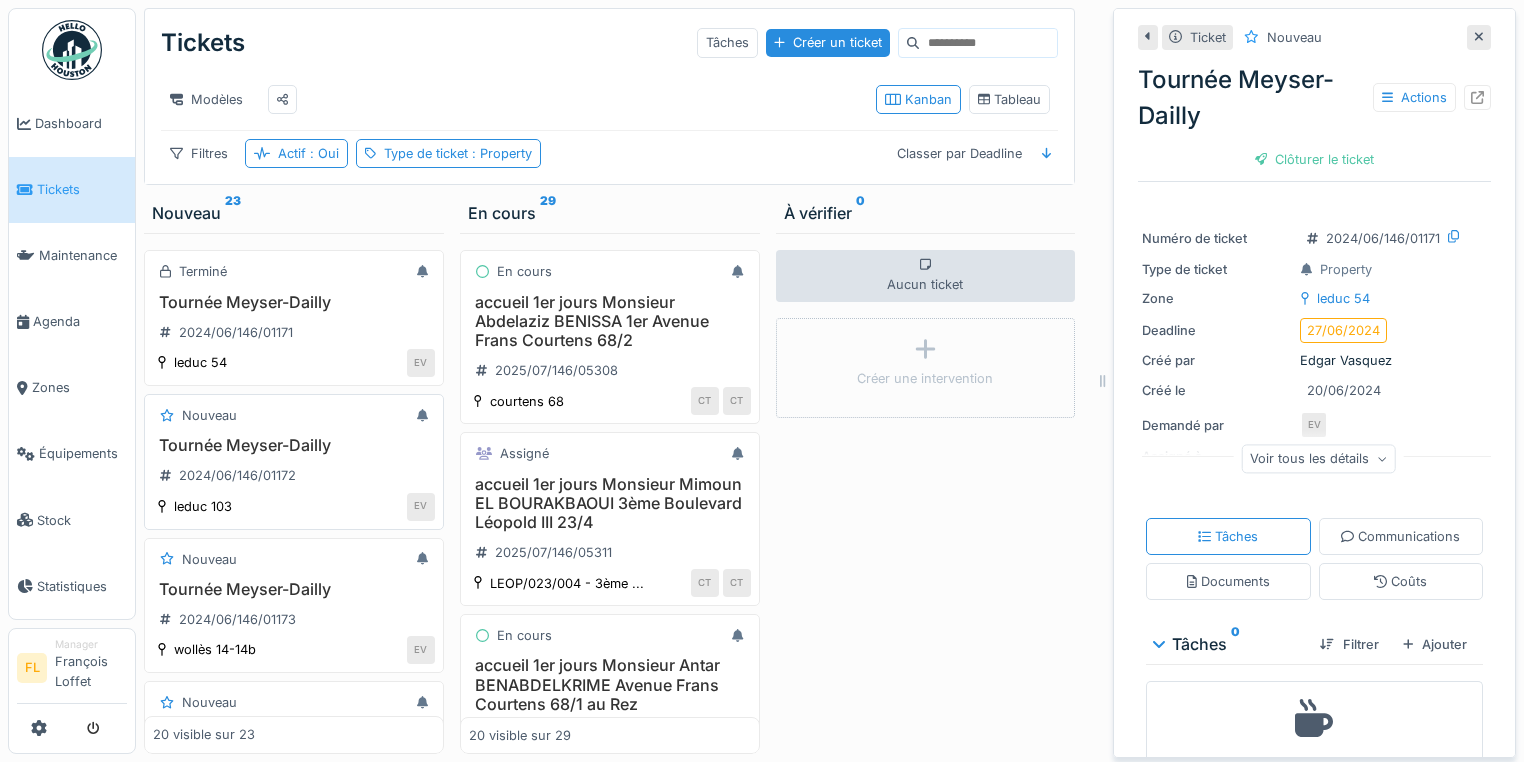 click on "Tournée Meyser-Dailly" at bounding box center [294, 445] 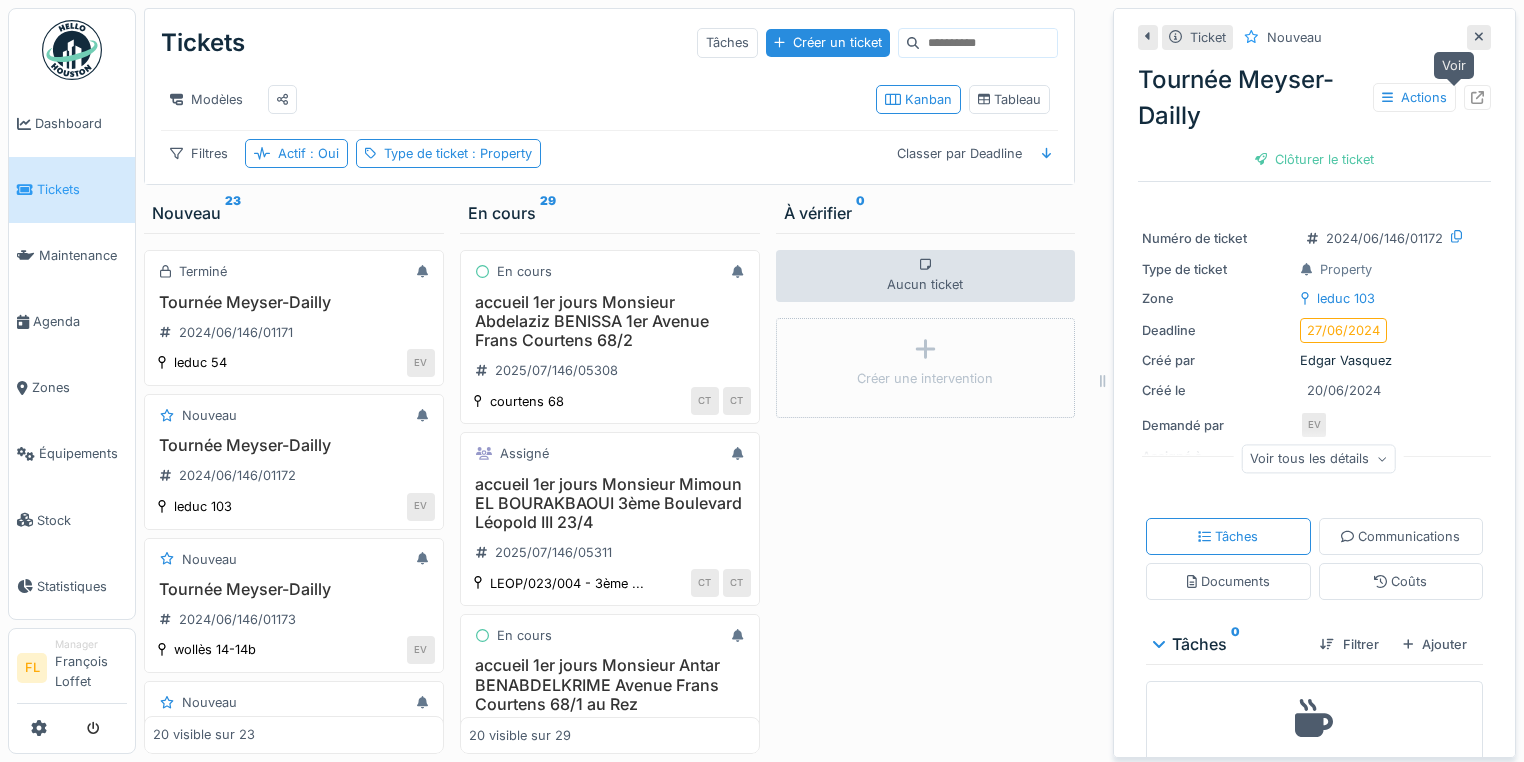click at bounding box center (1477, 97) 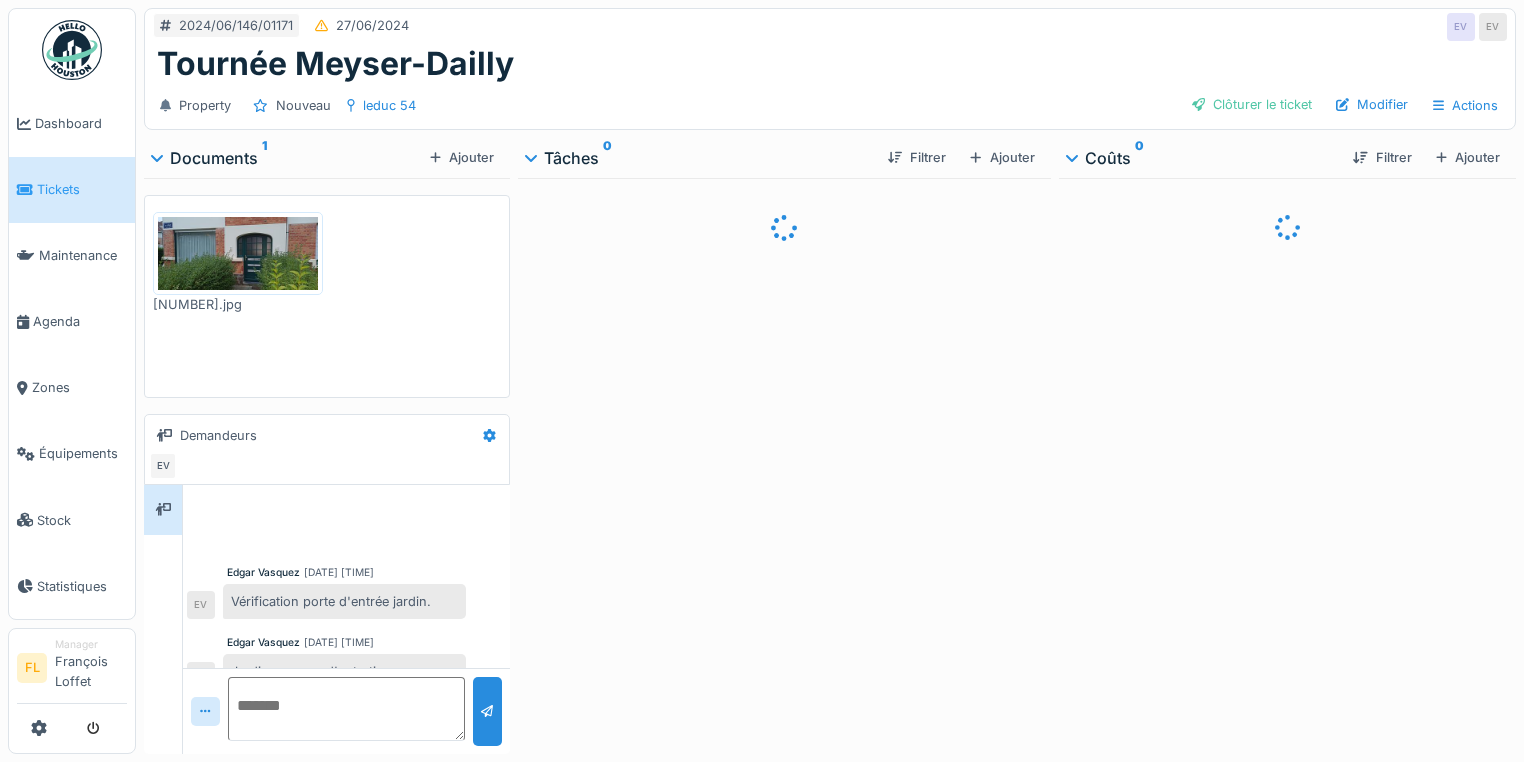 scroll, scrollTop: 0, scrollLeft: 0, axis: both 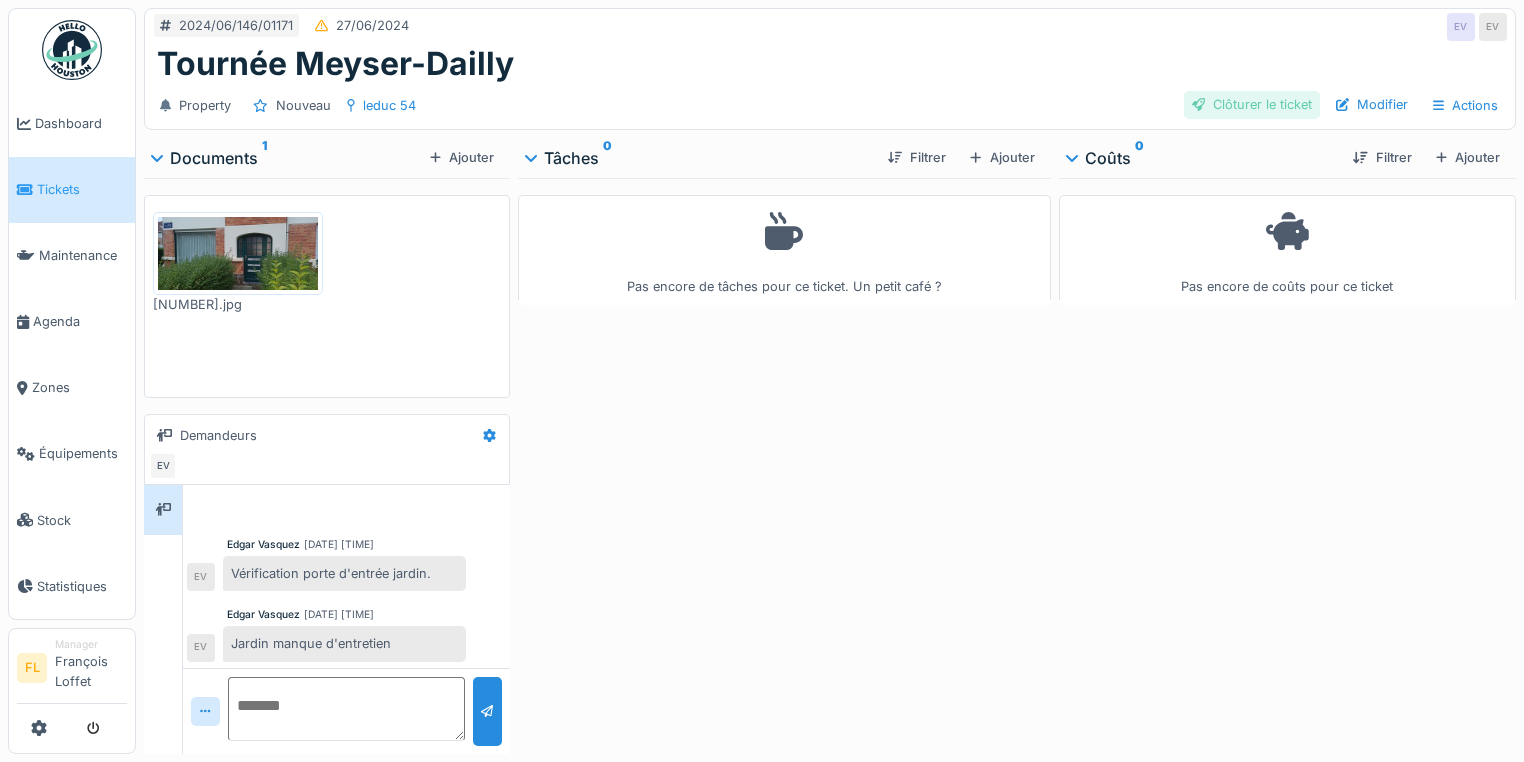click on "Clôturer le ticket" at bounding box center (1252, 104) 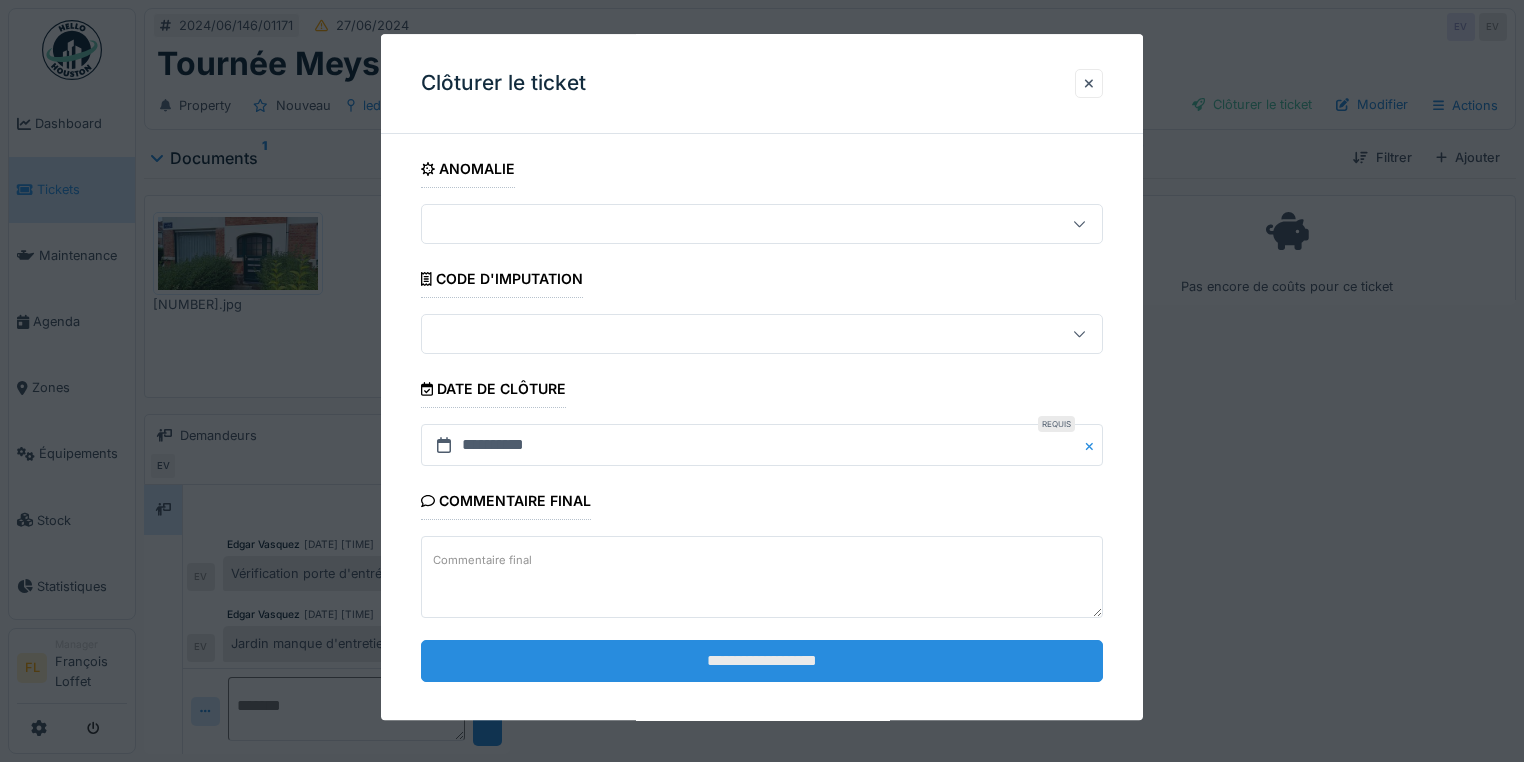 click on "**********" at bounding box center (762, 661) 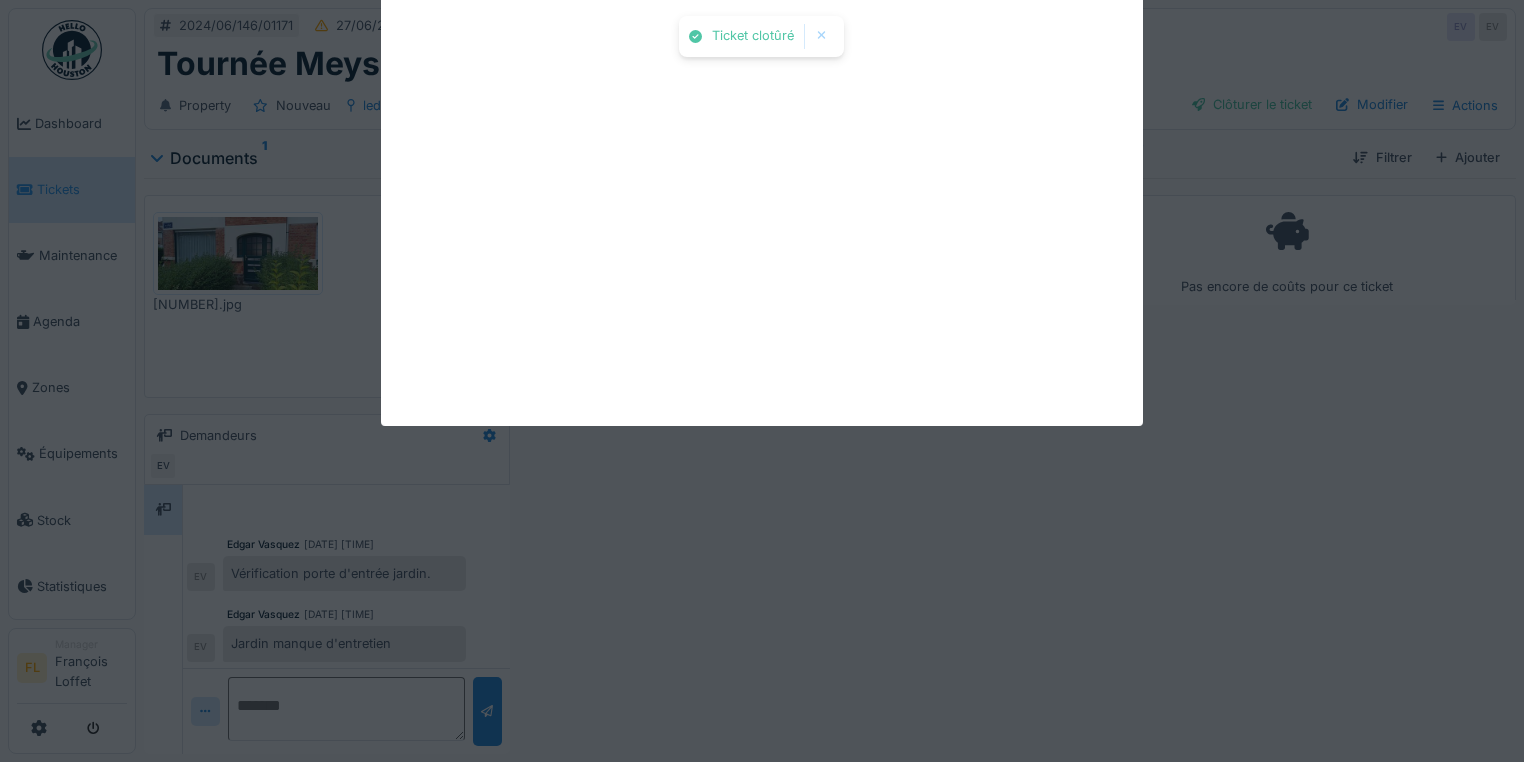 scroll, scrollTop: 61, scrollLeft: 0, axis: vertical 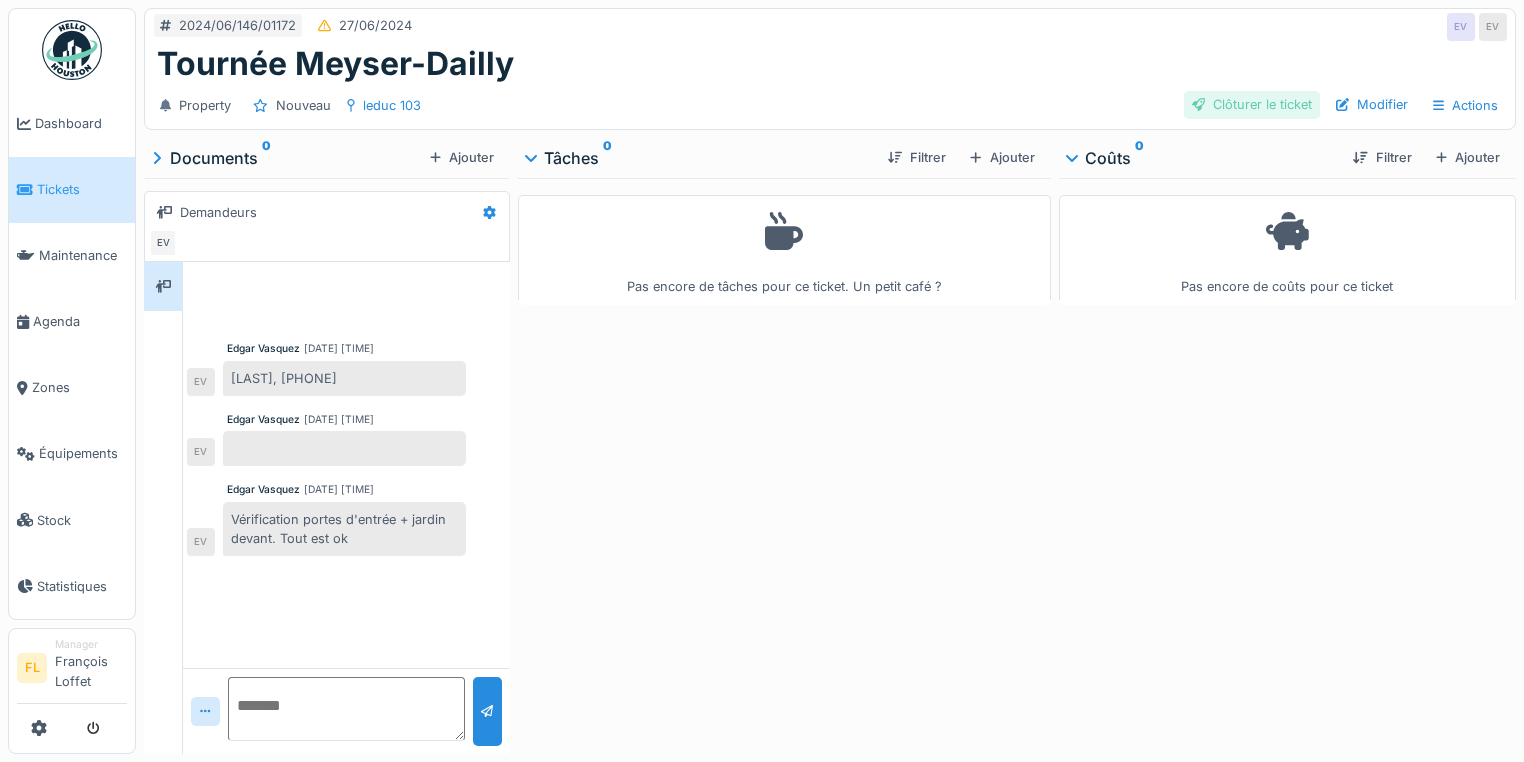 click on "Clôturer le ticket" at bounding box center [1252, 104] 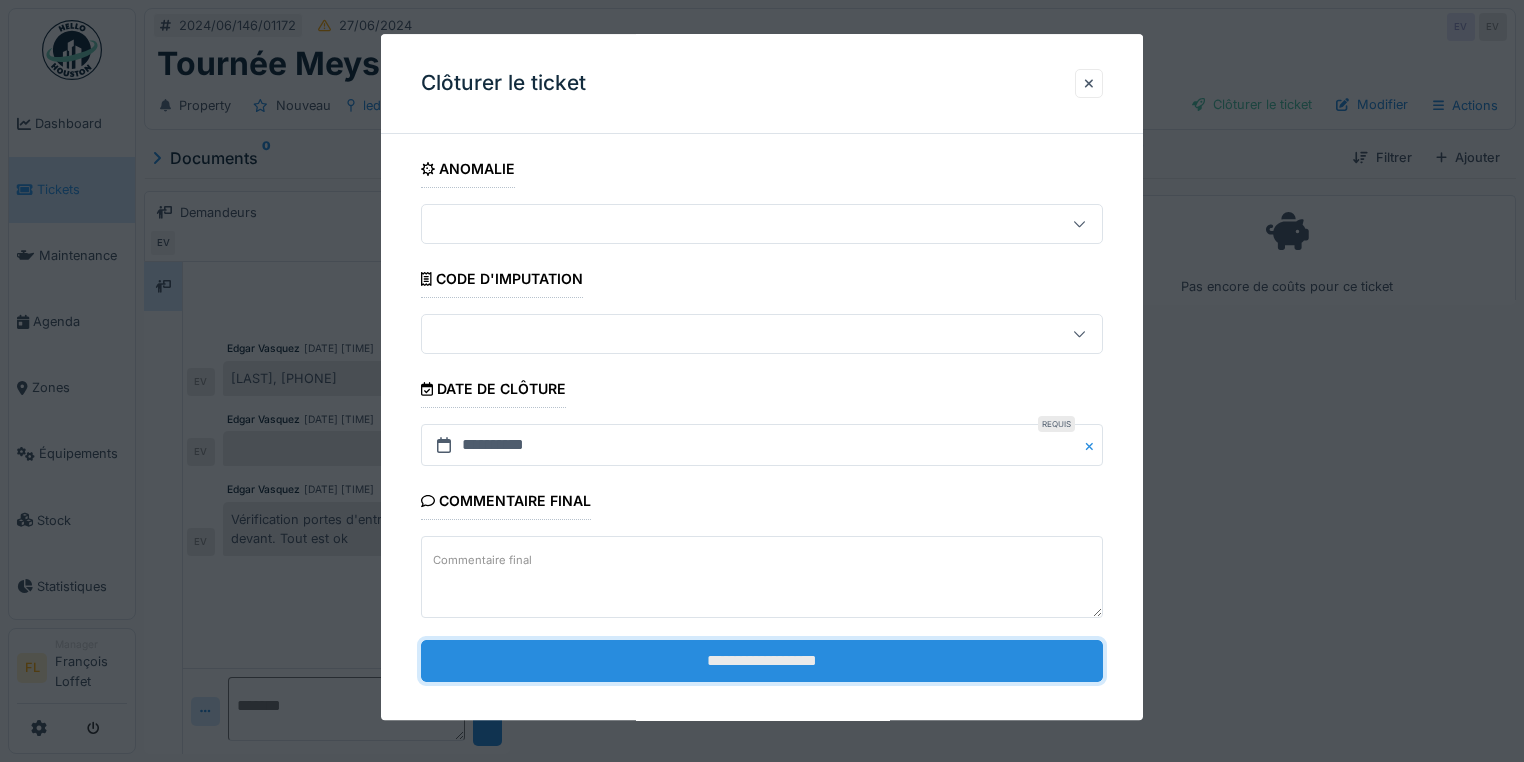 click on "**********" at bounding box center (762, 661) 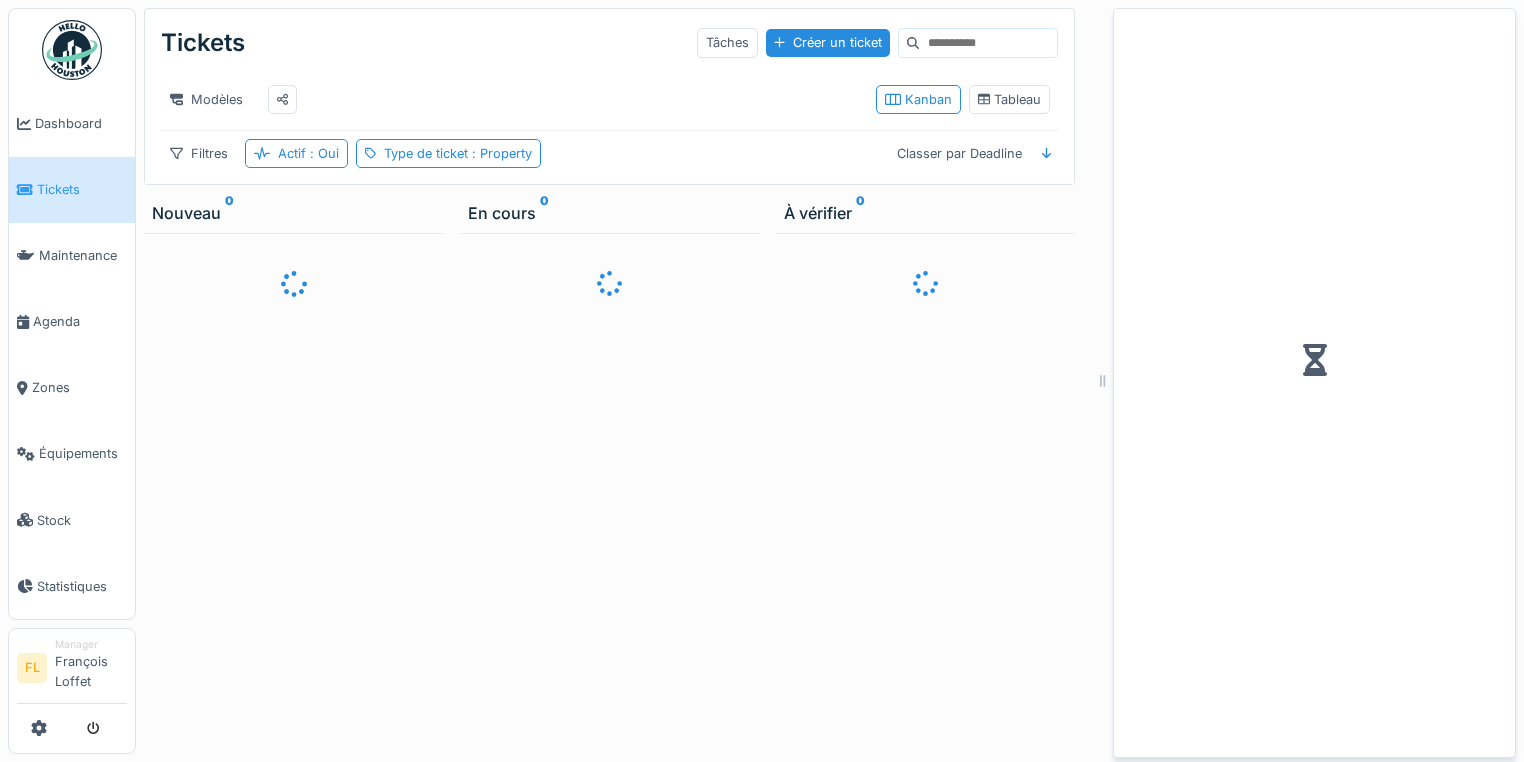 scroll, scrollTop: 0, scrollLeft: 0, axis: both 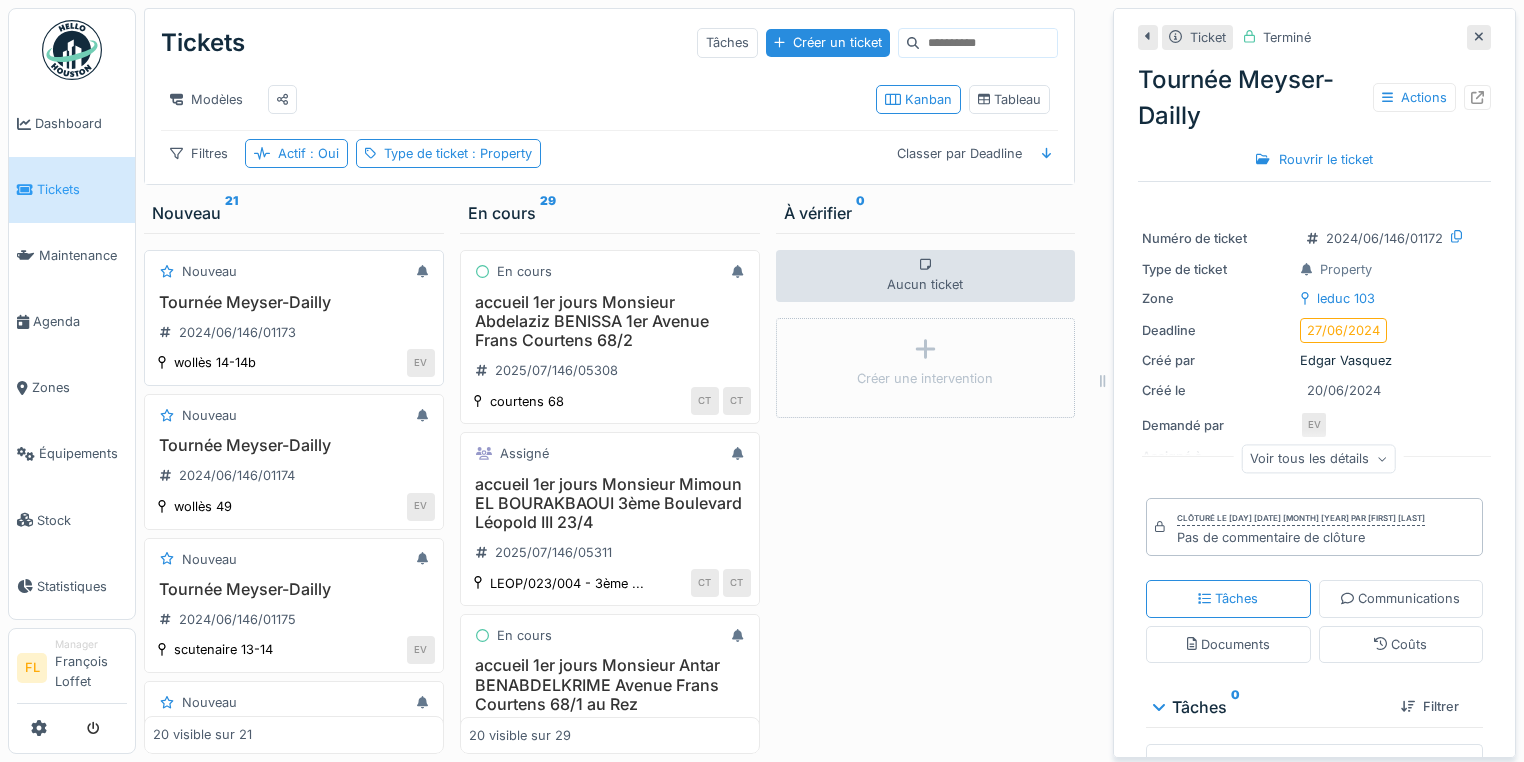click on "Tournée Meyser-Dailly" at bounding box center (294, 302) 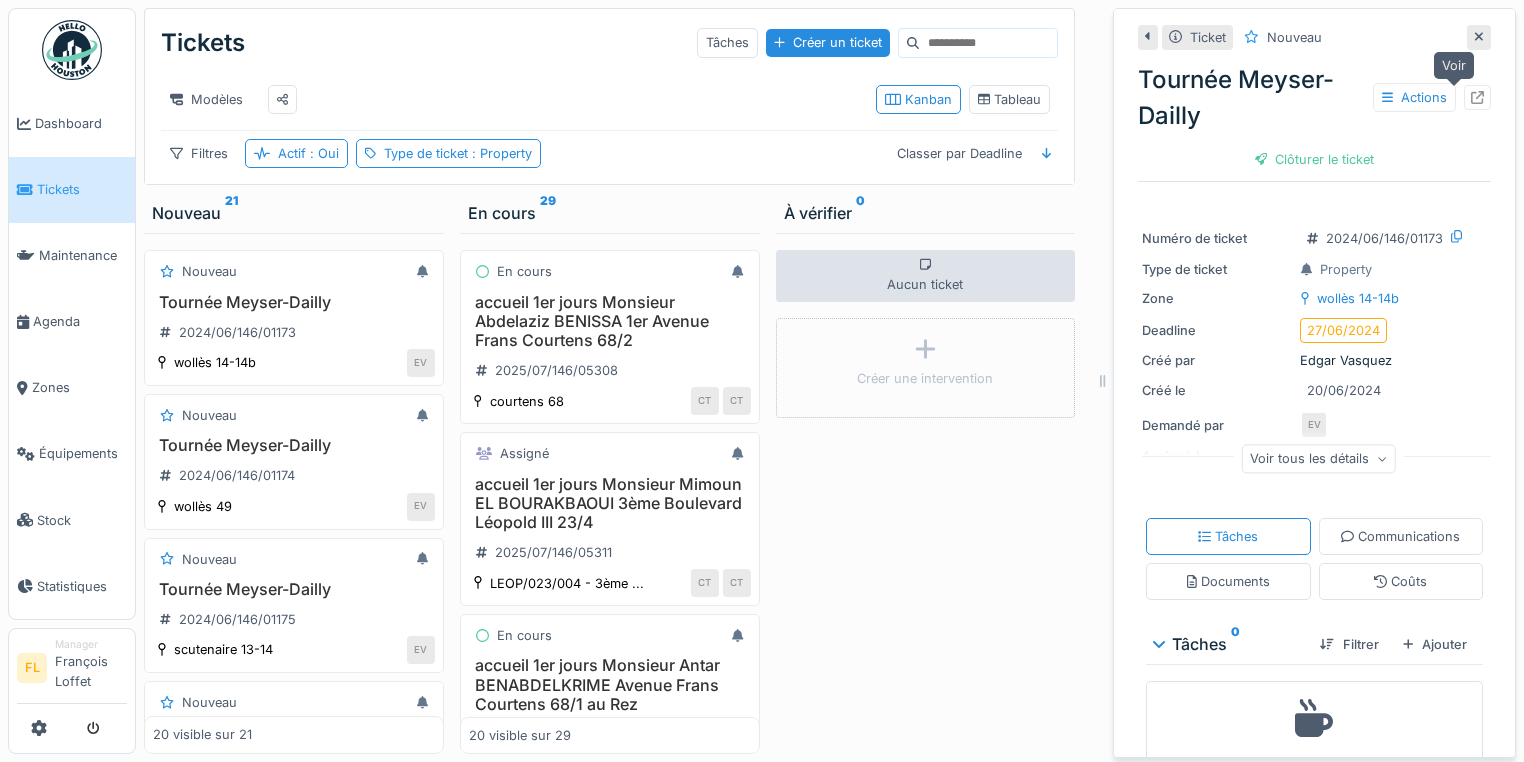 click at bounding box center [1477, 97] 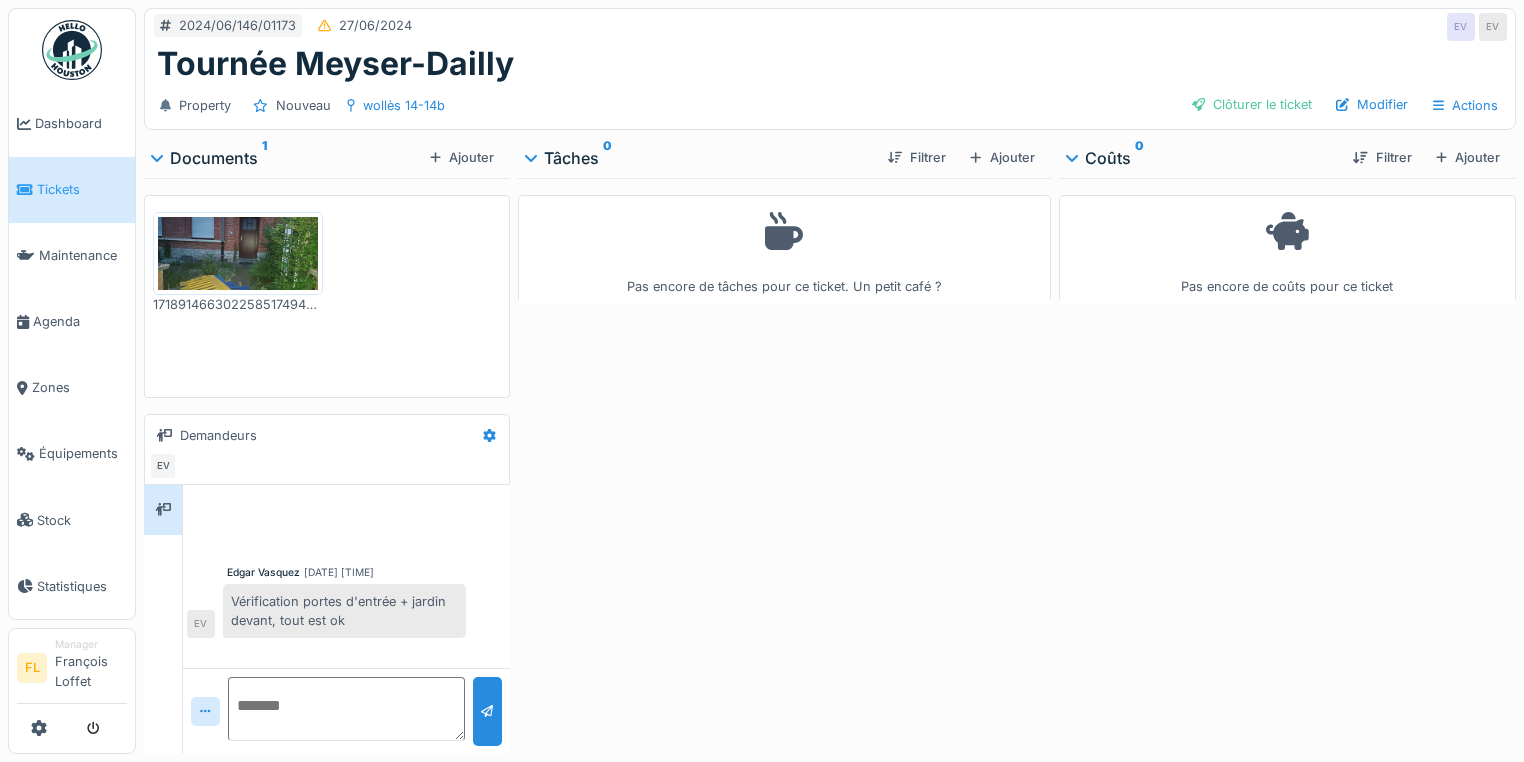 scroll, scrollTop: 0, scrollLeft: 0, axis: both 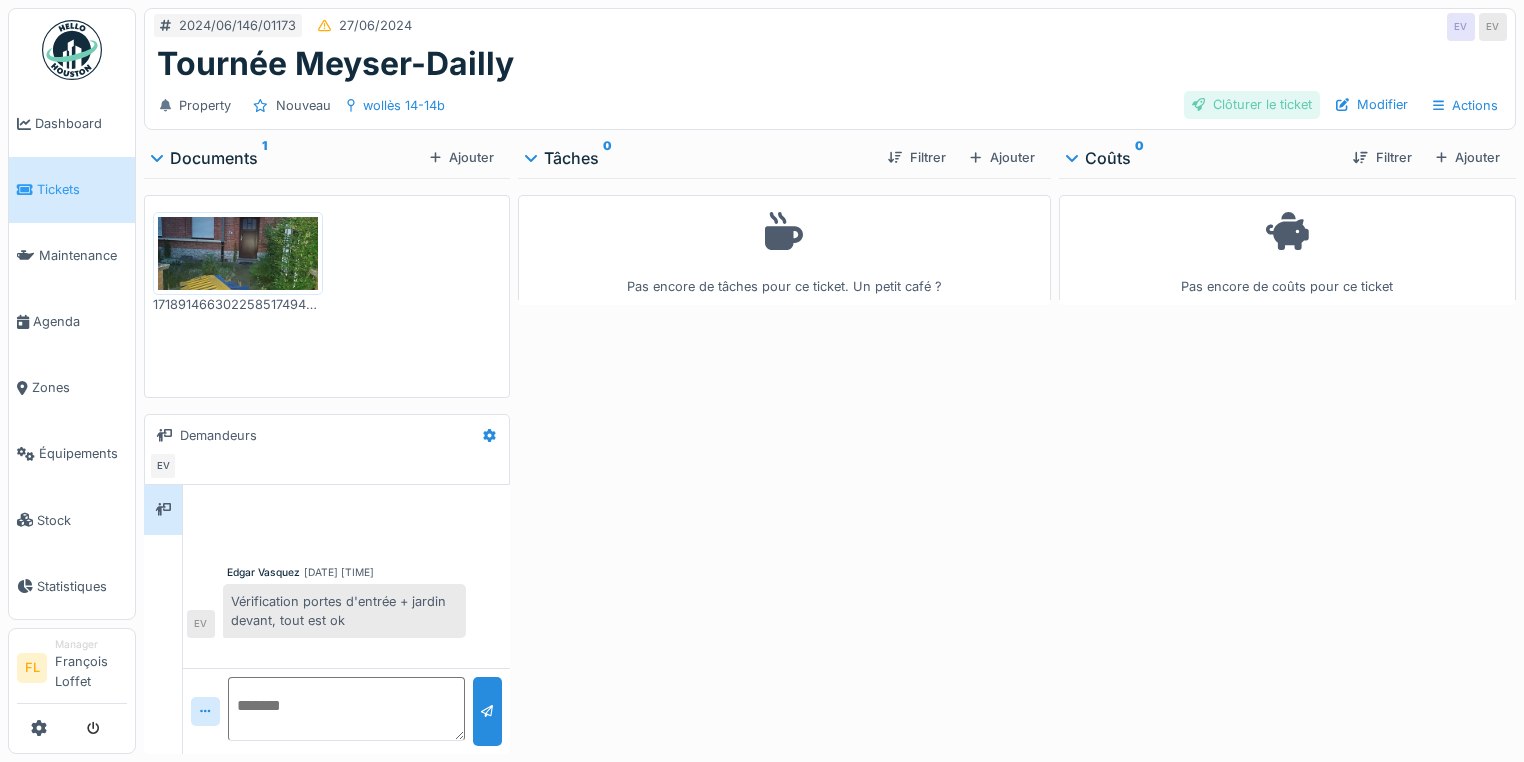 drag, startPoint x: 1244, startPoint y: 108, endPoint x: 1216, endPoint y: 91, distance: 32.75668 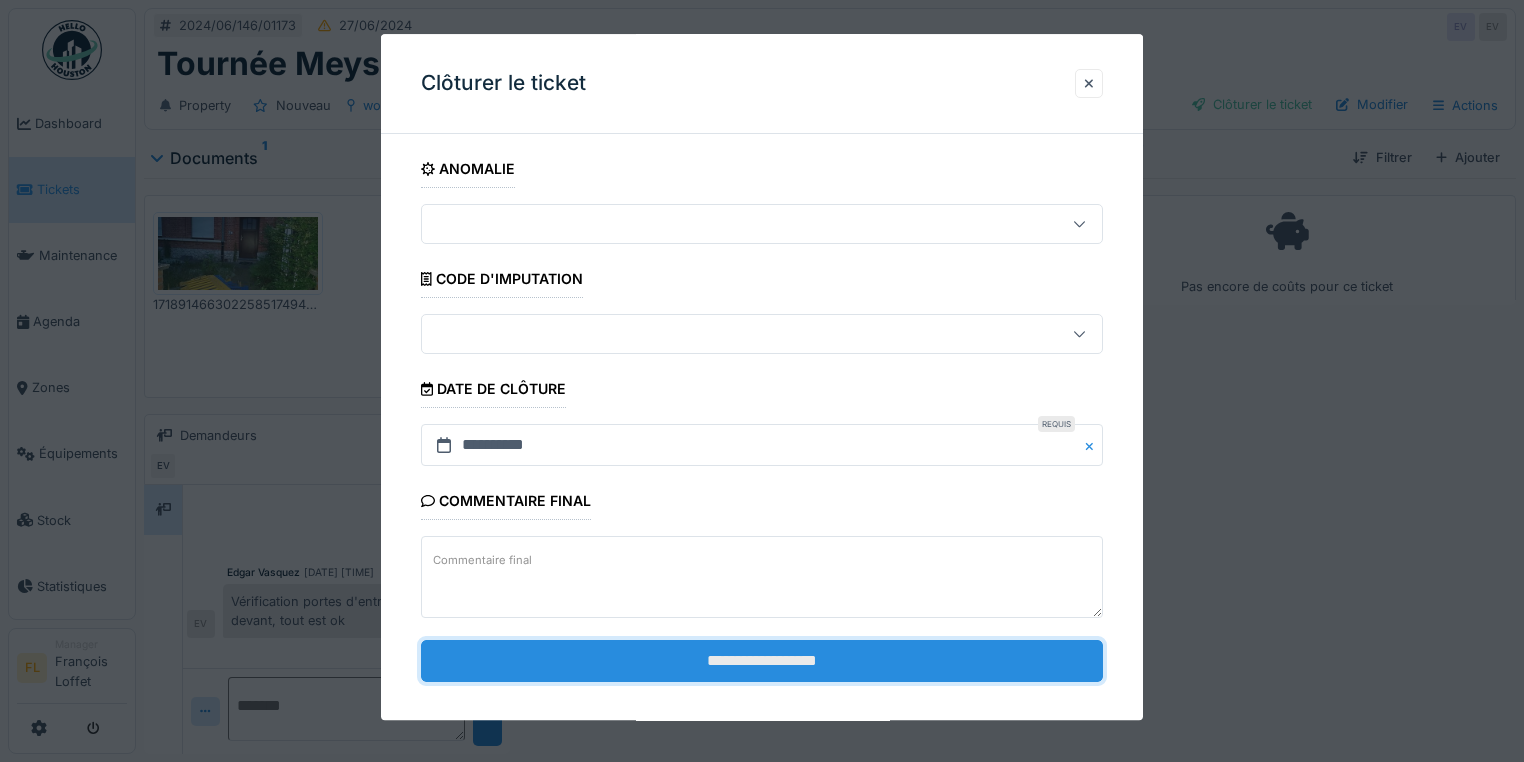 click on "**********" at bounding box center [762, 661] 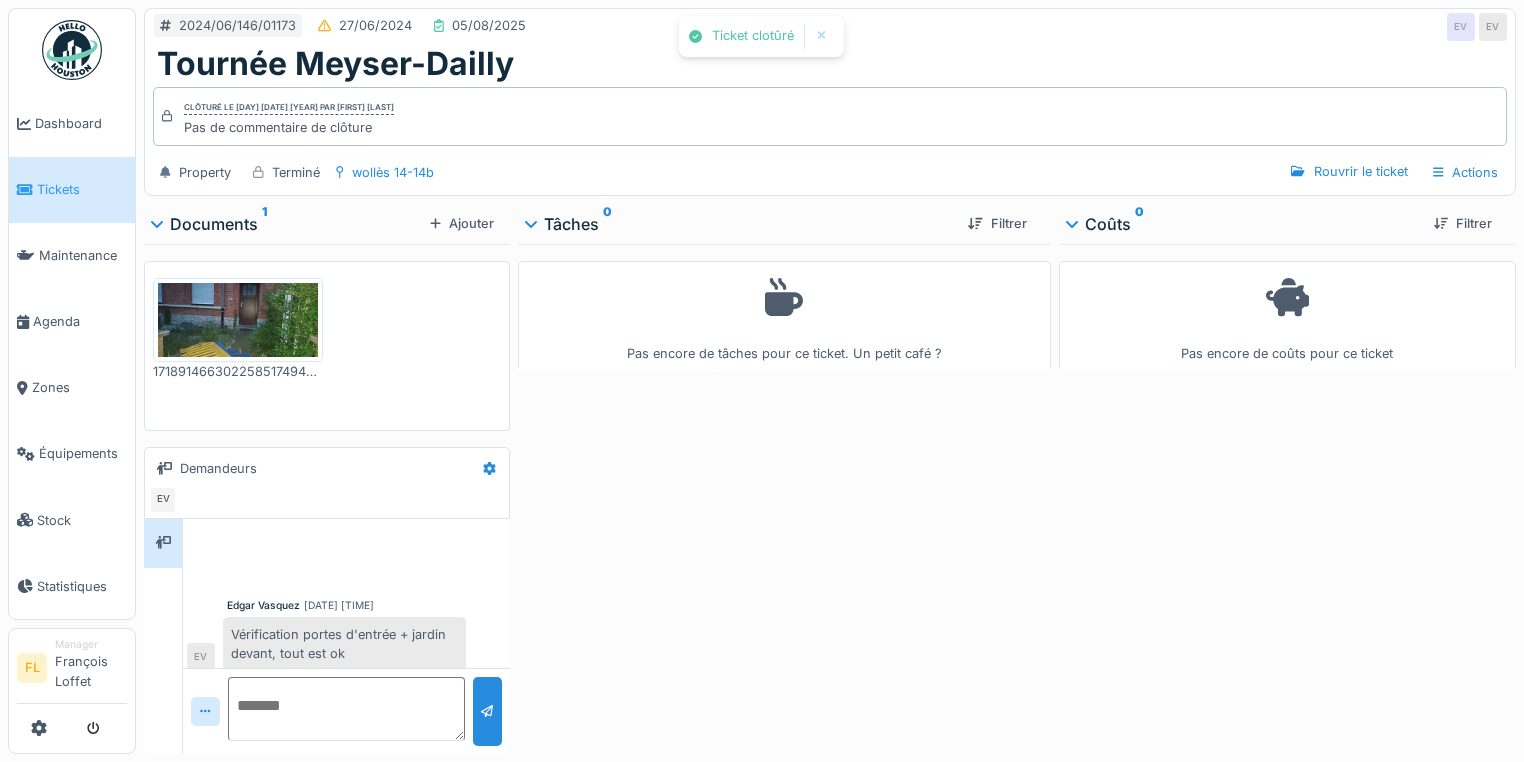 scroll, scrollTop: 10, scrollLeft: 0, axis: vertical 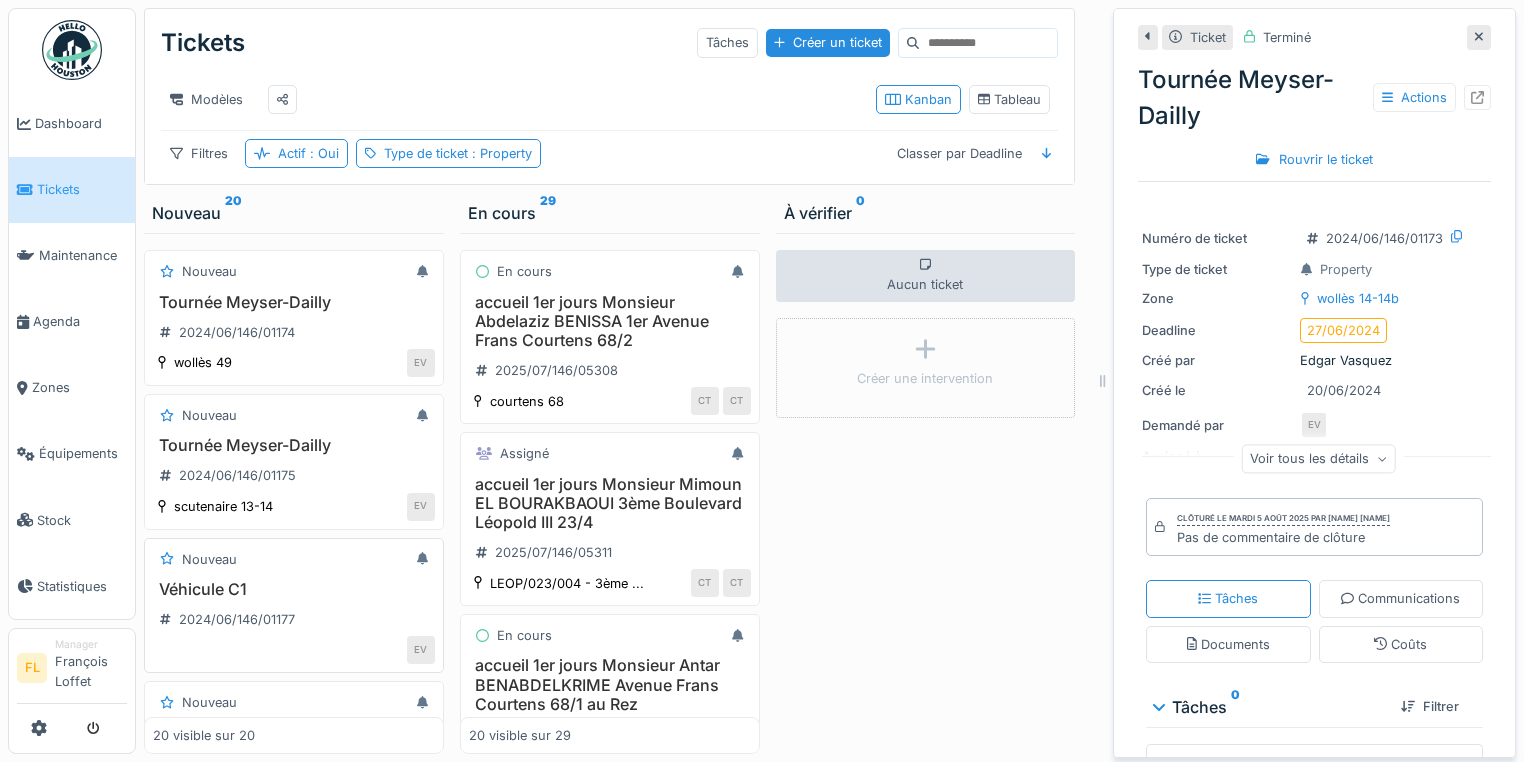 click on "Véhicule C1" at bounding box center (294, 589) 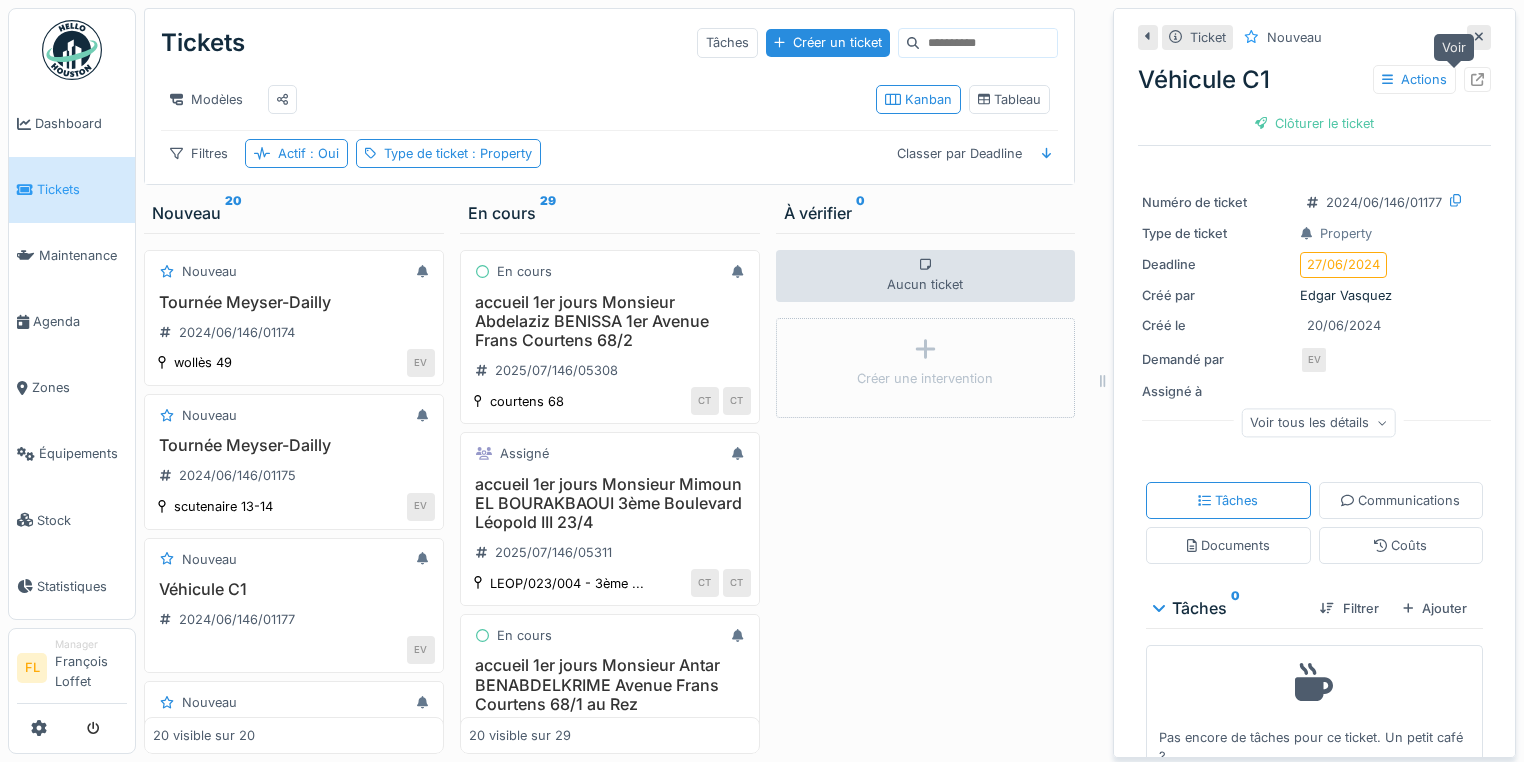 click 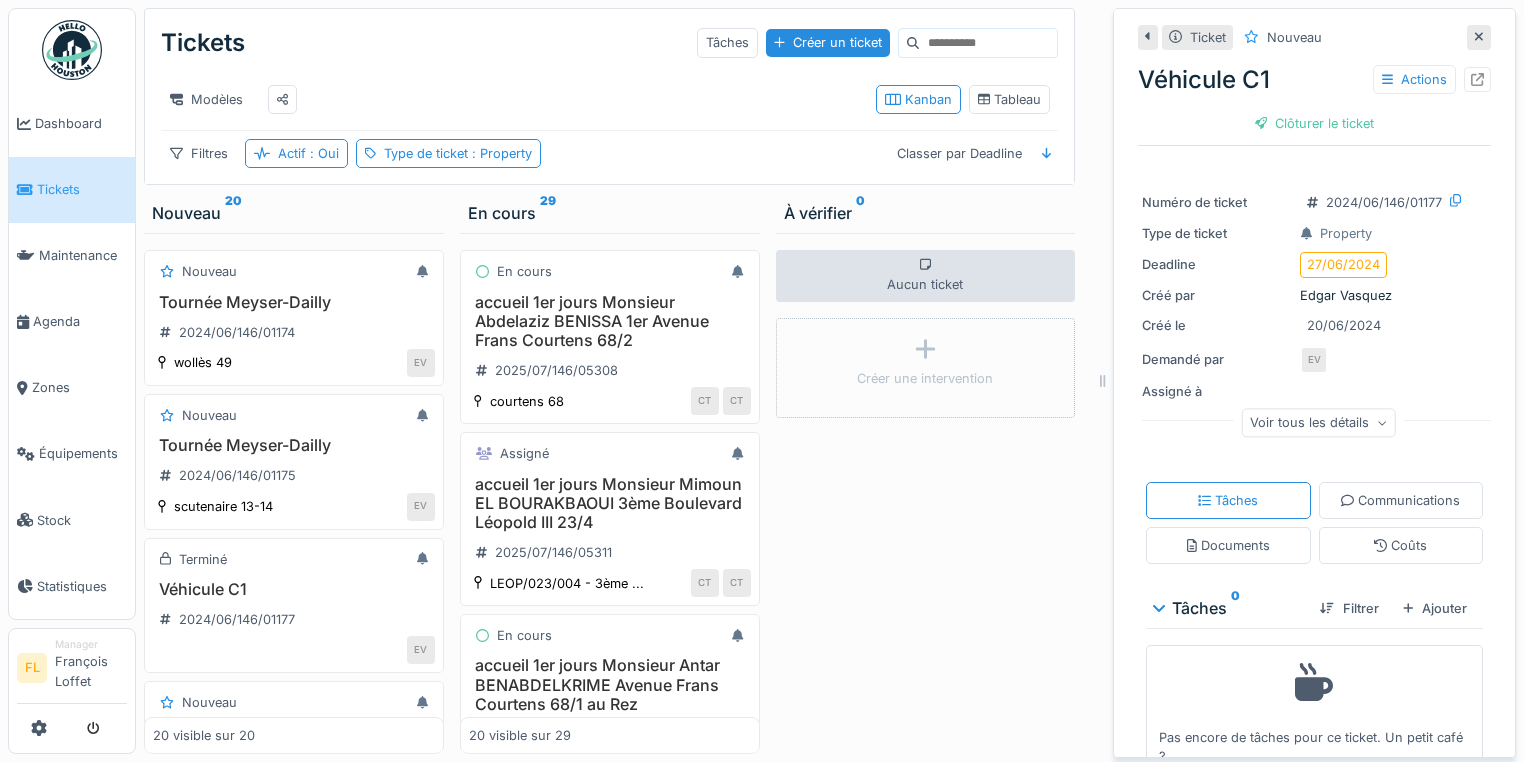 click on "Aucun ticket Créer une intervention" at bounding box center (926, 493) 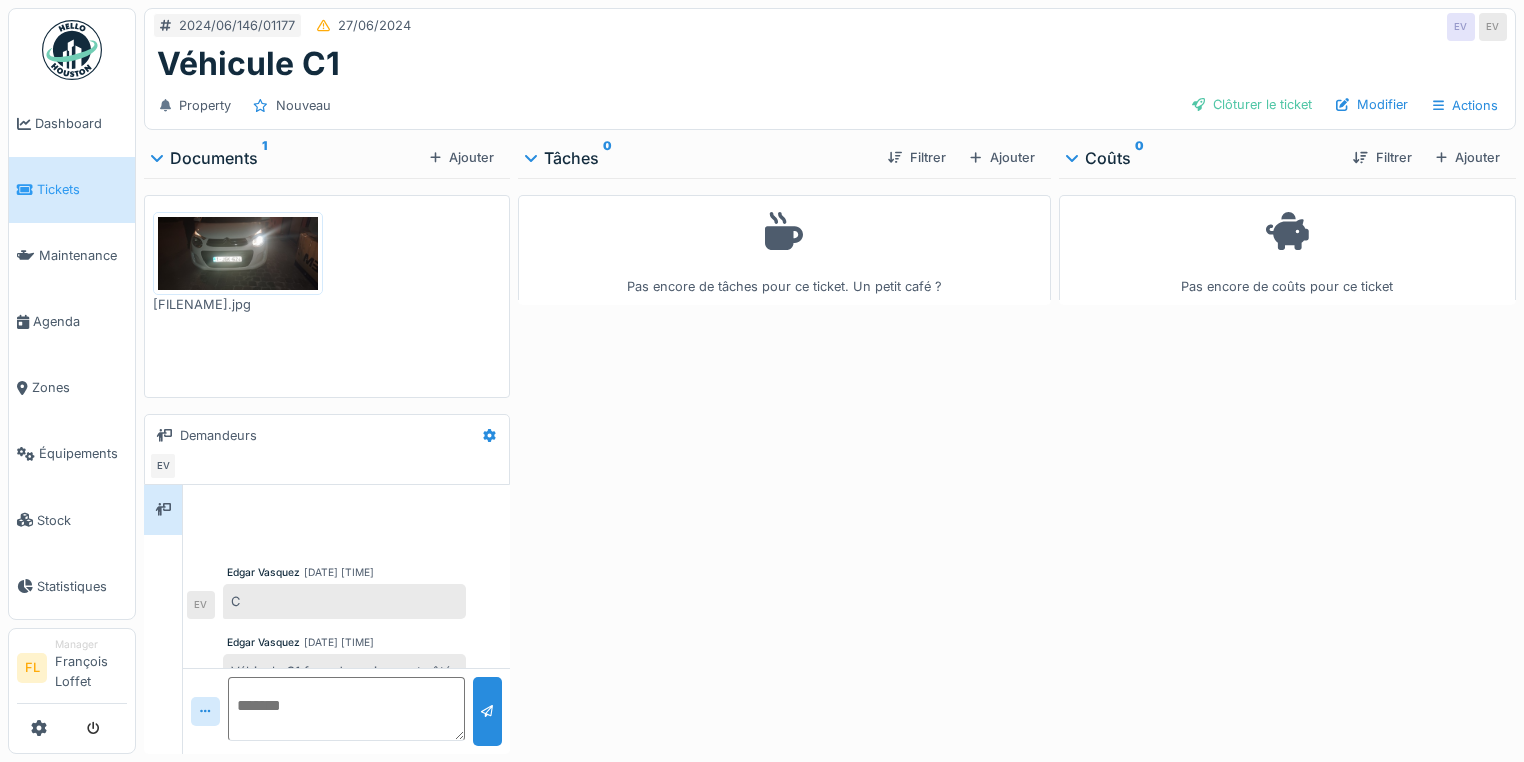 scroll, scrollTop: 0, scrollLeft: 0, axis: both 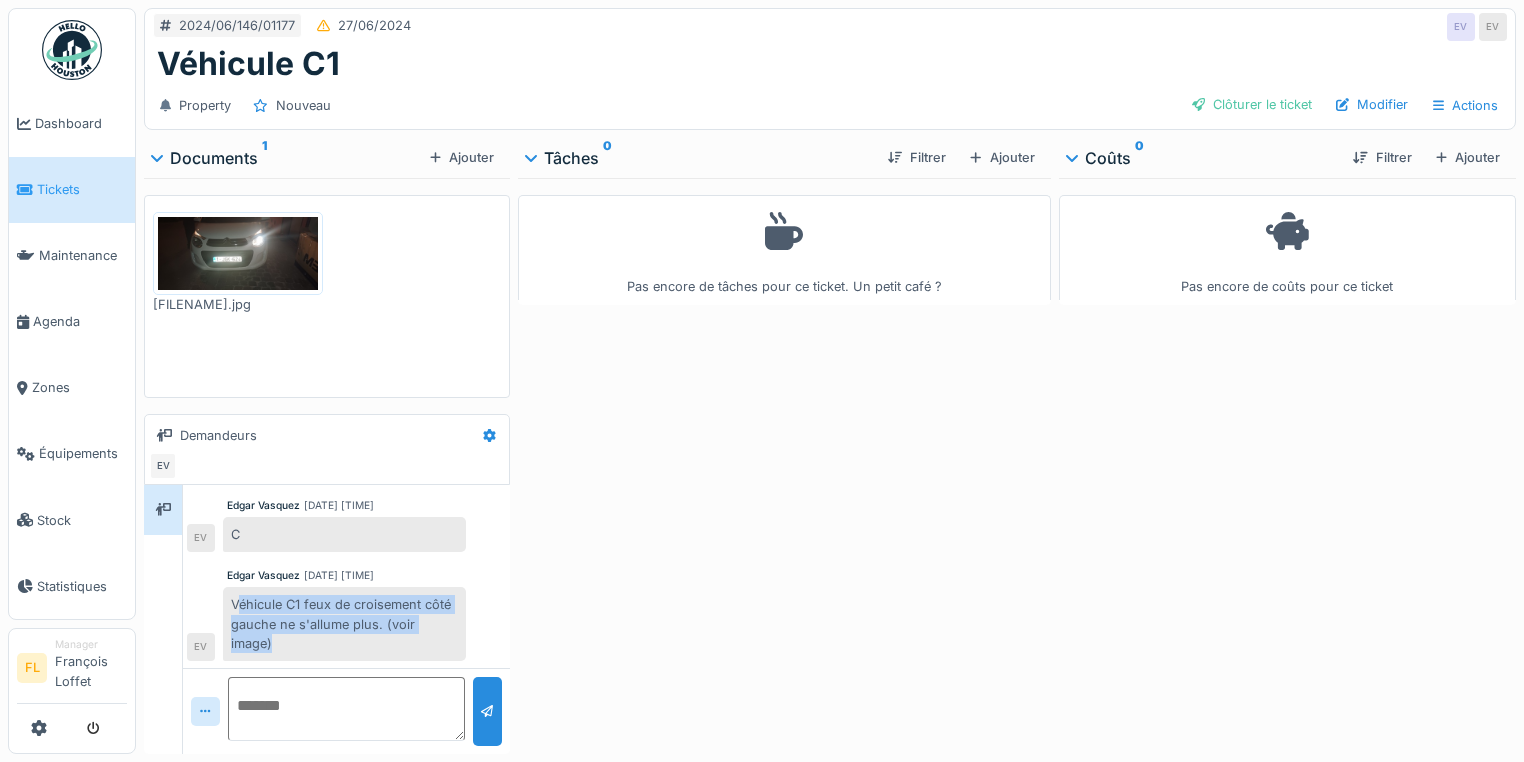 drag, startPoint x: 236, startPoint y: 600, endPoint x: 544, endPoint y: 642, distance: 310.85043 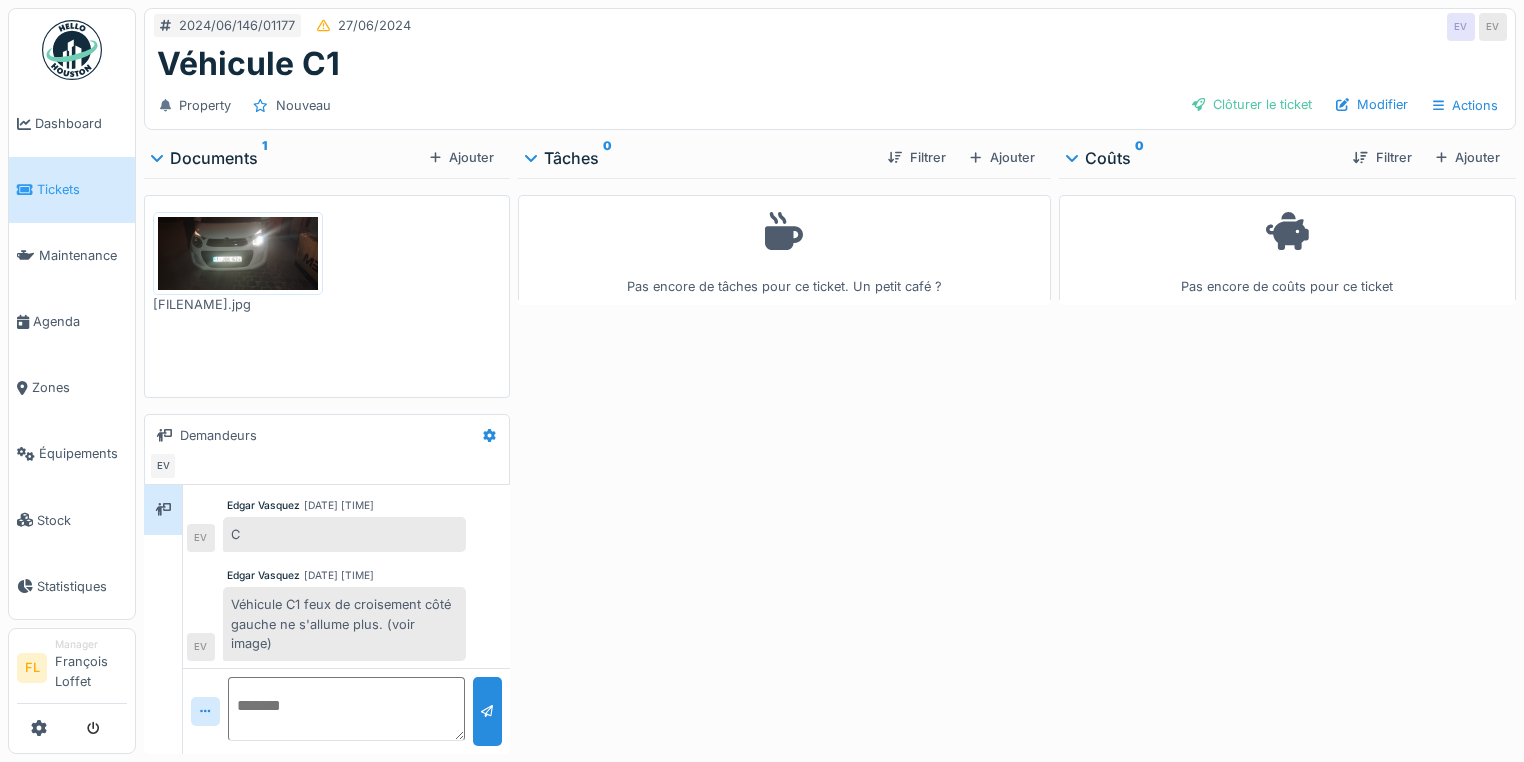 click on "Pas encore de tâches pour ce ticket. Un petit café ?" at bounding box center (784, 462) 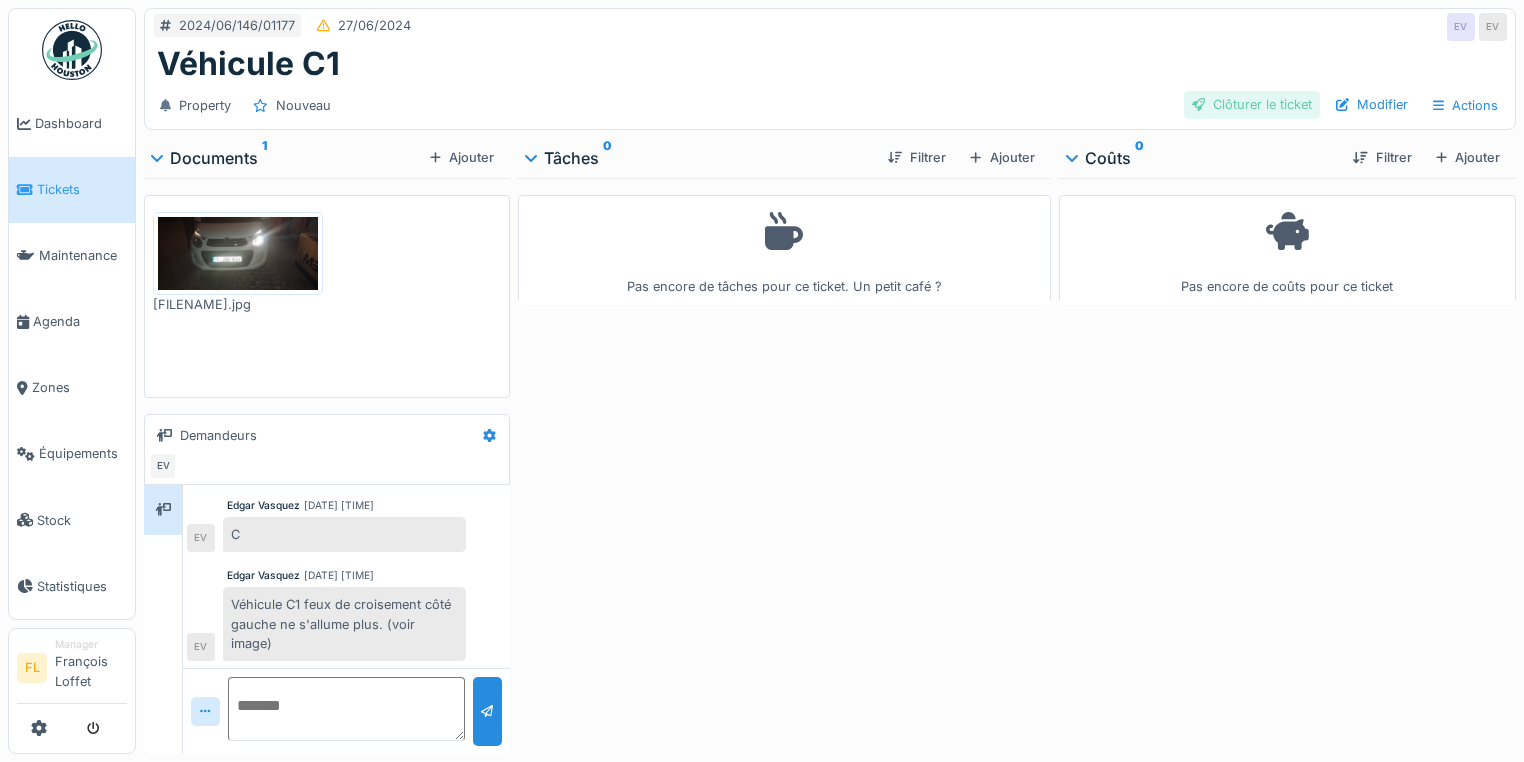 click on "Clôturer le ticket" at bounding box center (1252, 104) 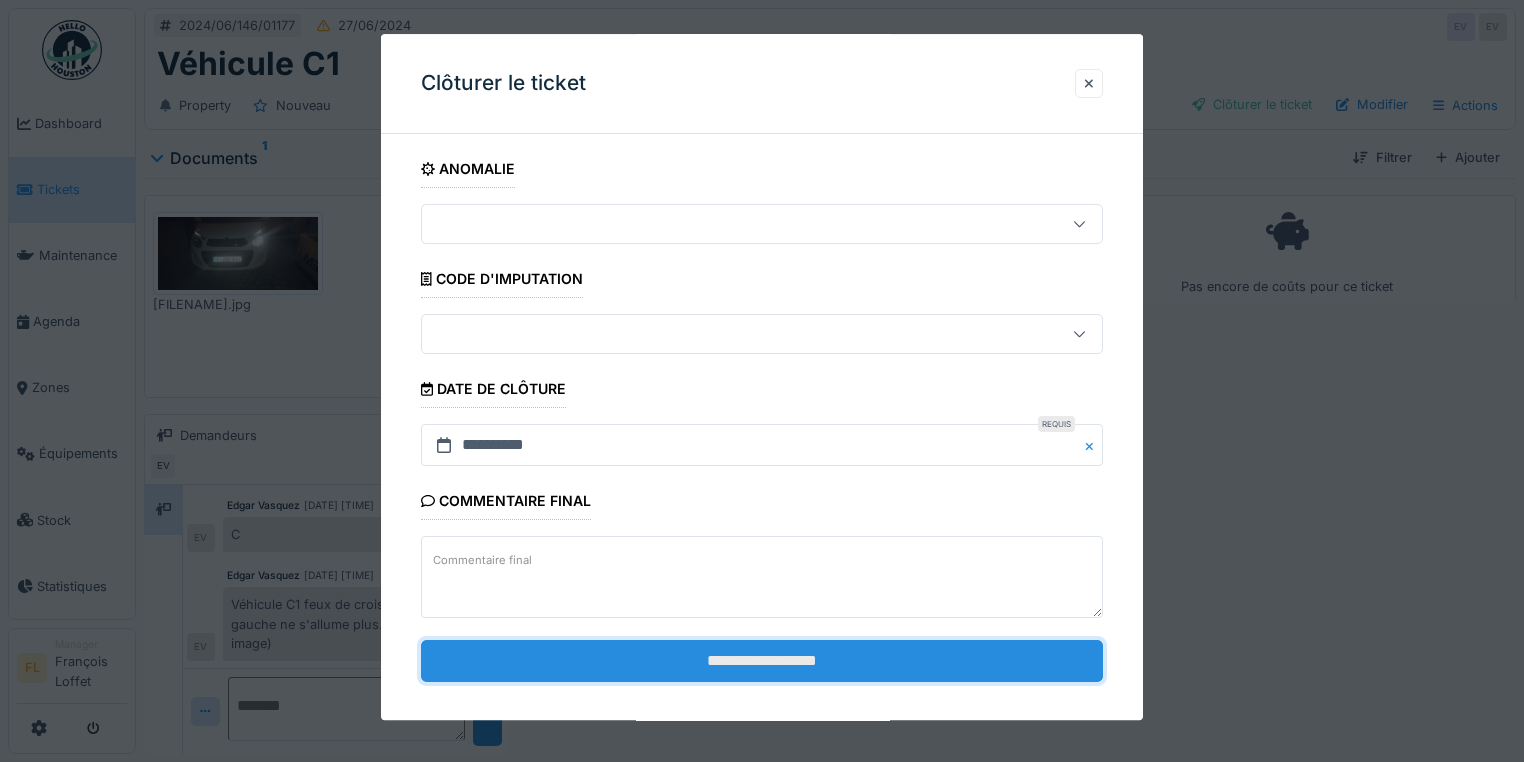 click on "**********" at bounding box center (762, 661) 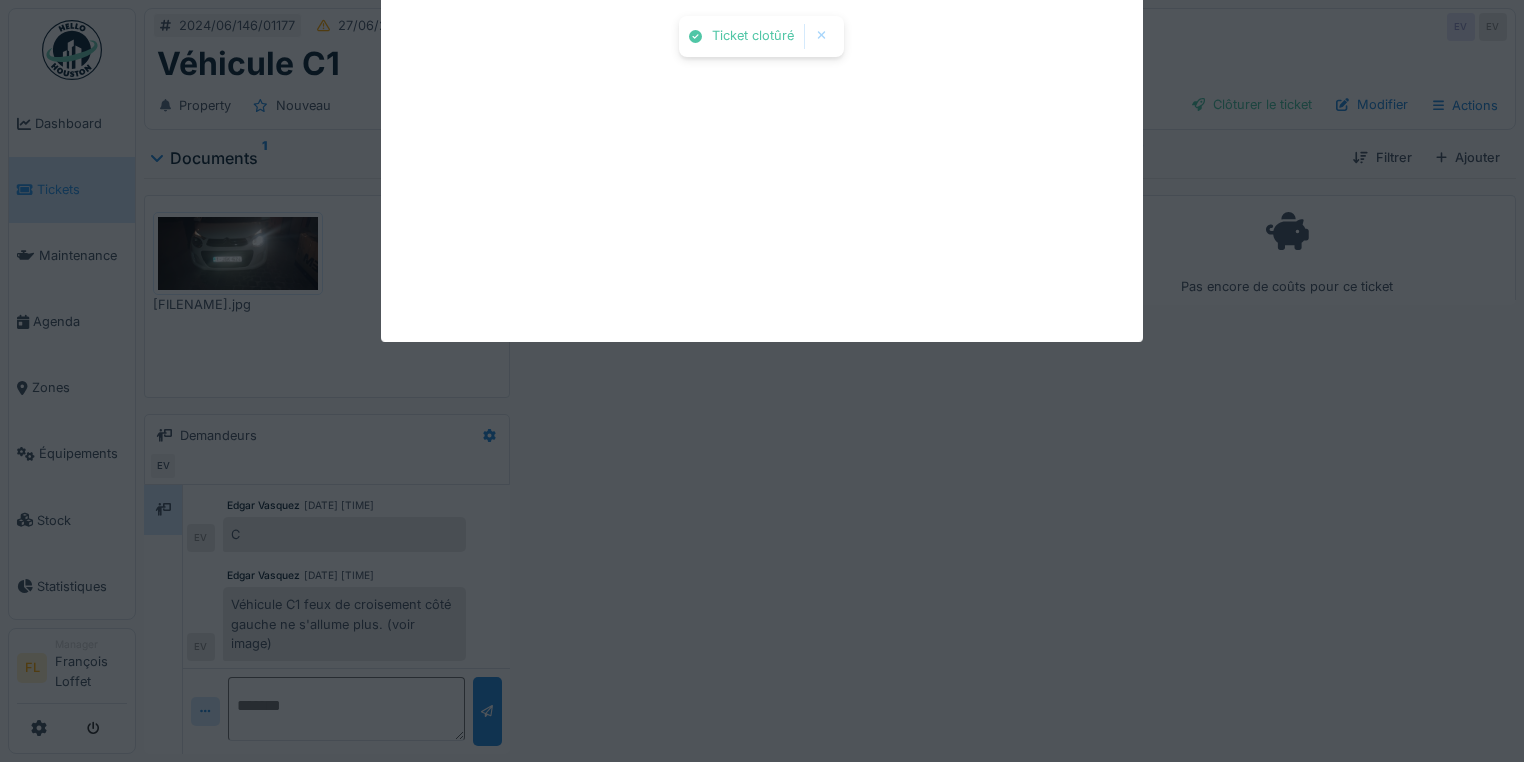 scroll, scrollTop: 100, scrollLeft: 0, axis: vertical 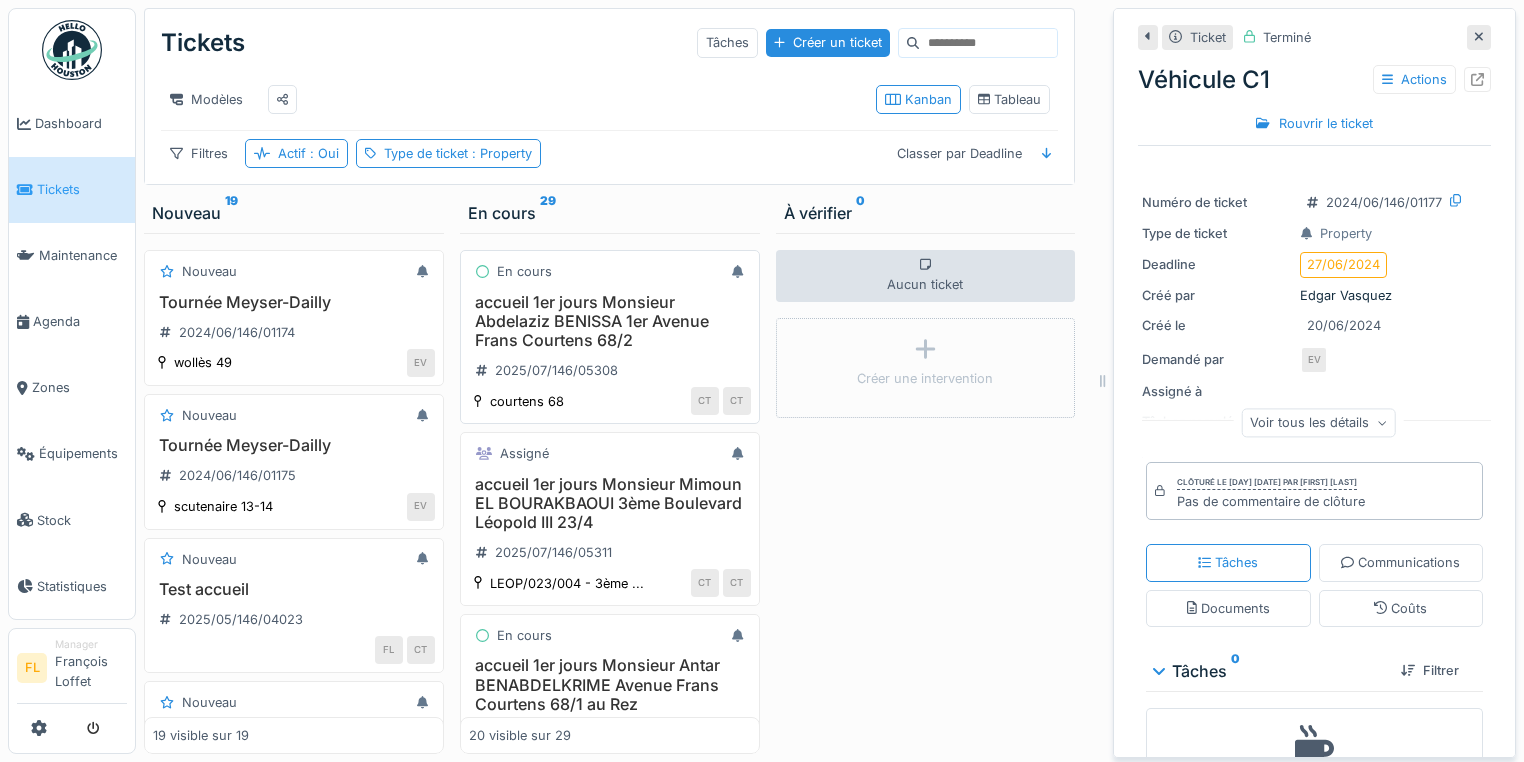 click on "accueil 1er jours Monsieur Abdelaziz BENISSA 1er Avenue Frans Courtens 68/2" at bounding box center (610, 322) 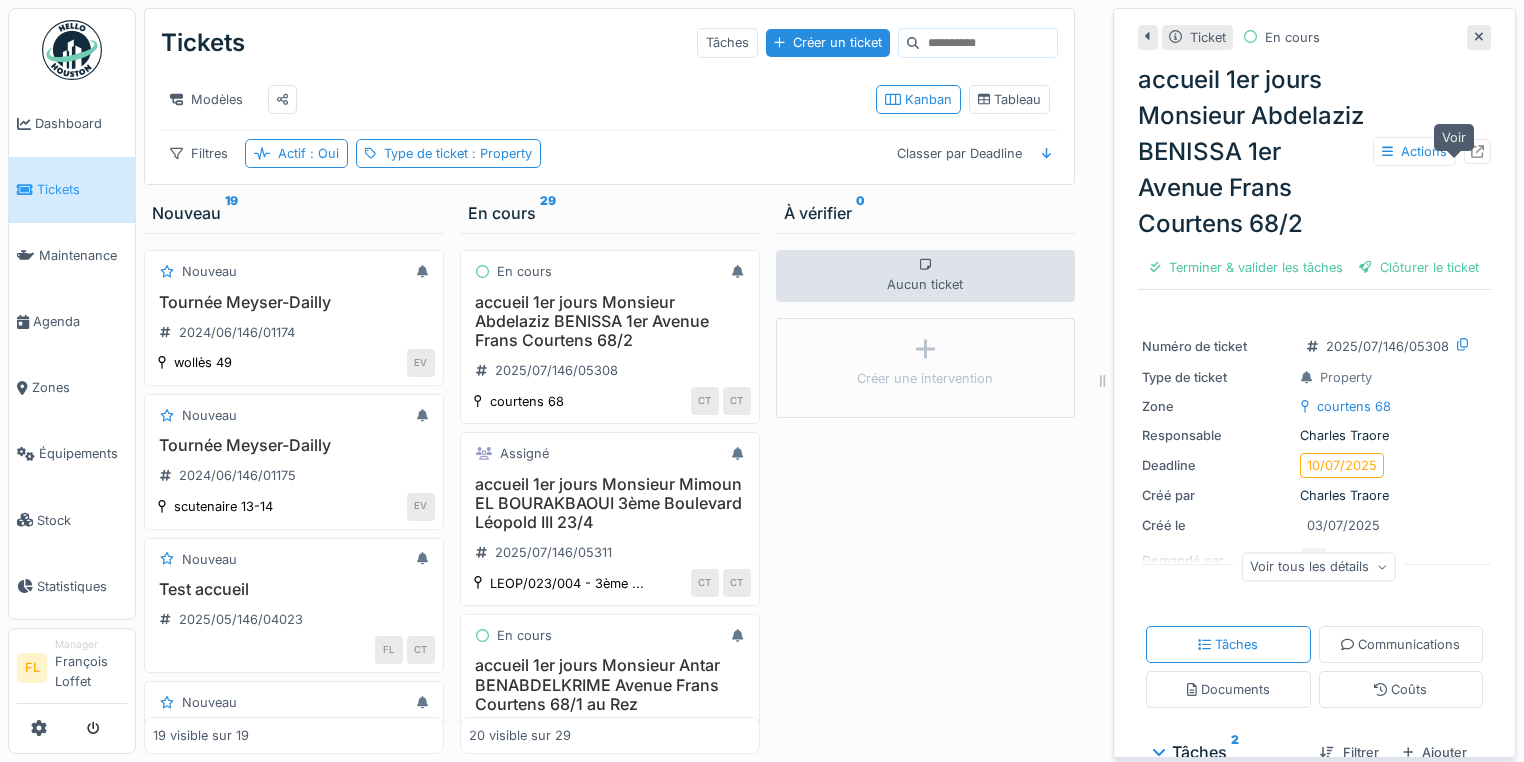 click 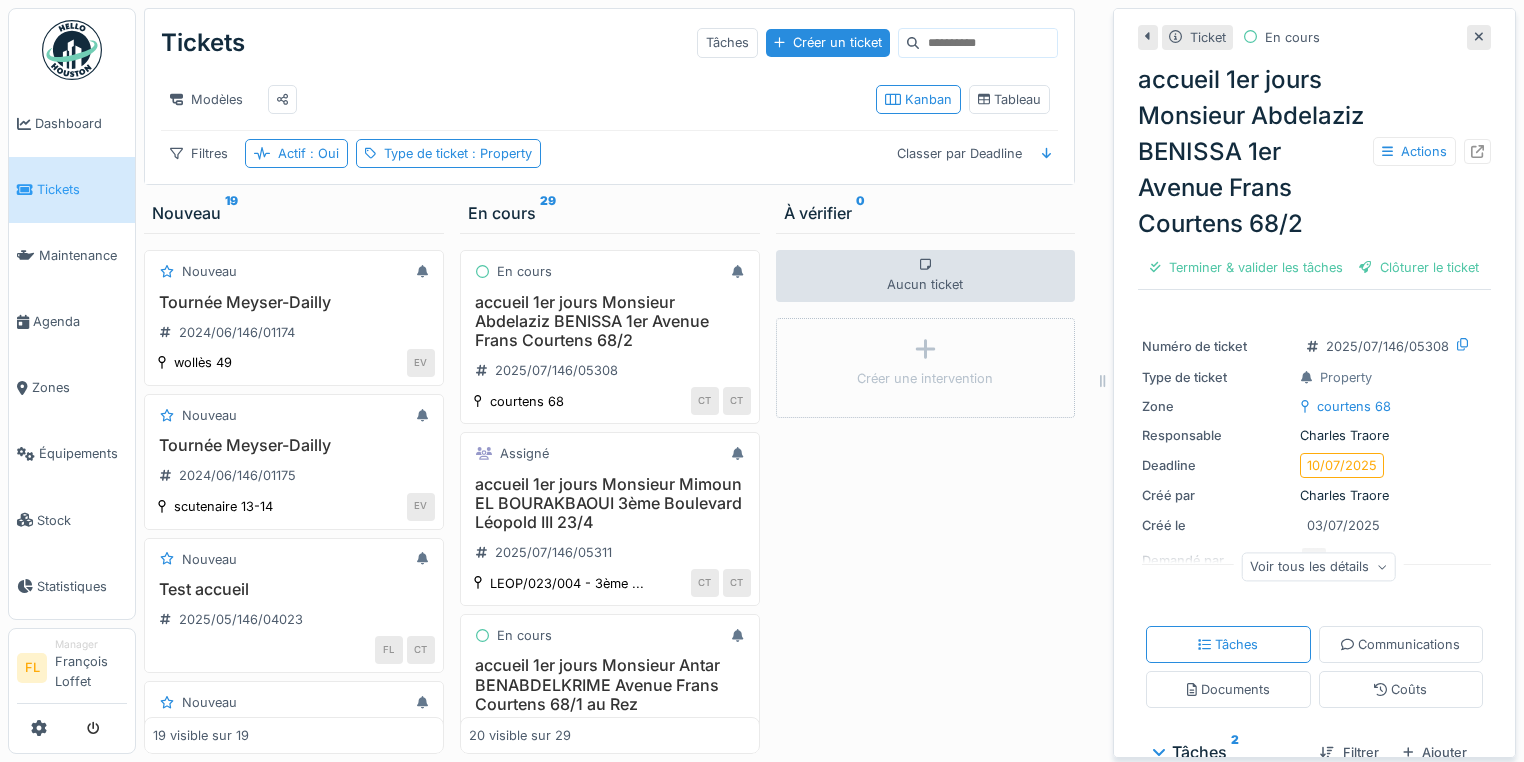drag, startPoint x: 796, startPoint y: 608, endPoint x: 797, endPoint y: 592, distance: 16.03122 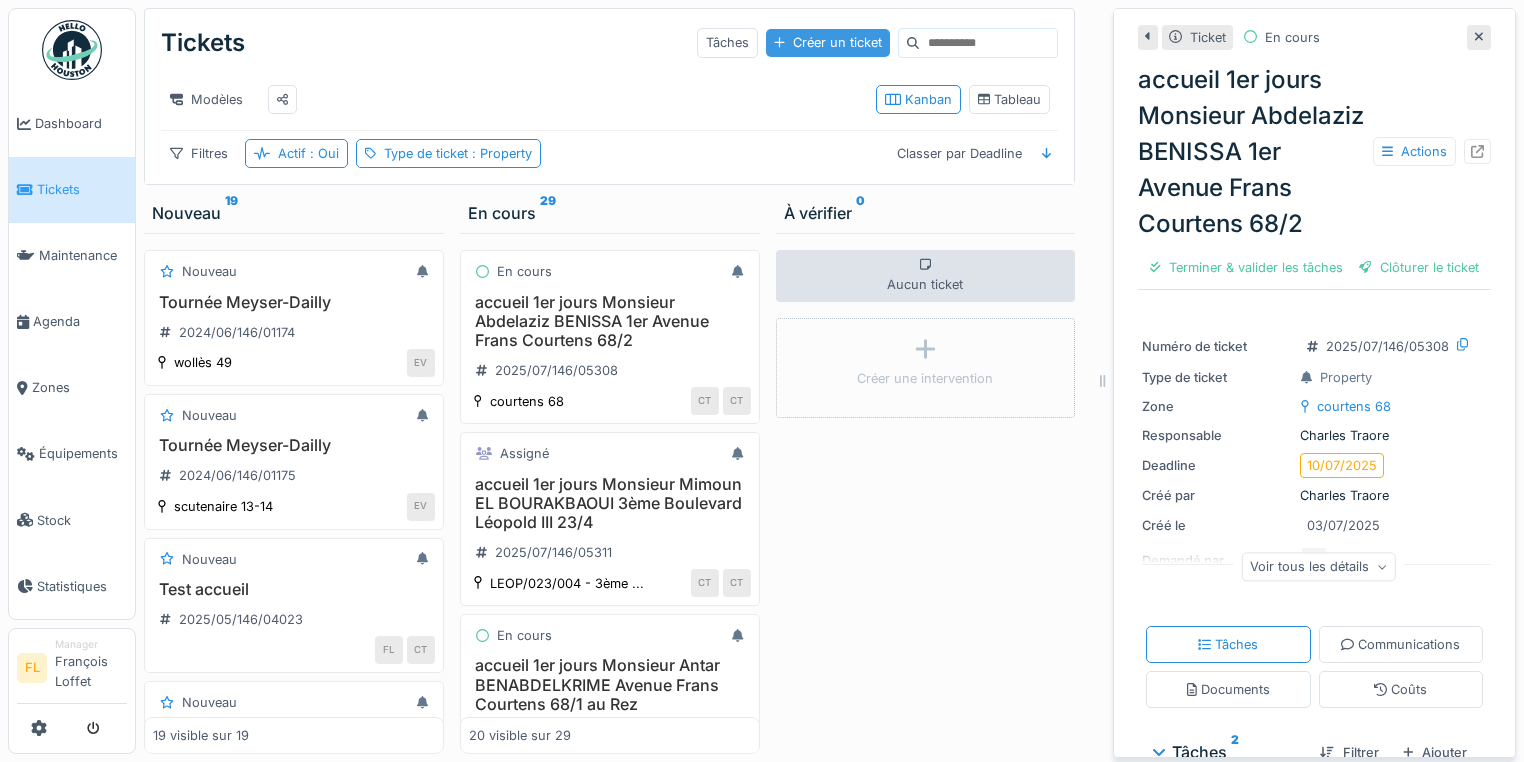 click on "Créer un ticket" at bounding box center (828, 42) 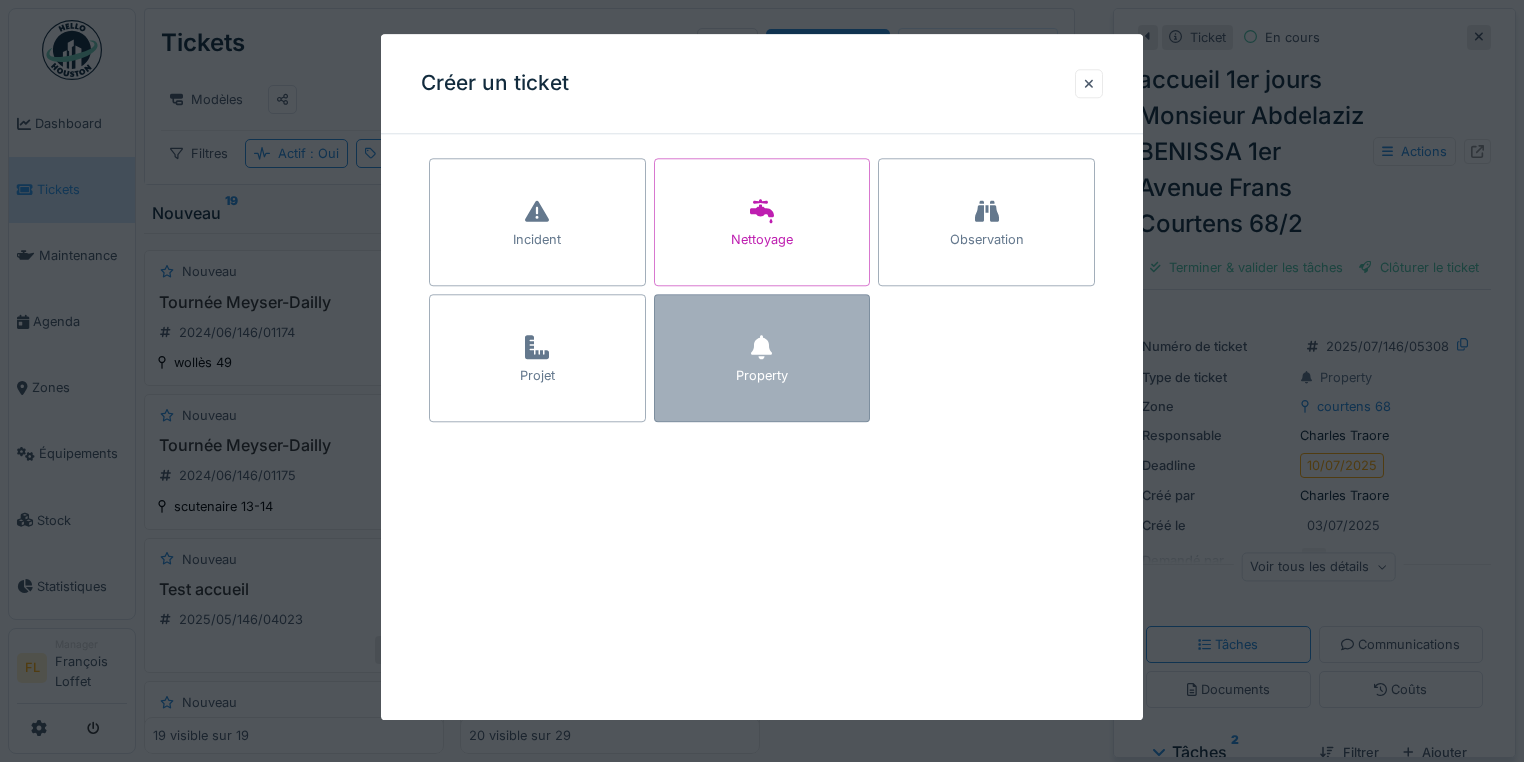 click on "Property" at bounding box center [762, 376] 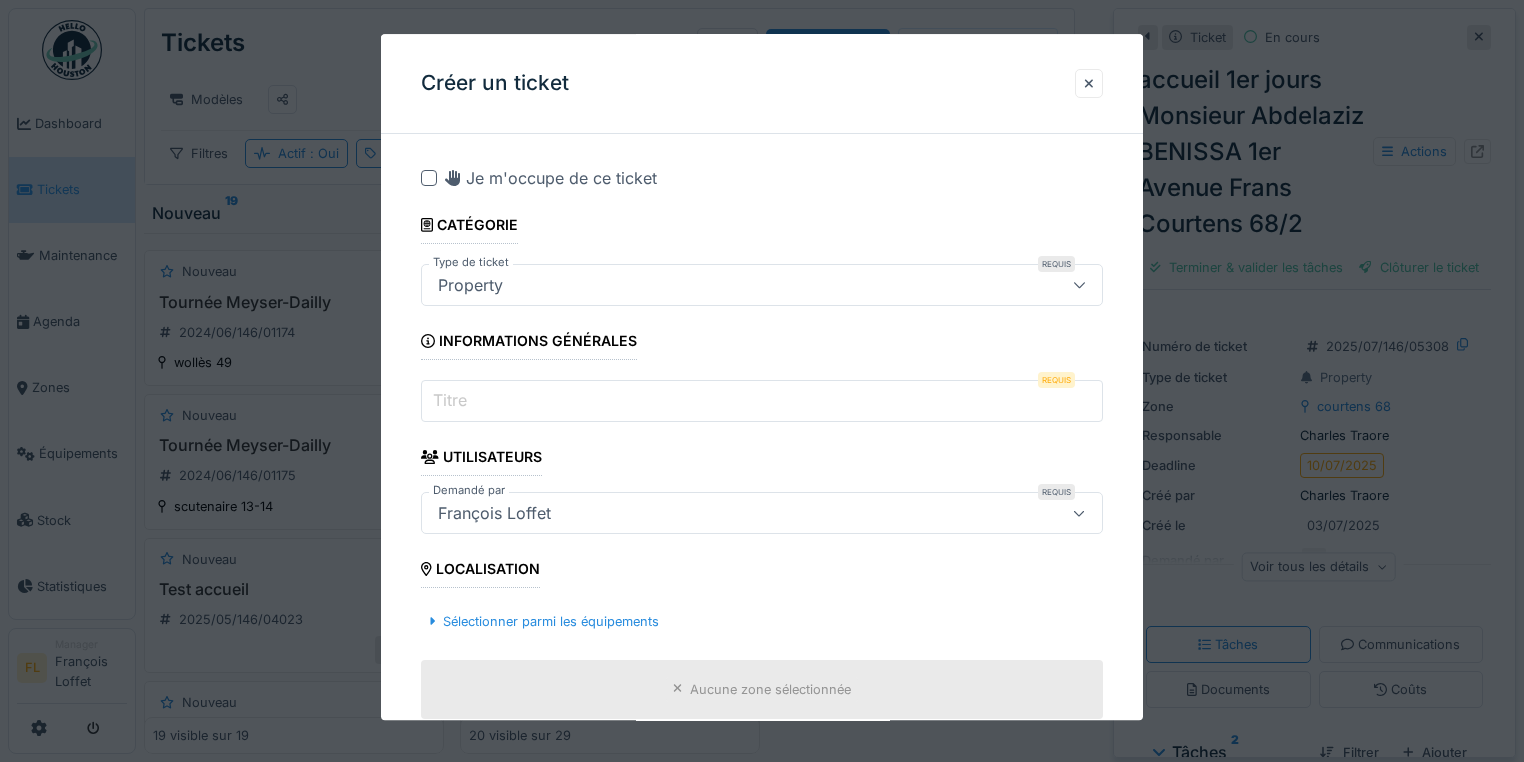 click on "Titre" at bounding box center (450, 401) 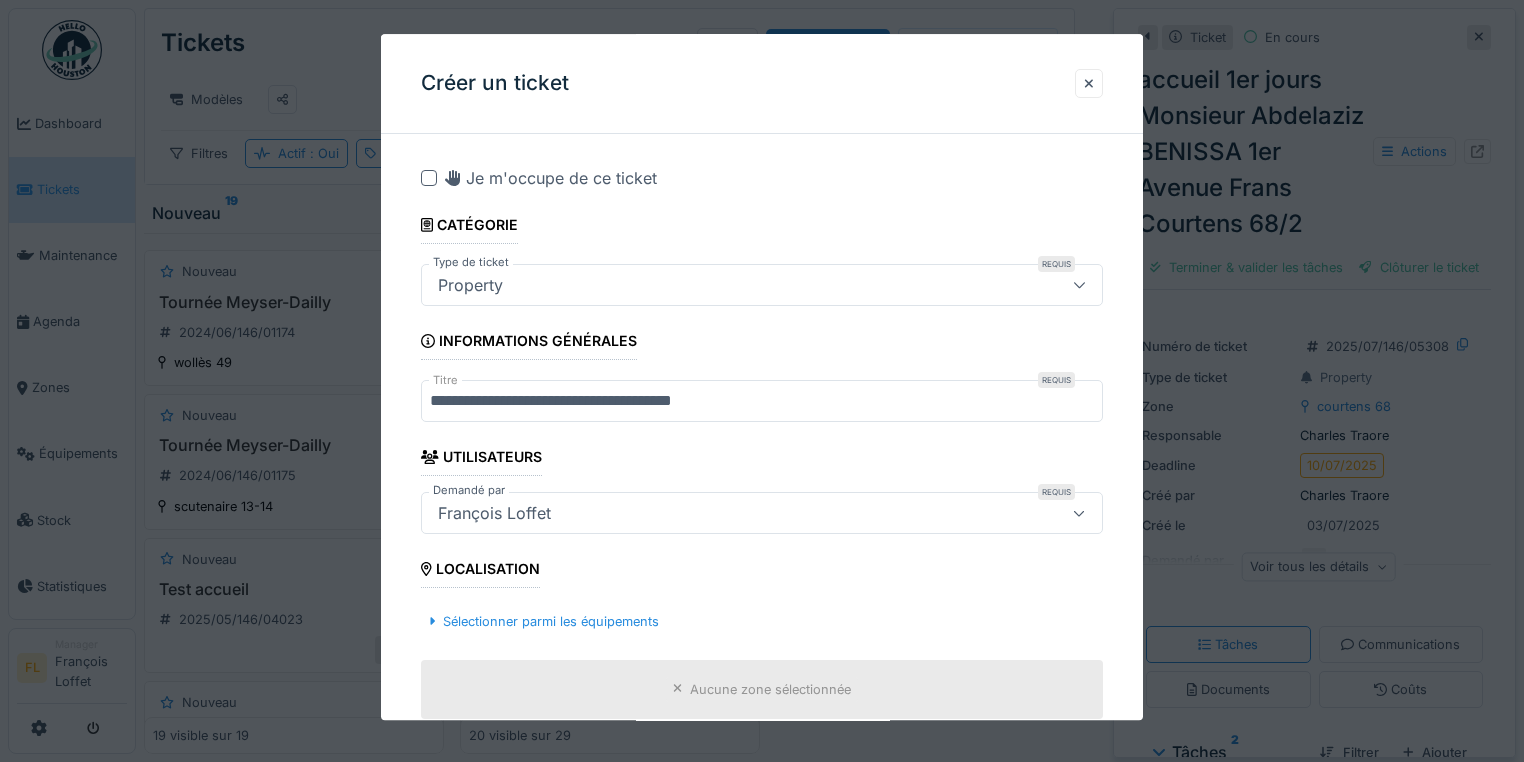 click on "**********" at bounding box center [762, 402] 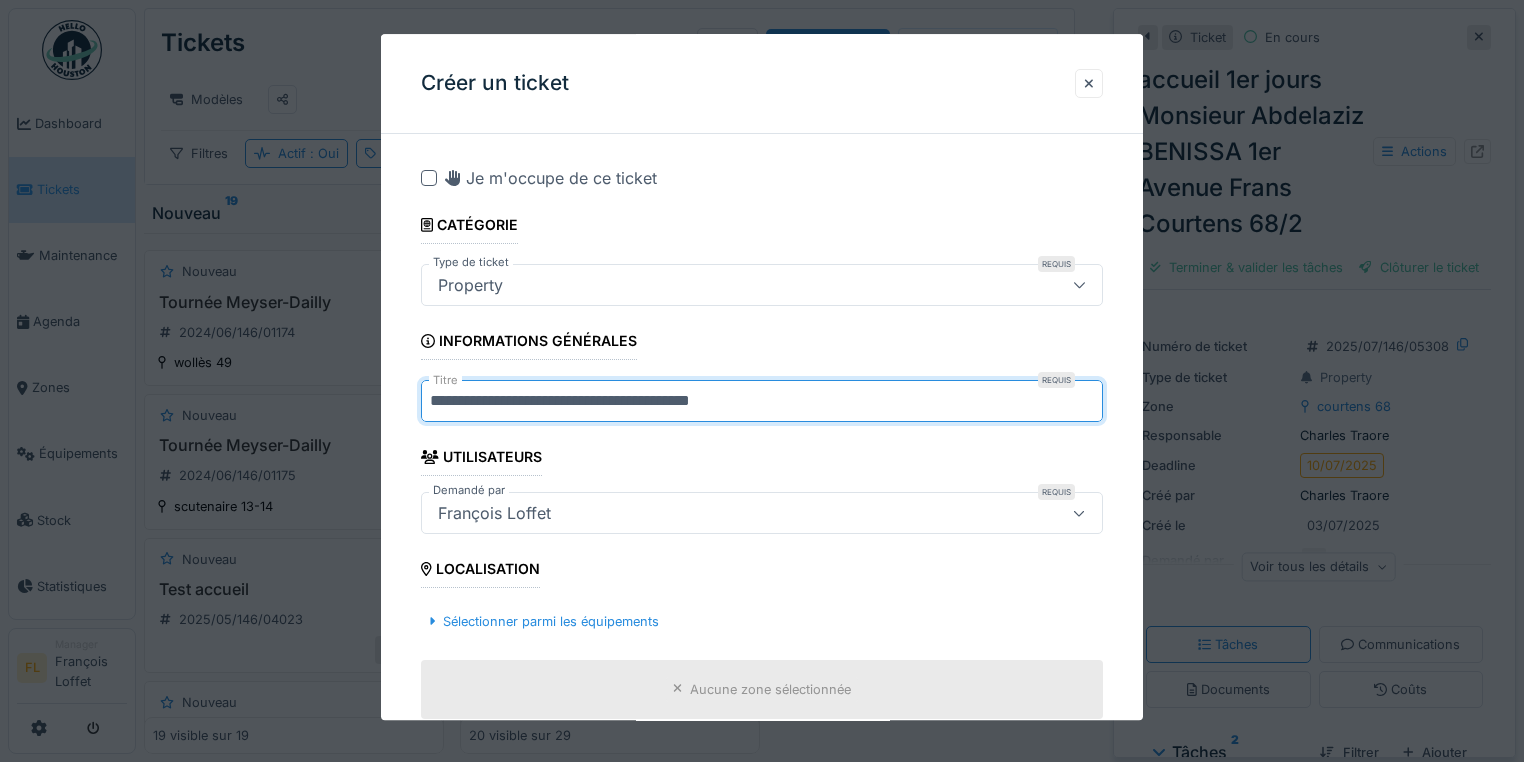 click on "**********" at bounding box center [762, 402] 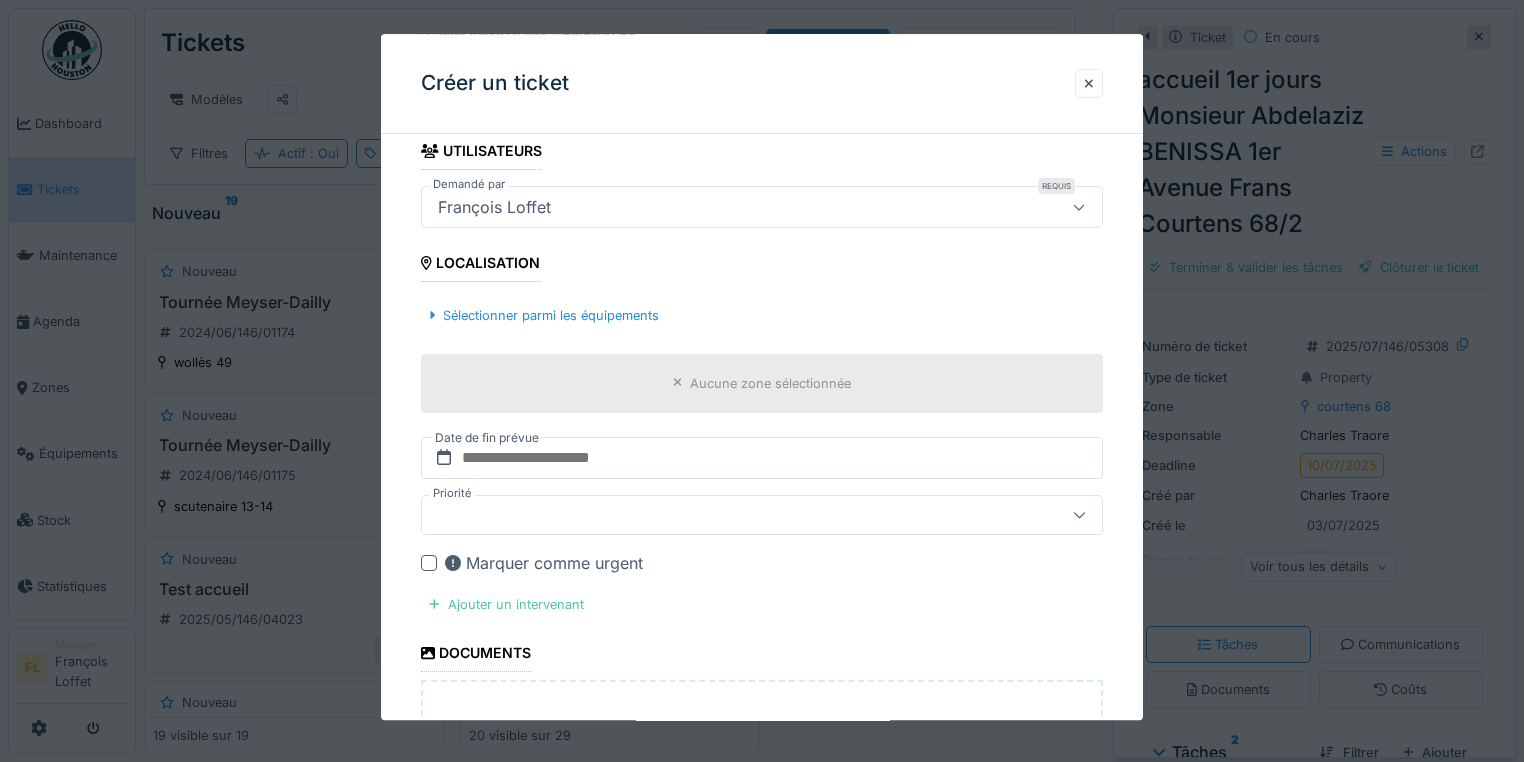 scroll, scrollTop: 320, scrollLeft: 0, axis: vertical 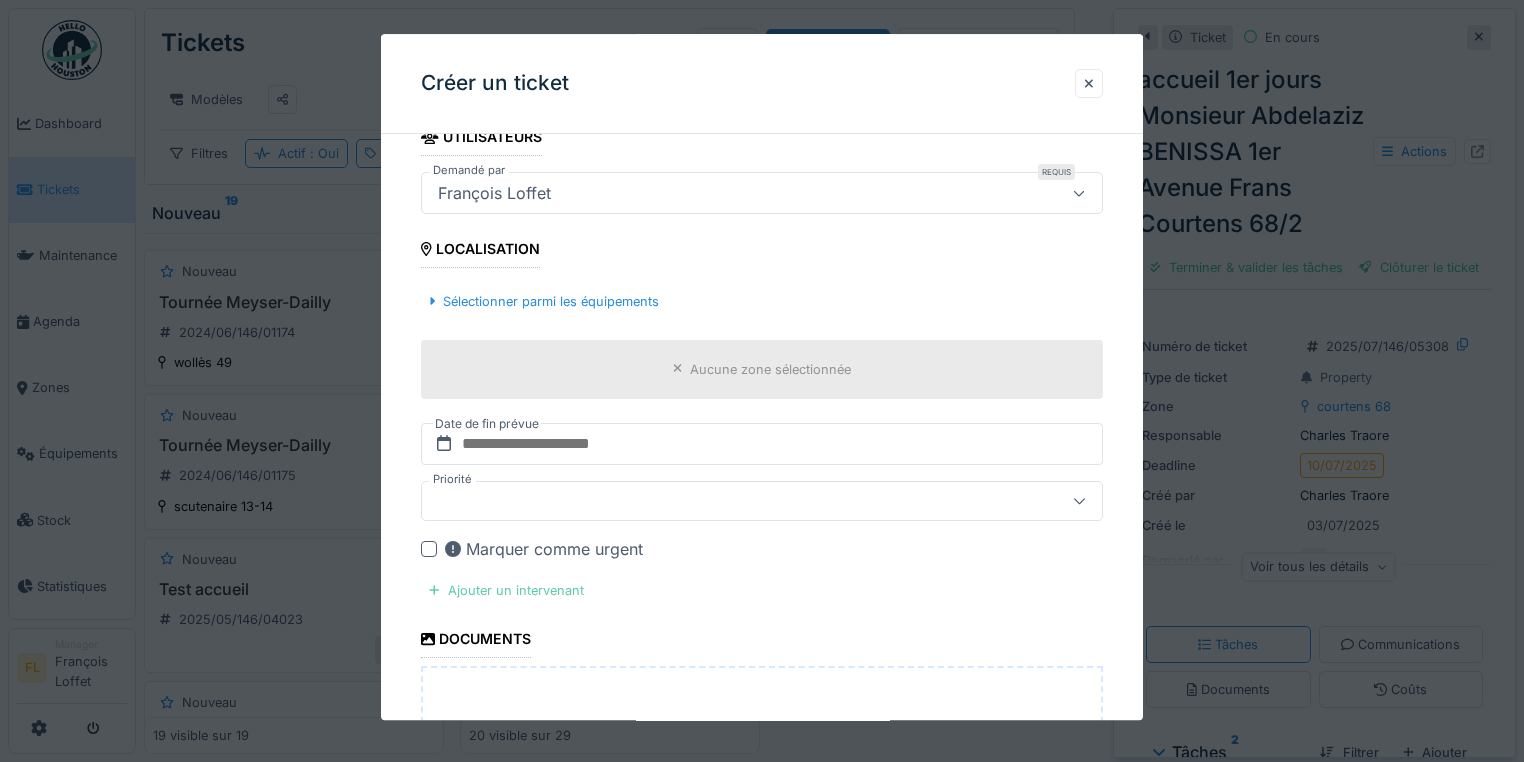 type on "**********" 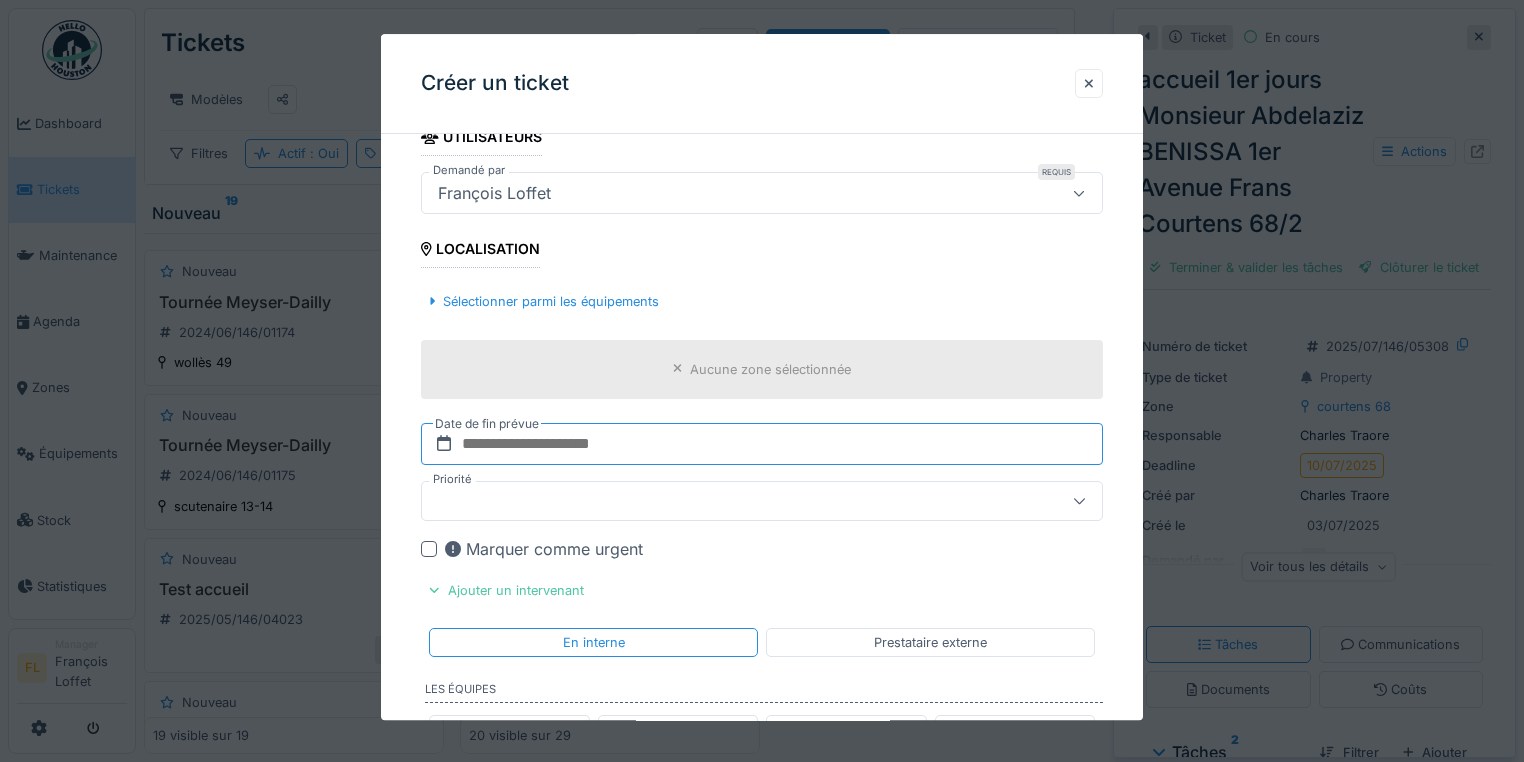 click at bounding box center (762, 444) 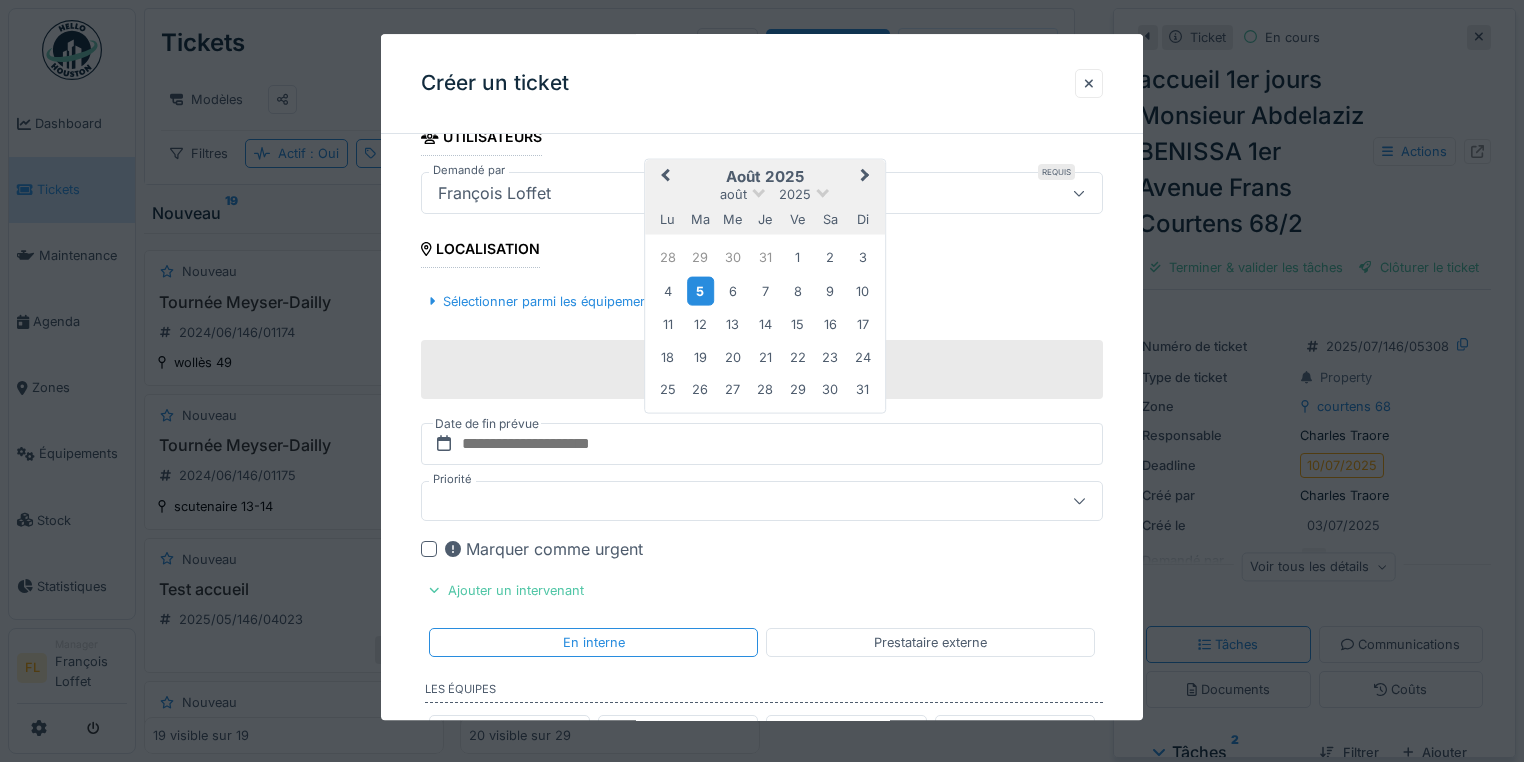 click on "5" at bounding box center (700, 291) 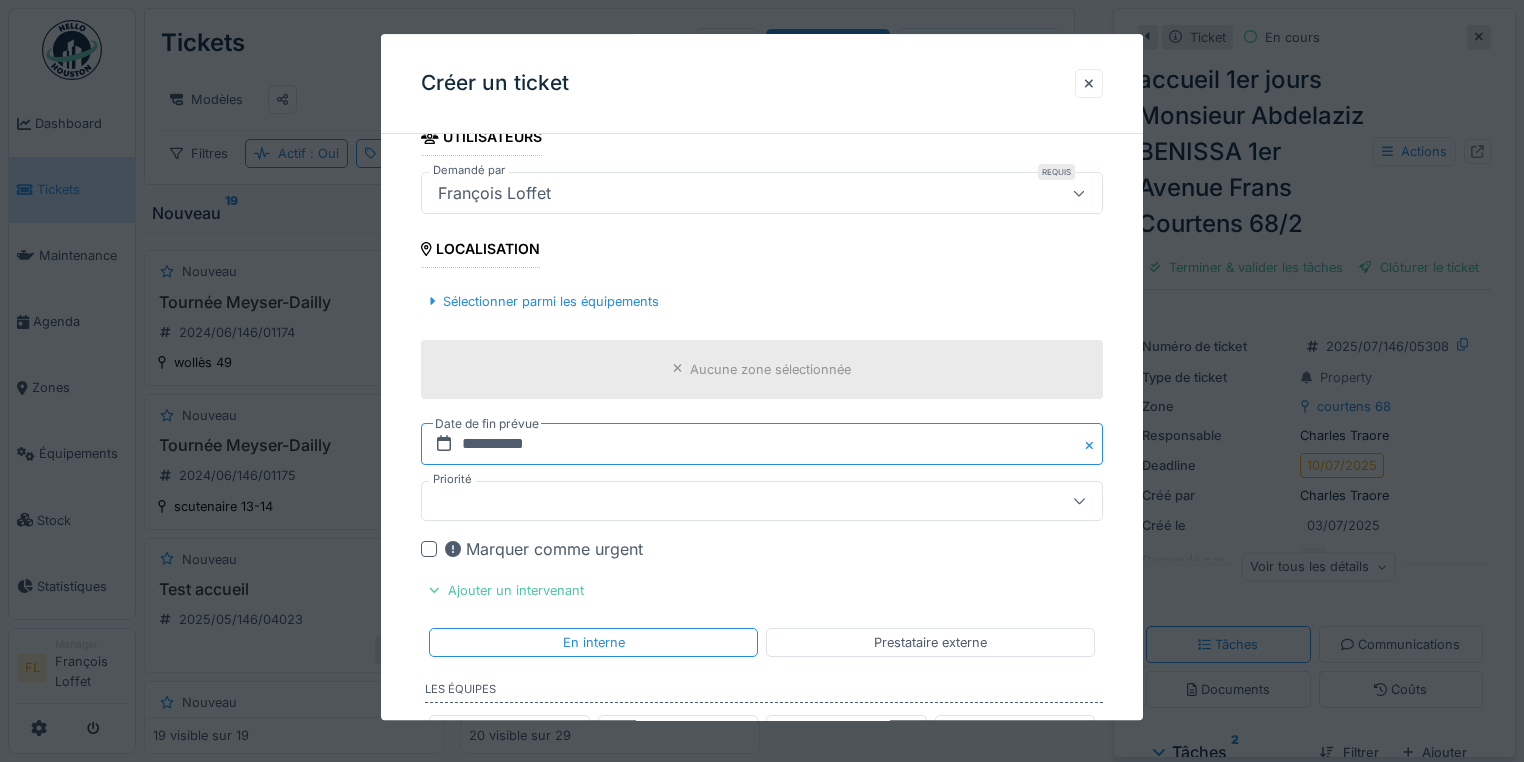 click on "**********" at bounding box center (762, 444) 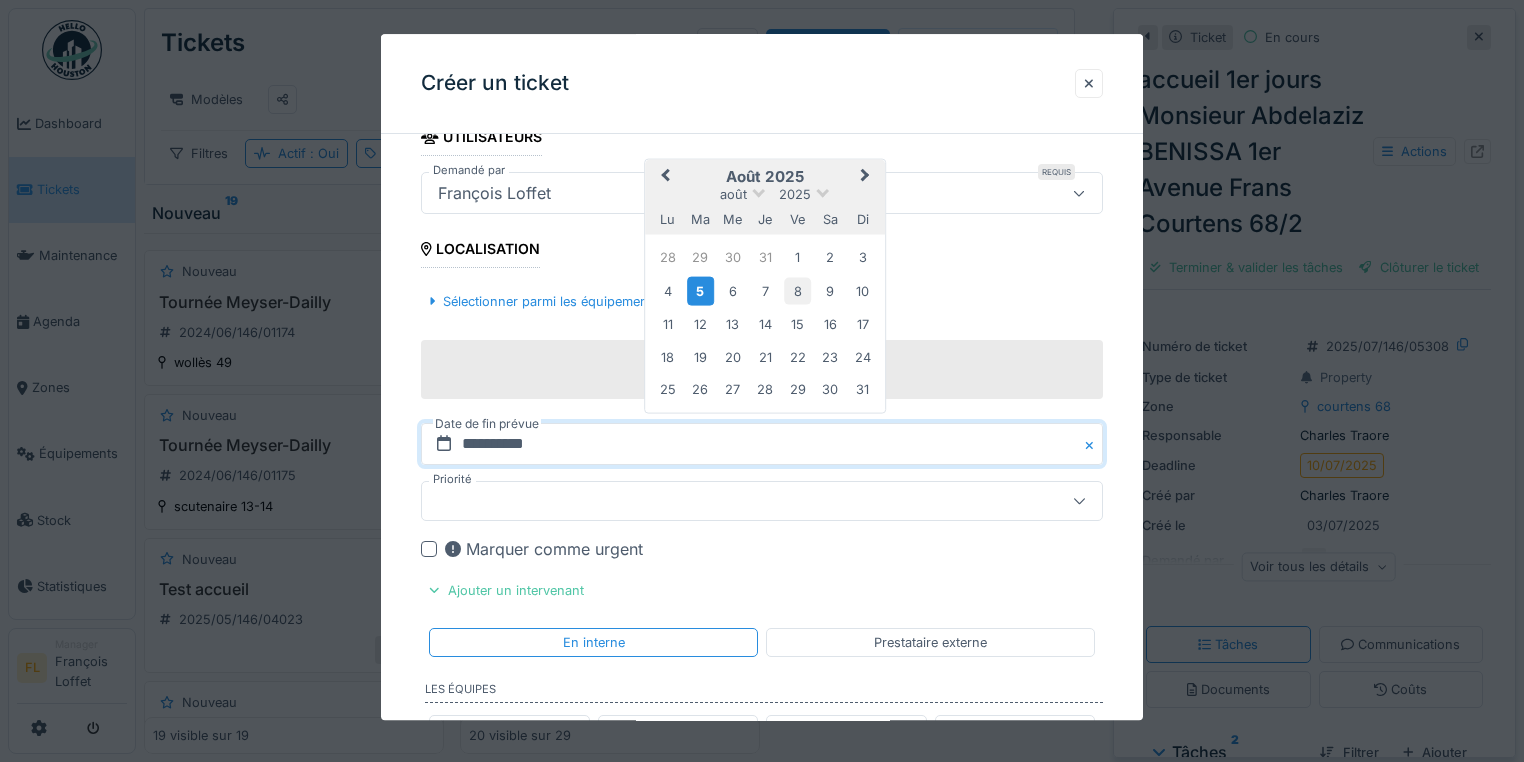 click on "8" at bounding box center [797, 291] 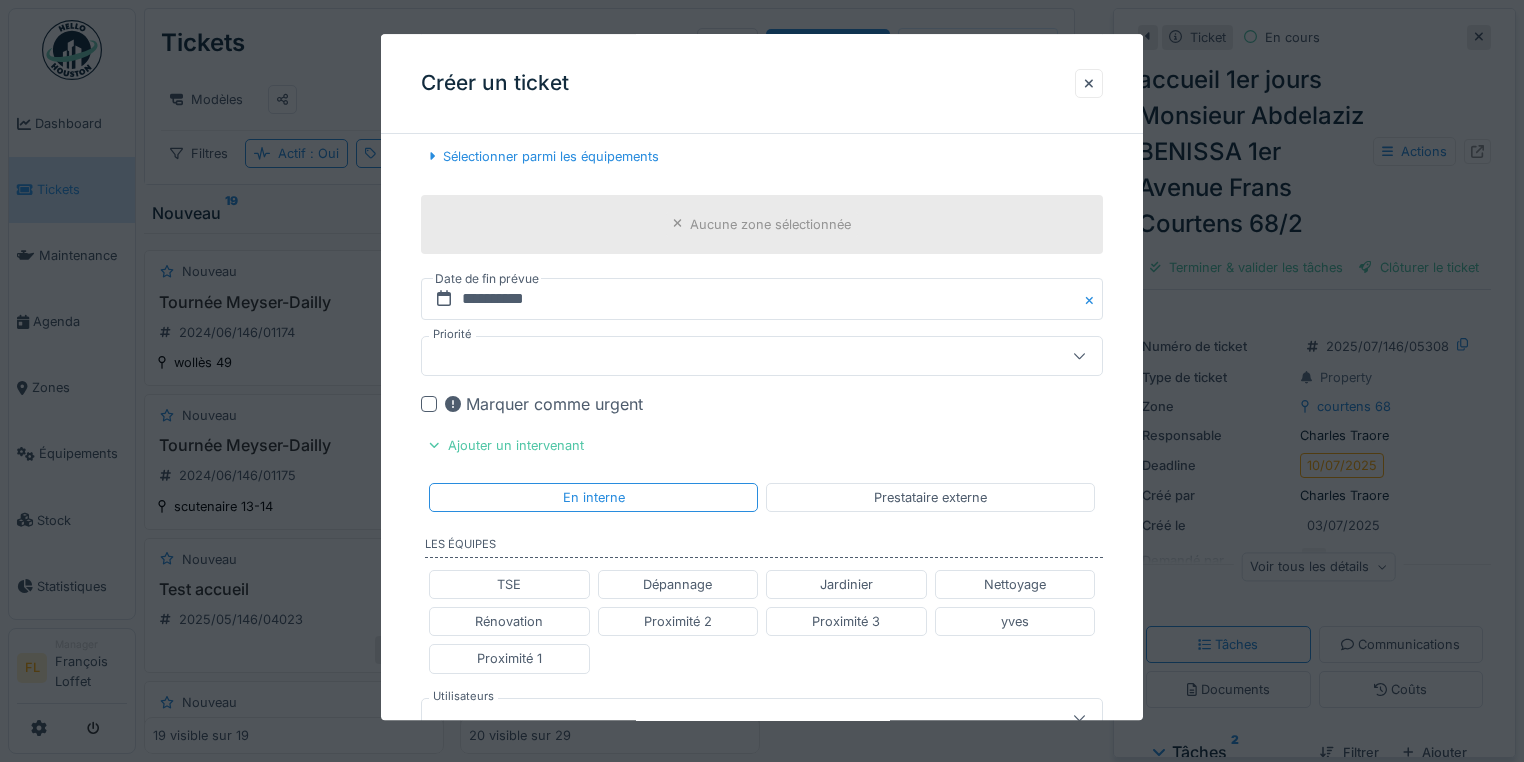 scroll, scrollTop: 480, scrollLeft: 0, axis: vertical 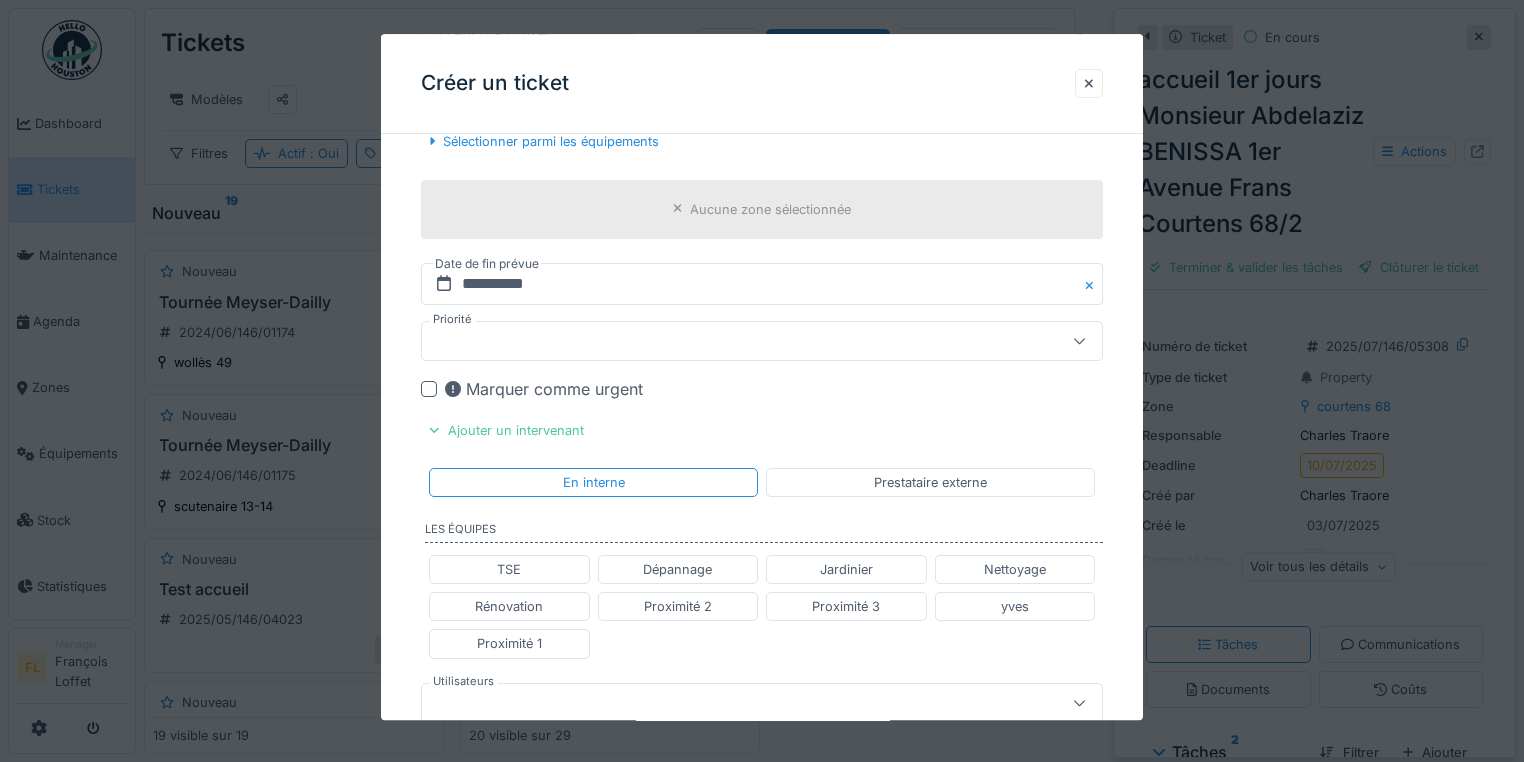click at bounding box center (1092, 284) 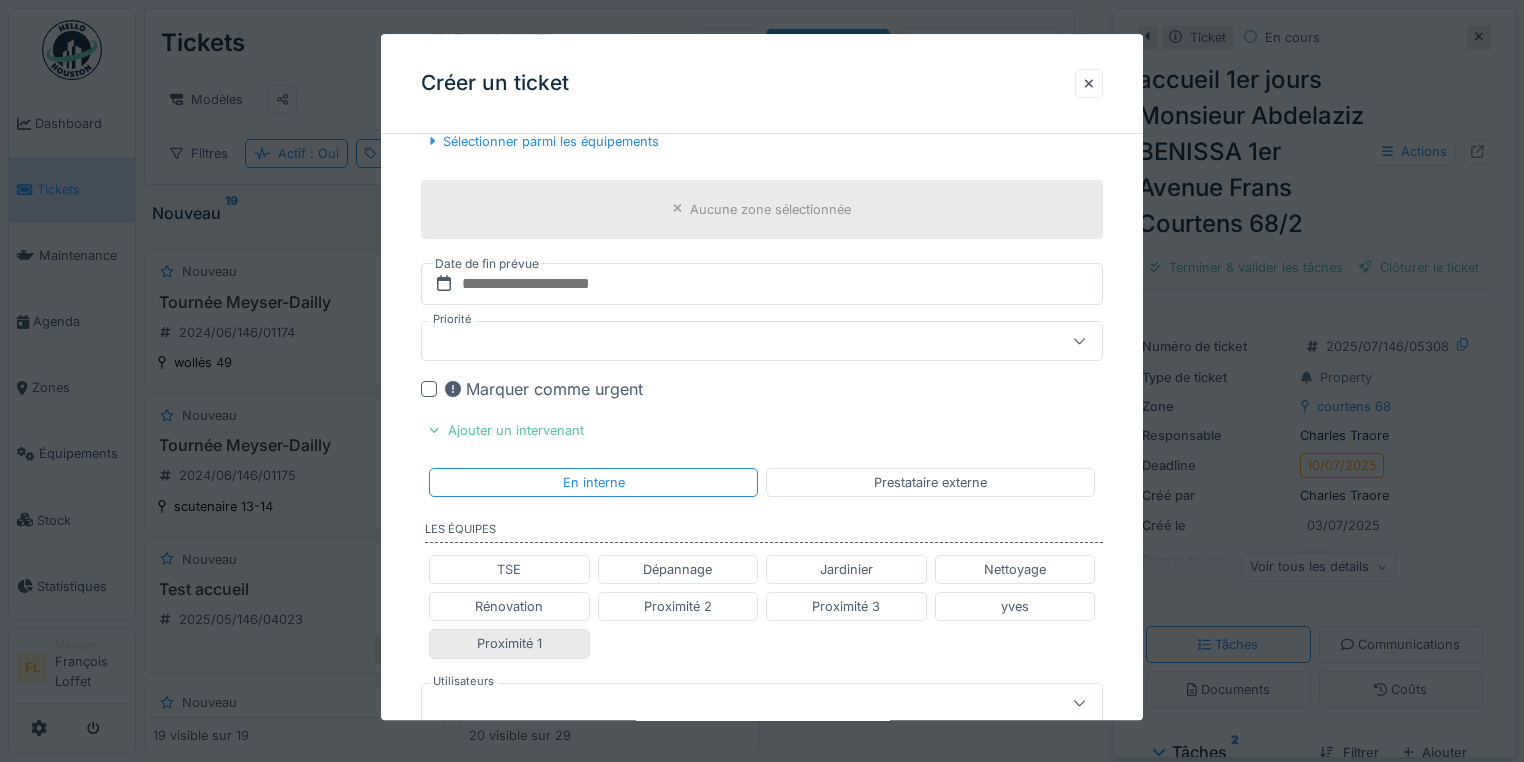 click on "Proximité 1" at bounding box center (509, 644) 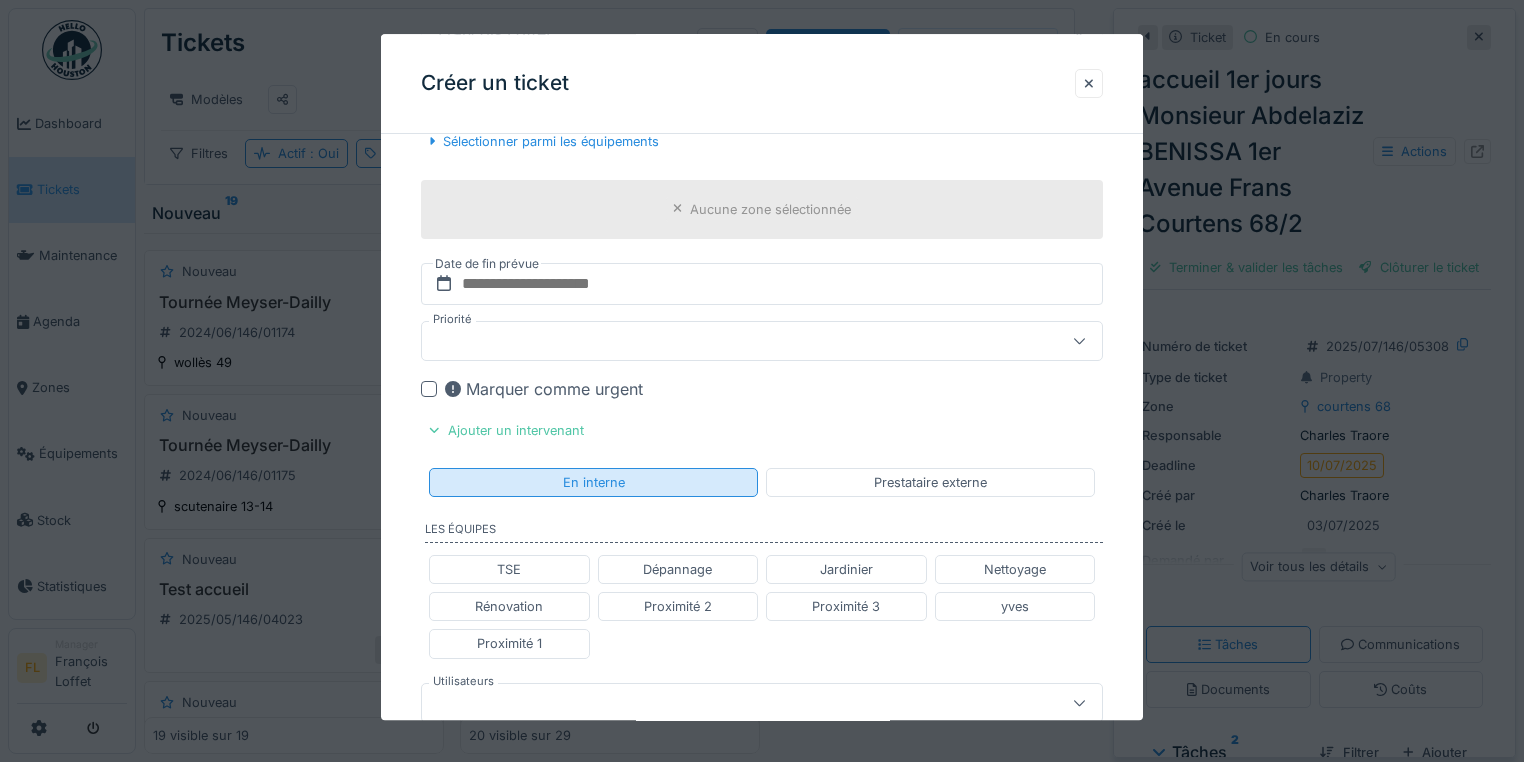 type on "**********" 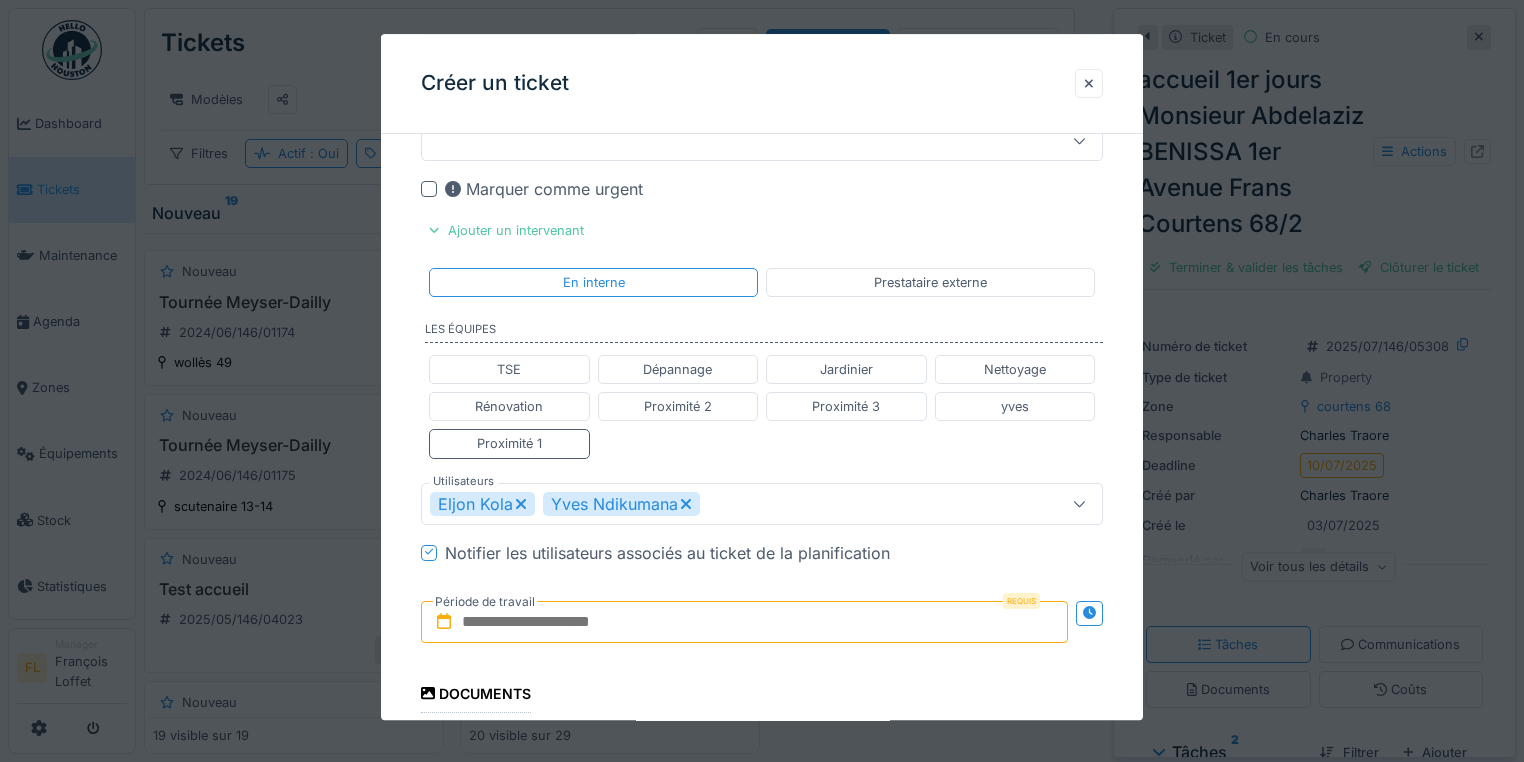 scroll, scrollTop: 720, scrollLeft: 0, axis: vertical 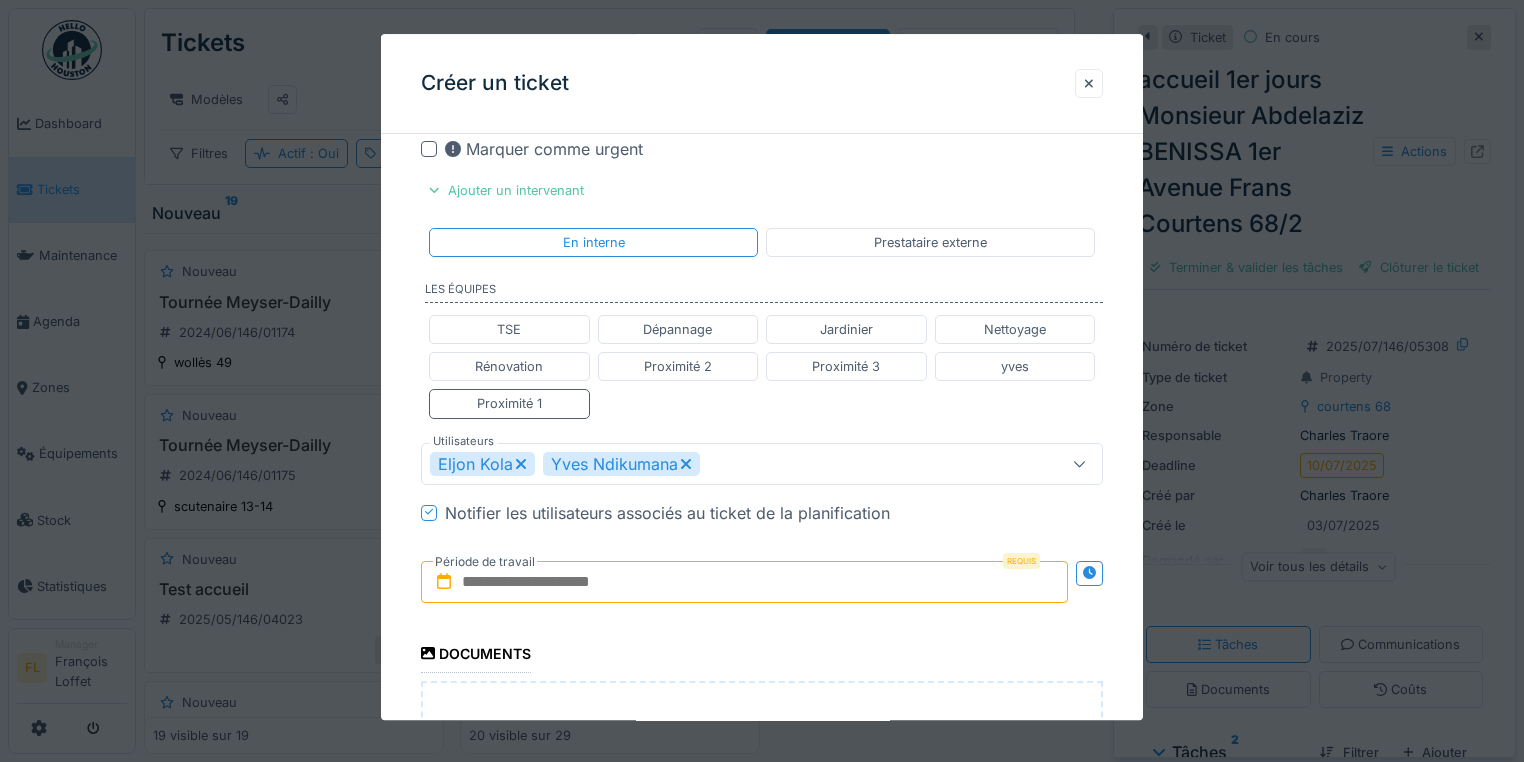 click at bounding box center (744, 582) 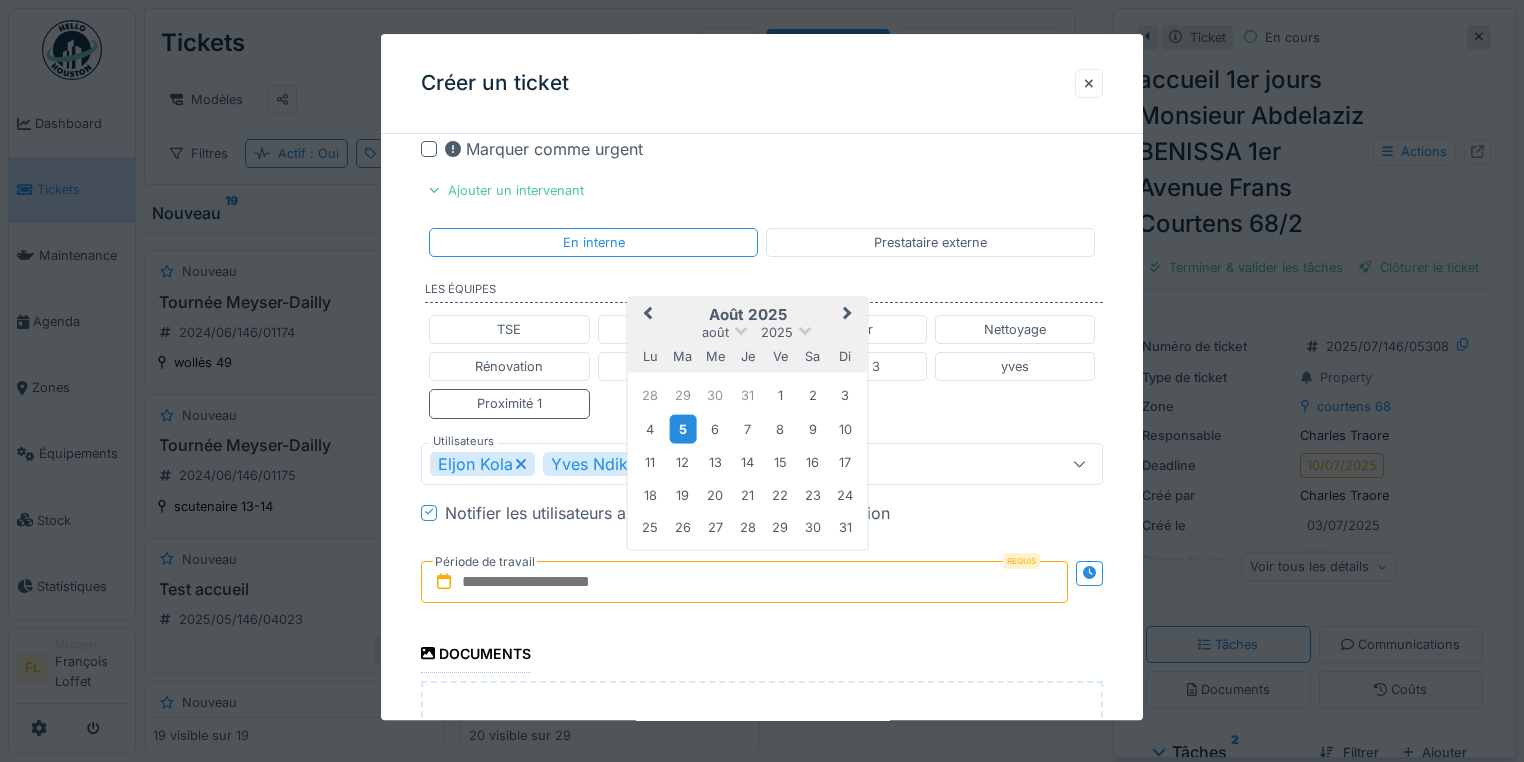 click on "5" at bounding box center (682, 429) 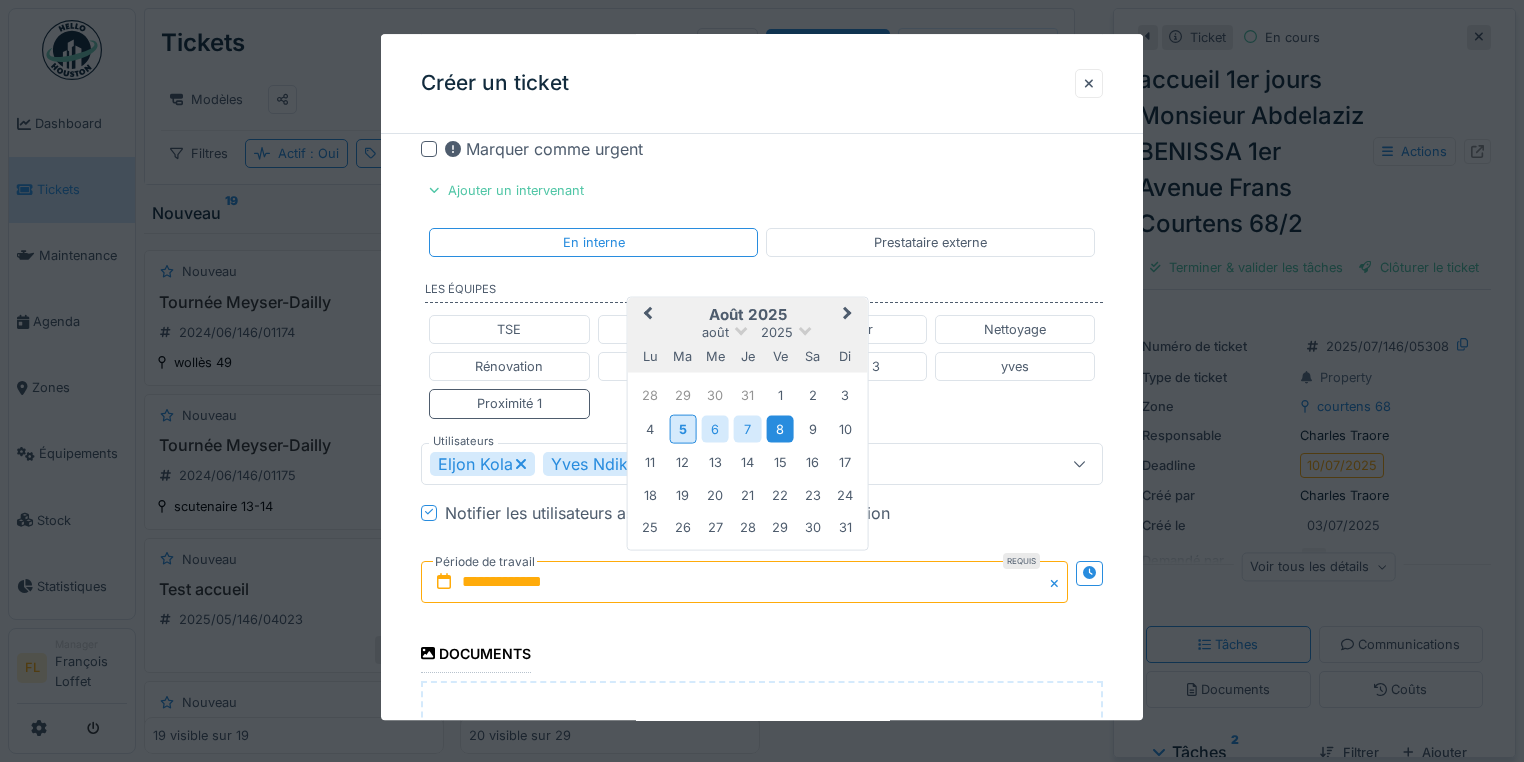 click on "8" at bounding box center (780, 429) 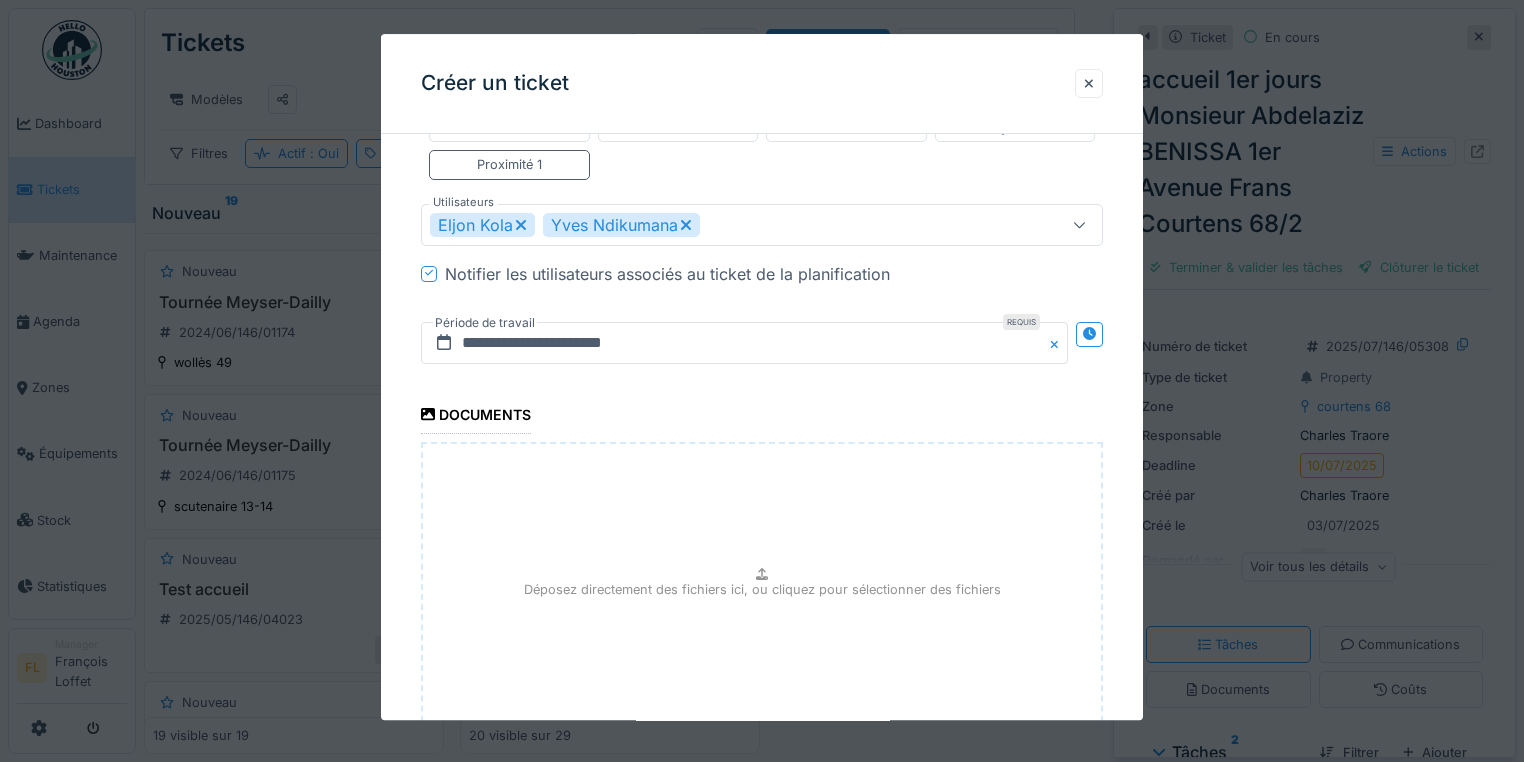 scroll, scrollTop: 960, scrollLeft: 0, axis: vertical 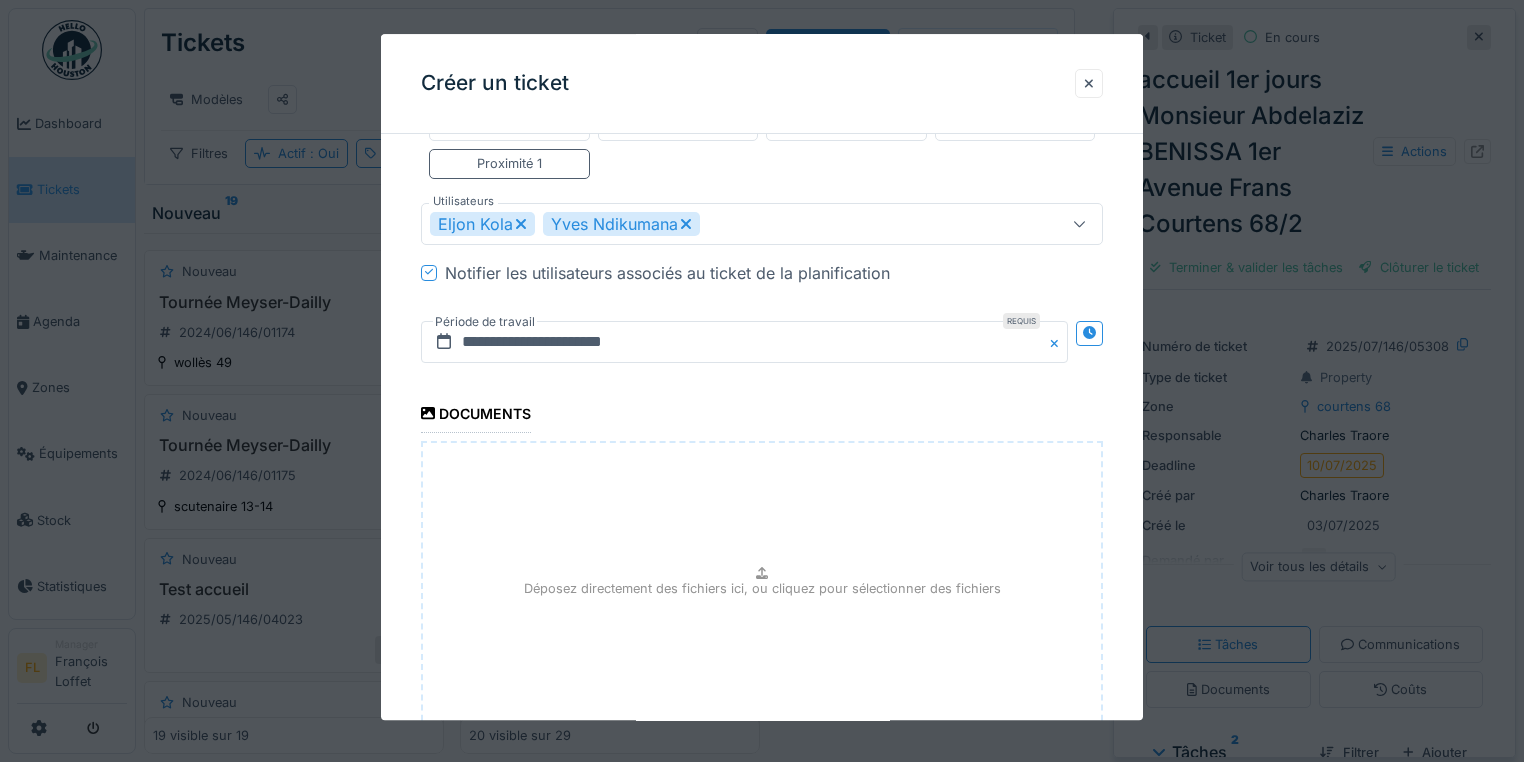 click on "**********" at bounding box center [762, 10] 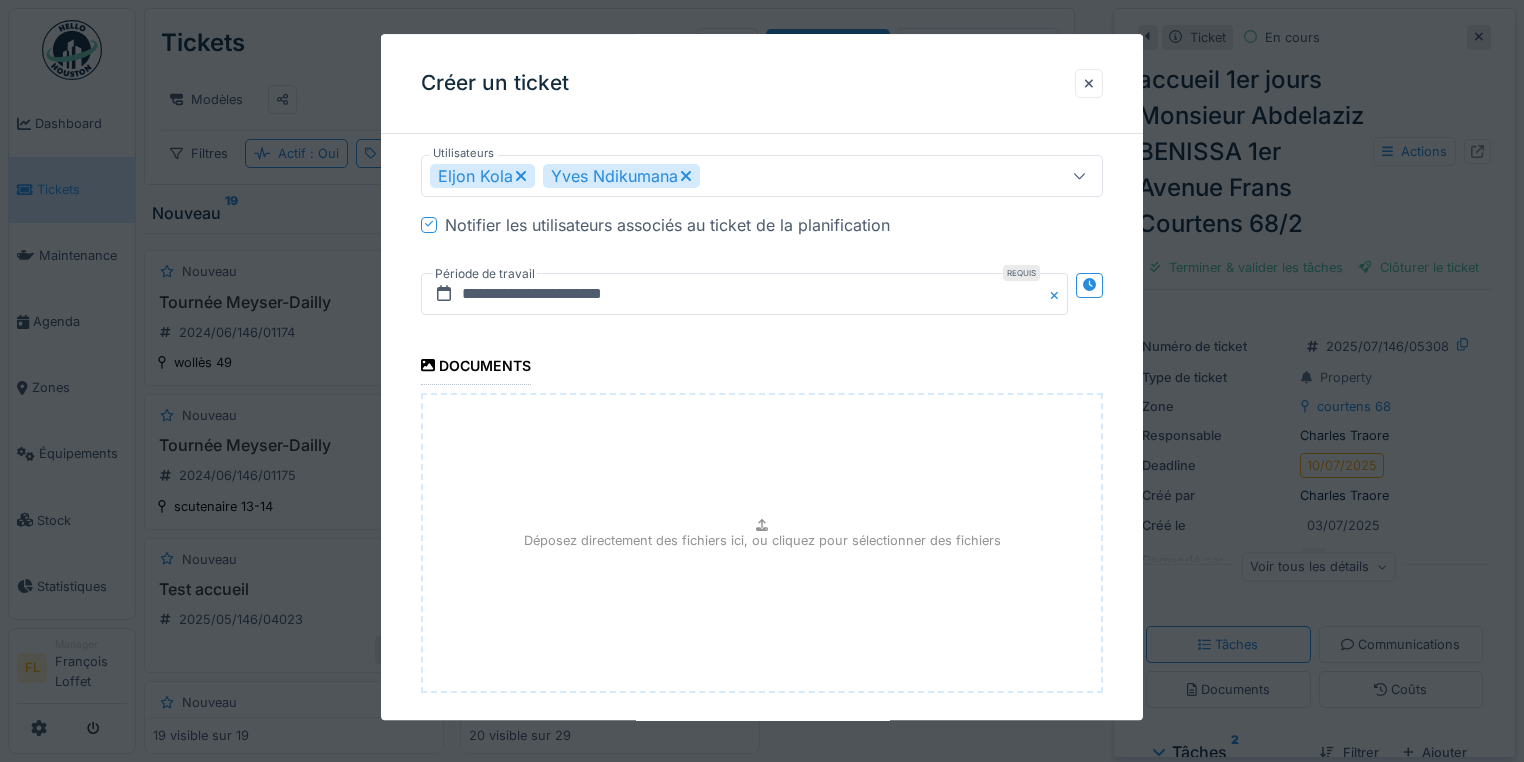 scroll, scrollTop: 1104, scrollLeft: 0, axis: vertical 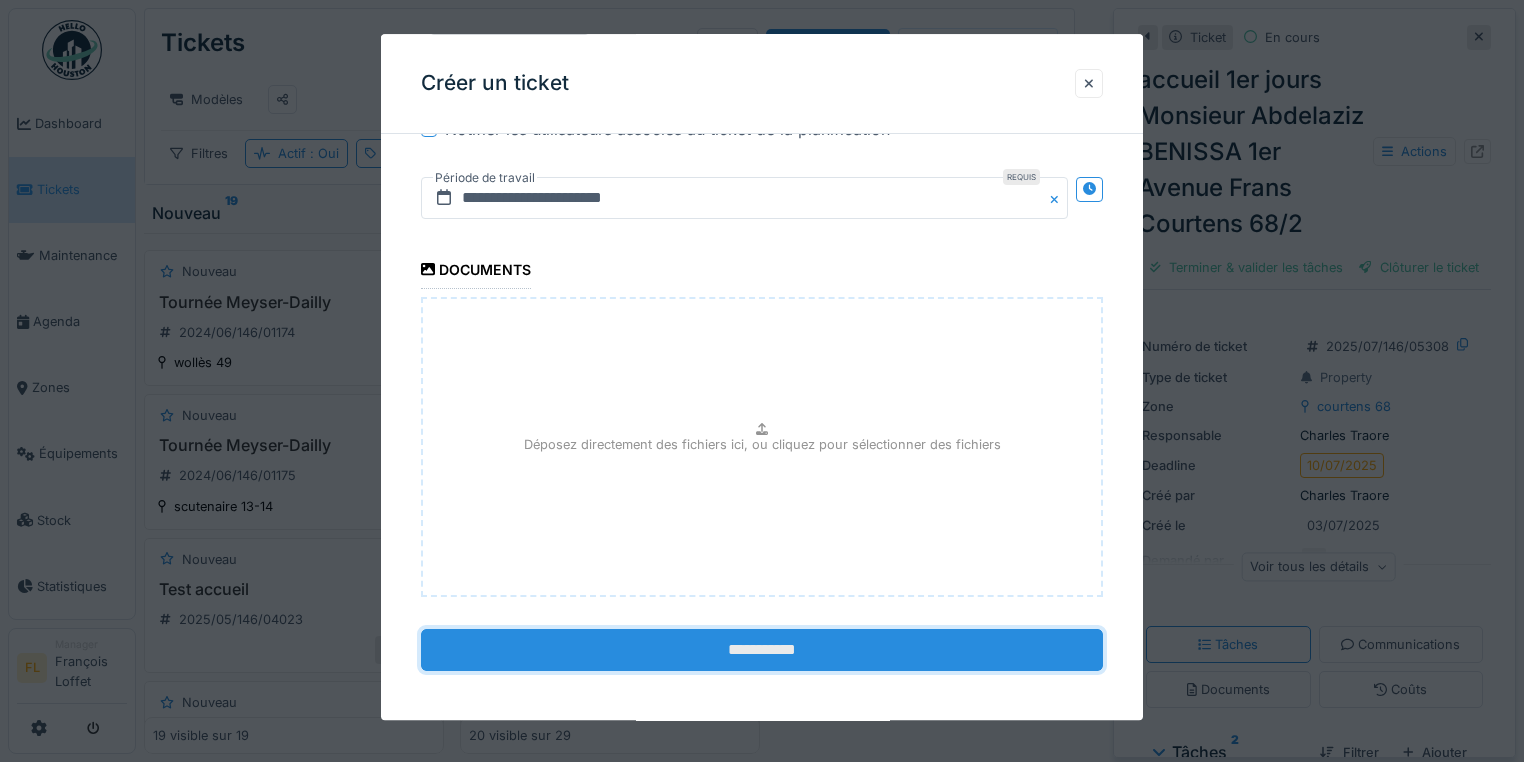 click on "**********" at bounding box center [762, 650] 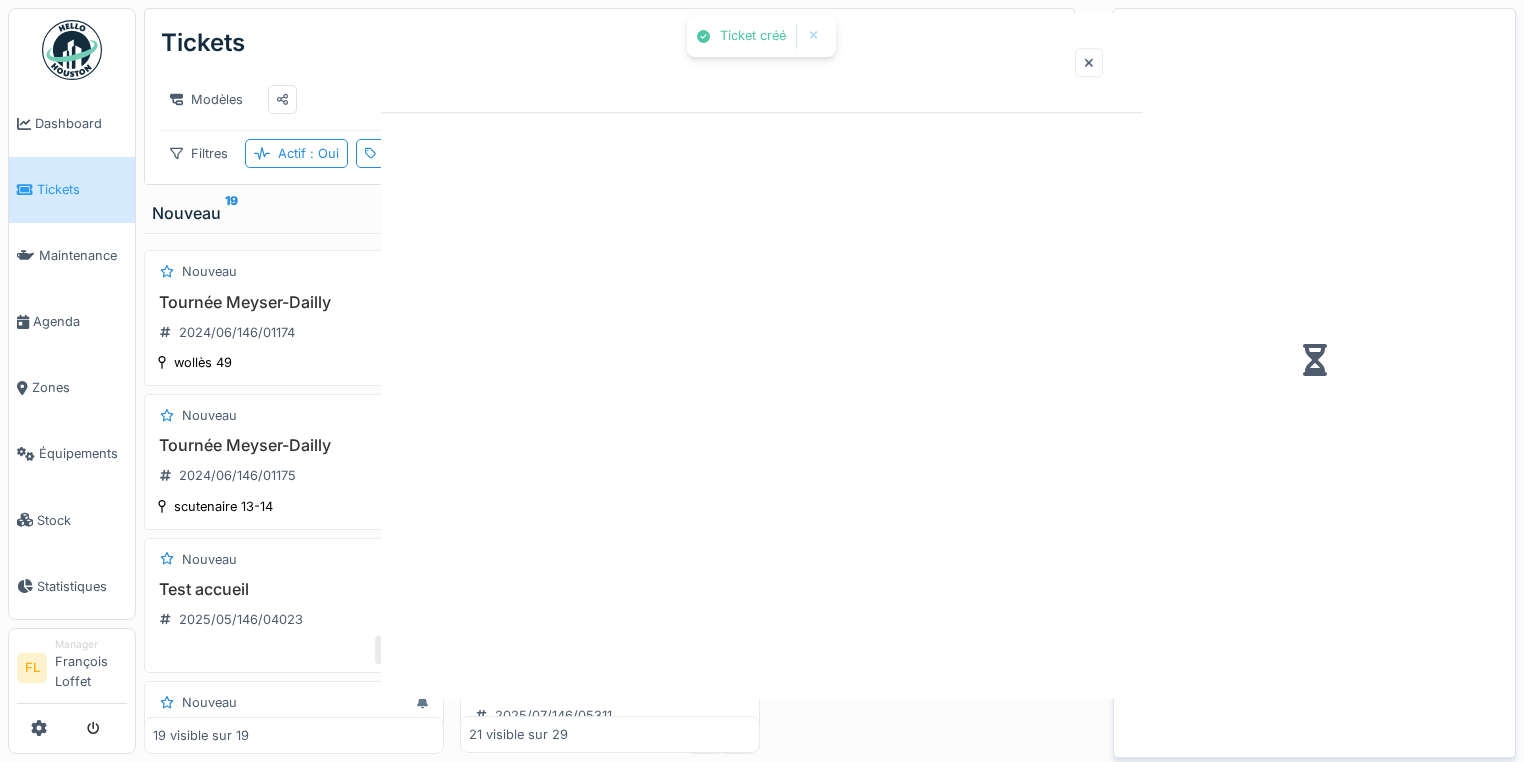 scroll, scrollTop: 0, scrollLeft: 0, axis: both 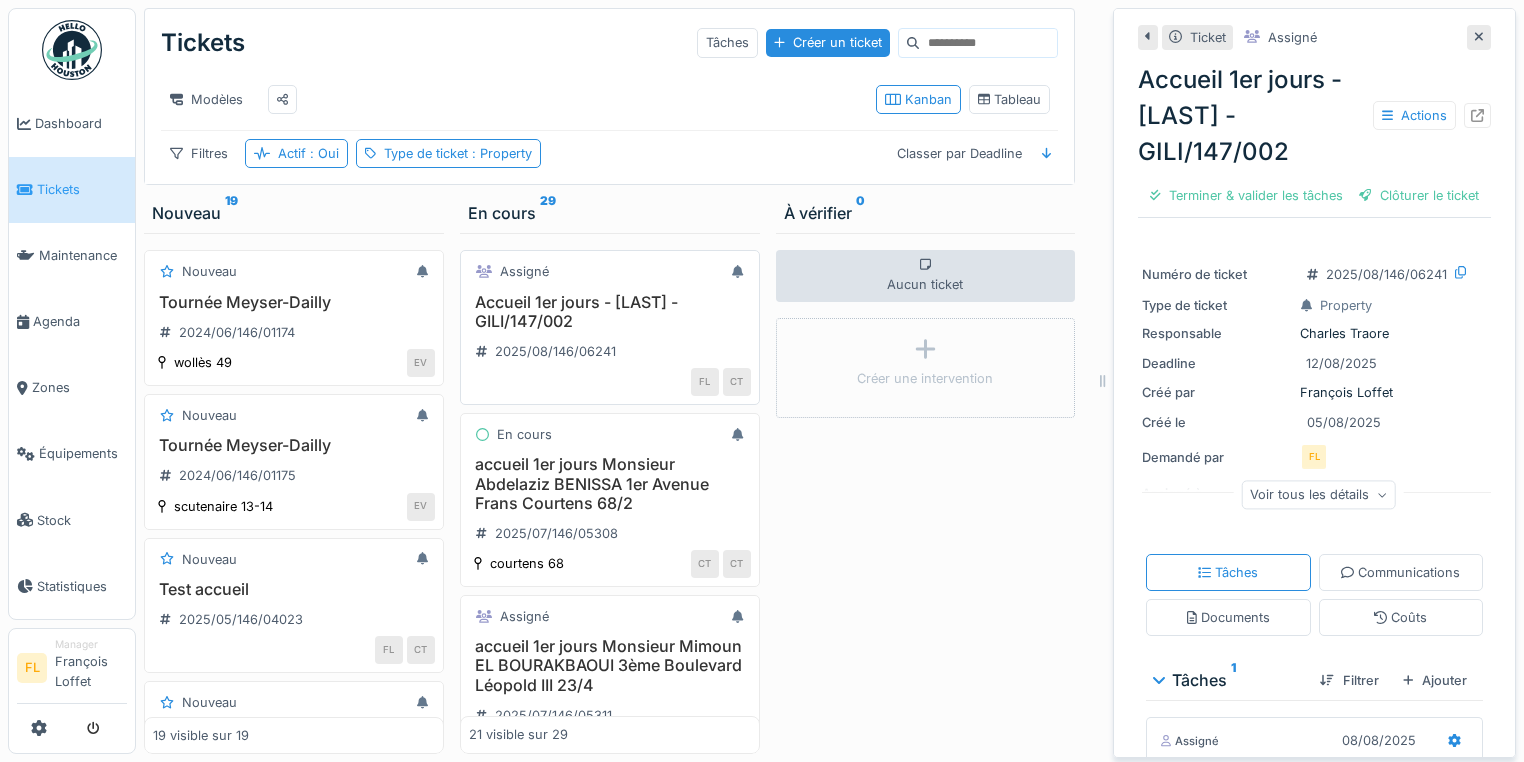 click on "Accueil 1er jours - NDAYISABA - GILI/147/002" at bounding box center (610, 312) 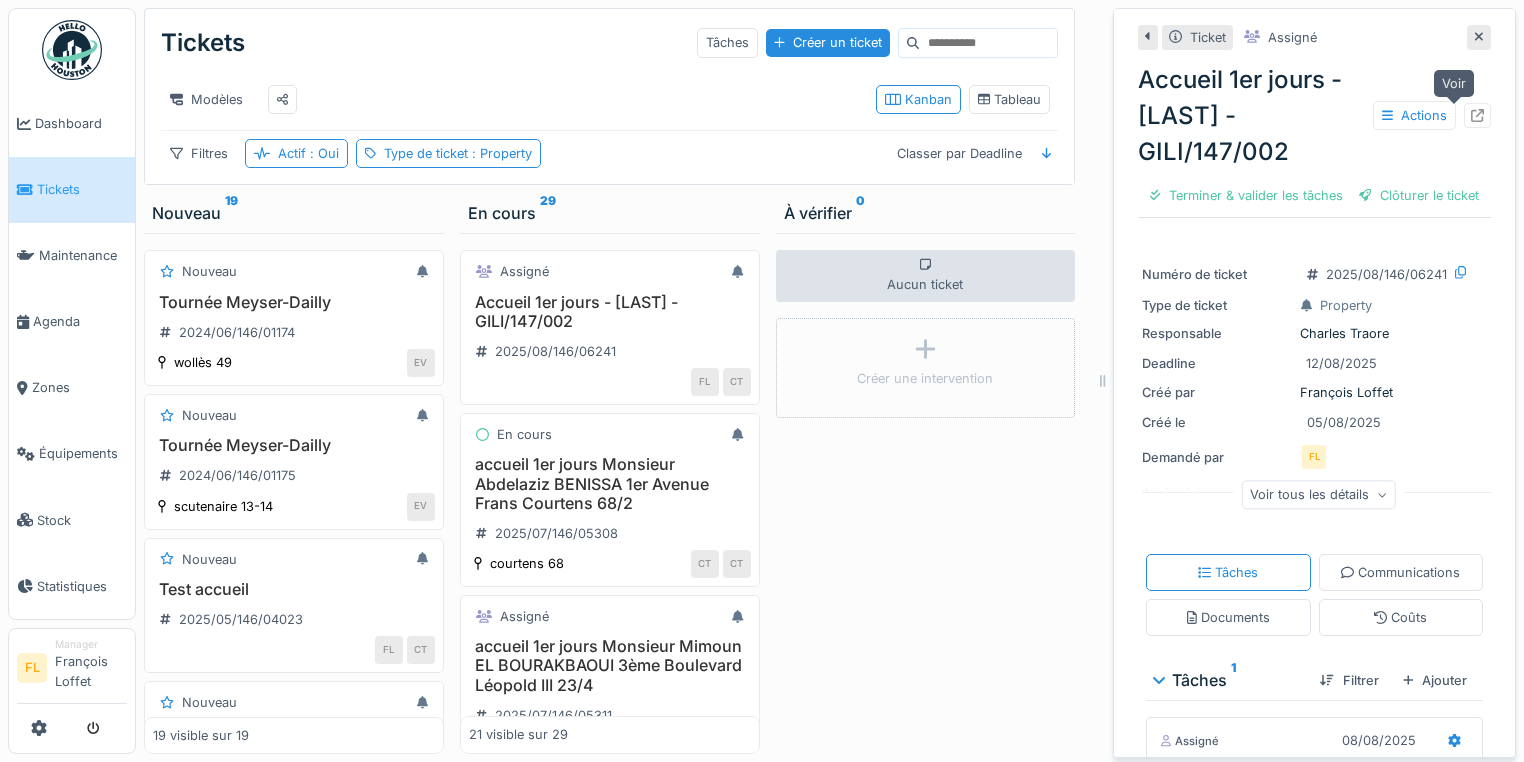click 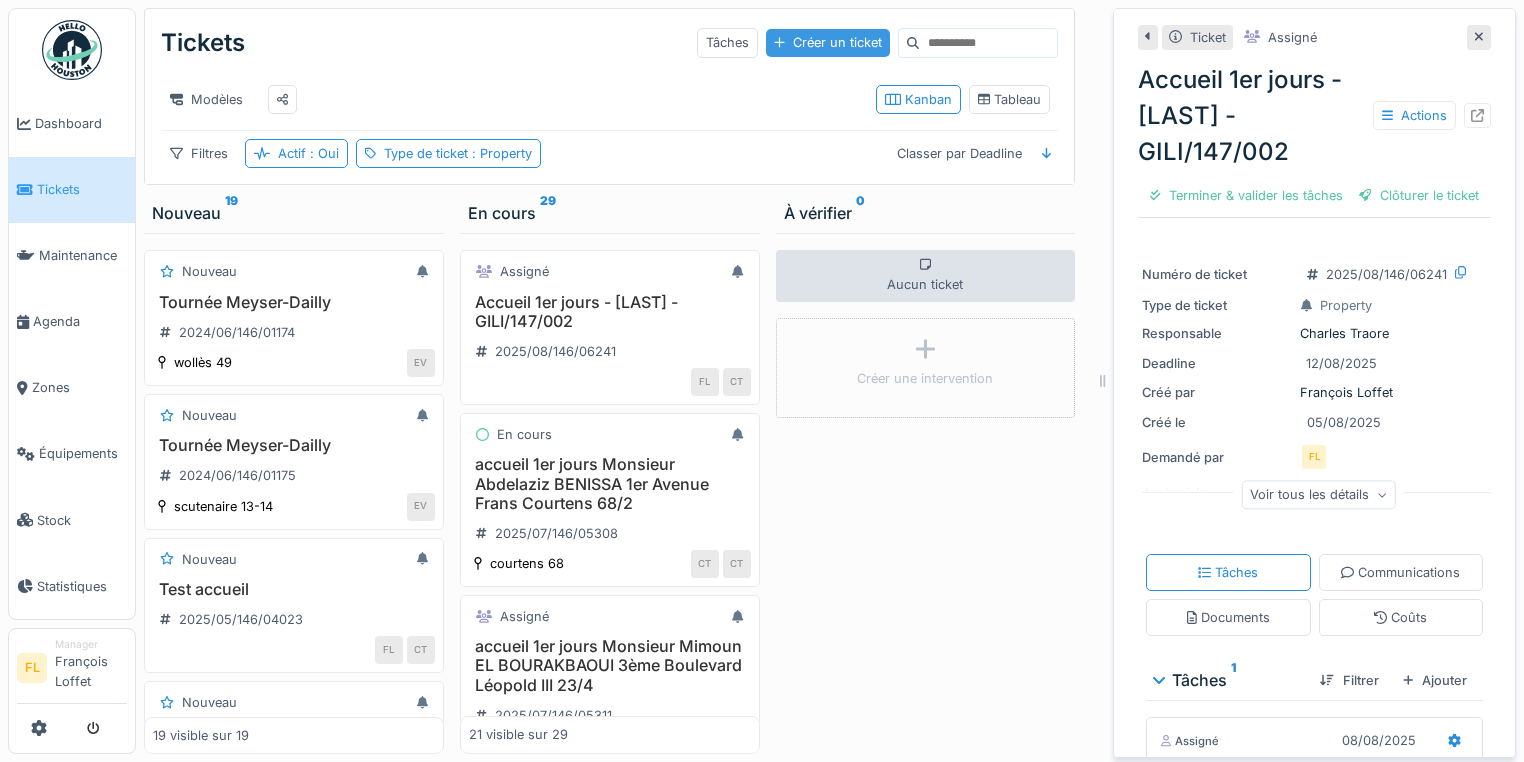 click on "Créer un ticket" at bounding box center [828, 42] 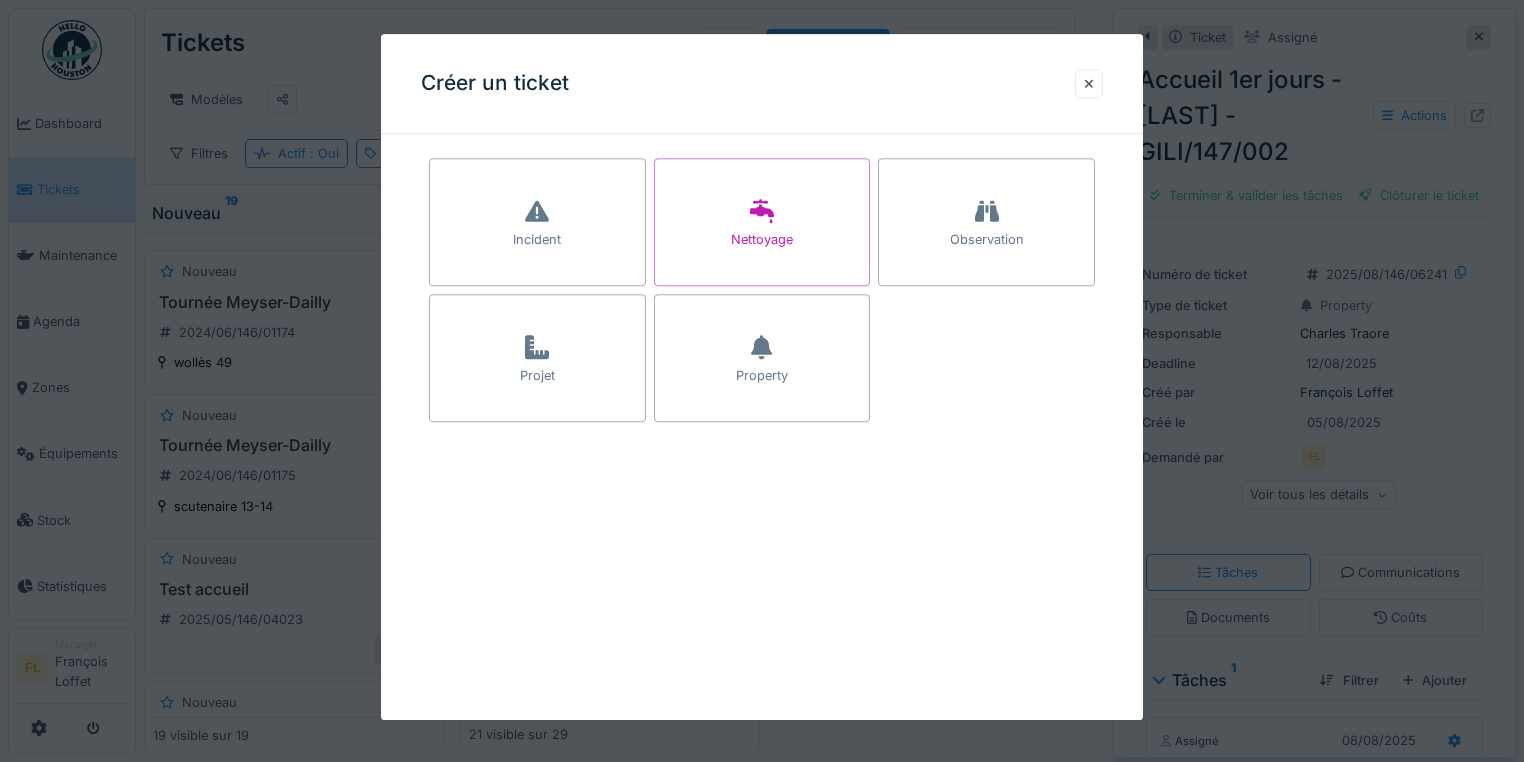 click at bounding box center (761, 349) 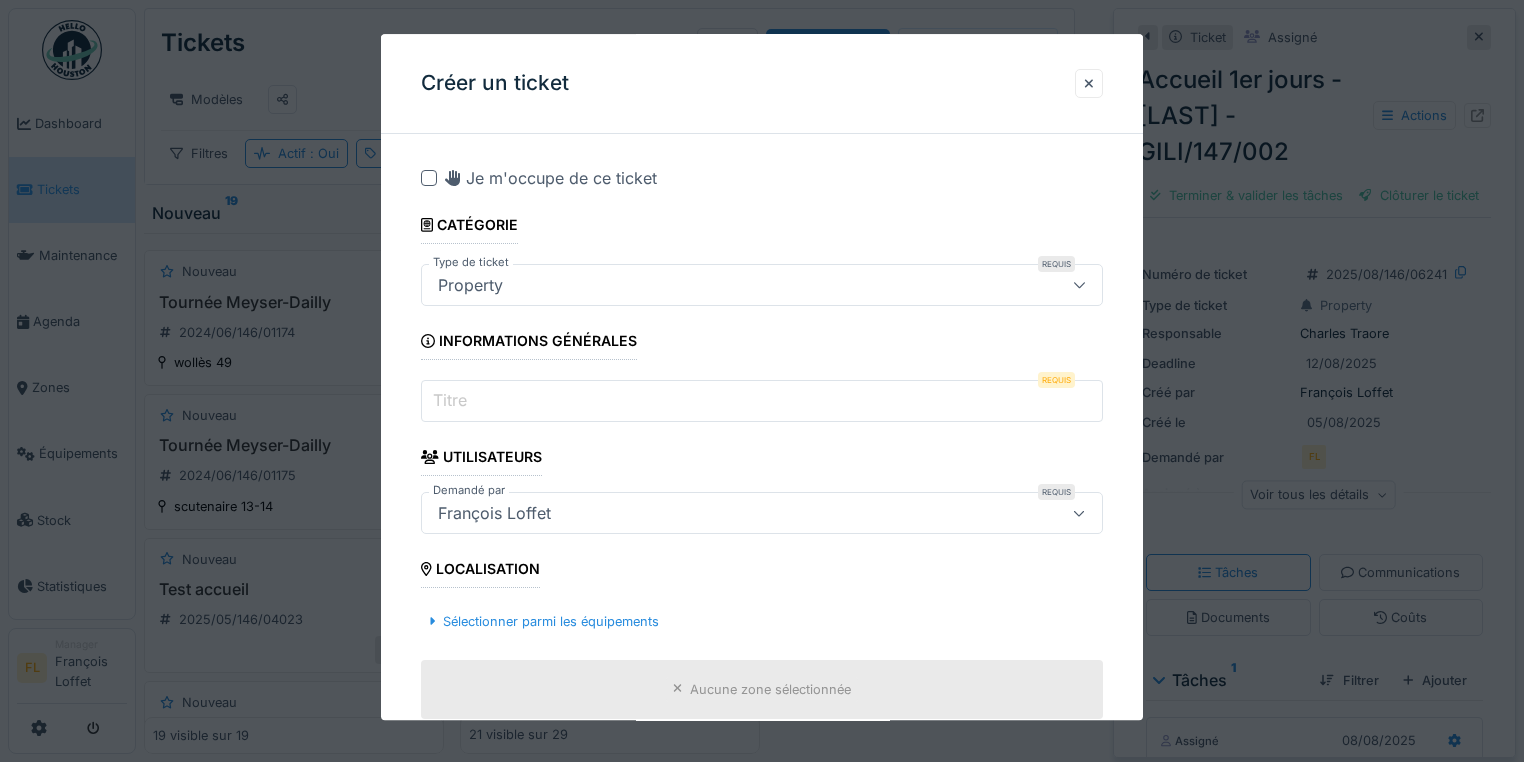 click on "Titre" at bounding box center (762, 402) 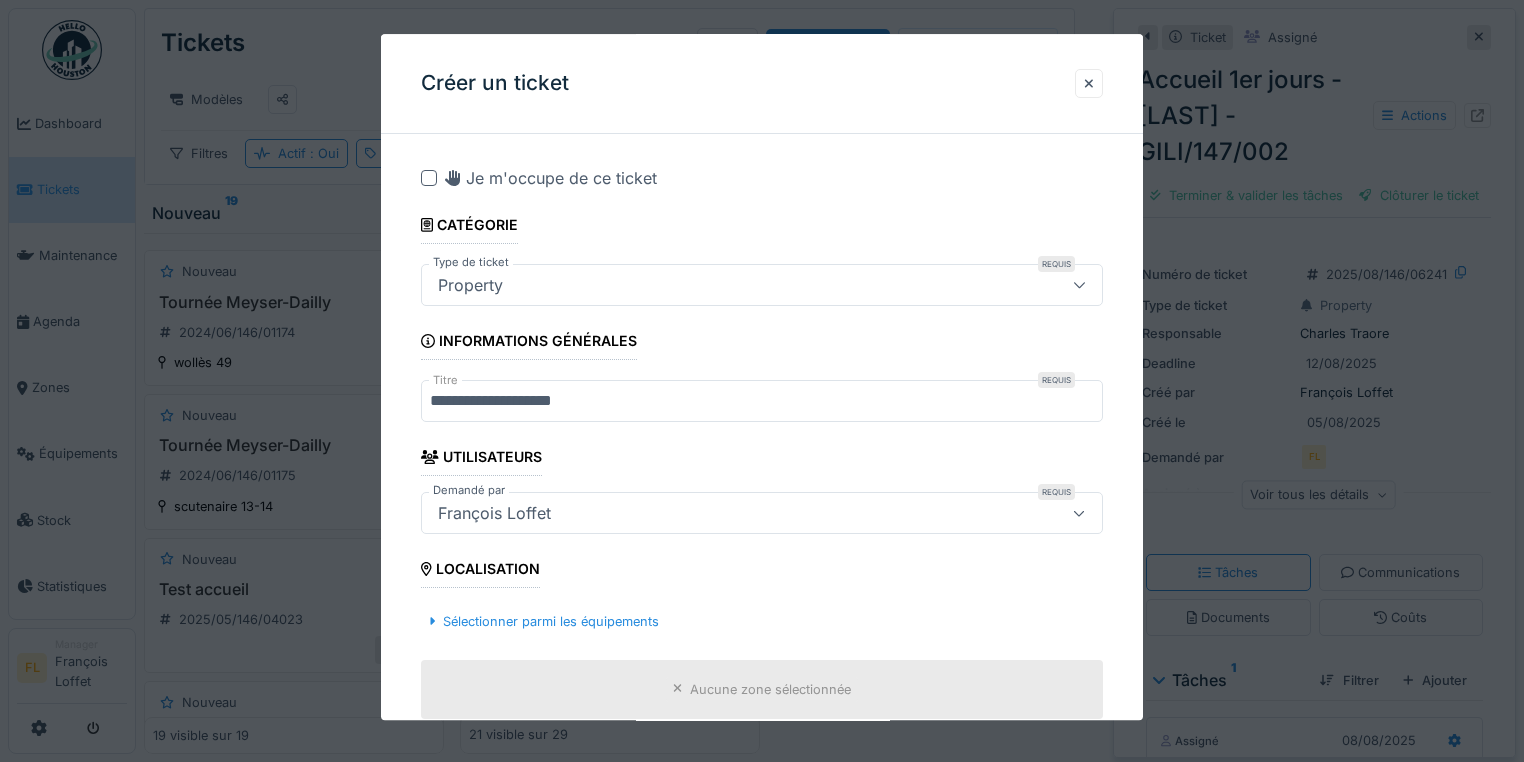 click on "**********" at bounding box center (762, 402) 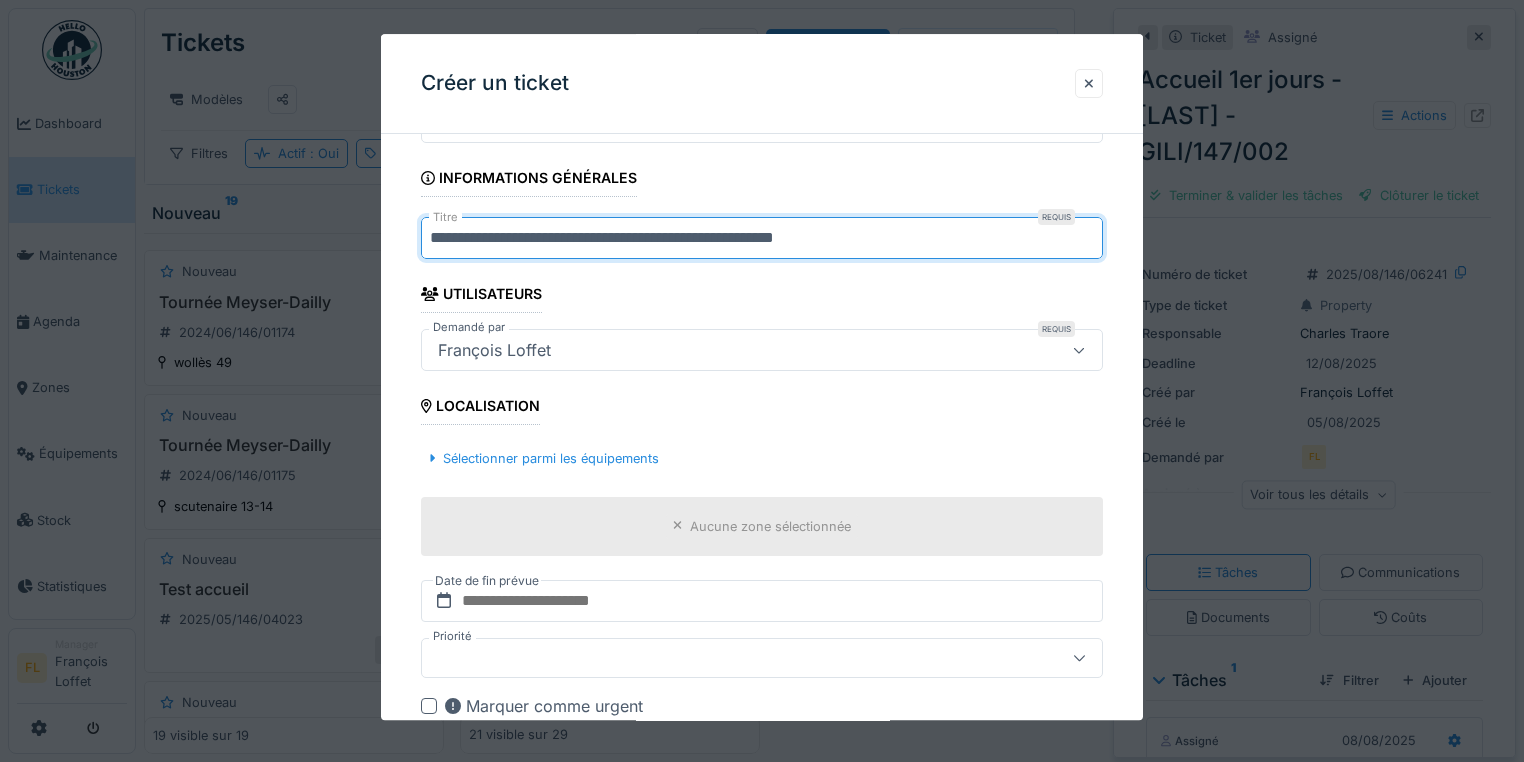 scroll, scrollTop: 160, scrollLeft: 0, axis: vertical 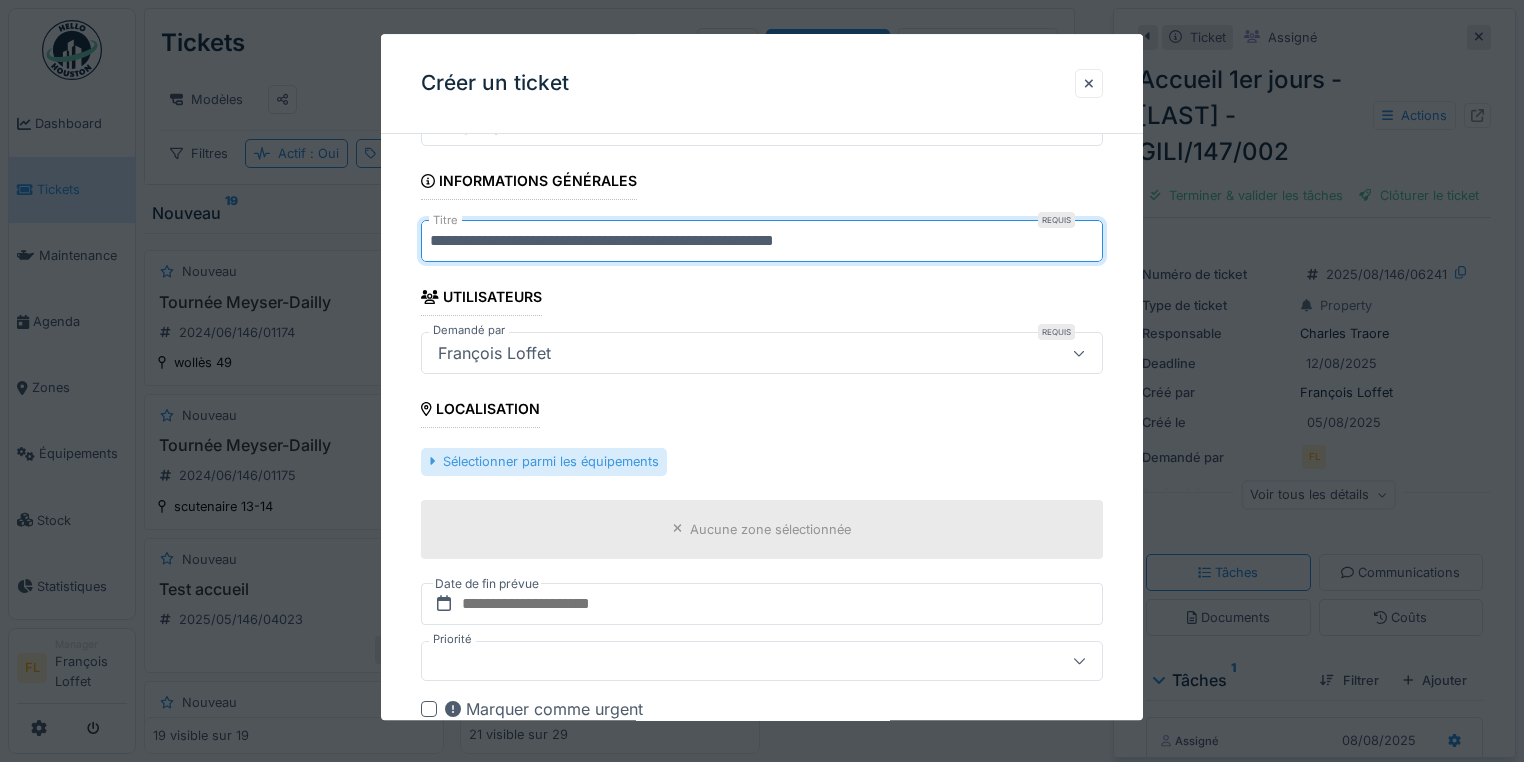 type on "**********" 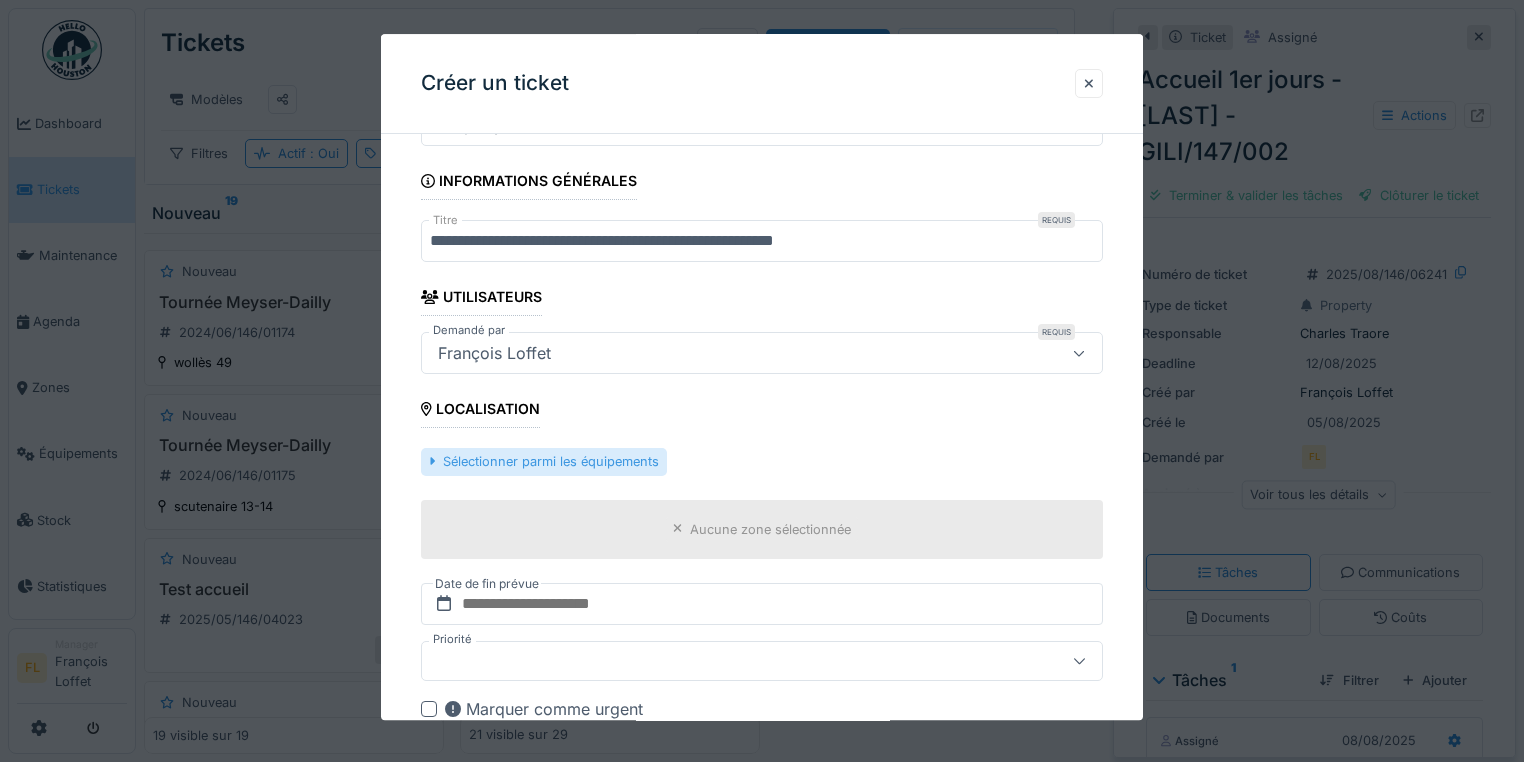 click on "Sélectionner parmi les équipements" at bounding box center (544, 462) 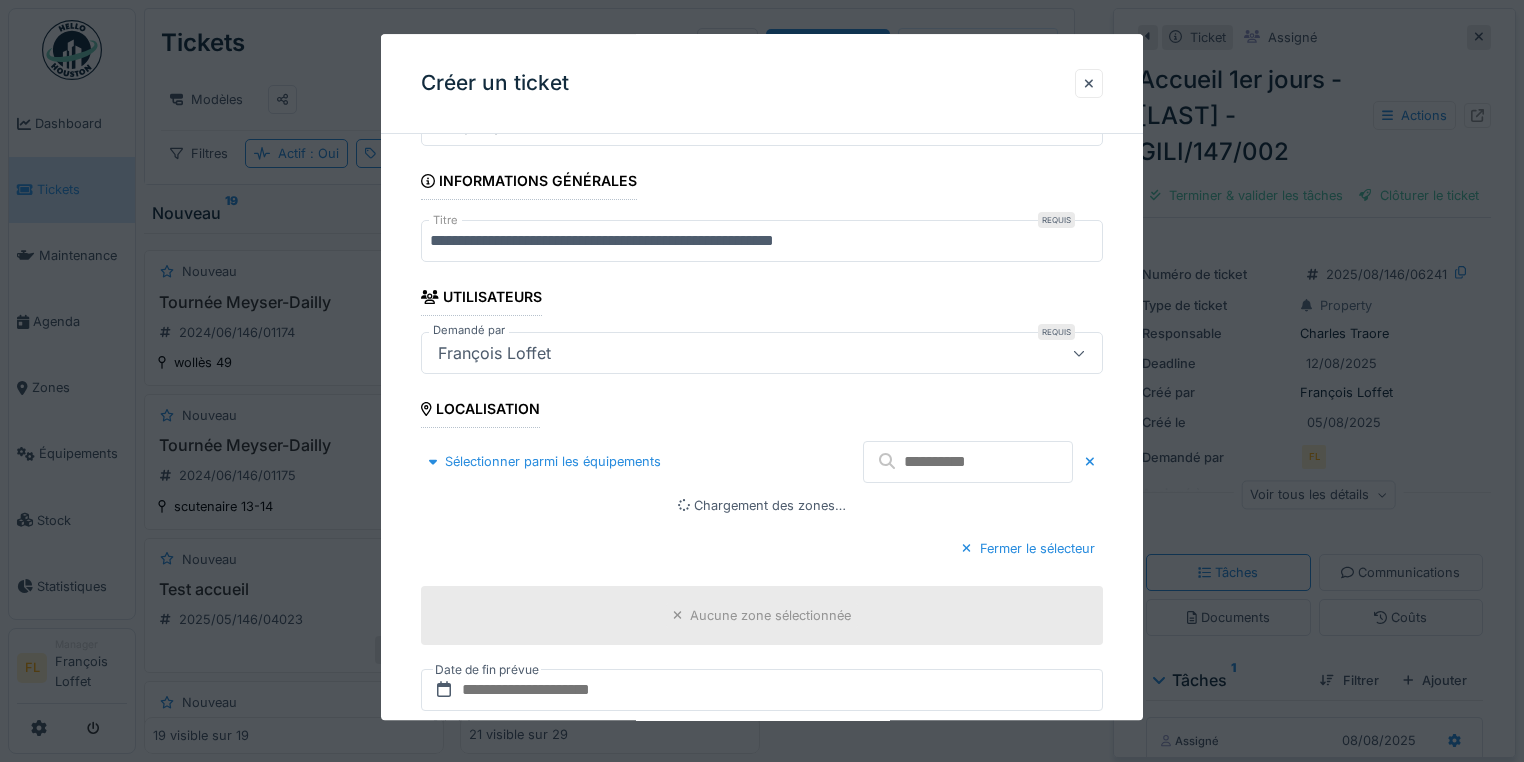 click at bounding box center [968, 462] 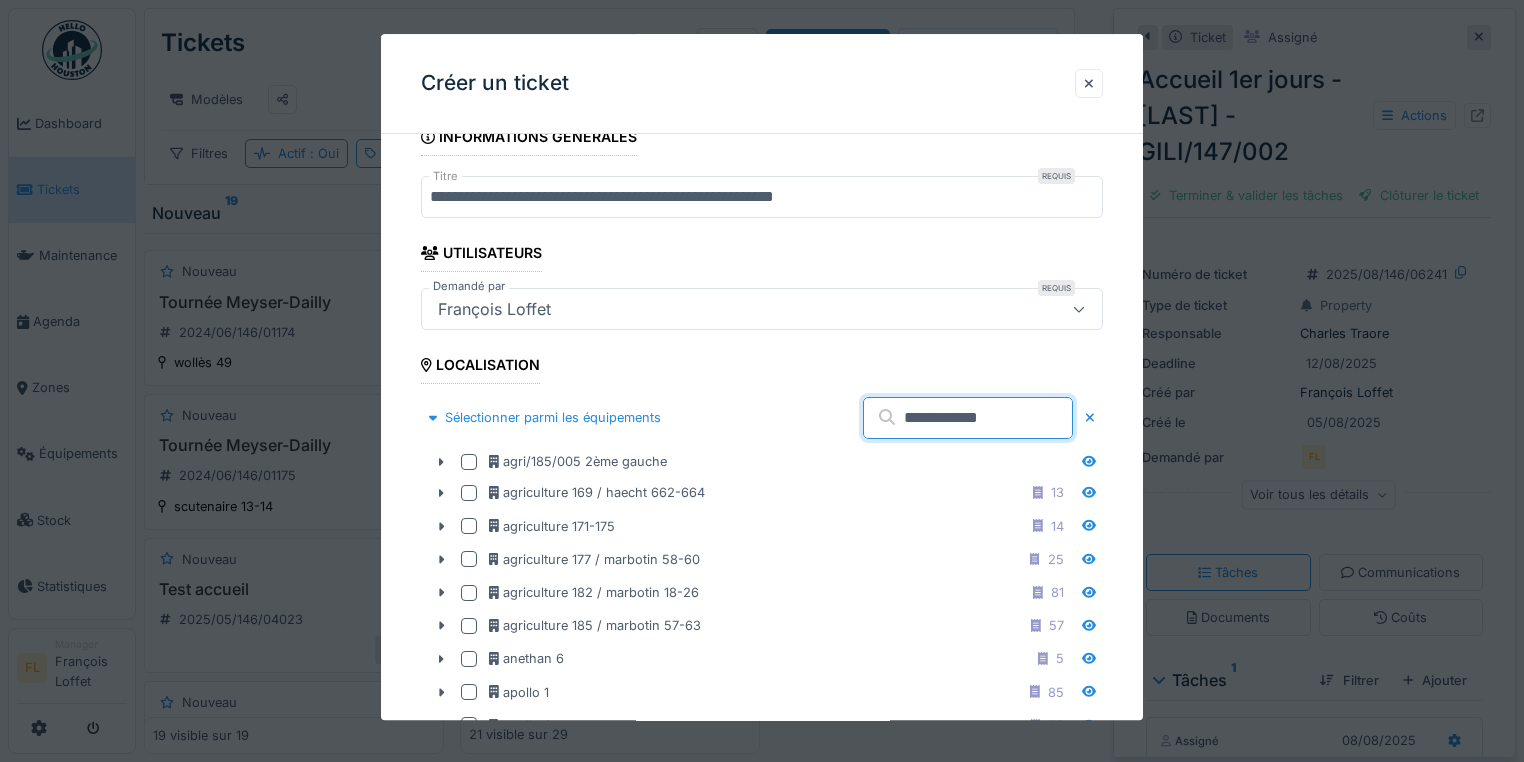 scroll, scrollTop: 240, scrollLeft: 0, axis: vertical 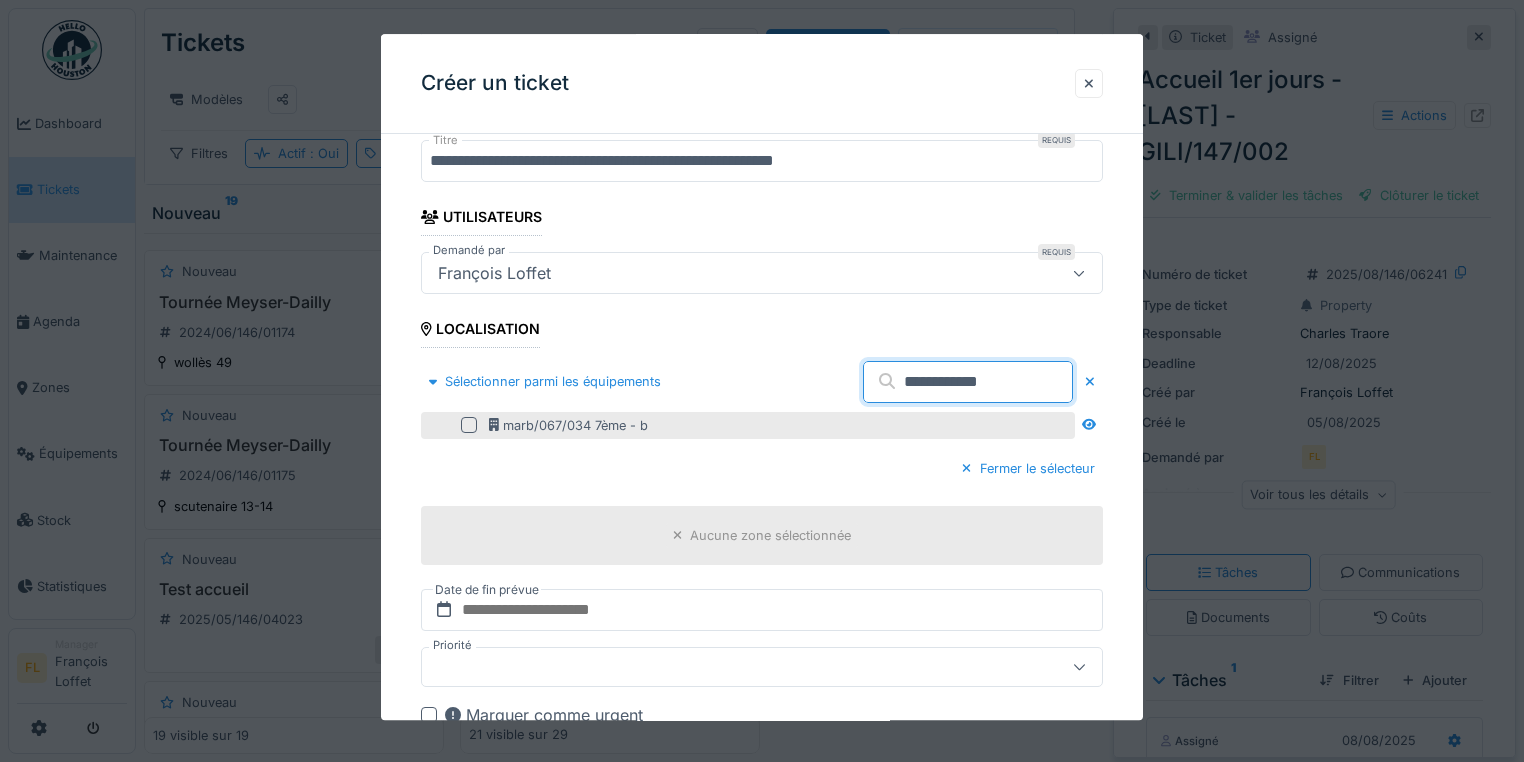 type on "**********" 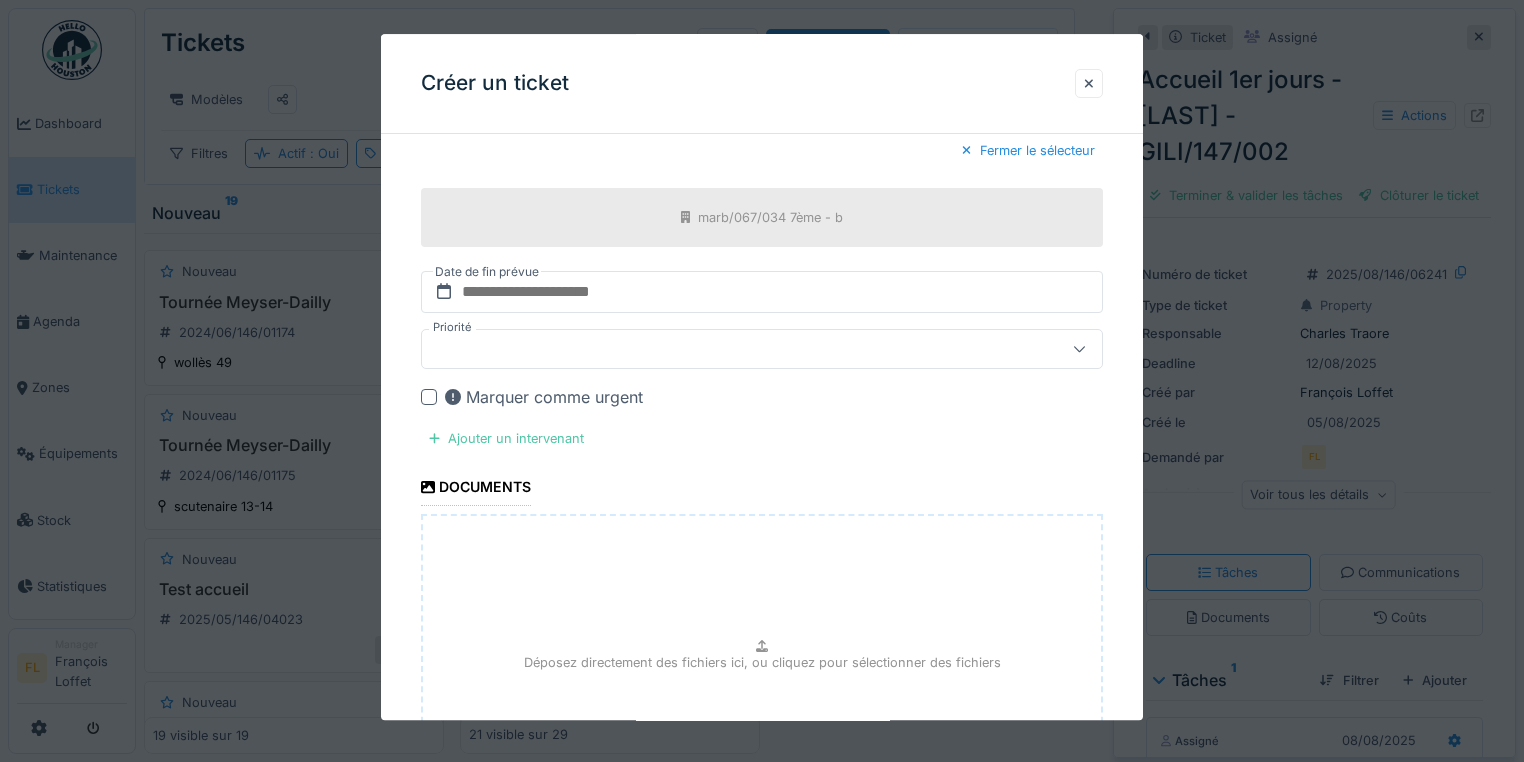 scroll, scrollTop: 560, scrollLeft: 0, axis: vertical 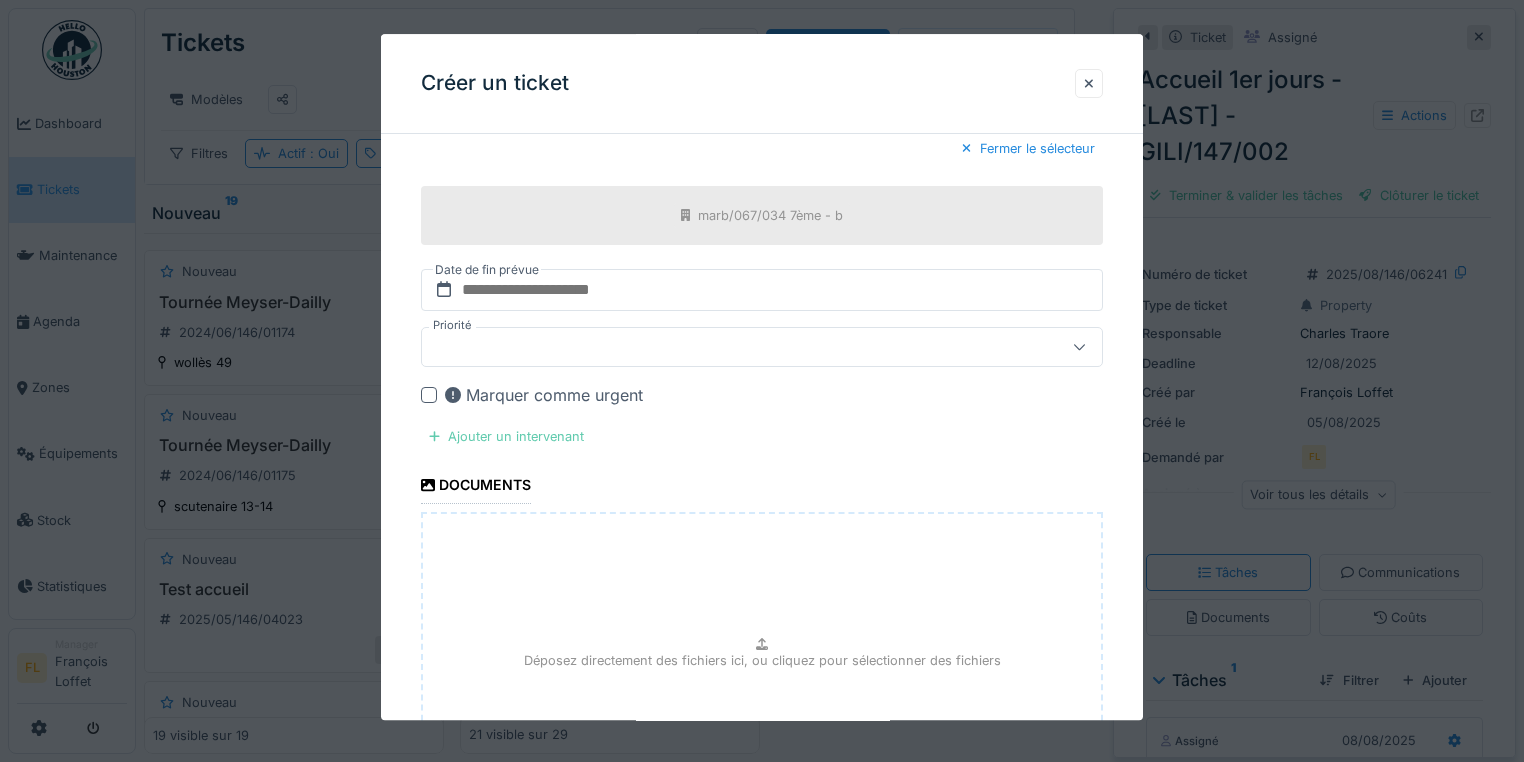 drag, startPoint x: 517, startPoint y: 433, endPoint x: 681, endPoint y: 433, distance: 164 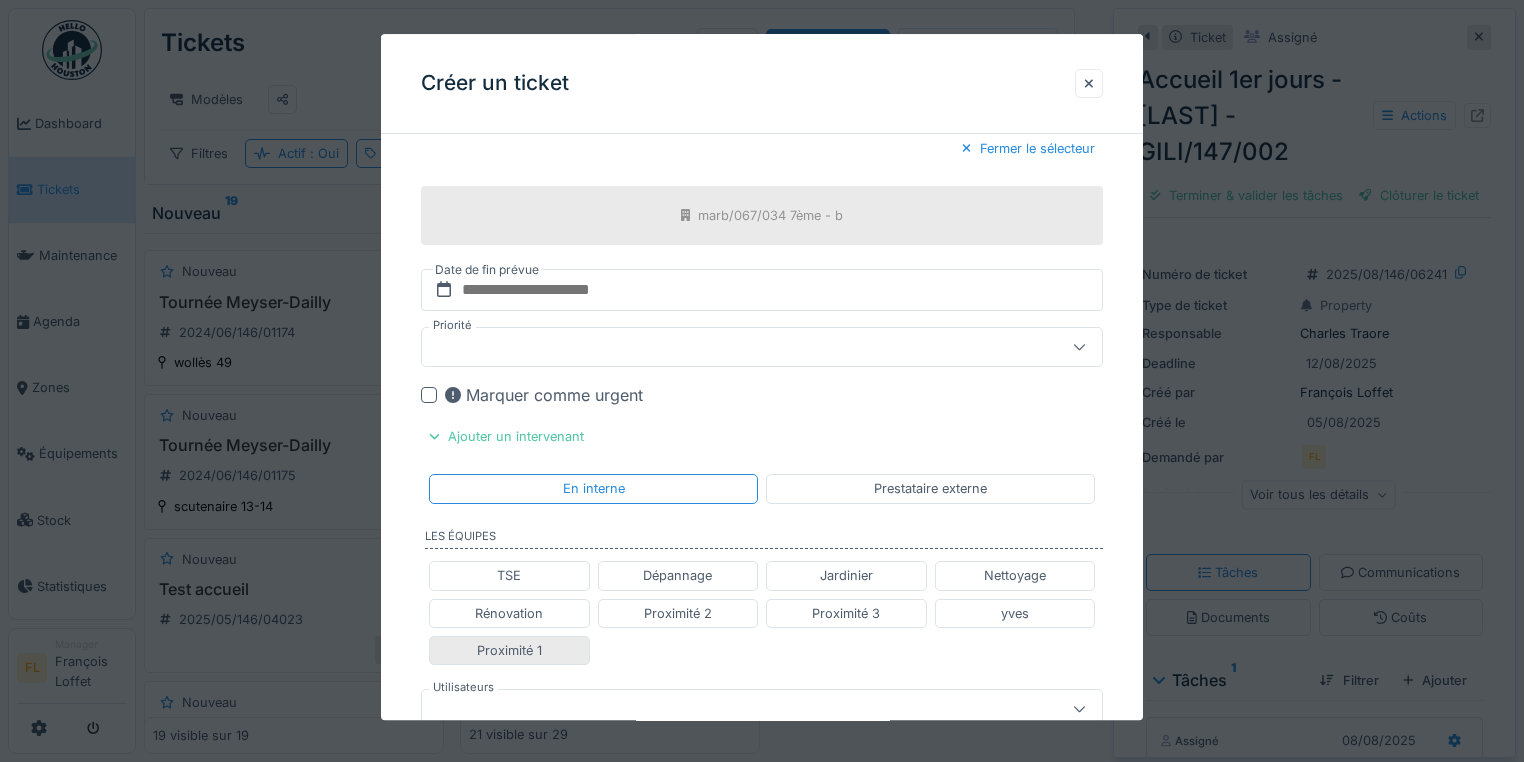 click on "Proximité 1" at bounding box center (509, 650) 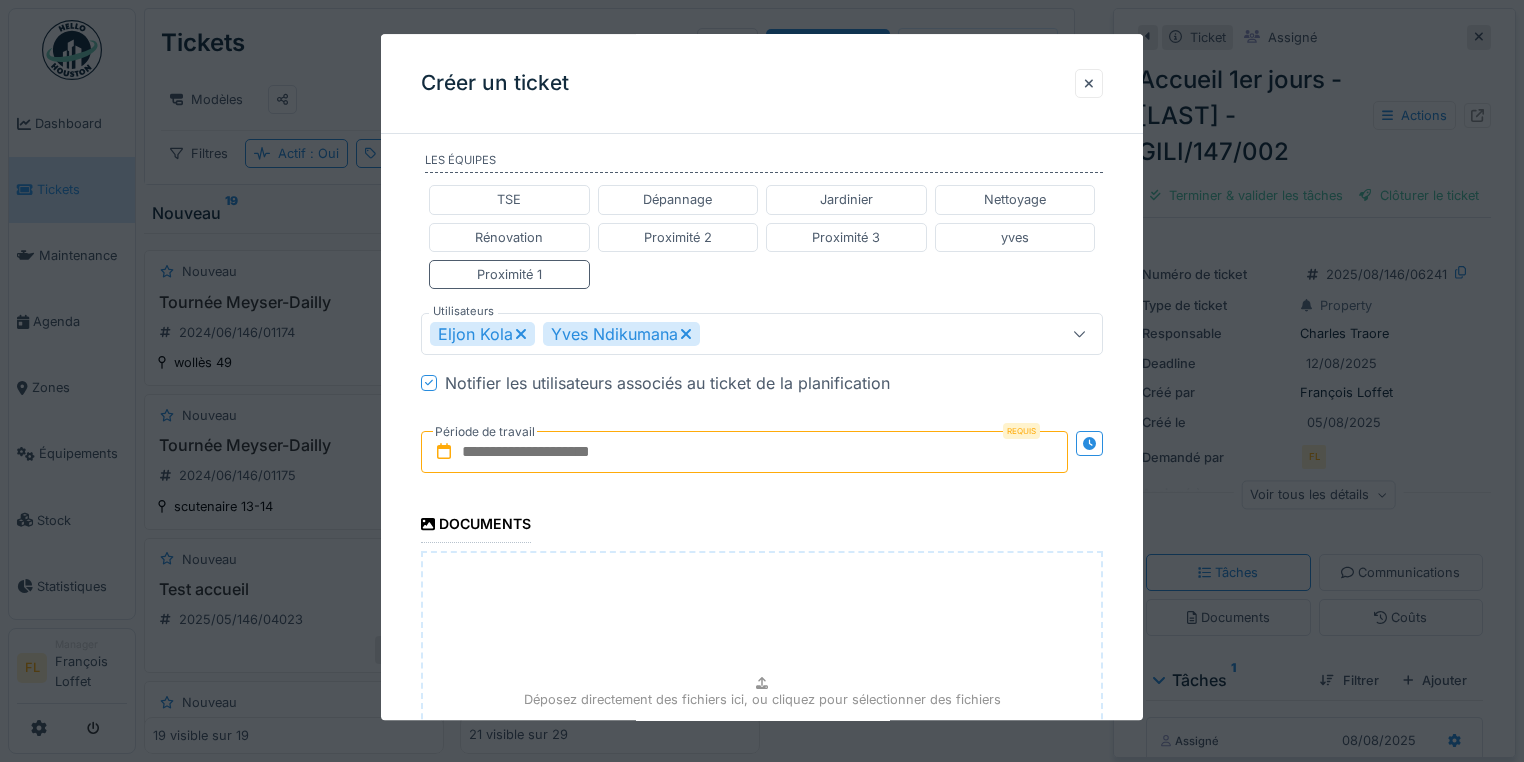 scroll, scrollTop: 960, scrollLeft: 0, axis: vertical 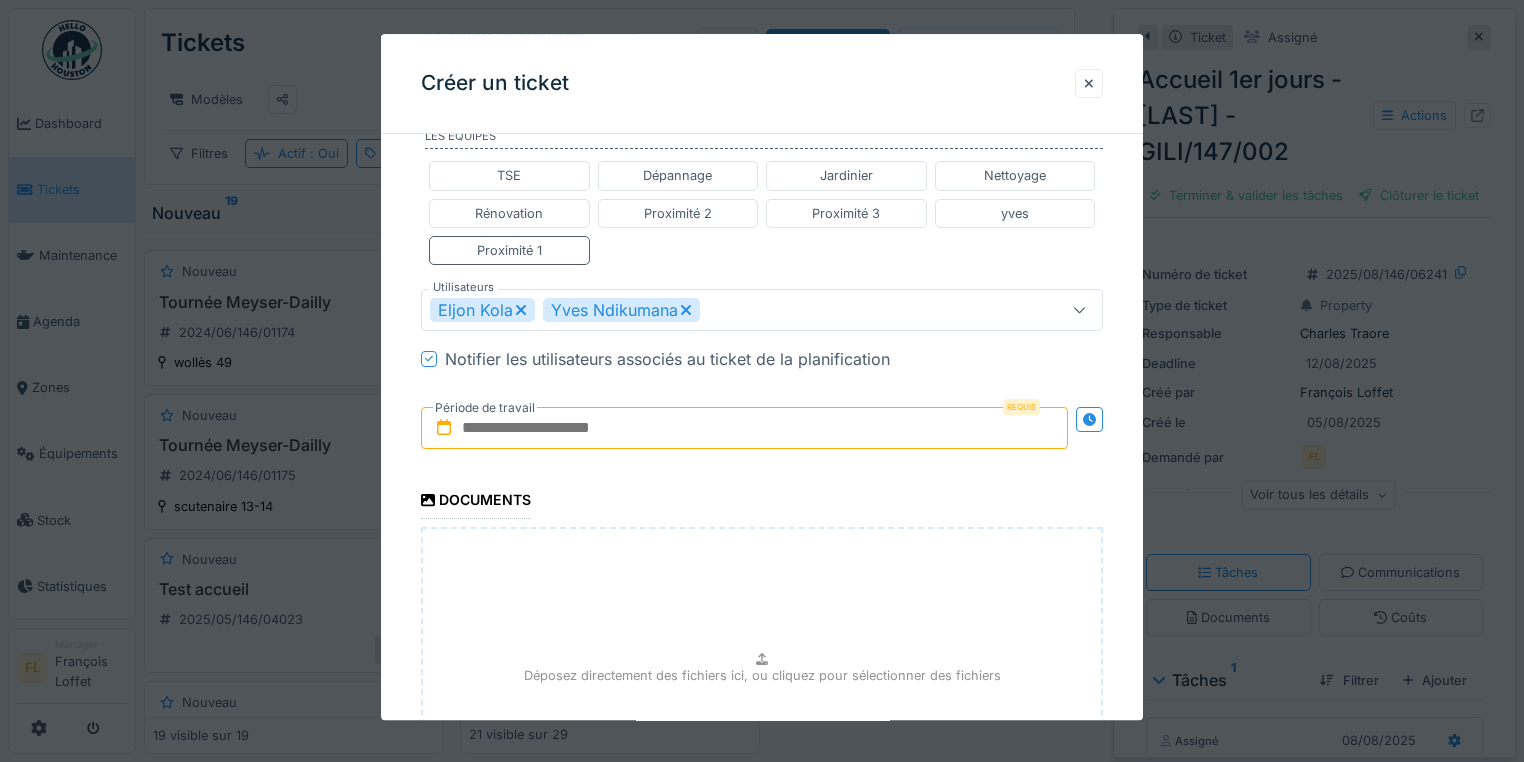 click at bounding box center [744, 428] 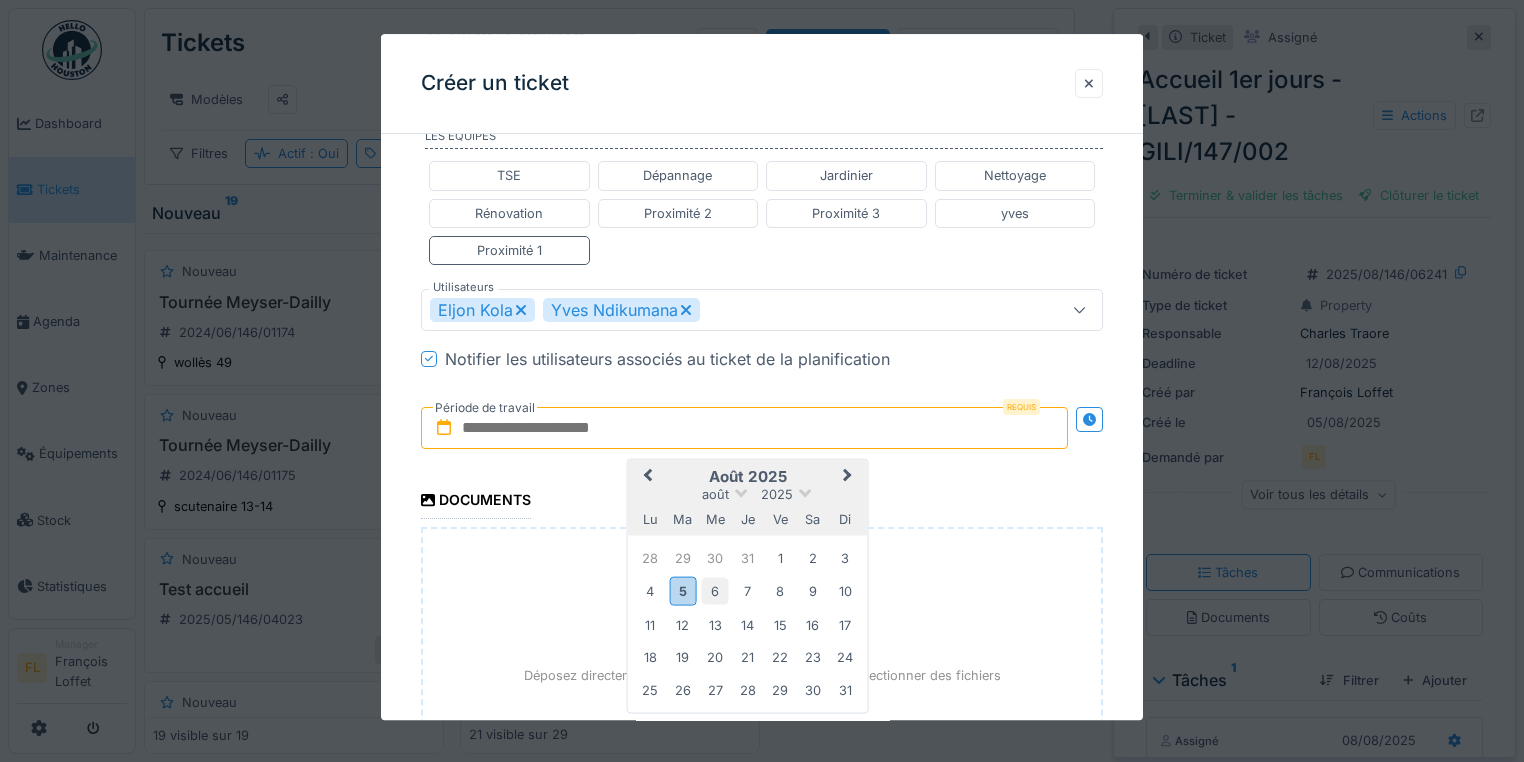 drag, startPoint x: 678, startPoint y: 579, endPoint x: 704, endPoint y: 577, distance: 26.076809 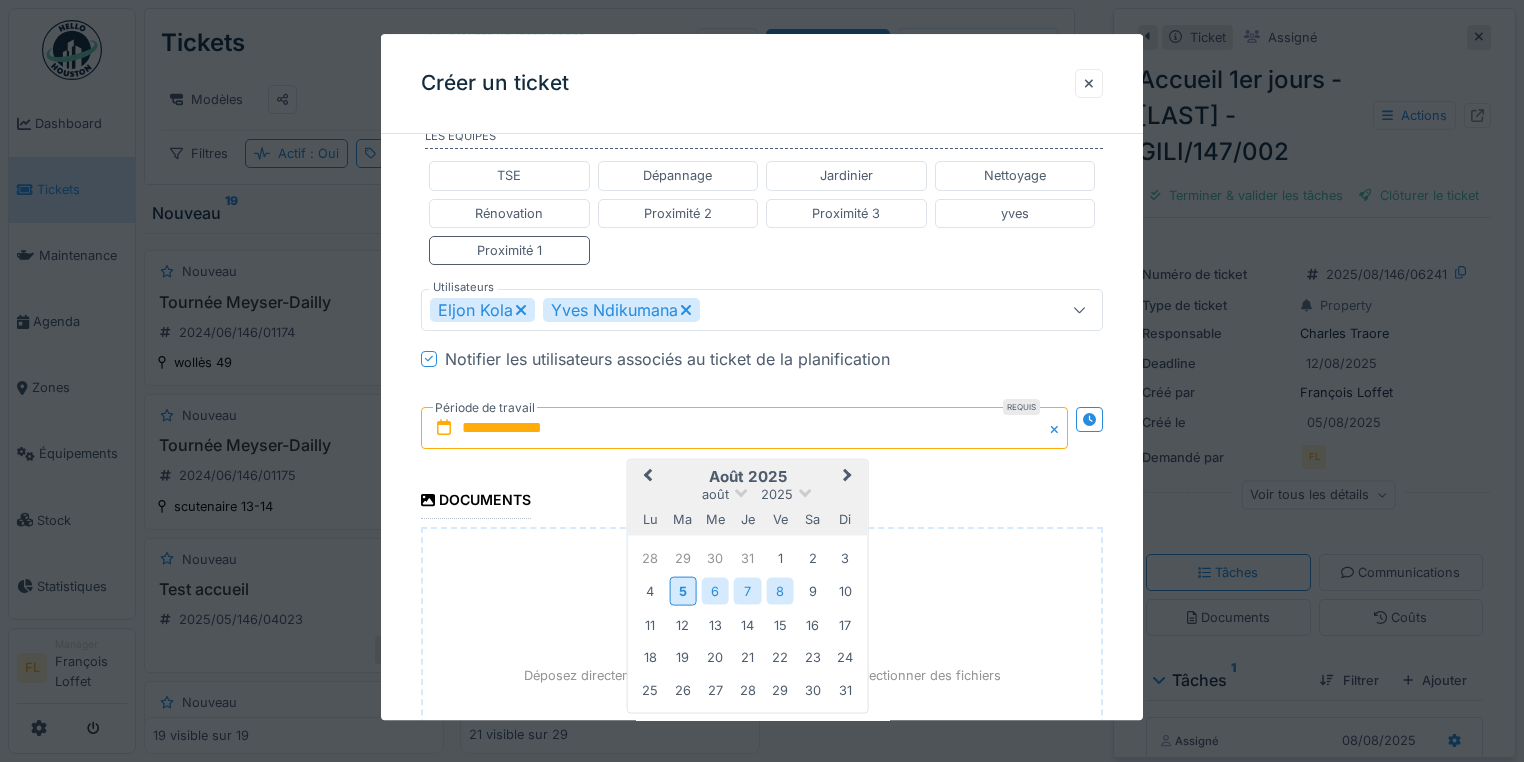 drag, startPoint x: 777, startPoint y: 584, endPoint x: 779, endPoint y: 572, distance: 12.165525 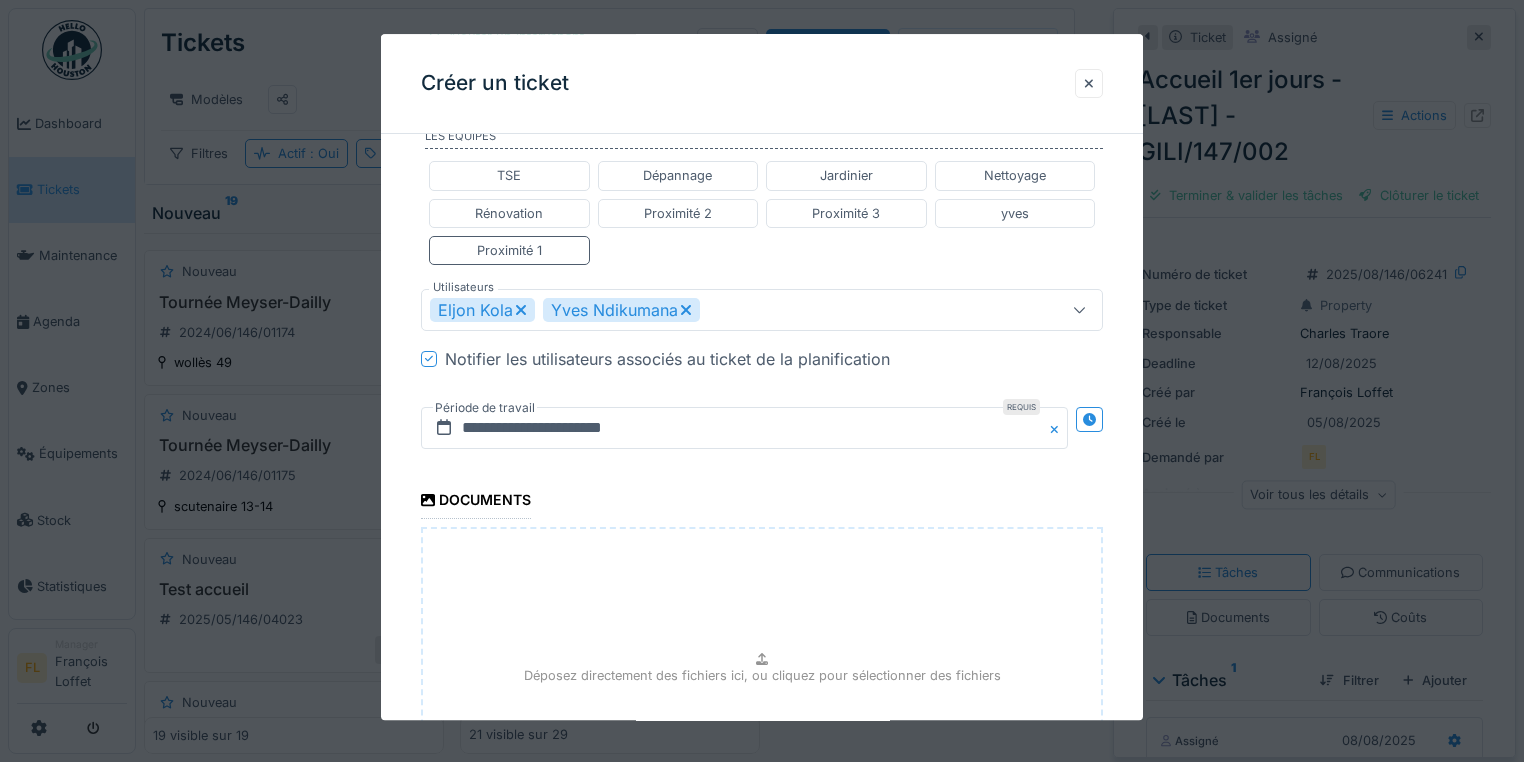 click on "**********" at bounding box center [762, 53] 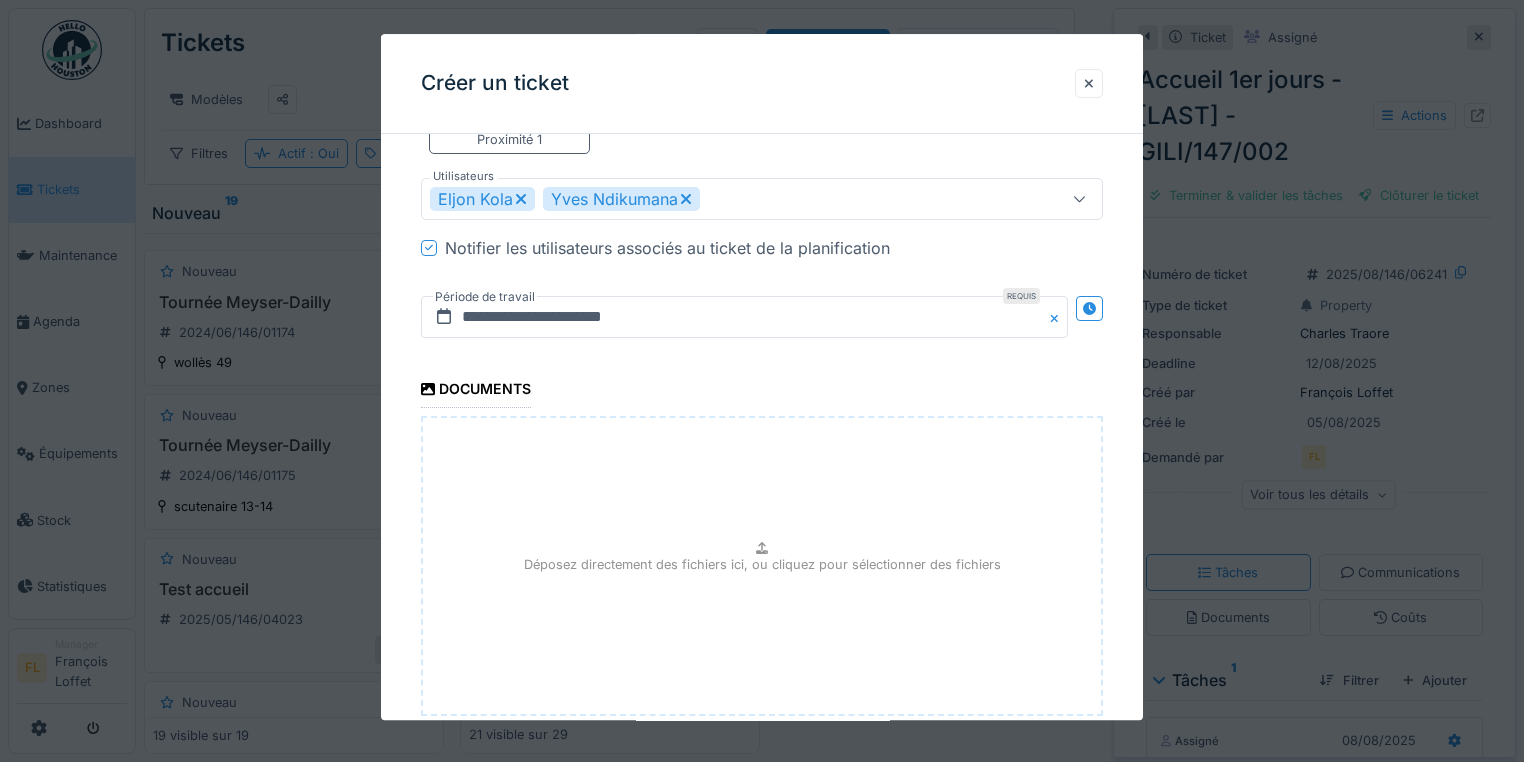 scroll, scrollTop: 1190, scrollLeft: 0, axis: vertical 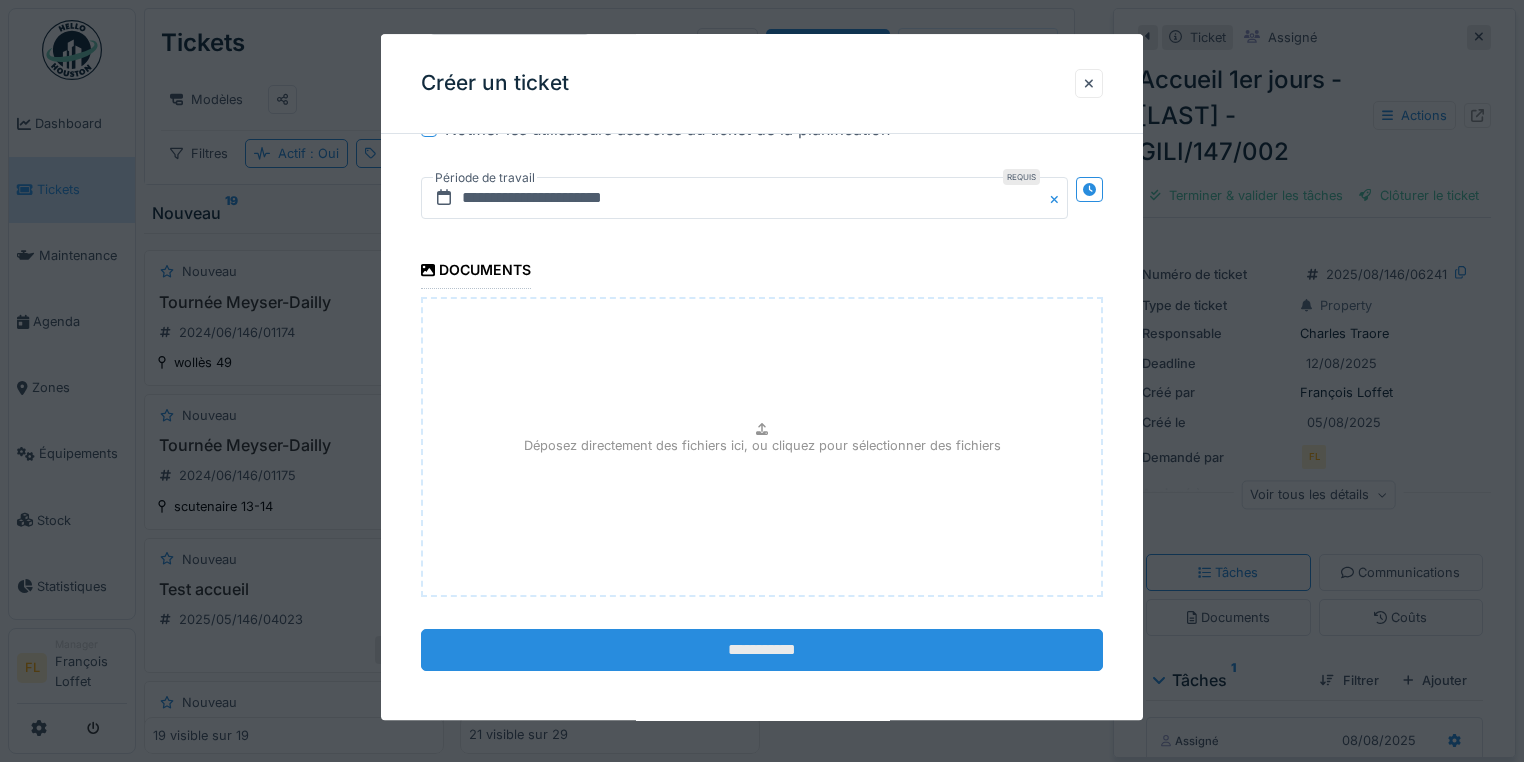 click on "**********" at bounding box center (762, 650) 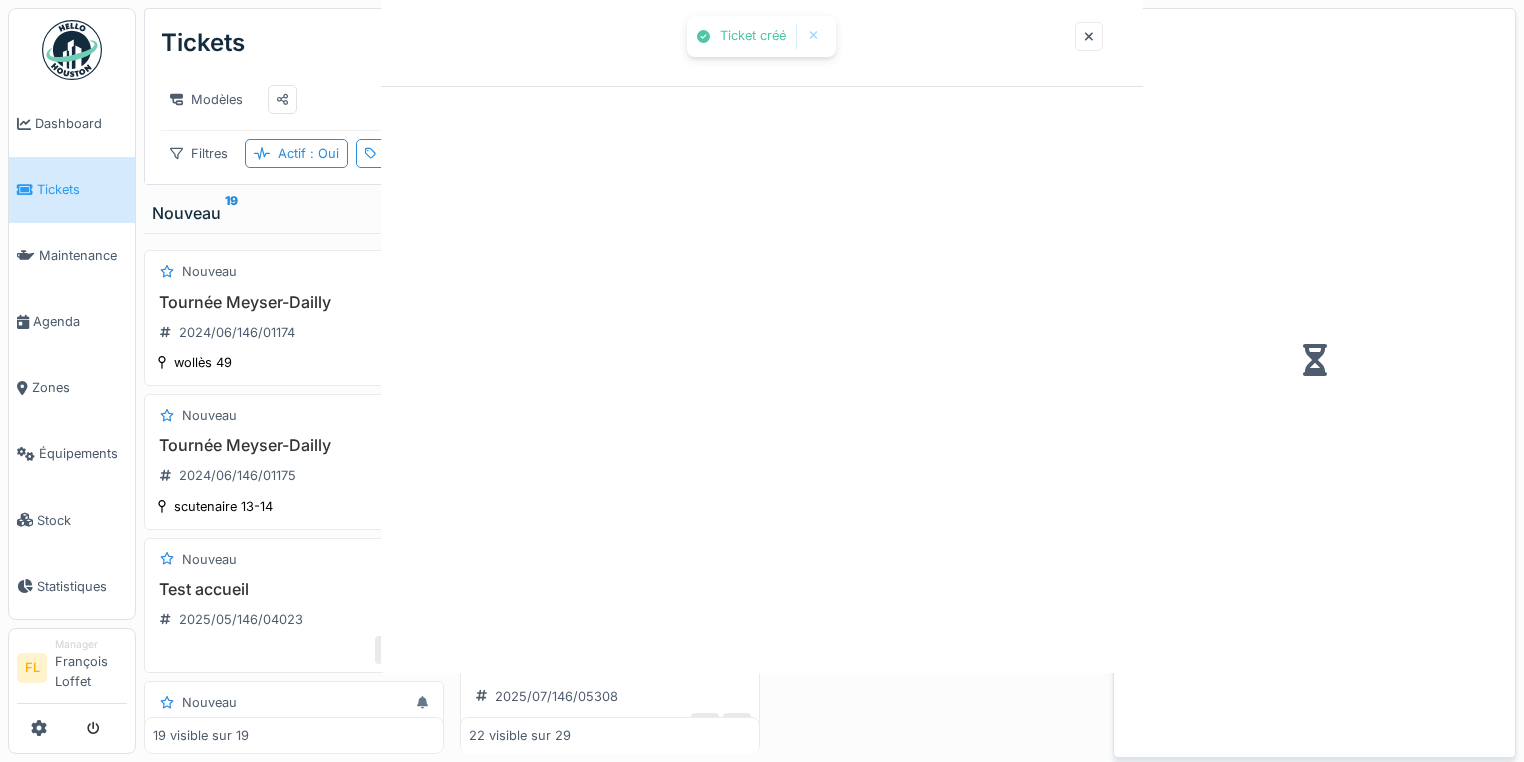 scroll, scrollTop: 0, scrollLeft: 0, axis: both 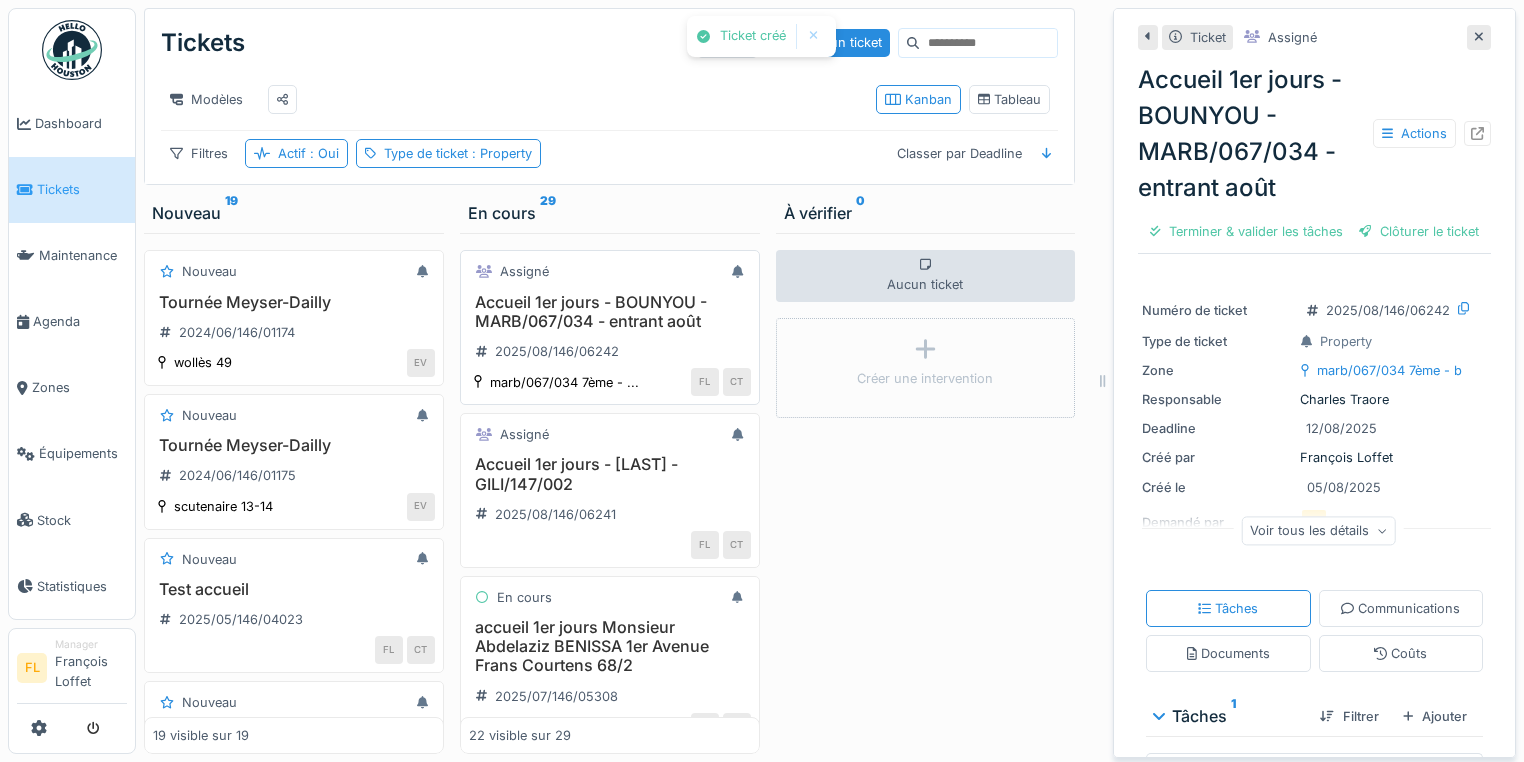 click on "Accueil 1er jours - BOUNYOU - MARB/067/034 - entrant août" at bounding box center (610, 312) 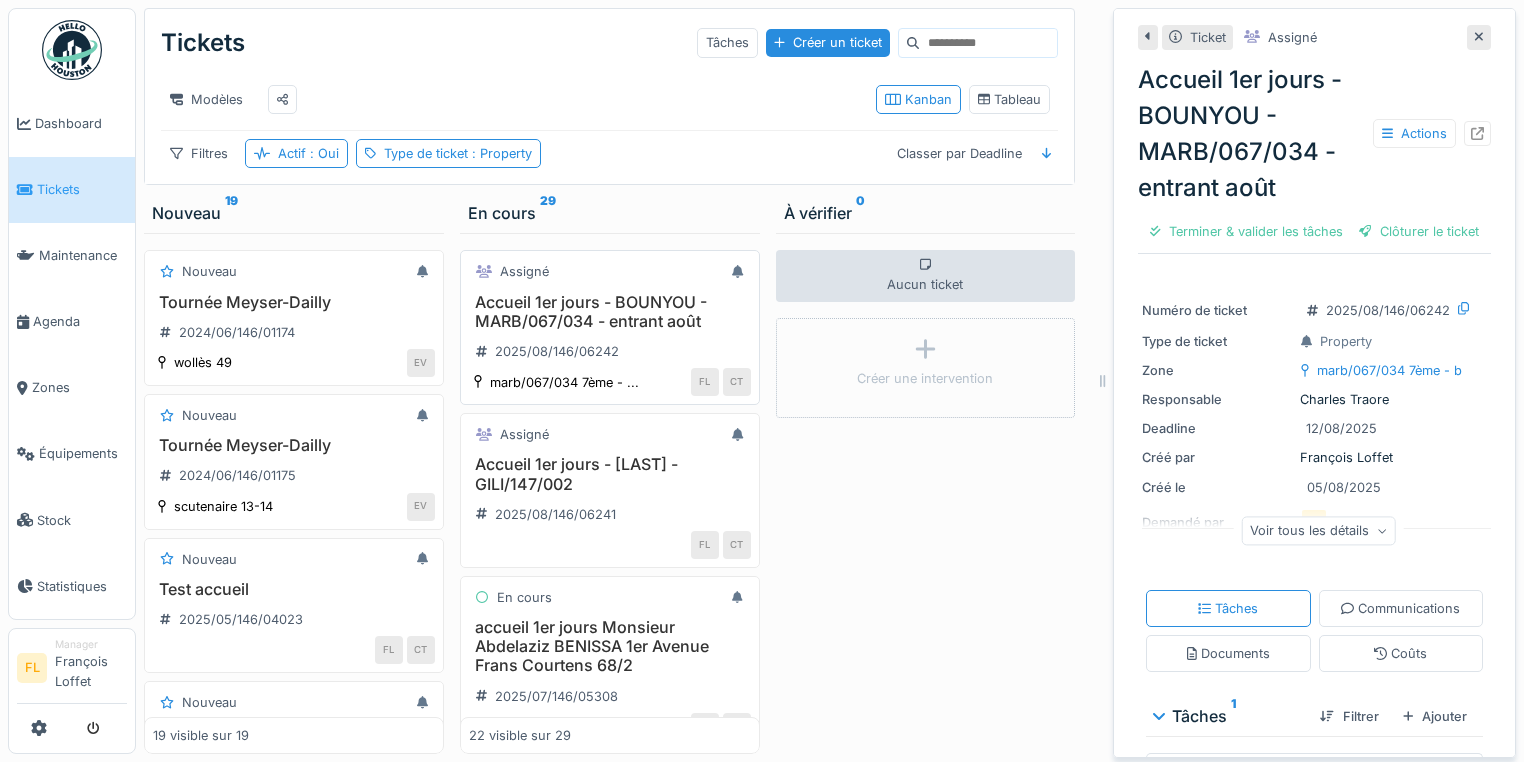 click on "Accueil 1er jours - BOUNYOU - MARB/067/034 - entrant août" at bounding box center [610, 312] 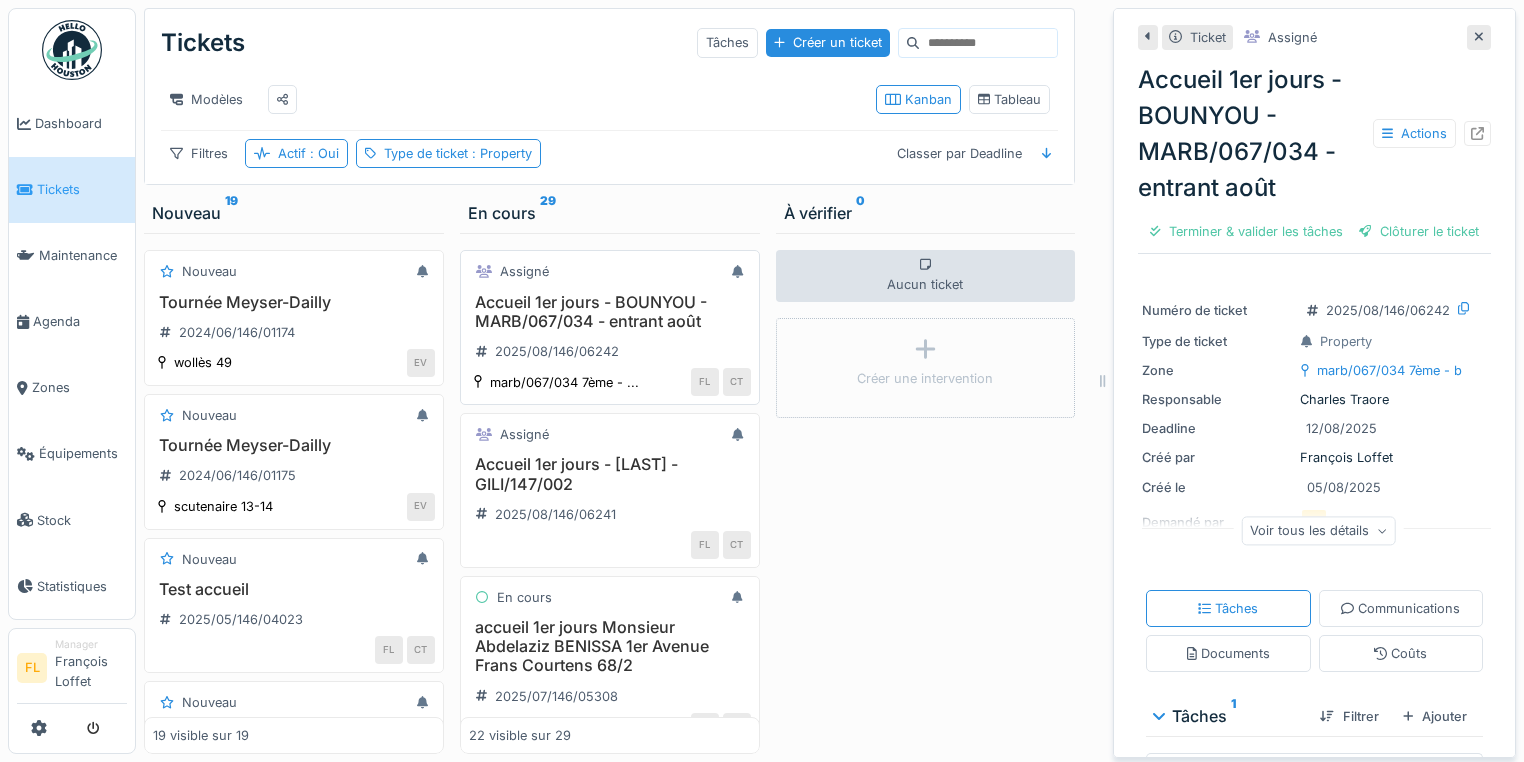 click on "Accueil 1er jours - BOUNYOU - MARB/067/034 - entrant août" at bounding box center [610, 312] 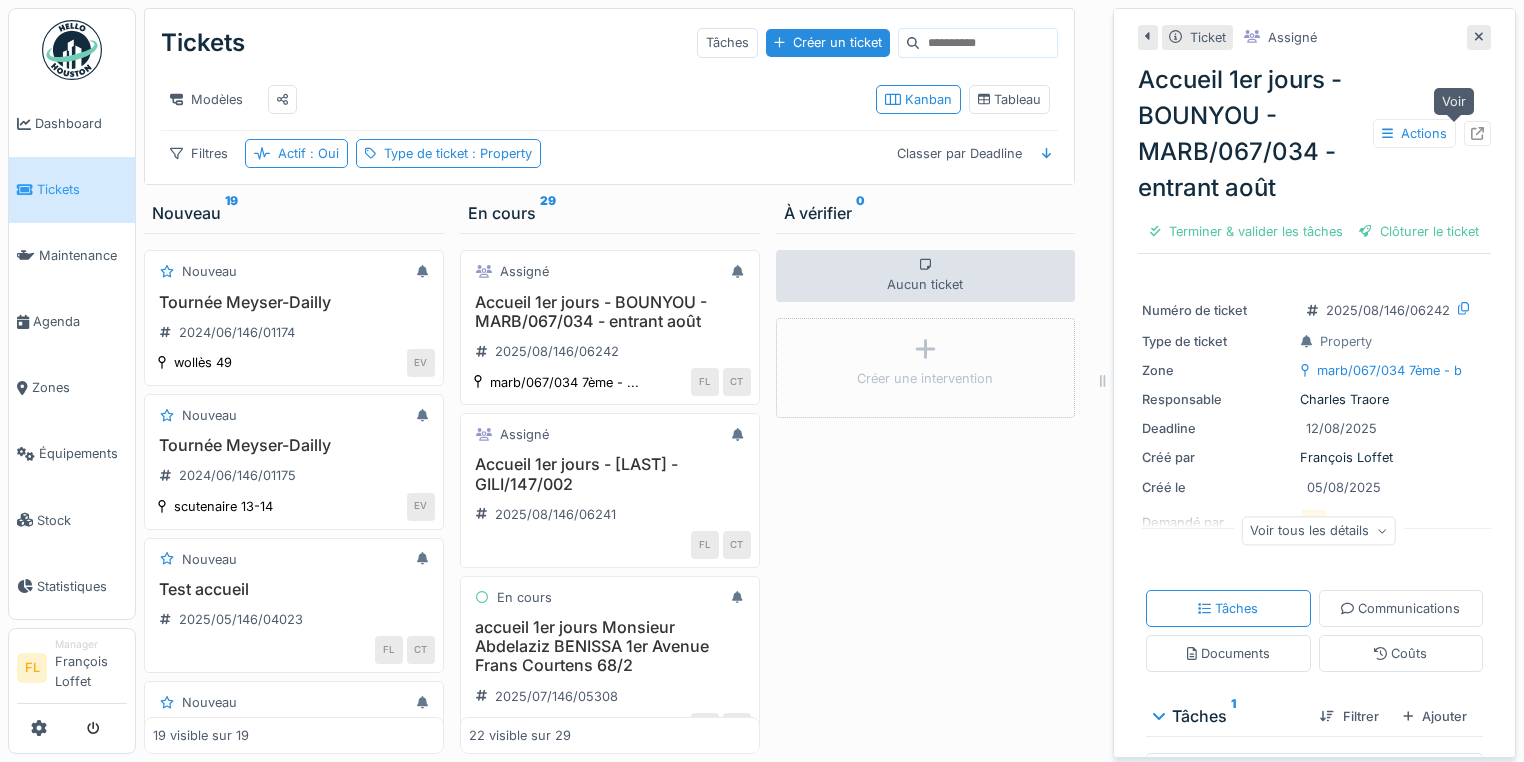 click 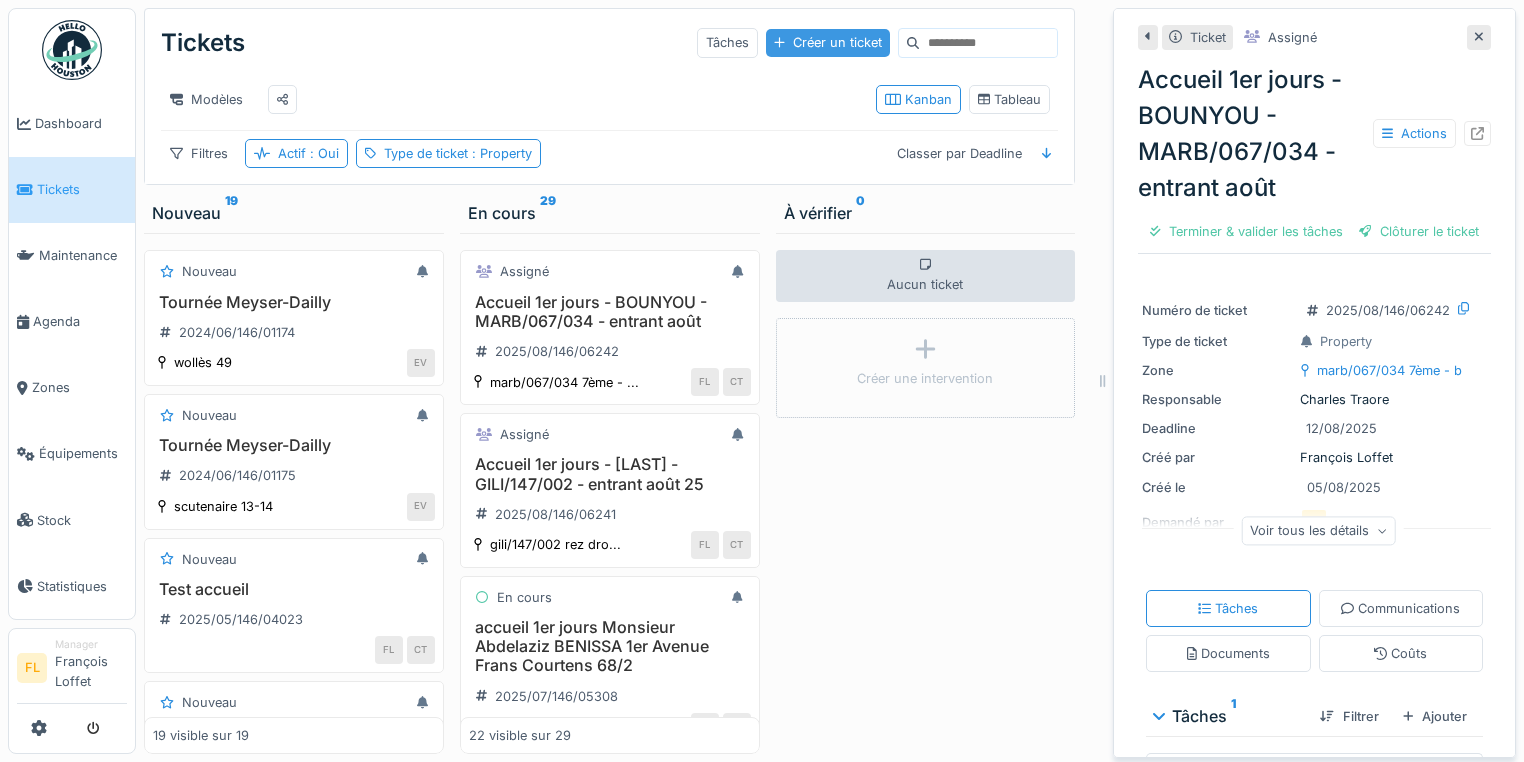 click on "Créer un ticket" at bounding box center [828, 42] 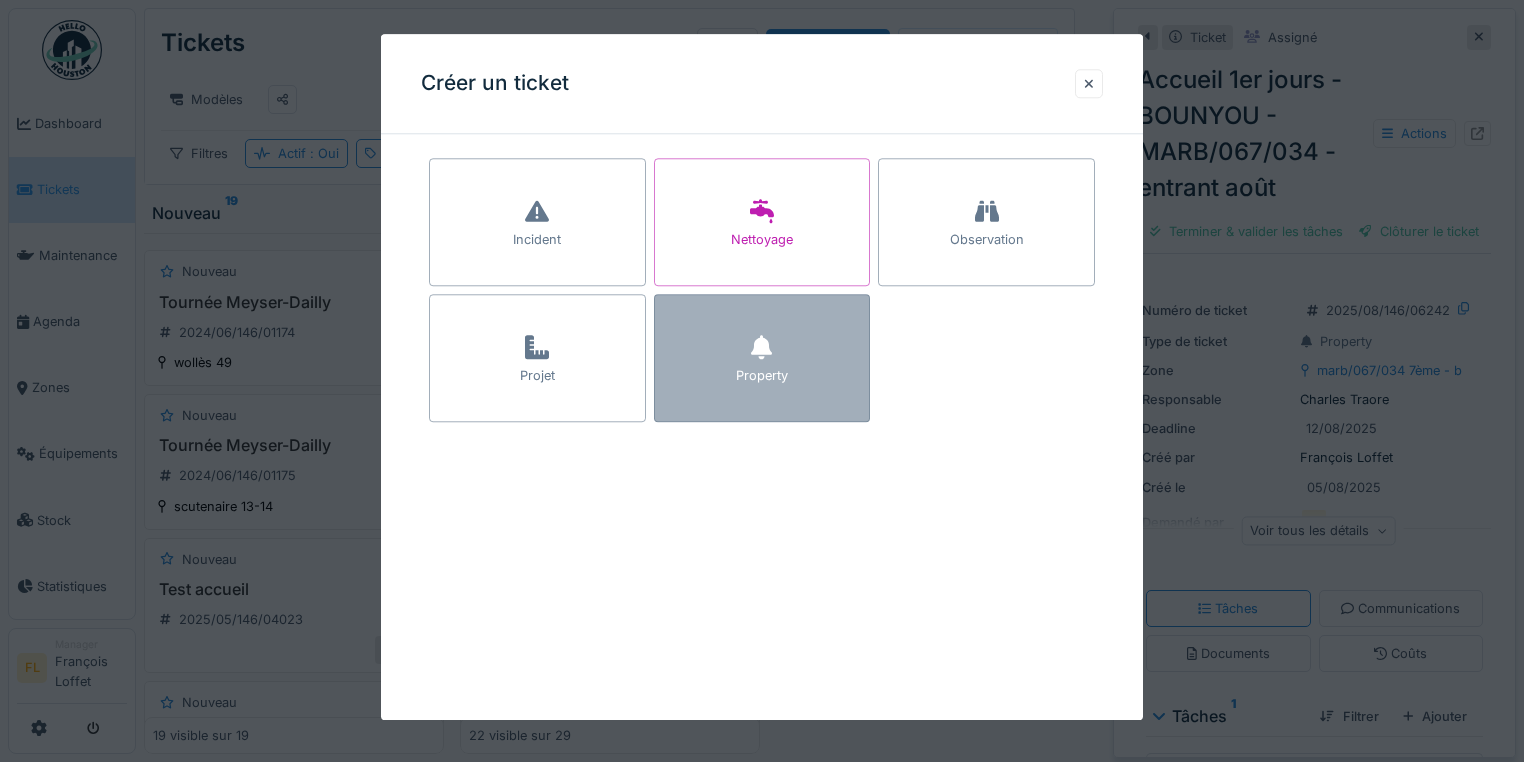 click on "Property" at bounding box center [762, 358] 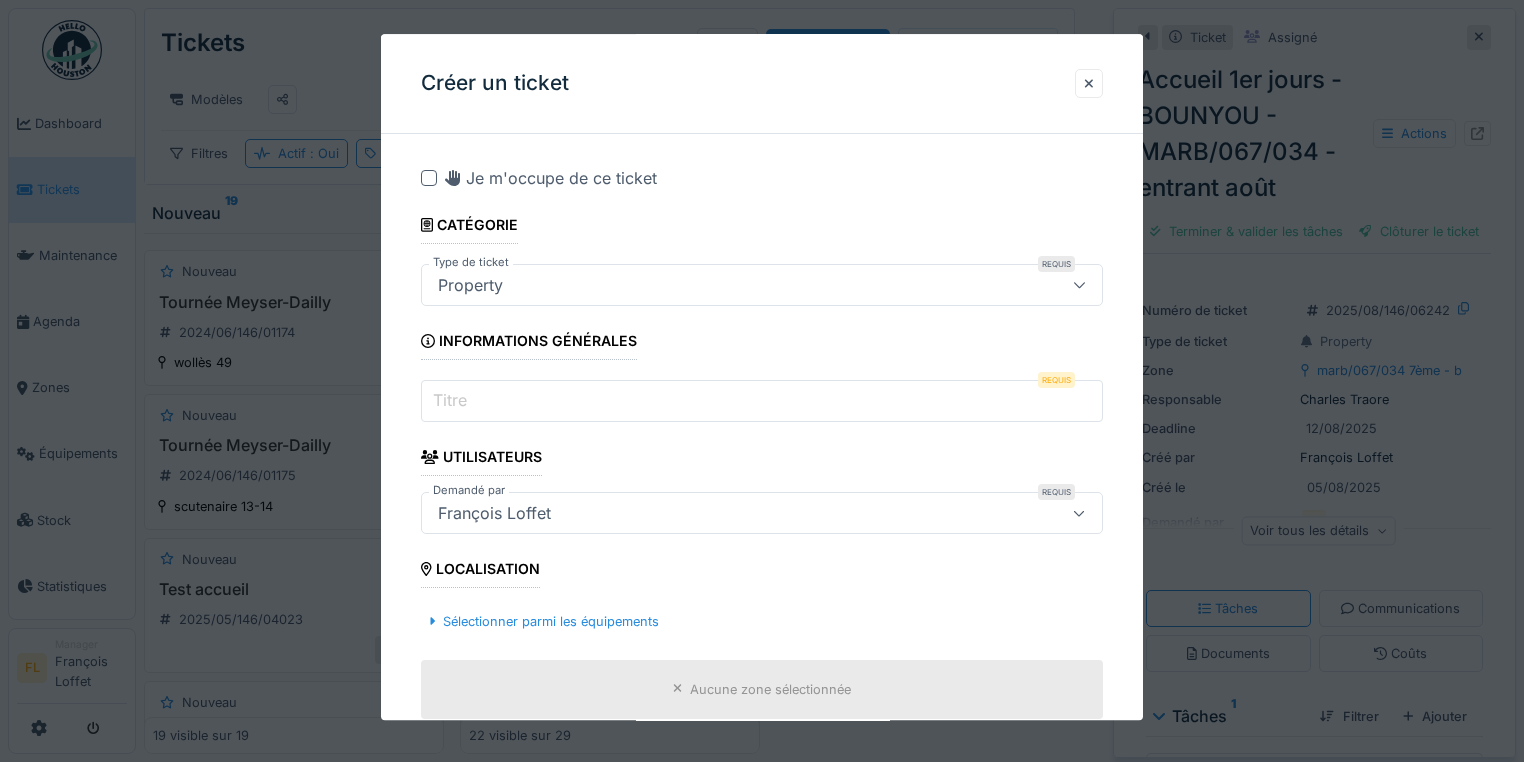 click on "Titre" at bounding box center [762, 402] 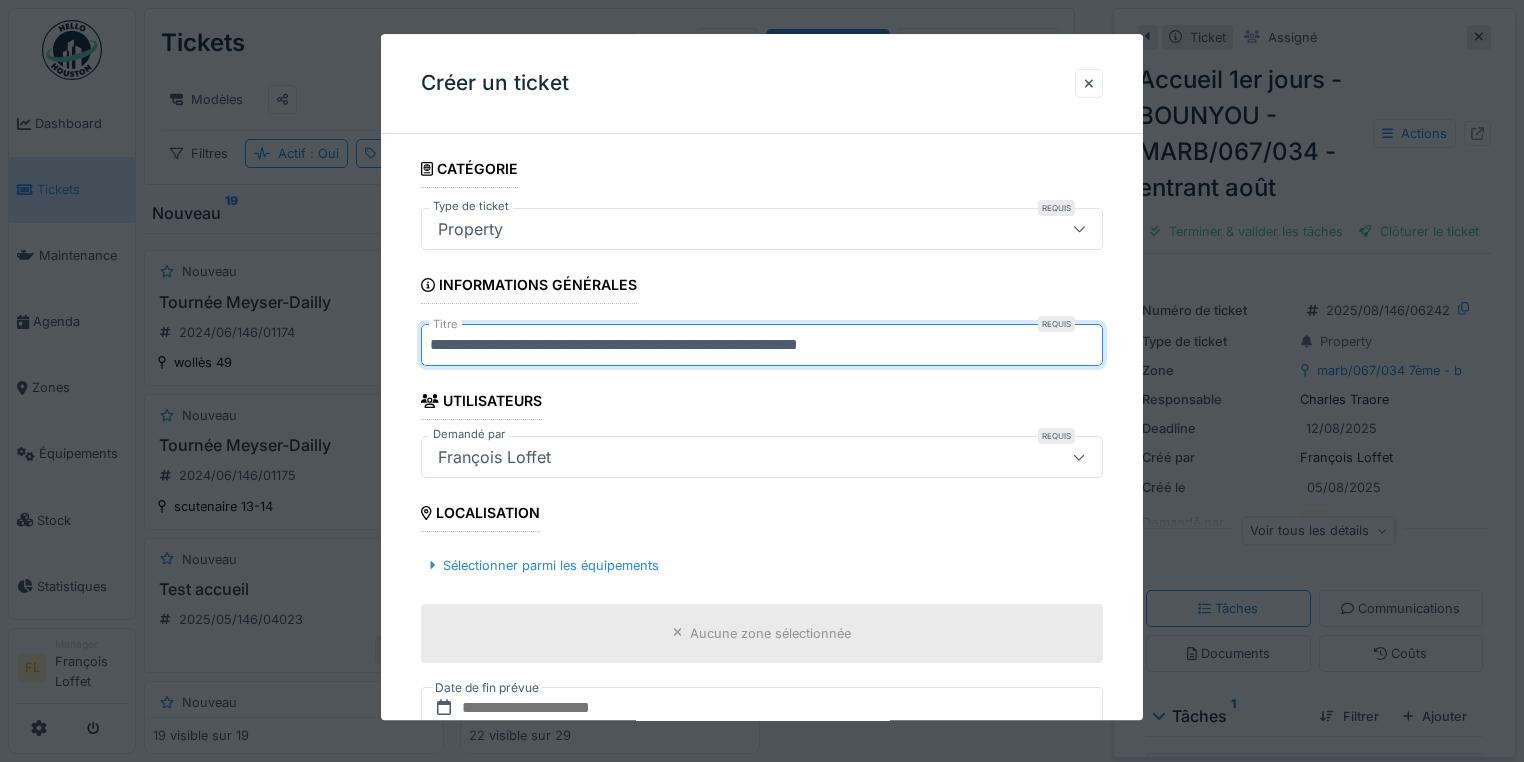 scroll, scrollTop: 240, scrollLeft: 0, axis: vertical 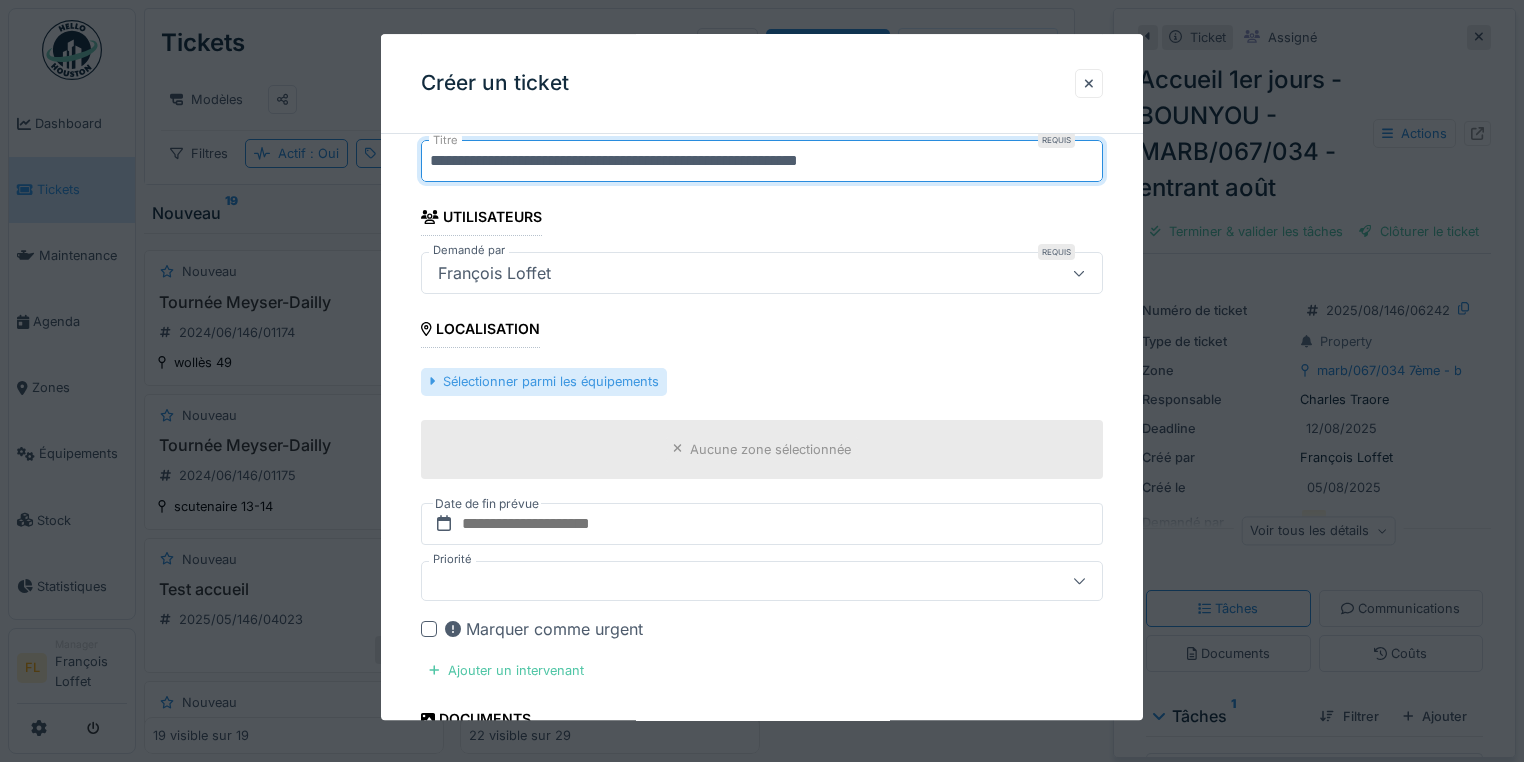 type on "**********" 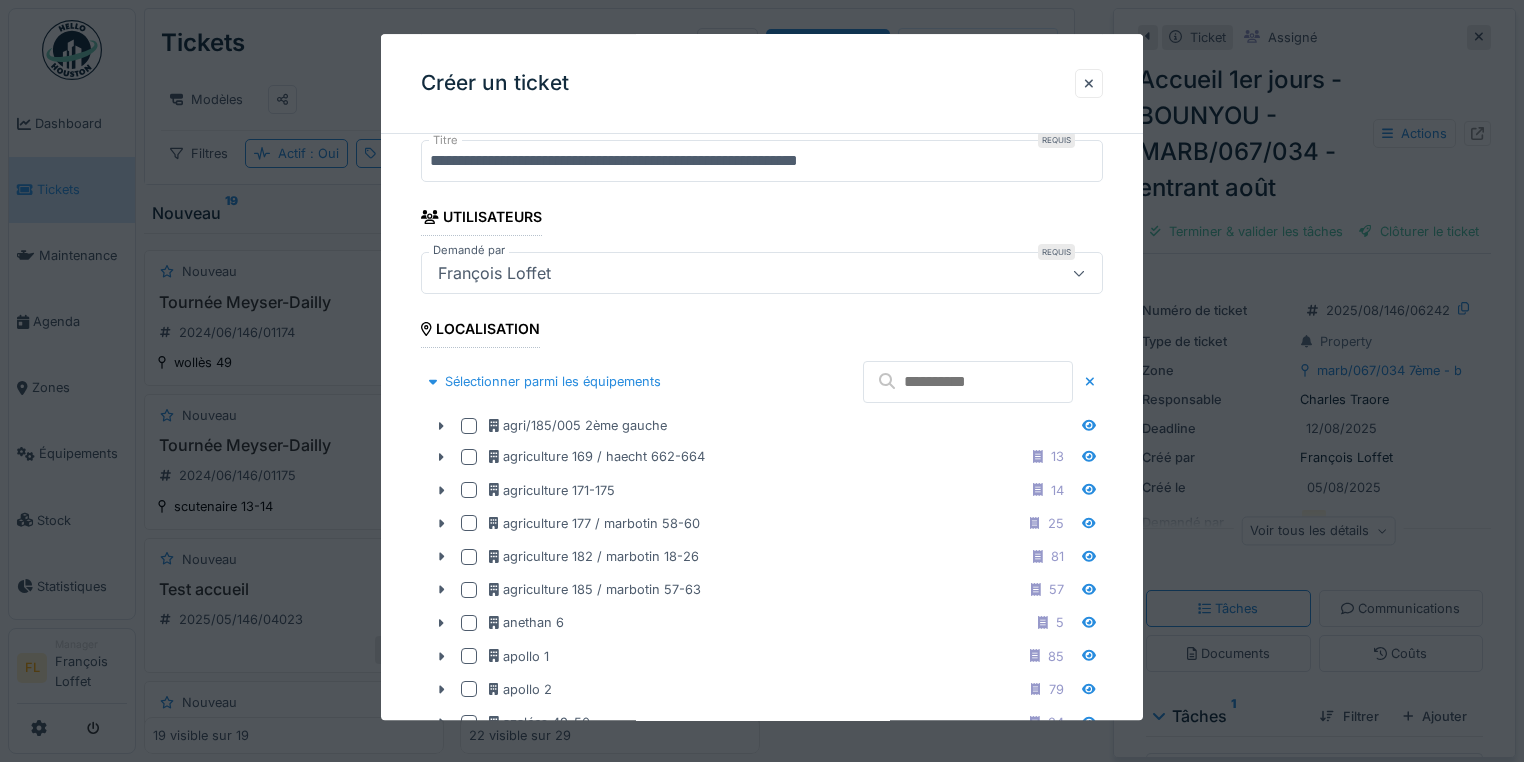click at bounding box center [968, 382] 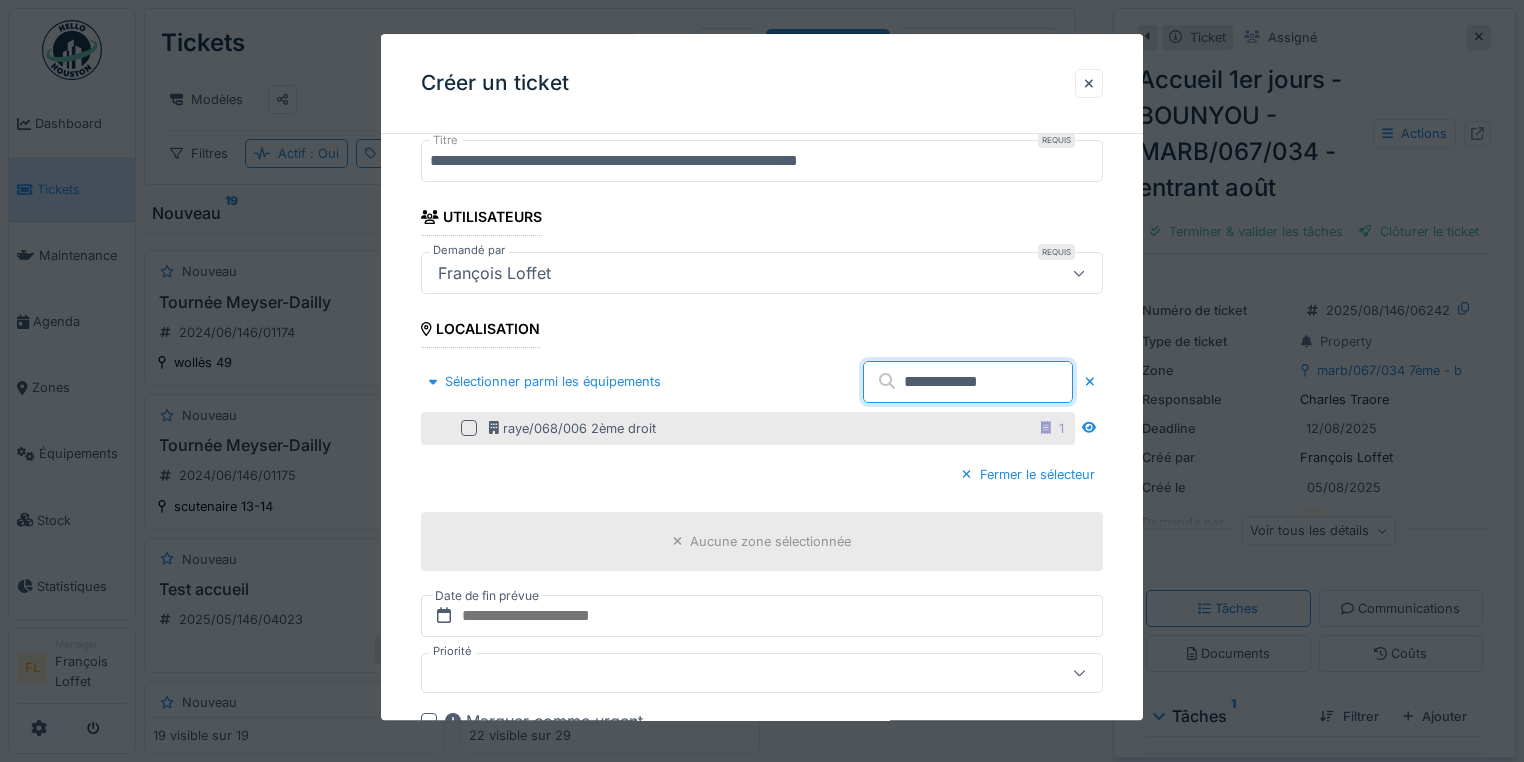 type on "**********" 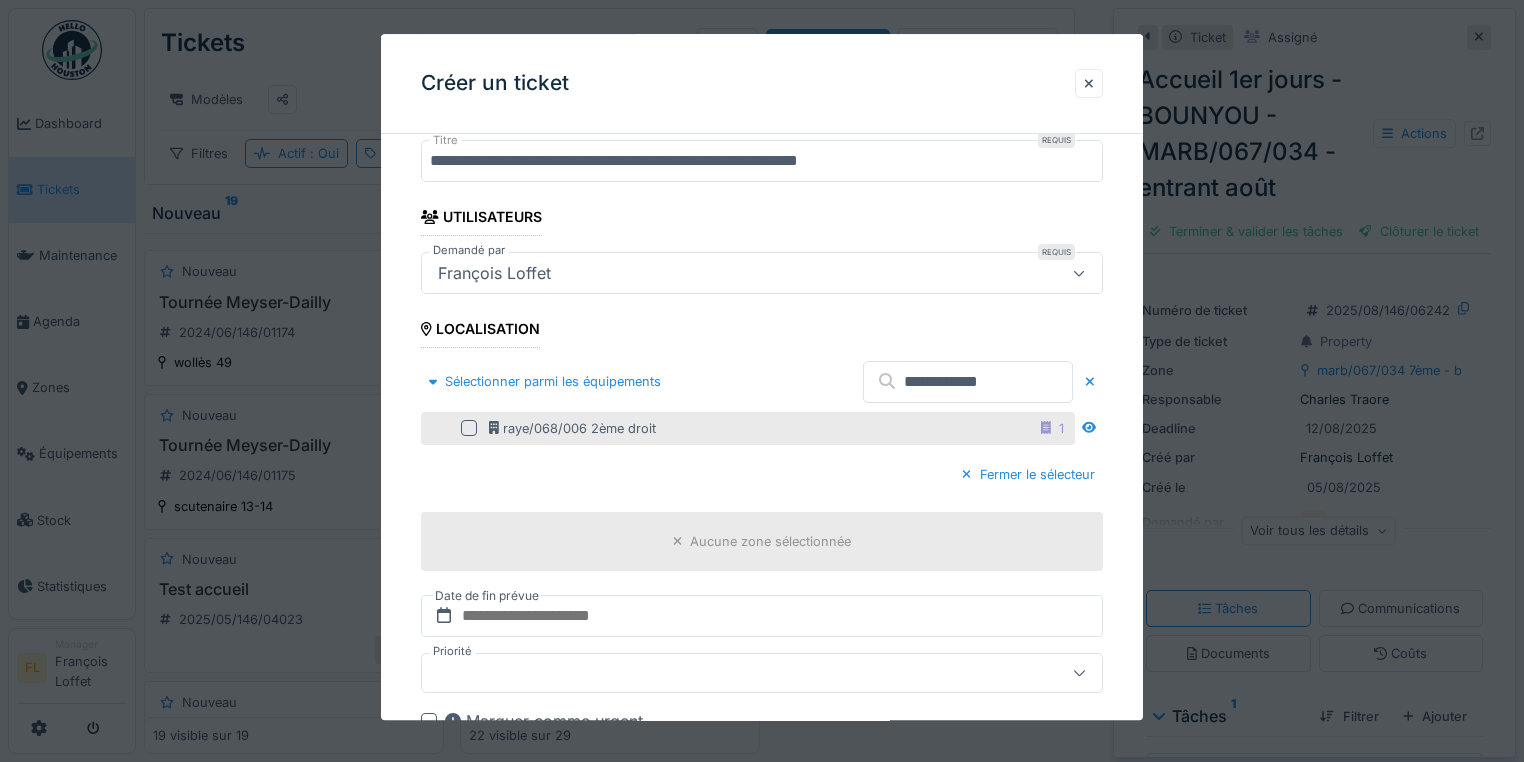 click at bounding box center [469, 429] 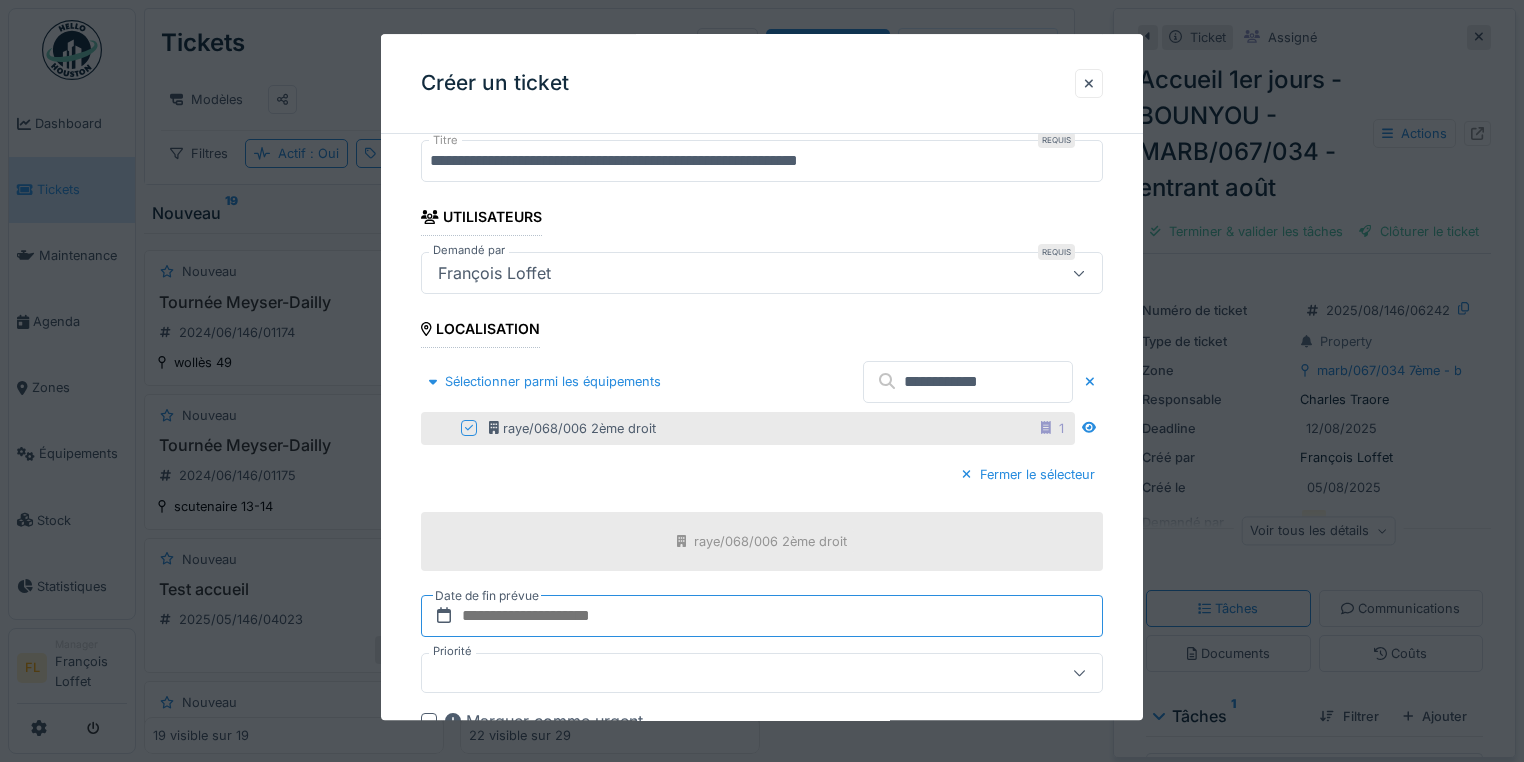 click at bounding box center (762, 616) 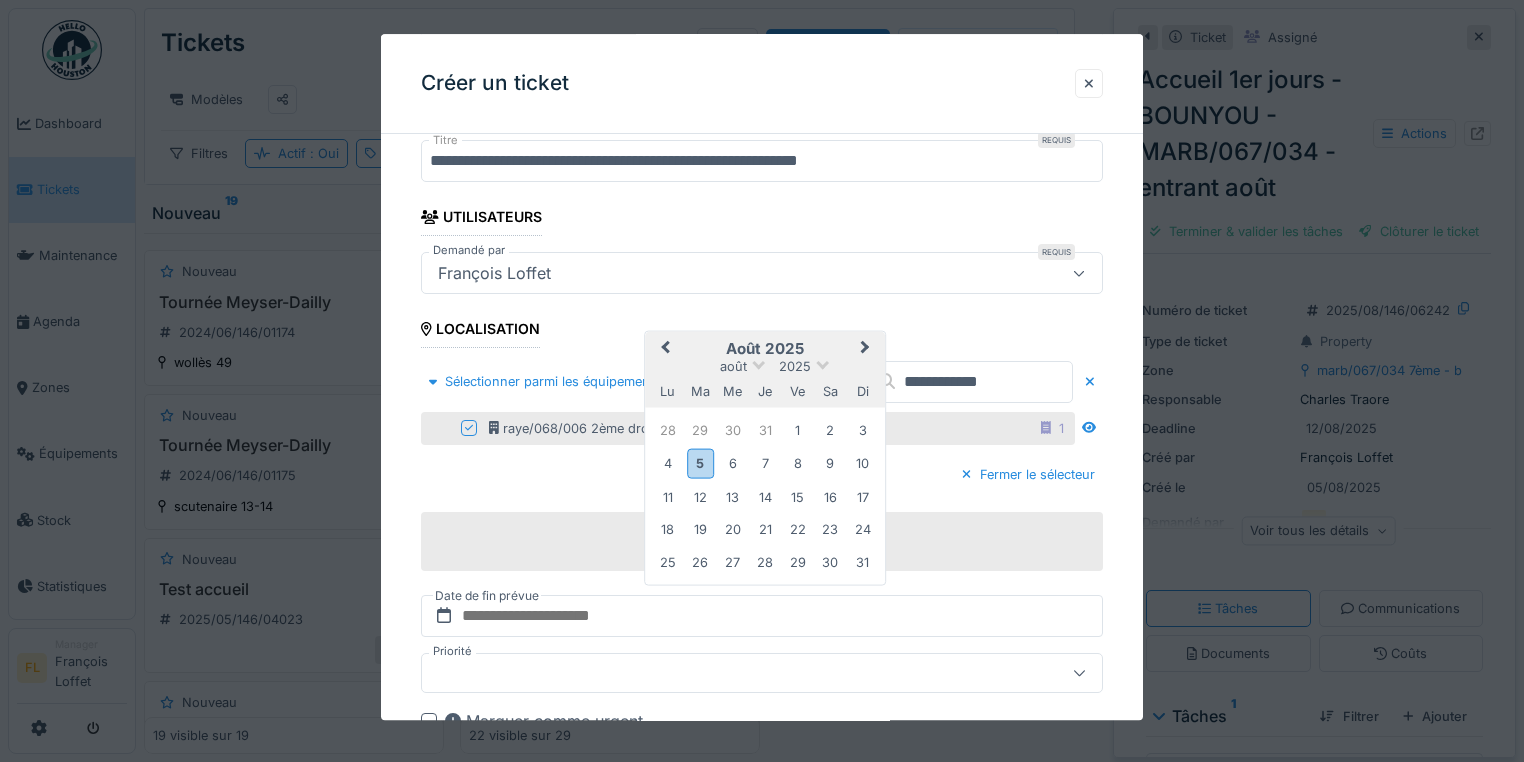 click on "**********" at bounding box center [762, 589] 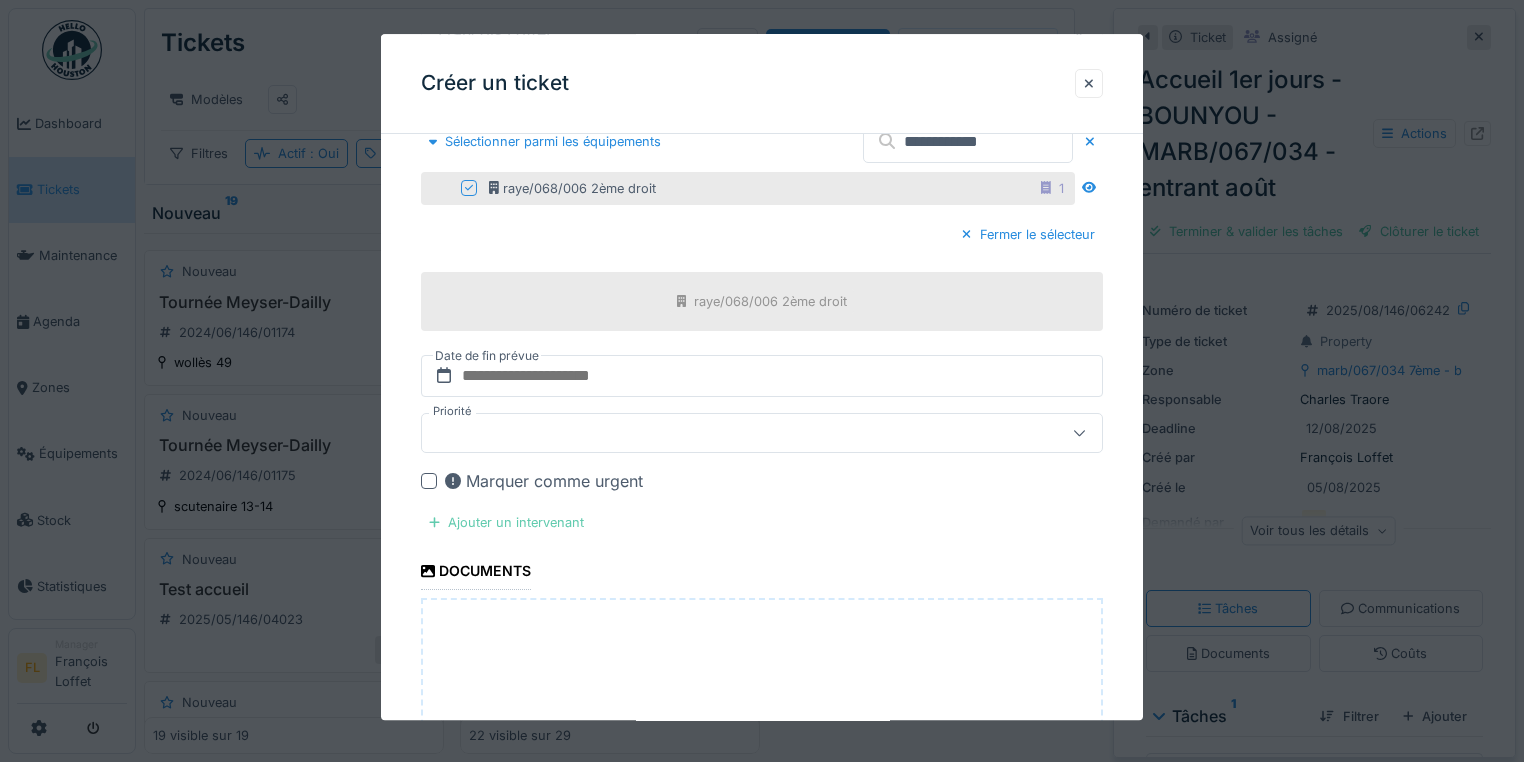 click on "Ajouter un intervenant" at bounding box center [506, 522] 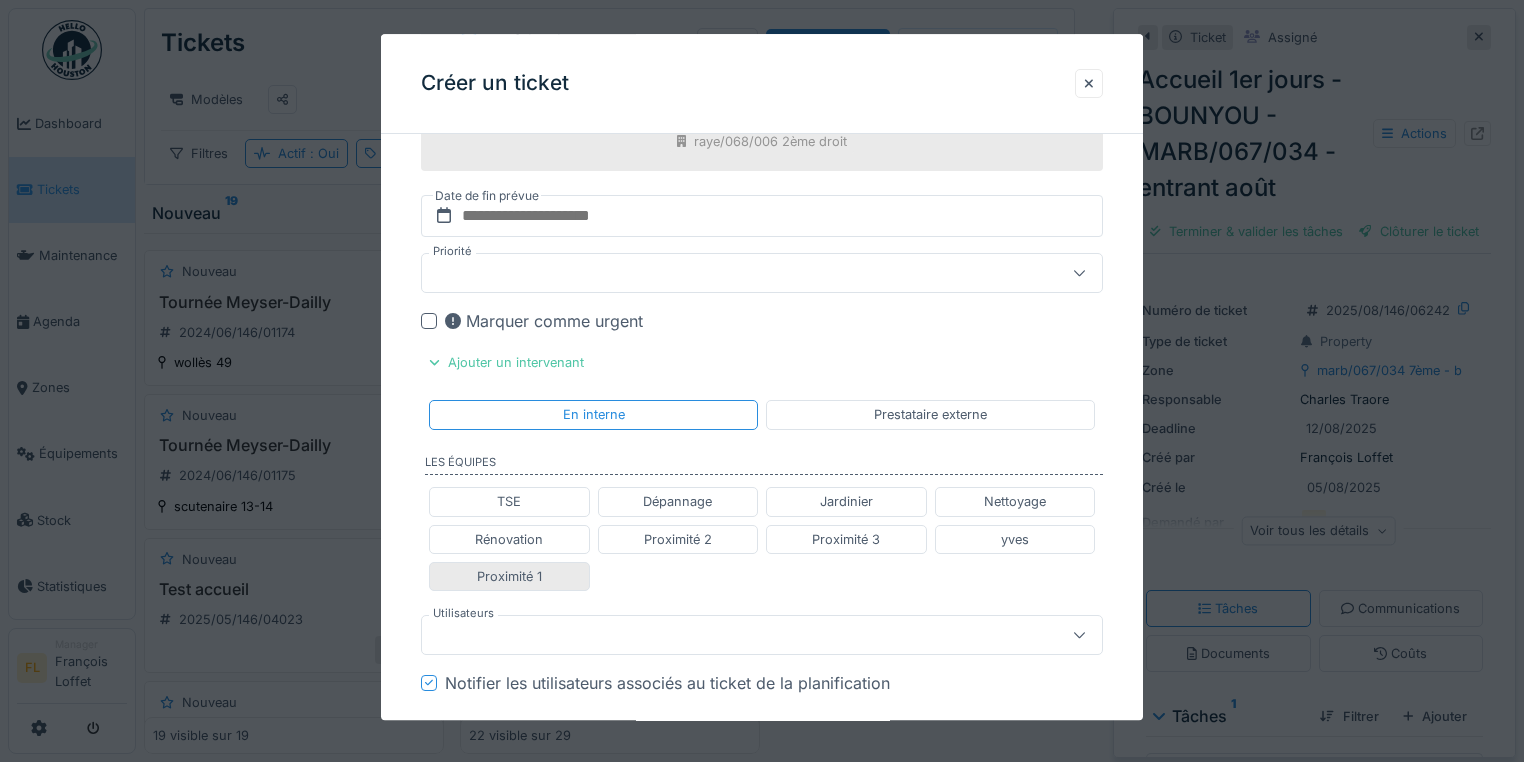 drag, startPoint x: 509, startPoint y: 578, endPoint x: 688, endPoint y: 522, distance: 187.55533 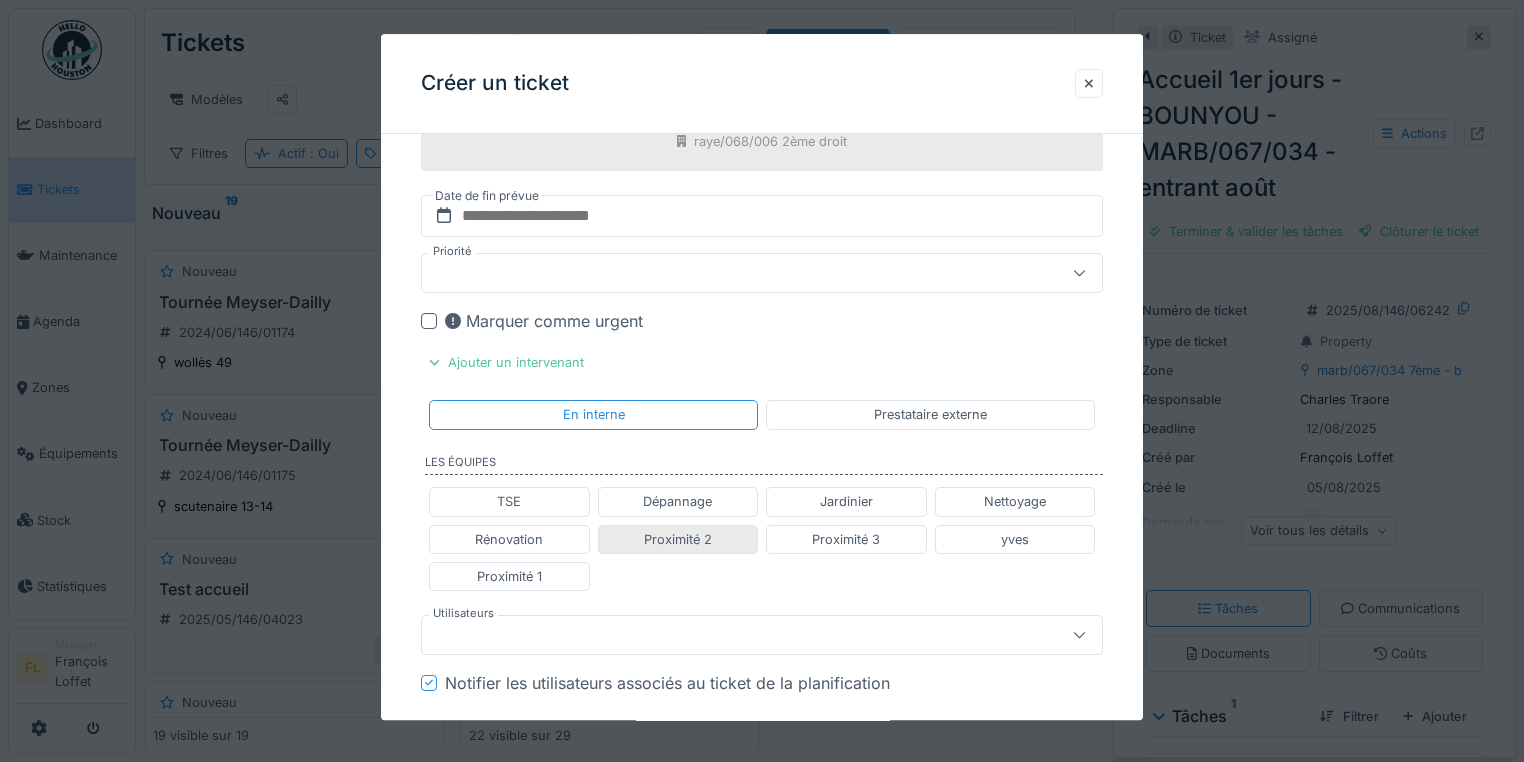 click on "Proximité 1" at bounding box center (509, 576) 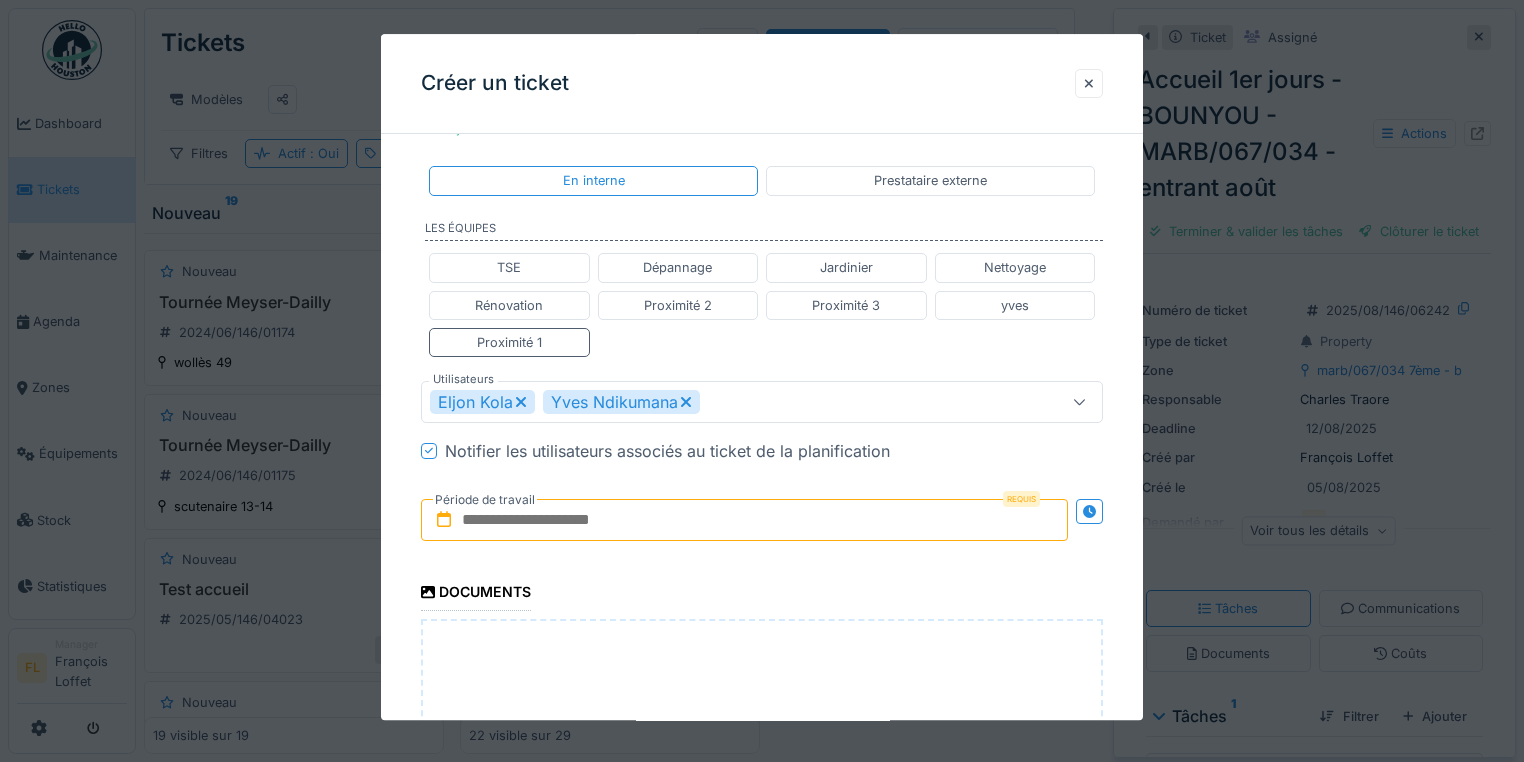 scroll, scrollTop: 880, scrollLeft: 0, axis: vertical 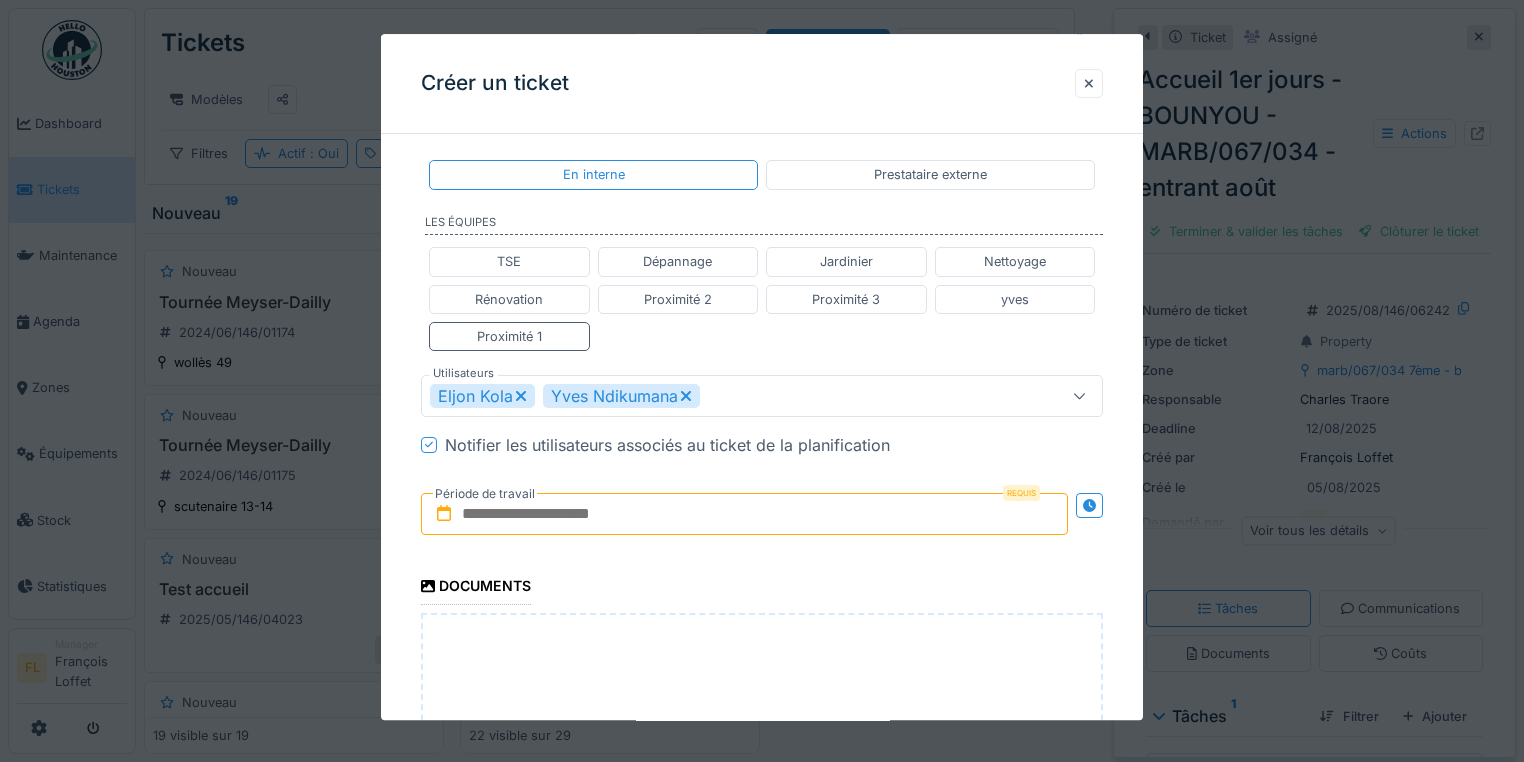 drag, startPoint x: 686, startPoint y: 512, endPoint x: 628, endPoint y: 511, distance: 58.00862 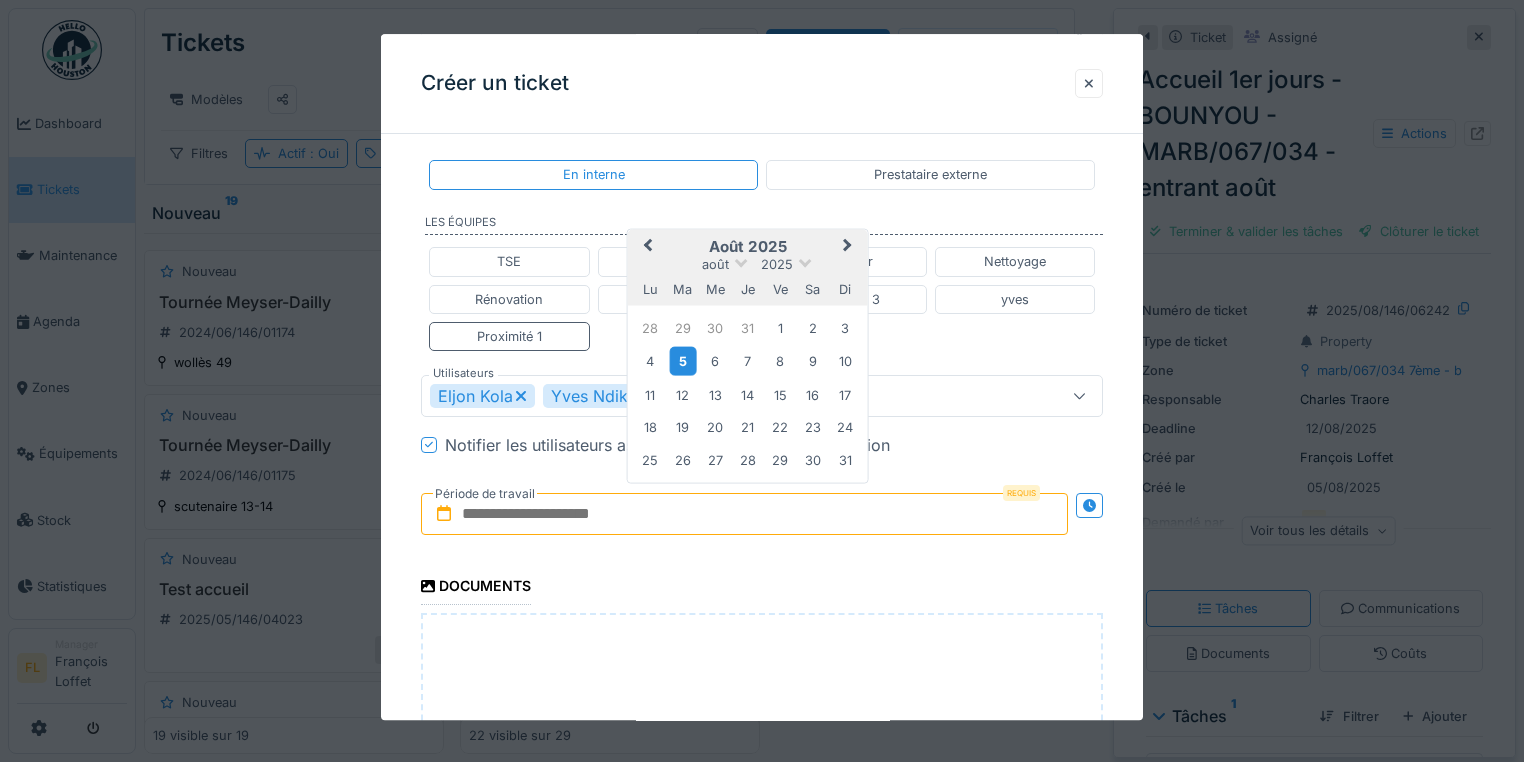click on "5" at bounding box center [682, 361] 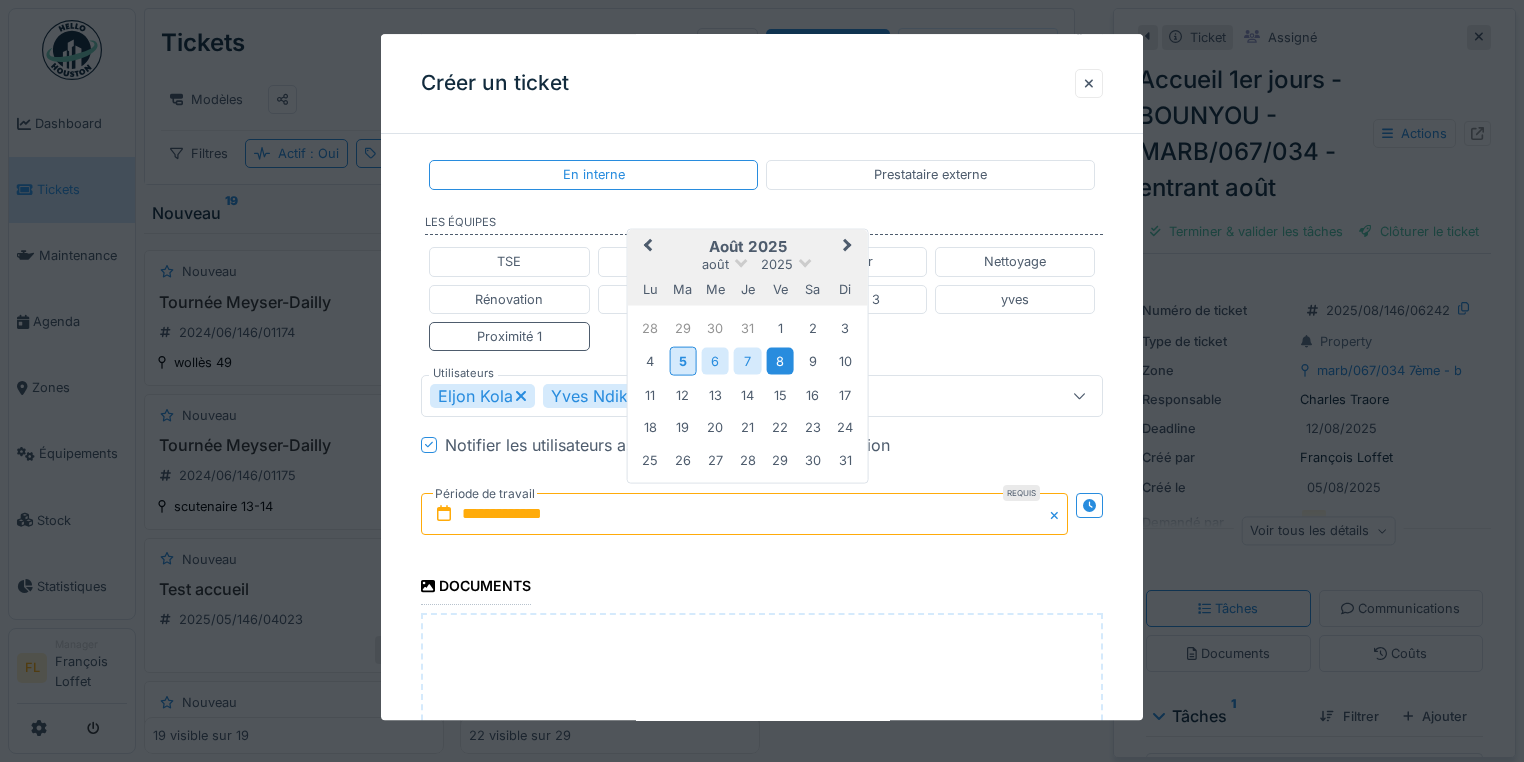 click on "8" at bounding box center (780, 361) 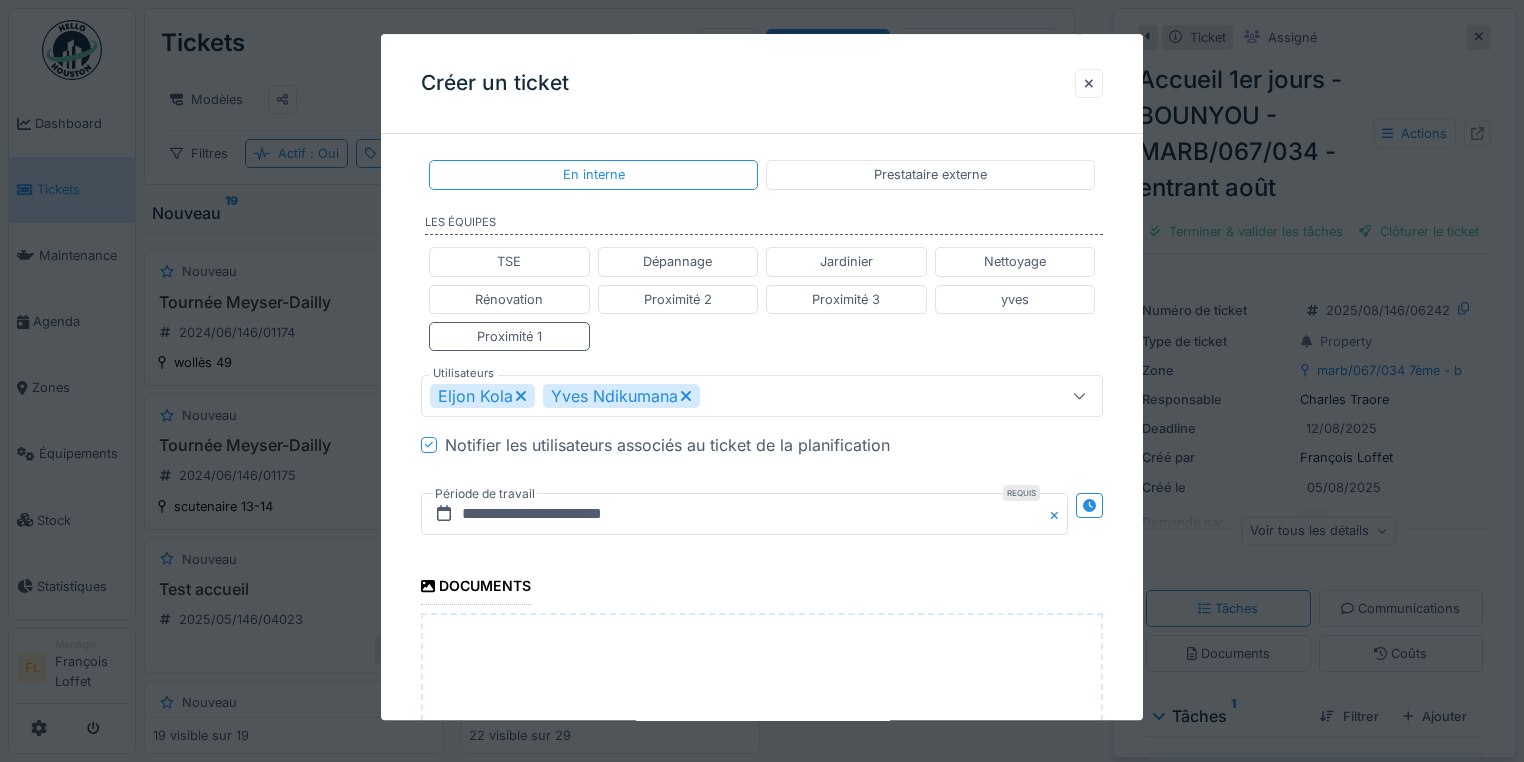click on "**********" at bounding box center (762, 136) 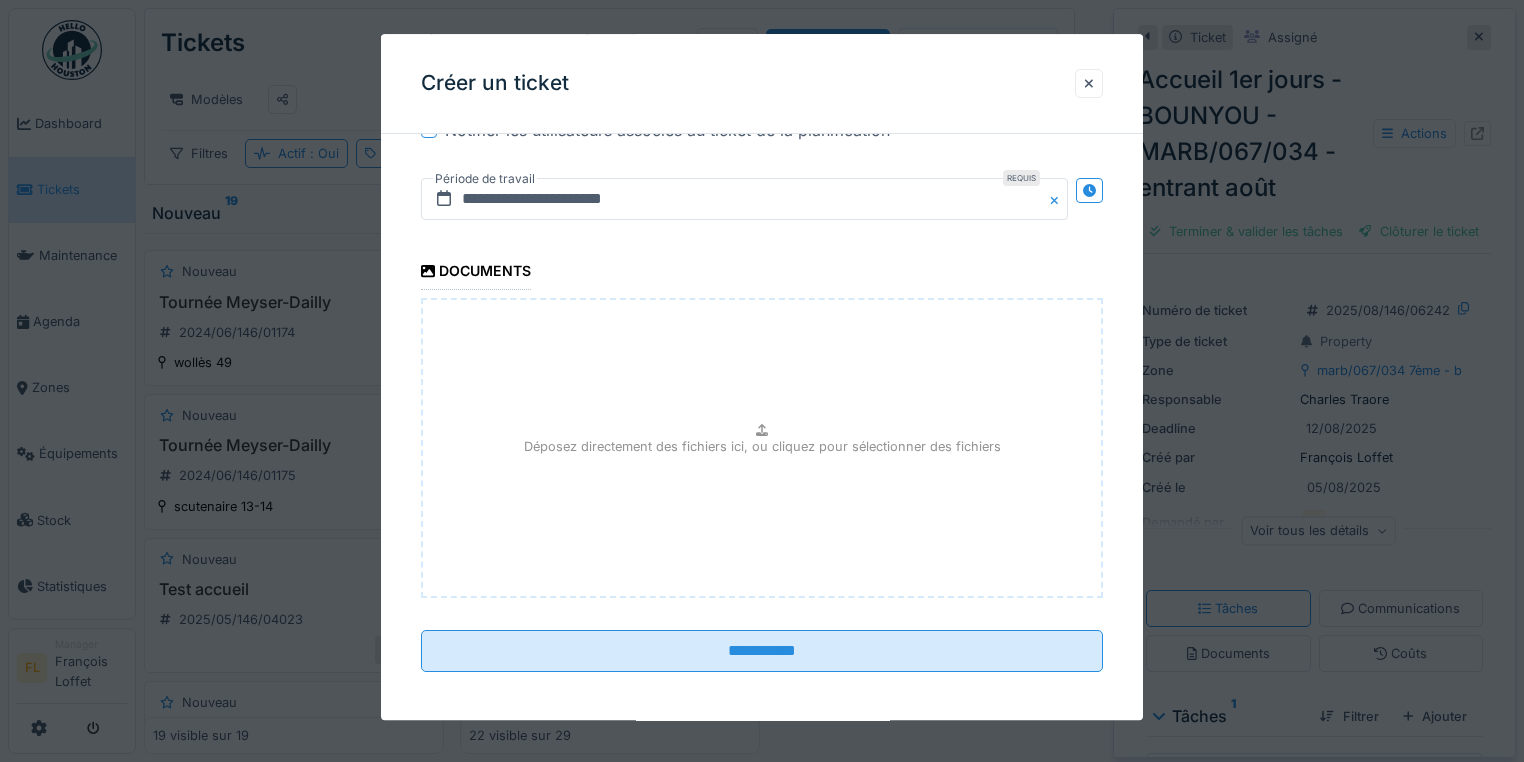 scroll, scrollTop: 1196, scrollLeft: 0, axis: vertical 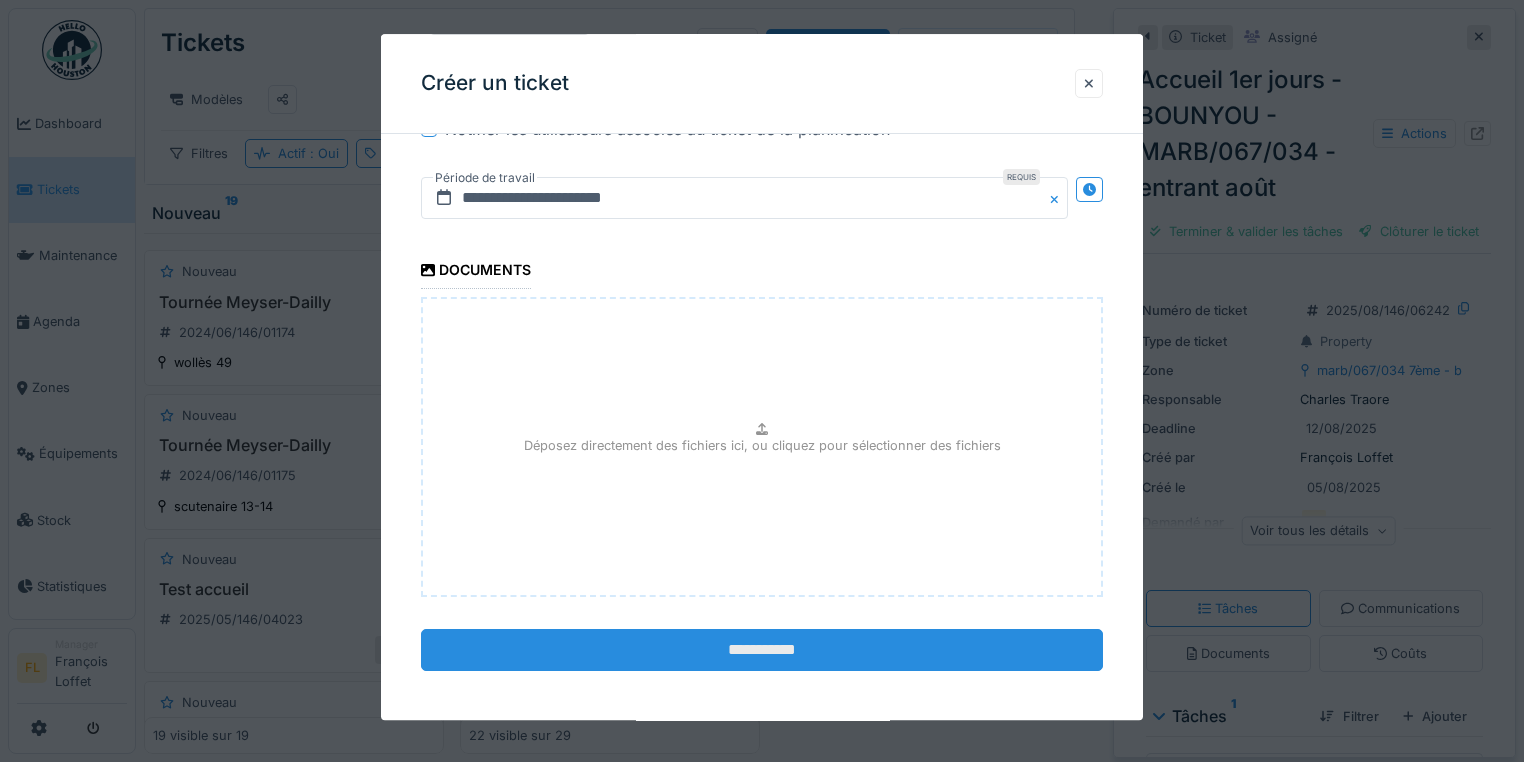 click on "**********" at bounding box center (762, 650) 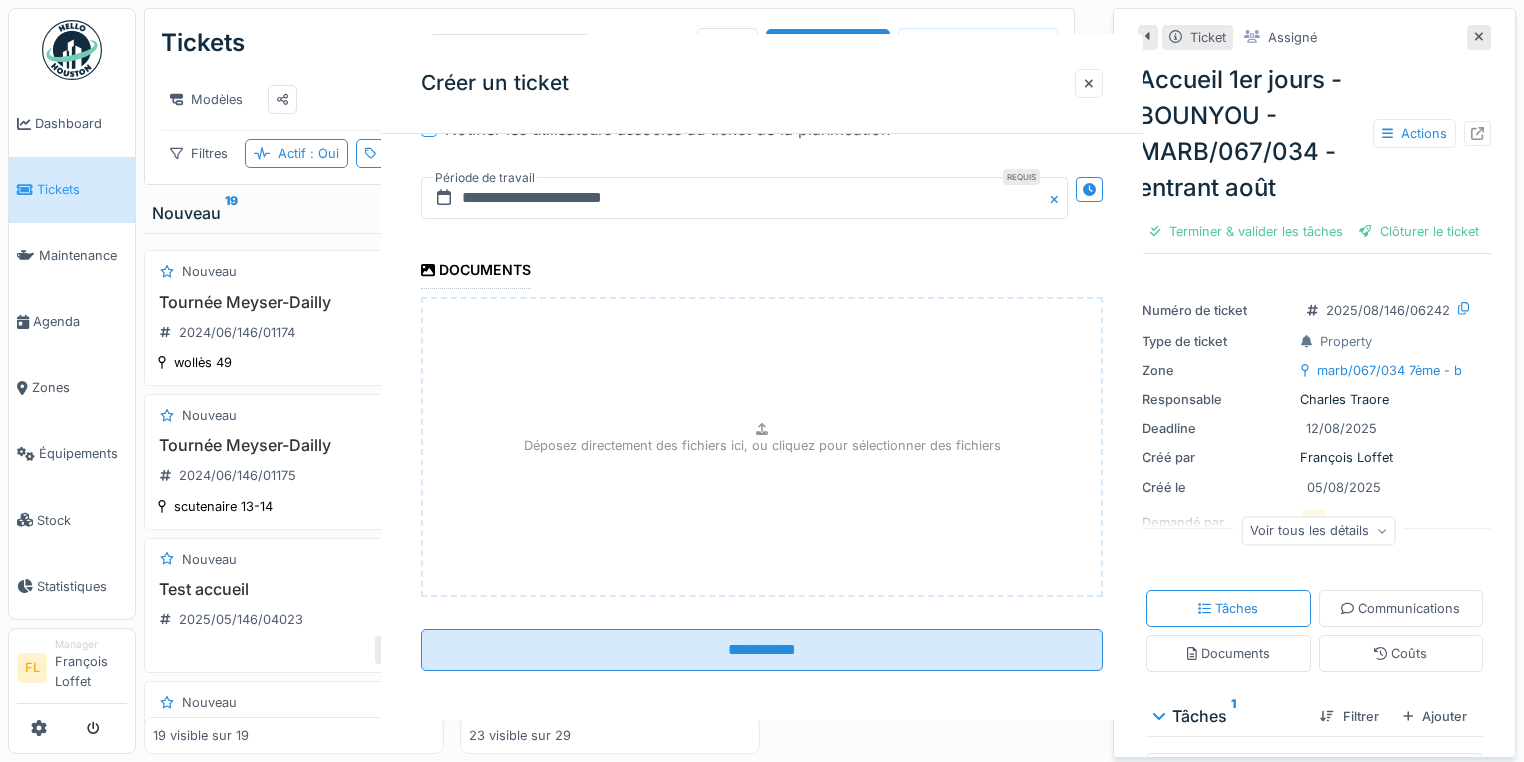 scroll, scrollTop: 0, scrollLeft: 0, axis: both 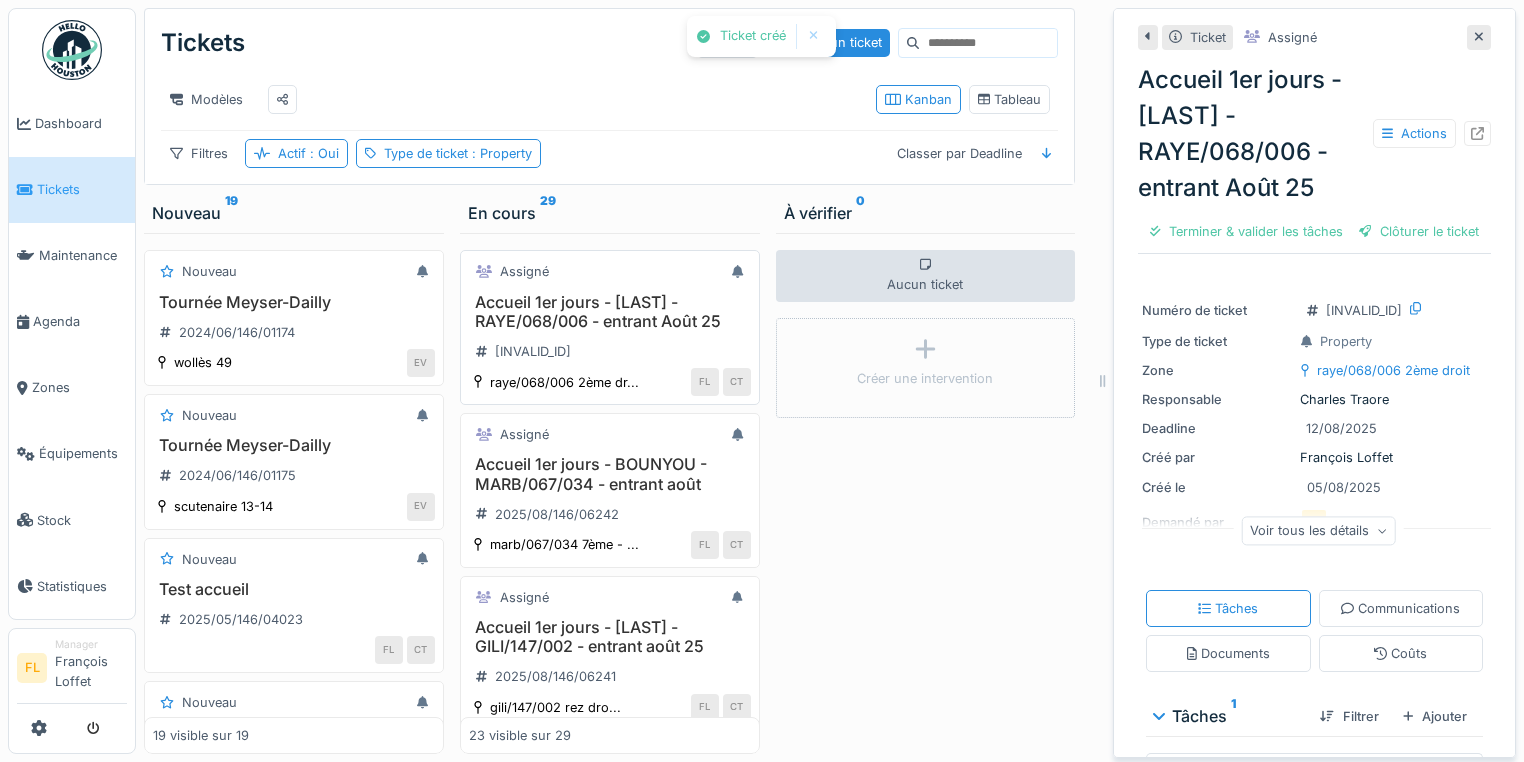drag, startPoint x: 549, startPoint y: 320, endPoint x: 596, endPoint y: 307, distance: 48.76474 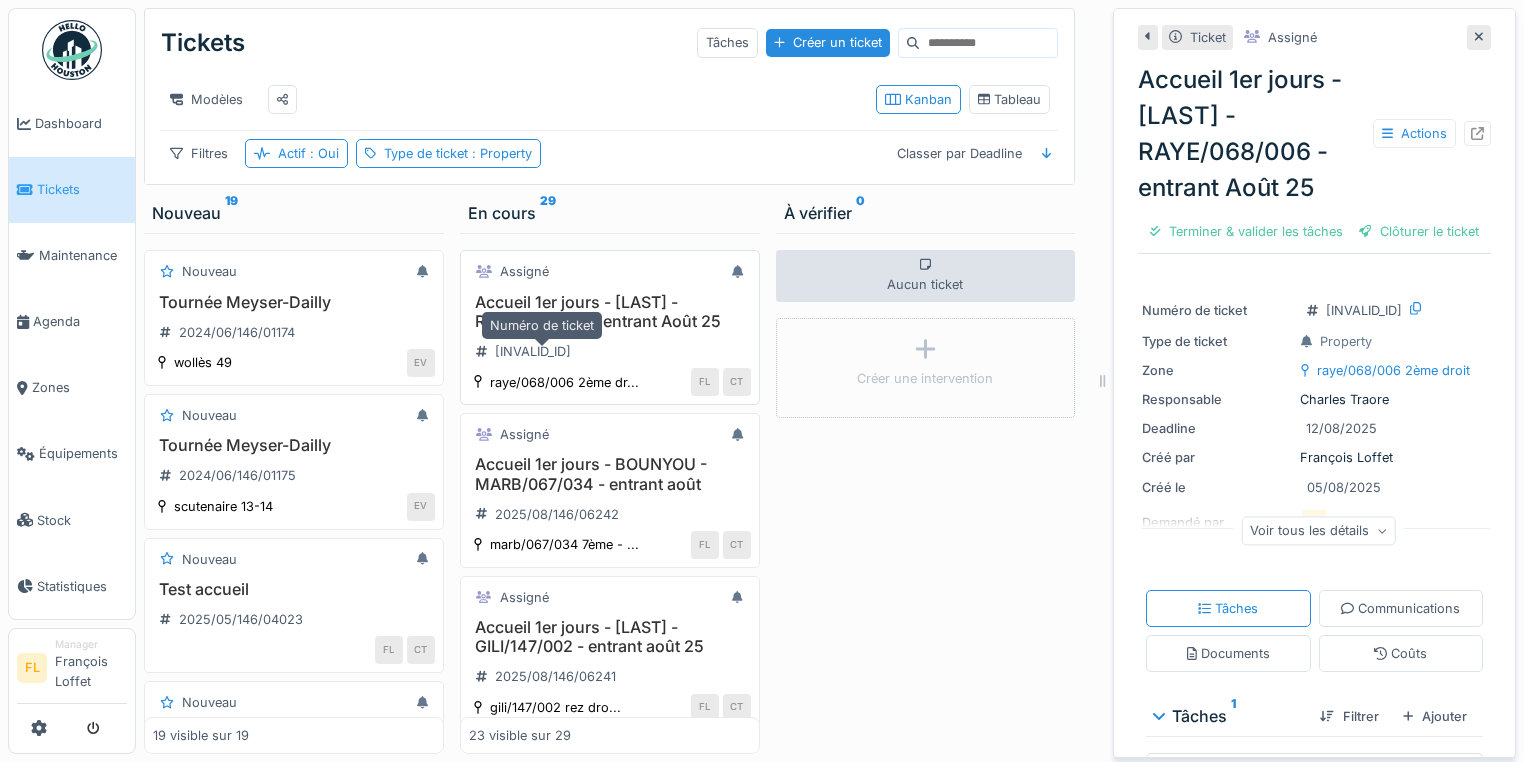 click on "2025/08/146/06243" at bounding box center (523, 351) 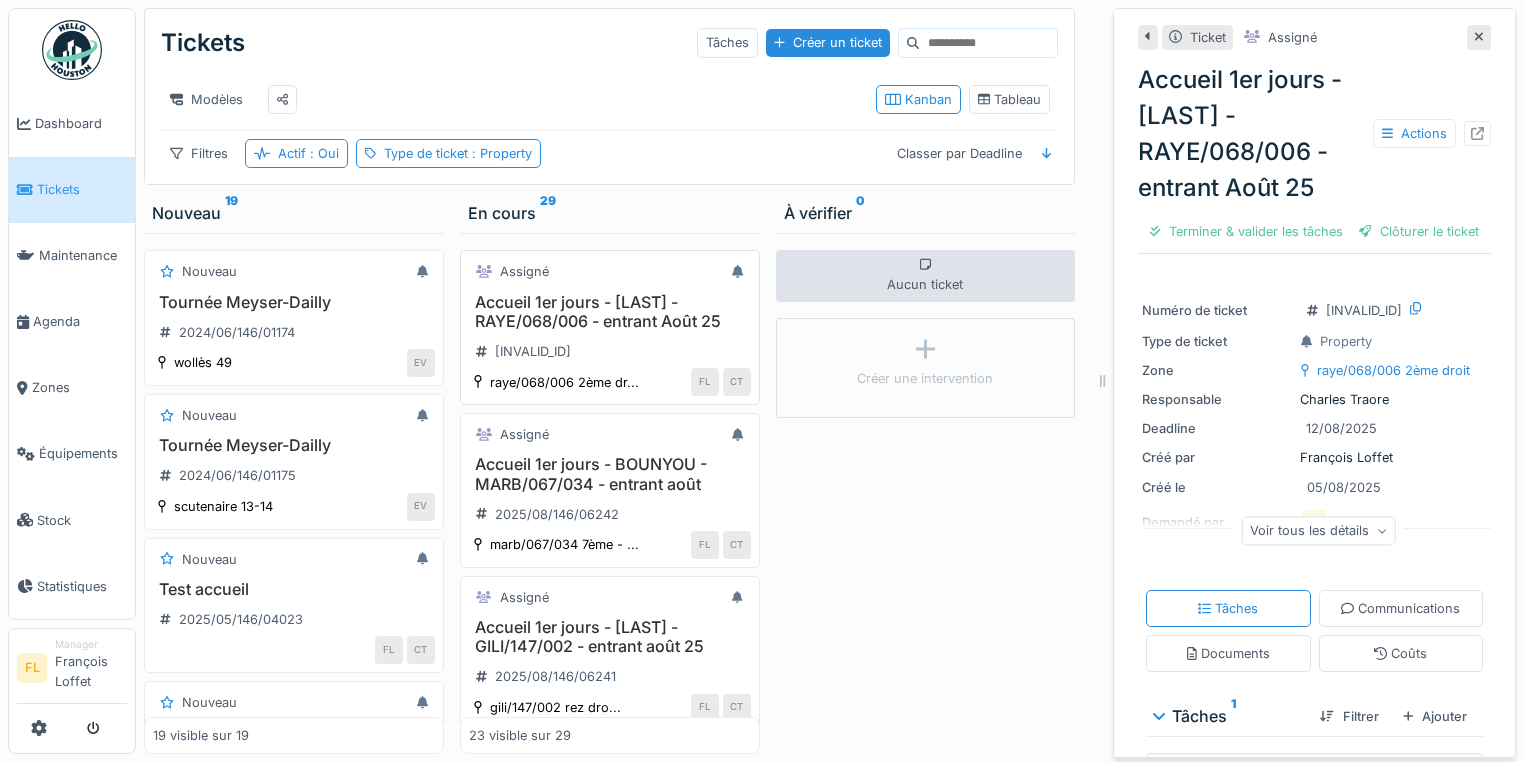 click on "Accueil 1er jours - EL AAKEL - RAYE/068/006 - entrant Août 25" at bounding box center [610, 312] 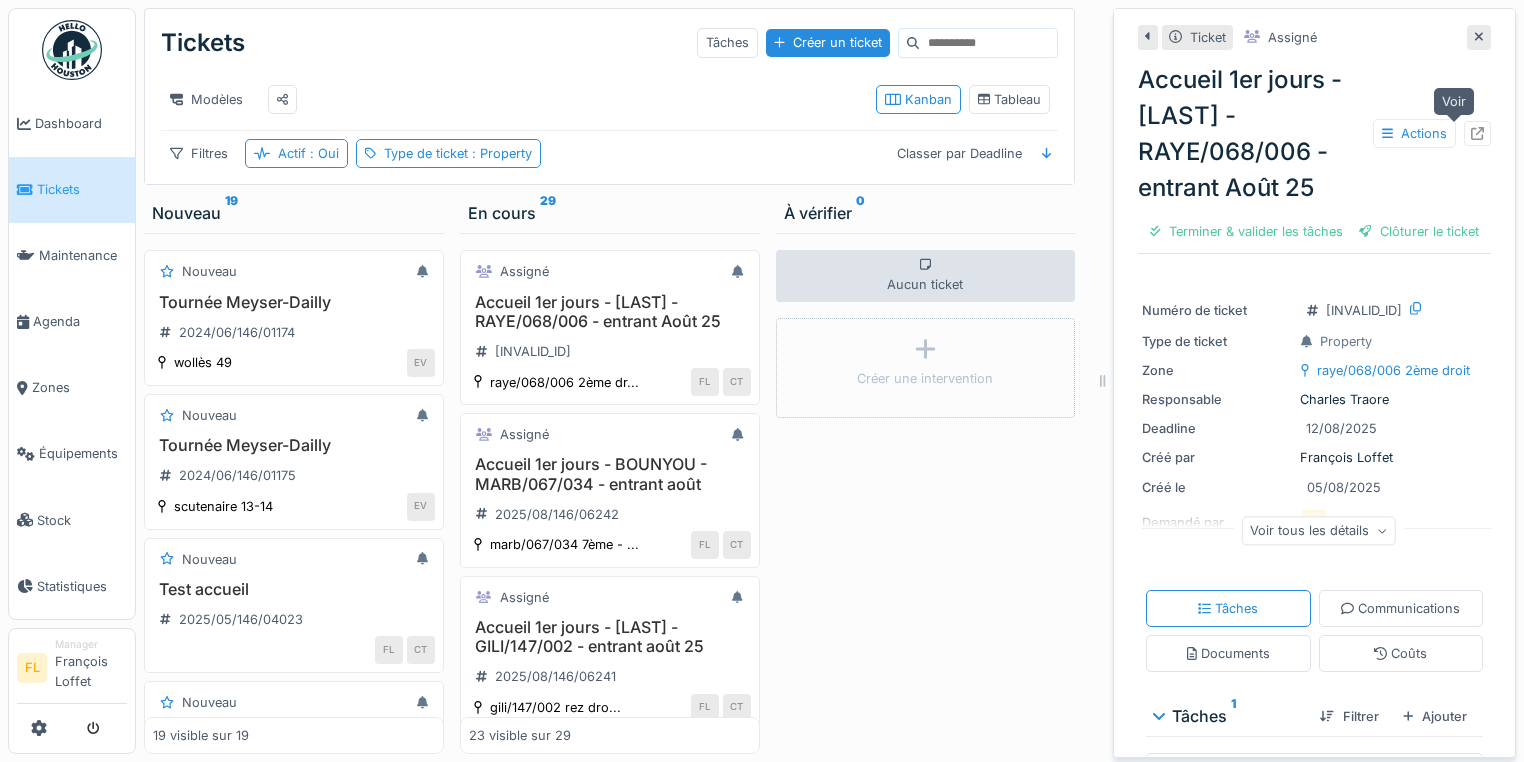 click at bounding box center [1477, 133] 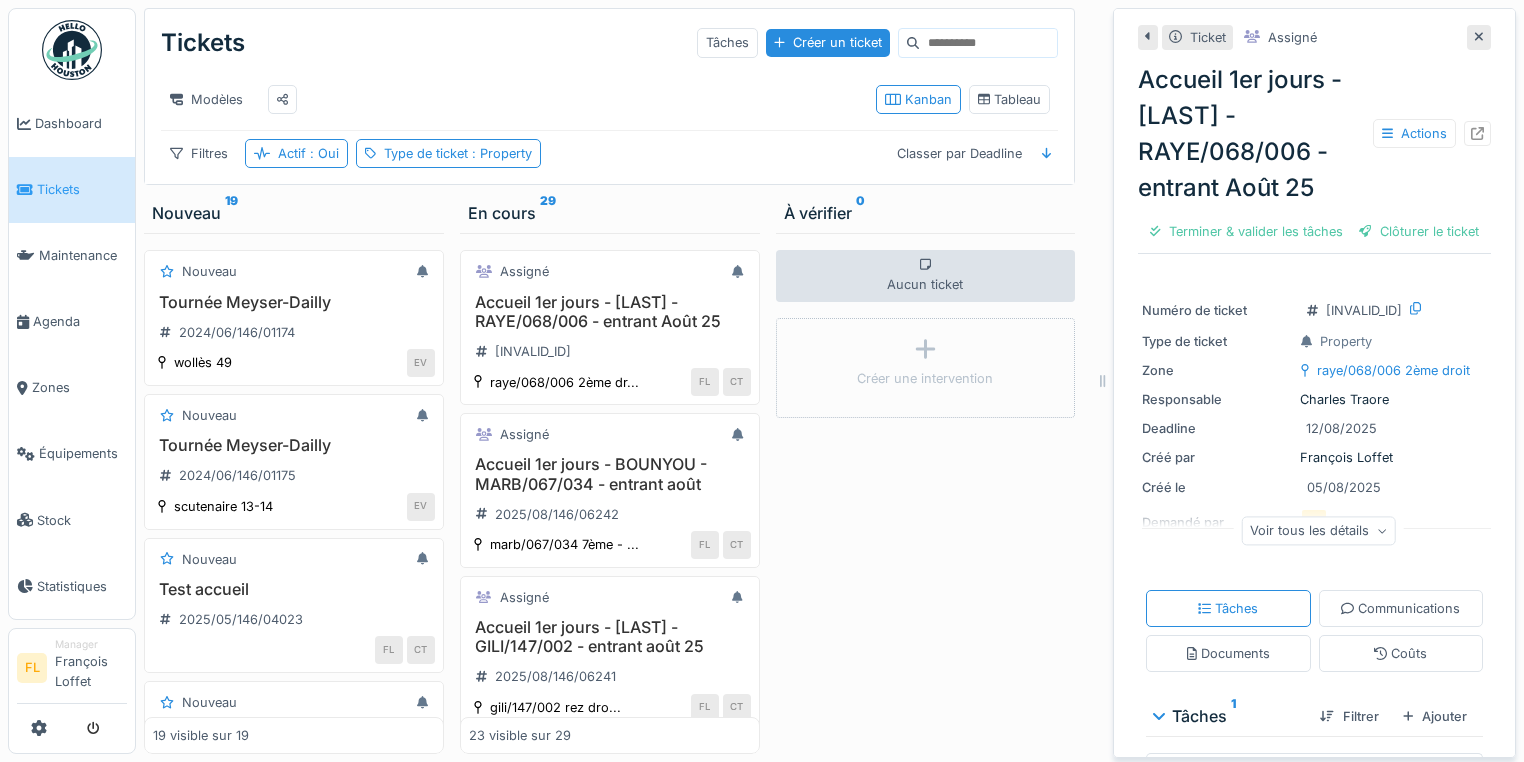 click on "Créer un ticket" at bounding box center [828, 42] 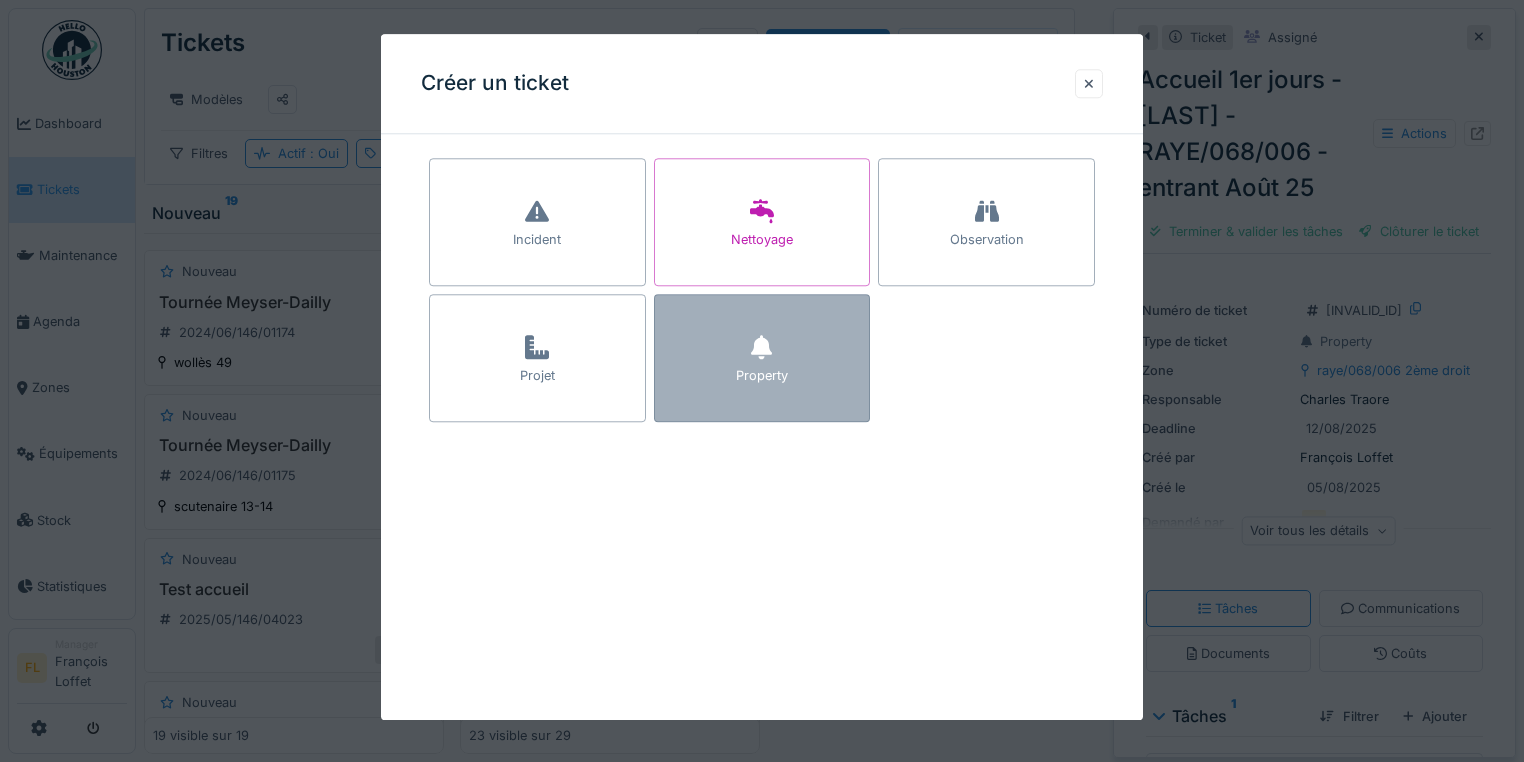 click on "Property" at bounding box center [762, 376] 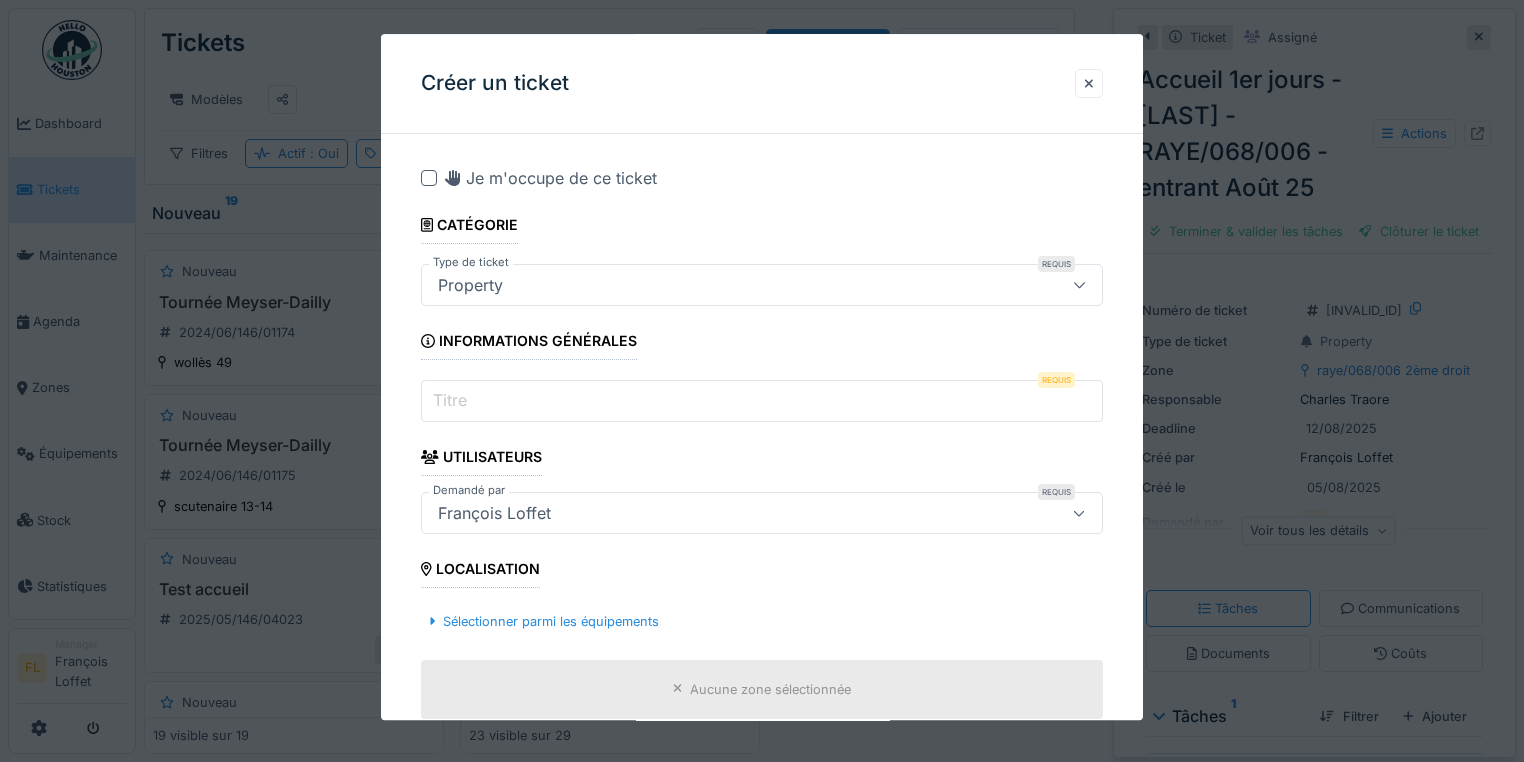 click on "Titre" at bounding box center [762, 402] 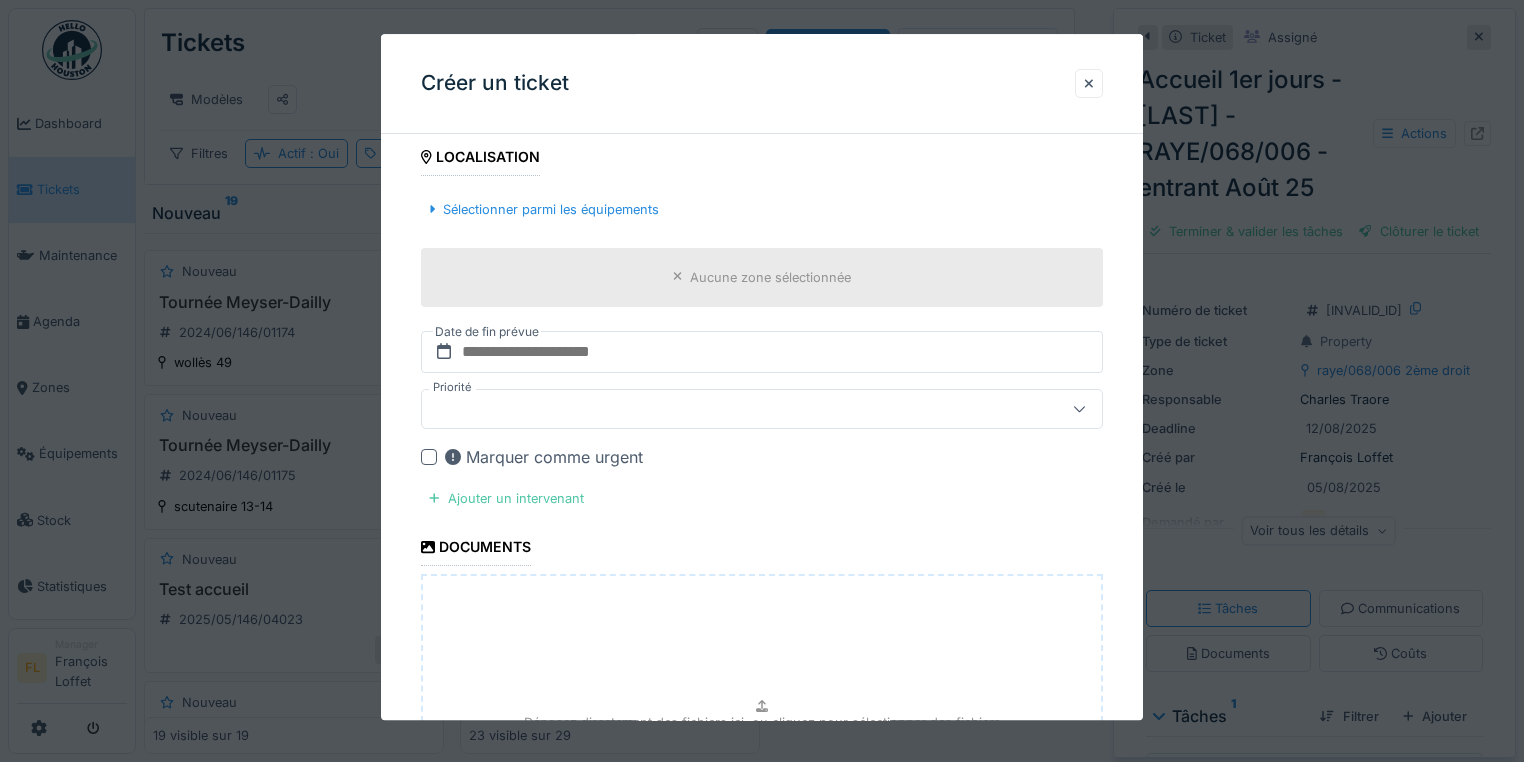 scroll, scrollTop: 320, scrollLeft: 0, axis: vertical 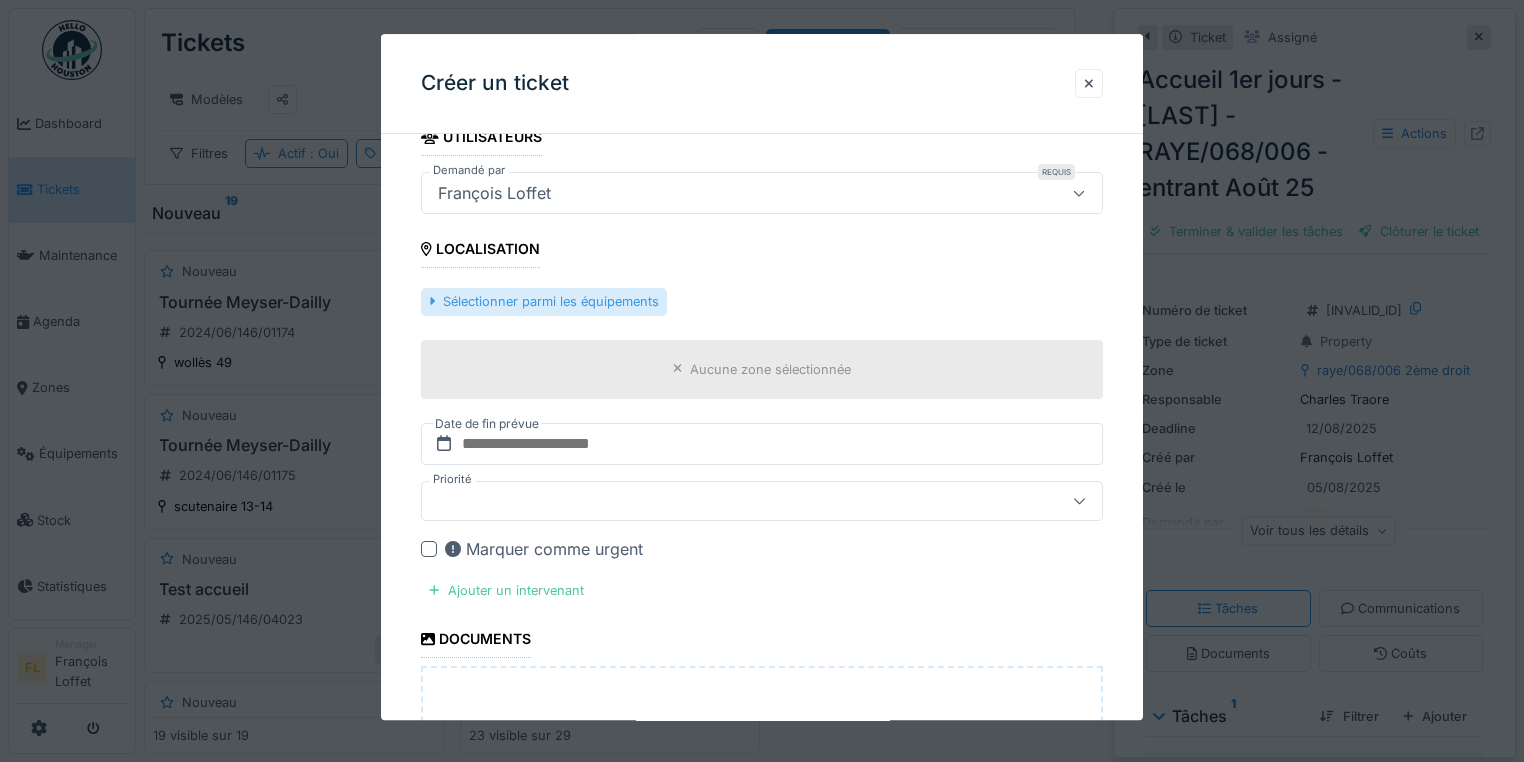 type on "**********" 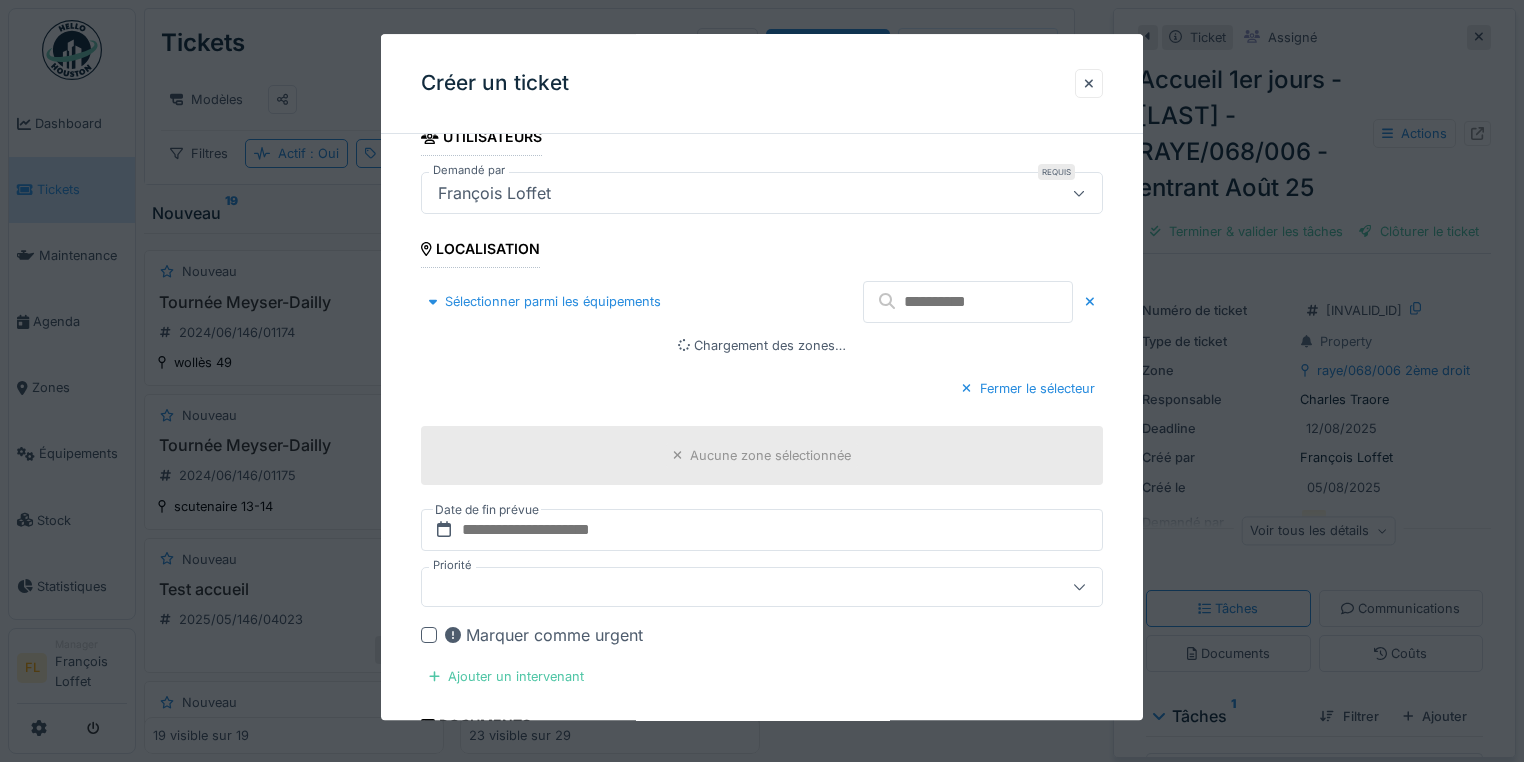 click at bounding box center [968, 302] 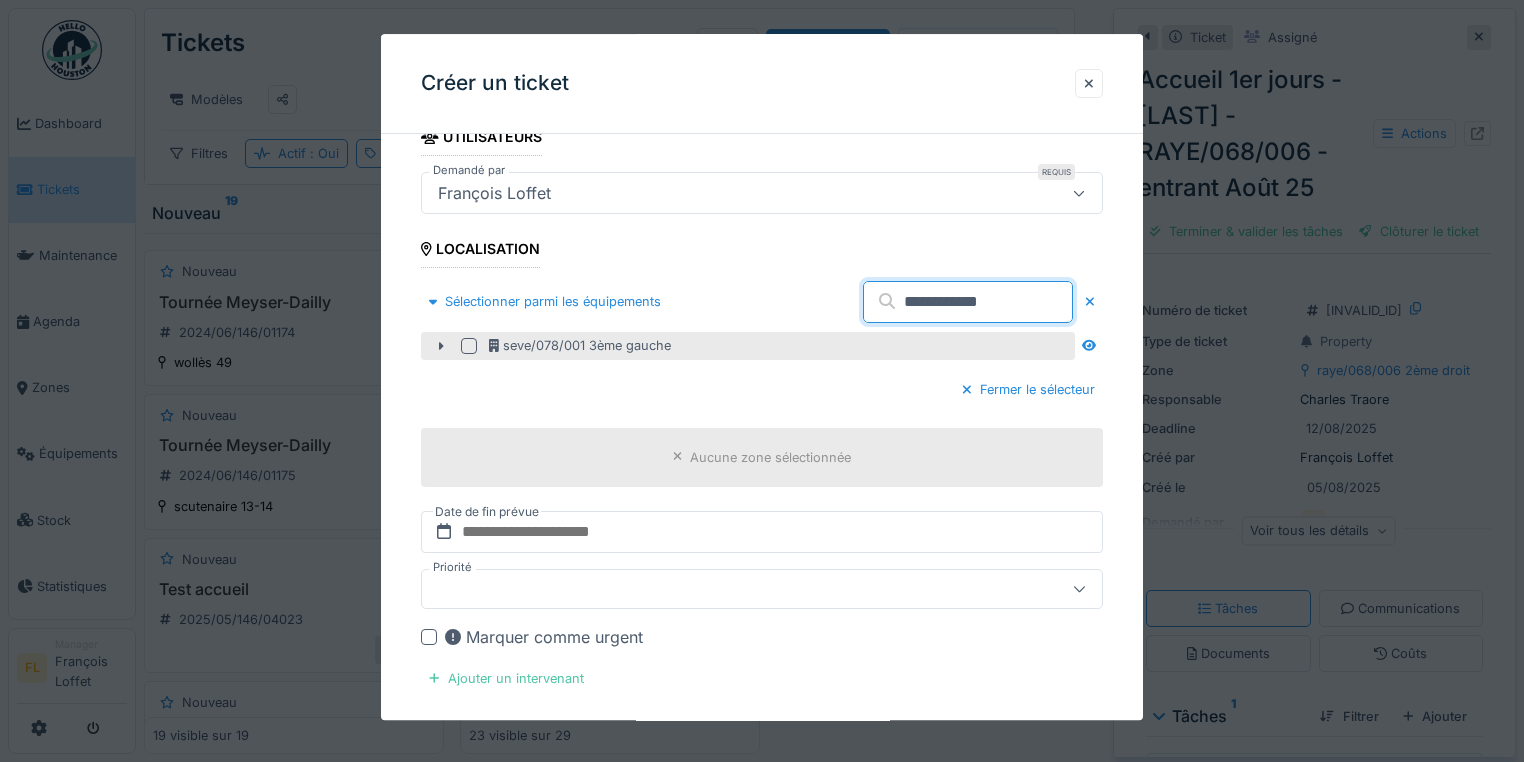 type on "**********" 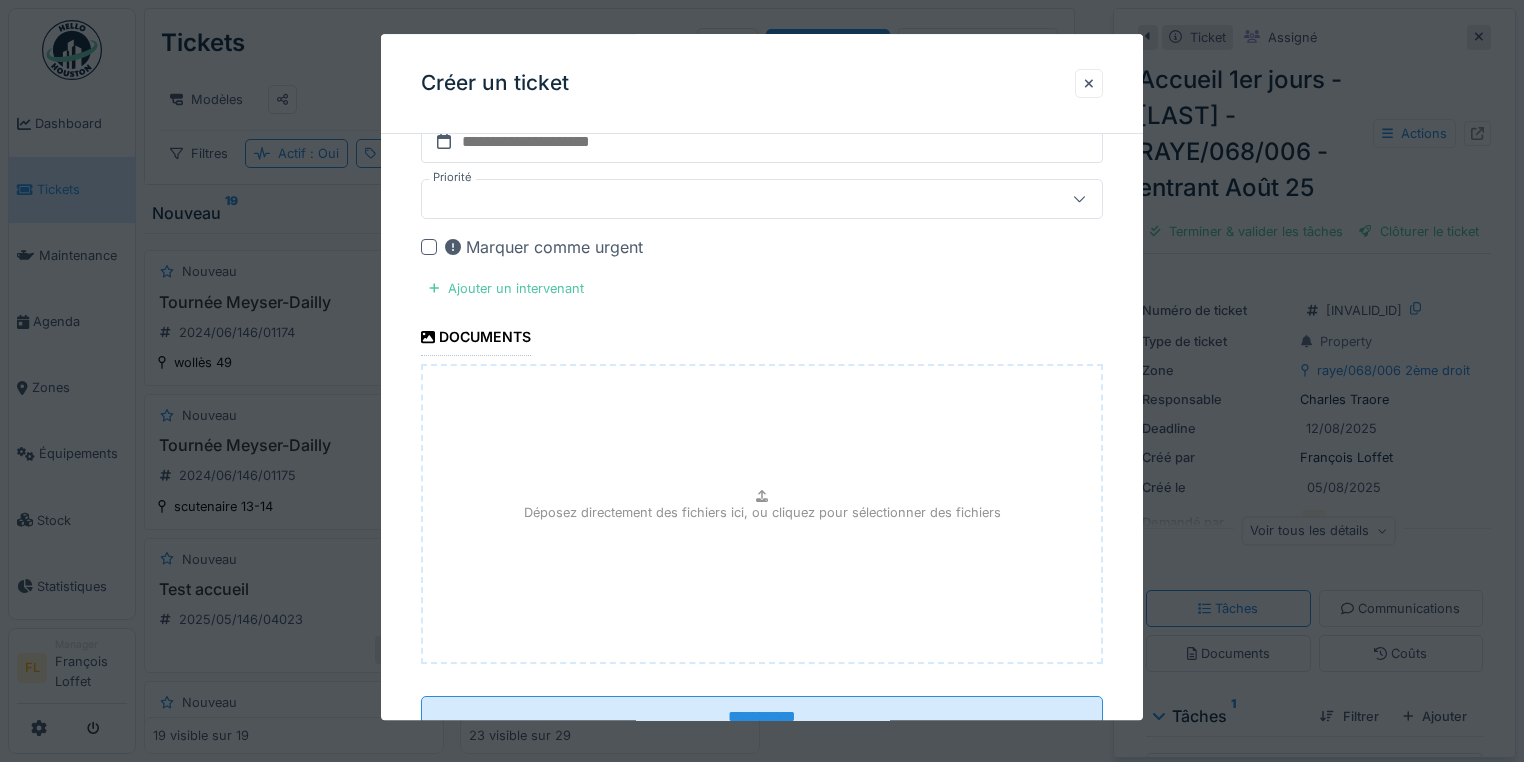 scroll, scrollTop: 720, scrollLeft: 0, axis: vertical 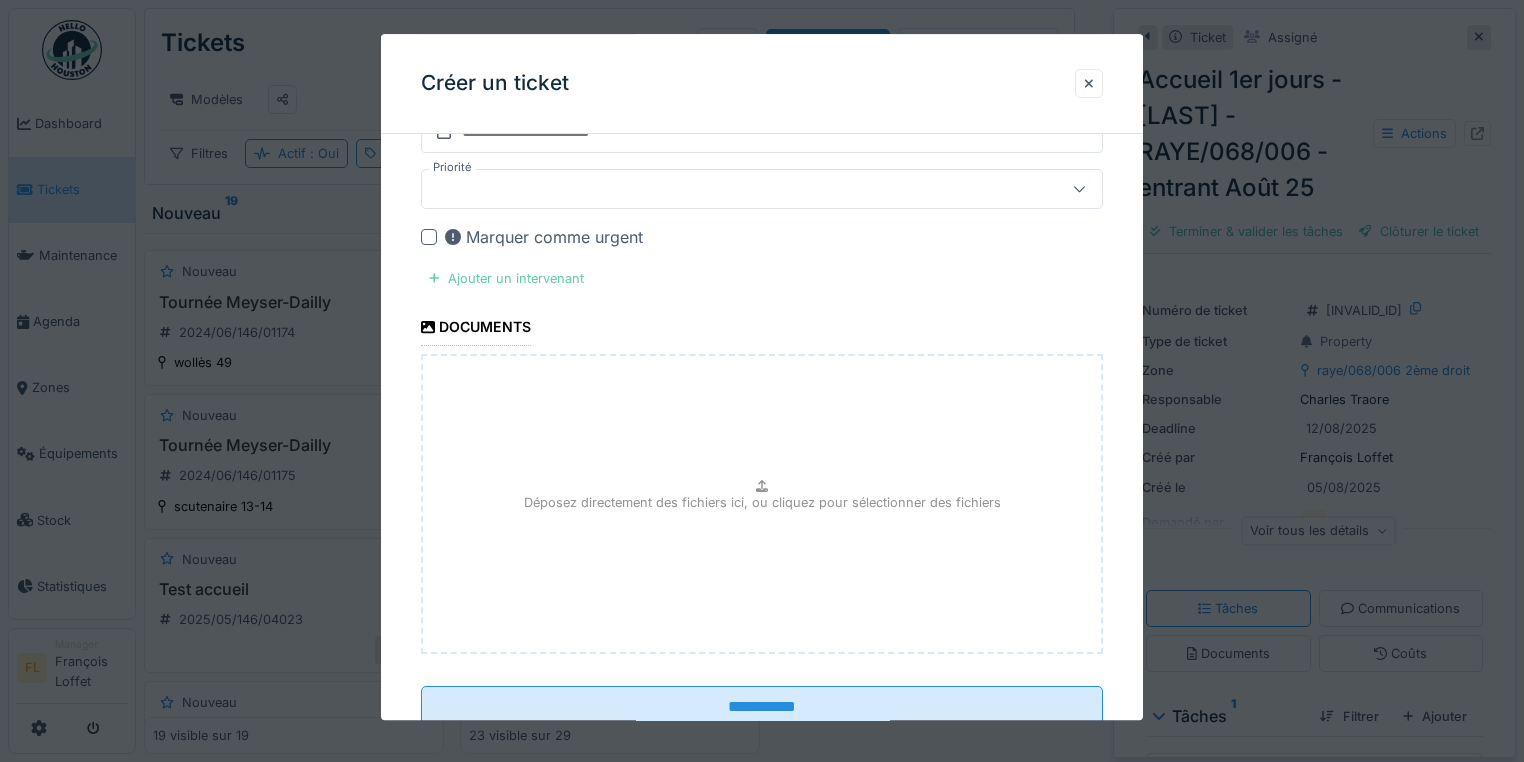 click on "Ajouter un intervenant" at bounding box center [506, 278] 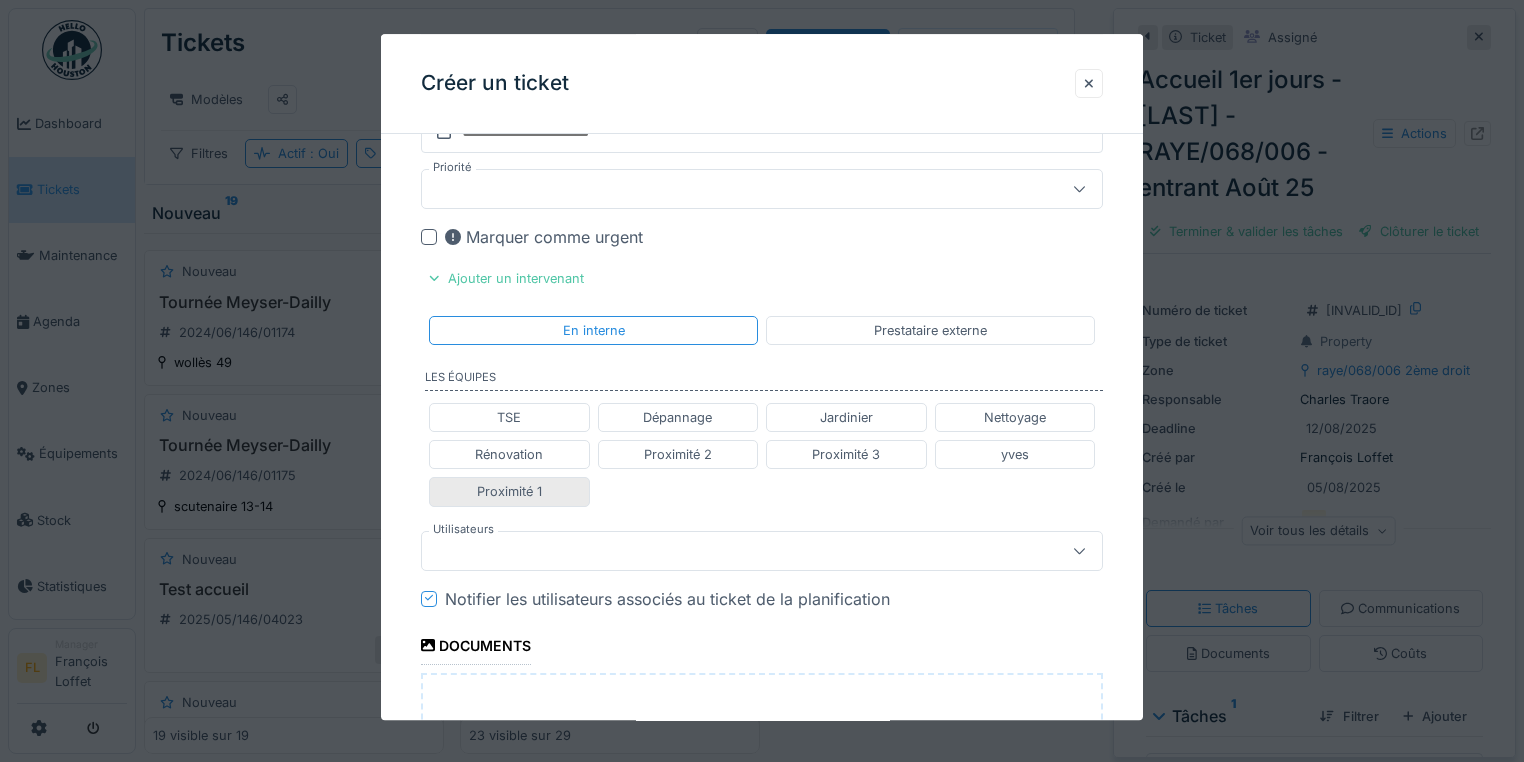 drag, startPoint x: 543, startPoint y: 486, endPoint x: 549, endPoint y: 474, distance: 13.416408 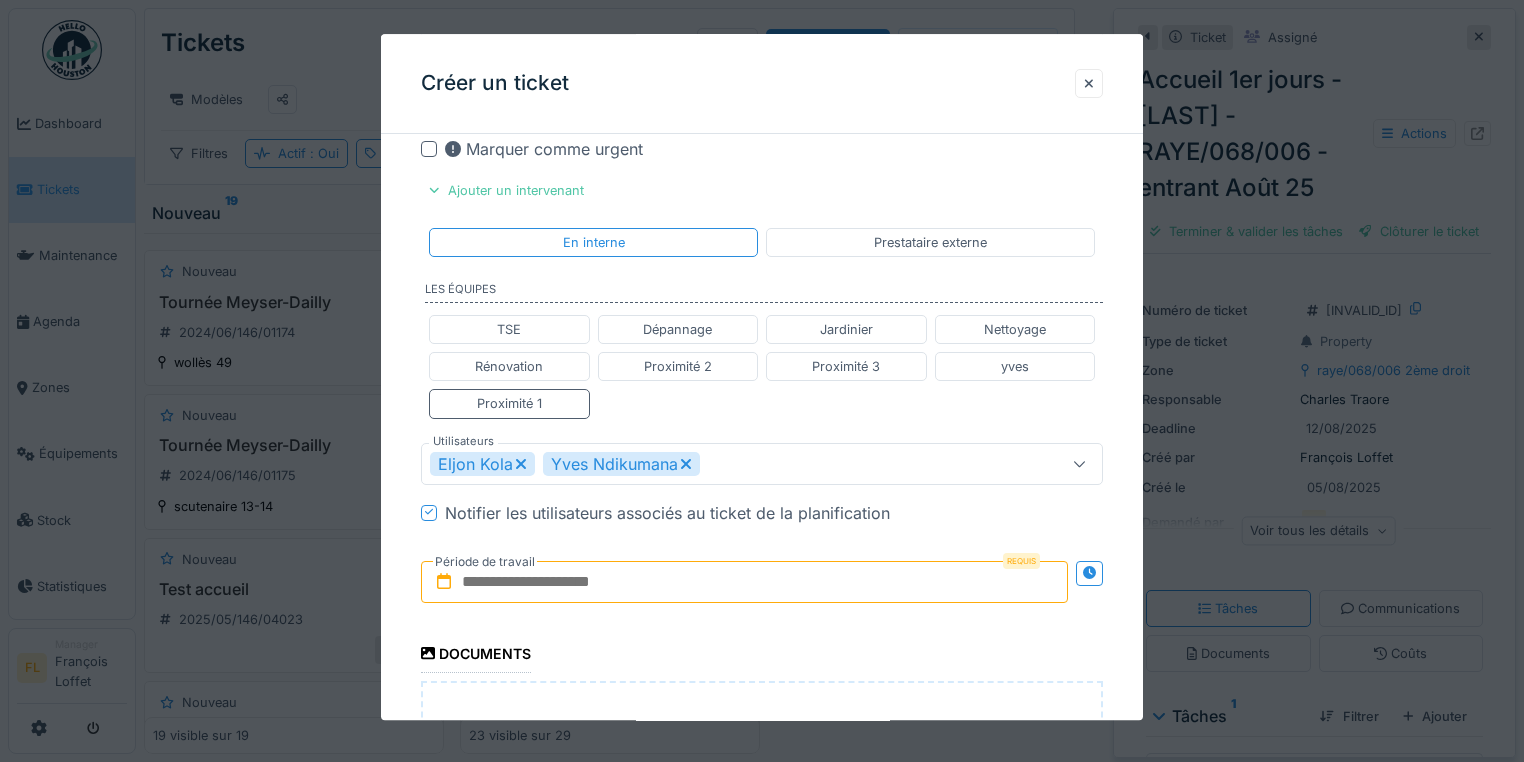 scroll, scrollTop: 960, scrollLeft: 0, axis: vertical 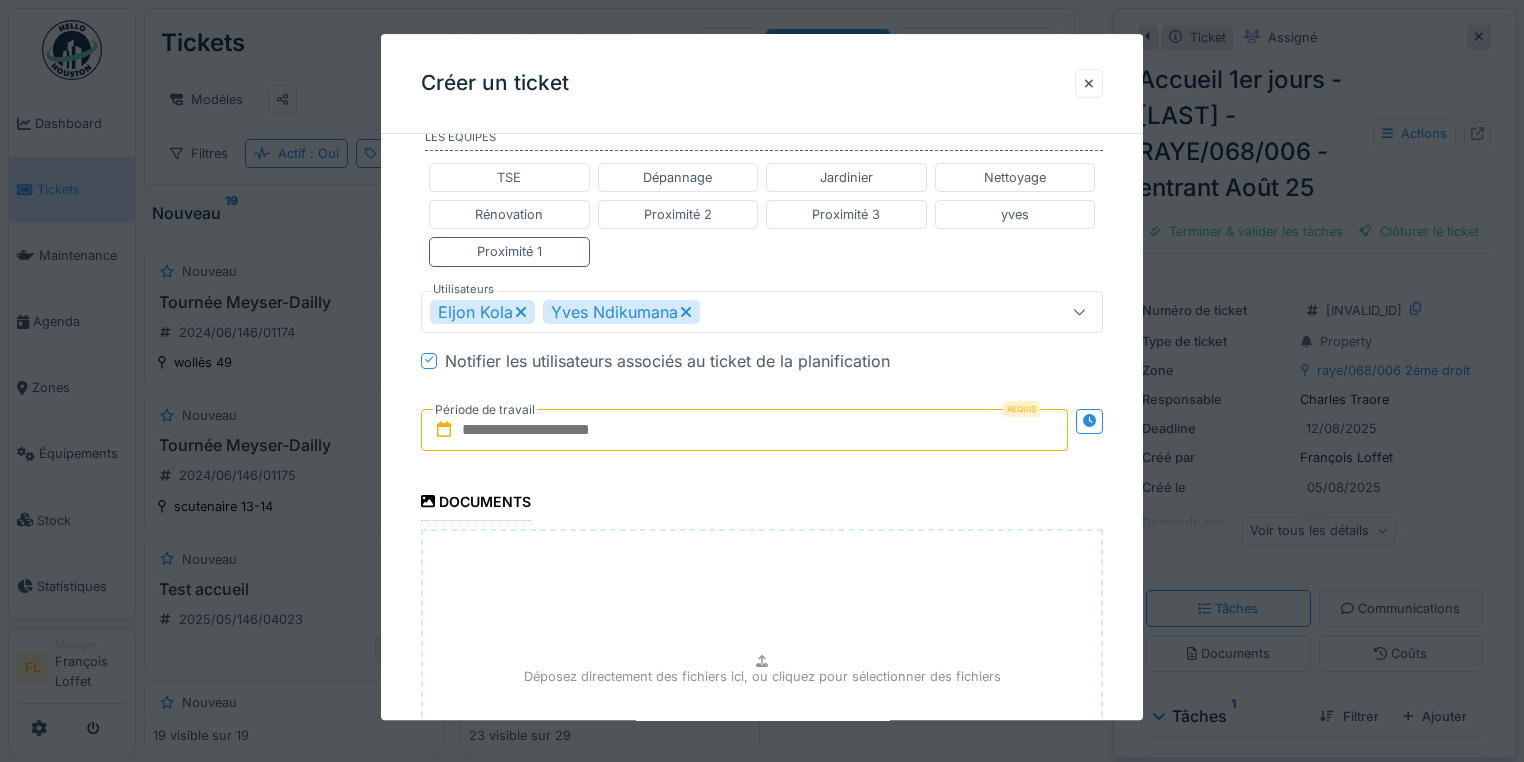 drag, startPoint x: 636, startPoint y: 424, endPoint x: 625, endPoint y: 431, distance: 13.038404 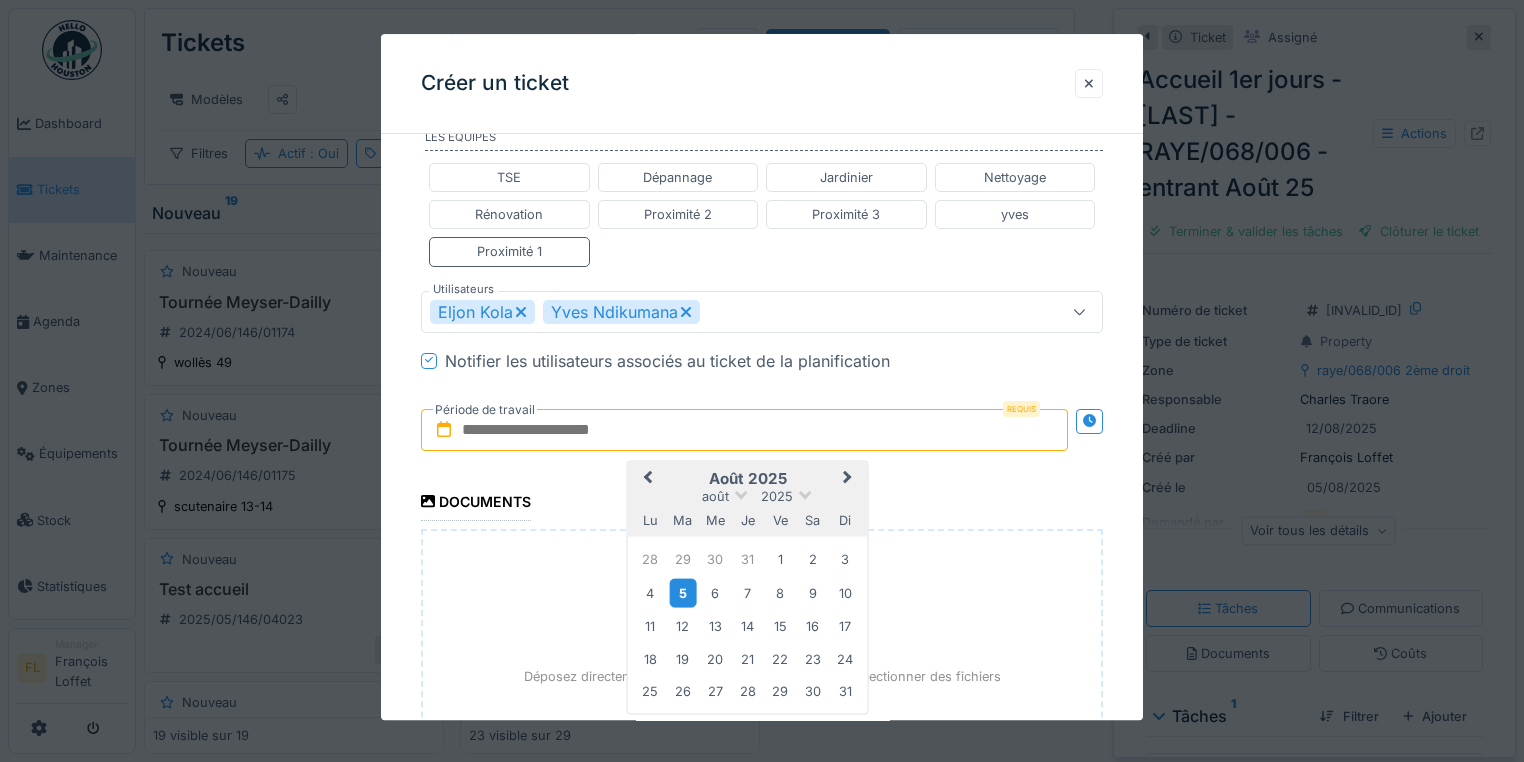 click on "5" at bounding box center (682, 593) 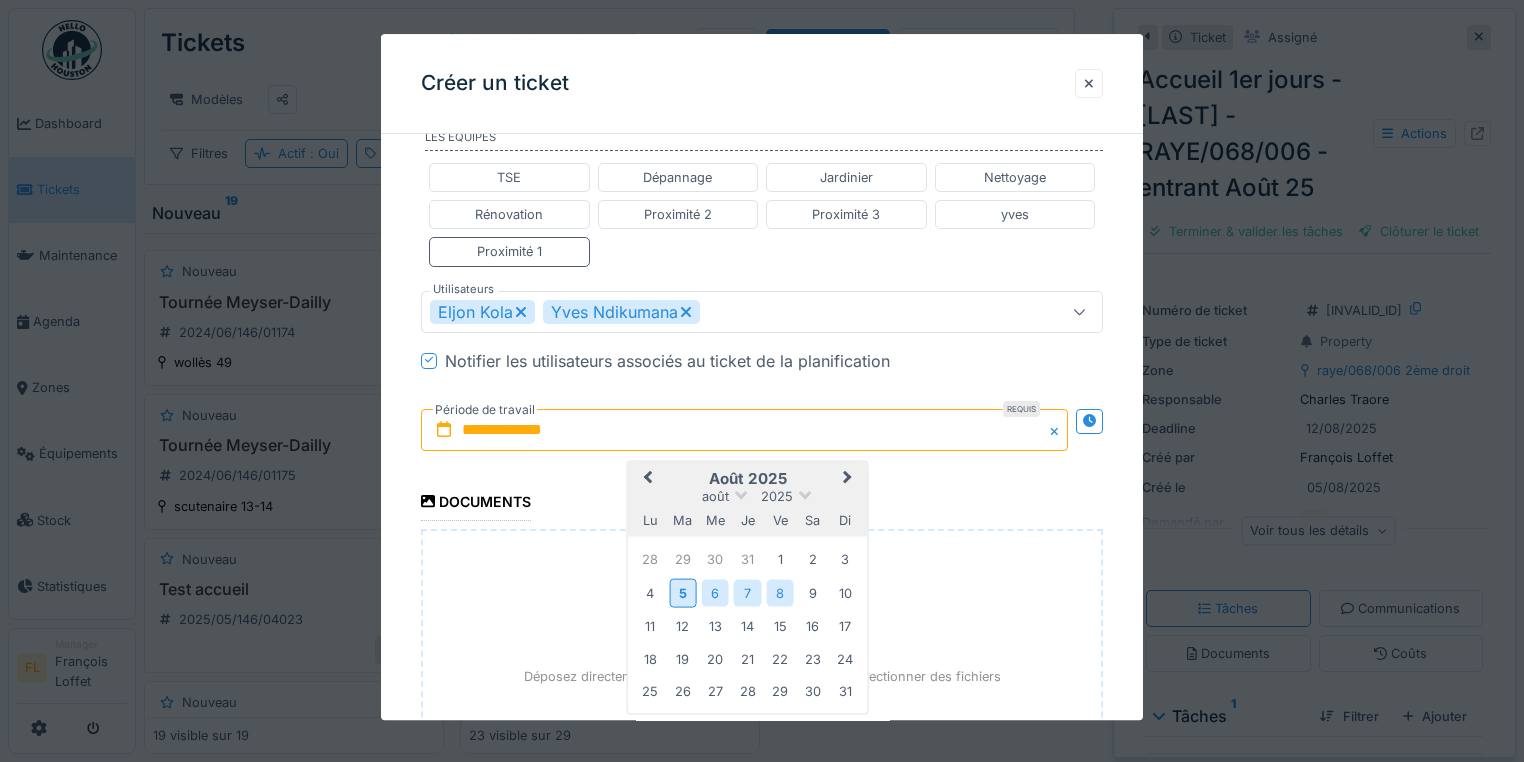 click on "8" at bounding box center (780, 593) 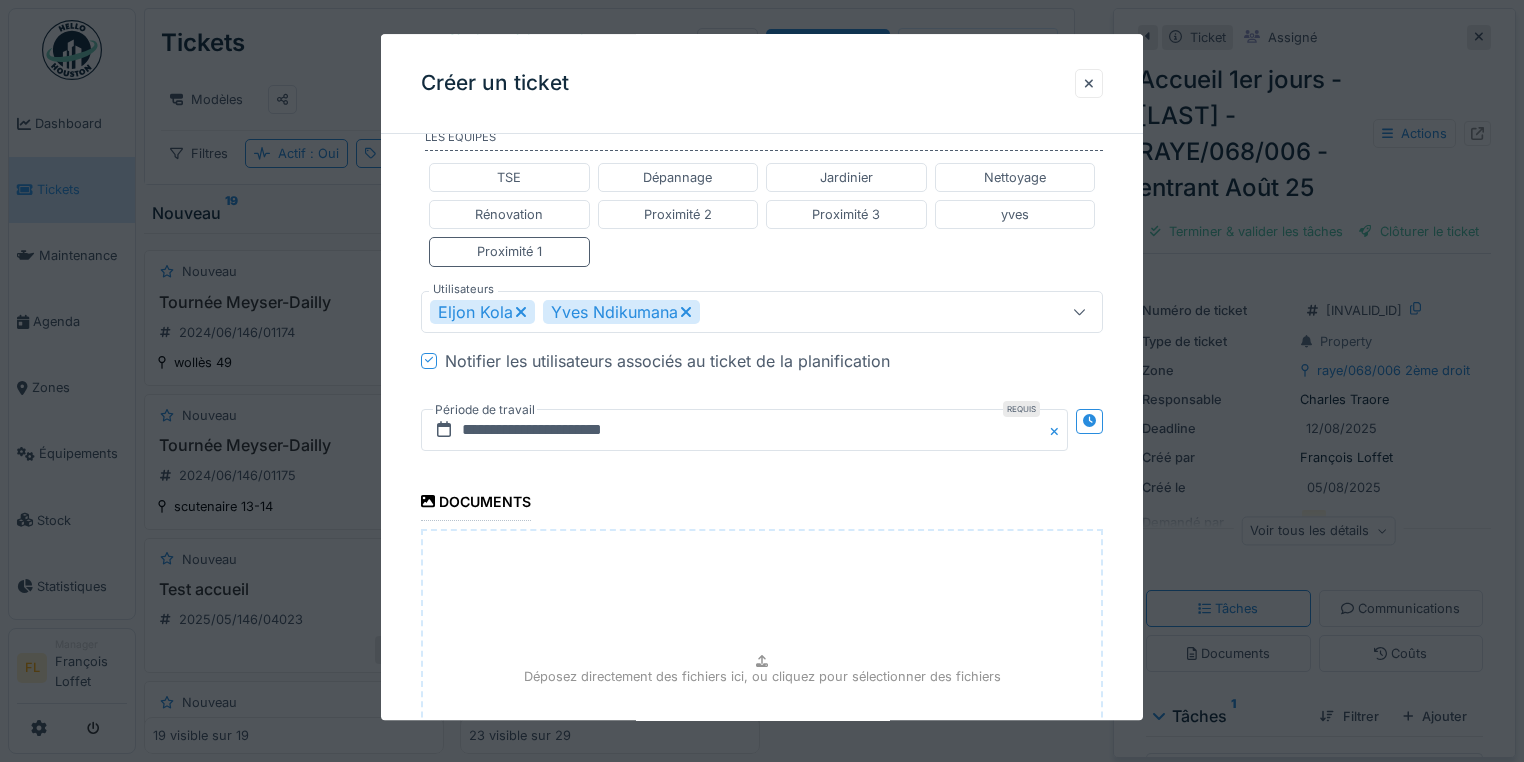 drag, startPoint x: 668, startPoint y: 485, endPoint x: 648, endPoint y: 457, distance: 34.4093 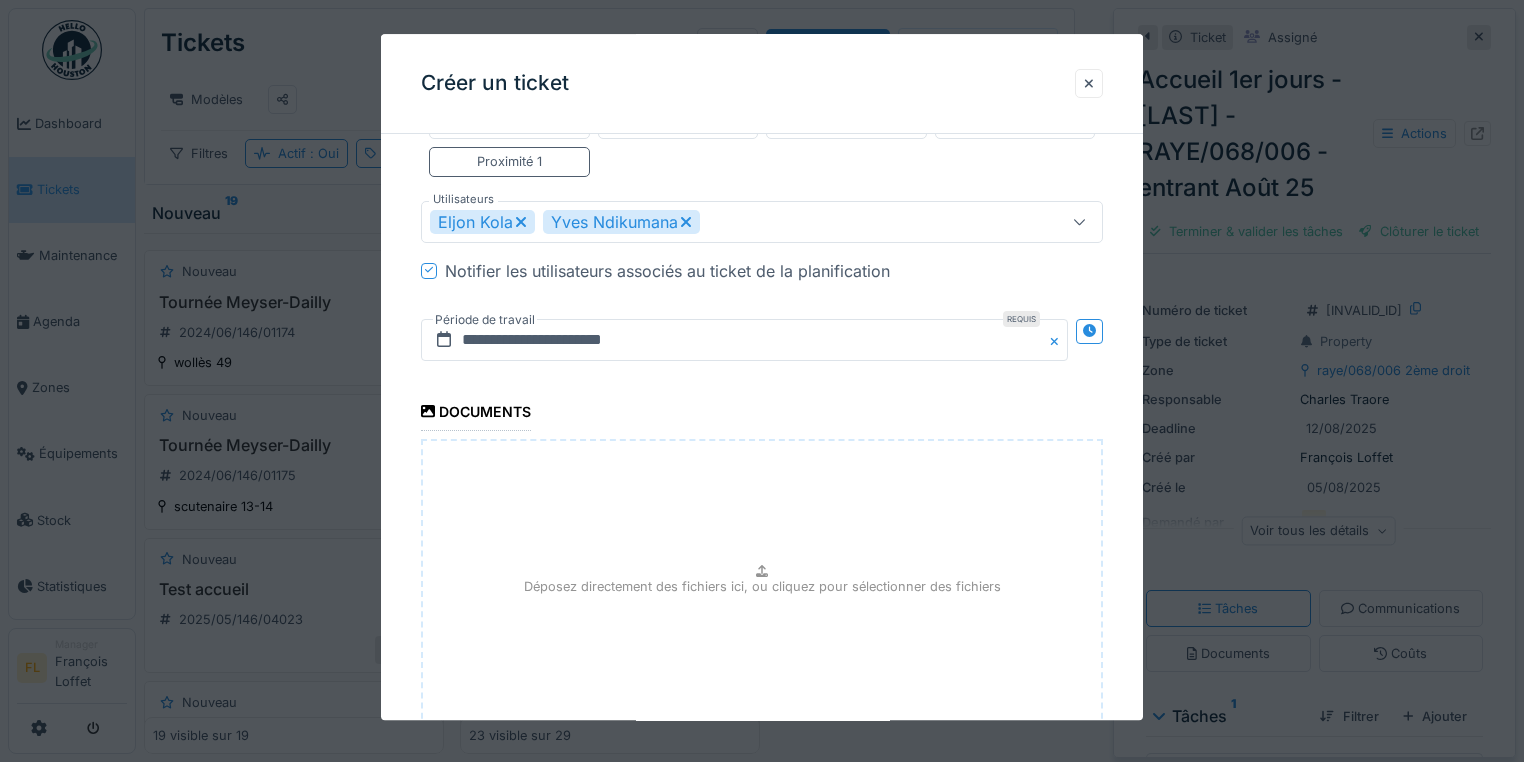 scroll, scrollTop: 1192, scrollLeft: 0, axis: vertical 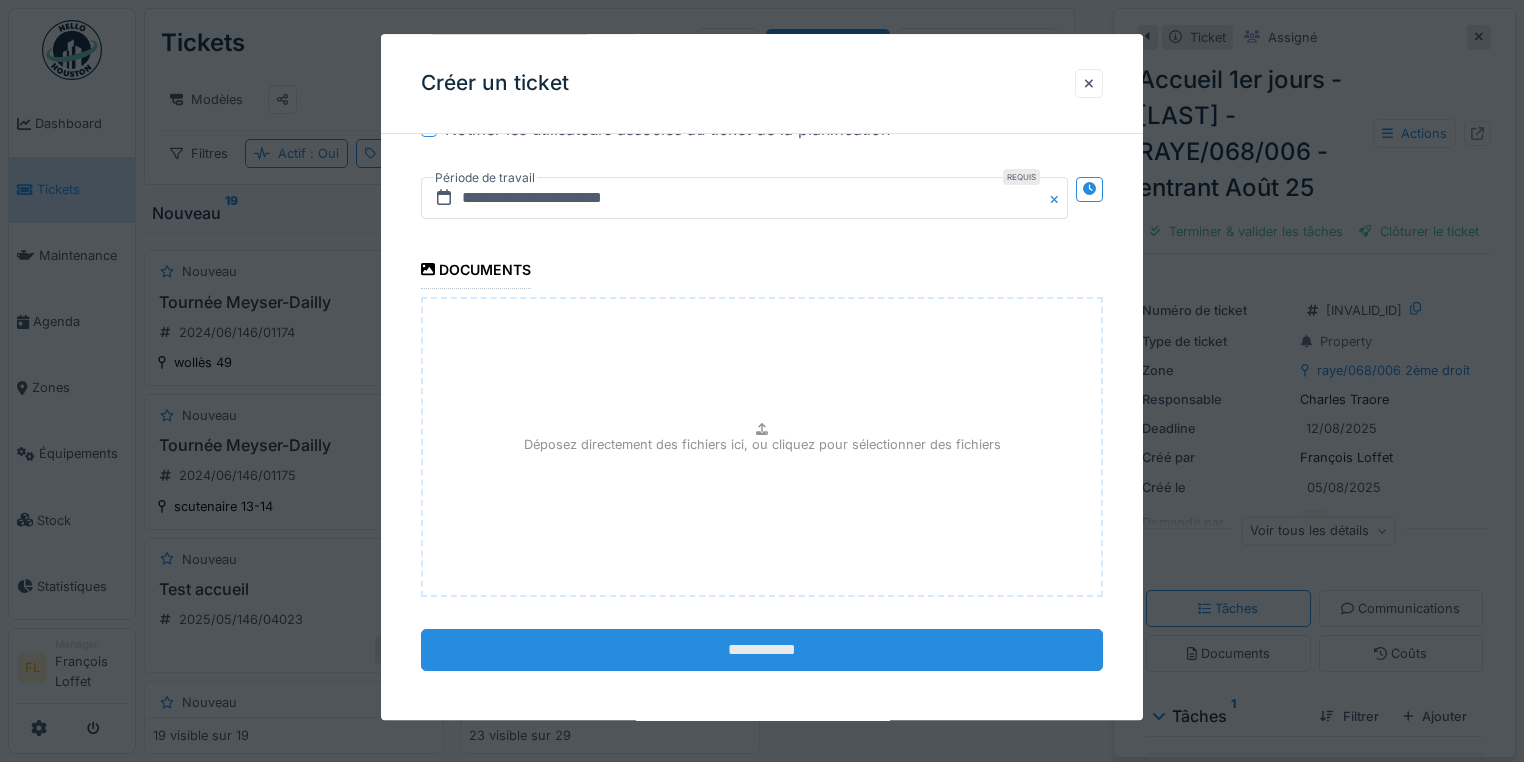 click on "**********" at bounding box center (762, 650) 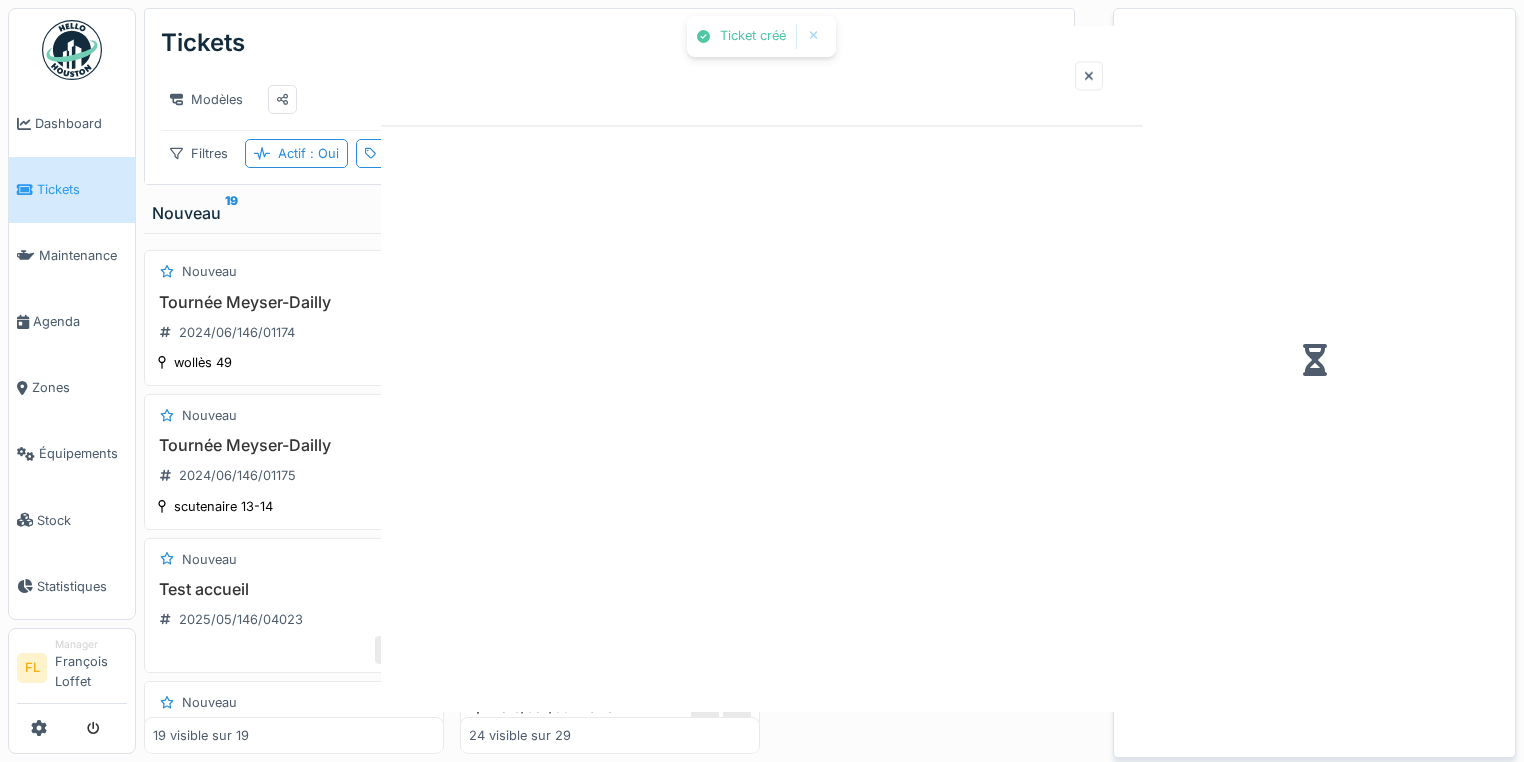 scroll, scrollTop: 0, scrollLeft: 0, axis: both 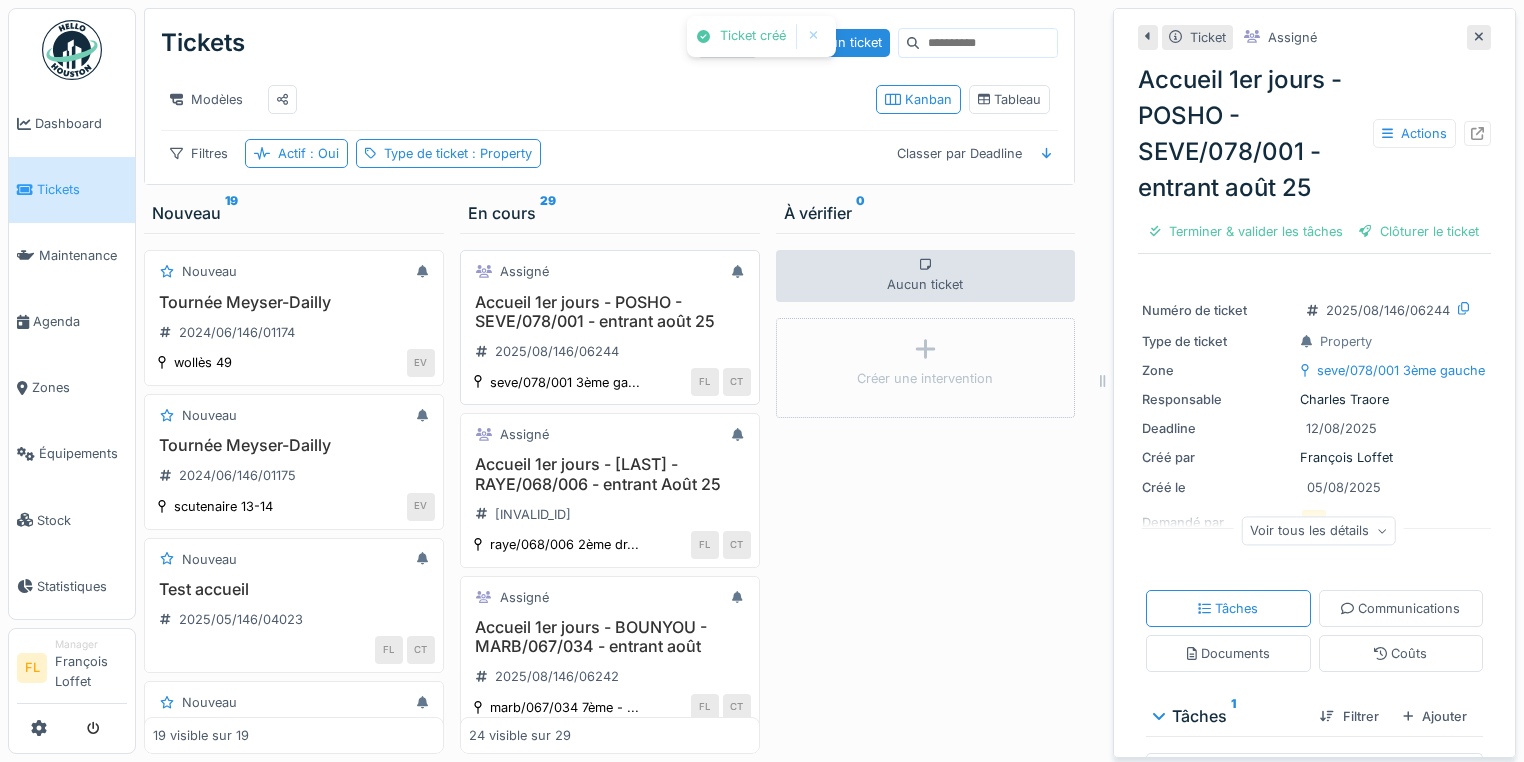 click on "Accueil 1er jours - POSHO - SEVE/078/001 - entrant août 25" at bounding box center [610, 312] 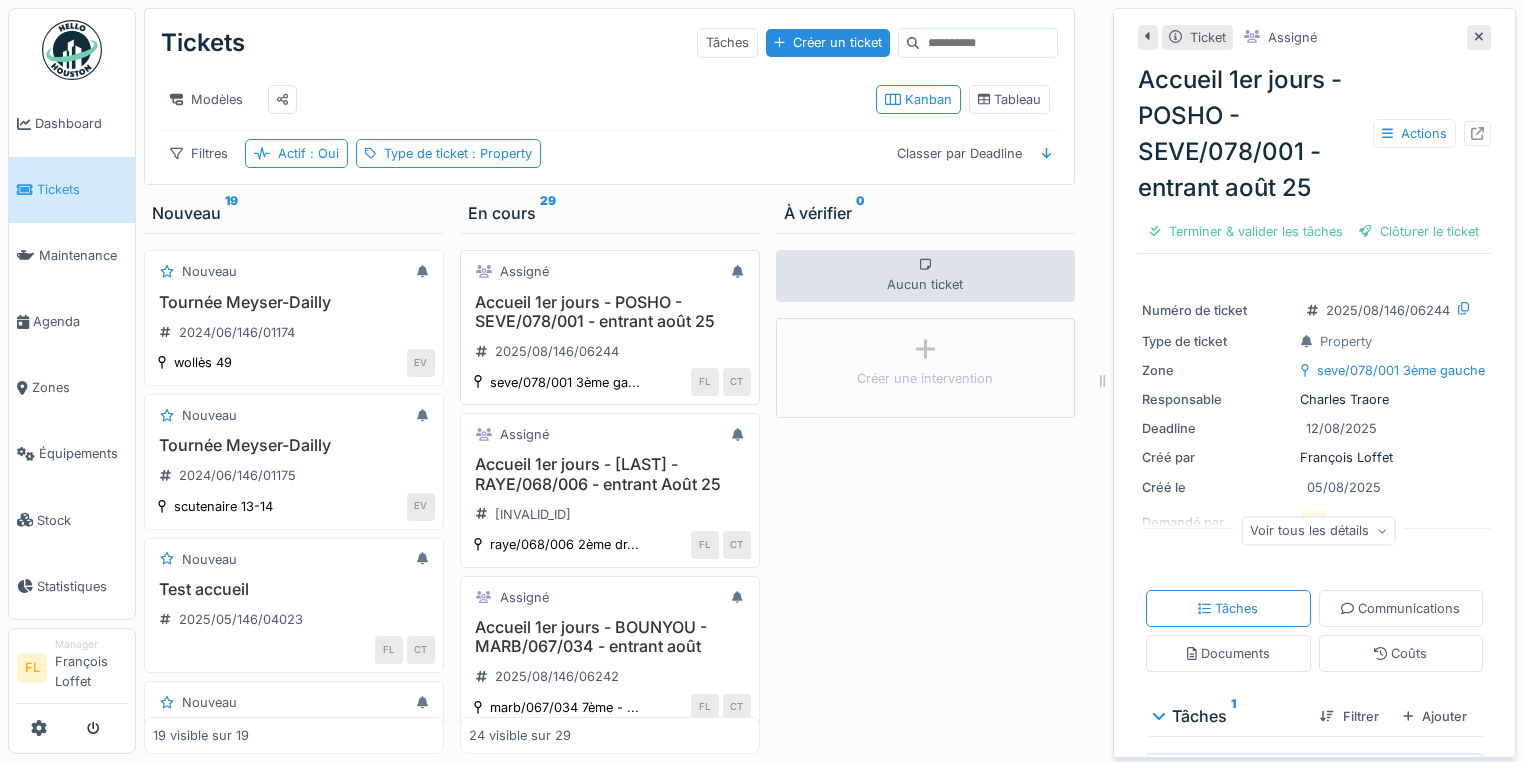 click on "Accueil 1er jours - POSHO - SEVE/078/001 - entrant août 25" at bounding box center (610, 312) 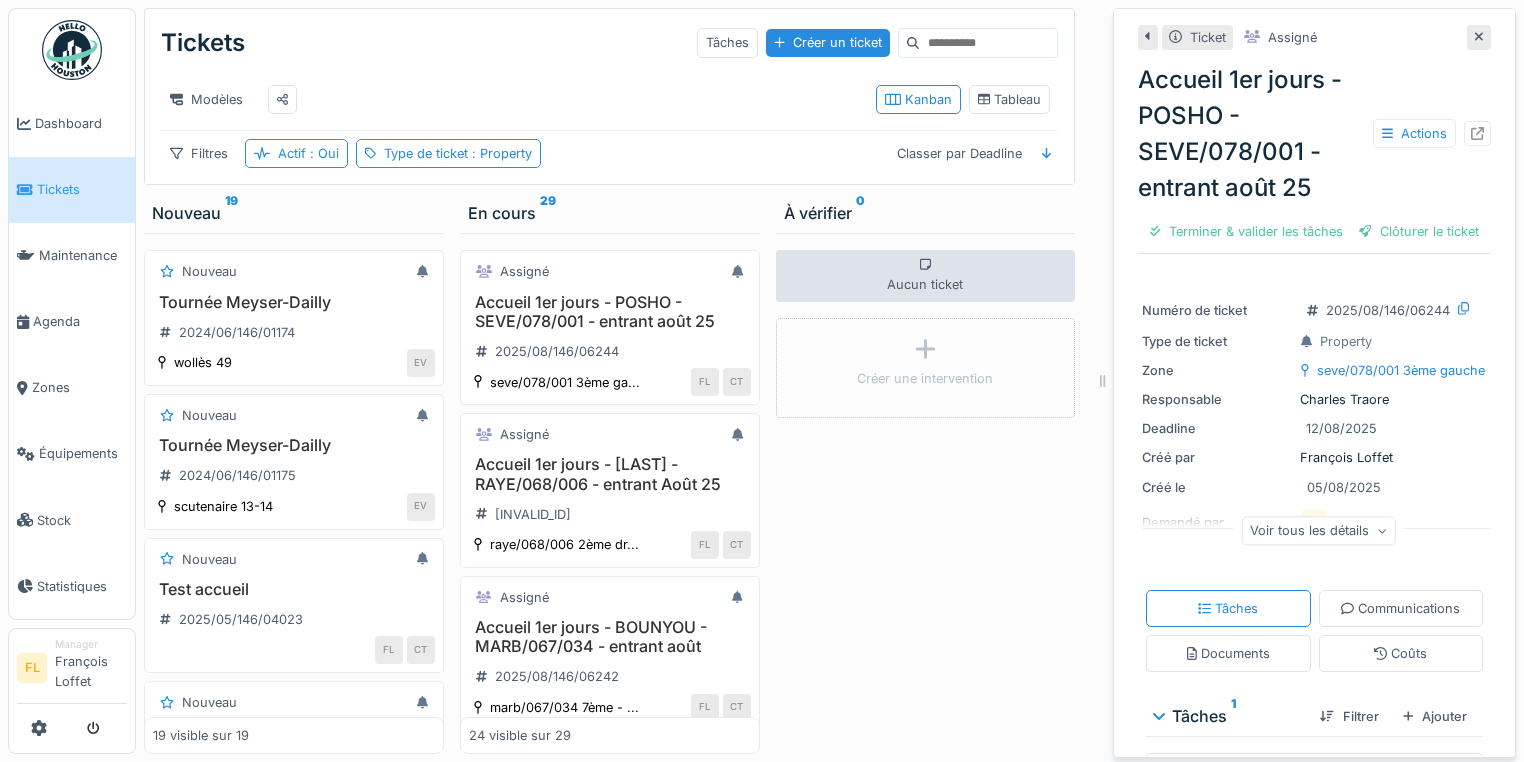 click 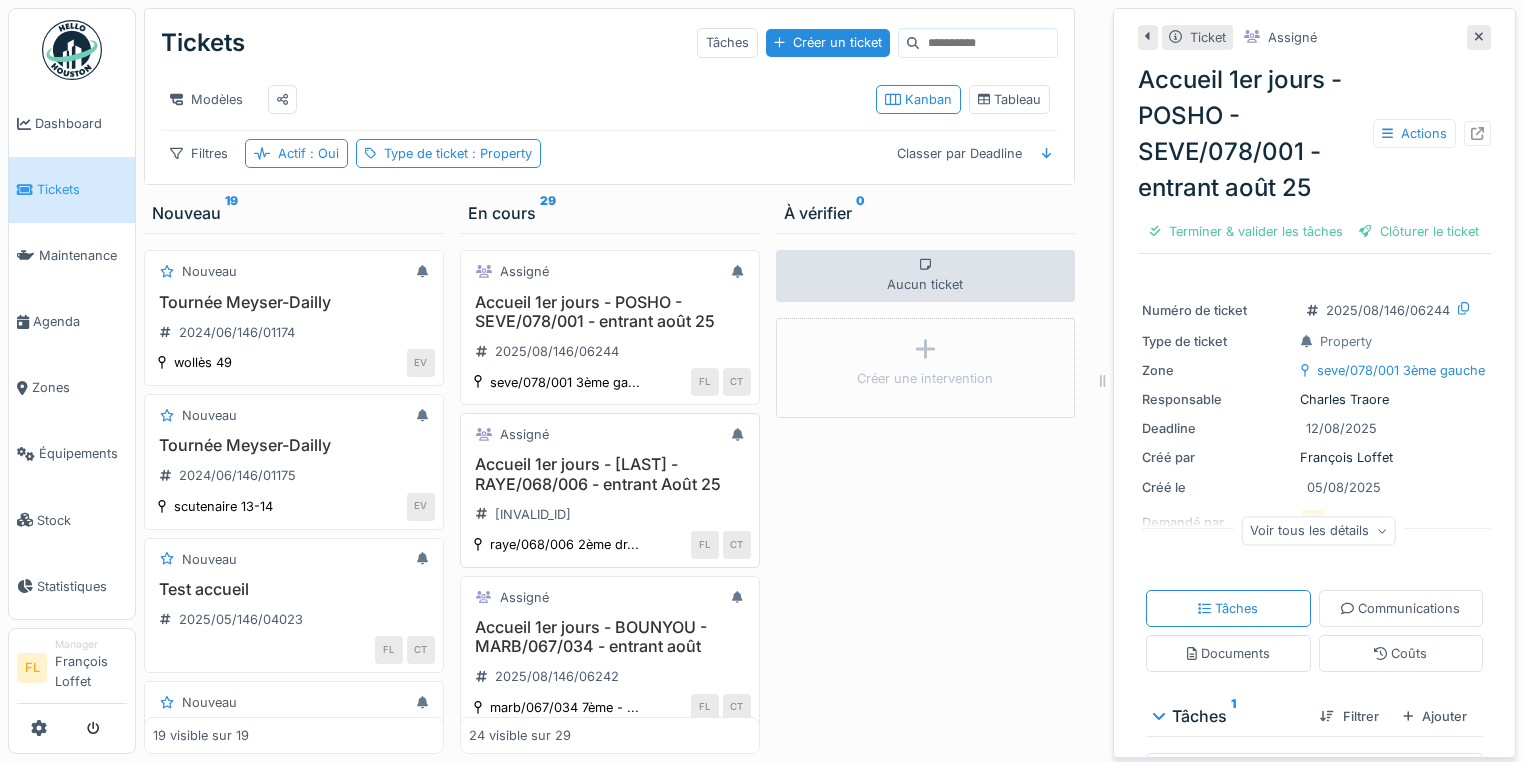 click on "Aucun ticket Créer une intervention" at bounding box center (926, 493) 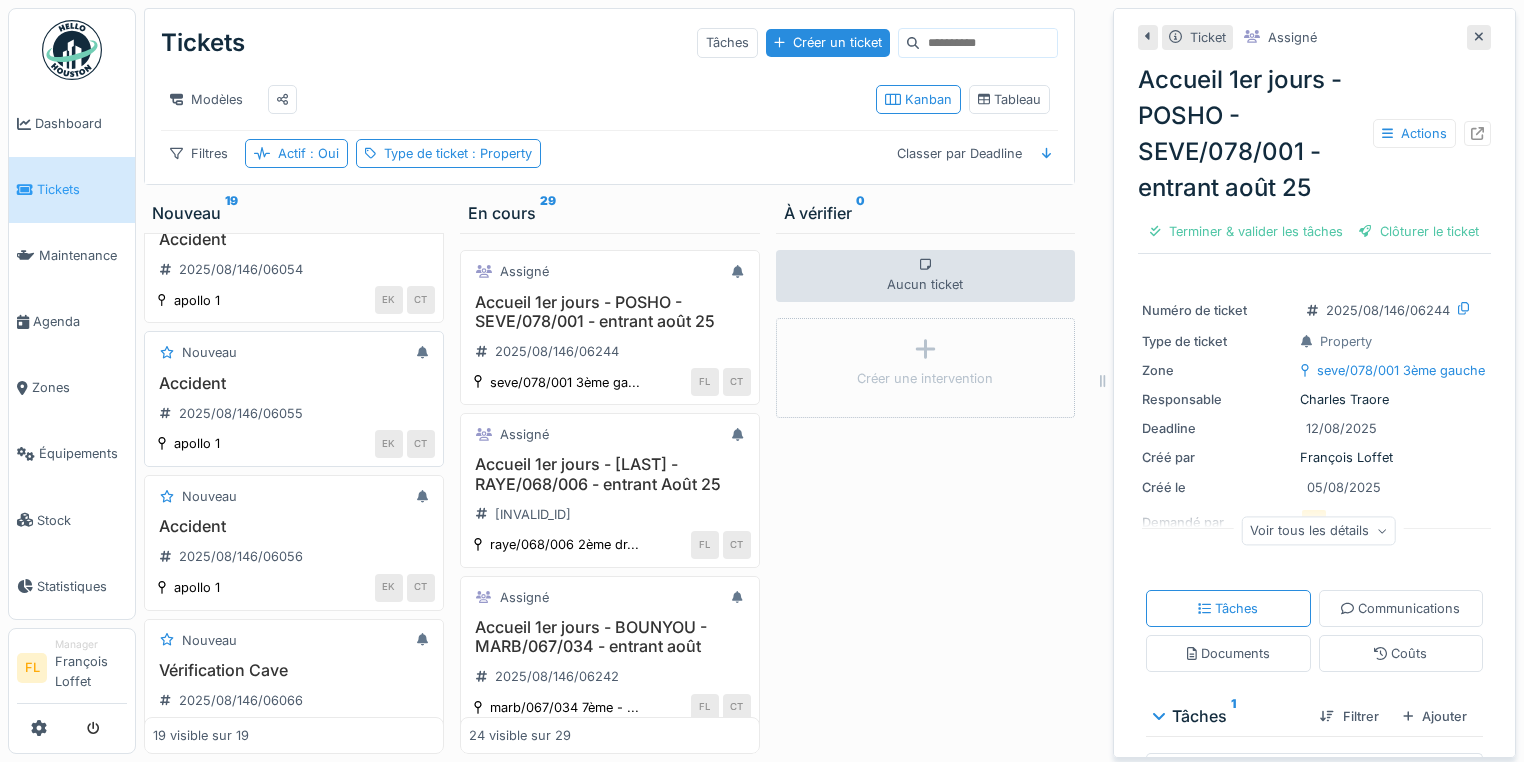 scroll, scrollTop: 1826, scrollLeft: 0, axis: vertical 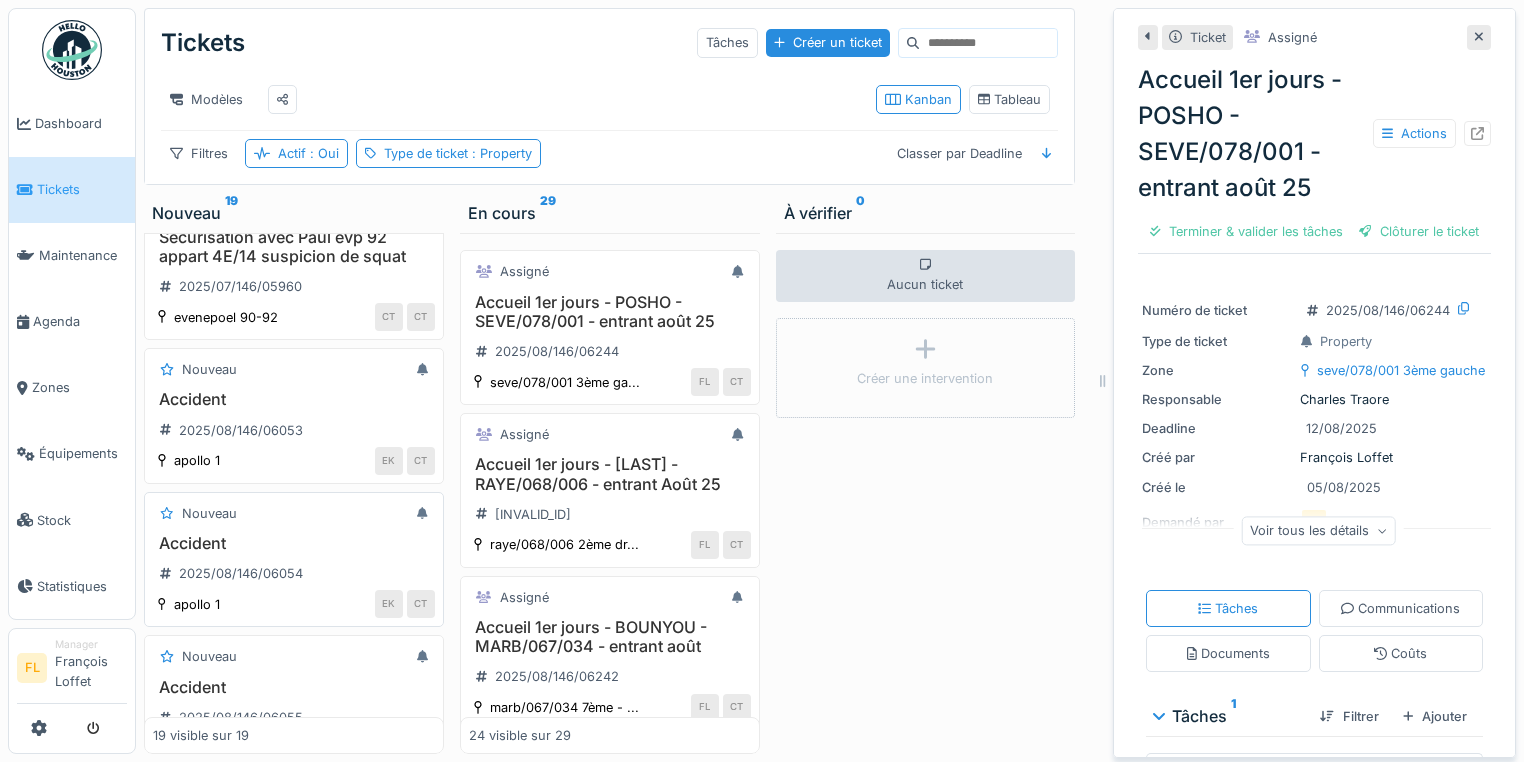 click on "Accident" at bounding box center [294, 543] 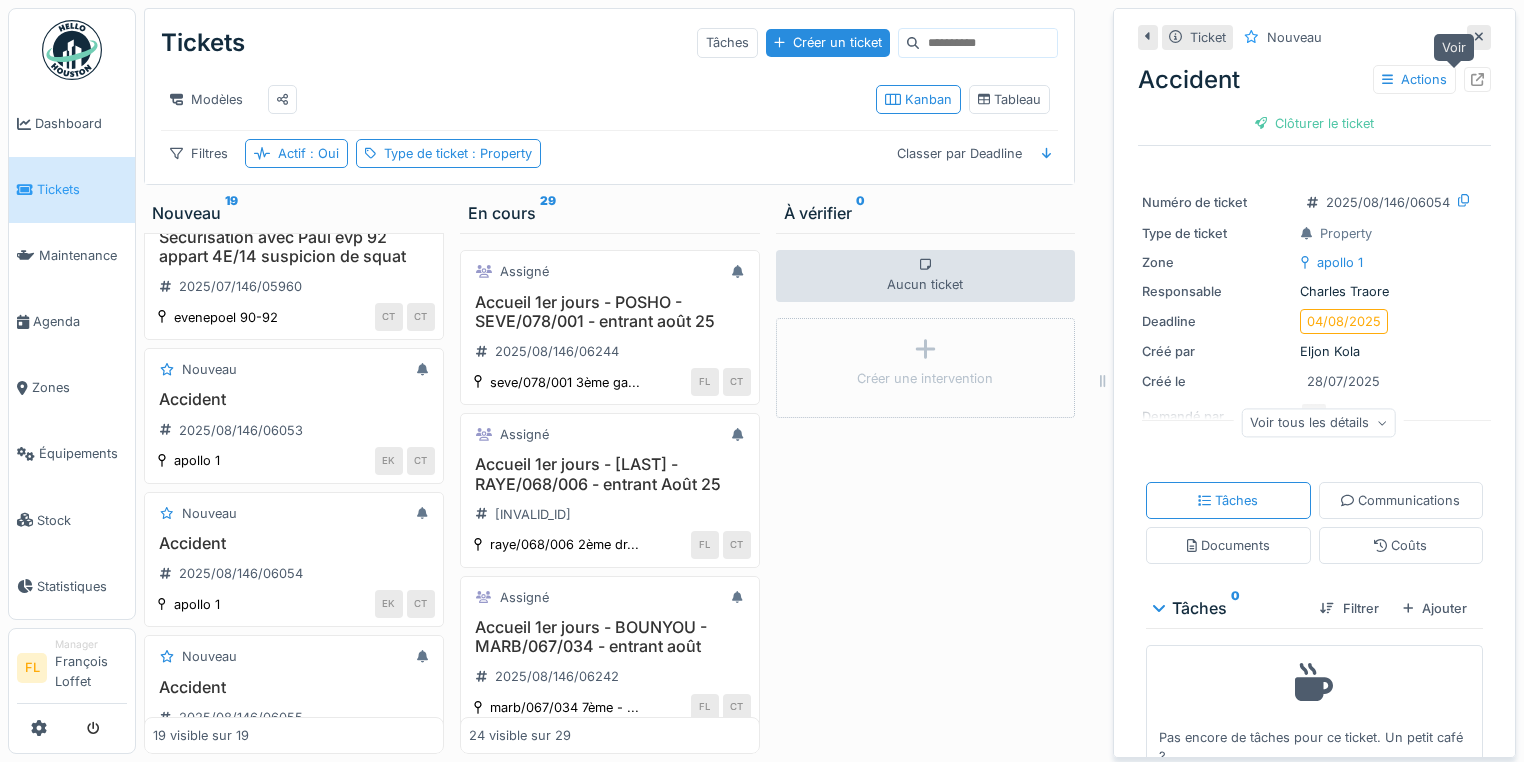 click 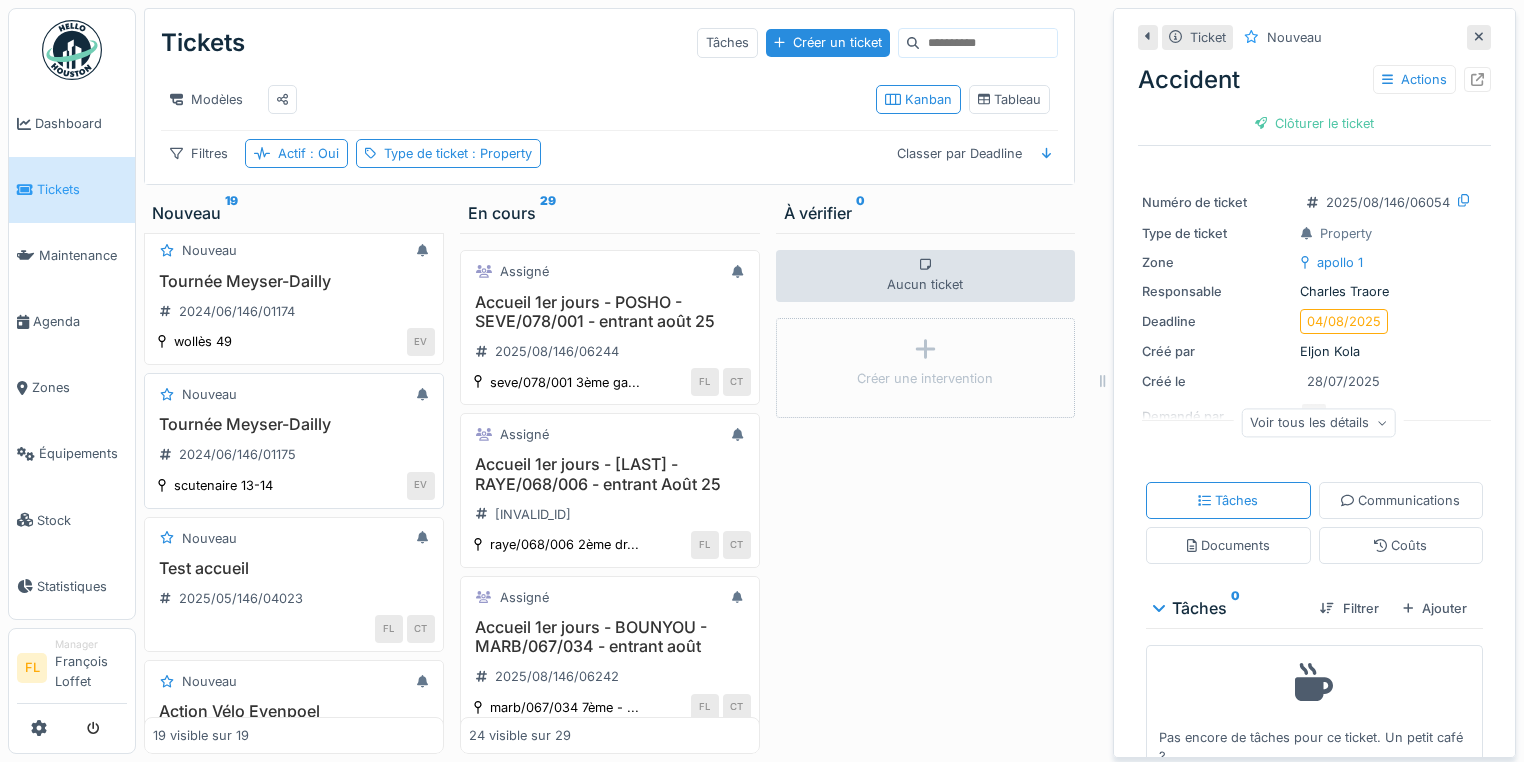 scroll, scrollTop: 0, scrollLeft: 0, axis: both 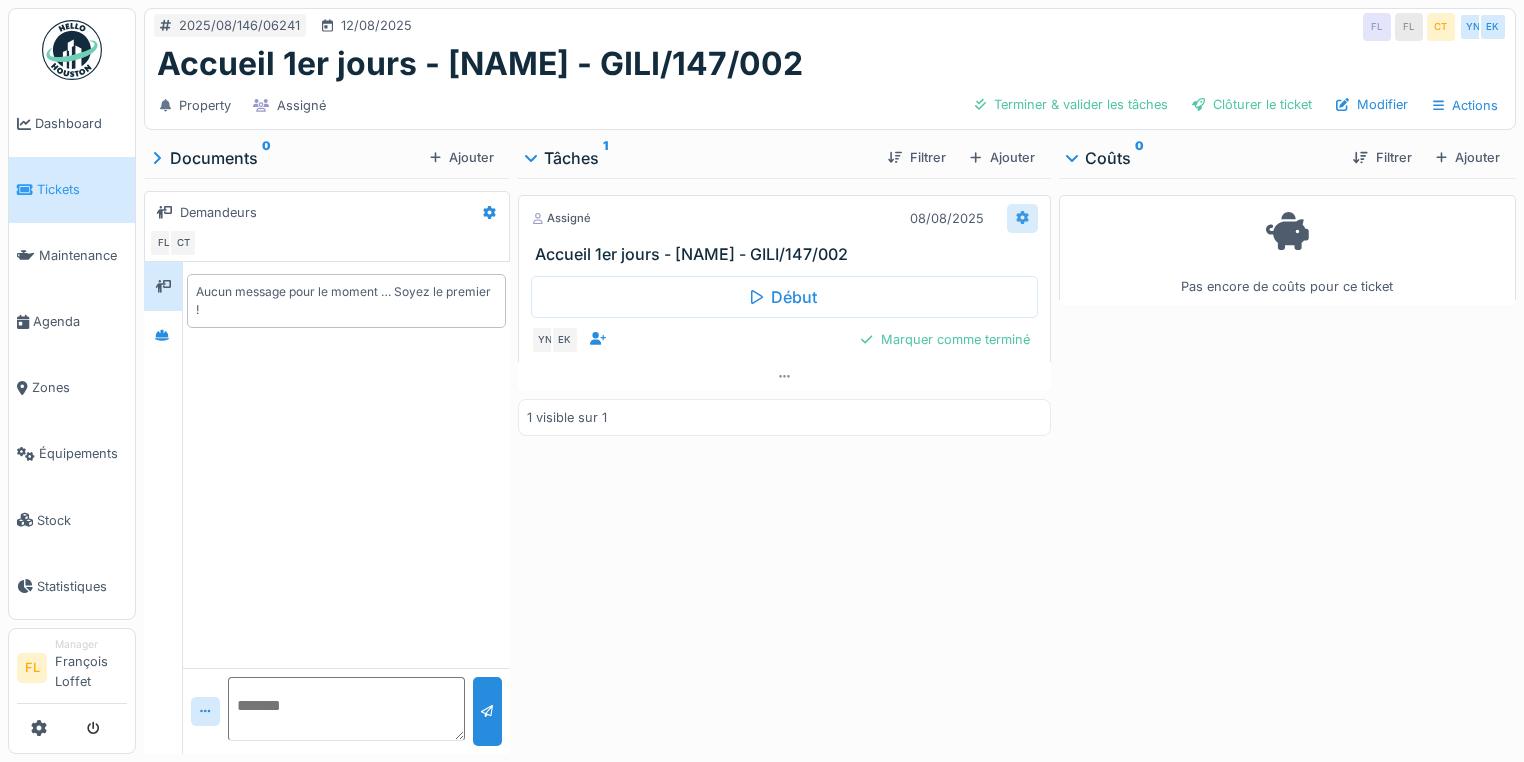 click 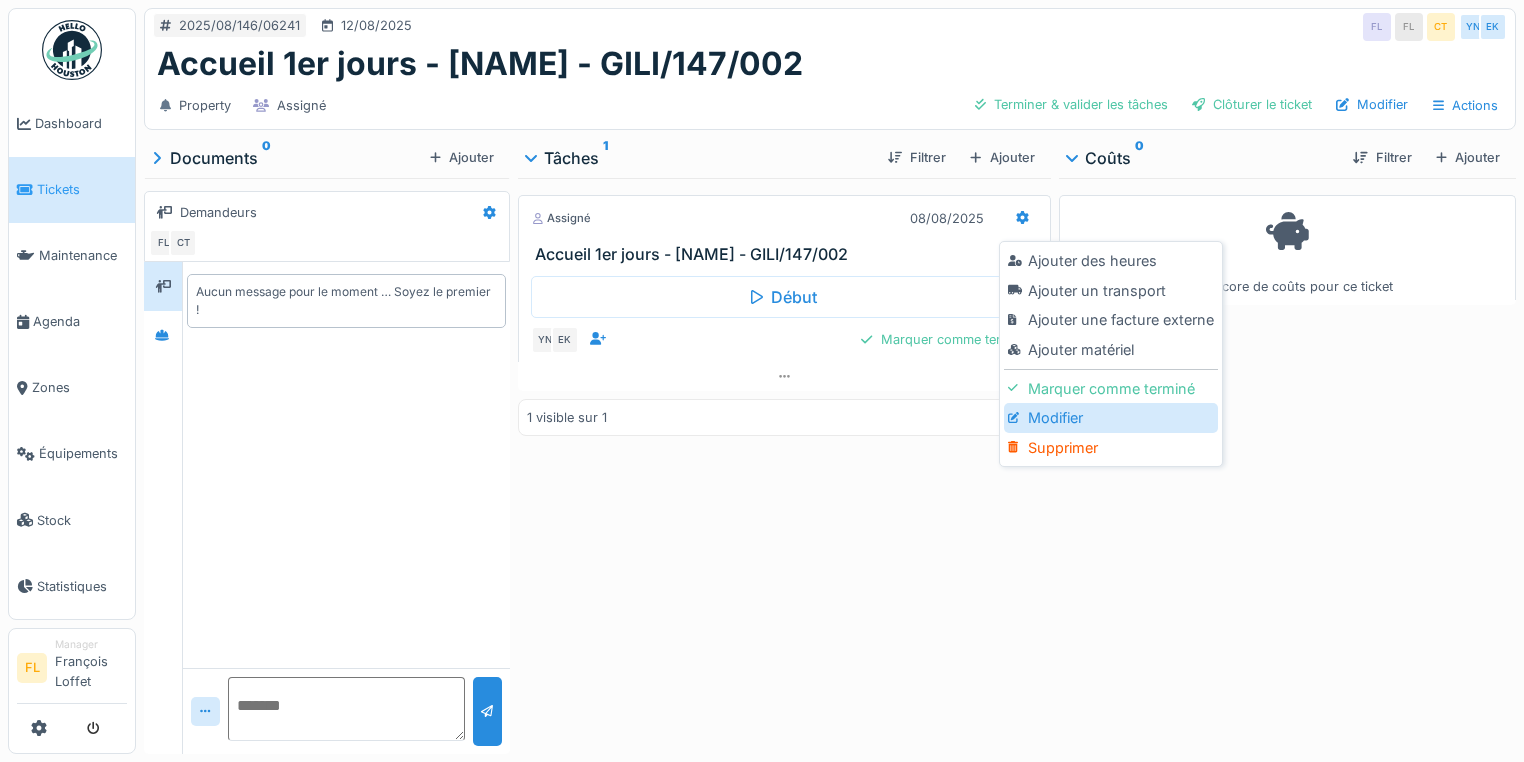 click at bounding box center (1017, 418) 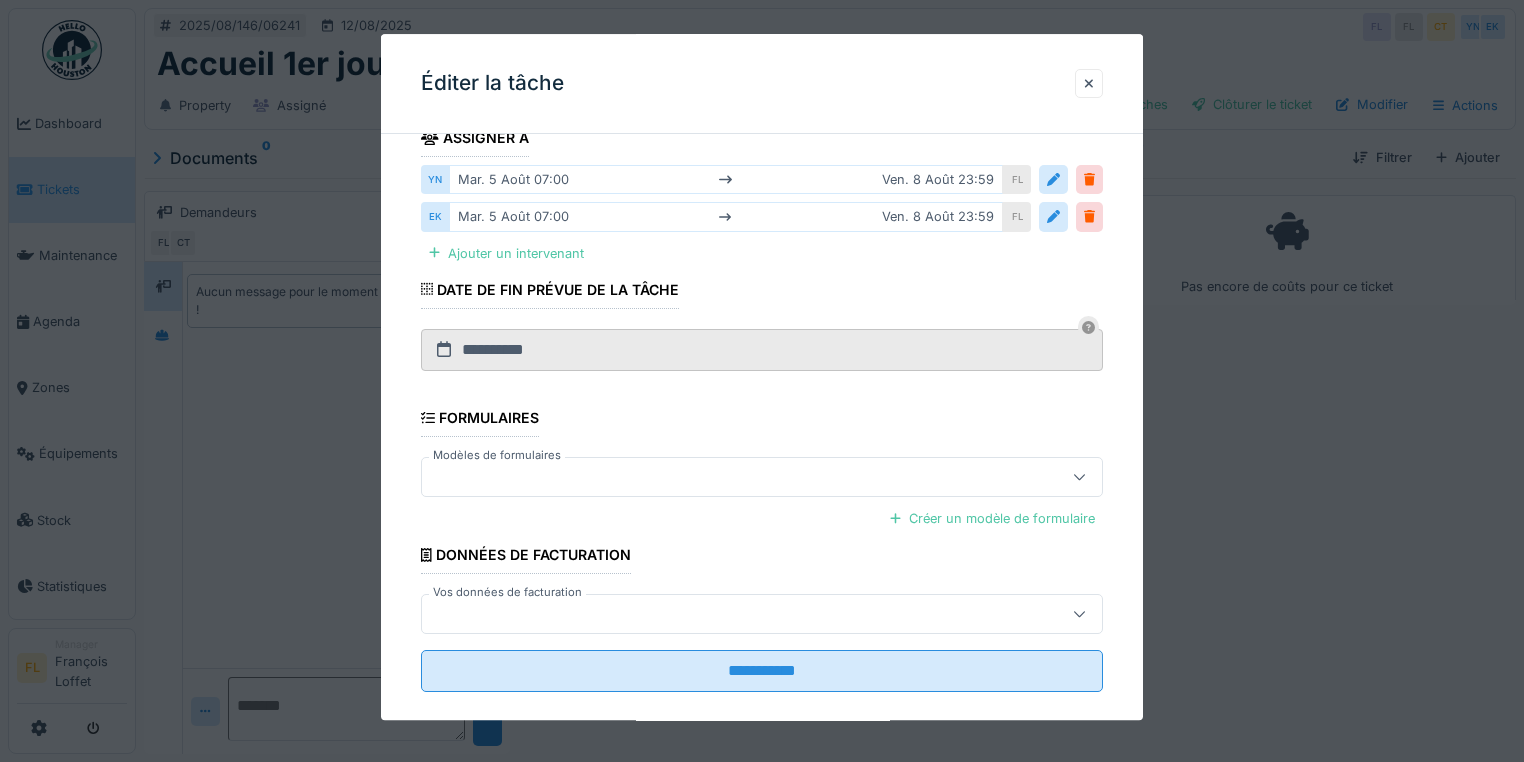 scroll, scrollTop: 373, scrollLeft: 0, axis: vertical 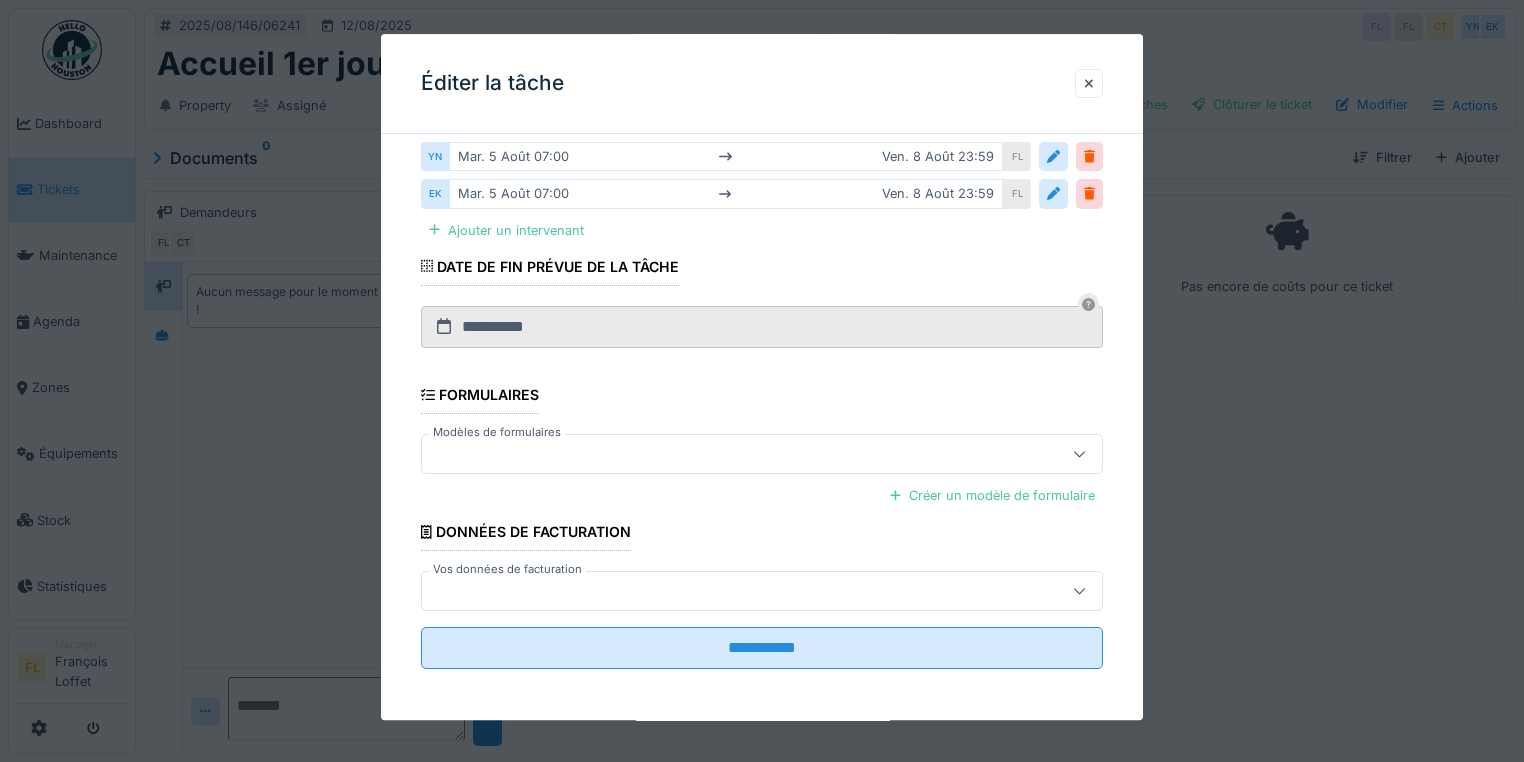 click at bounding box center [728, 454] 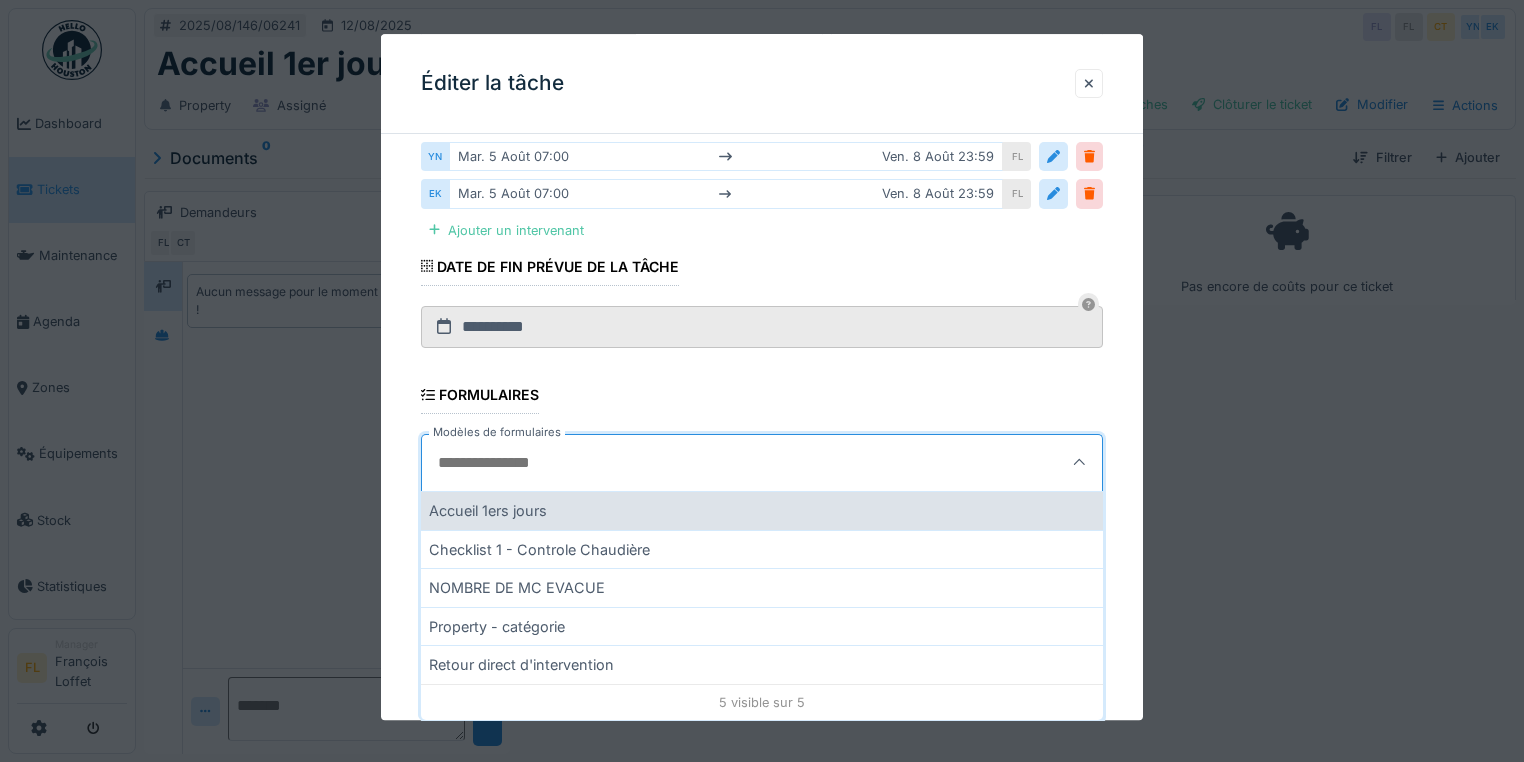 click on "Accueil 1ers jours" at bounding box center [762, 510] 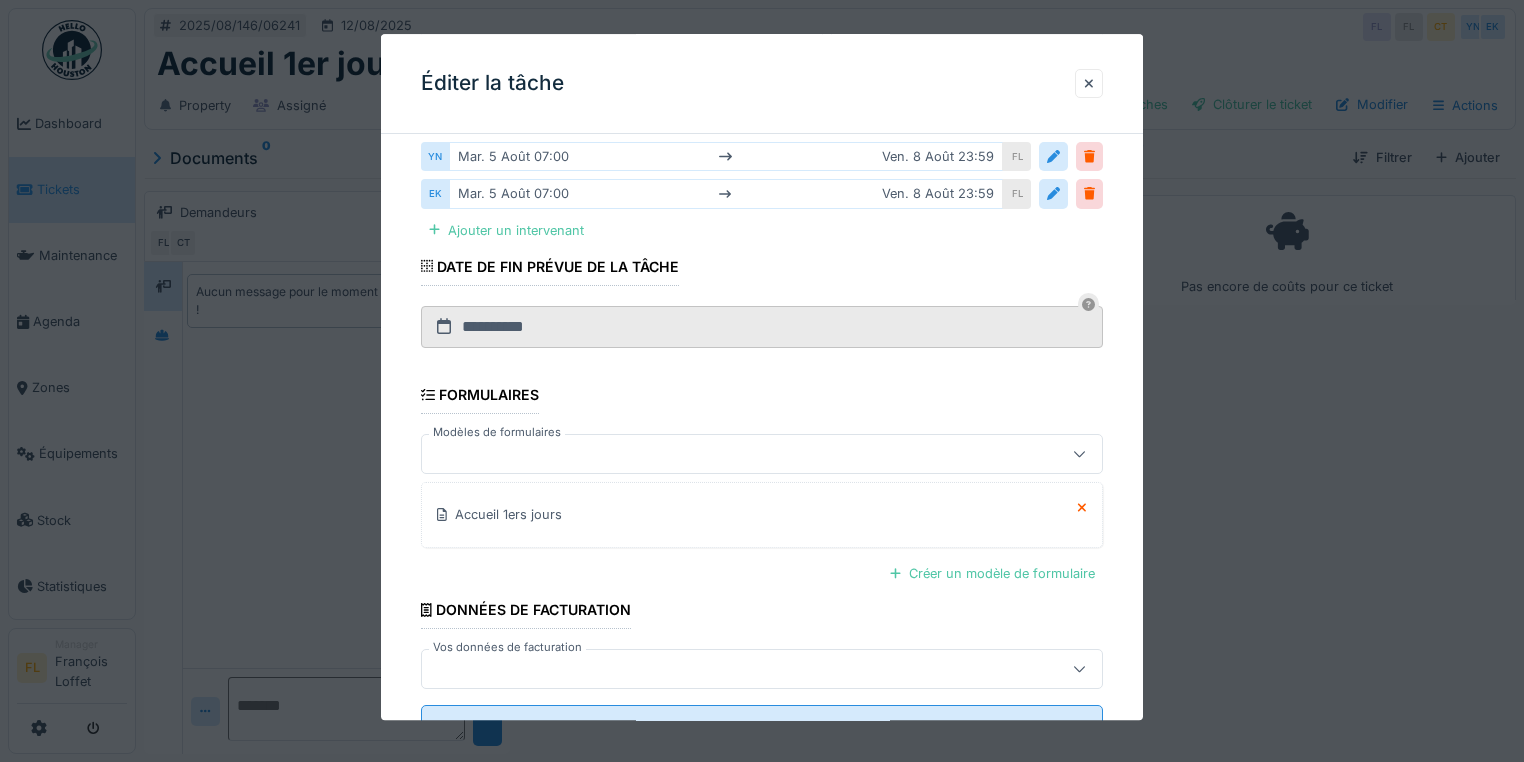 click on "**********" at bounding box center (762, 270) 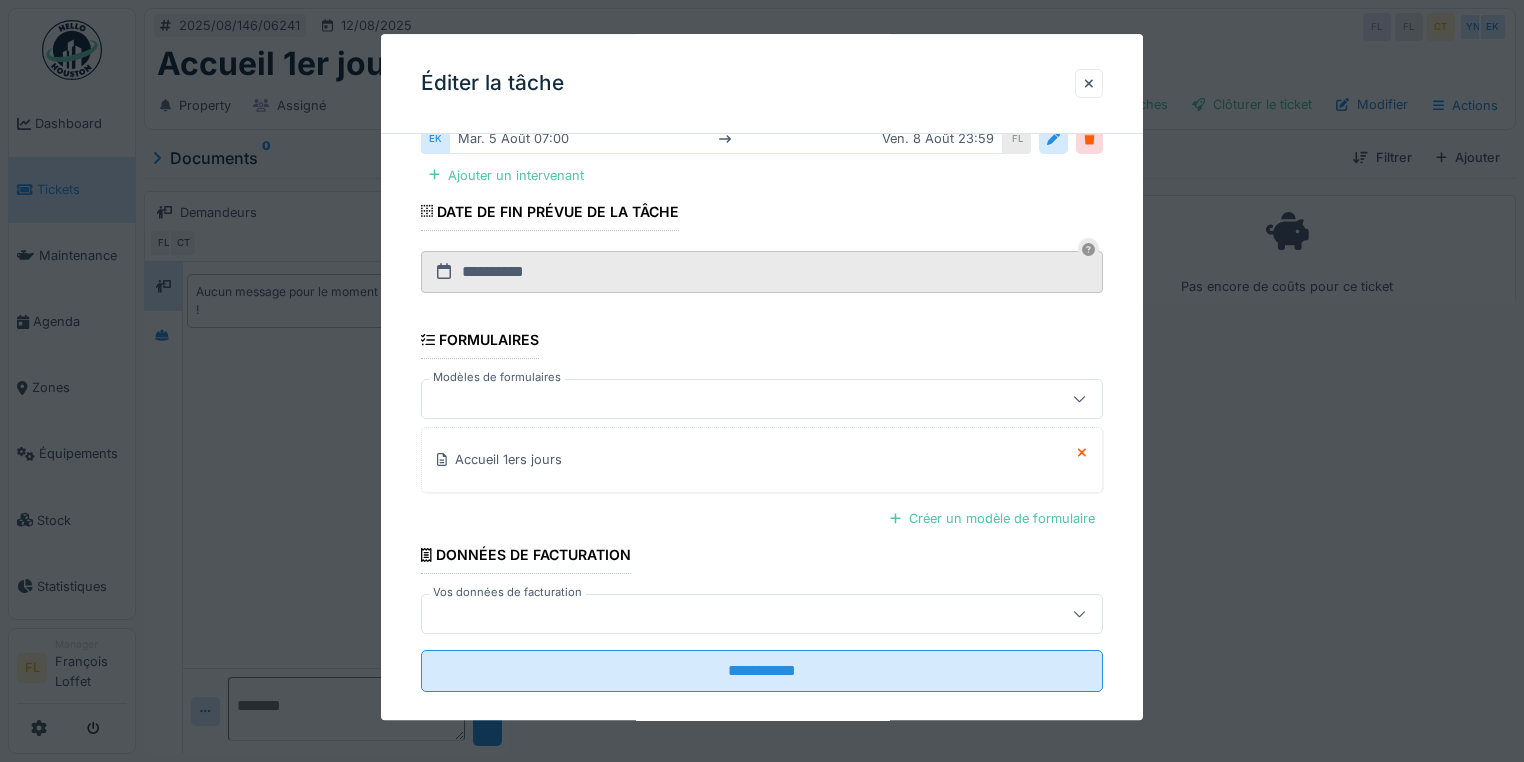 scroll, scrollTop: 451, scrollLeft: 0, axis: vertical 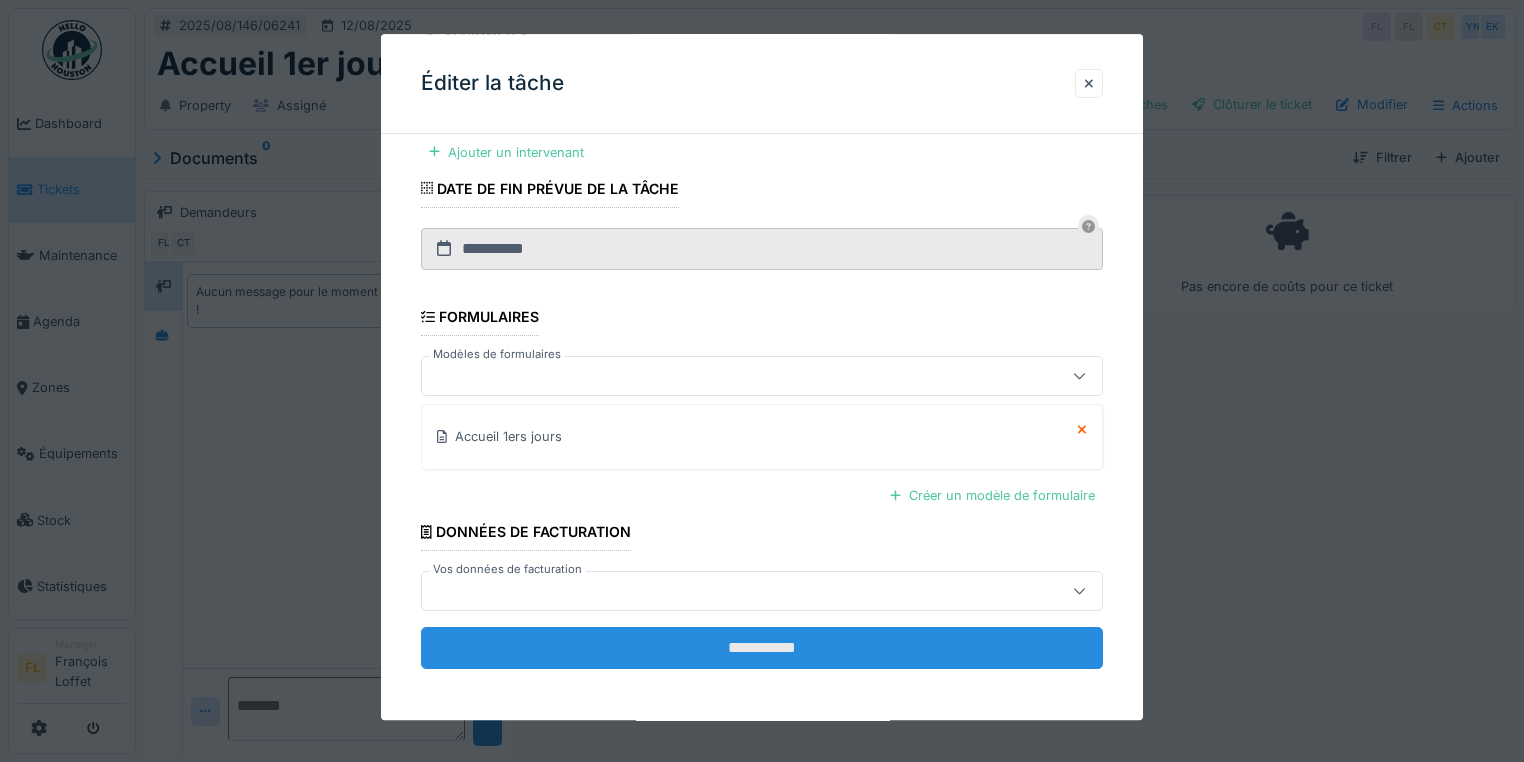 click on "**********" at bounding box center (762, 649) 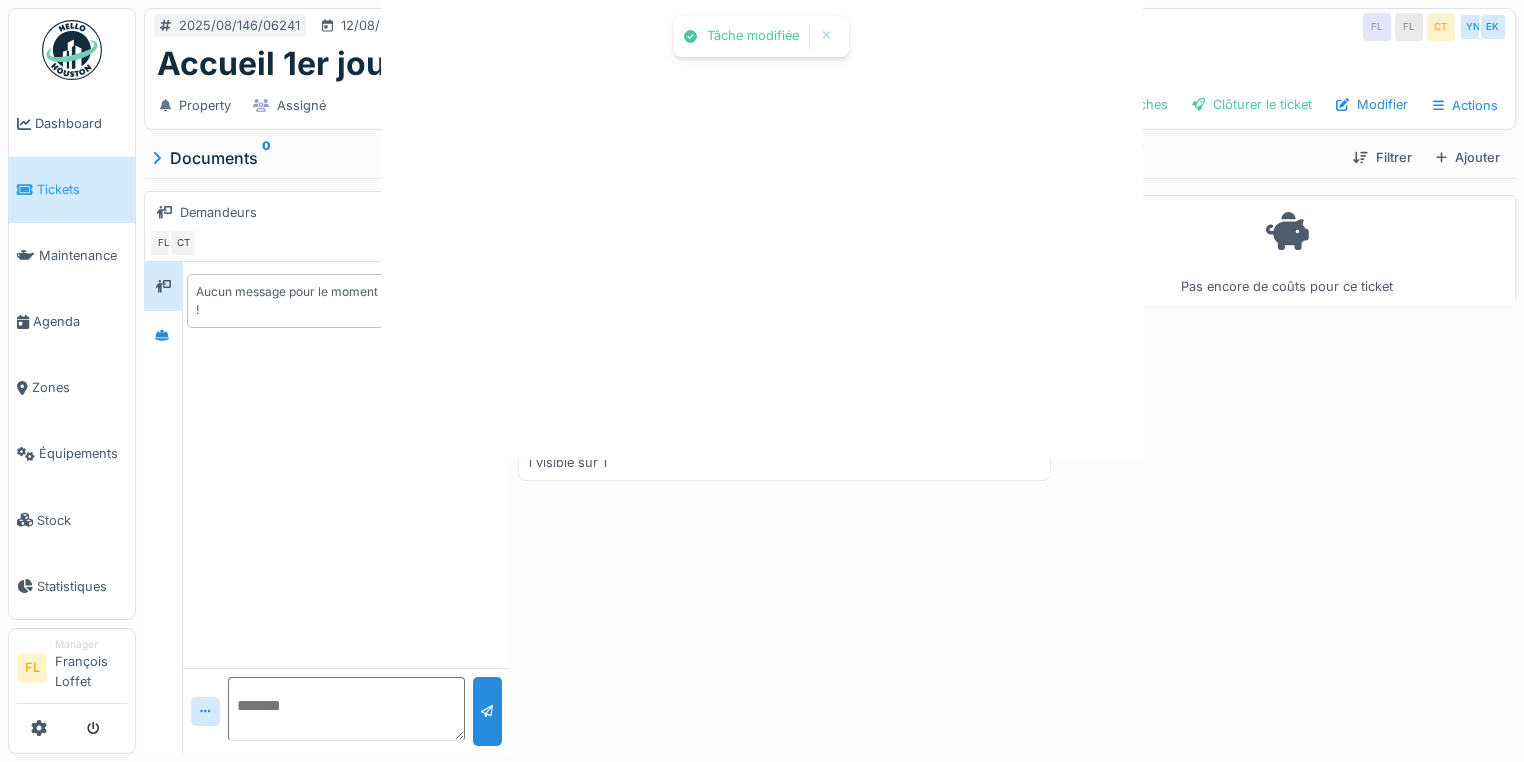 scroll, scrollTop: 0, scrollLeft: 0, axis: both 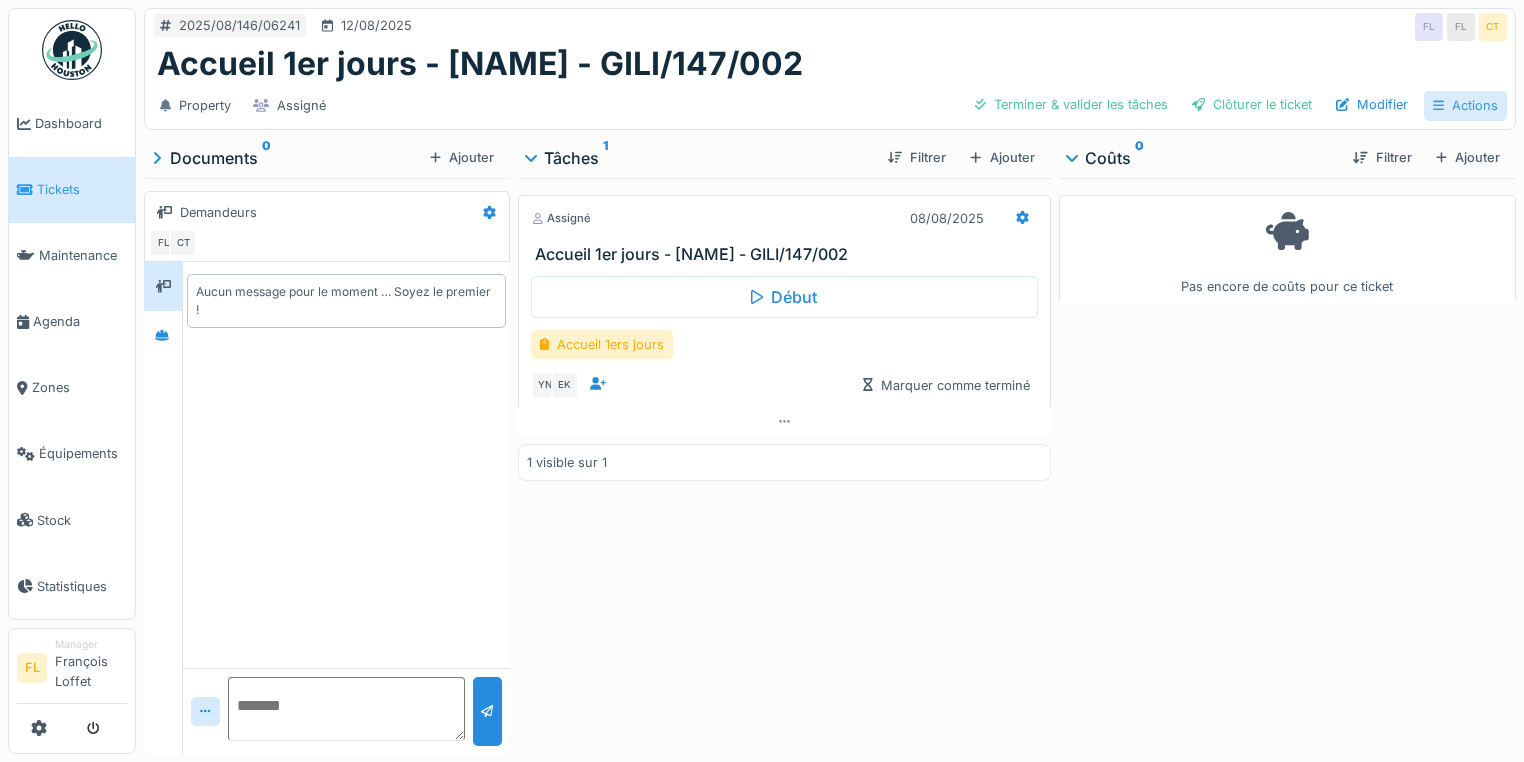 click on "Actions" at bounding box center (1465, 105) 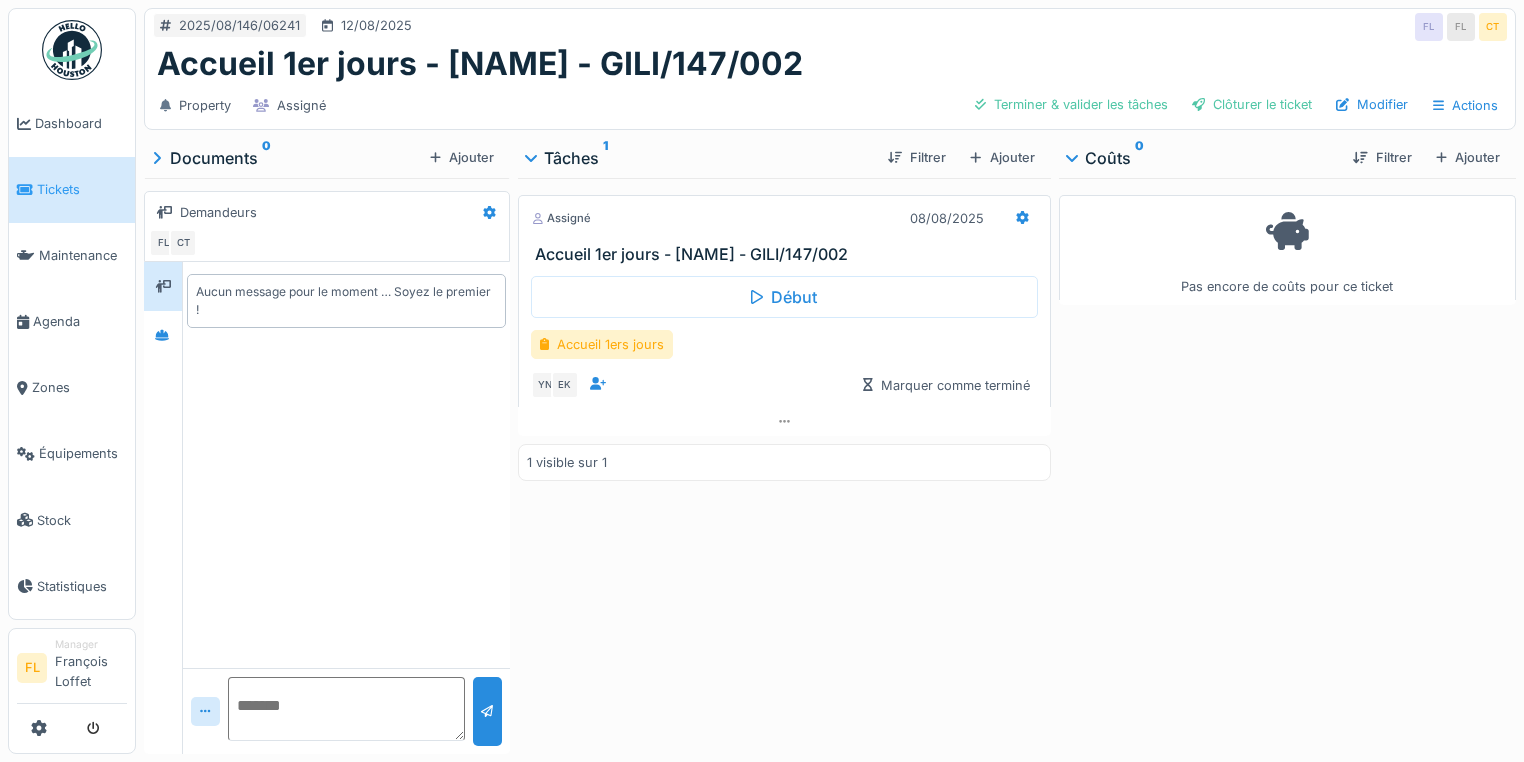 click on "Accueil 1er jours - [LAST] - GILI/147/002" at bounding box center [830, 64] 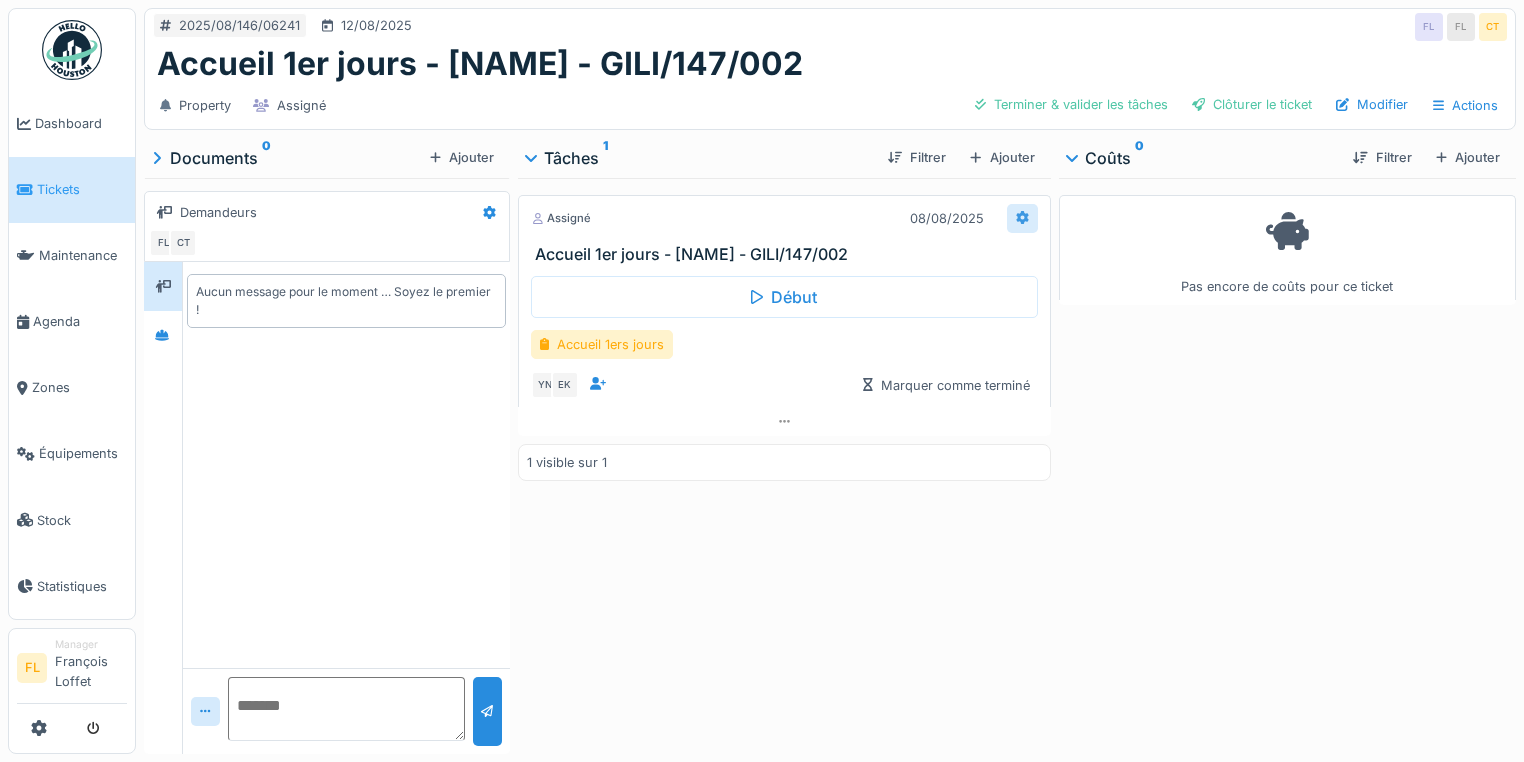 click 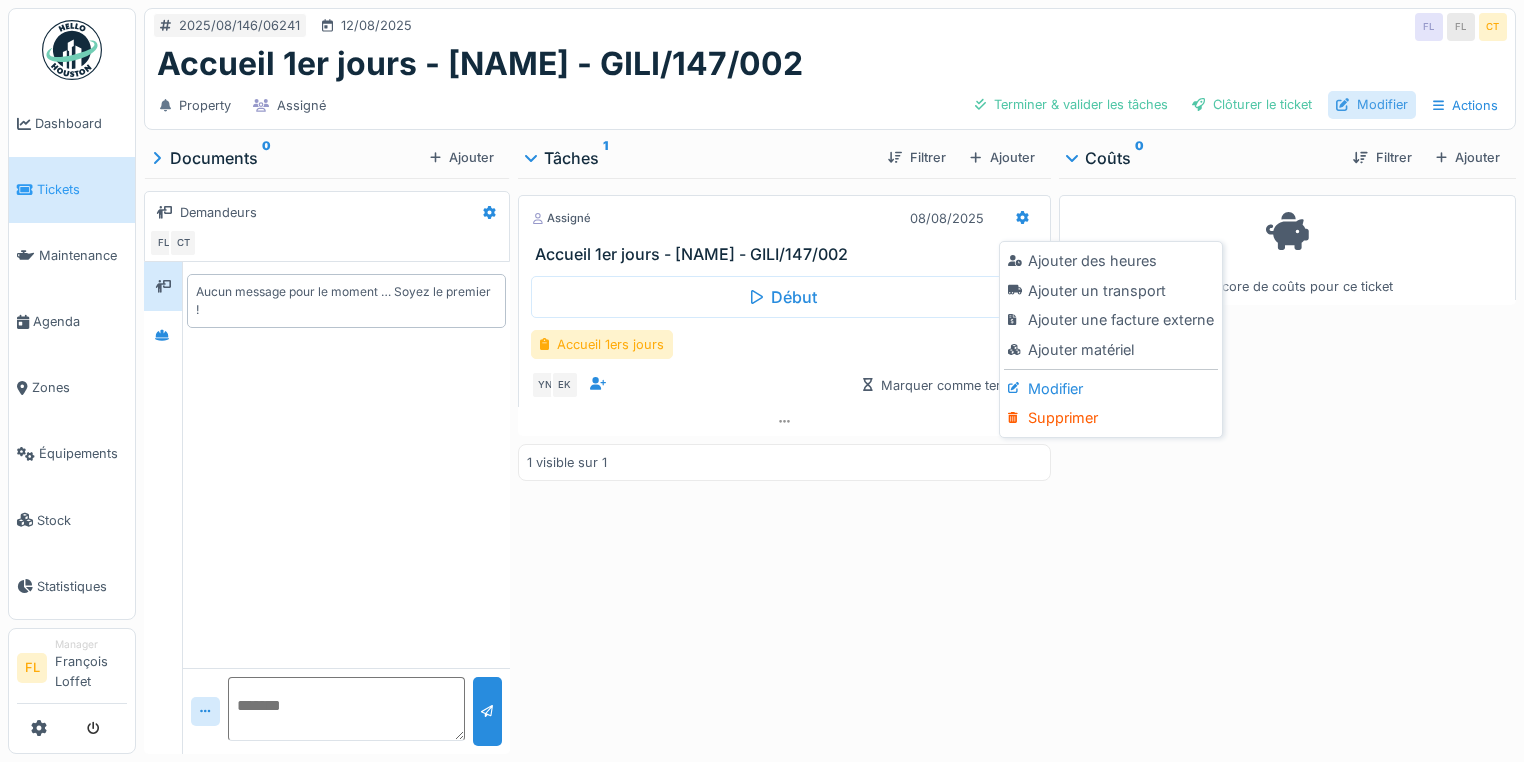 click on "Modifier" at bounding box center (1372, 104) 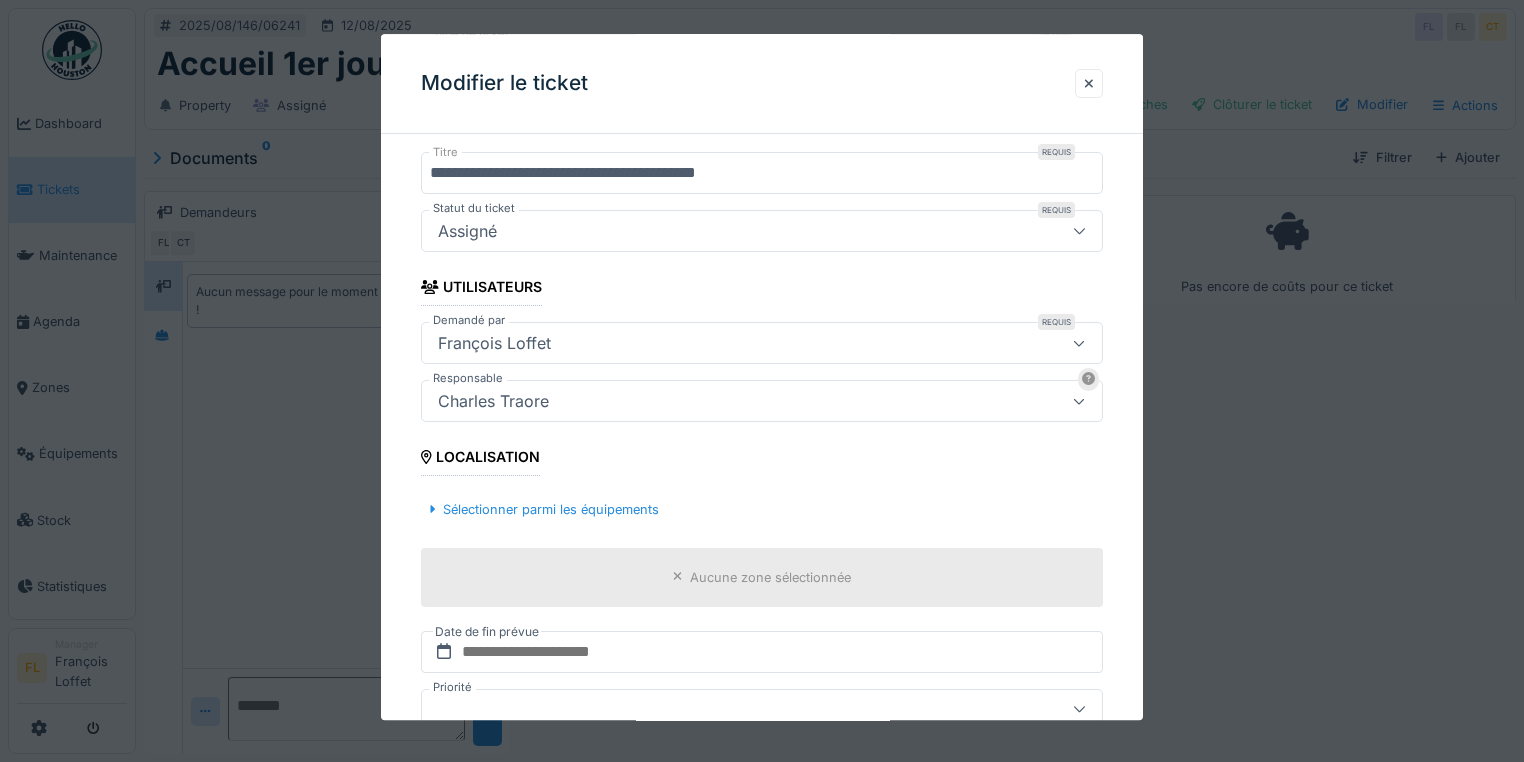 scroll, scrollTop: 240, scrollLeft: 0, axis: vertical 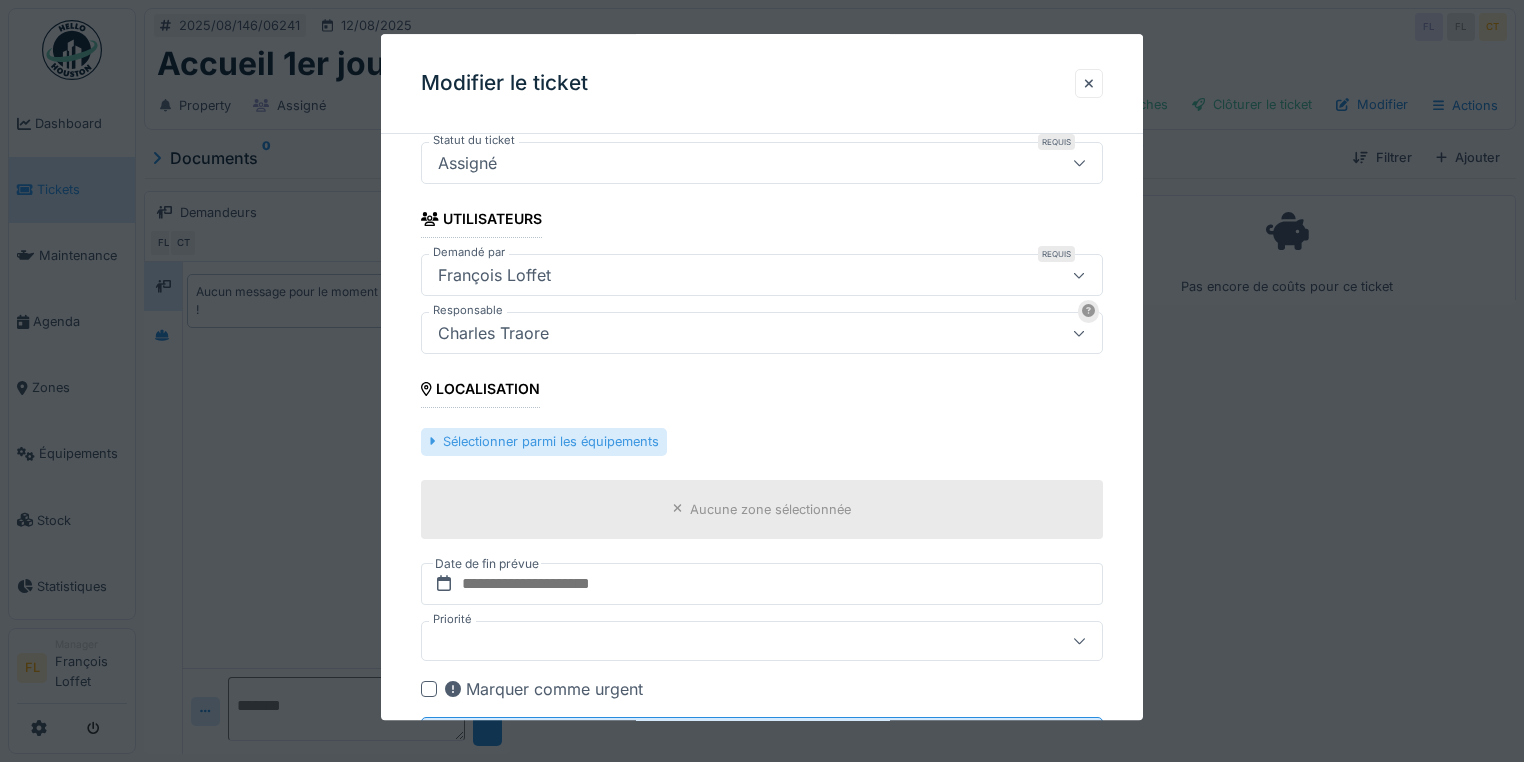 click at bounding box center (432, 442) 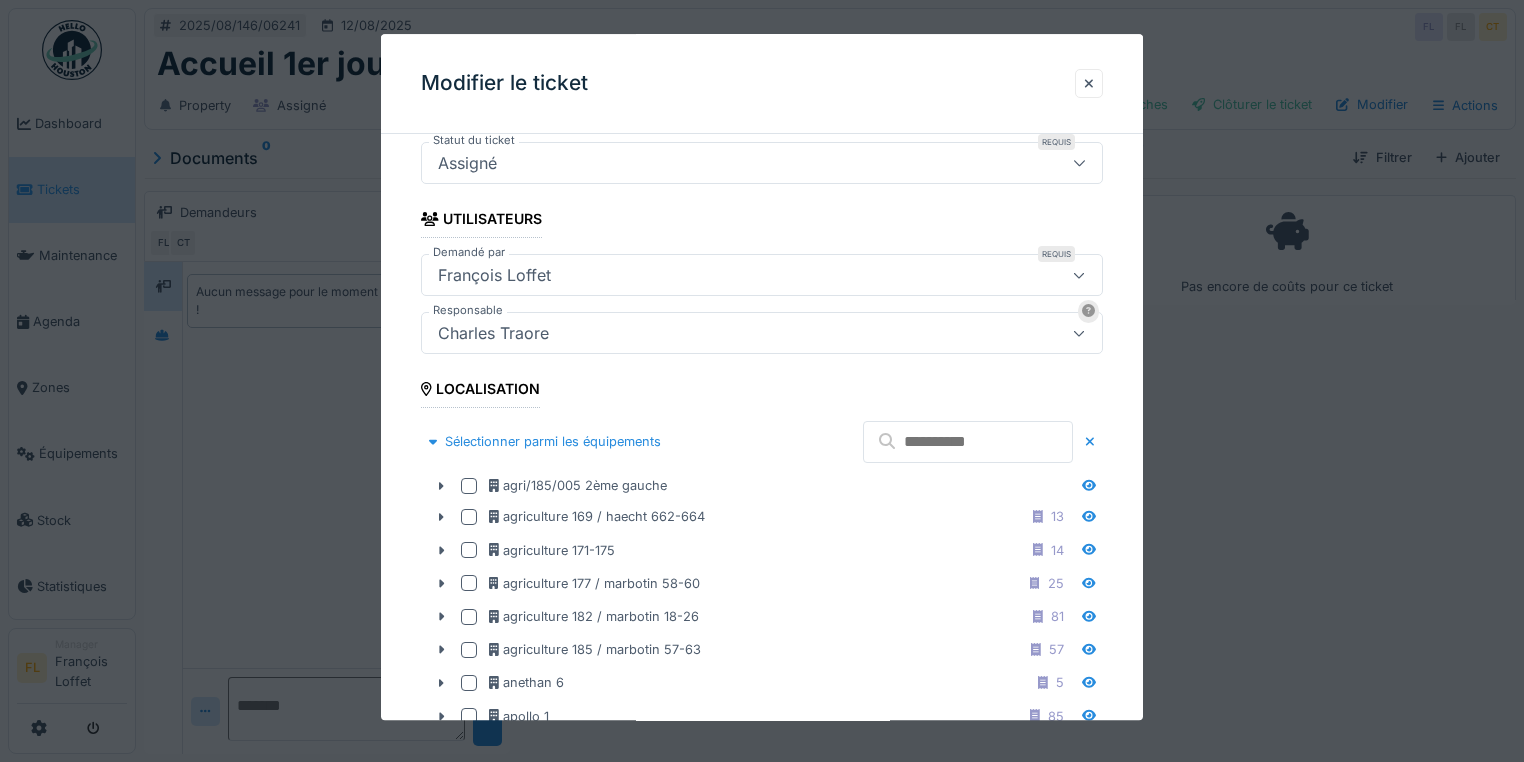 click at bounding box center (968, 442) 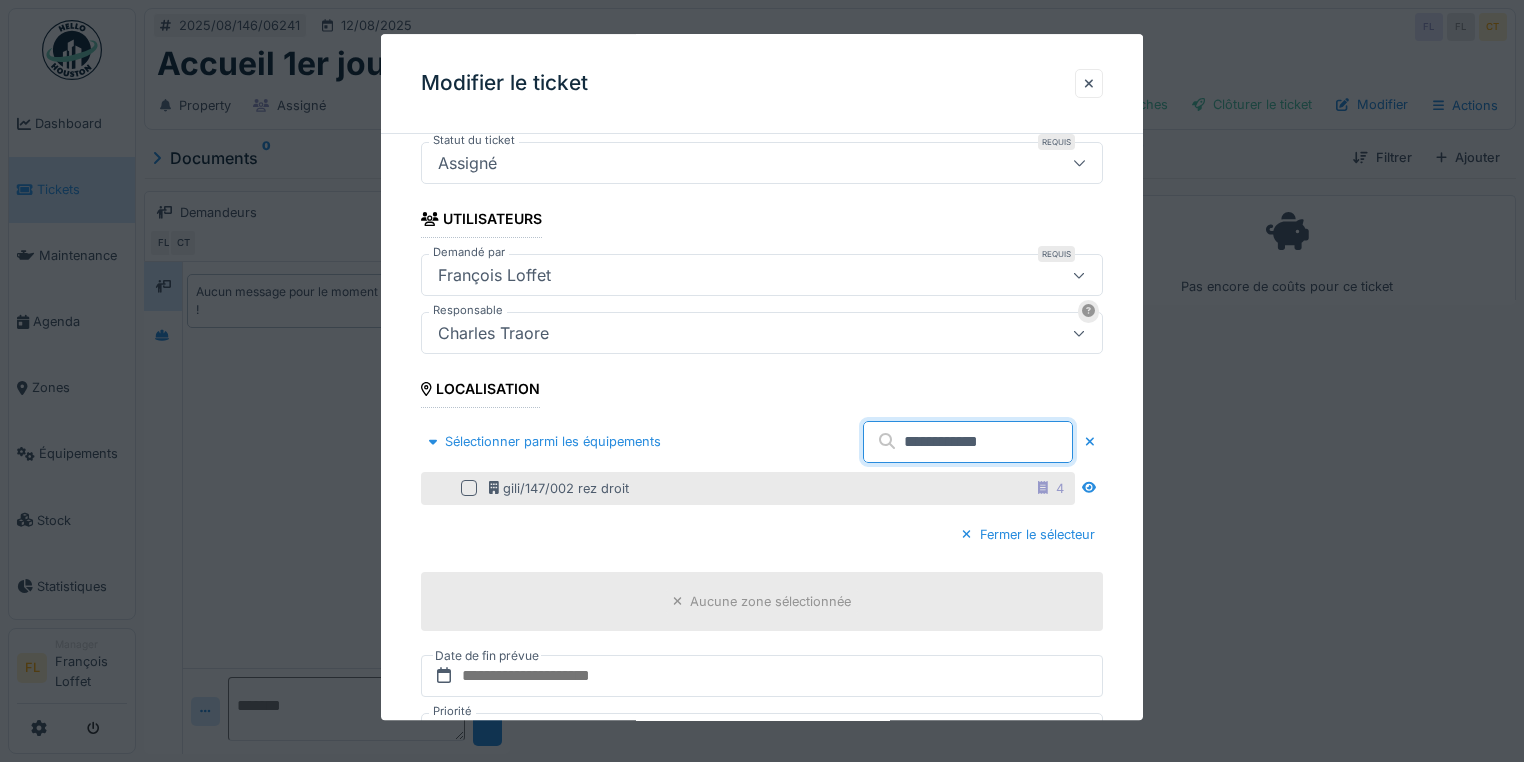 type on "**********" 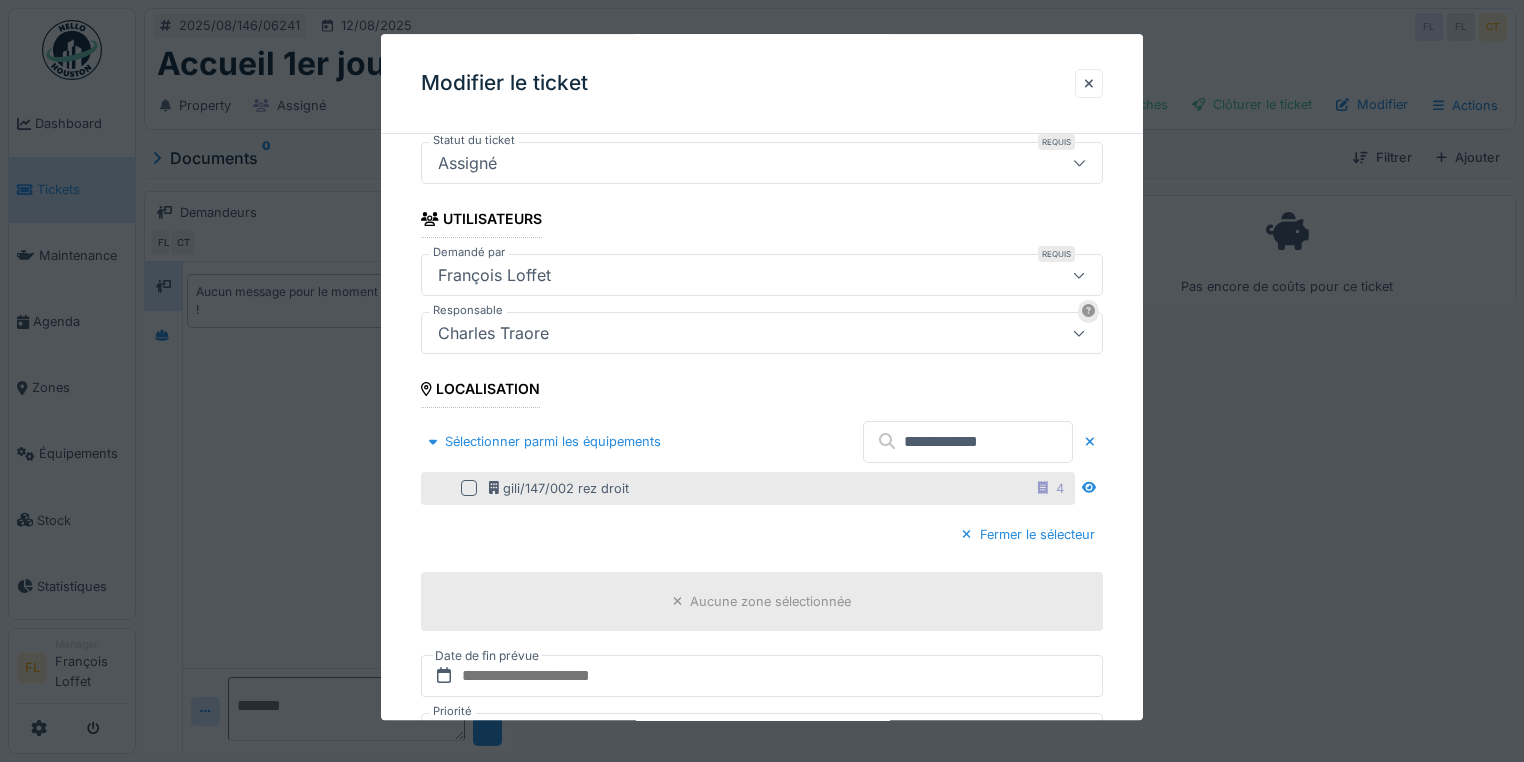 click at bounding box center (469, 489) 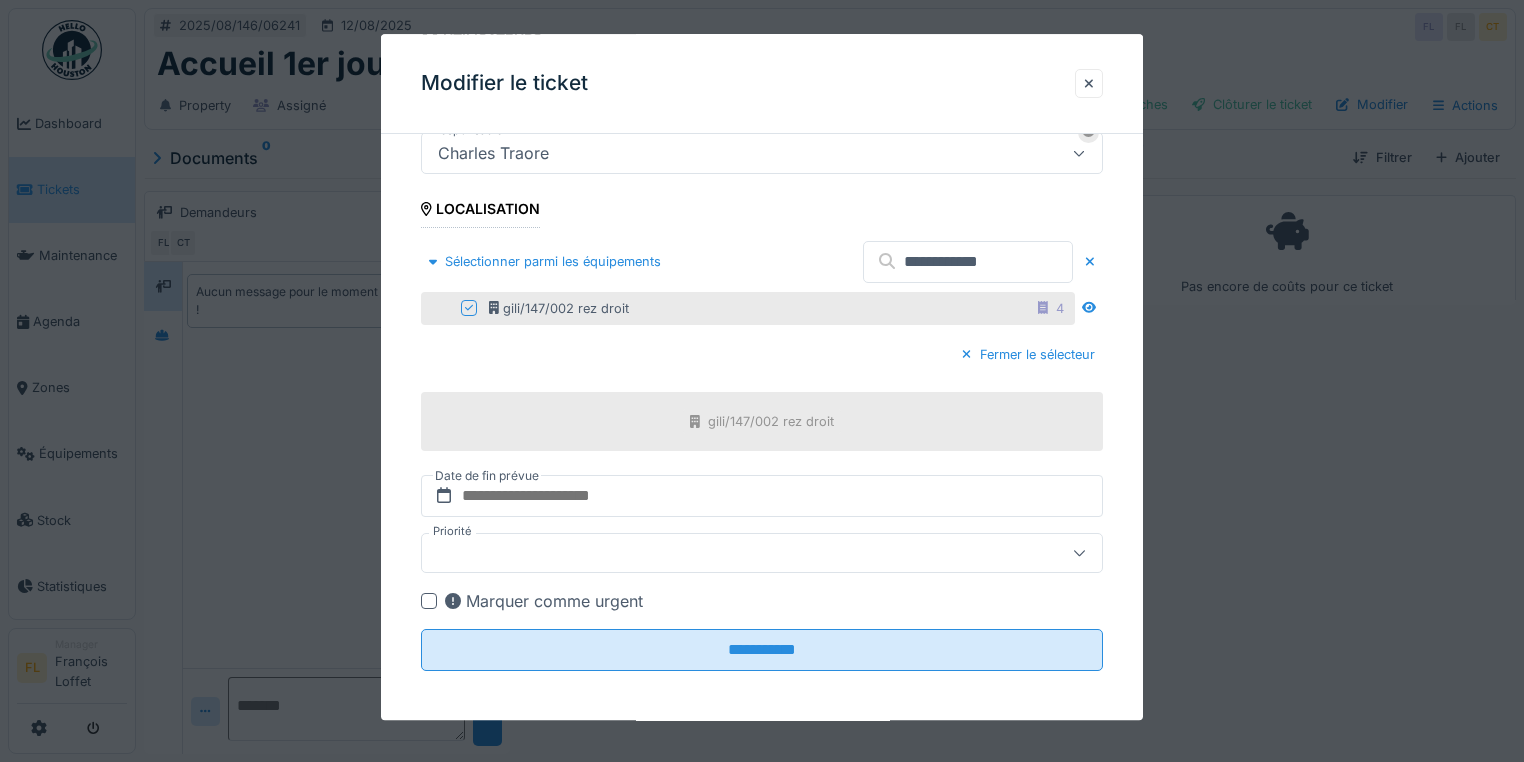 scroll, scrollTop: 422, scrollLeft: 0, axis: vertical 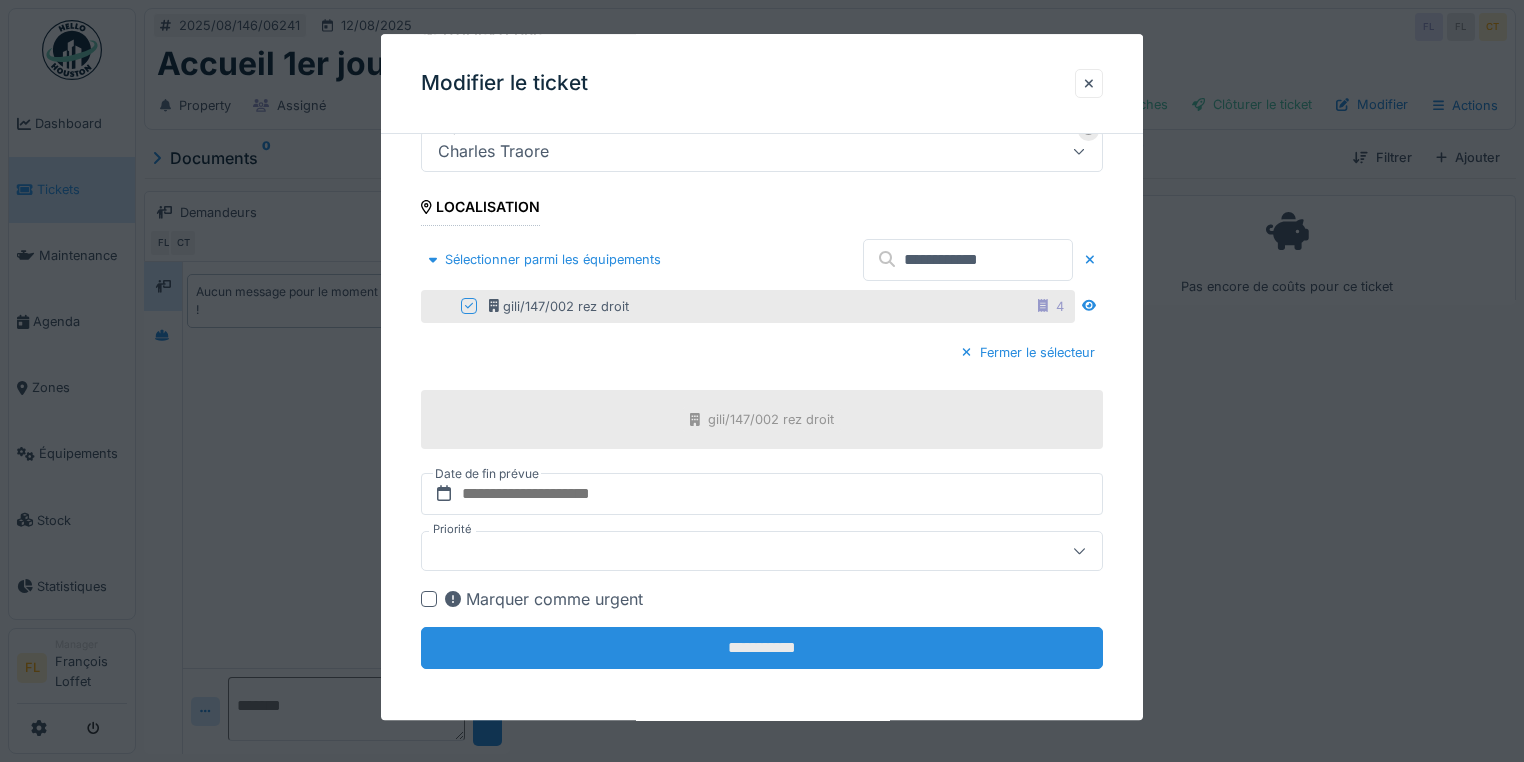 click on "**********" at bounding box center [762, 648] 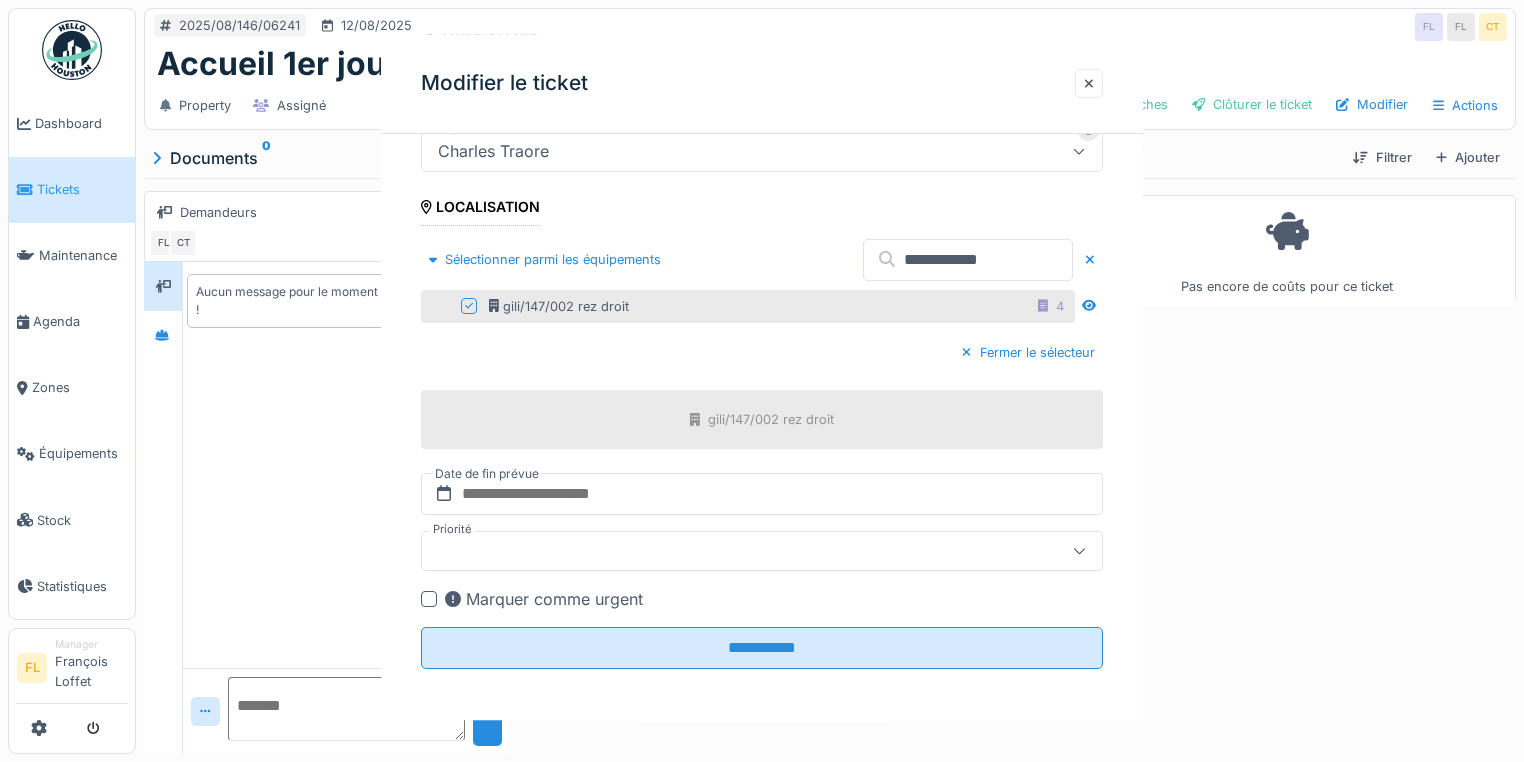 scroll, scrollTop: 0, scrollLeft: 0, axis: both 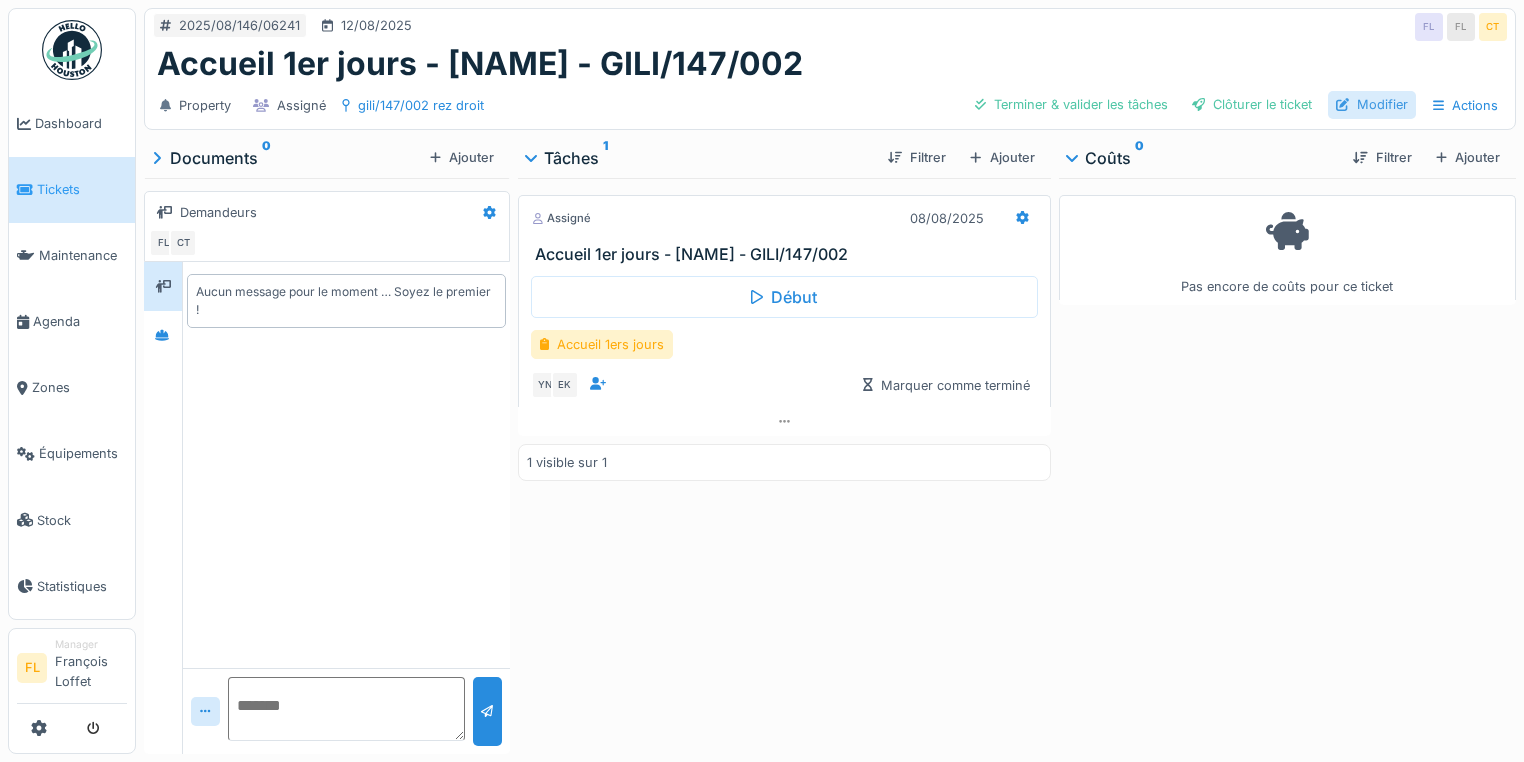 click on "Modifier" at bounding box center [1372, 104] 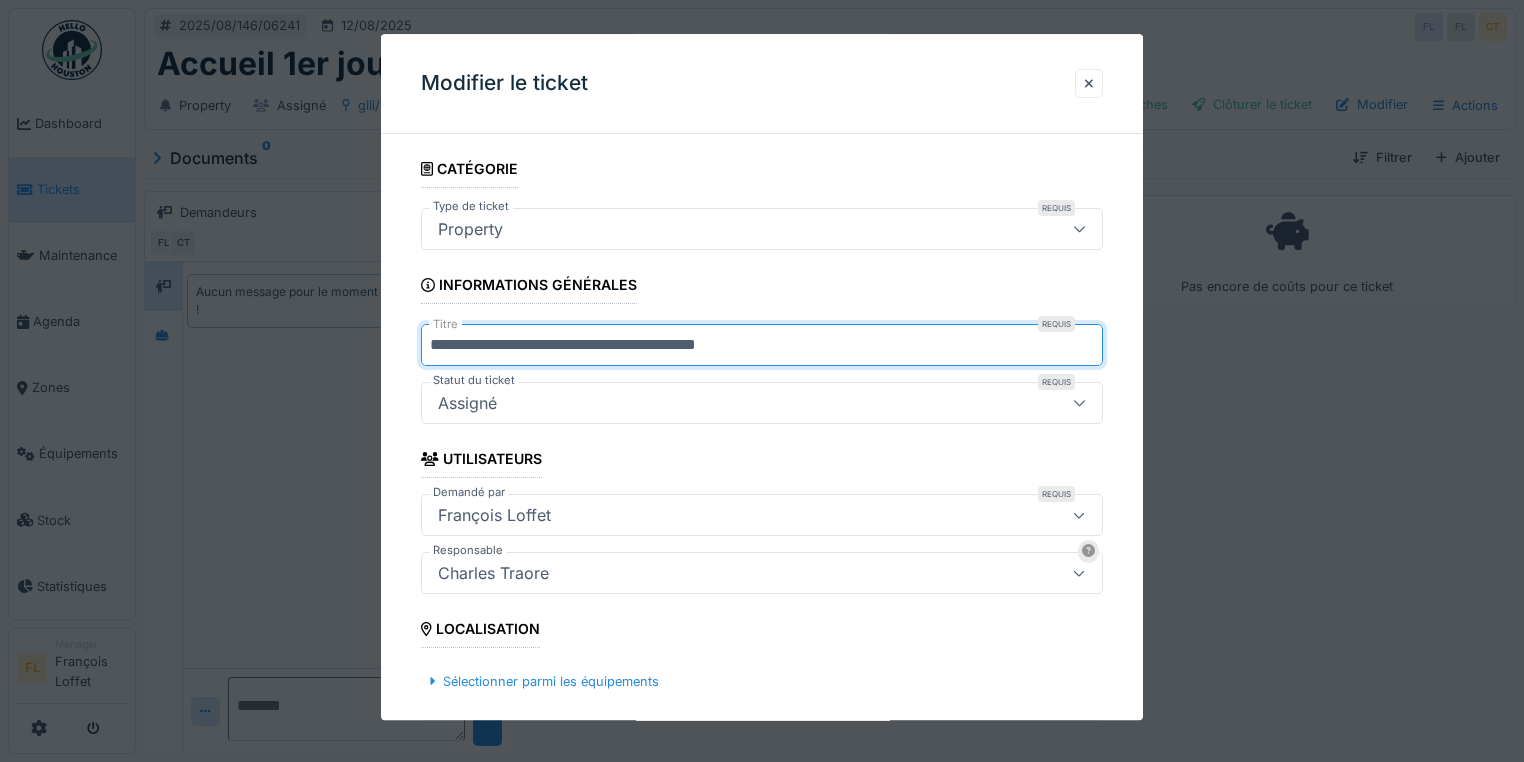 click on "**********" at bounding box center (762, 346) 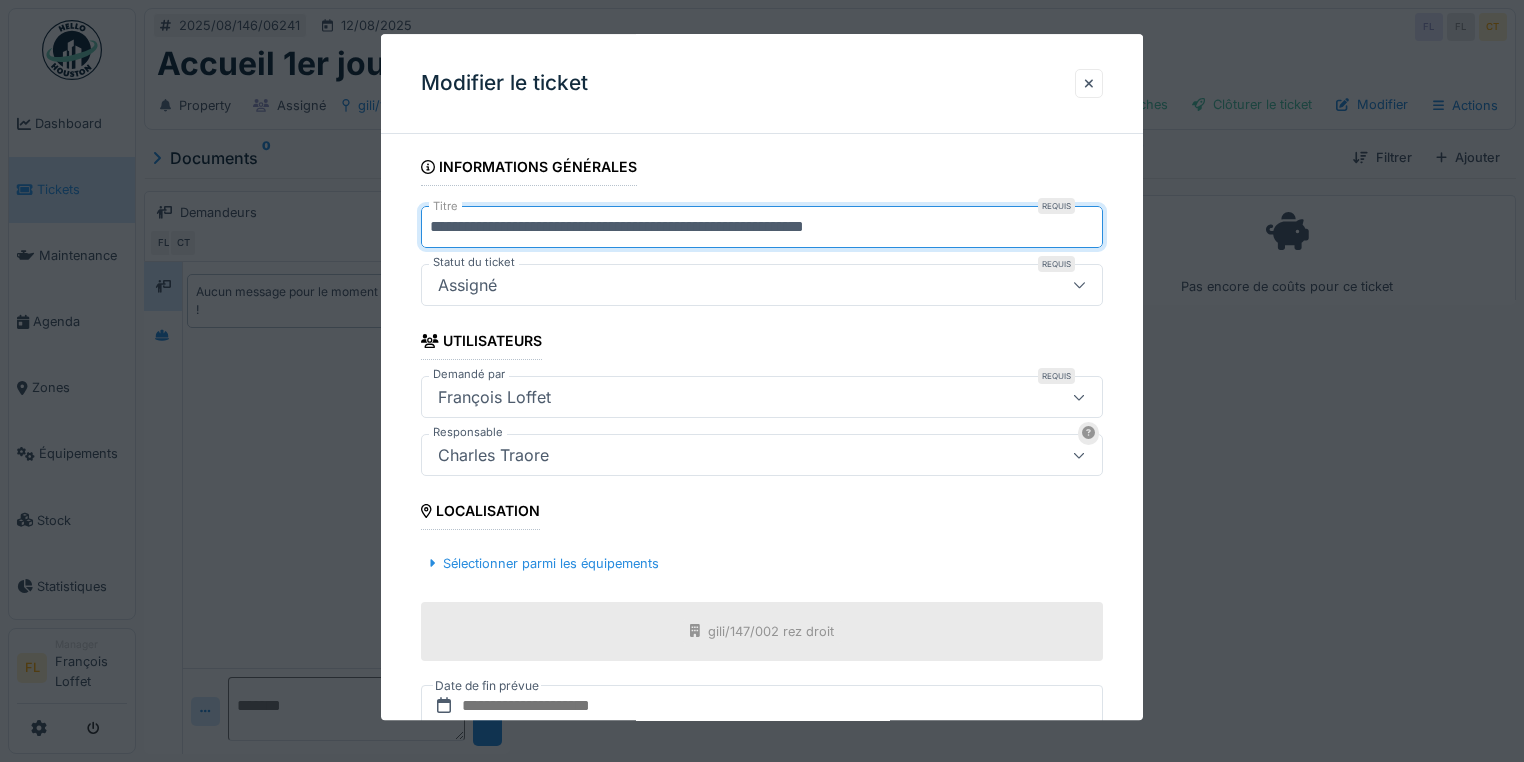 scroll, scrollTop: 330, scrollLeft: 0, axis: vertical 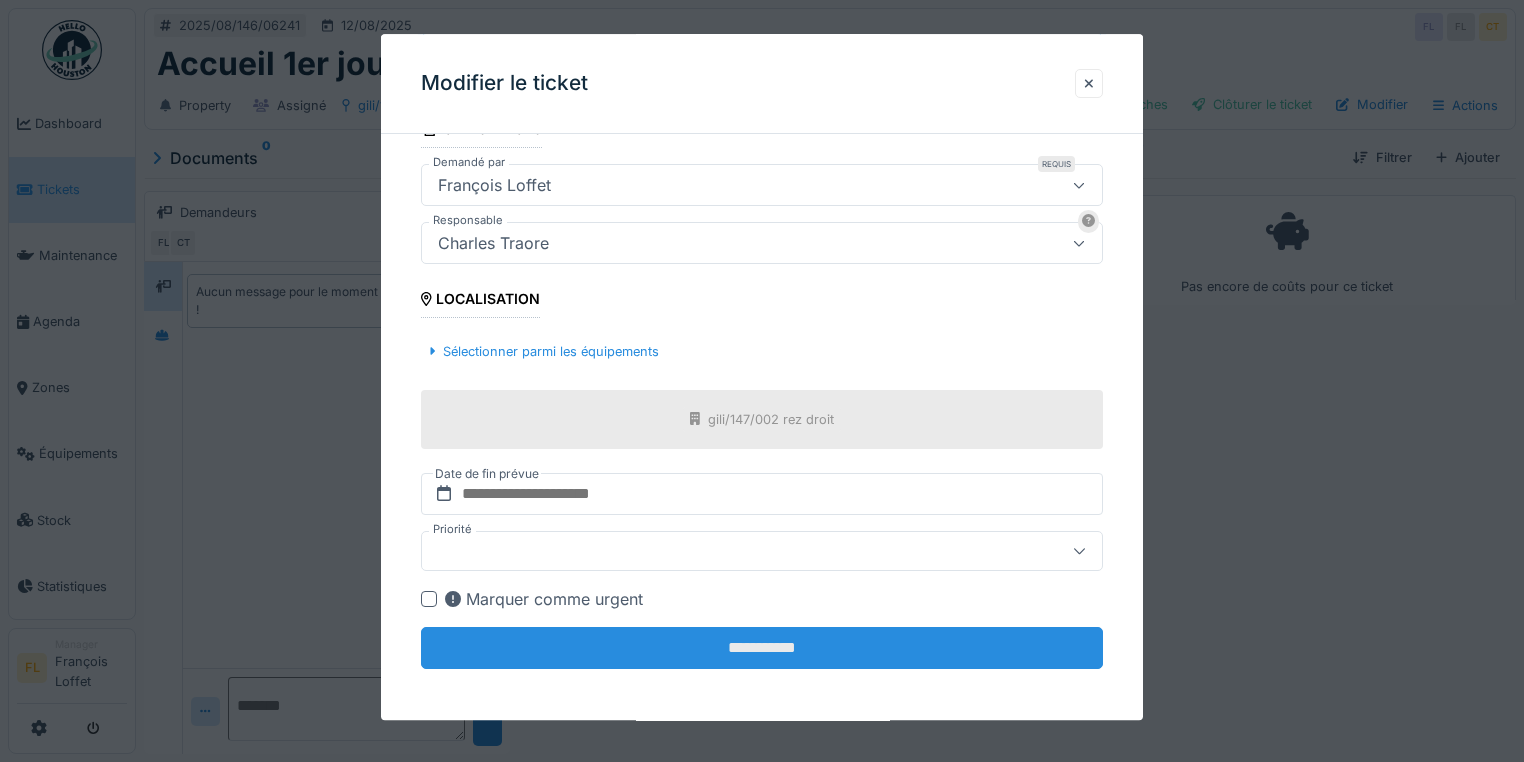 type on "**********" 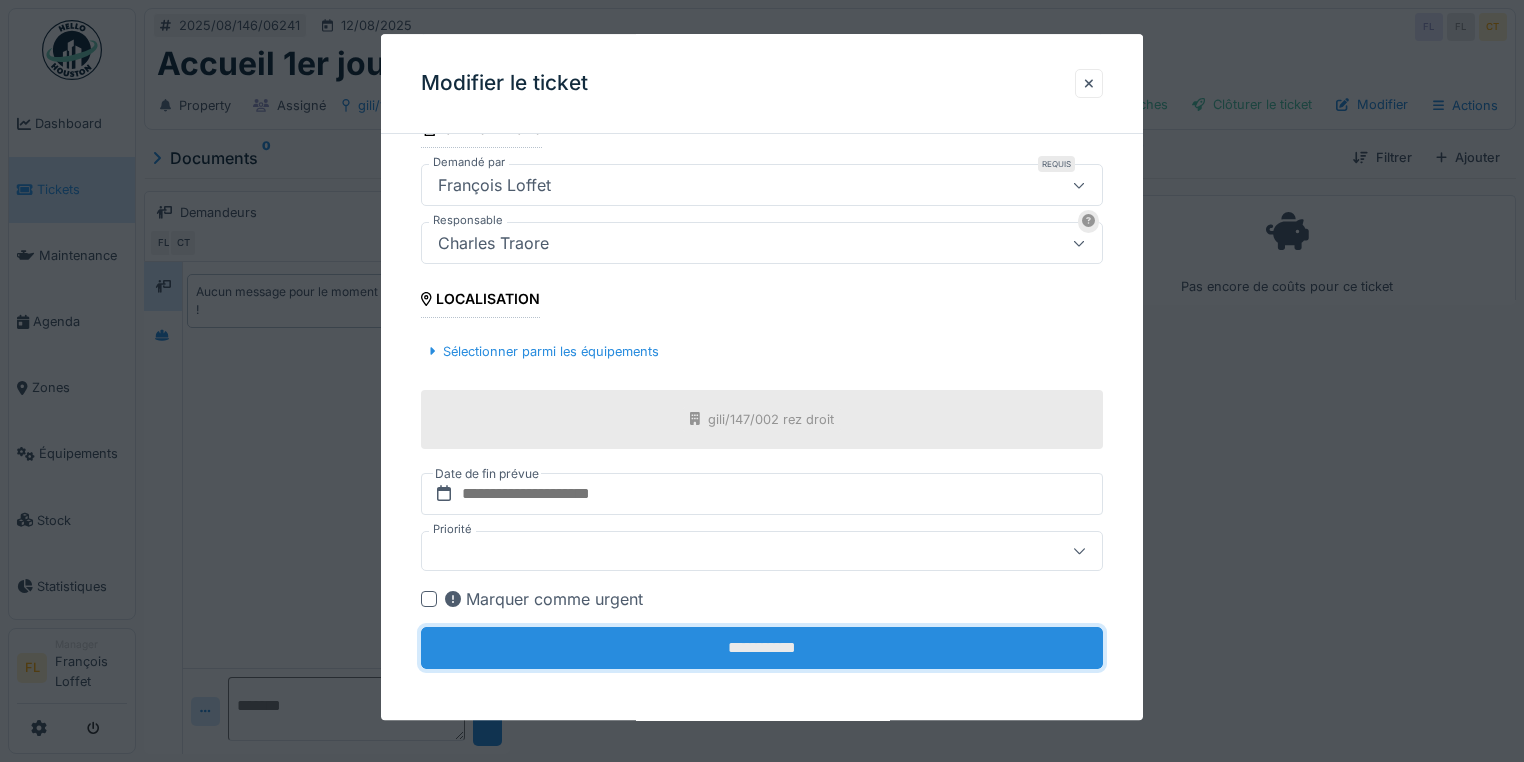 click on "**********" at bounding box center [762, 648] 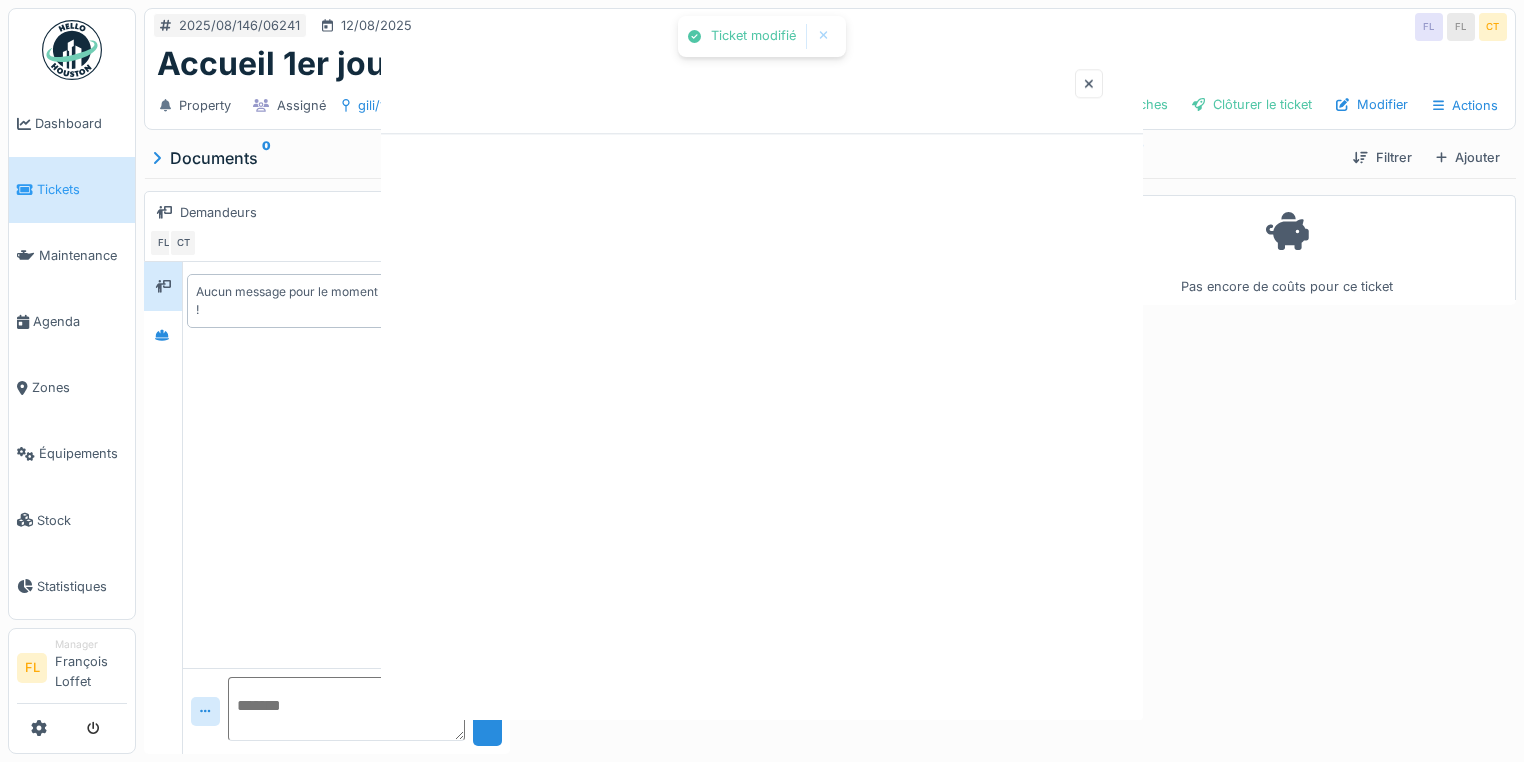 scroll, scrollTop: 0, scrollLeft: 0, axis: both 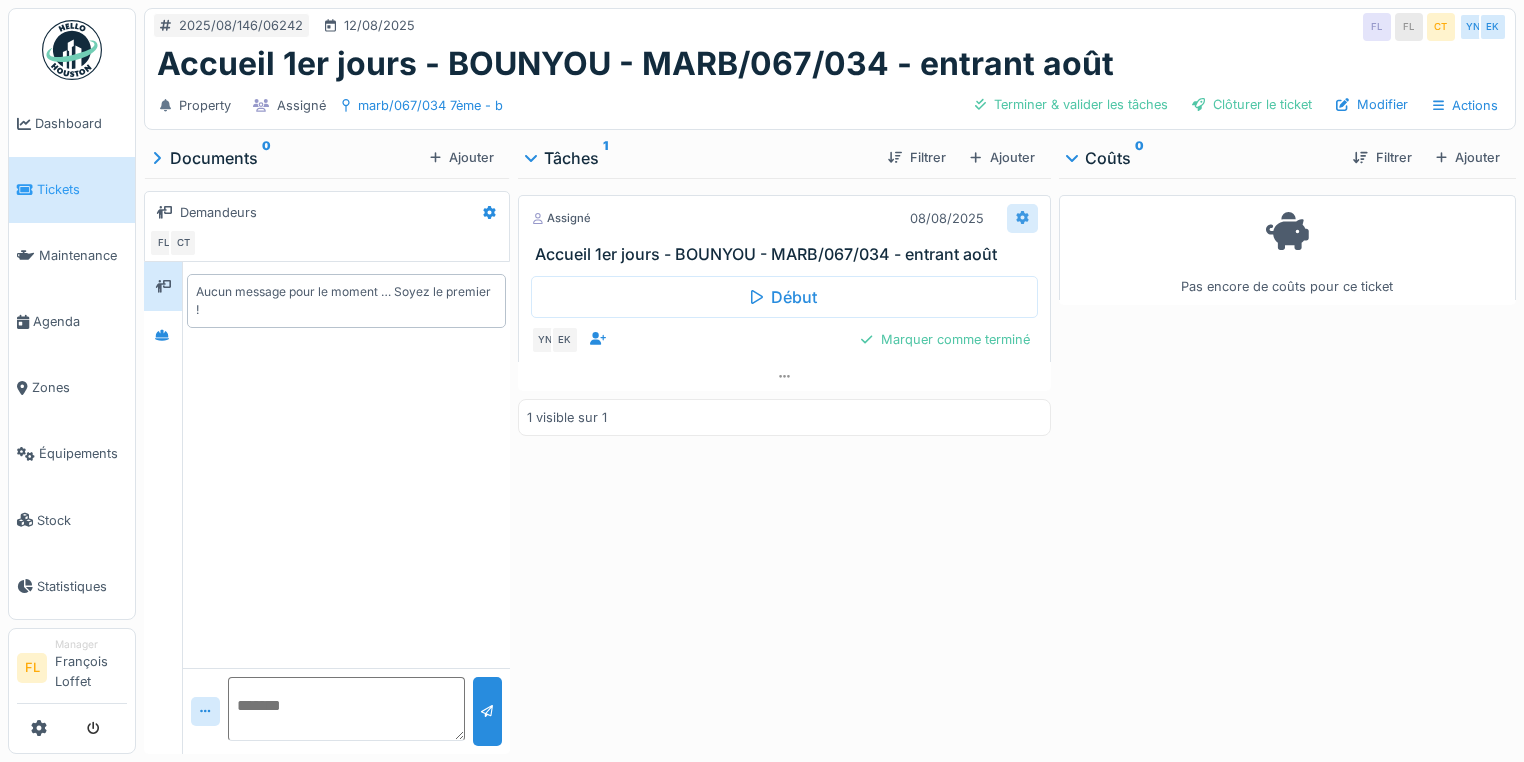 click 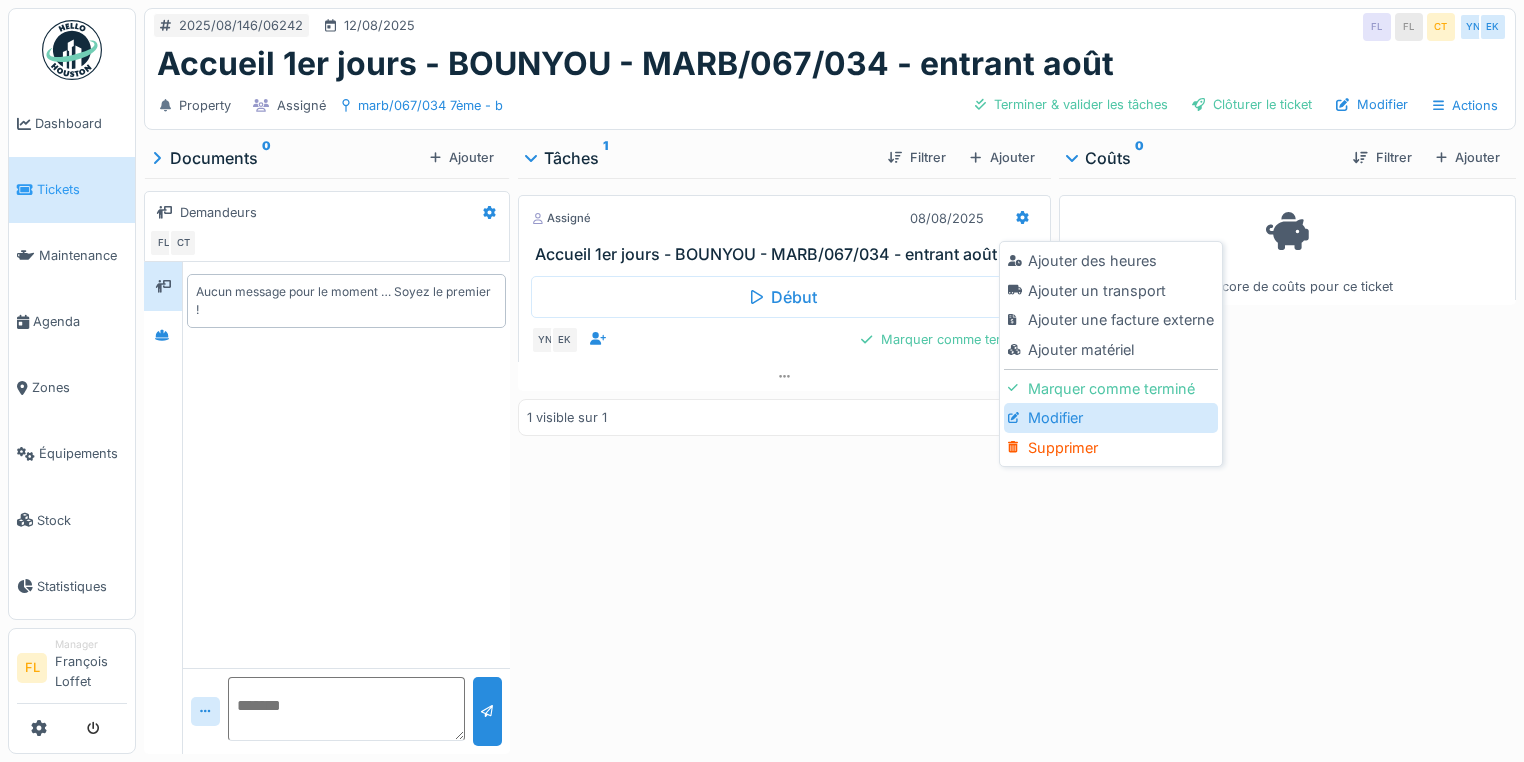 click on "Modifier" at bounding box center (1110, 418) 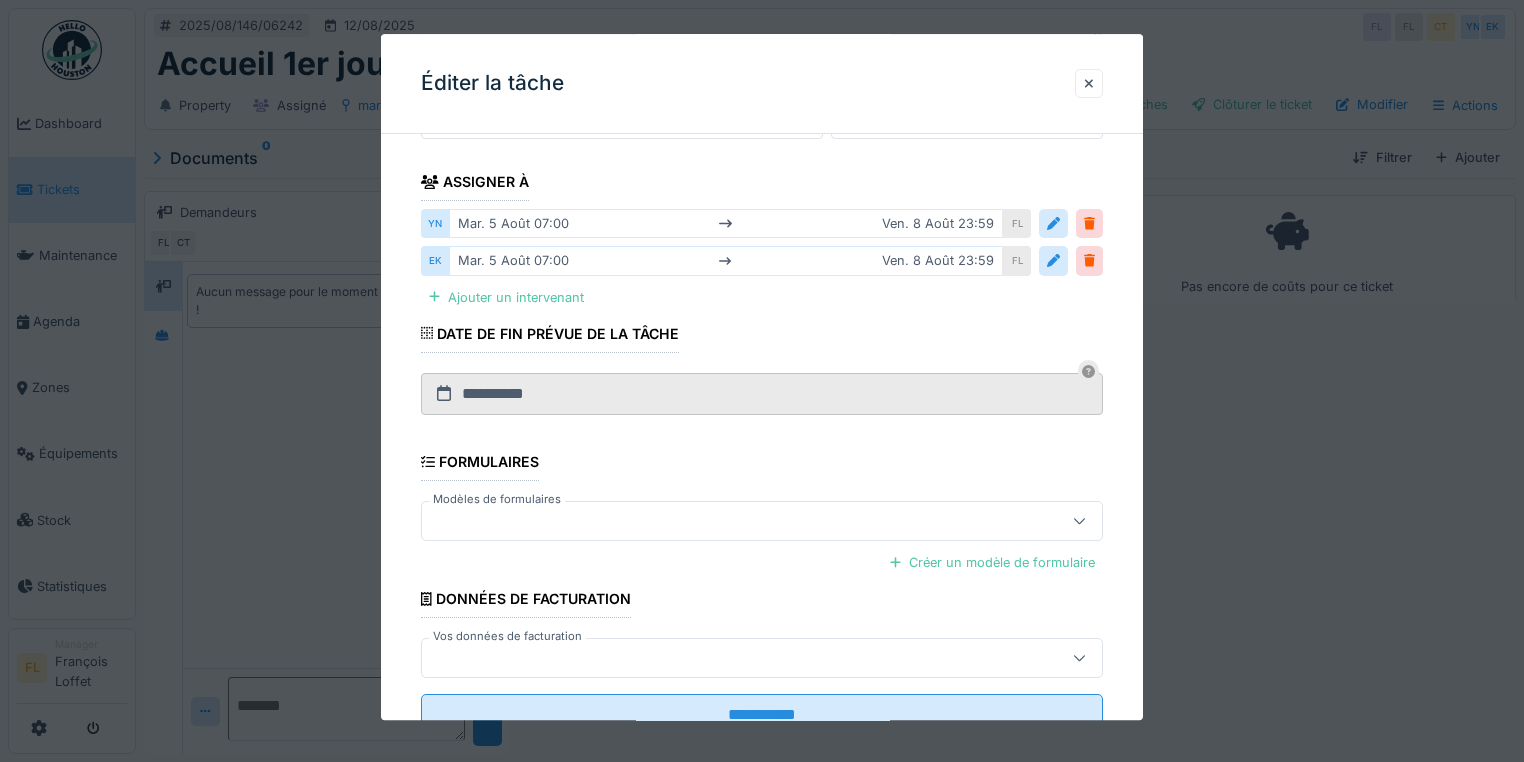 scroll, scrollTop: 320, scrollLeft: 0, axis: vertical 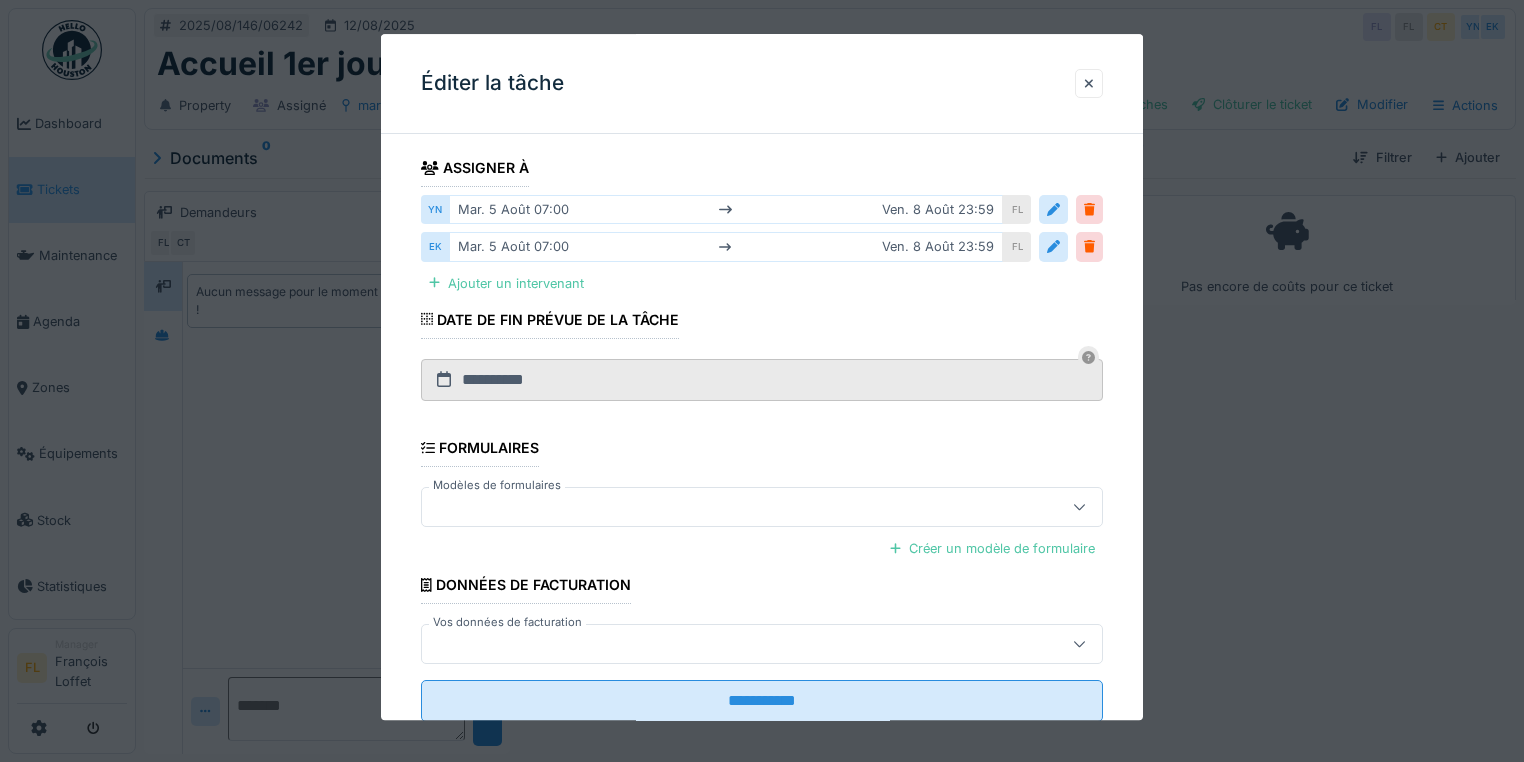 click at bounding box center [728, 507] 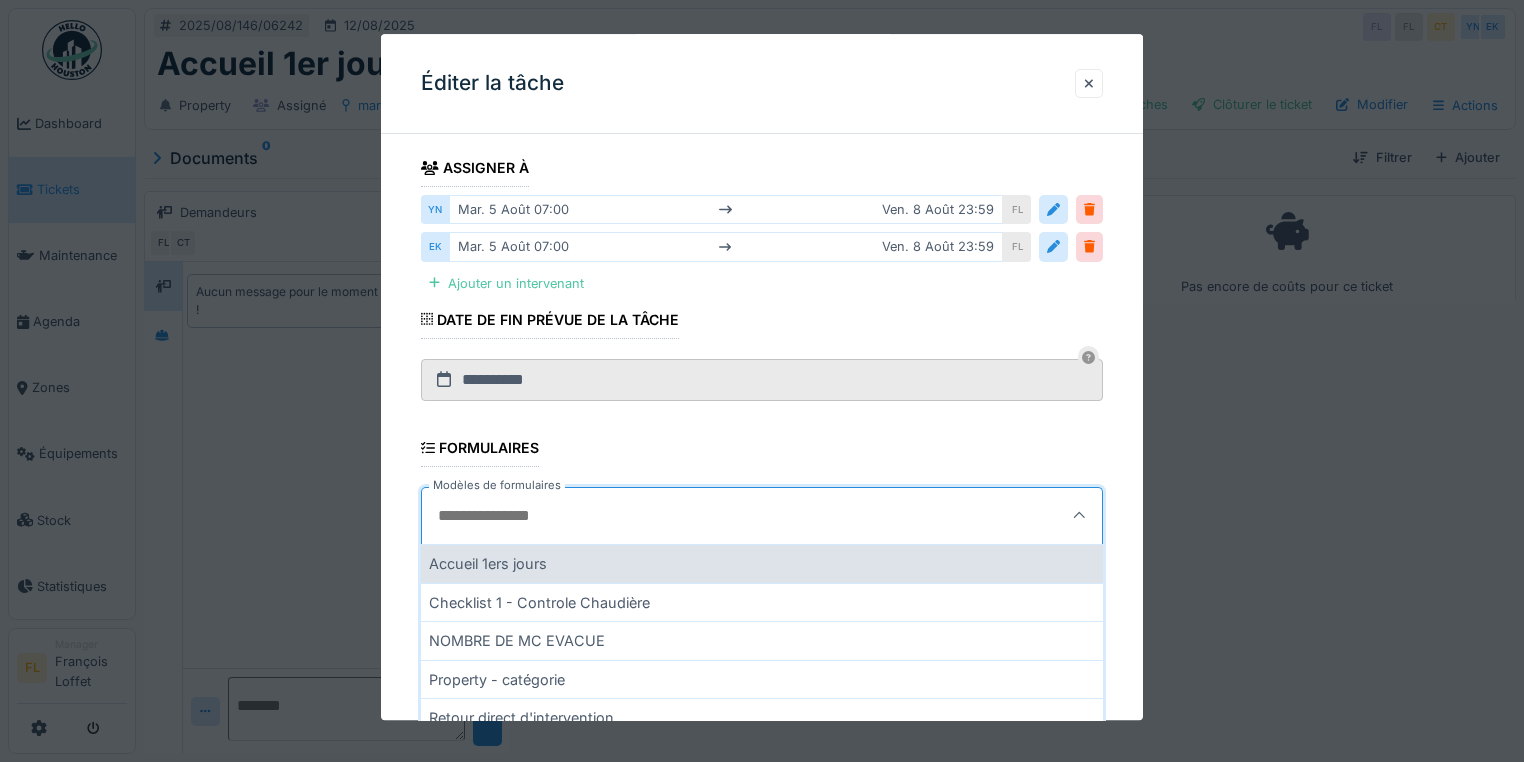 click on "Accueil 1ers jours" at bounding box center [762, 563] 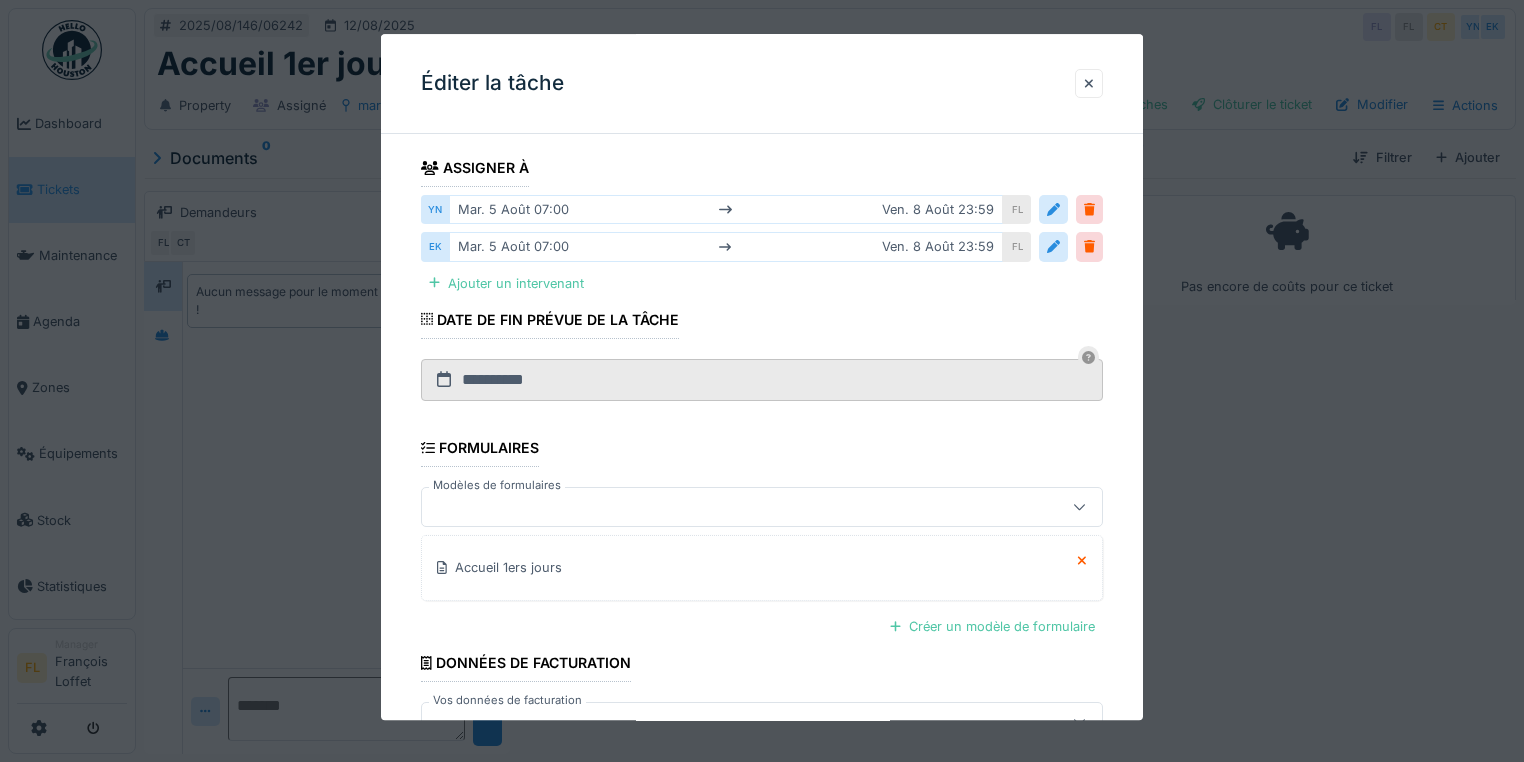 scroll, scrollTop: 451, scrollLeft: 0, axis: vertical 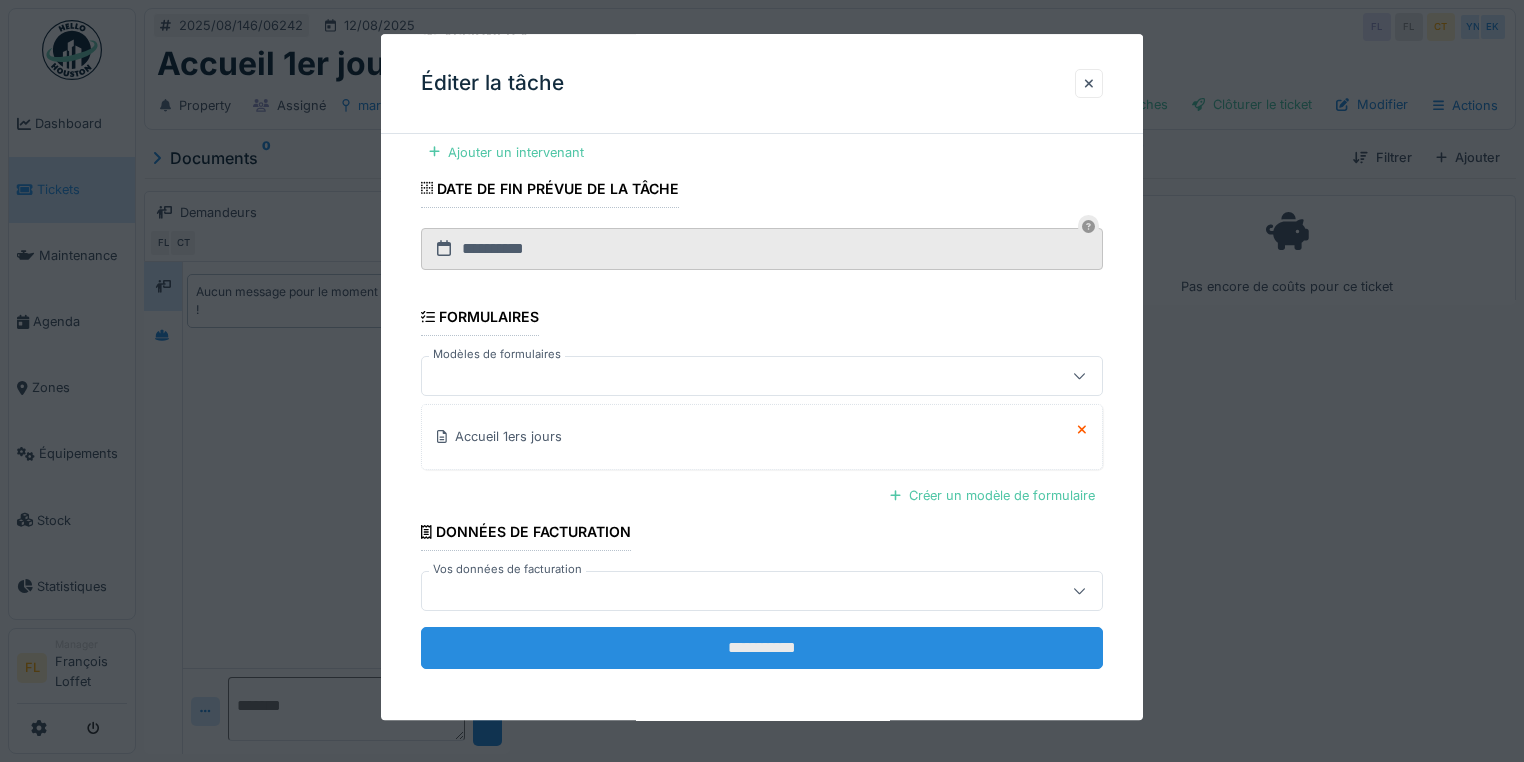 click on "**********" at bounding box center [762, 649] 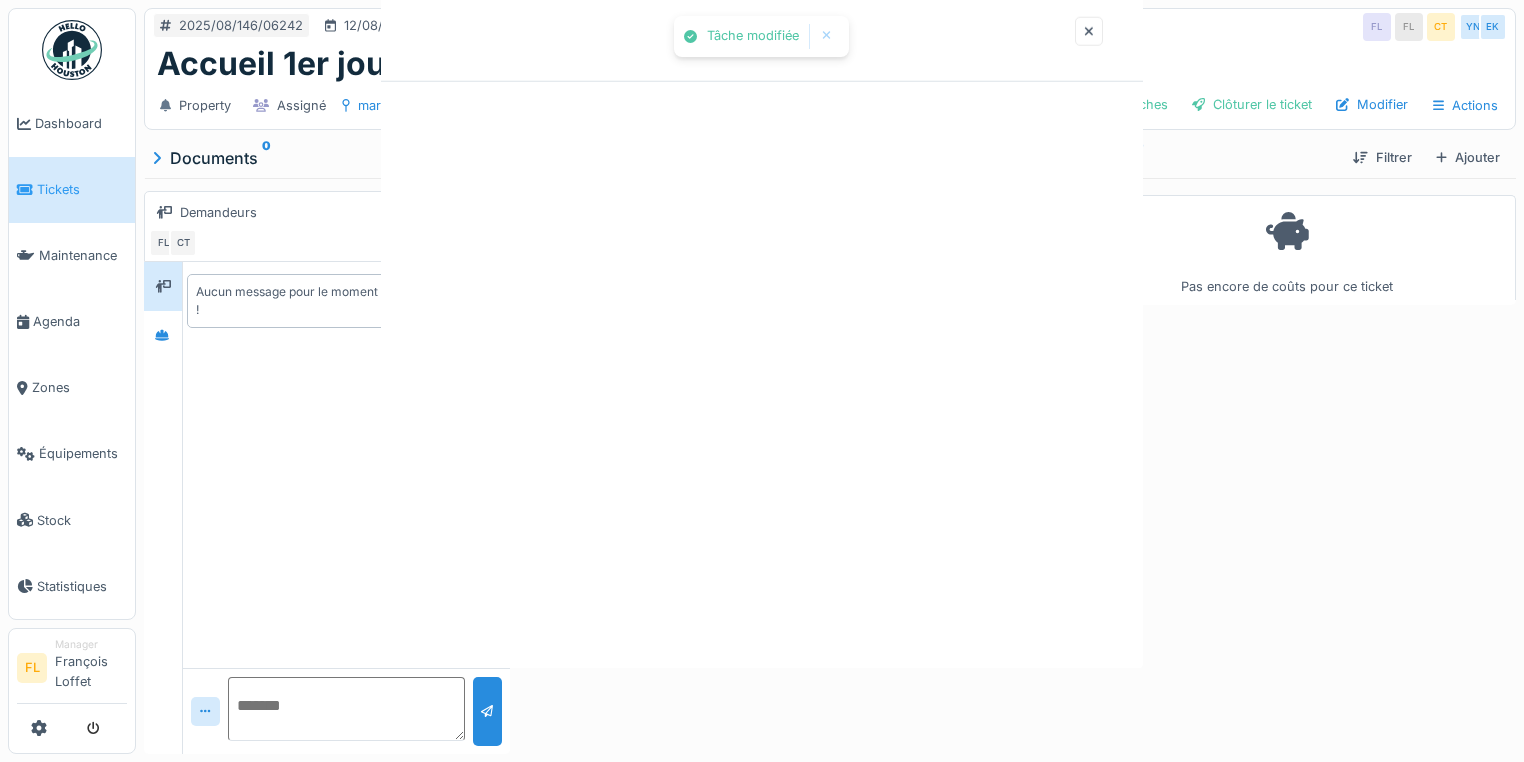 scroll, scrollTop: 0, scrollLeft: 0, axis: both 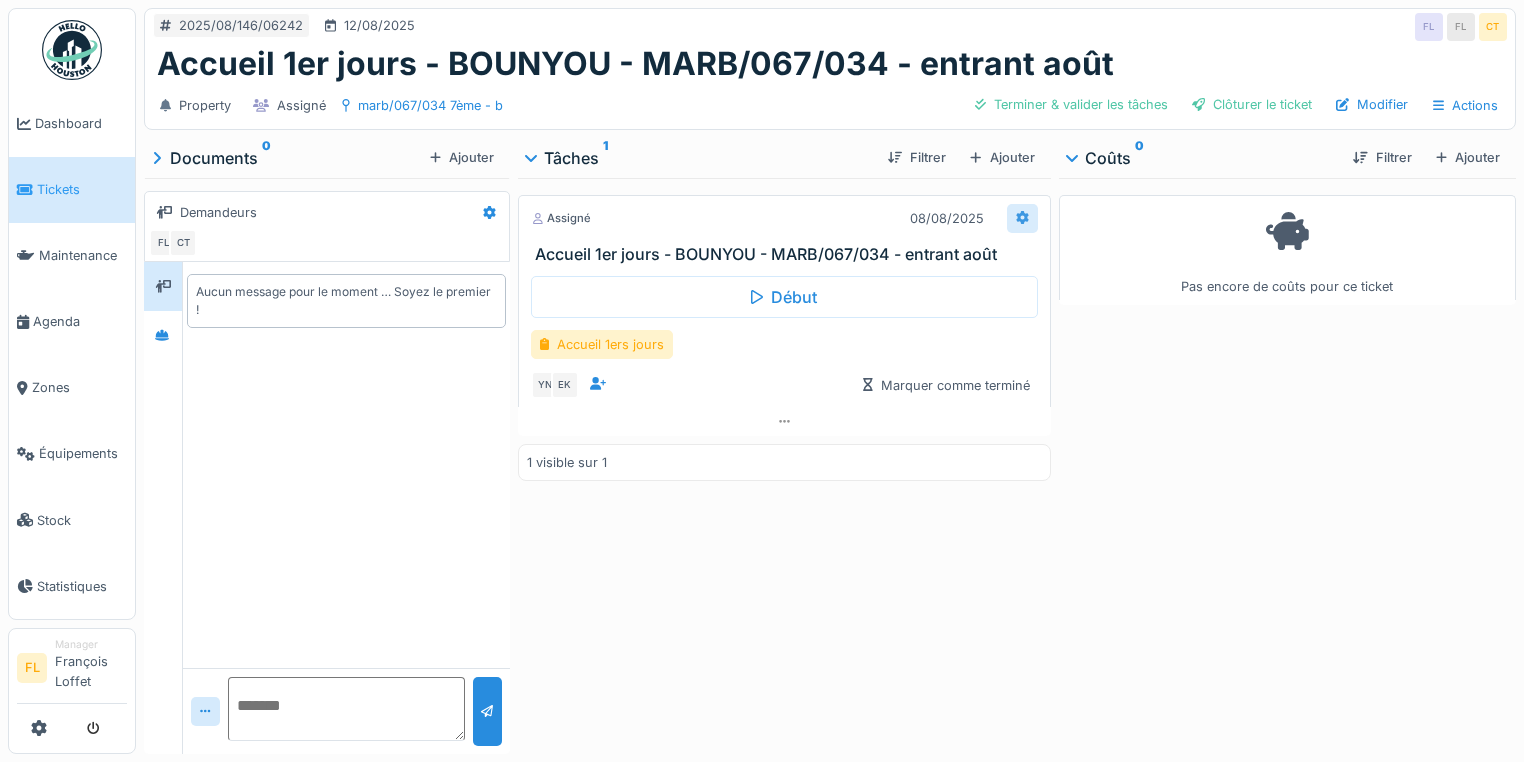 click 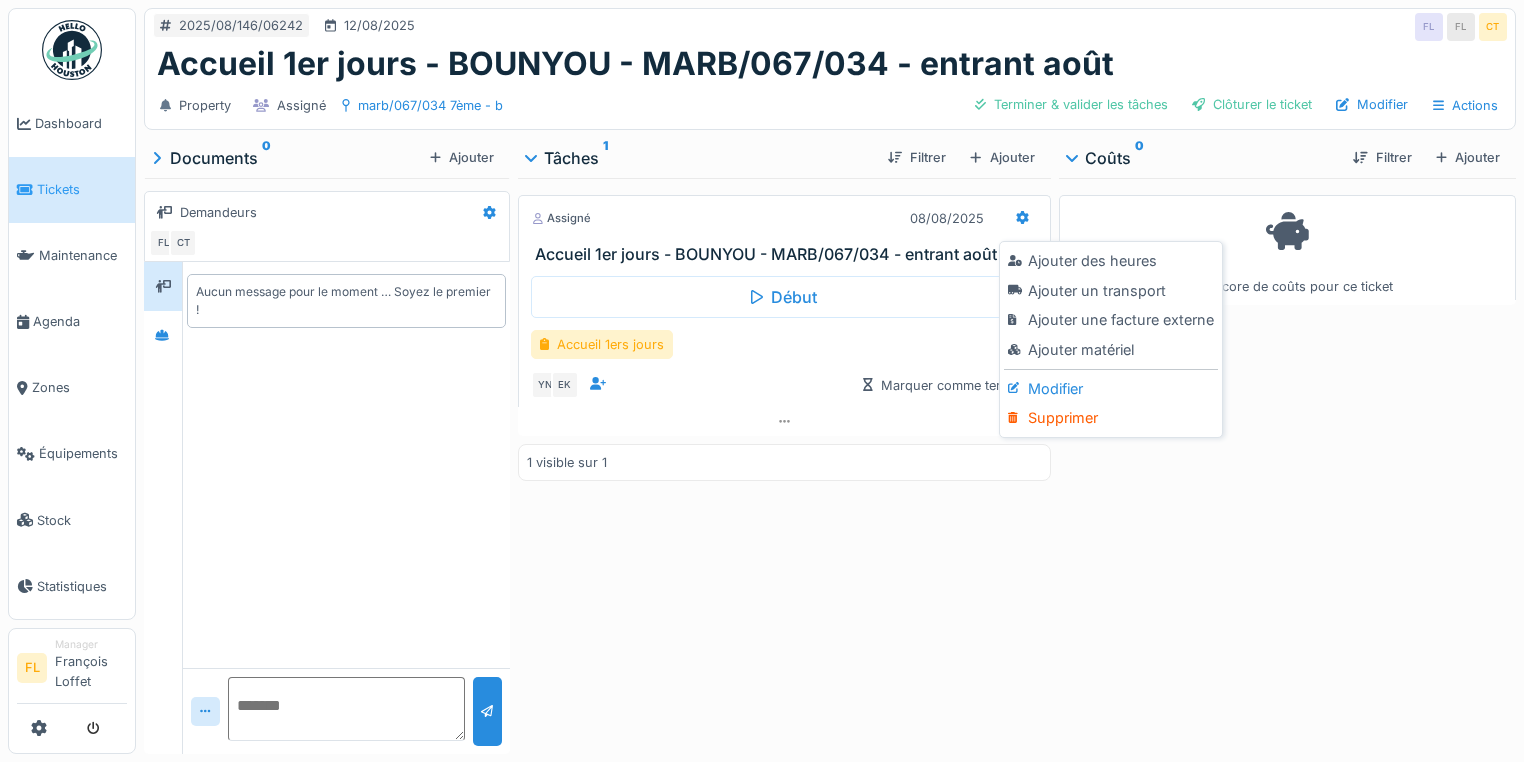 drag, startPoint x: 699, startPoint y: 620, endPoint x: 667, endPoint y: 503, distance: 121.29716 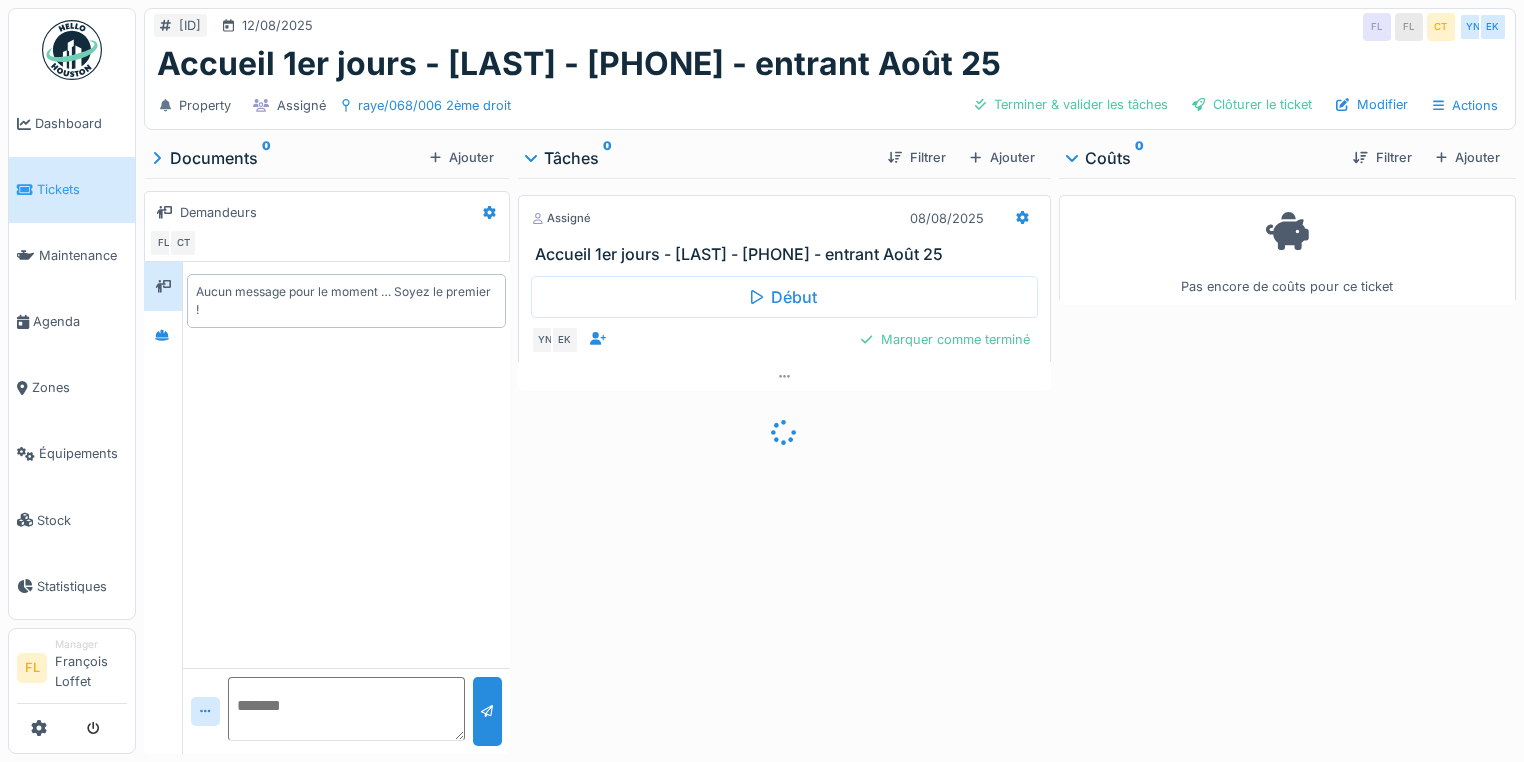 scroll, scrollTop: 0, scrollLeft: 0, axis: both 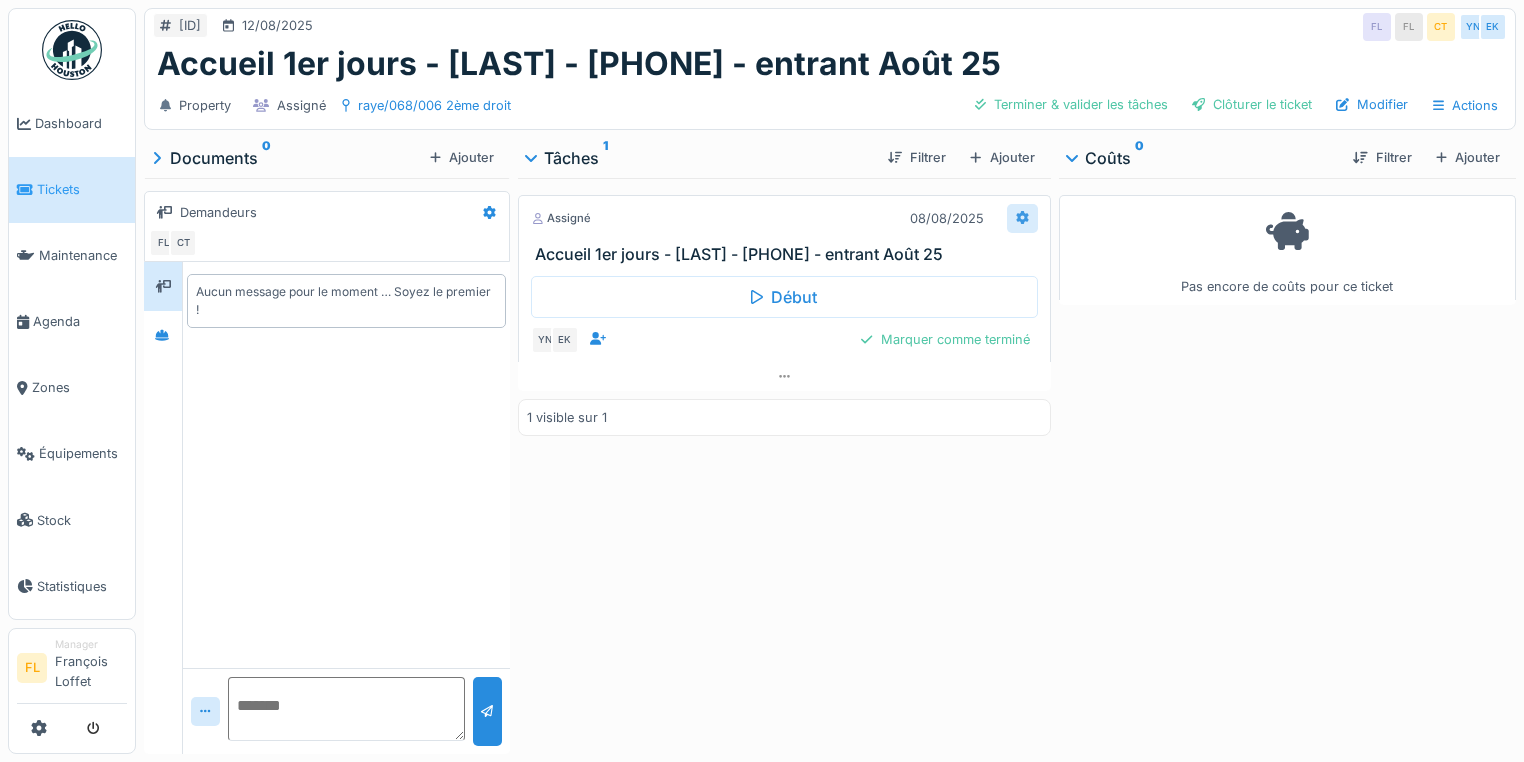 click 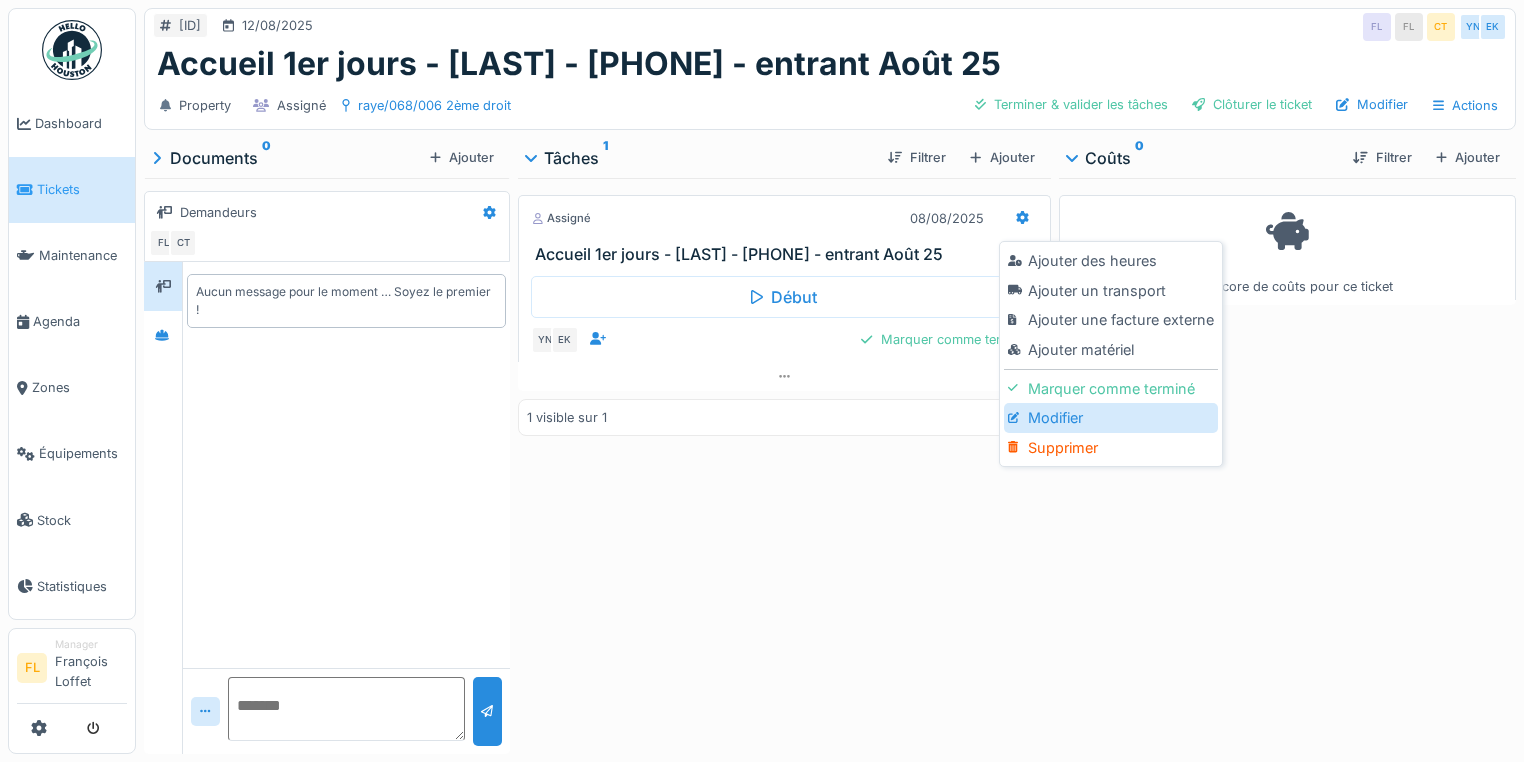click on "Modifier" at bounding box center (1110, 418) 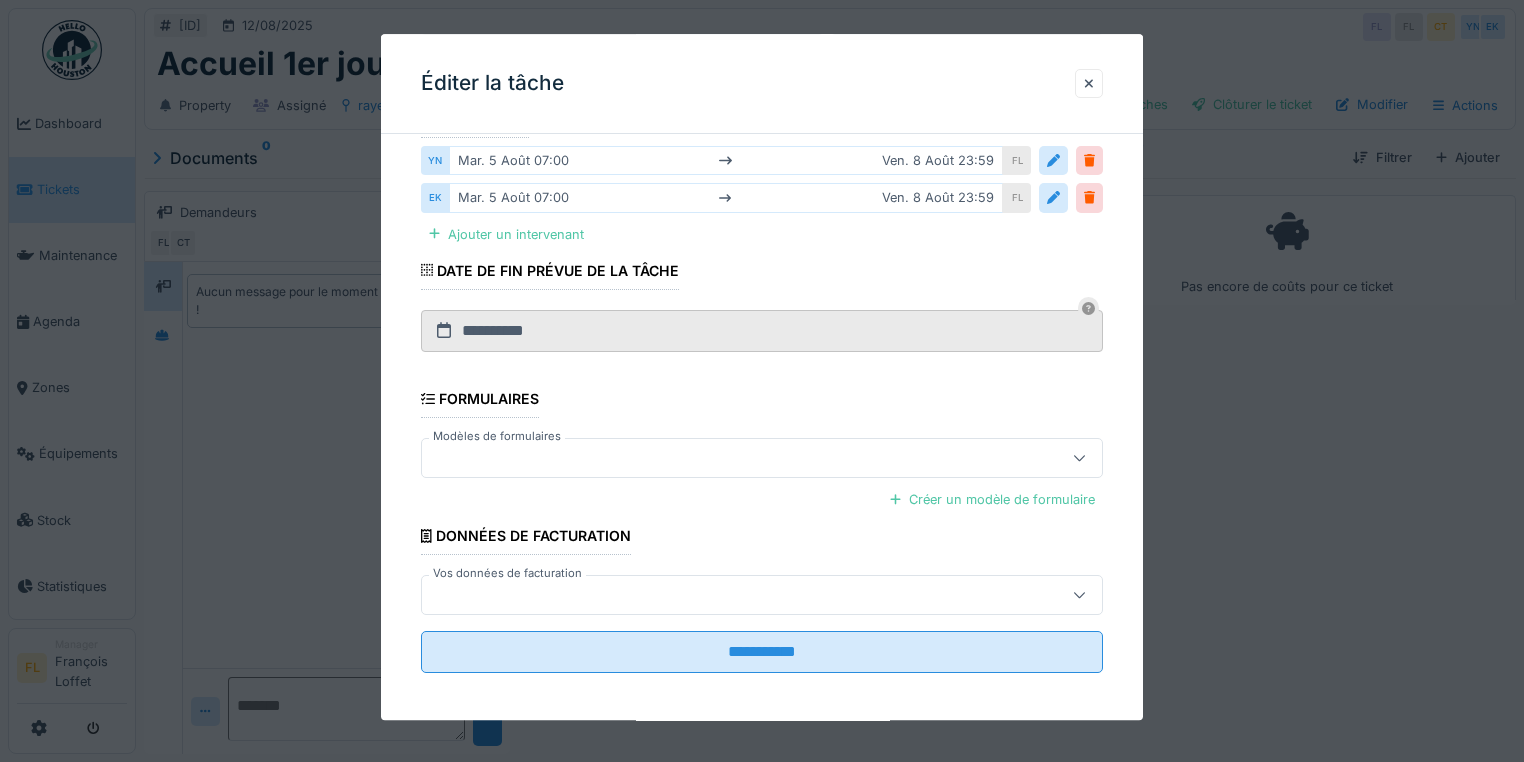 scroll, scrollTop: 373, scrollLeft: 0, axis: vertical 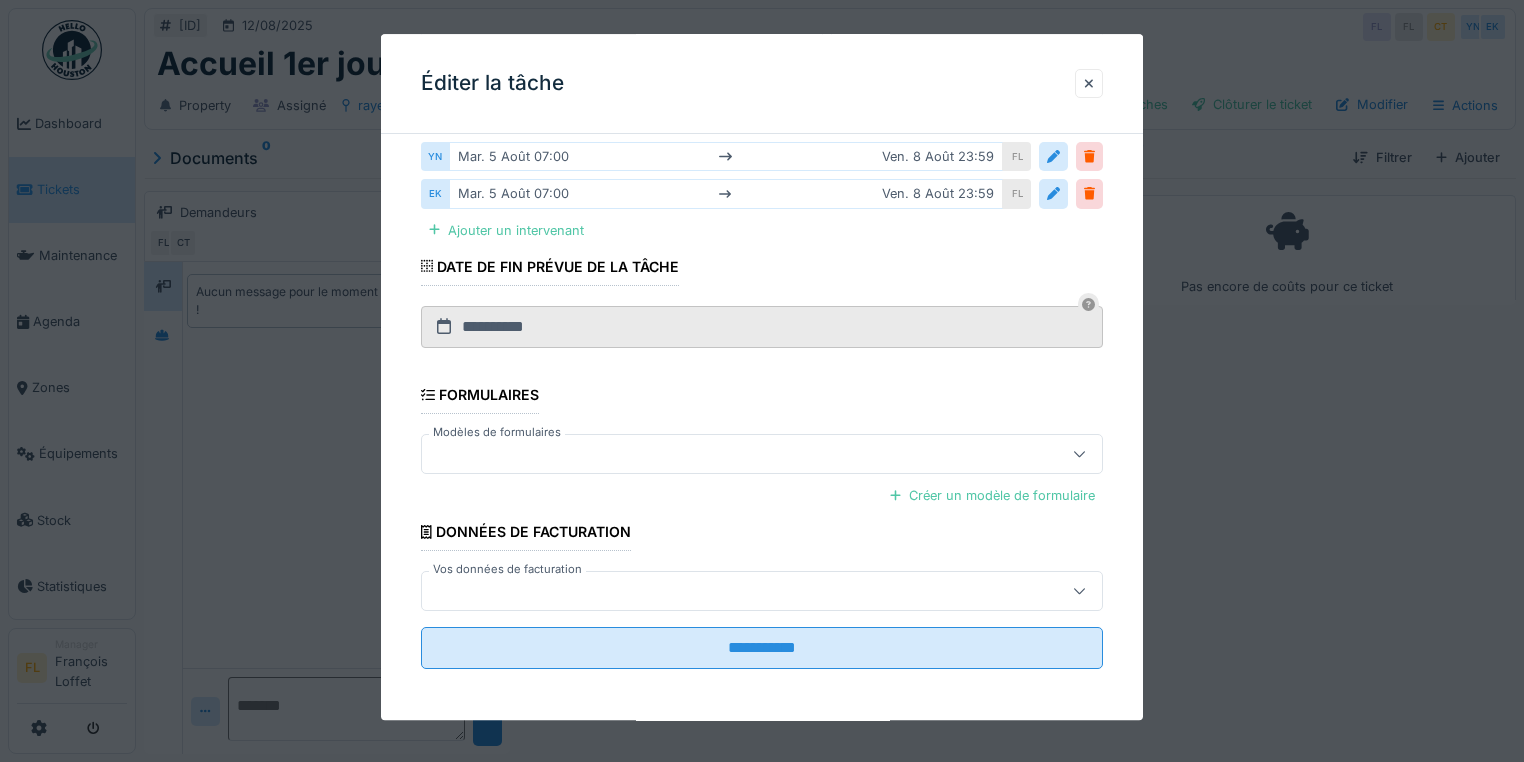 click at bounding box center [728, 454] 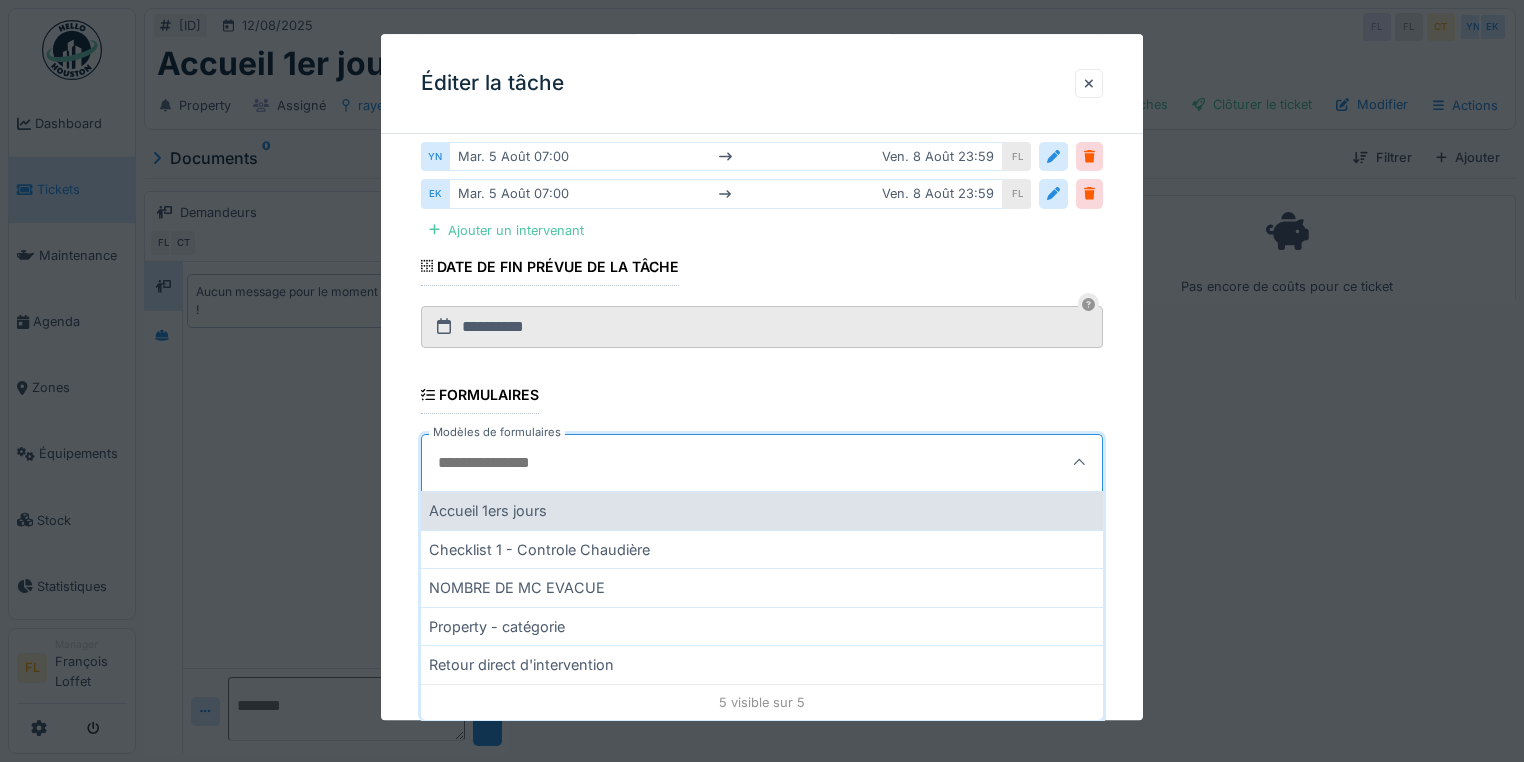 click on "Accueil 1ers jours" at bounding box center (762, 510) 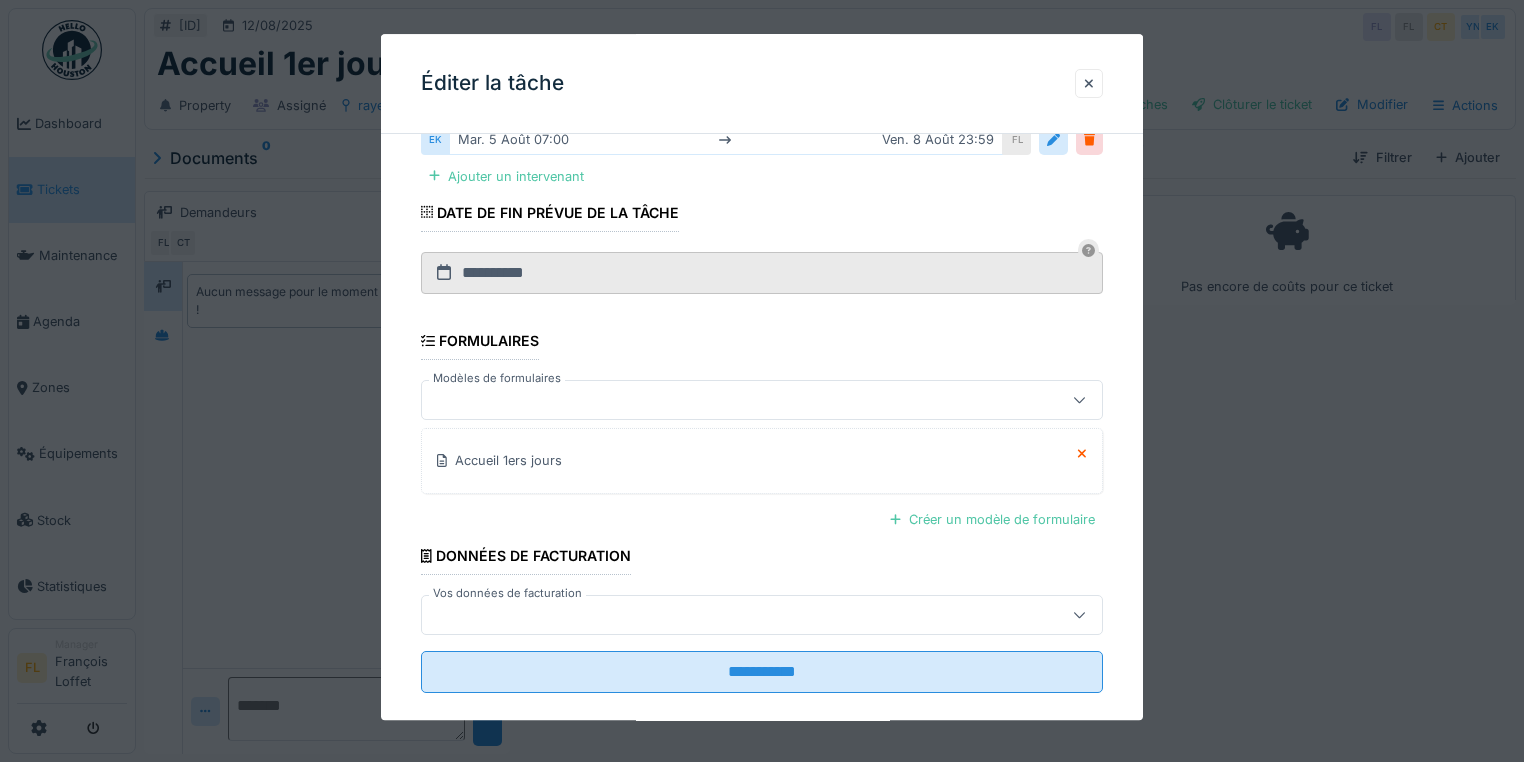 scroll, scrollTop: 451, scrollLeft: 0, axis: vertical 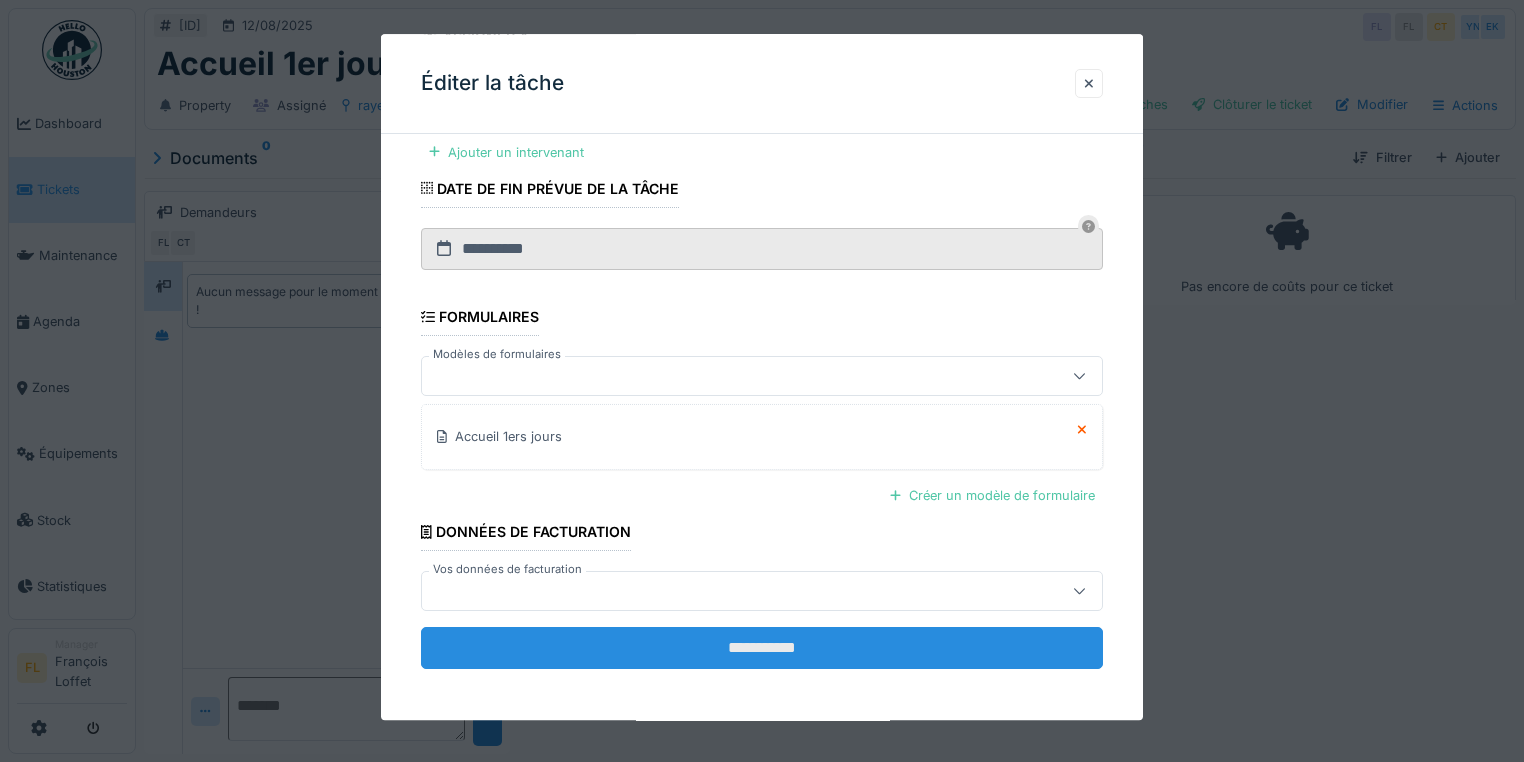 click on "**********" at bounding box center [762, 649] 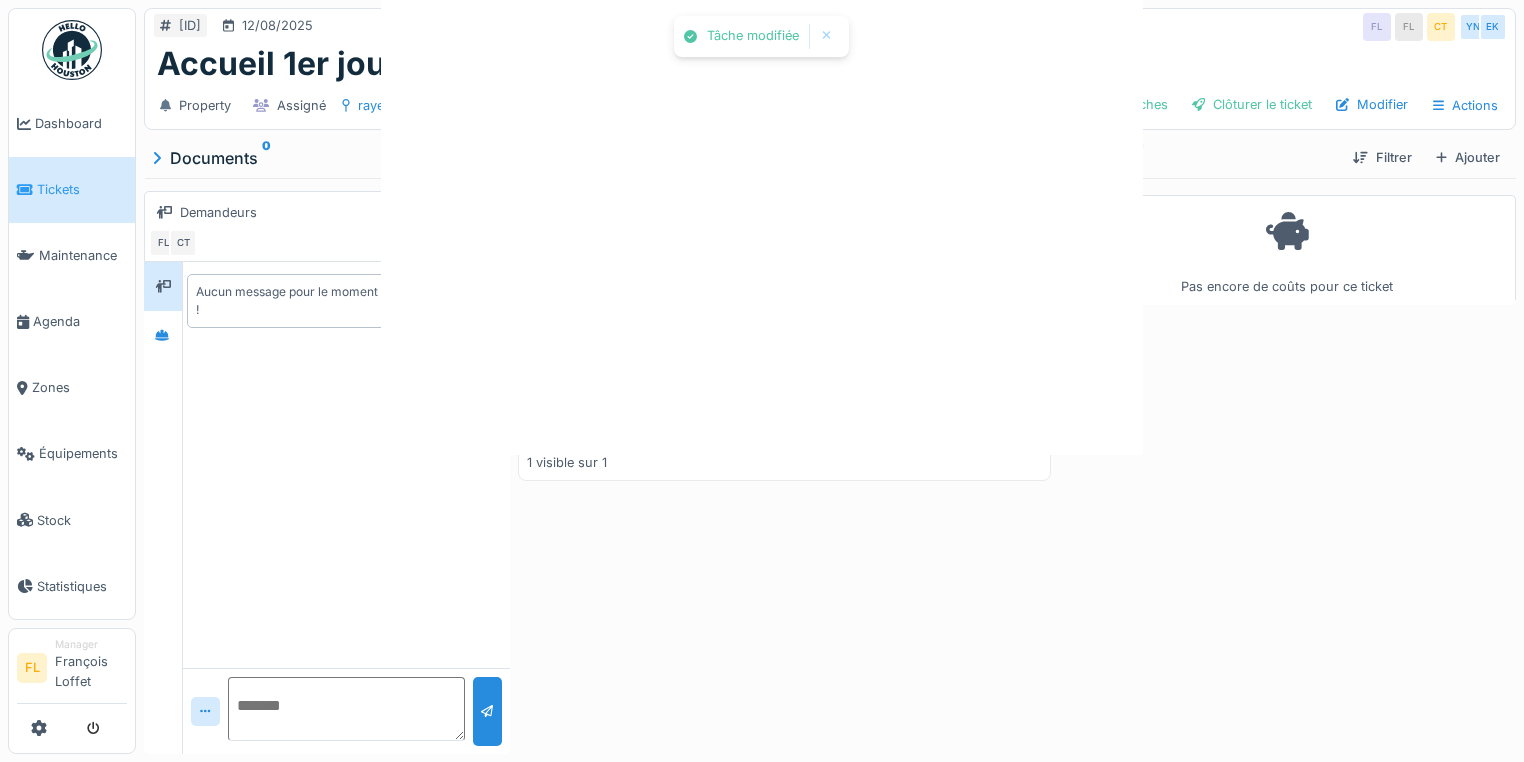 scroll, scrollTop: 0, scrollLeft: 0, axis: both 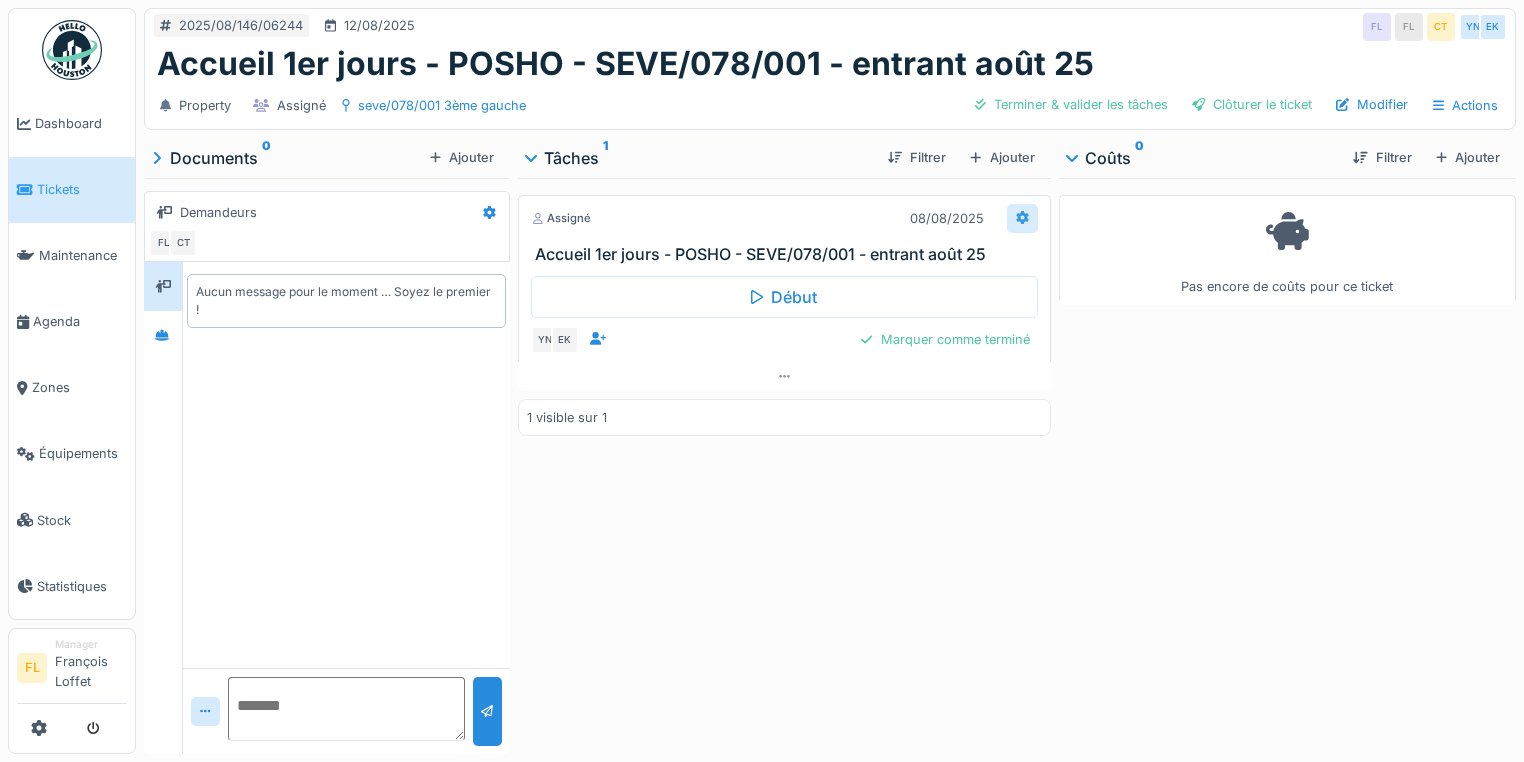 click 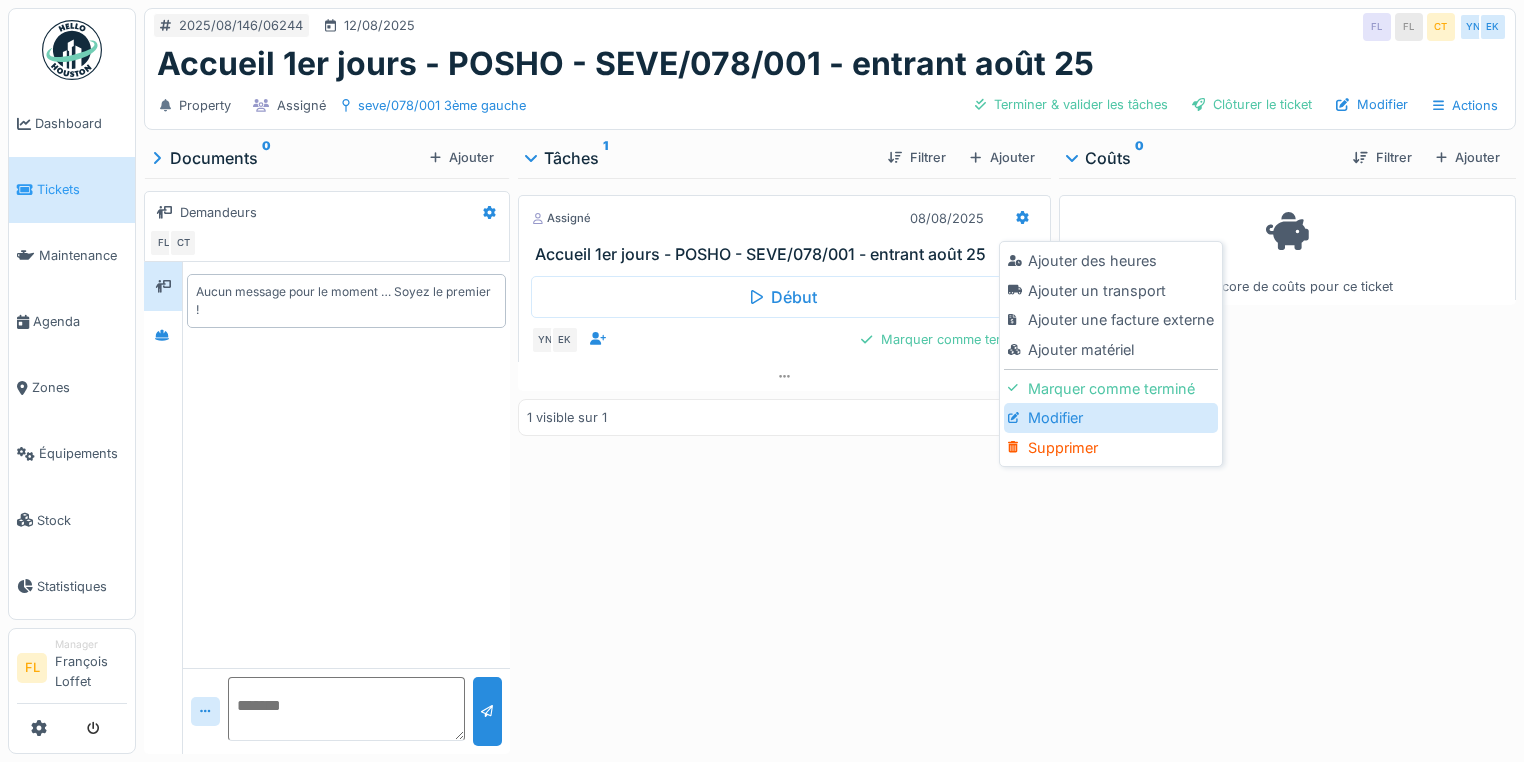 click on "Modifier" at bounding box center (1110, 418) 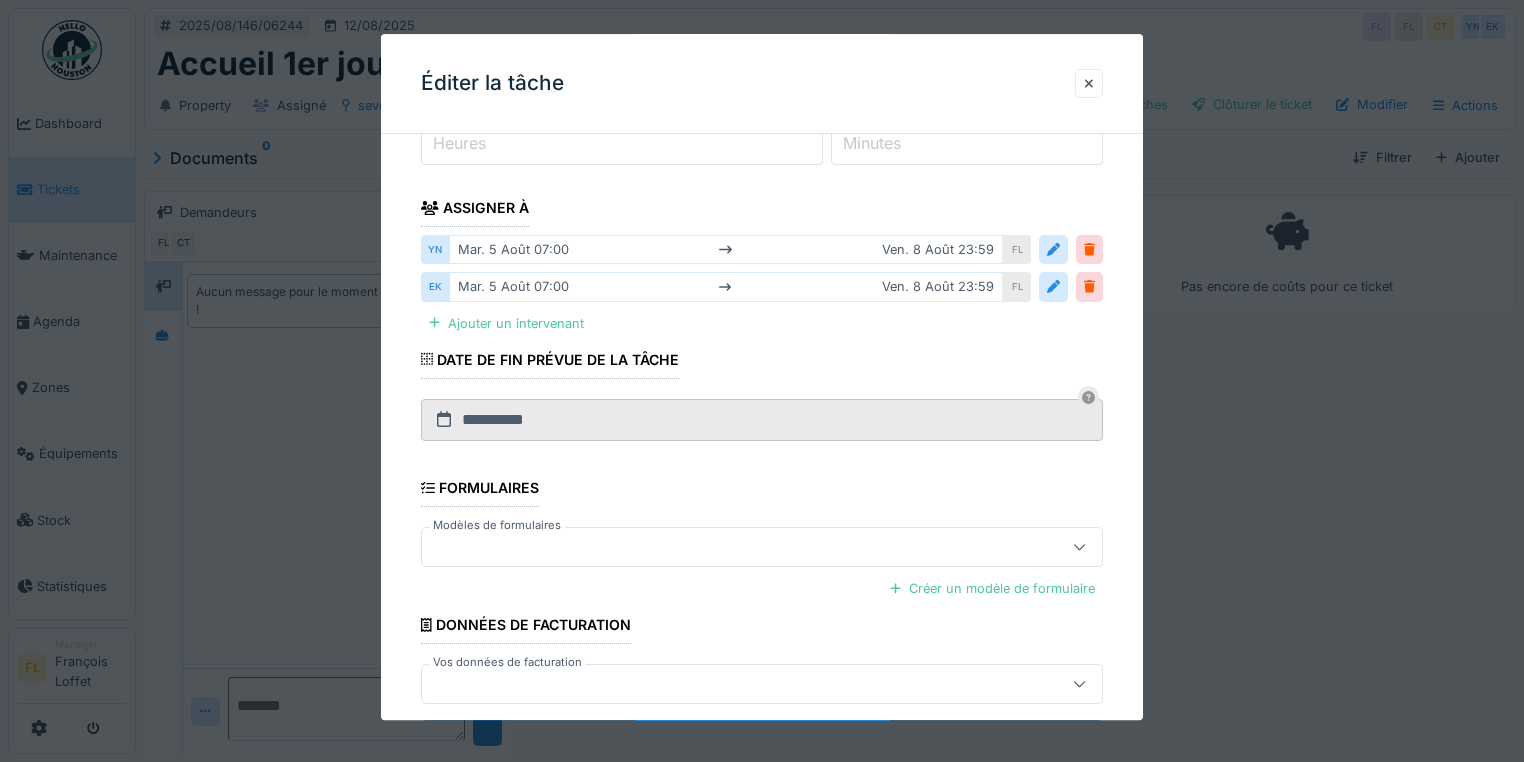 scroll, scrollTop: 320, scrollLeft: 0, axis: vertical 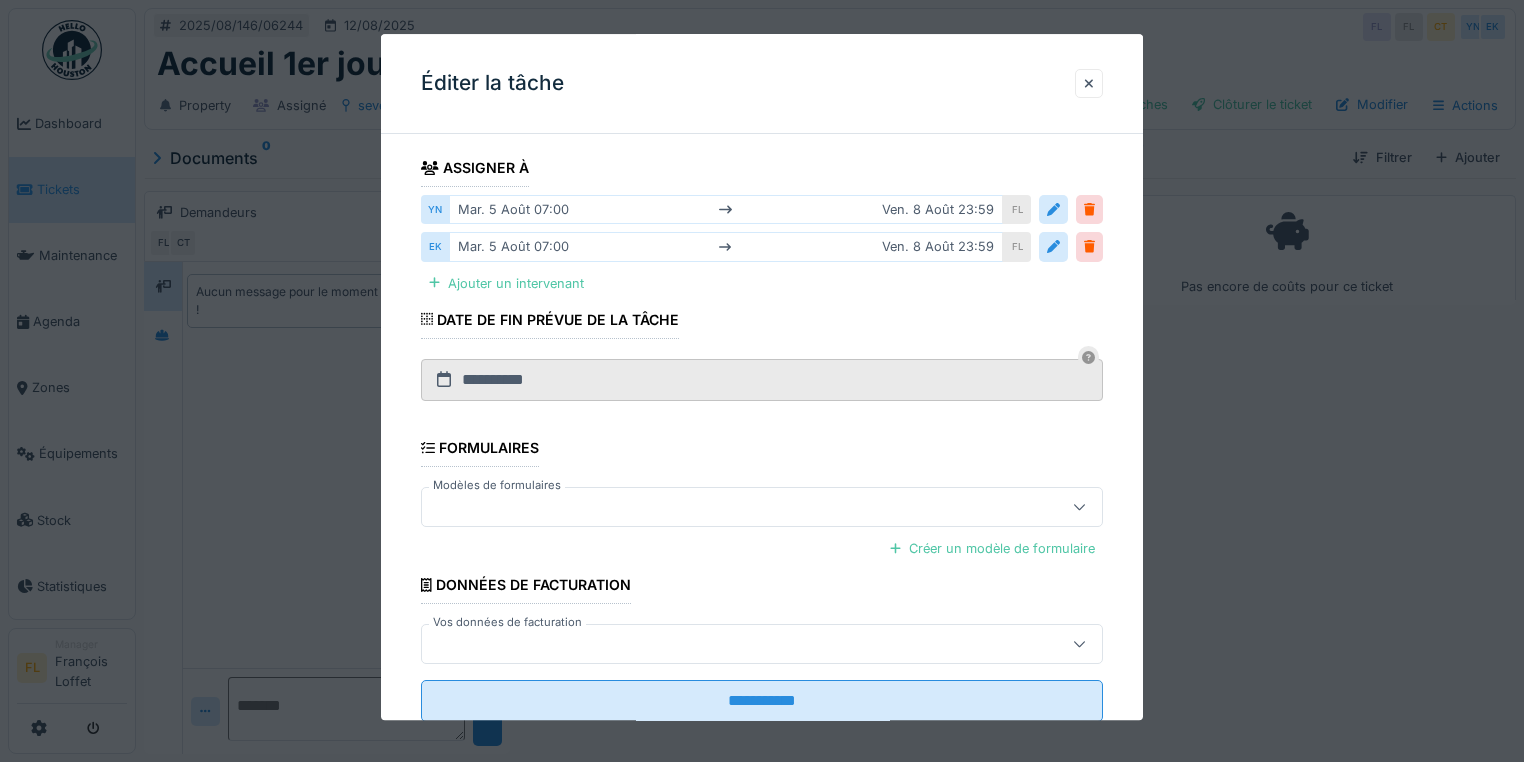 click at bounding box center [728, 507] 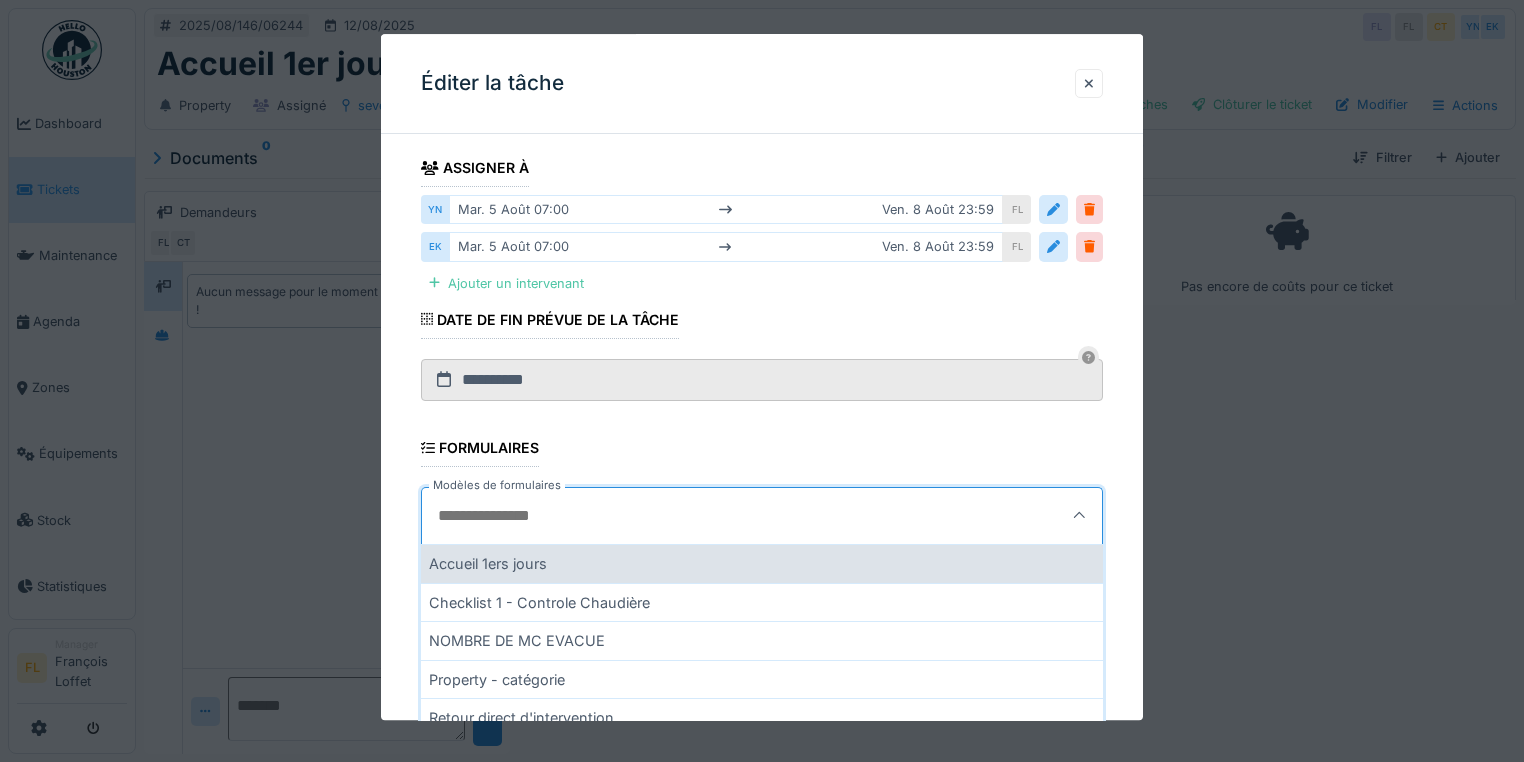 click on "Accueil 1ers jours" at bounding box center [762, 563] 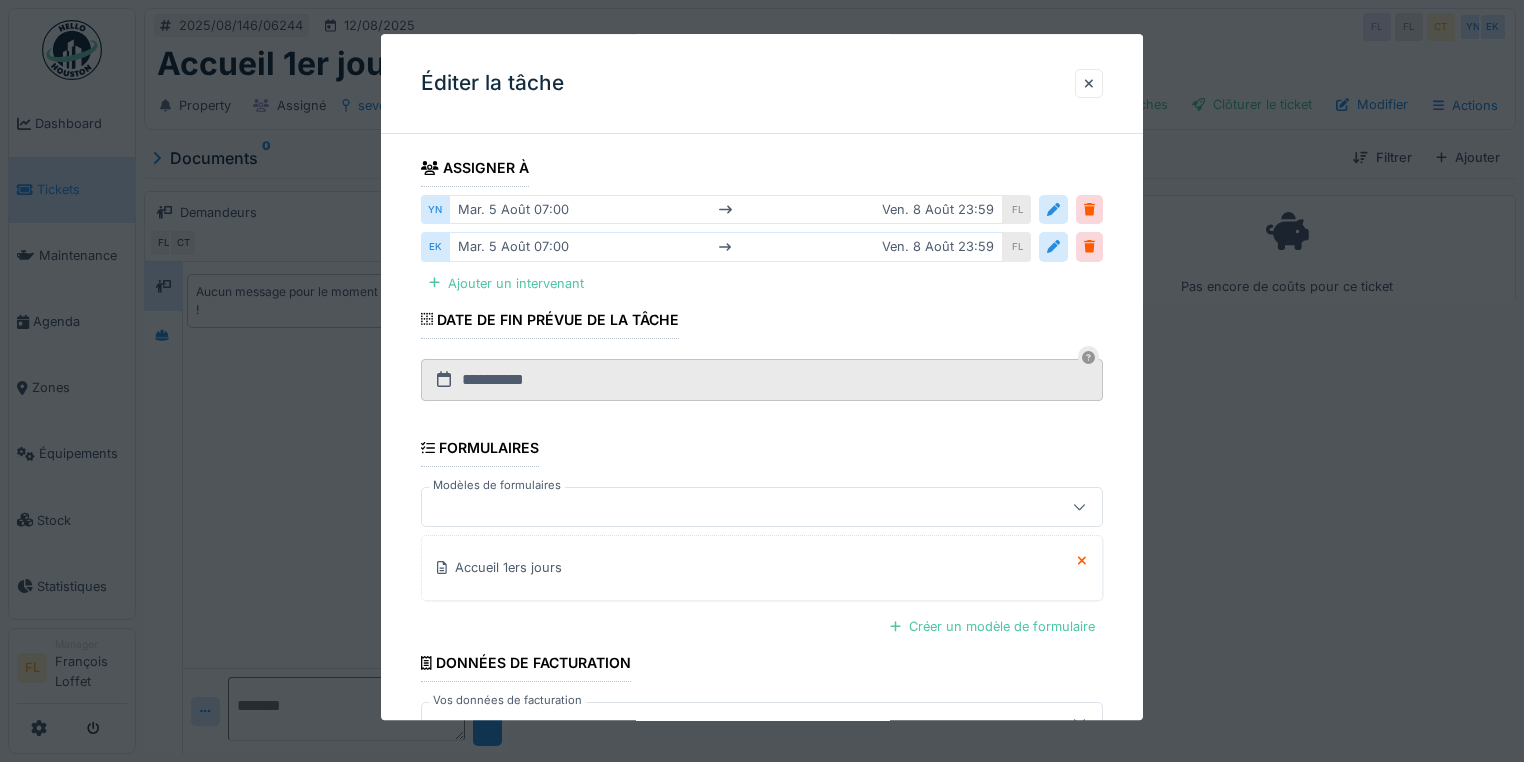 click on "**********" at bounding box center [762, 323] 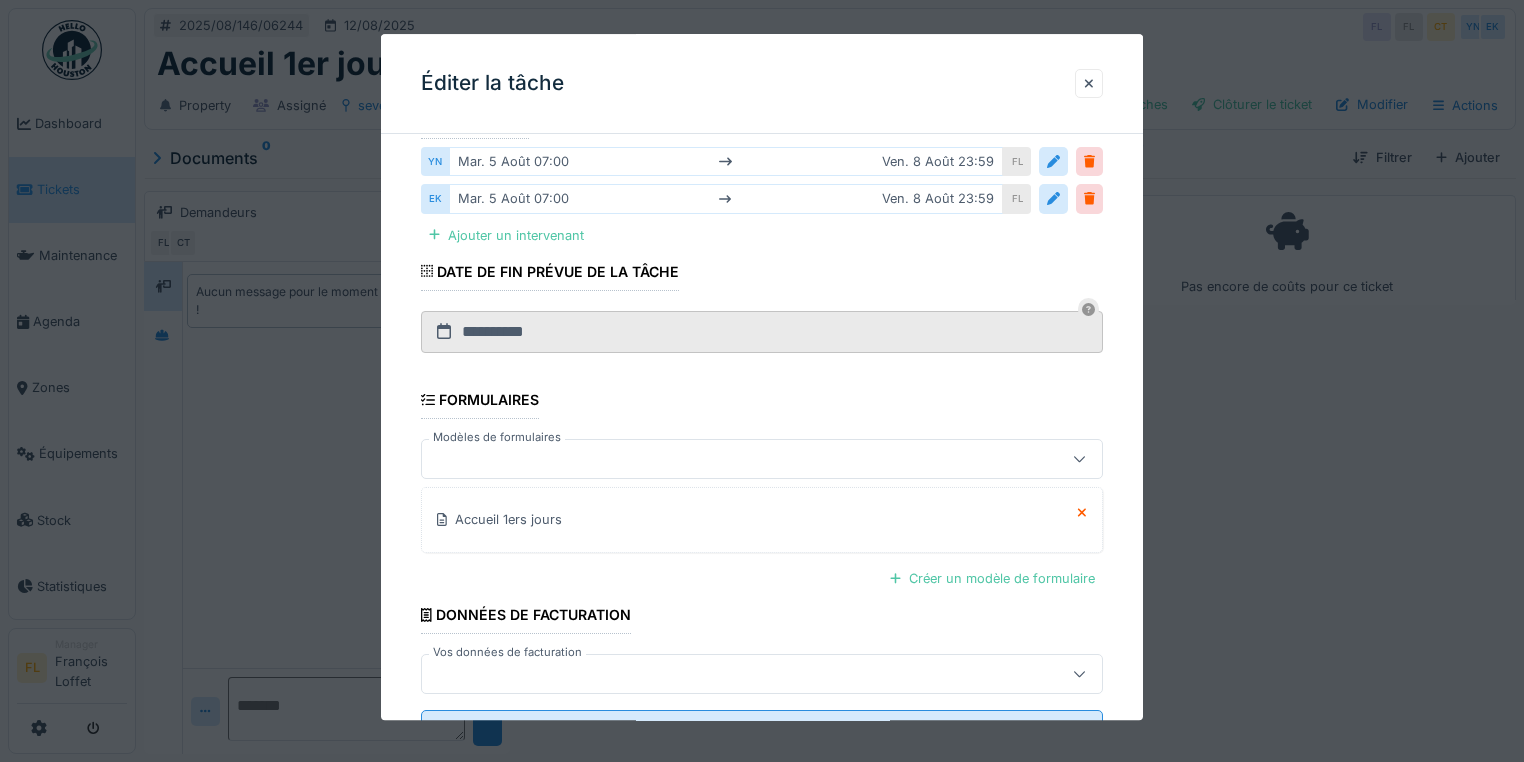 scroll, scrollTop: 451, scrollLeft: 0, axis: vertical 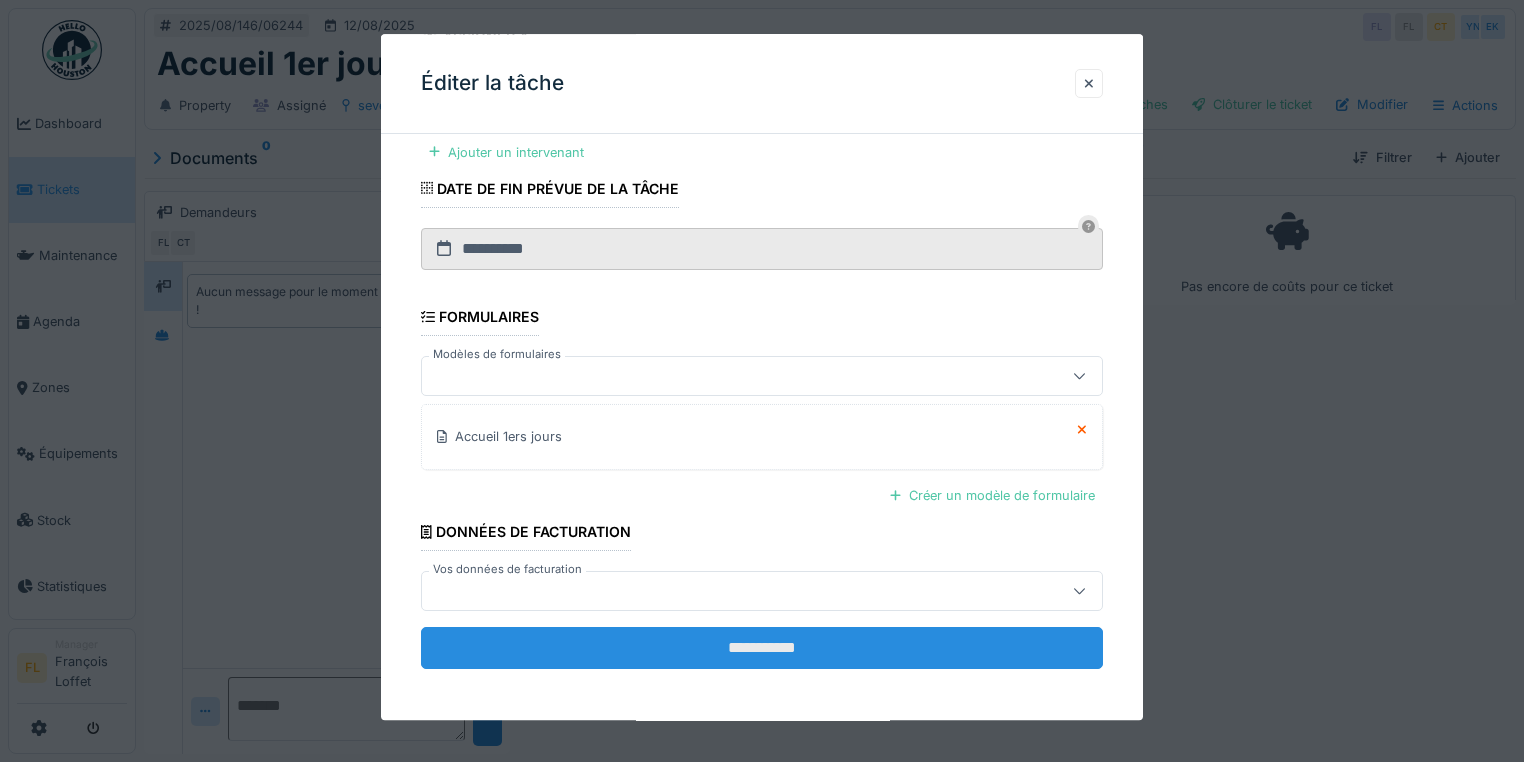 click on "**********" at bounding box center (762, 649) 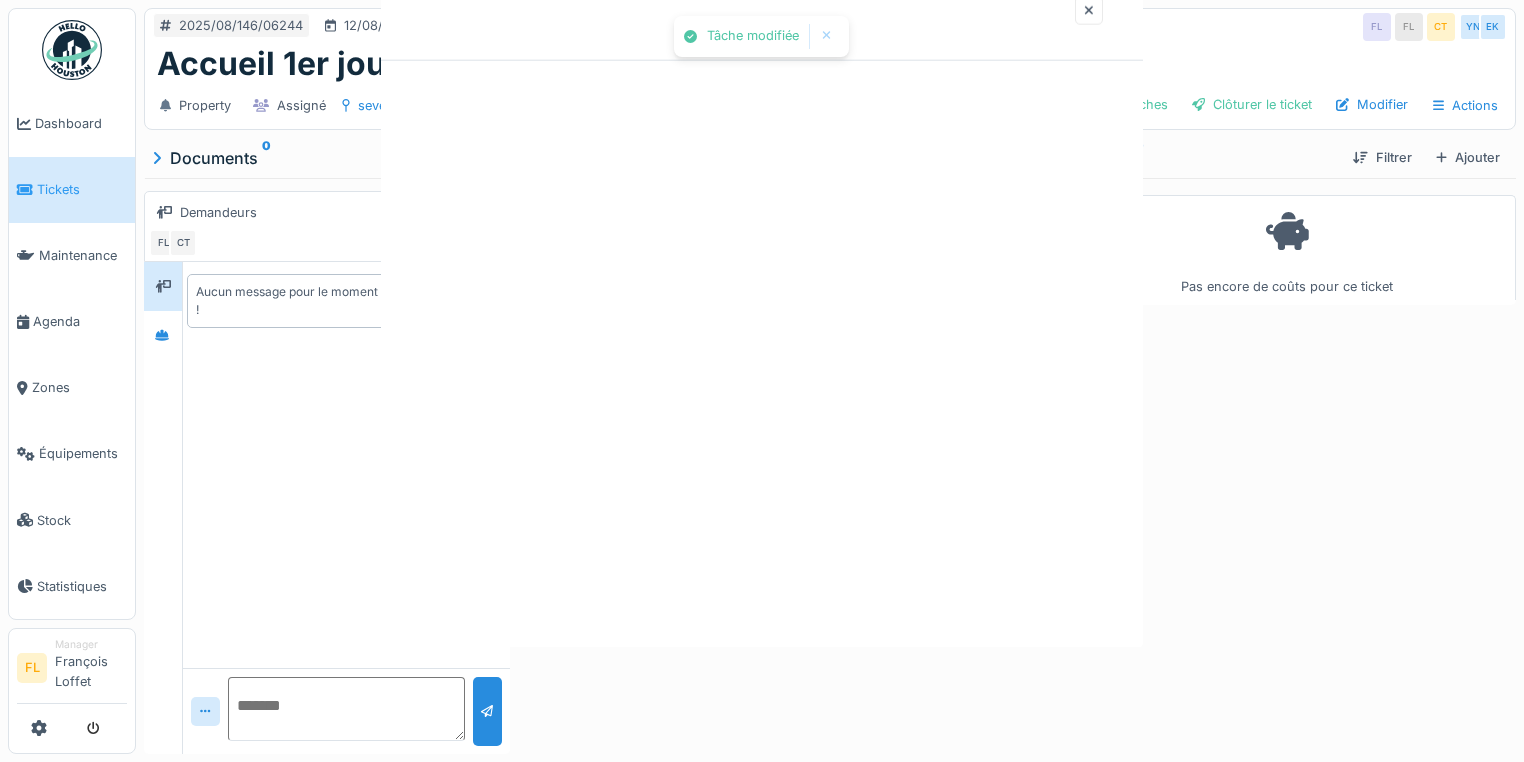scroll, scrollTop: 0, scrollLeft: 0, axis: both 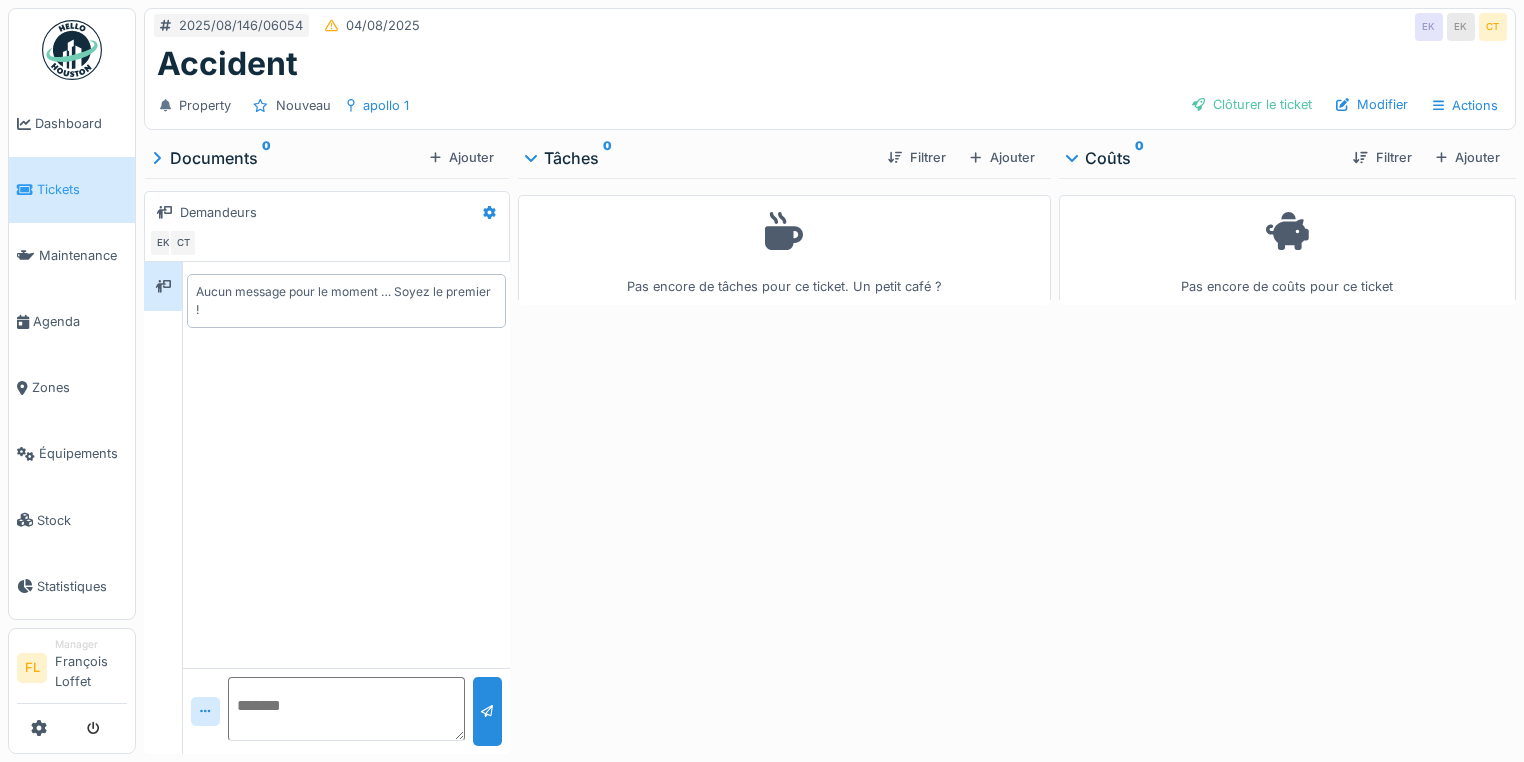 drag, startPoint x: 1245, startPoint y: 105, endPoint x: 1225, endPoint y: 100, distance: 20.615528 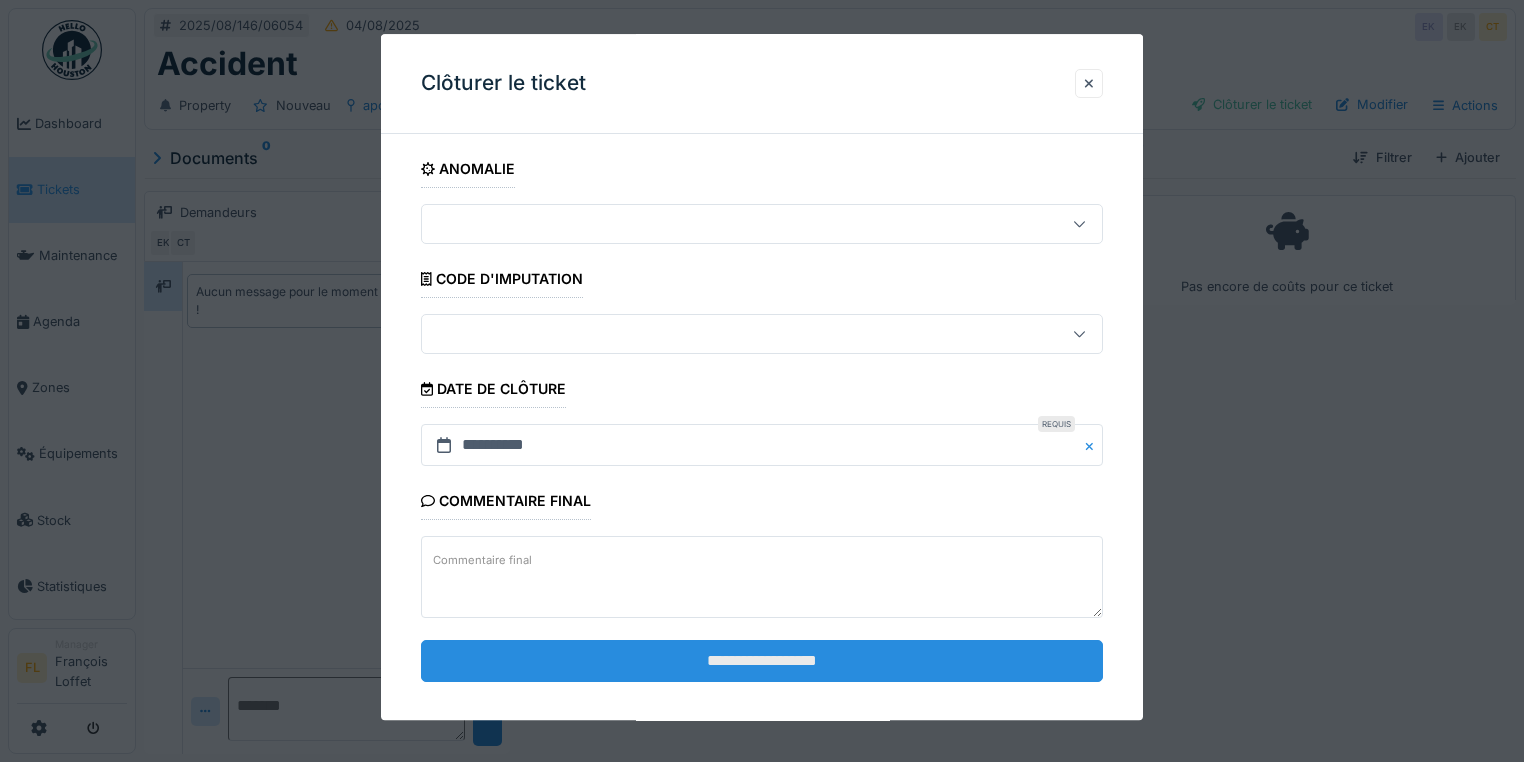click on "**********" at bounding box center (762, 661) 